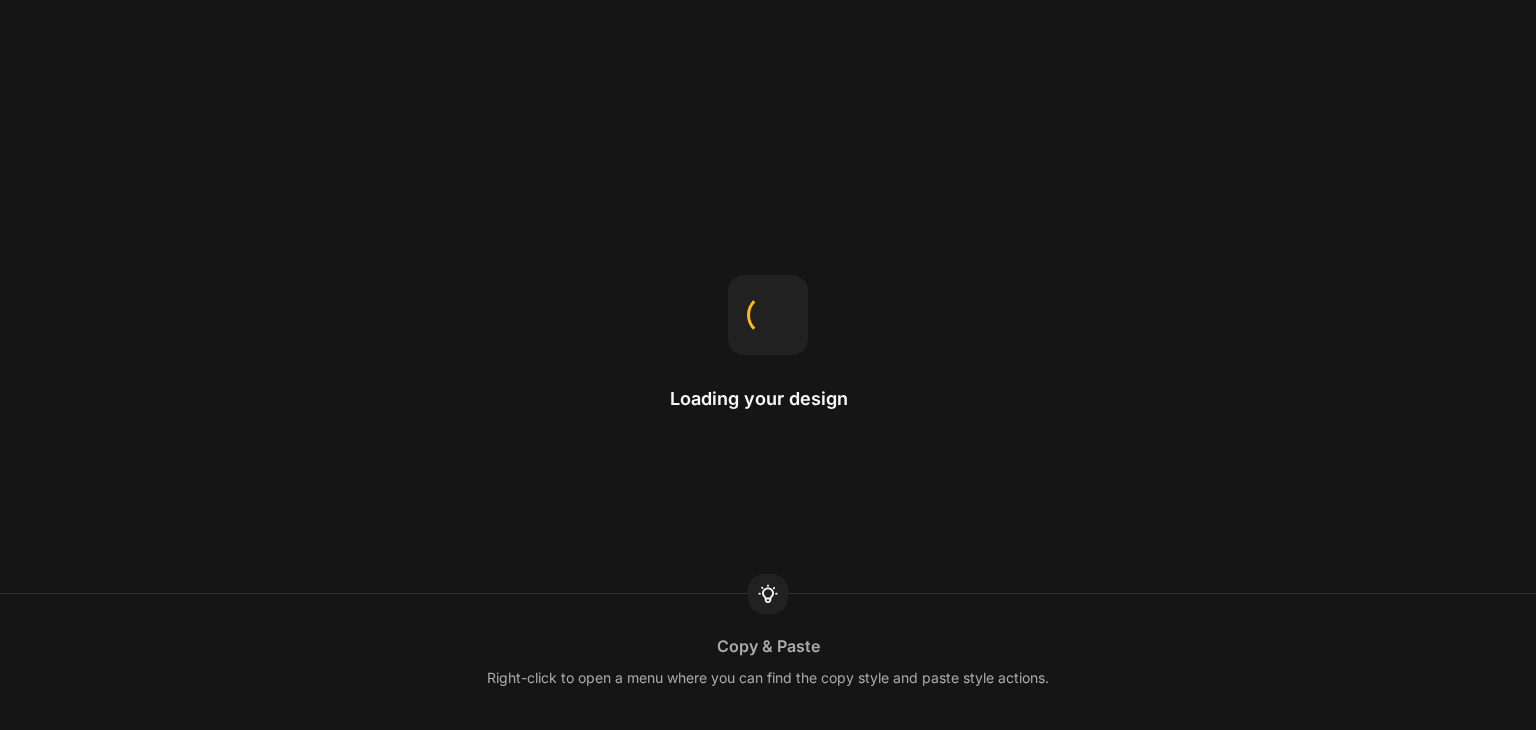 scroll, scrollTop: 0, scrollLeft: 0, axis: both 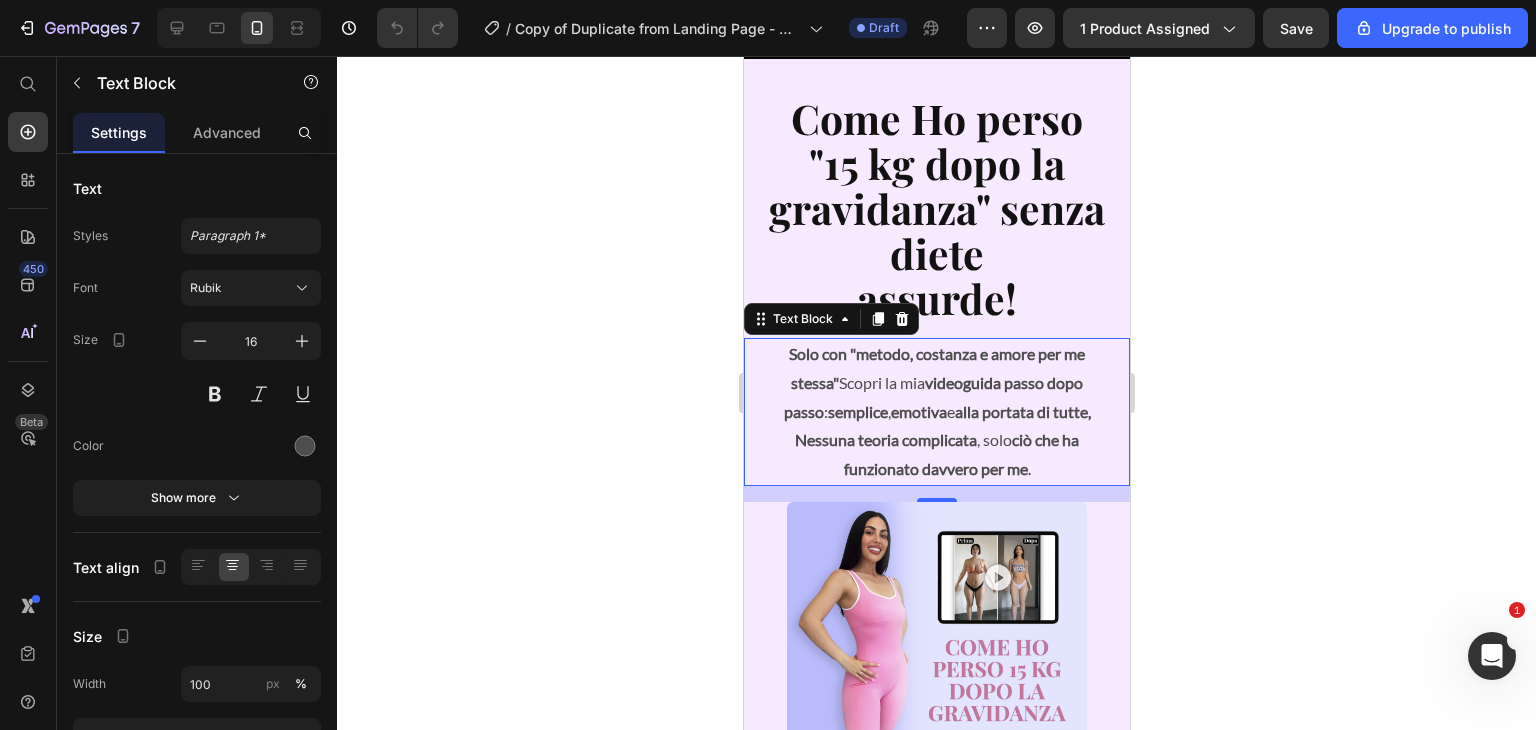 click on "Solo con "metodo, costanza e amore per me stessa"  Scopri la mia  videoguida passo dopo passo :  semplice ,  emotiva  e  alla portata di tutte, Nessuna teoria complicata , solo  ciò che ha funzionato davvero per me ." at bounding box center [936, 412] 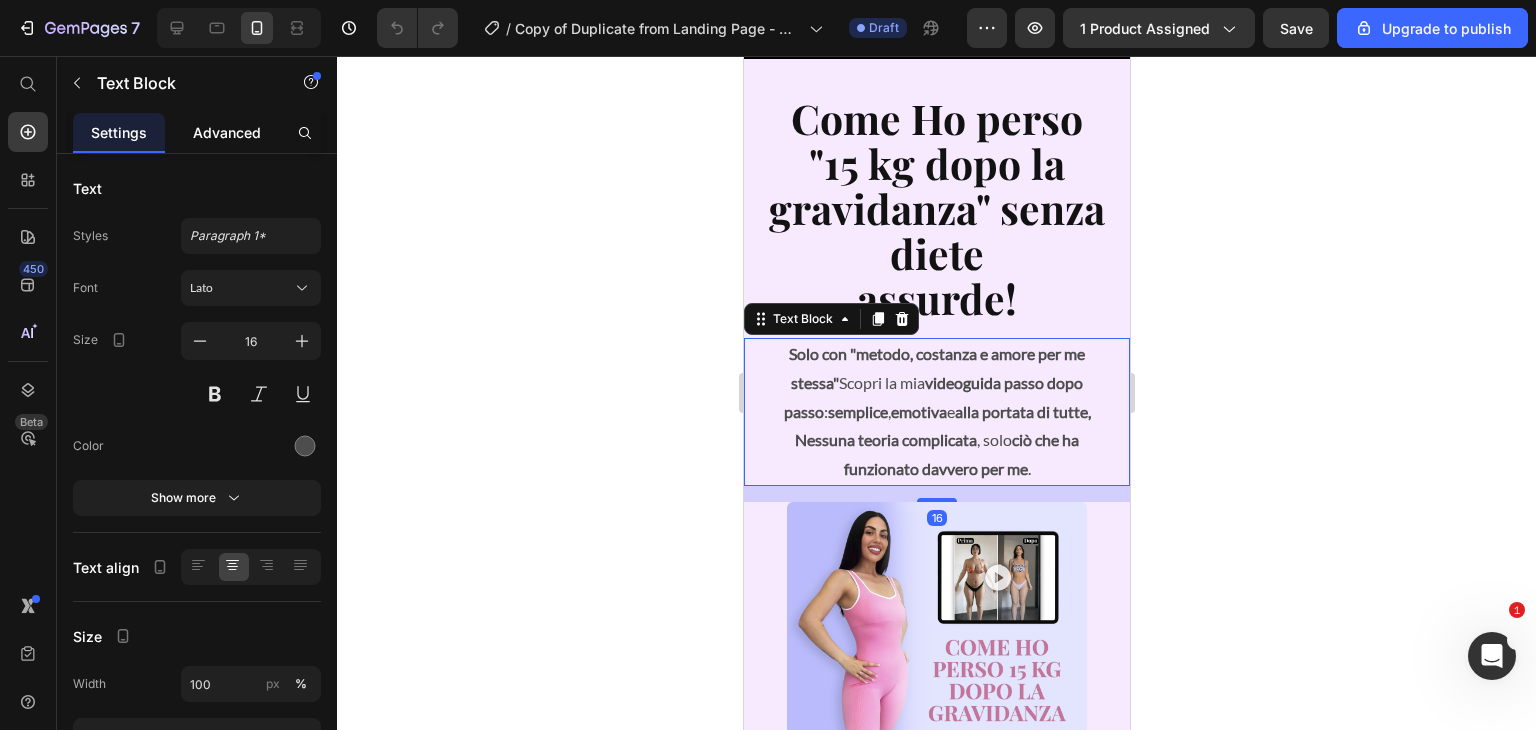 click on "Advanced" at bounding box center [227, 132] 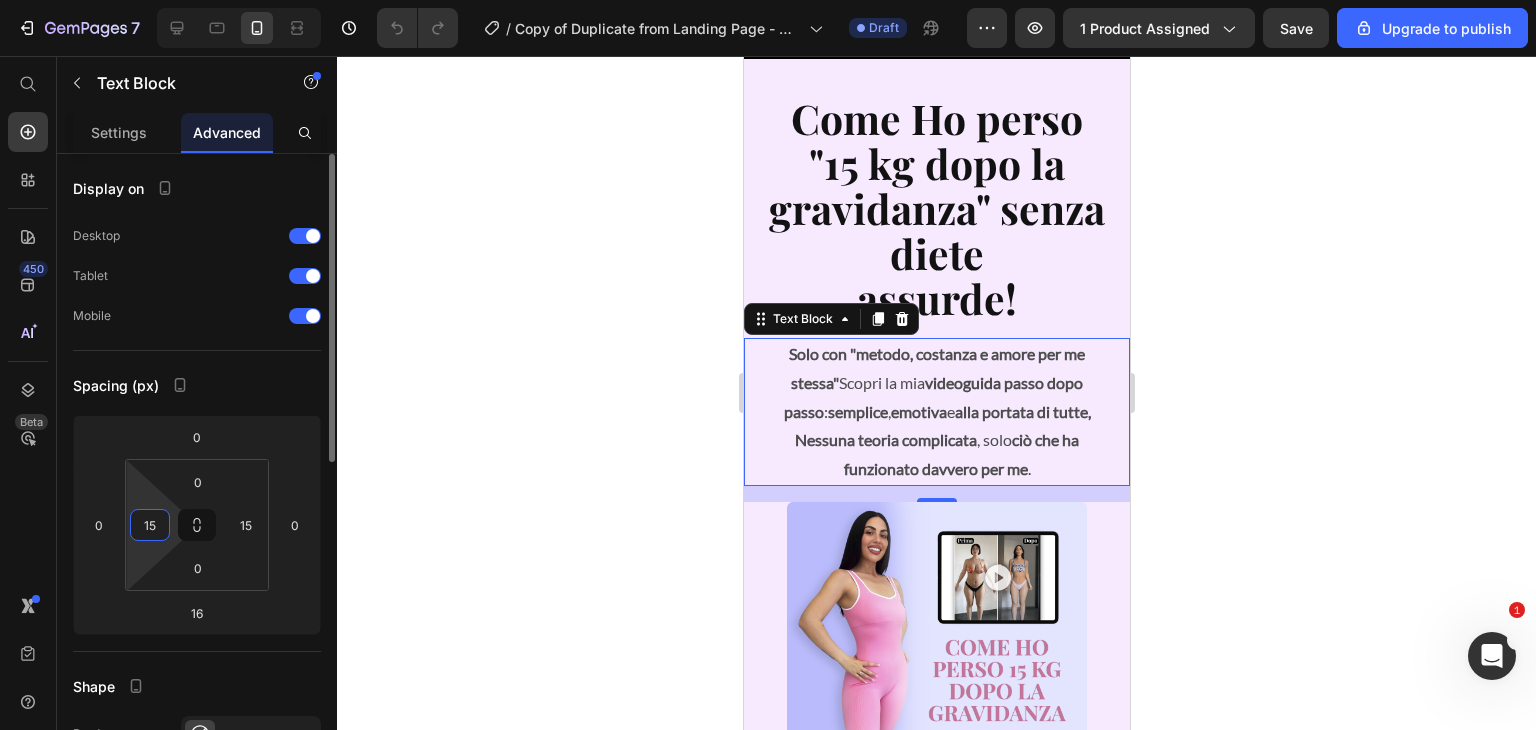 click on "15" at bounding box center [150, 525] 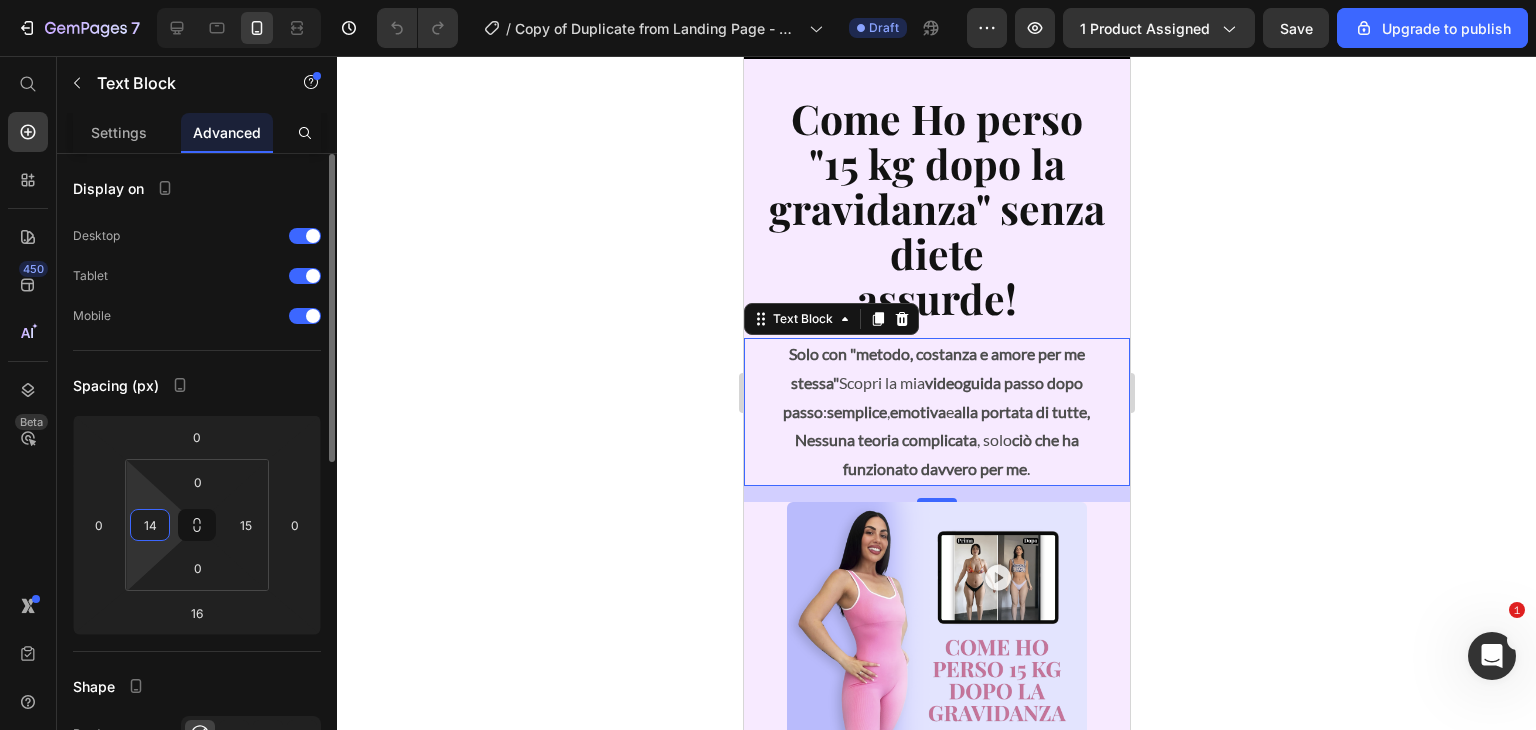 type on "1" 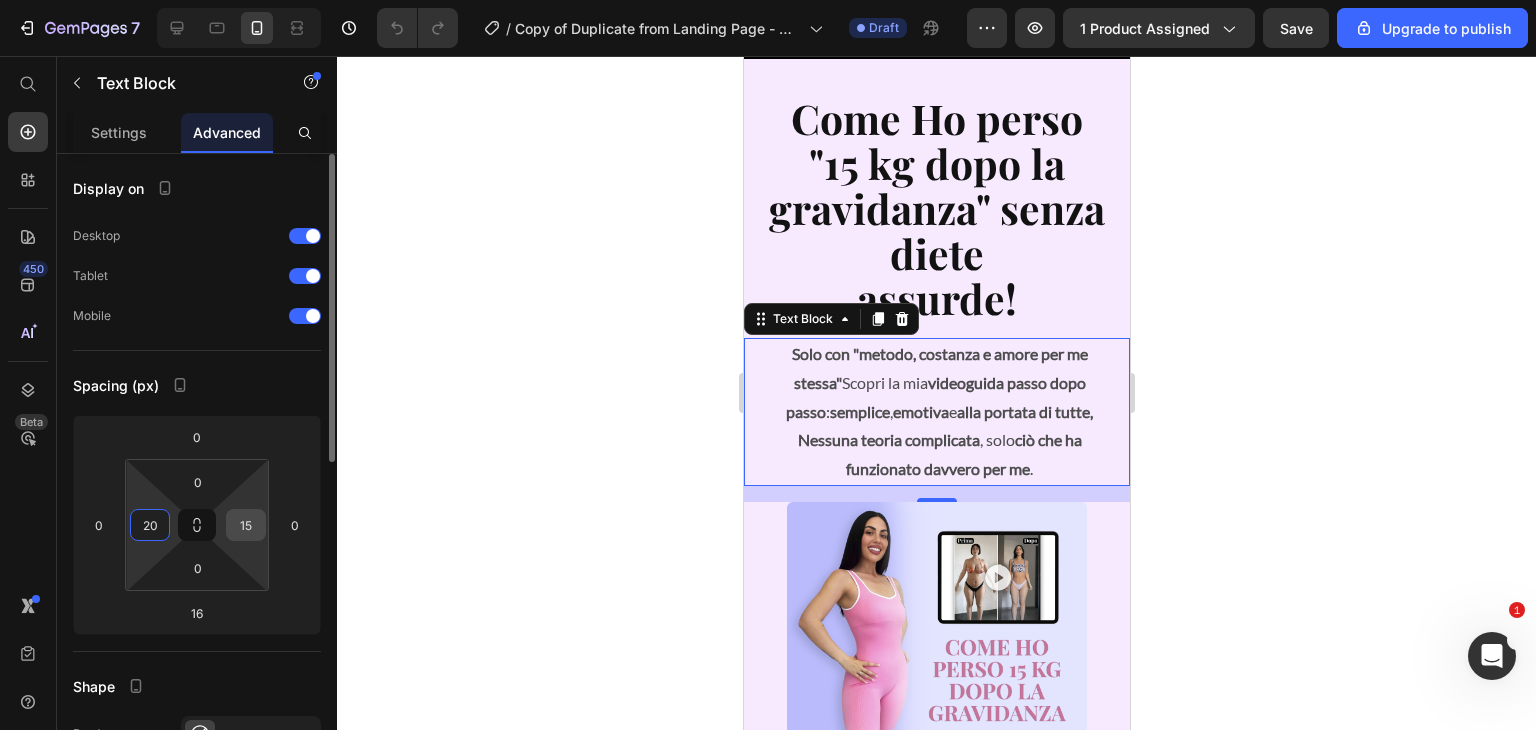 type on "20" 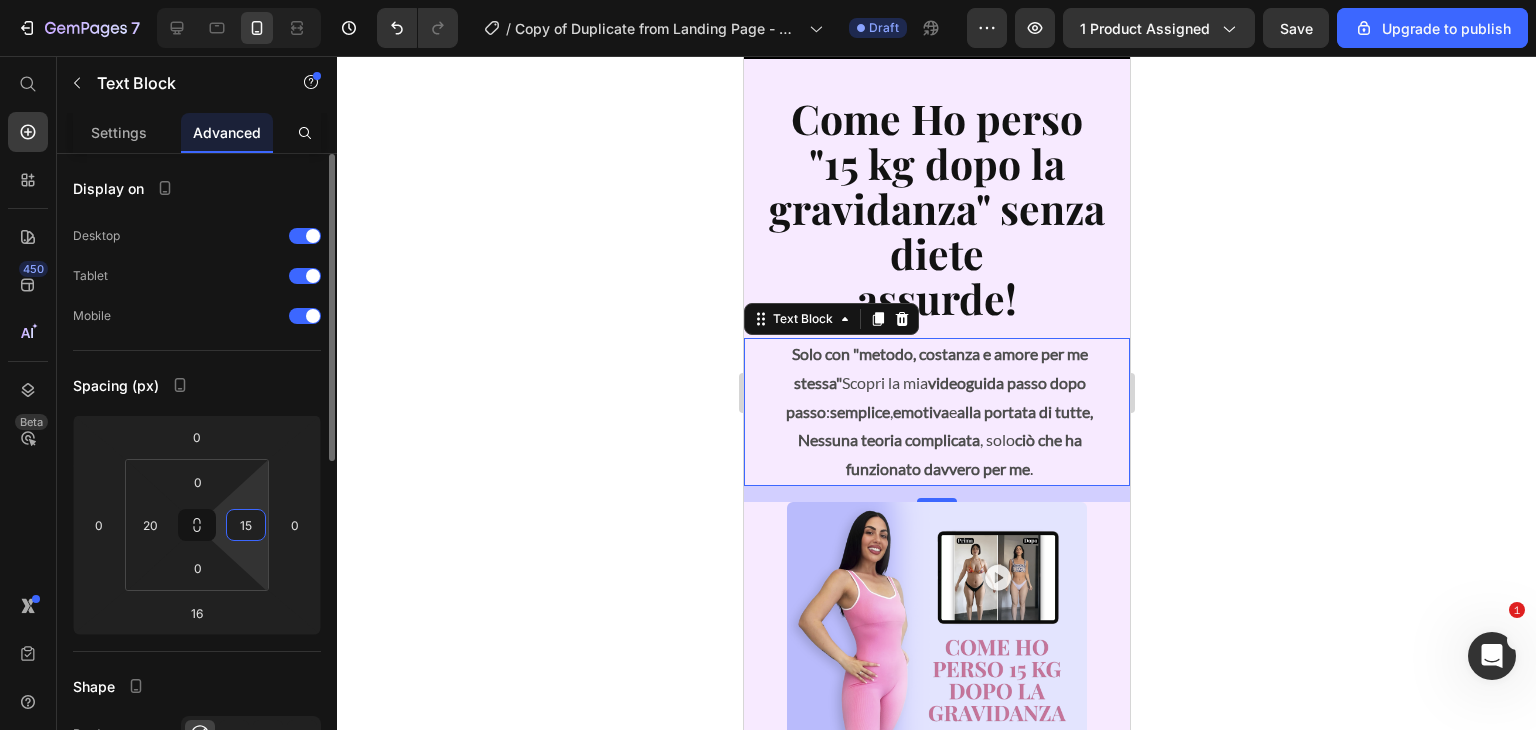 click on "15" at bounding box center [246, 525] 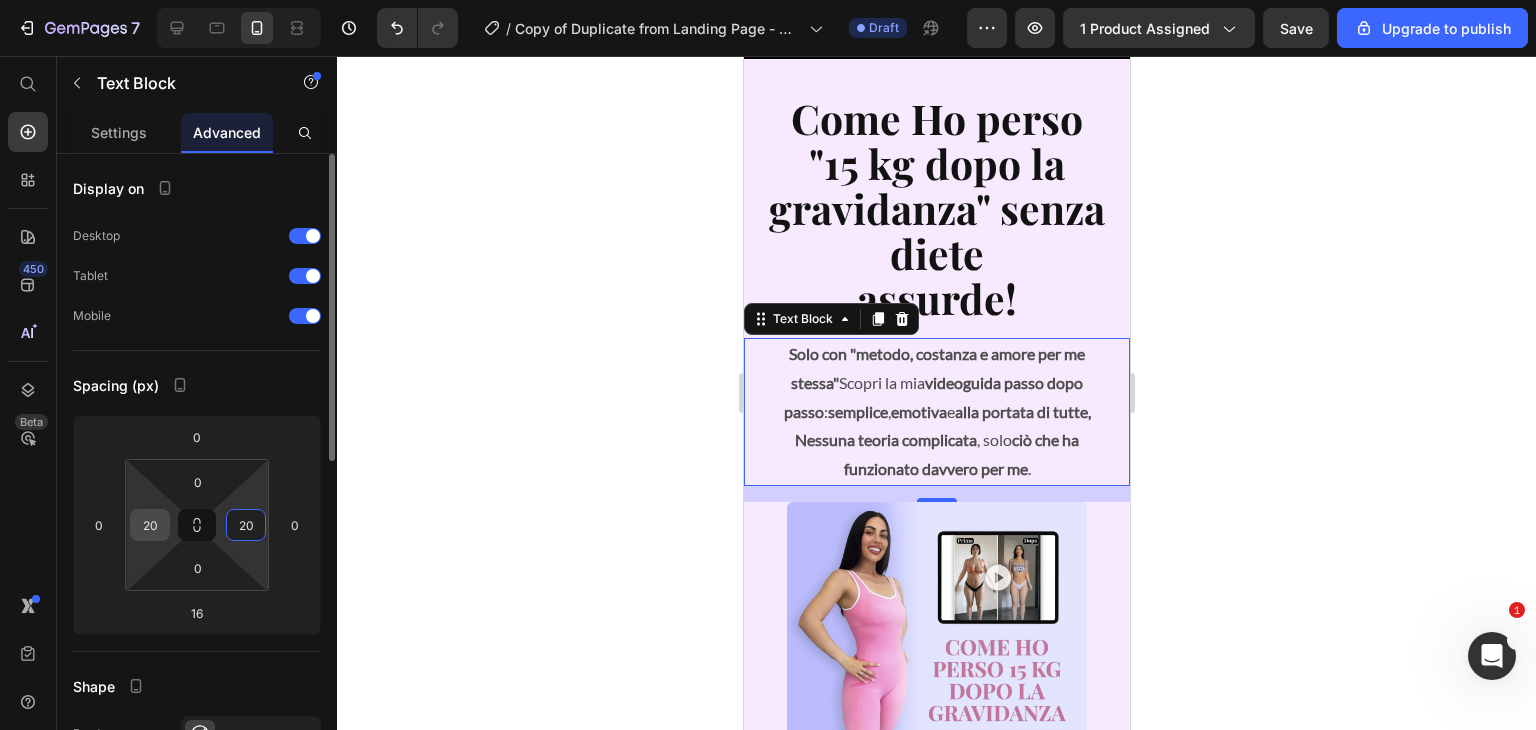 type on "20" 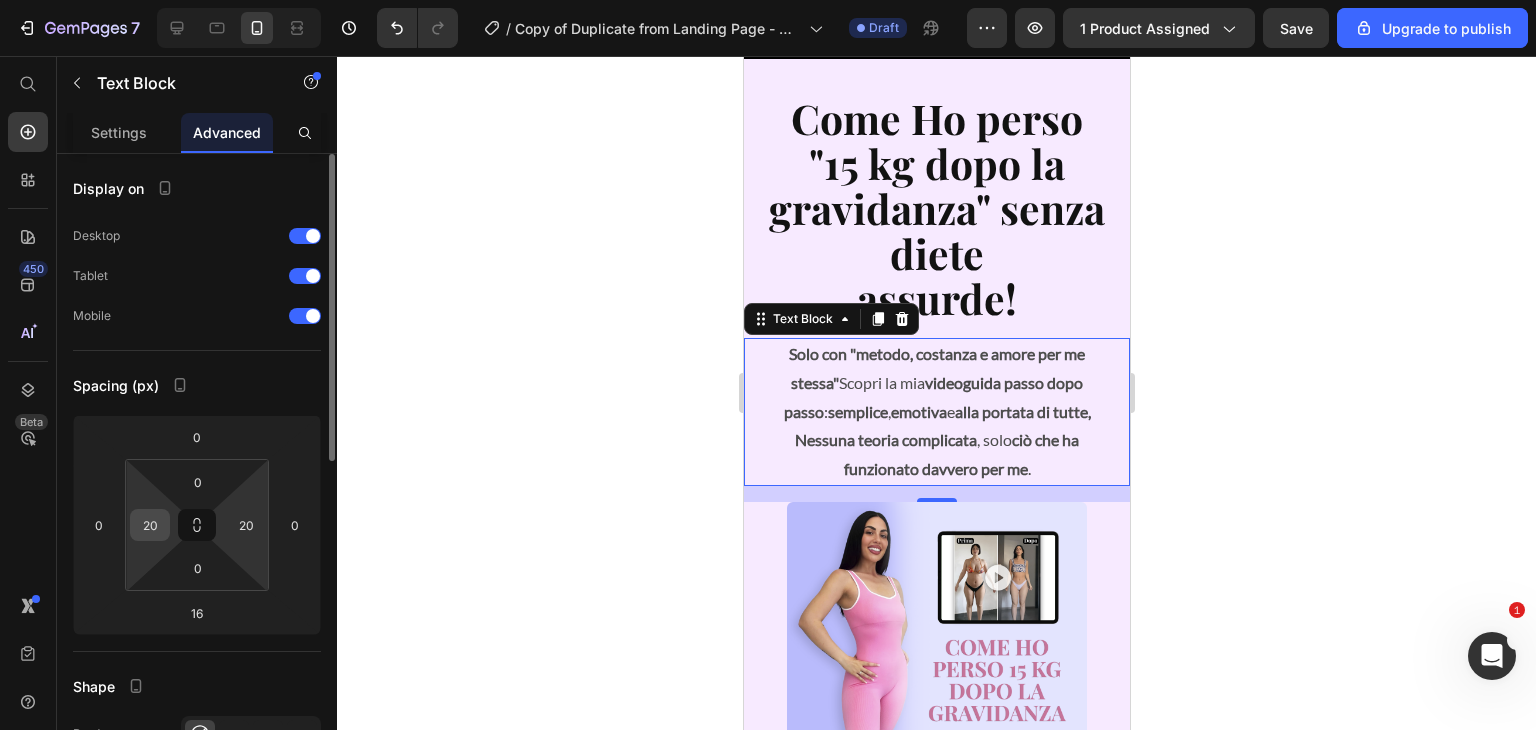click on "20" at bounding box center (150, 525) 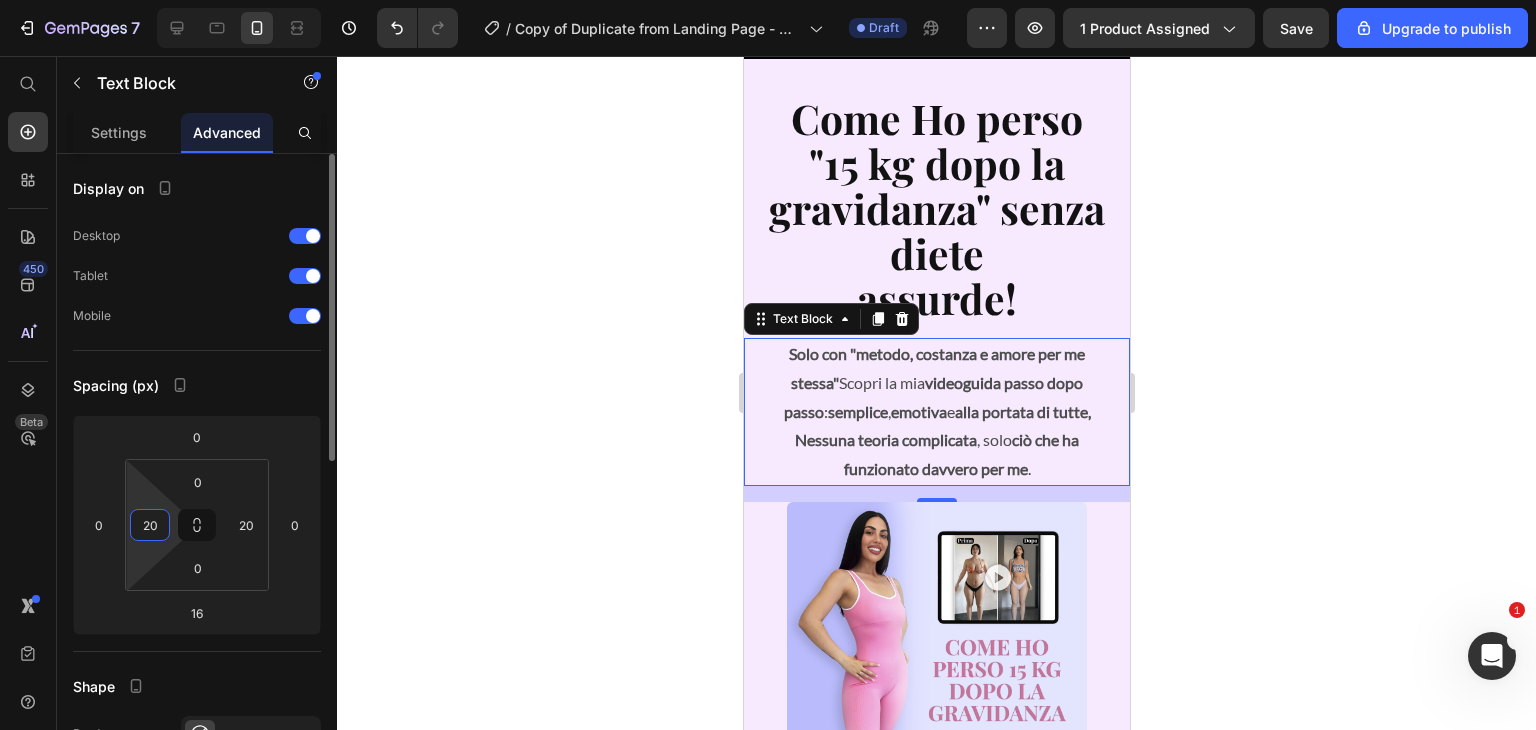 click on "20" at bounding box center (150, 525) 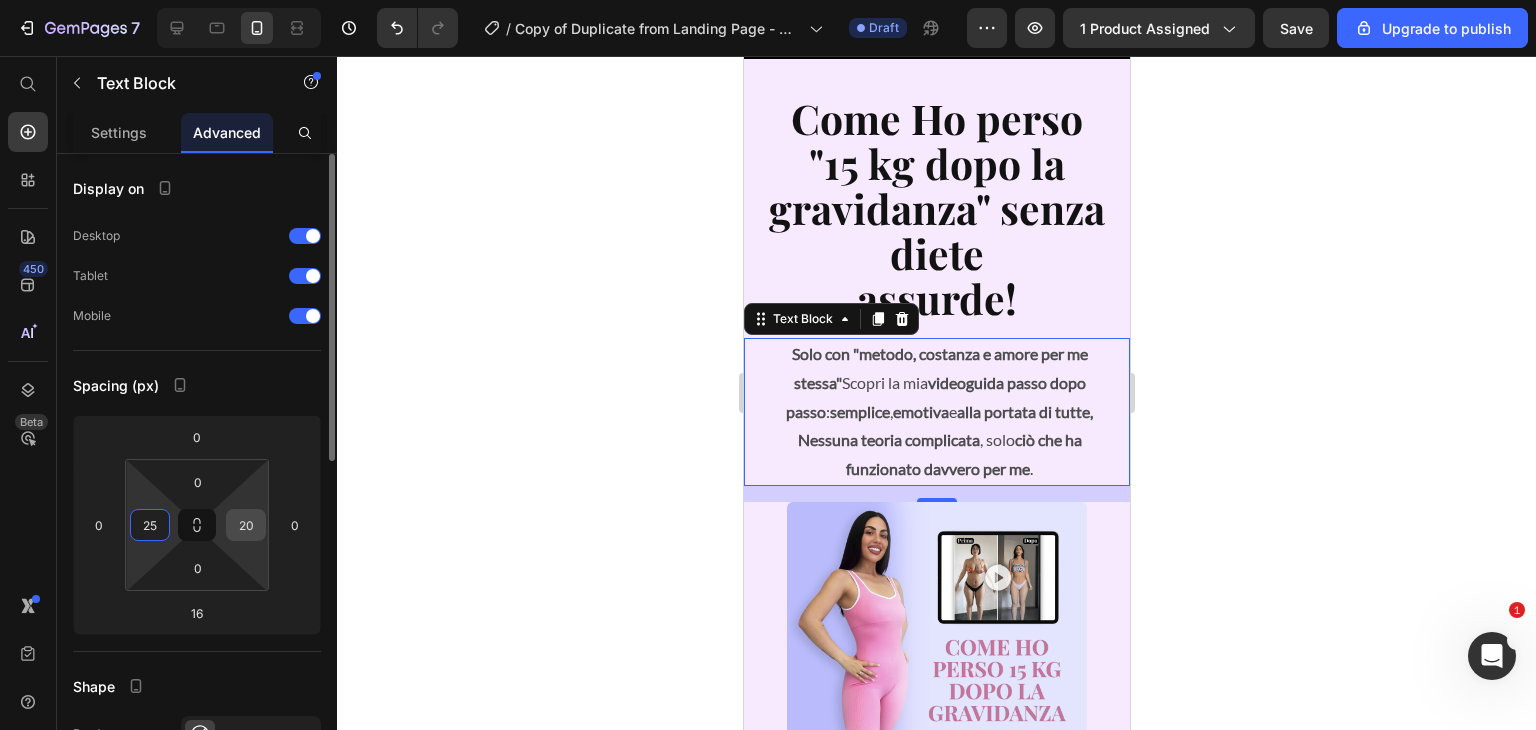 type on "25" 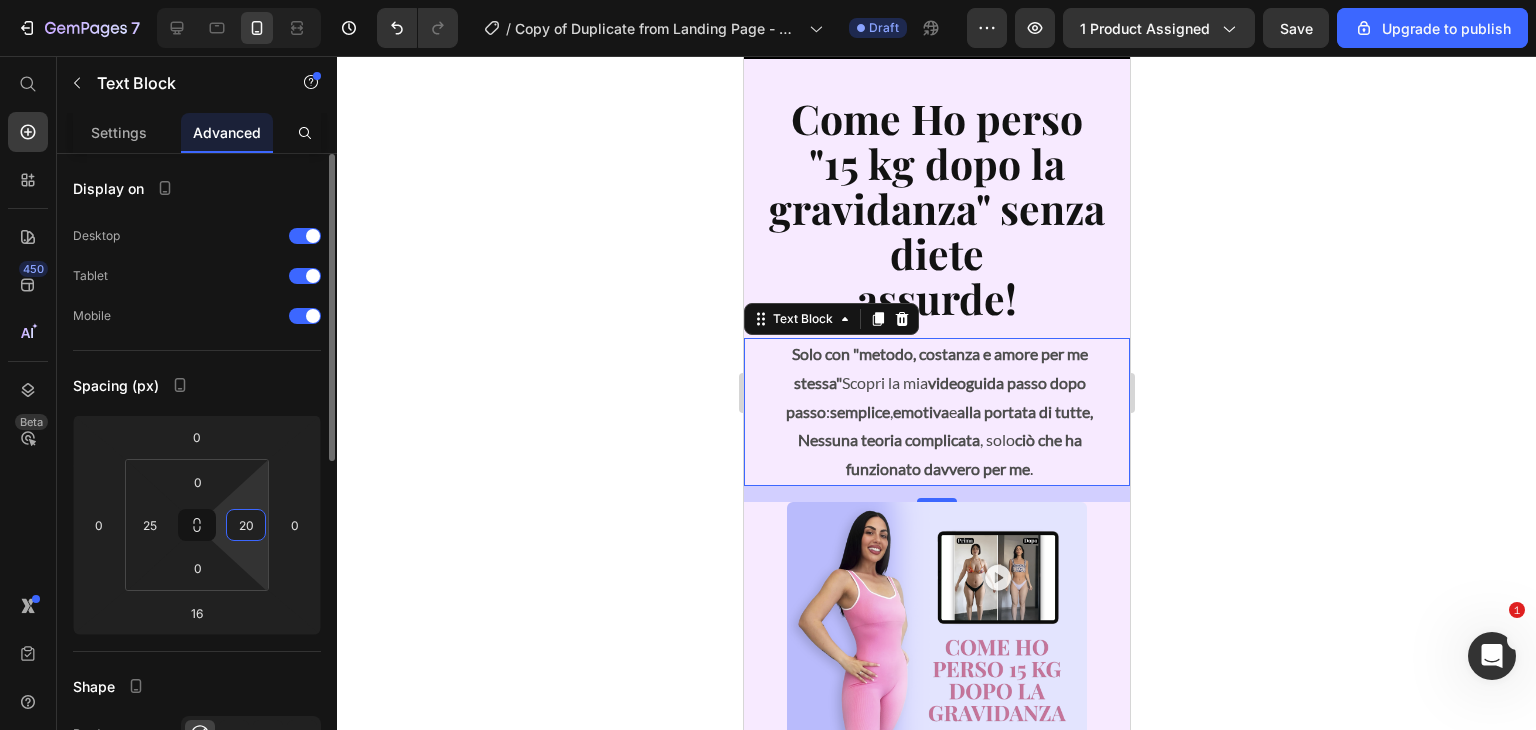 click on "20" at bounding box center [246, 525] 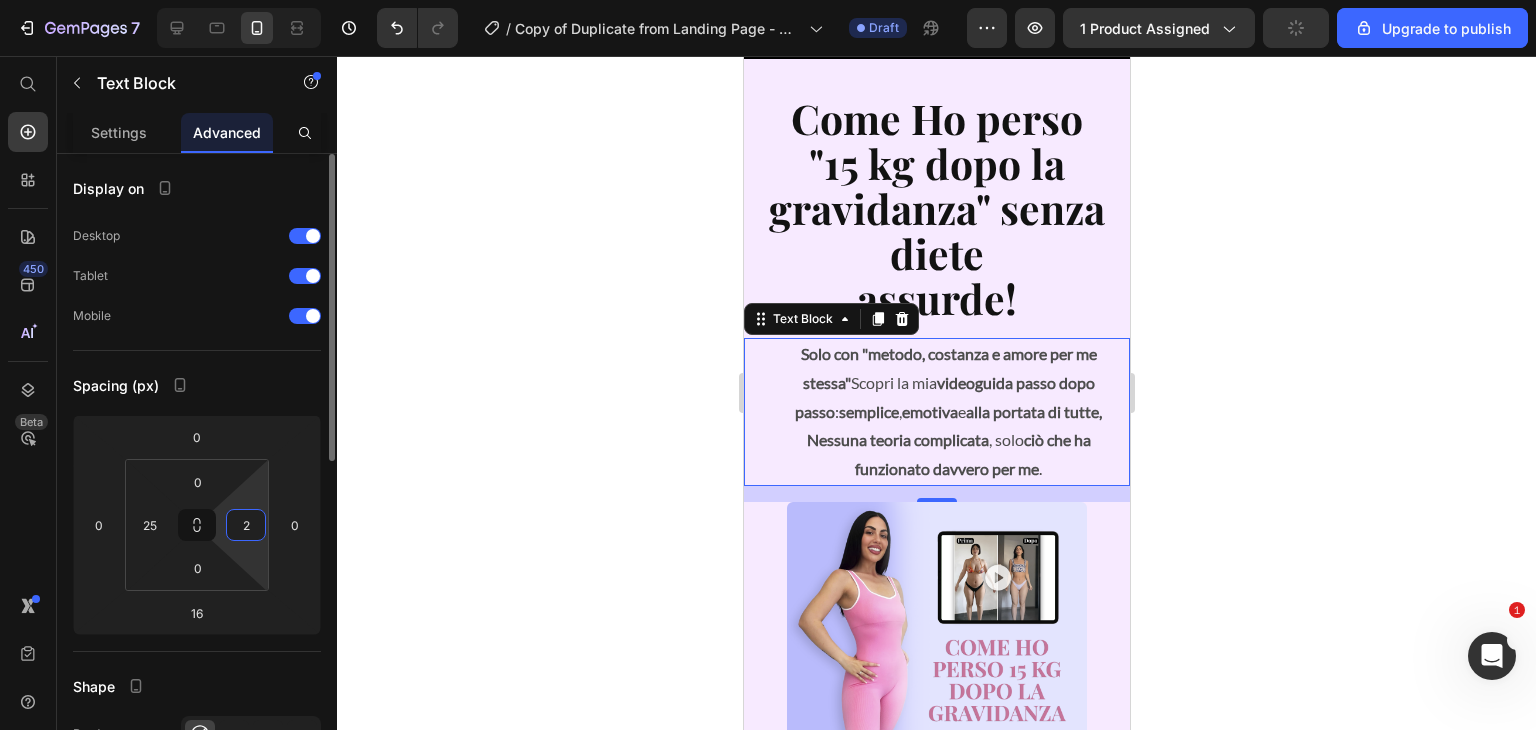 type on "20" 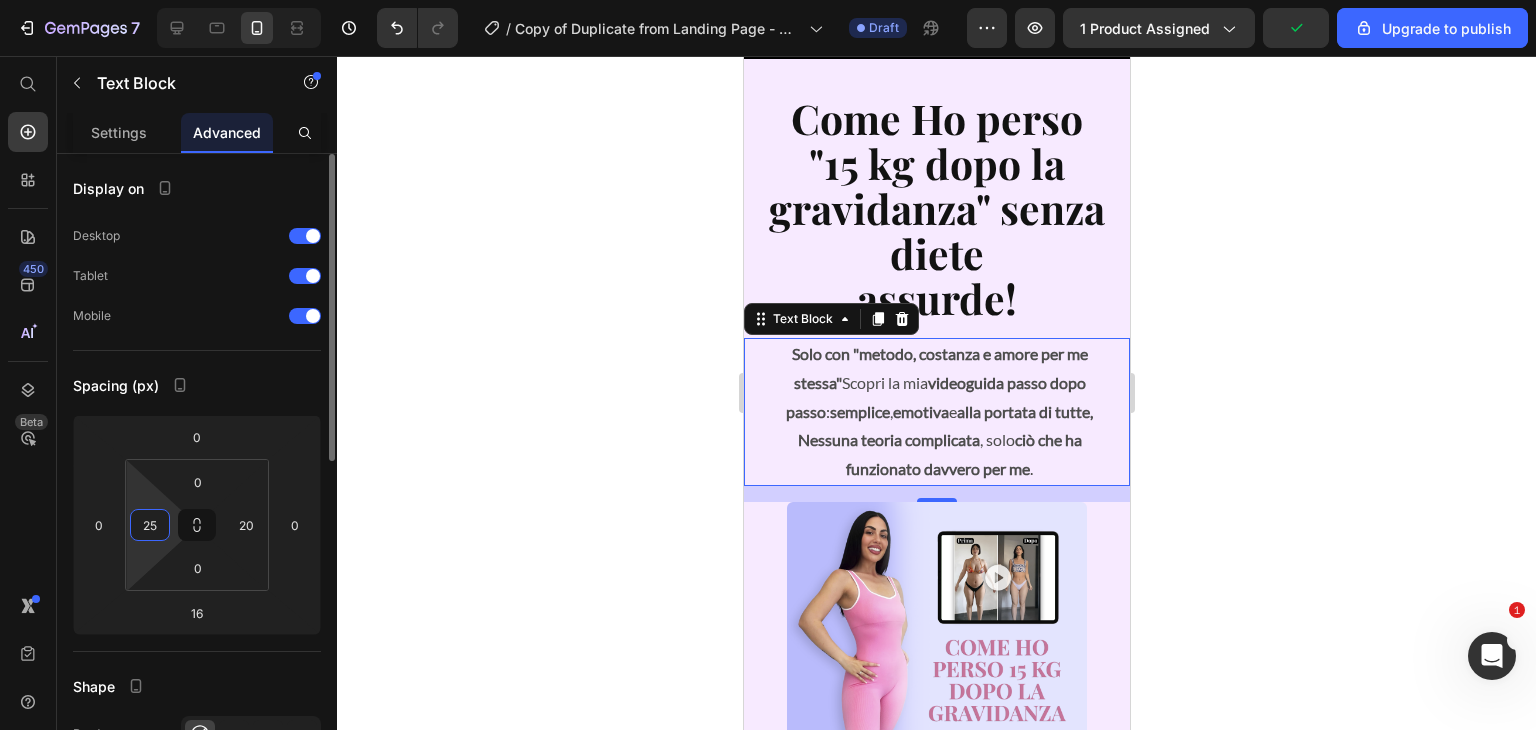 click on "25" at bounding box center (150, 525) 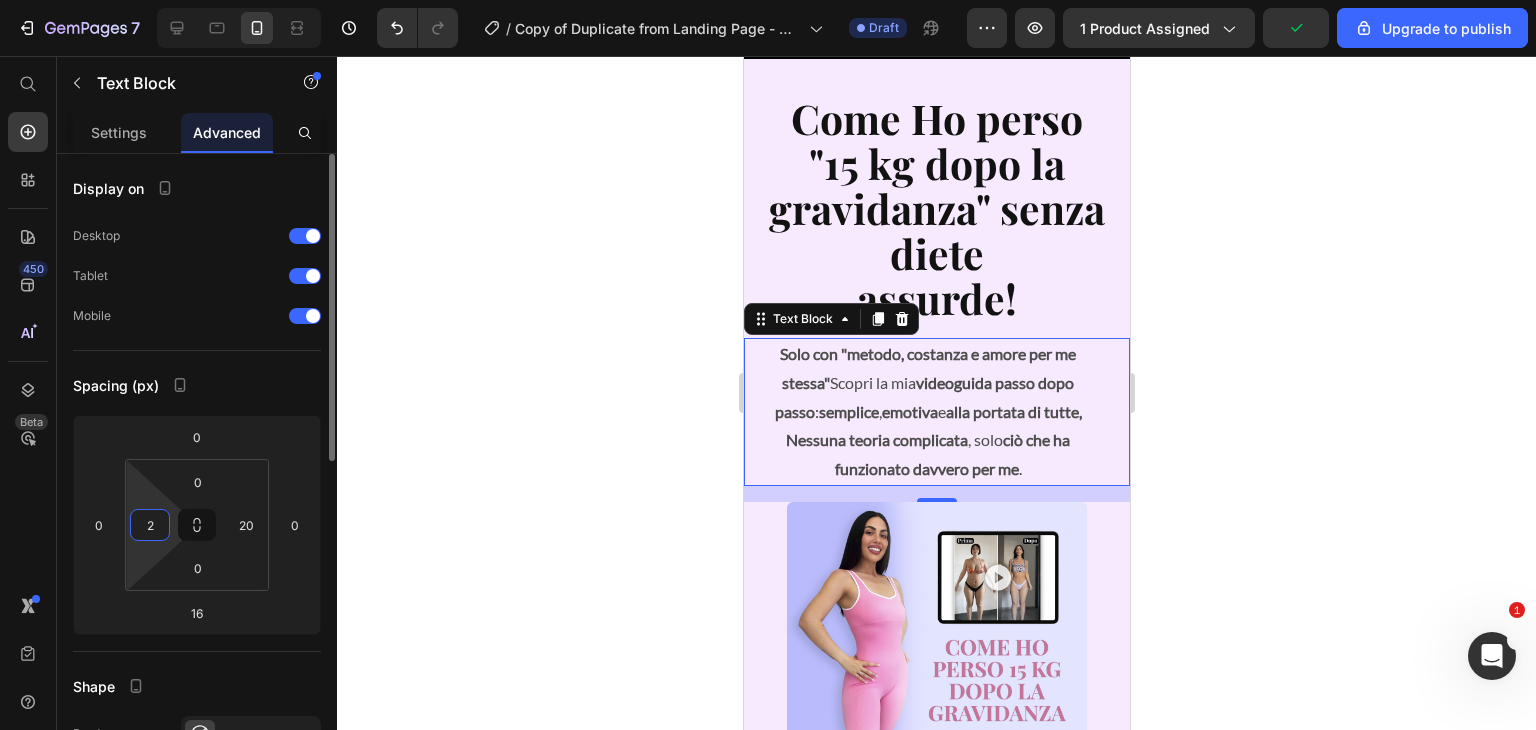 type on "20" 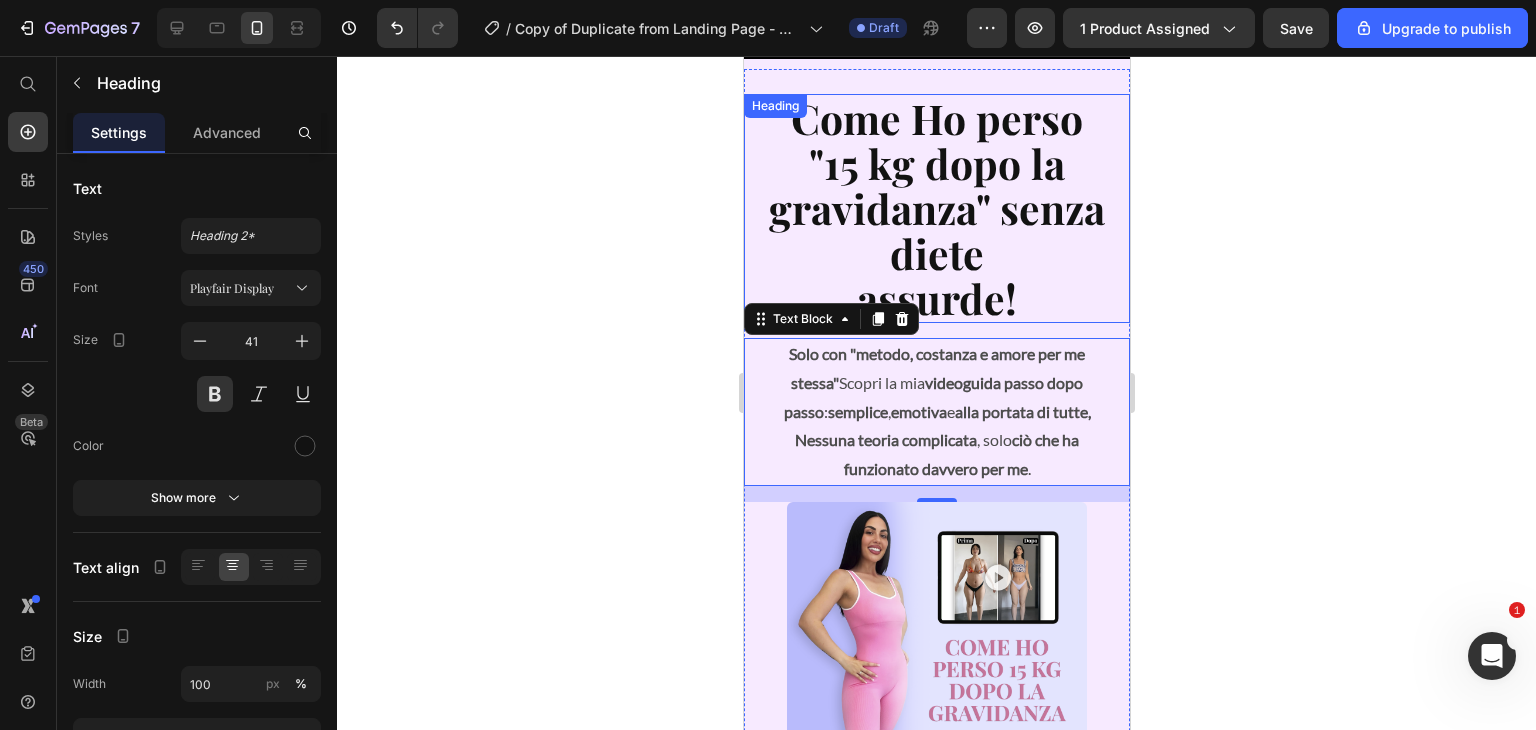 click on "Come Ho perso "15 kg dopo la gravidanza" senza diete assurde!" at bounding box center (936, 208) 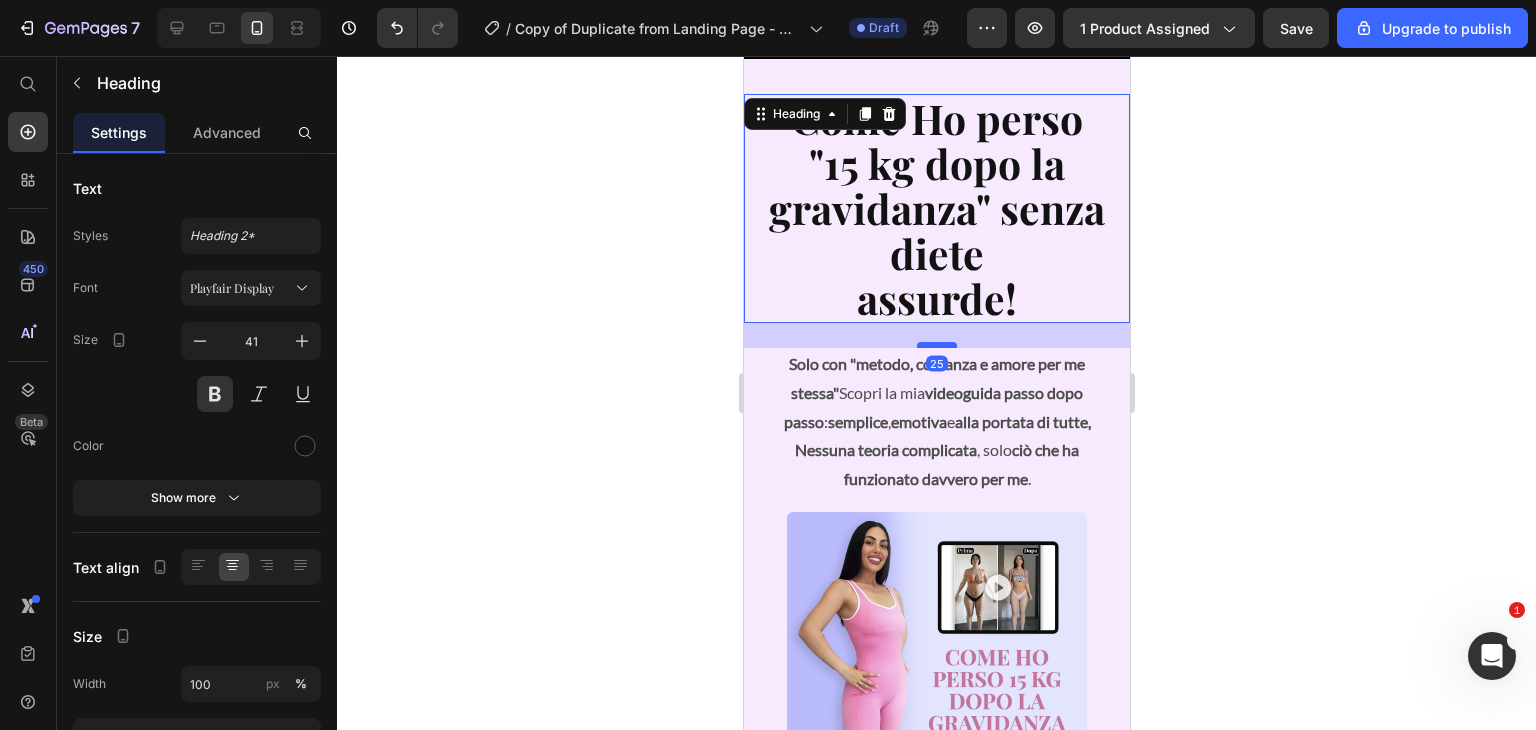click at bounding box center [936, 345] 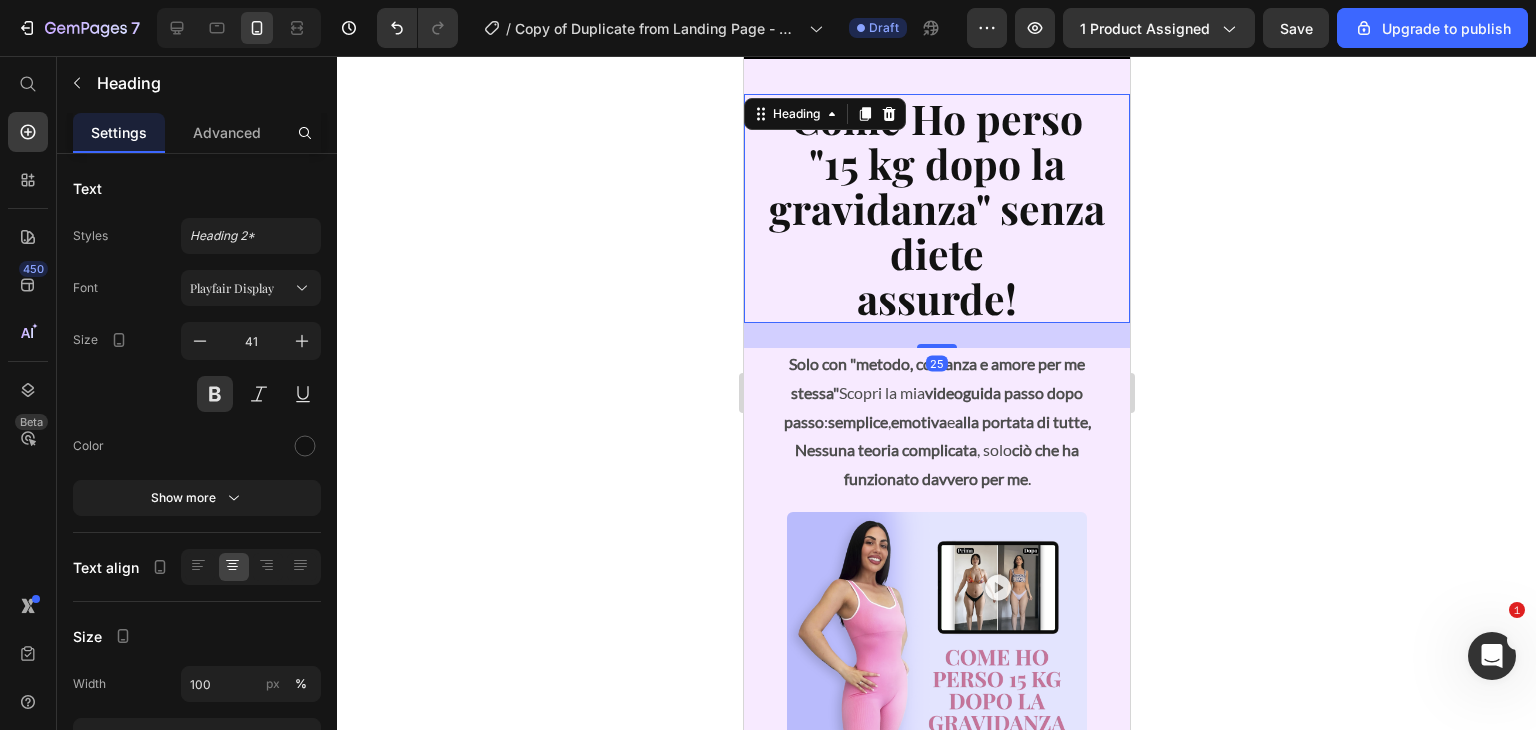 click 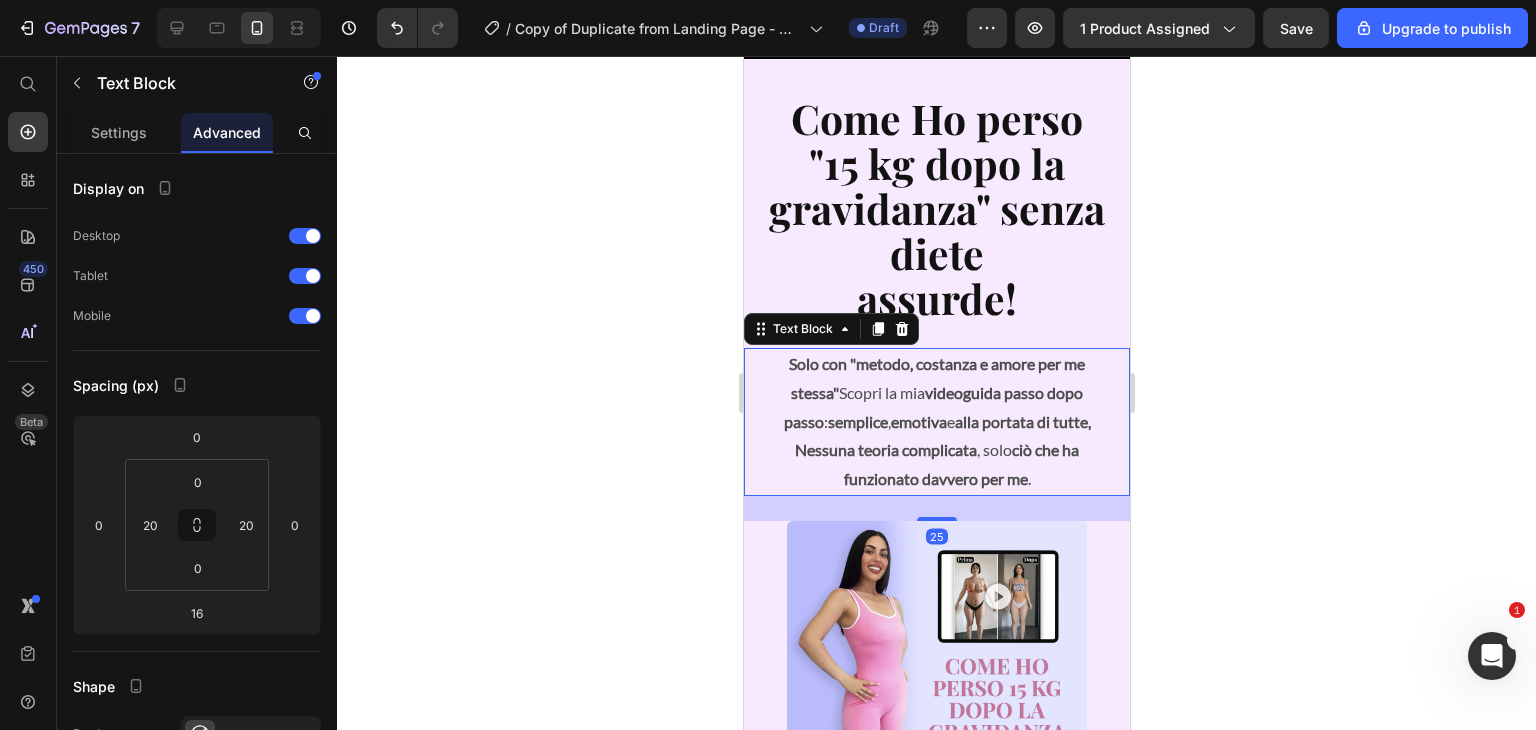 click at bounding box center (936, 519) 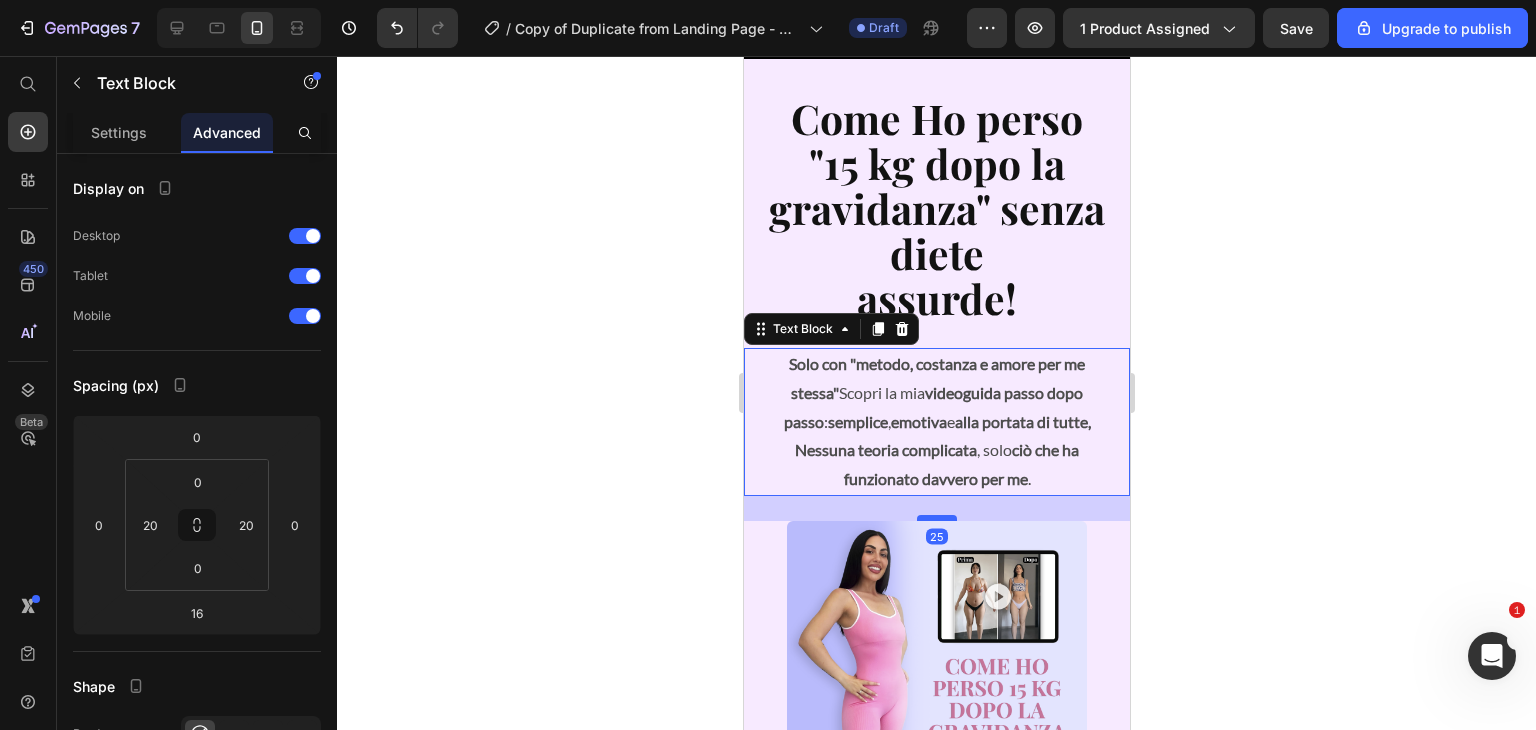 type on "25" 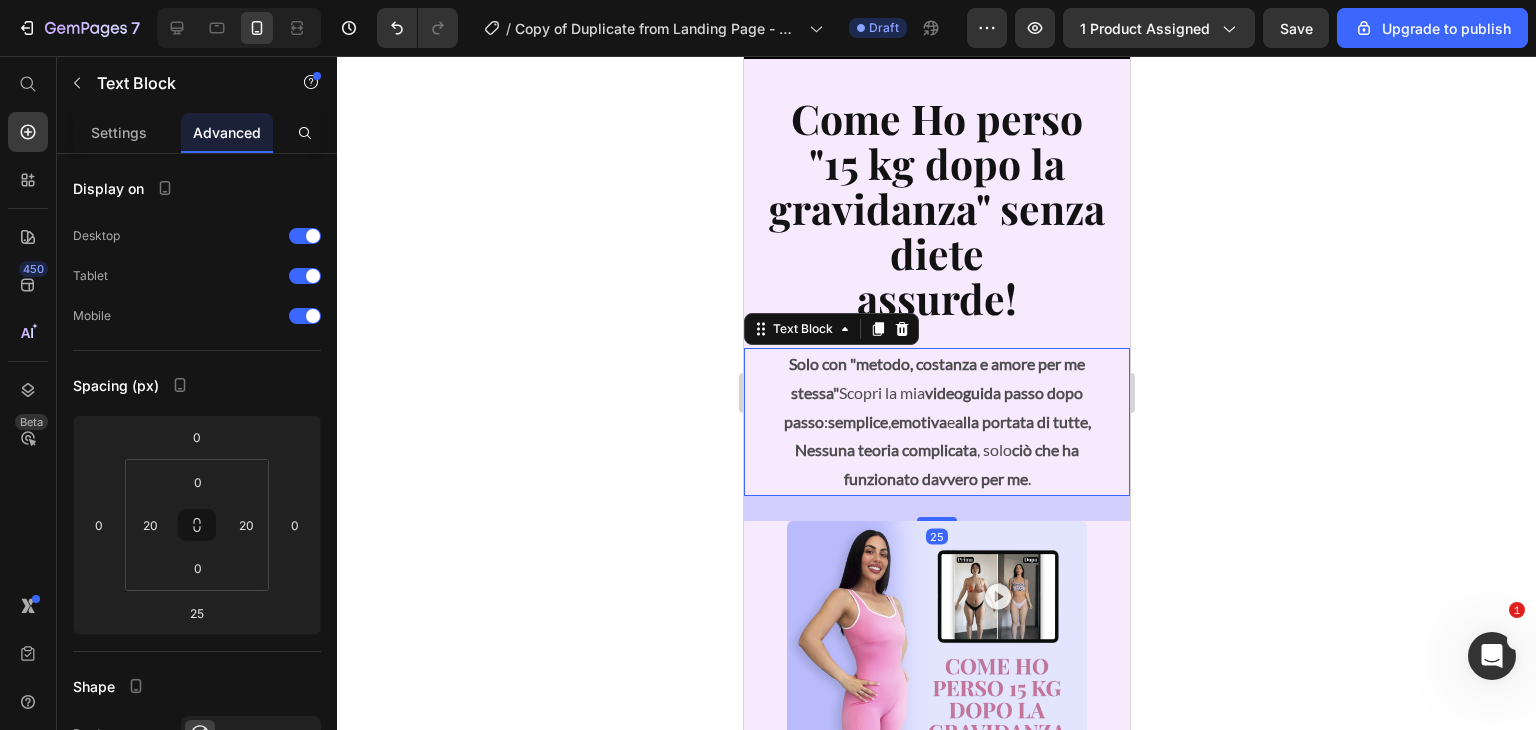 click 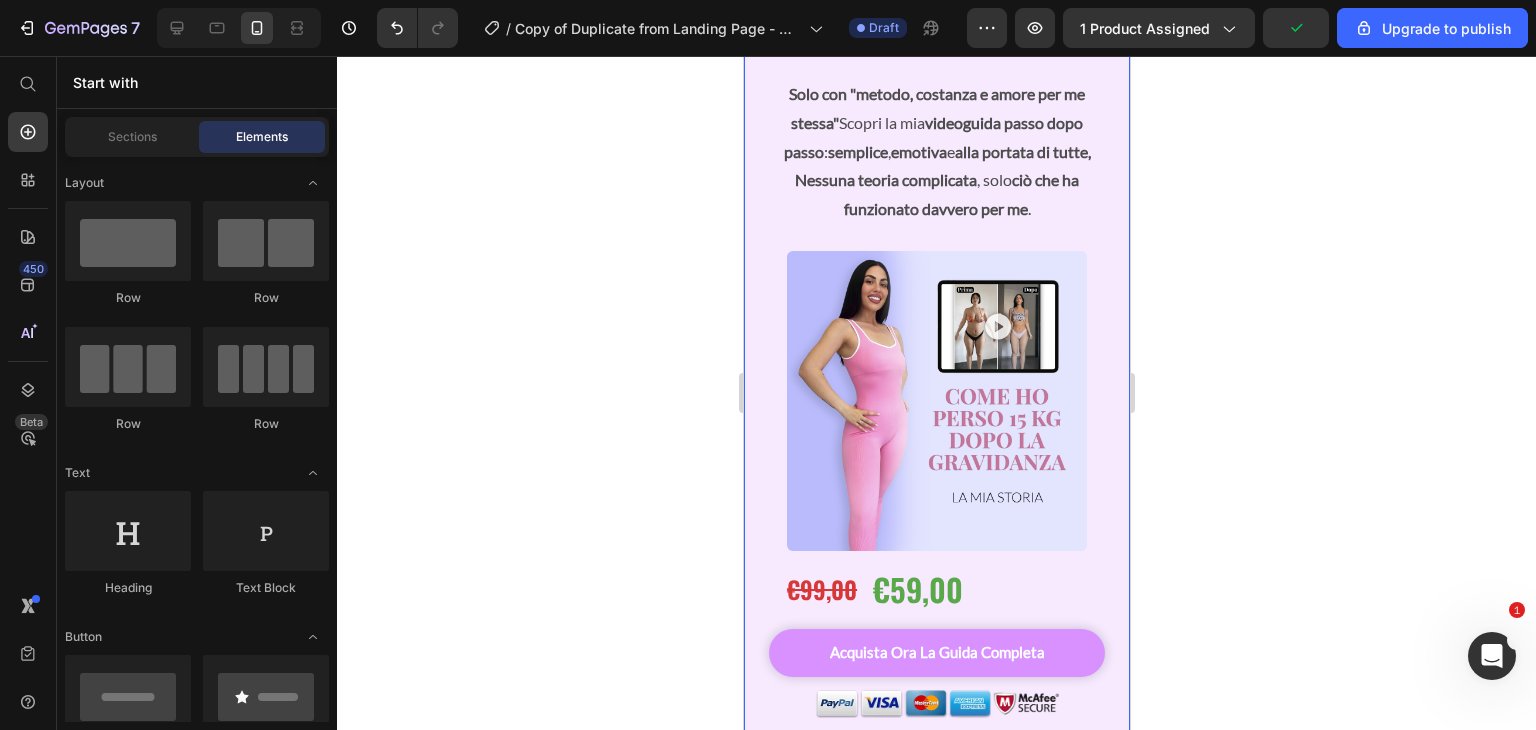 scroll, scrollTop: 360, scrollLeft: 0, axis: vertical 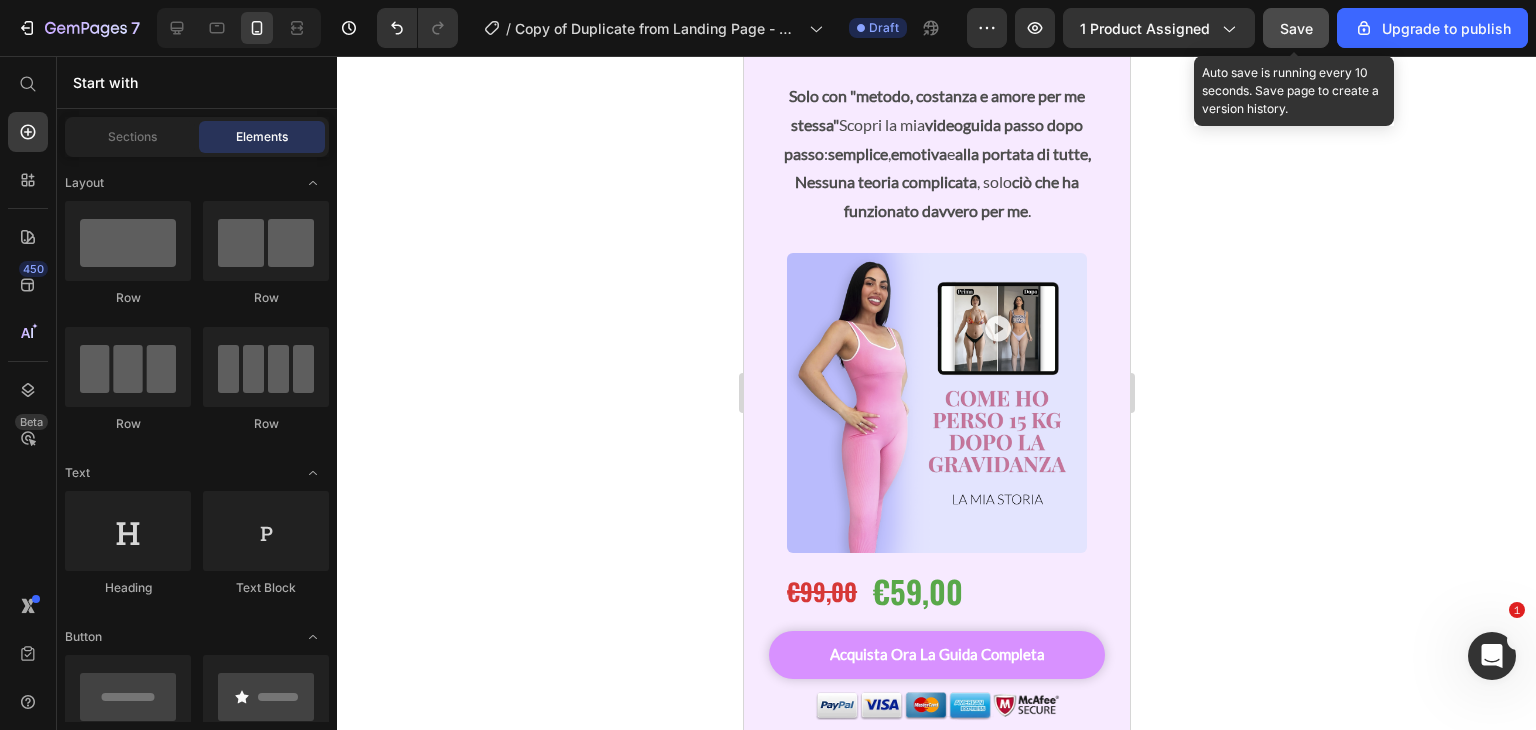 click on "Save" at bounding box center (1296, 28) 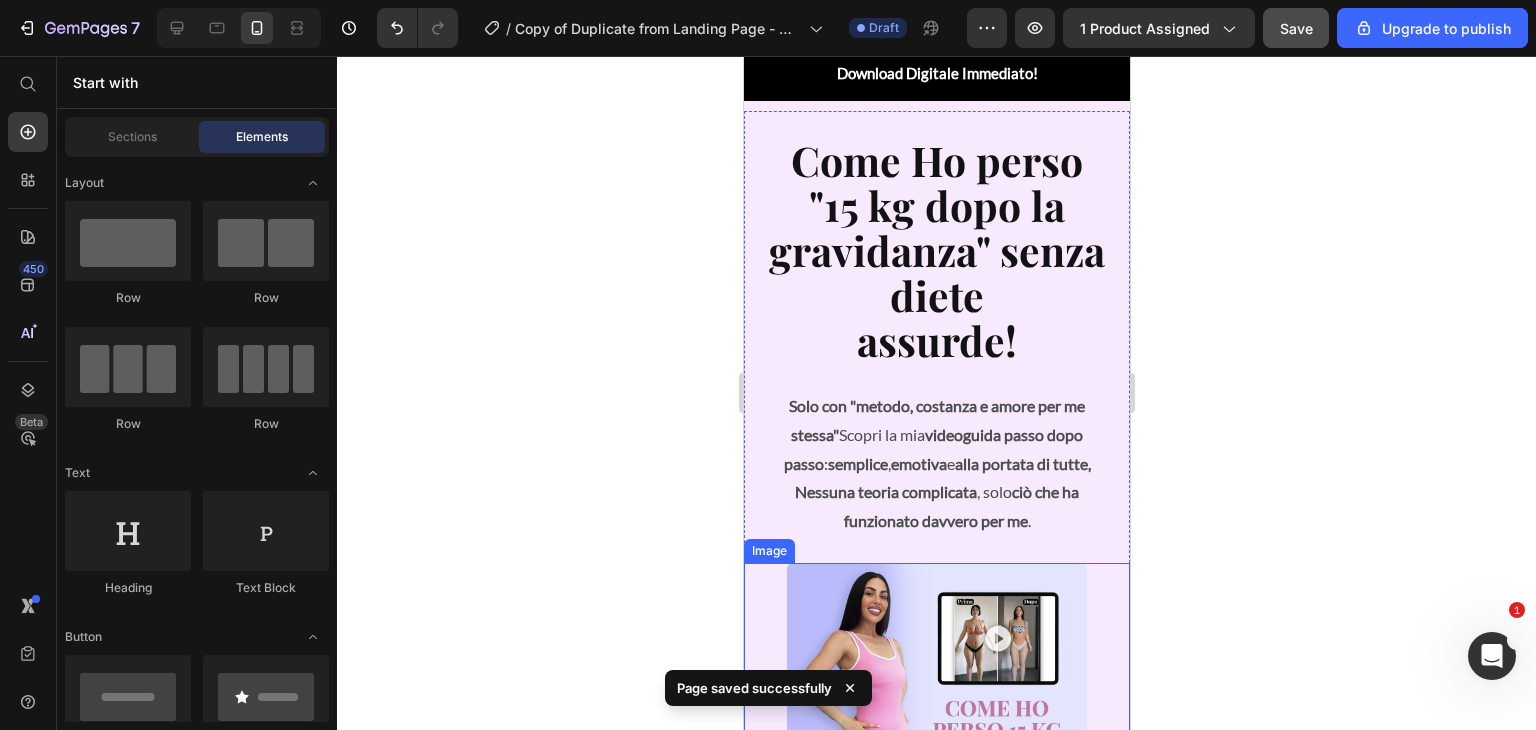 scroll, scrollTop: 35, scrollLeft: 0, axis: vertical 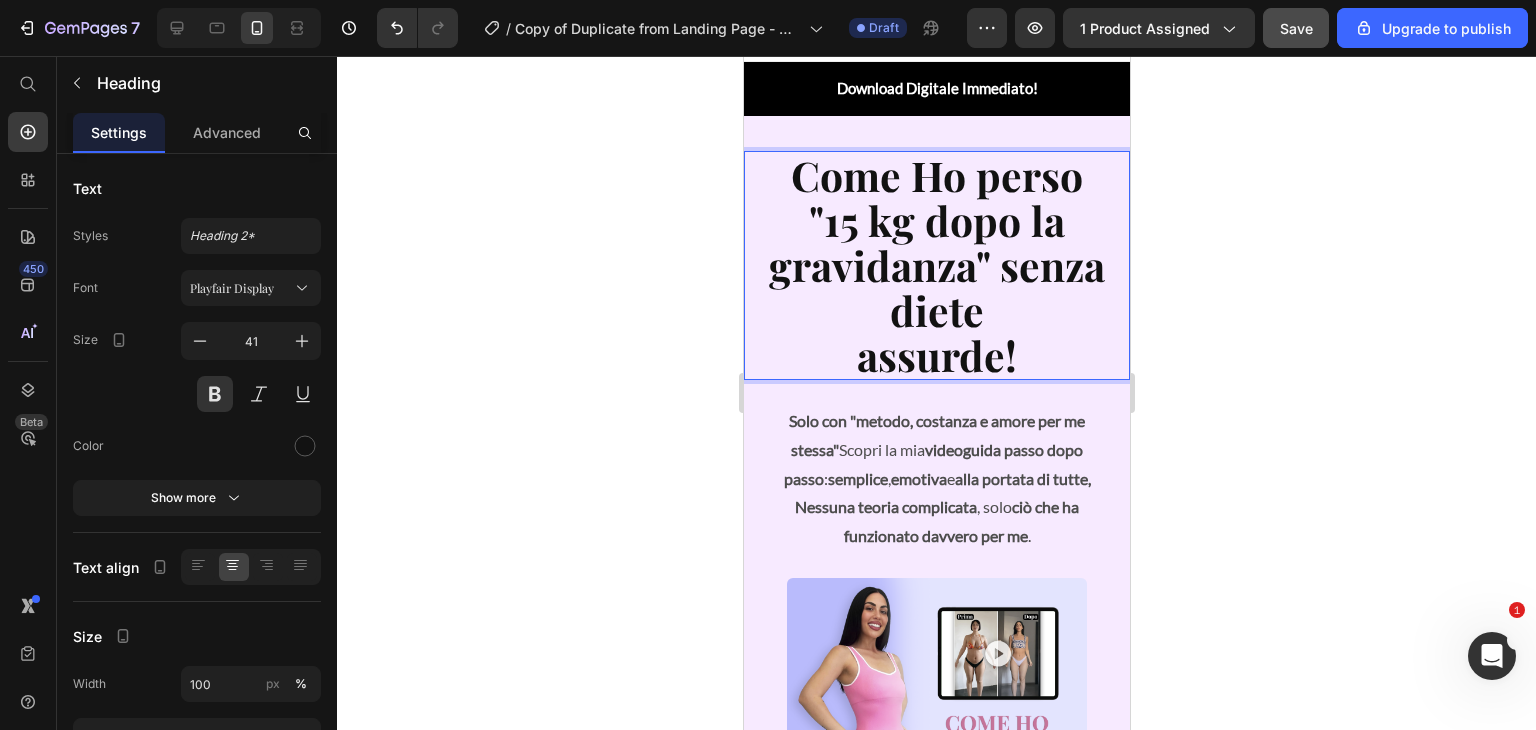 click on "Come Ho perso "15 kg dopo la gravidanza" senza diete assurde!" at bounding box center (936, 265) 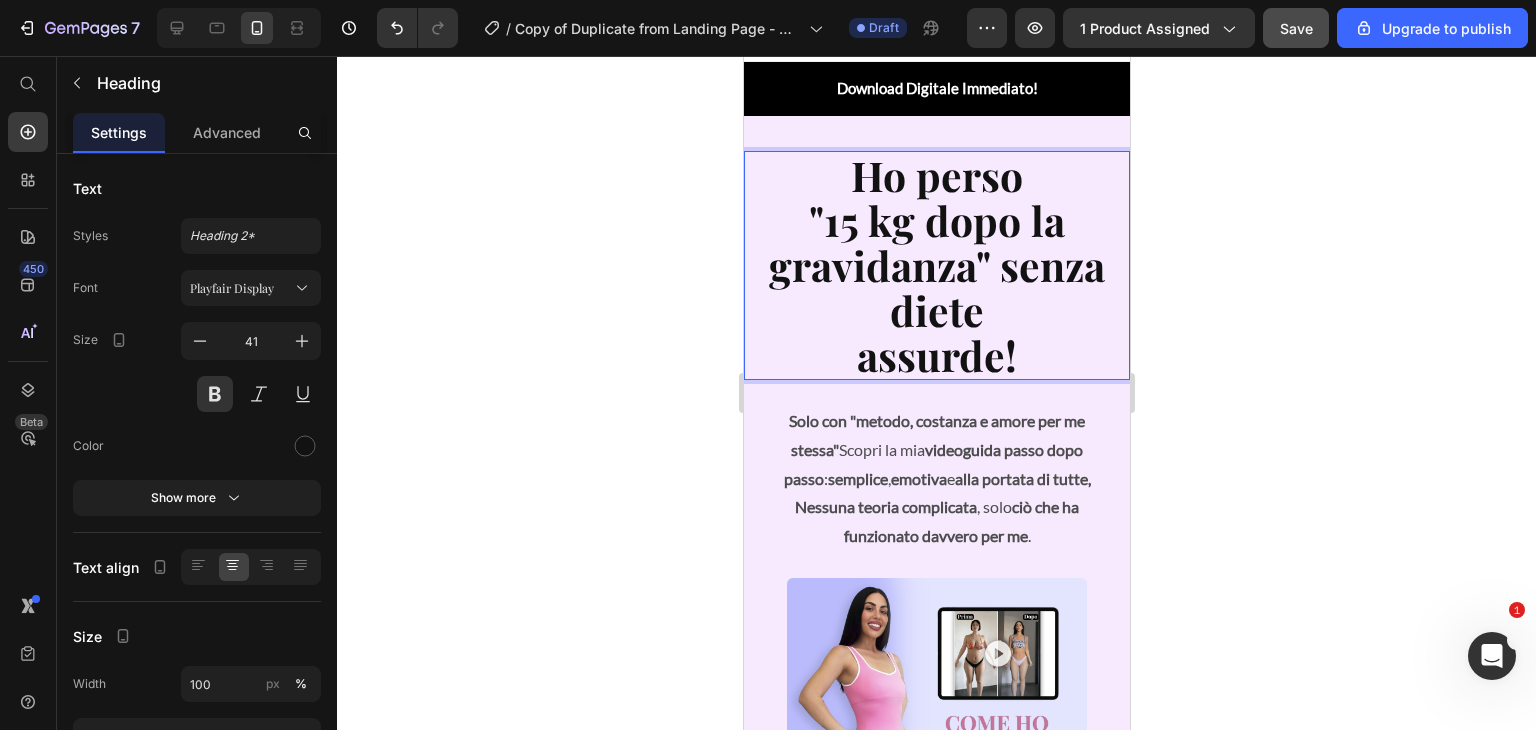 click on "Ho perso  "[NUMBER] kg dopo la gravidanza" senza diete assurde!" at bounding box center [936, 265] 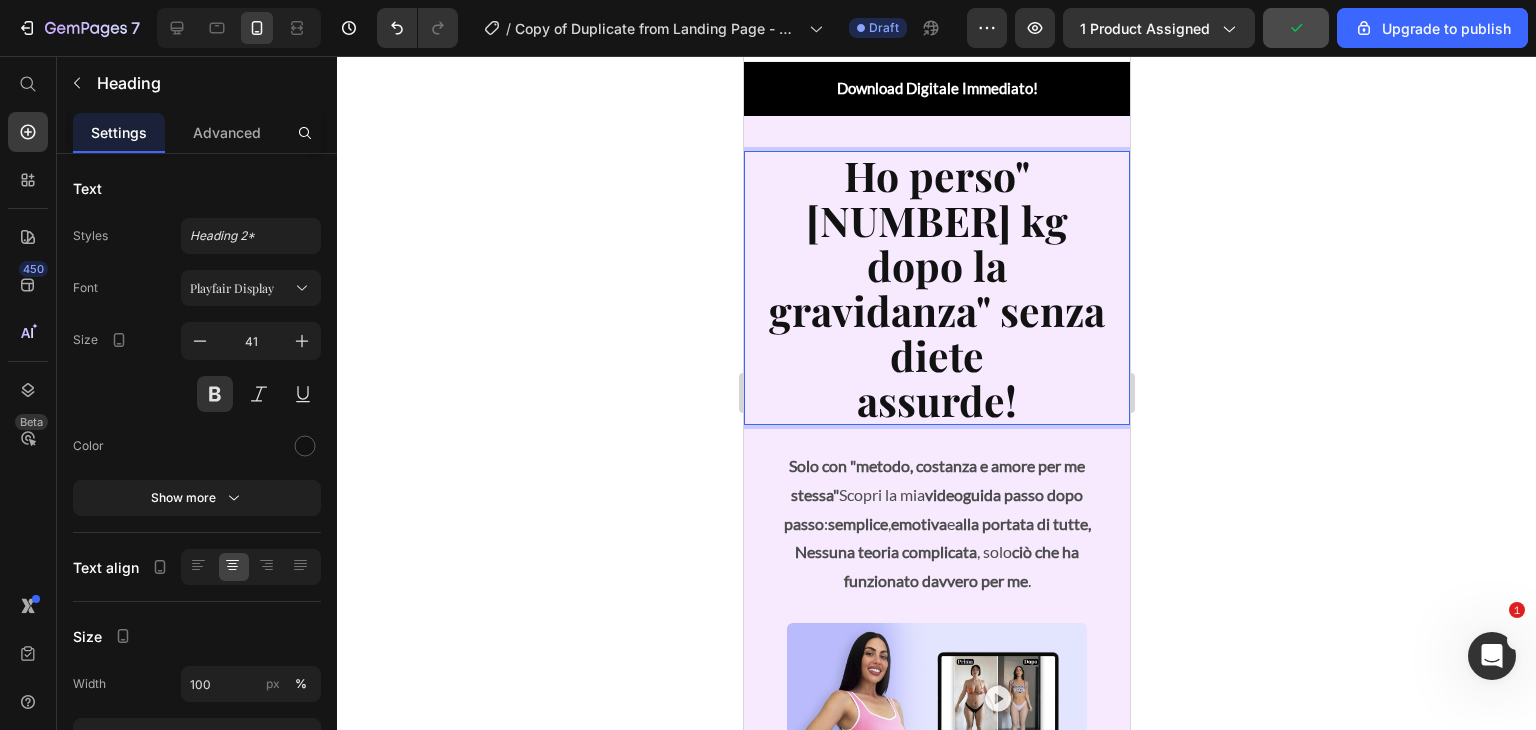 click on "Ho perso"[NUMBER] kg dopo la gravidanza" senza diete assurde!" at bounding box center (936, 288) 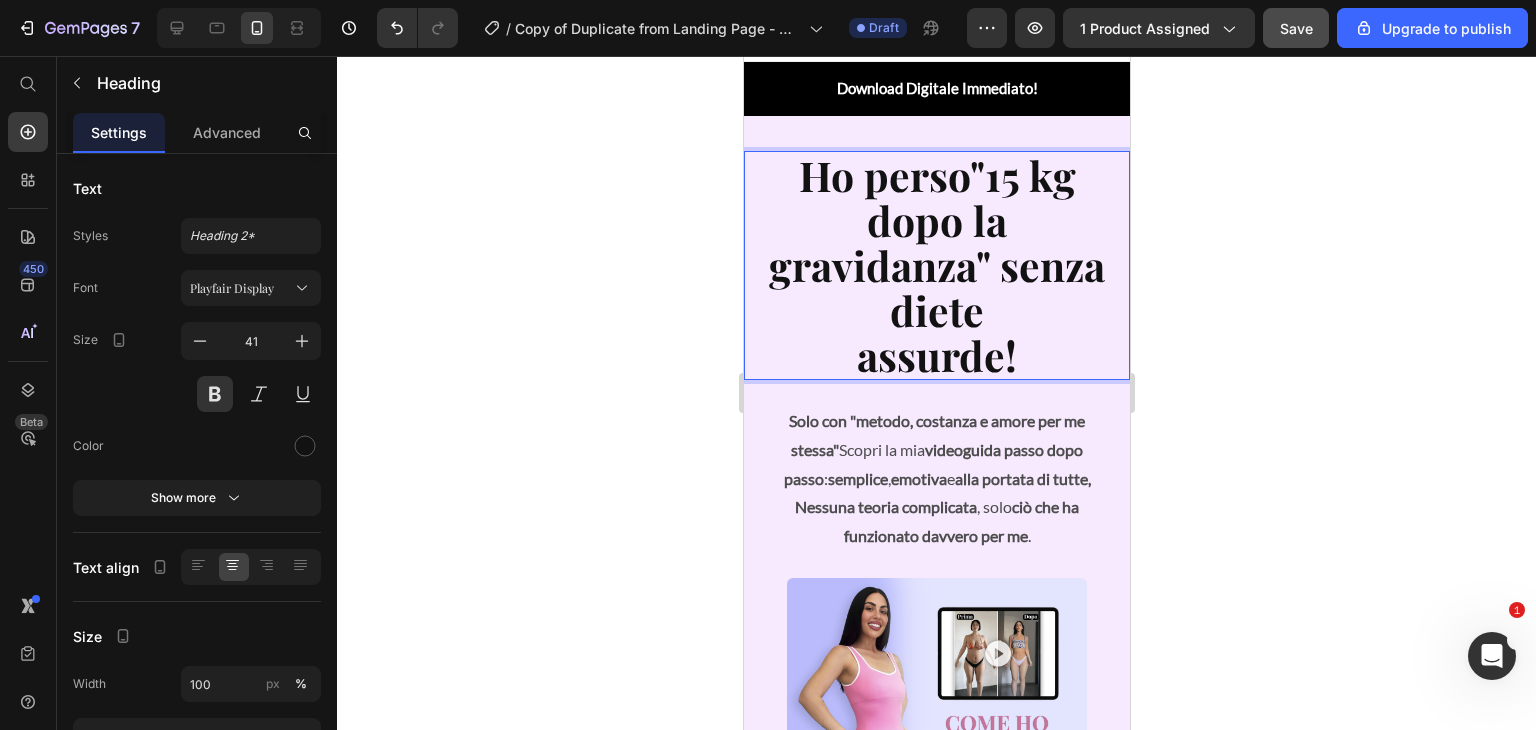 click on "Ho perso"[NUMBER] kg dopo la gravidanza" senza diete assurde!" at bounding box center (936, 265) 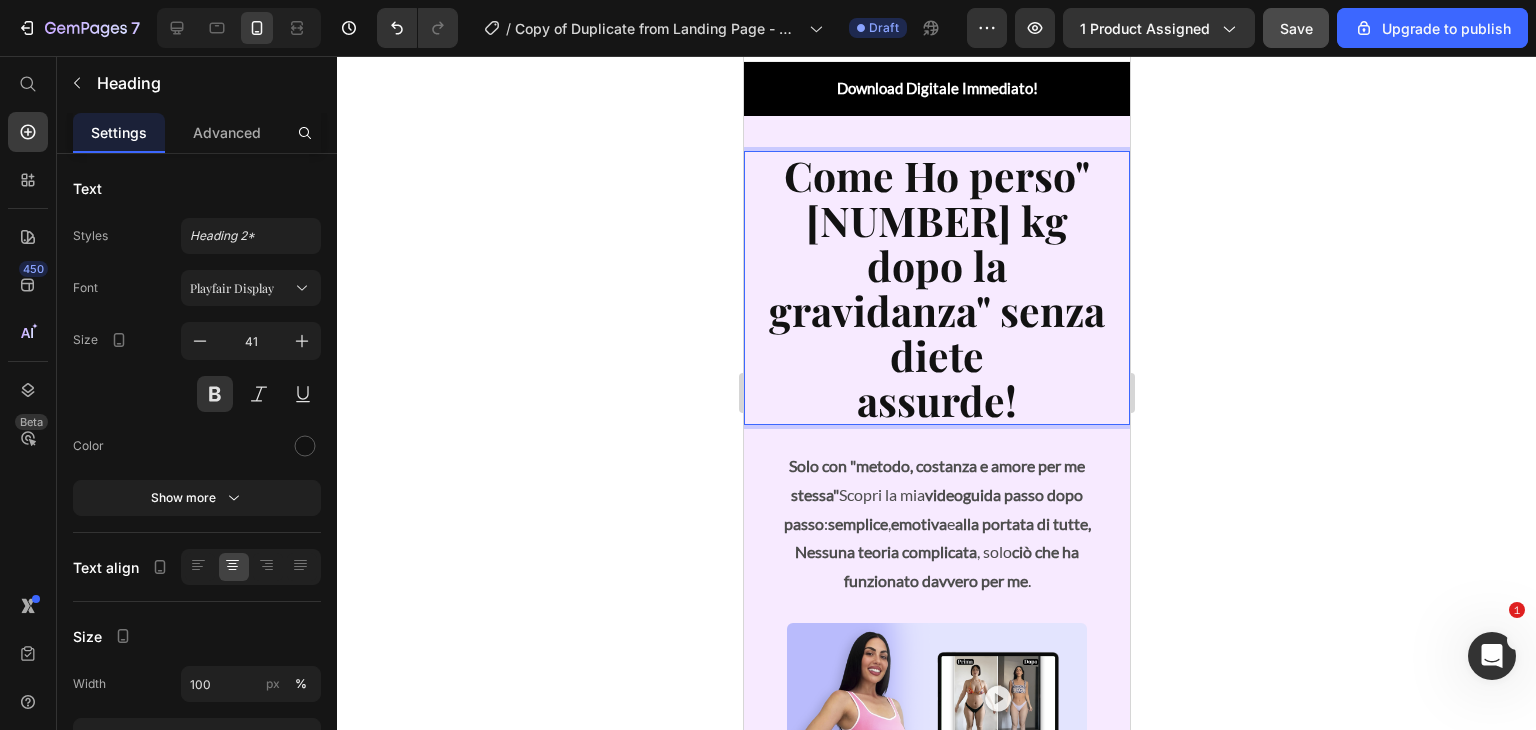 click on "Come Ho perso"[NUMBER] kg dopo la gravidanza" senza diete assurde!" at bounding box center [936, 288] 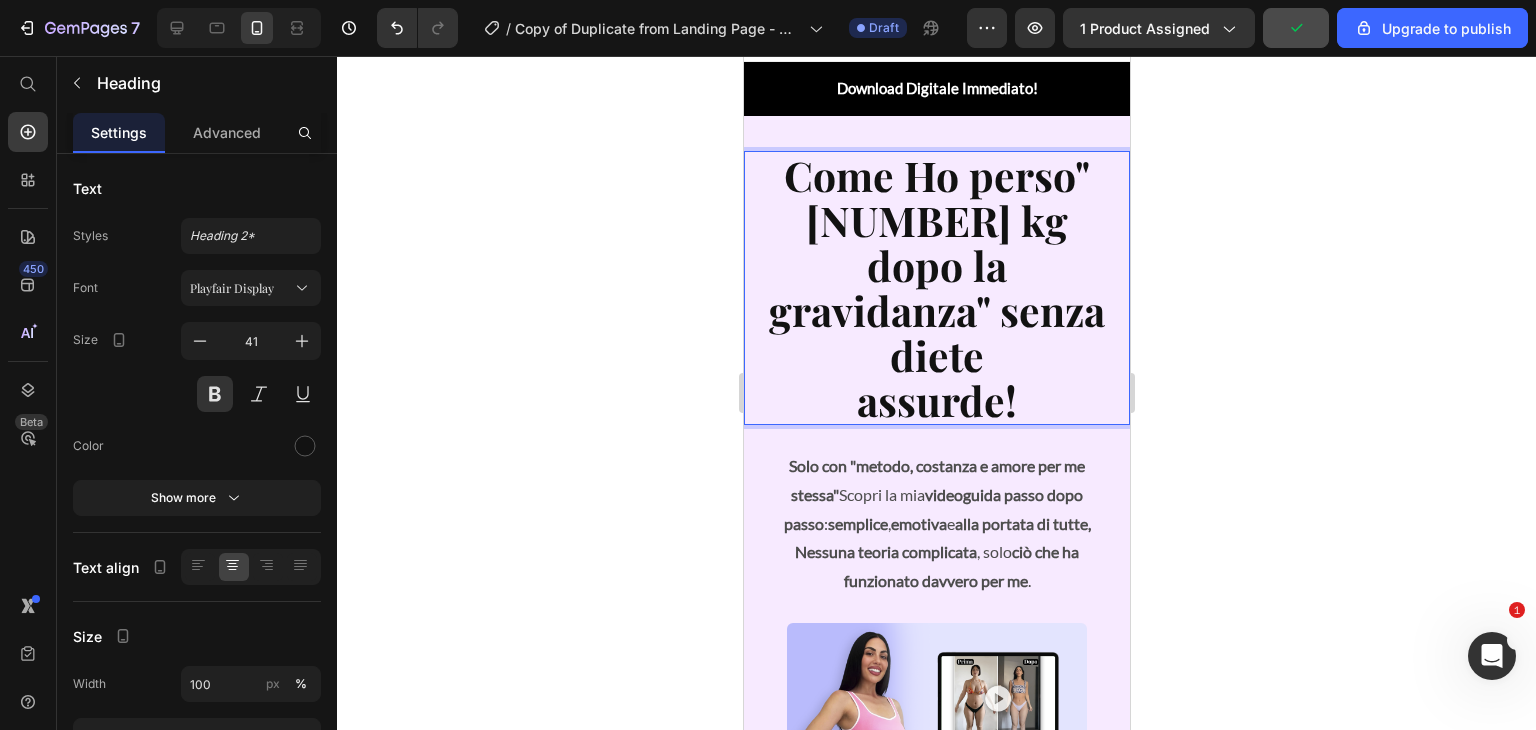 click 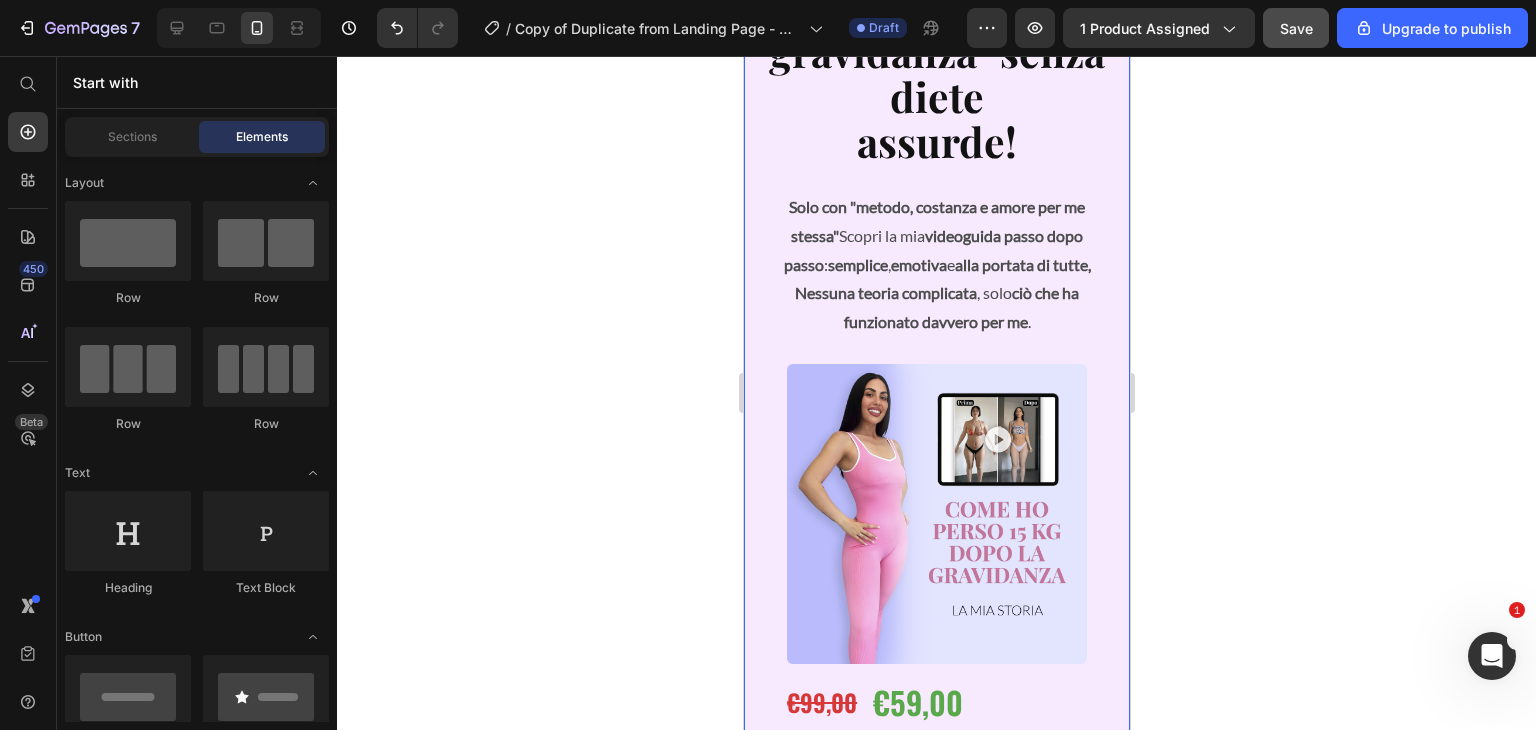 scroll, scrollTop: 298, scrollLeft: 0, axis: vertical 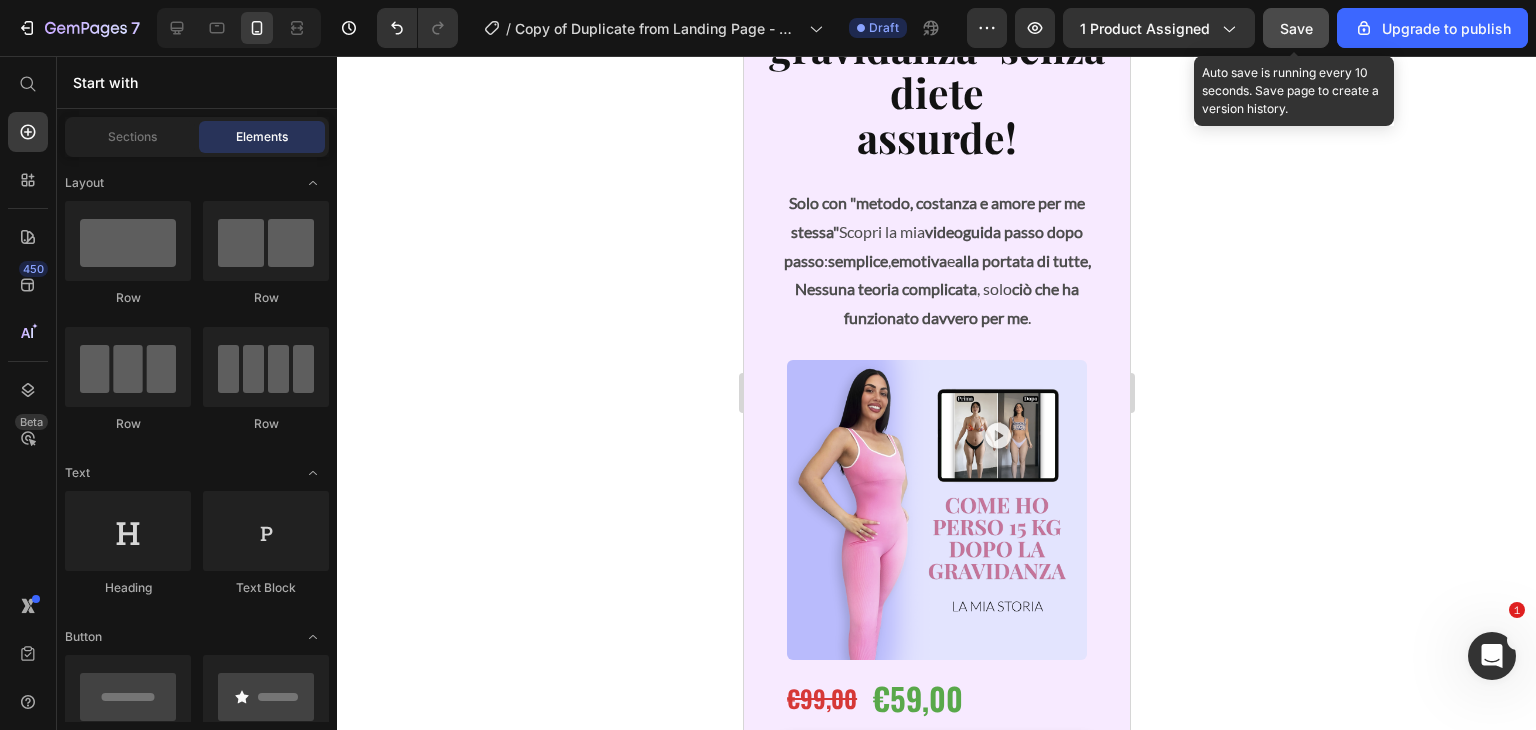 click on "Save" at bounding box center (1296, 28) 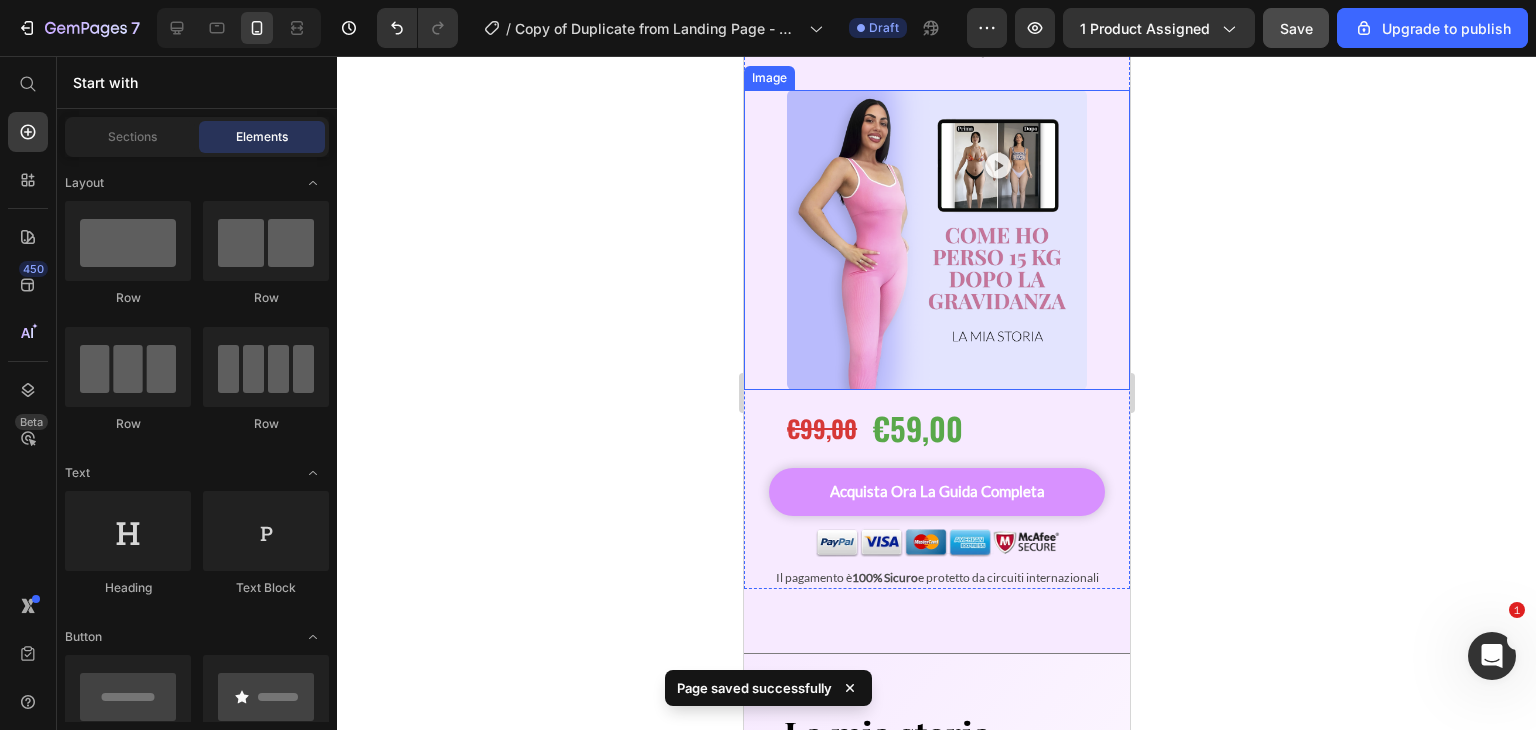 scroll, scrollTop: 570, scrollLeft: 0, axis: vertical 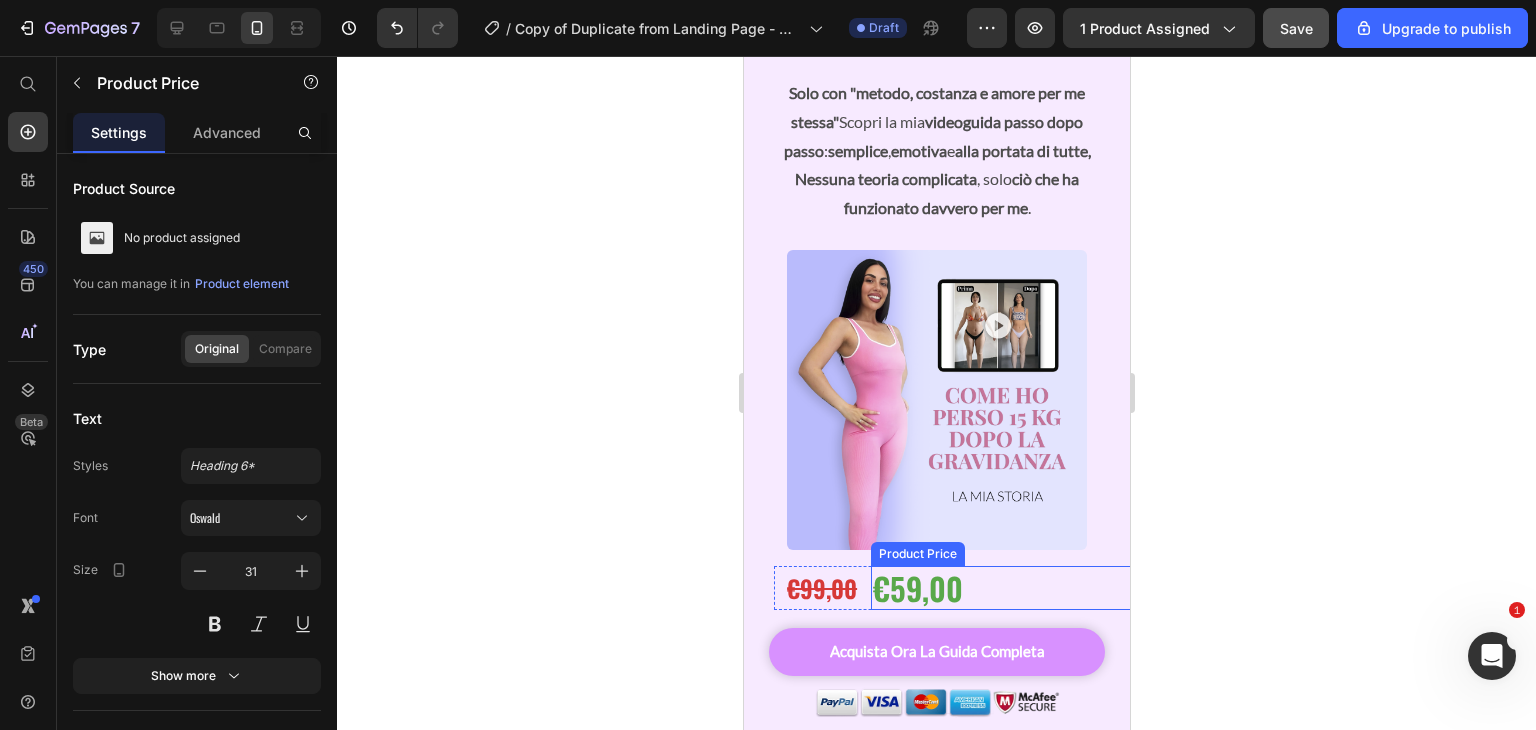click on "€59,00" at bounding box center (1014, 588) 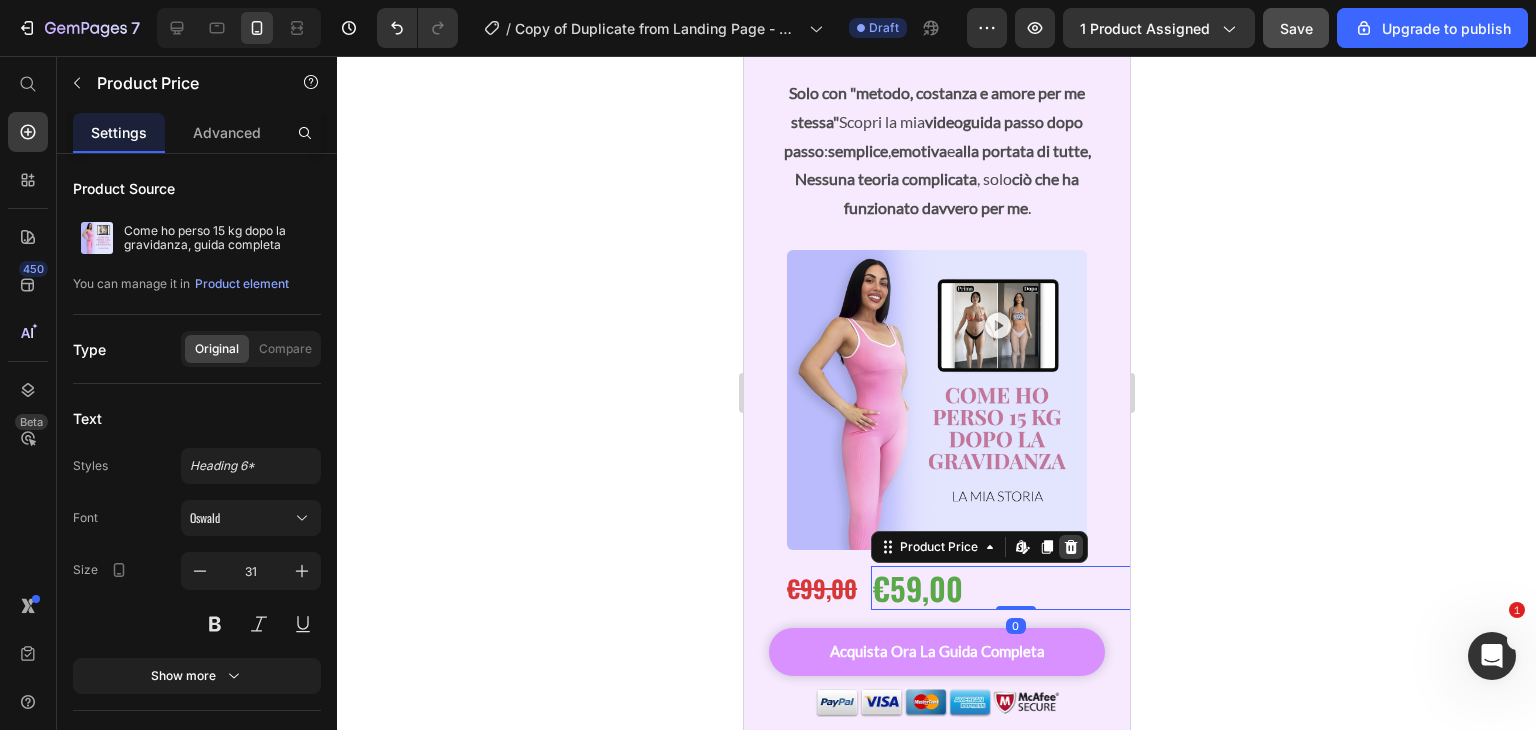 click 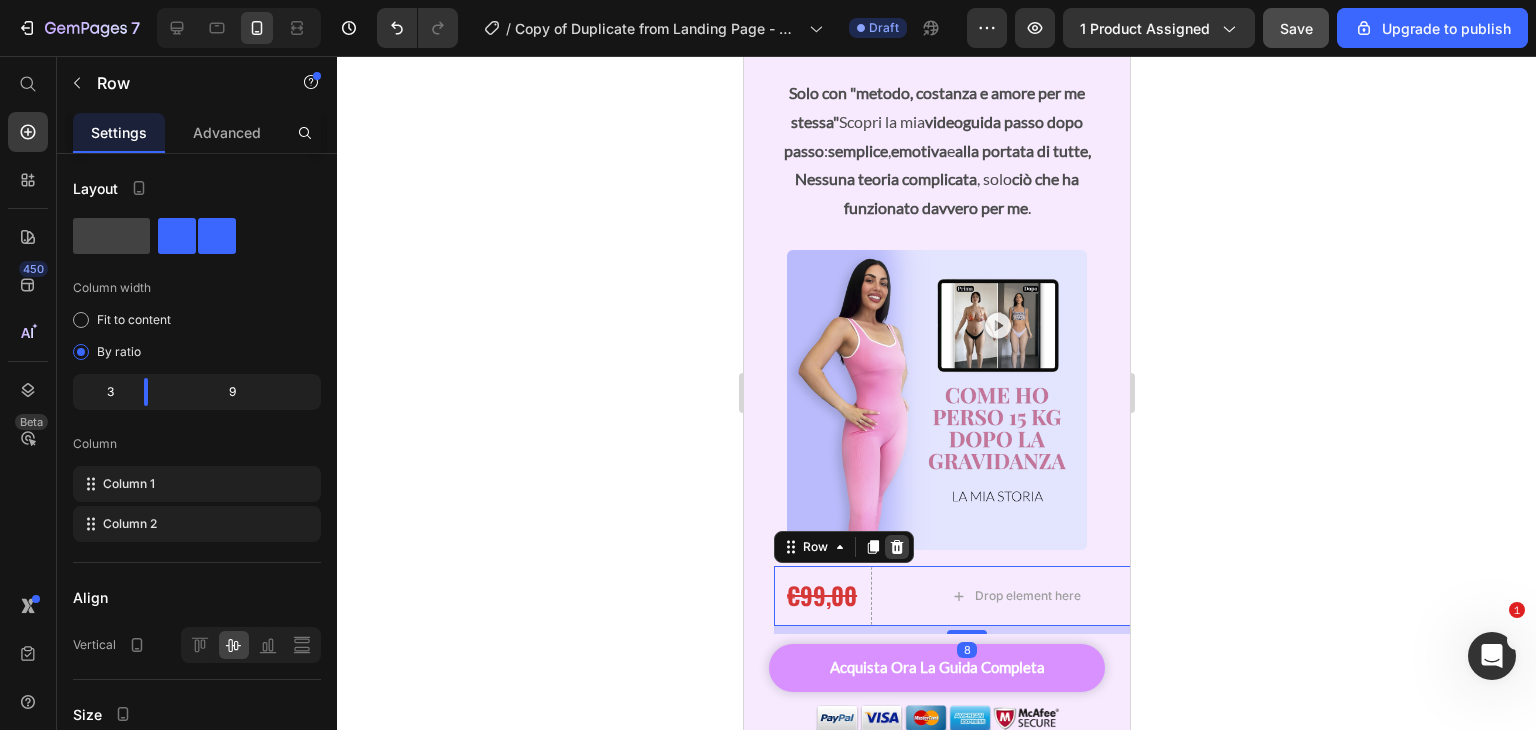 click 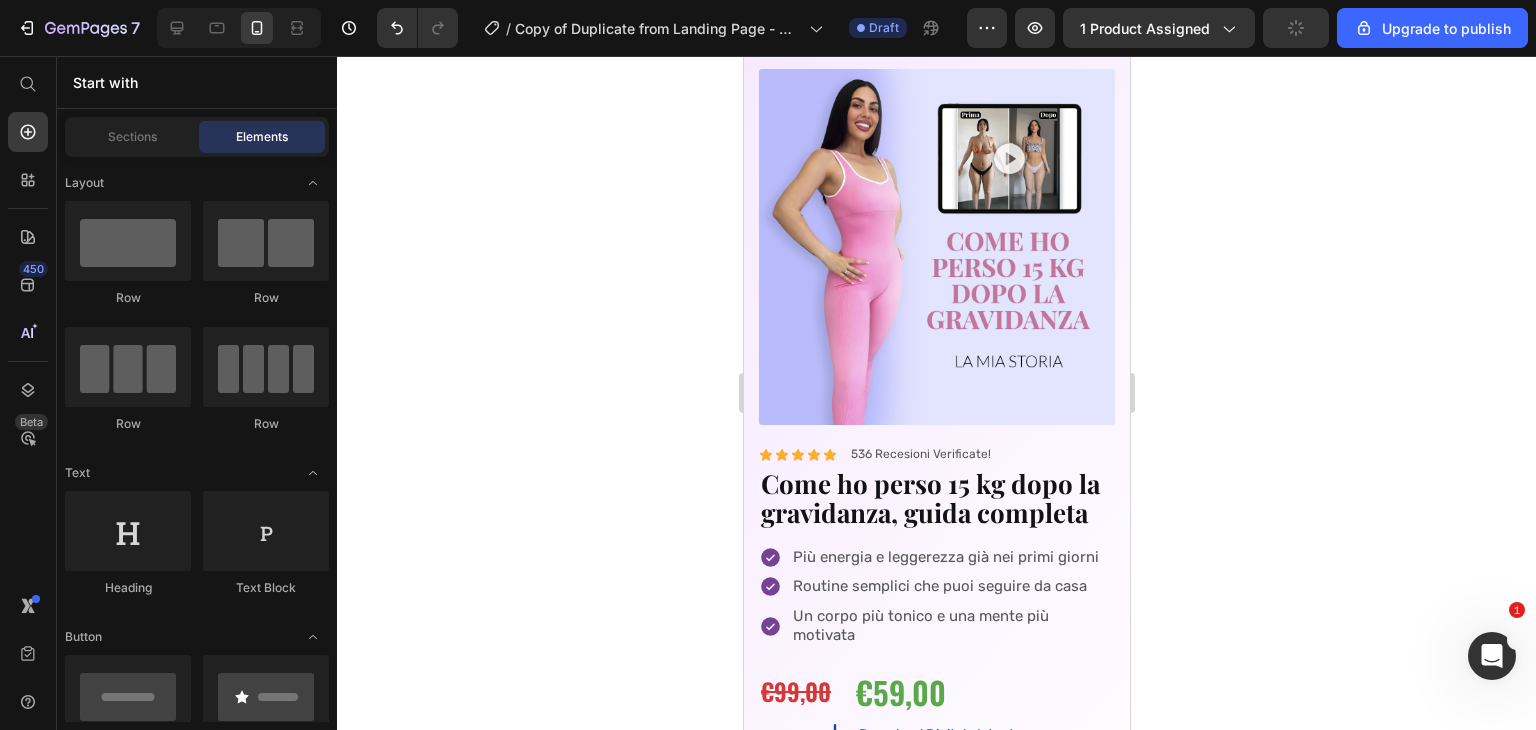 scroll, scrollTop: 6093, scrollLeft: 0, axis: vertical 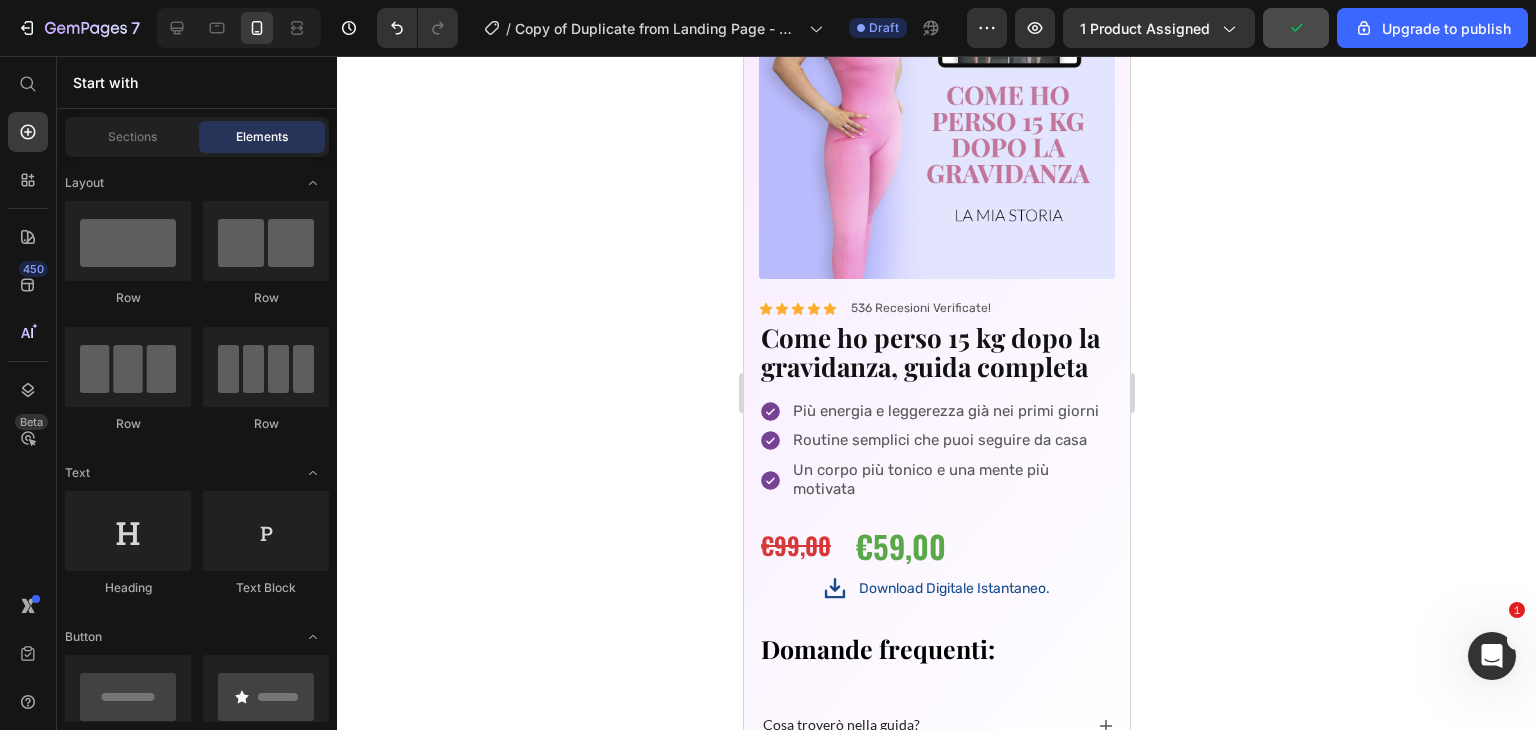 click on "€99,00" at bounding box center (801, 545) 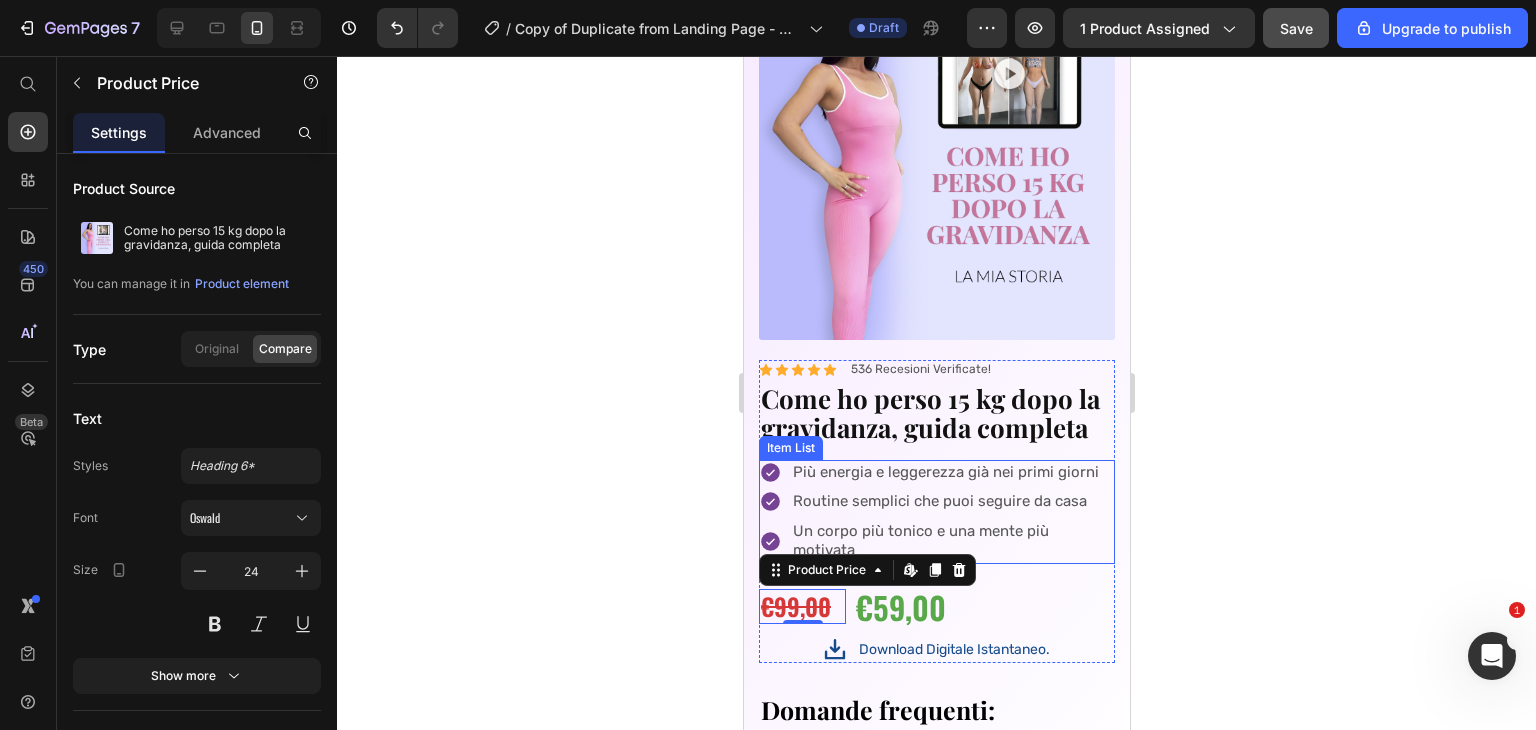 scroll, scrollTop: 6030, scrollLeft: 0, axis: vertical 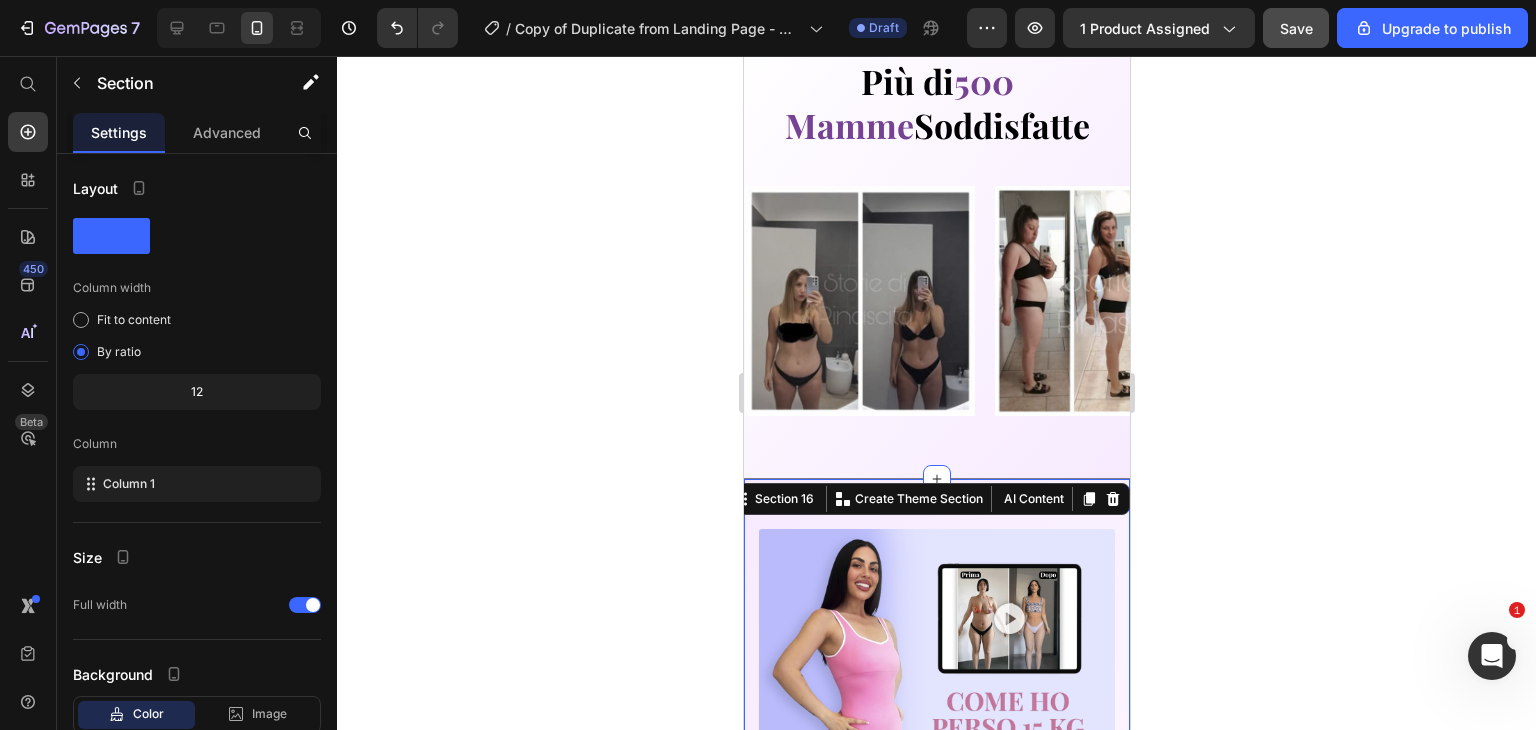 click 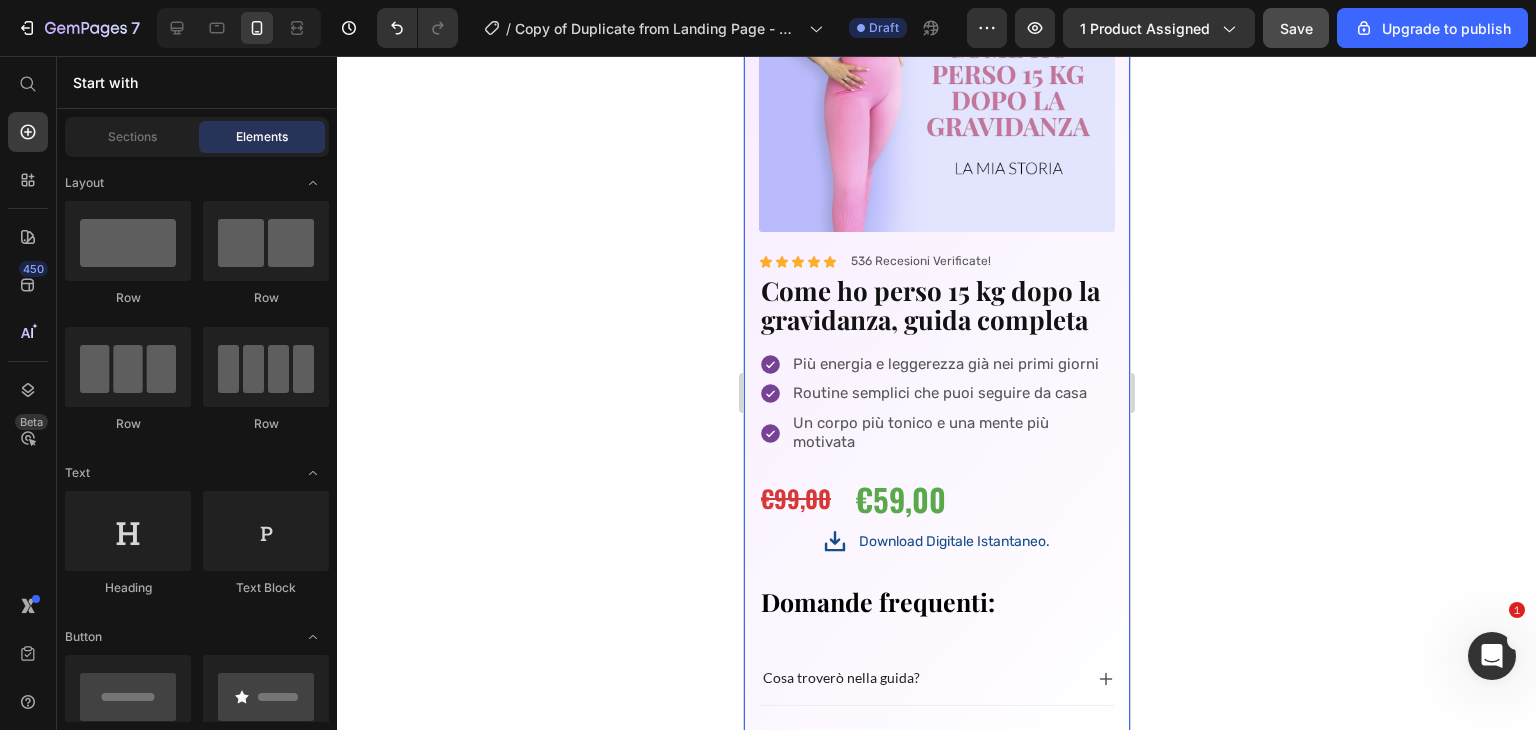scroll, scrollTop: 6147, scrollLeft: 0, axis: vertical 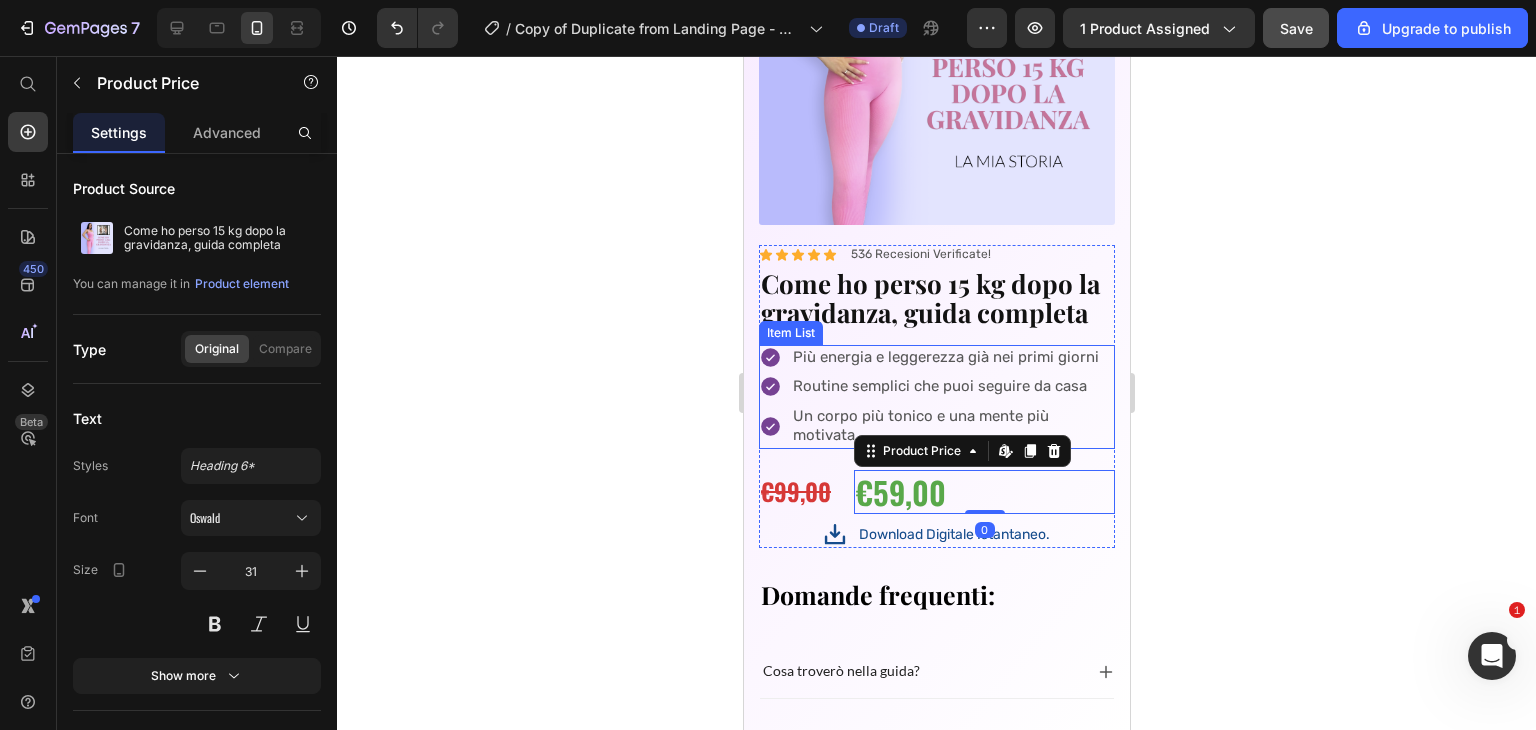click on "Un corpo più tonico e una mente più motivata" at bounding box center (951, 426) 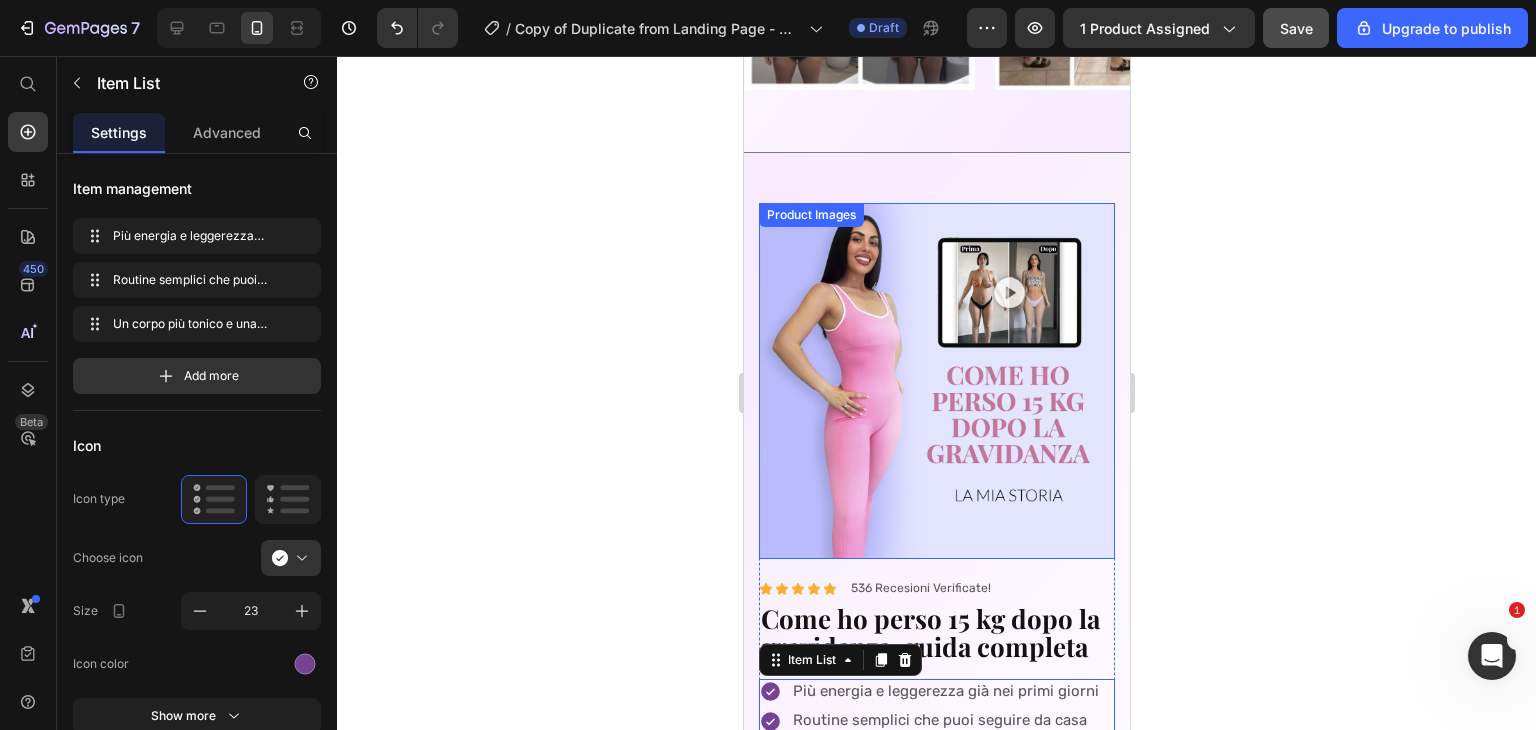 scroll, scrollTop: 5812, scrollLeft: 0, axis: vertical 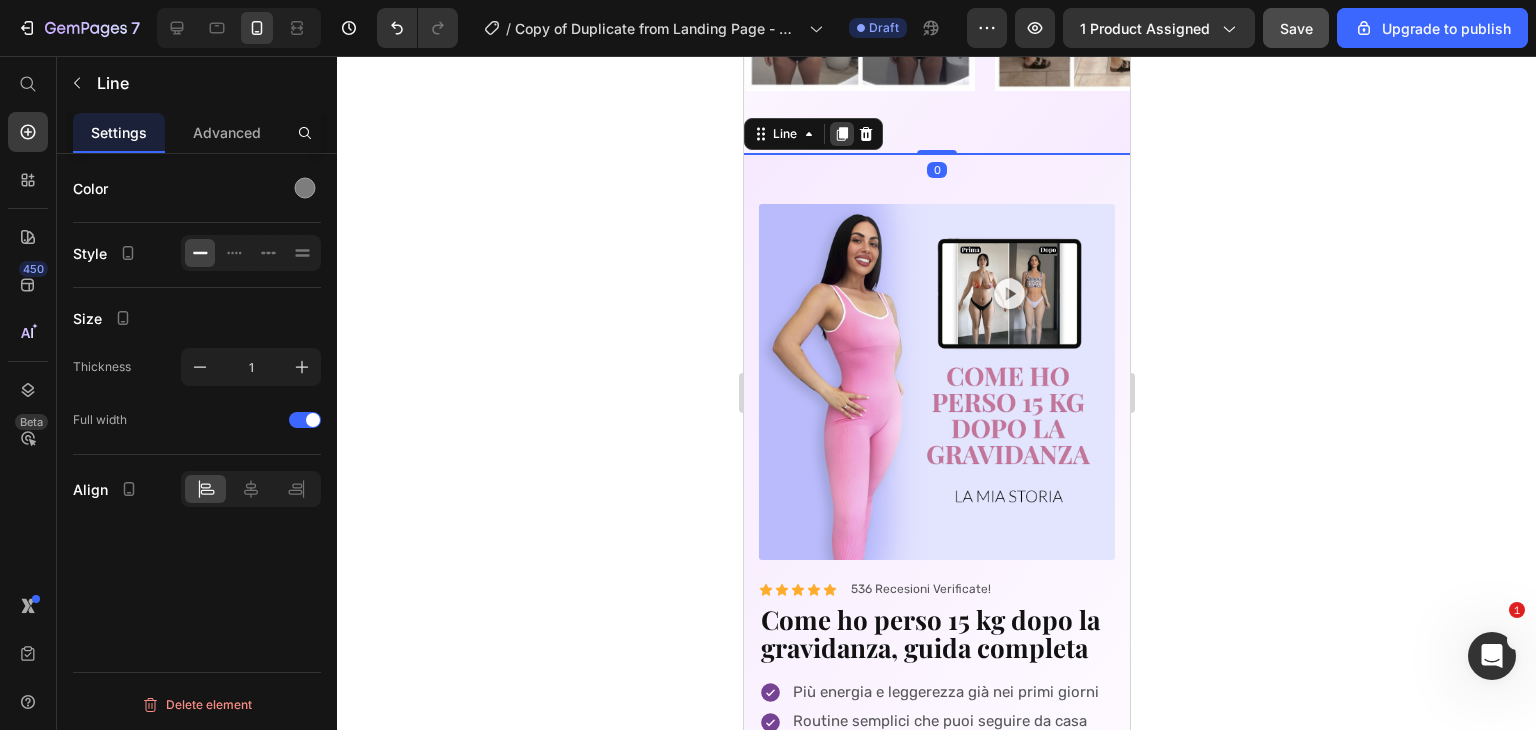 click 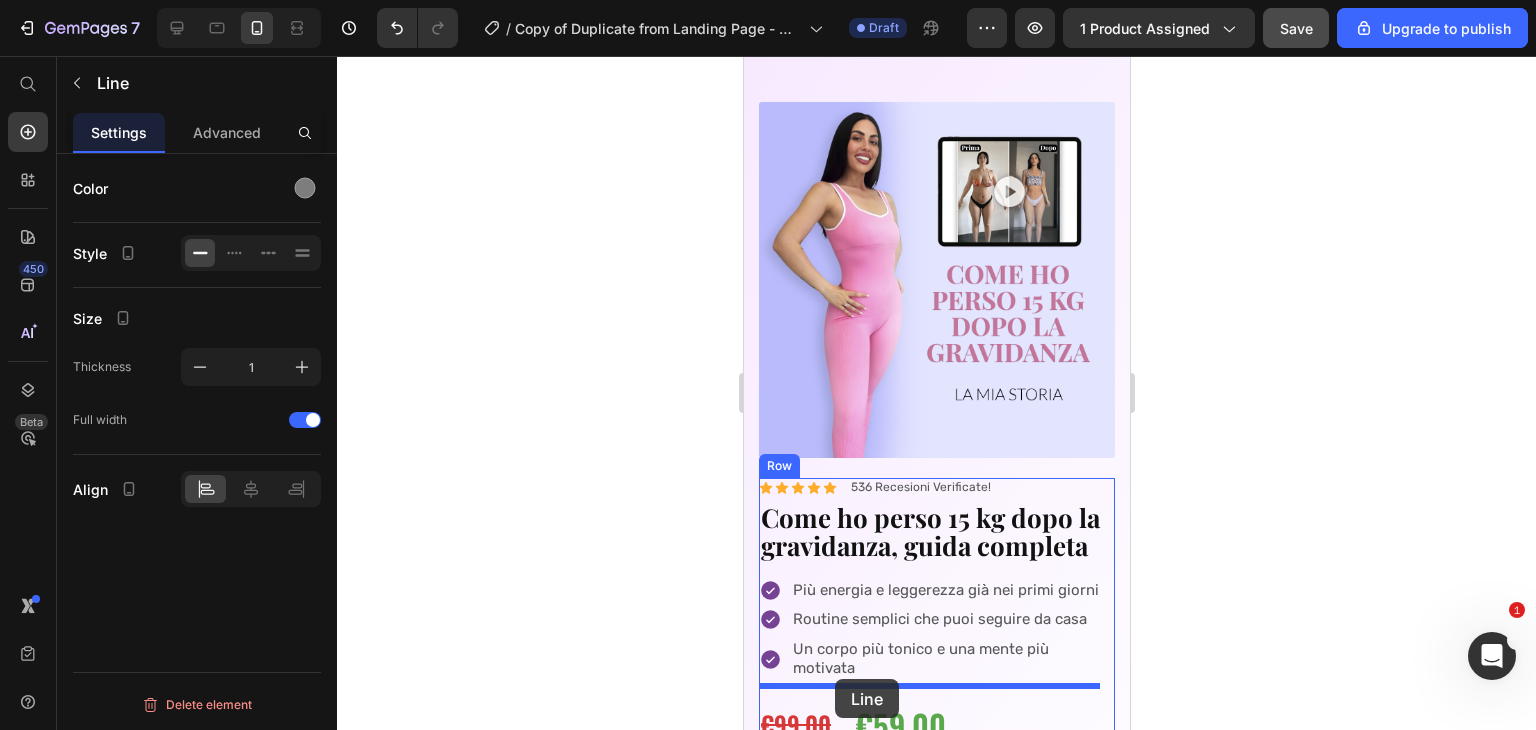 scroll, scrollTop: 5951, scrollLeft: 0, axis: vertical 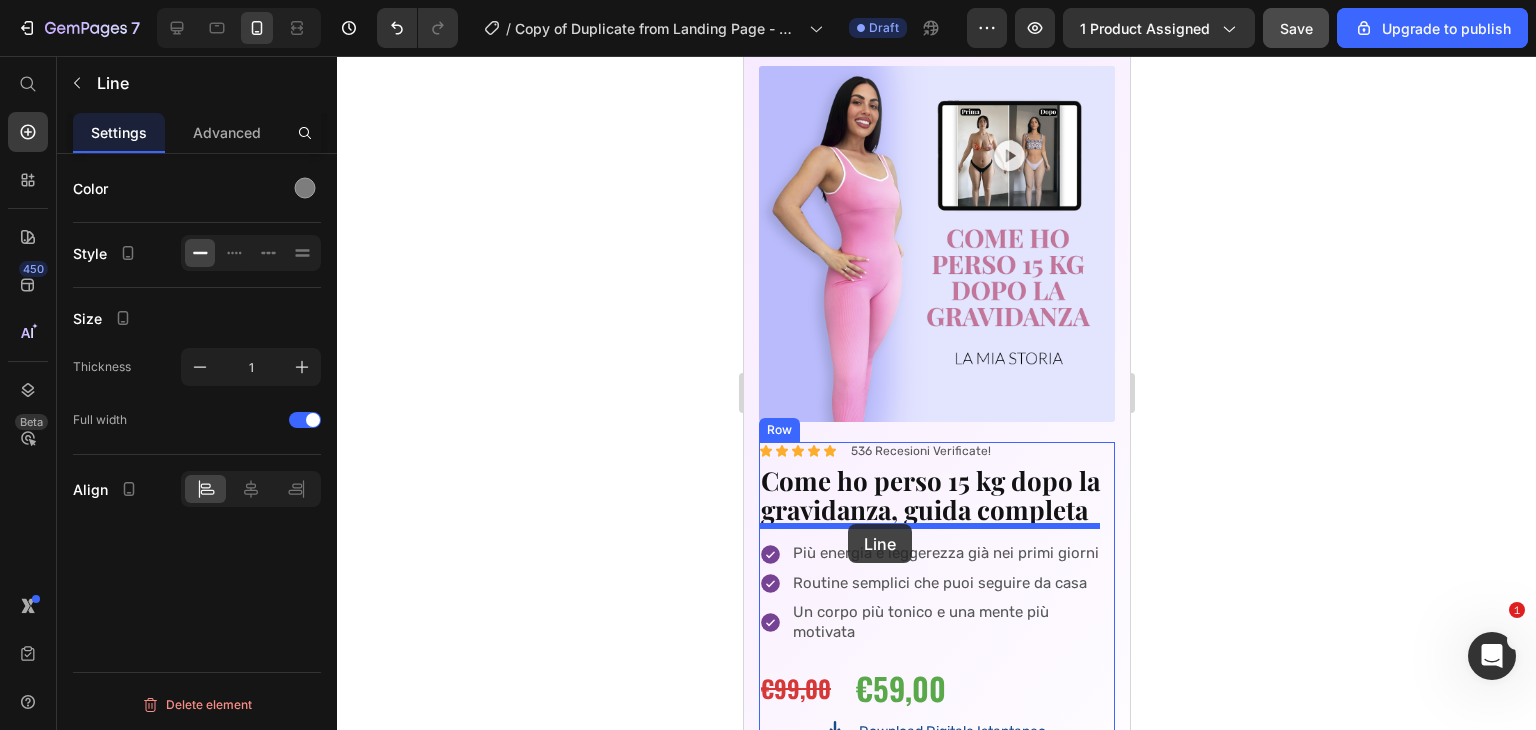 drag, startPoint x: 803, startPoint y: 142, endPoint x: 847, endPoint y: 524, distance: 384.5257 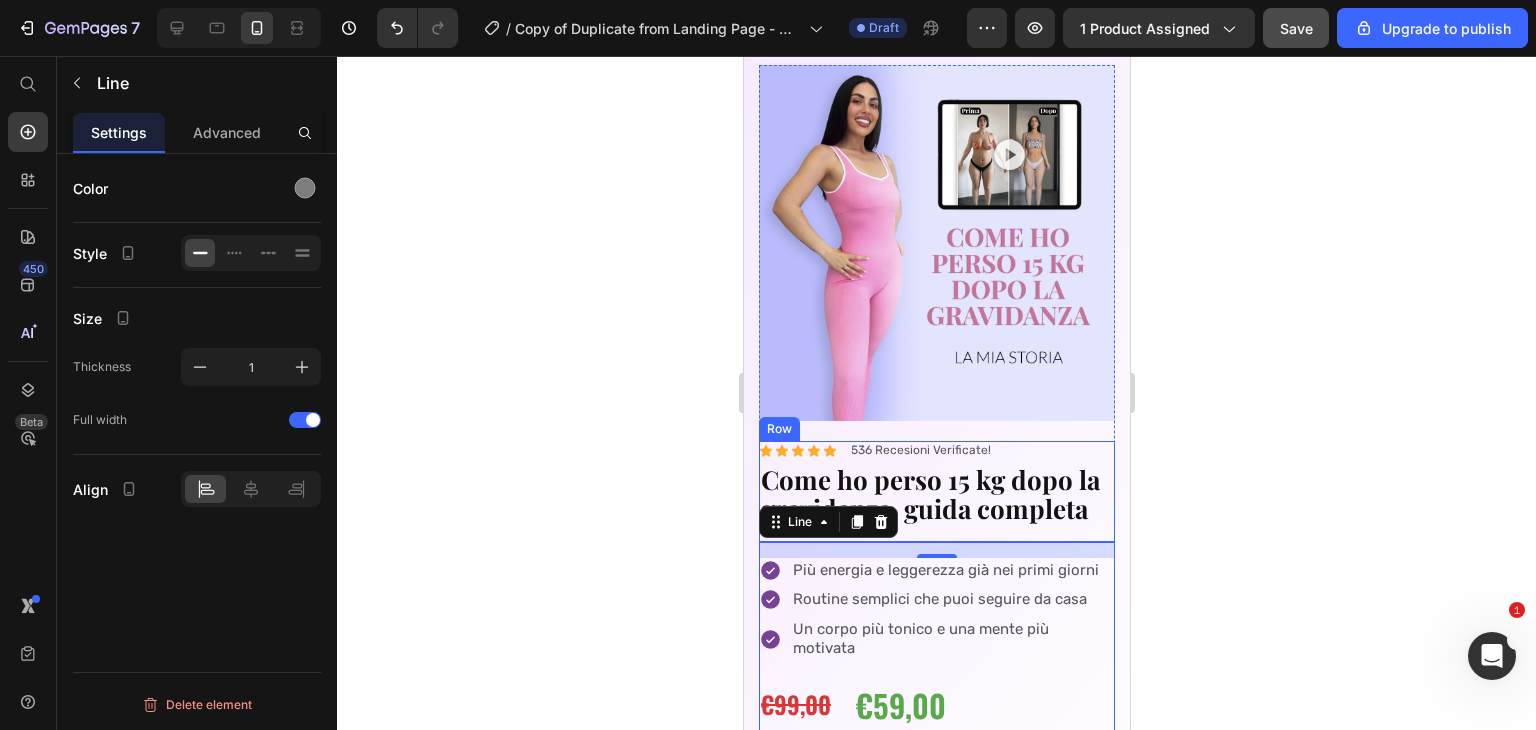 scroll, scrollTop: 5950, scrollLeft: 0, axis: vertical 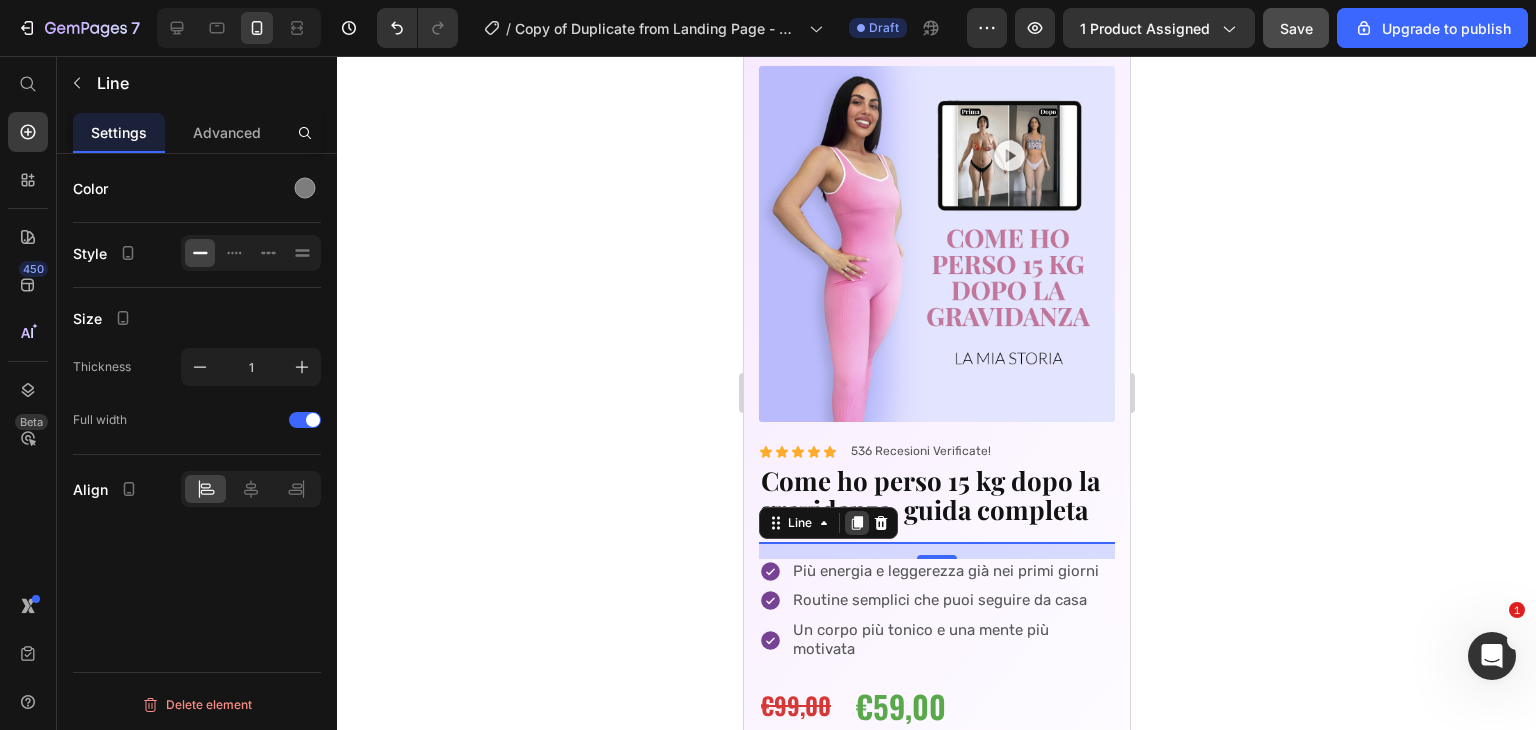 click at bounding box center (856, 523) 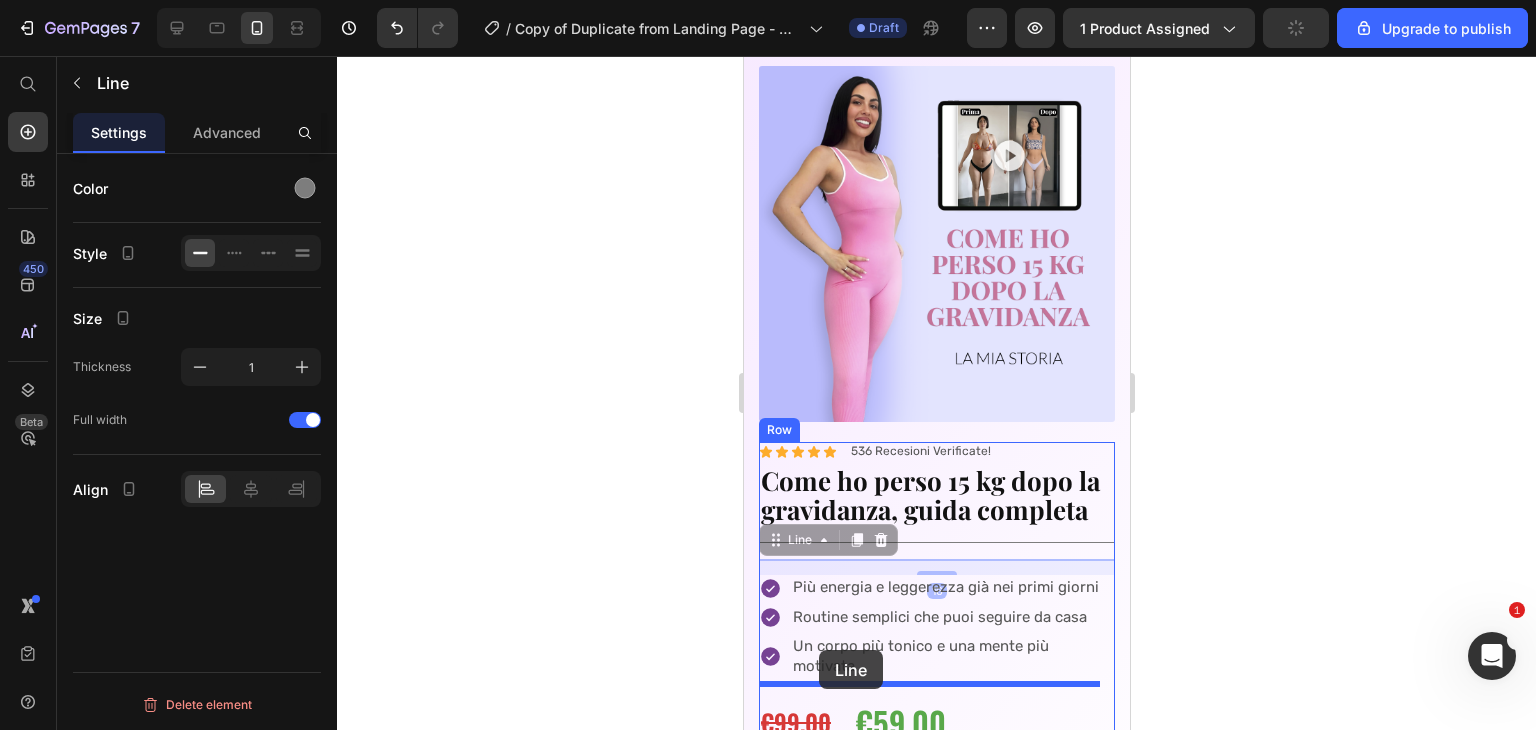 drag, startPoint x: 818, startPoint y: 529, endPoint x: 818, endPoint y: 650, distance: 121 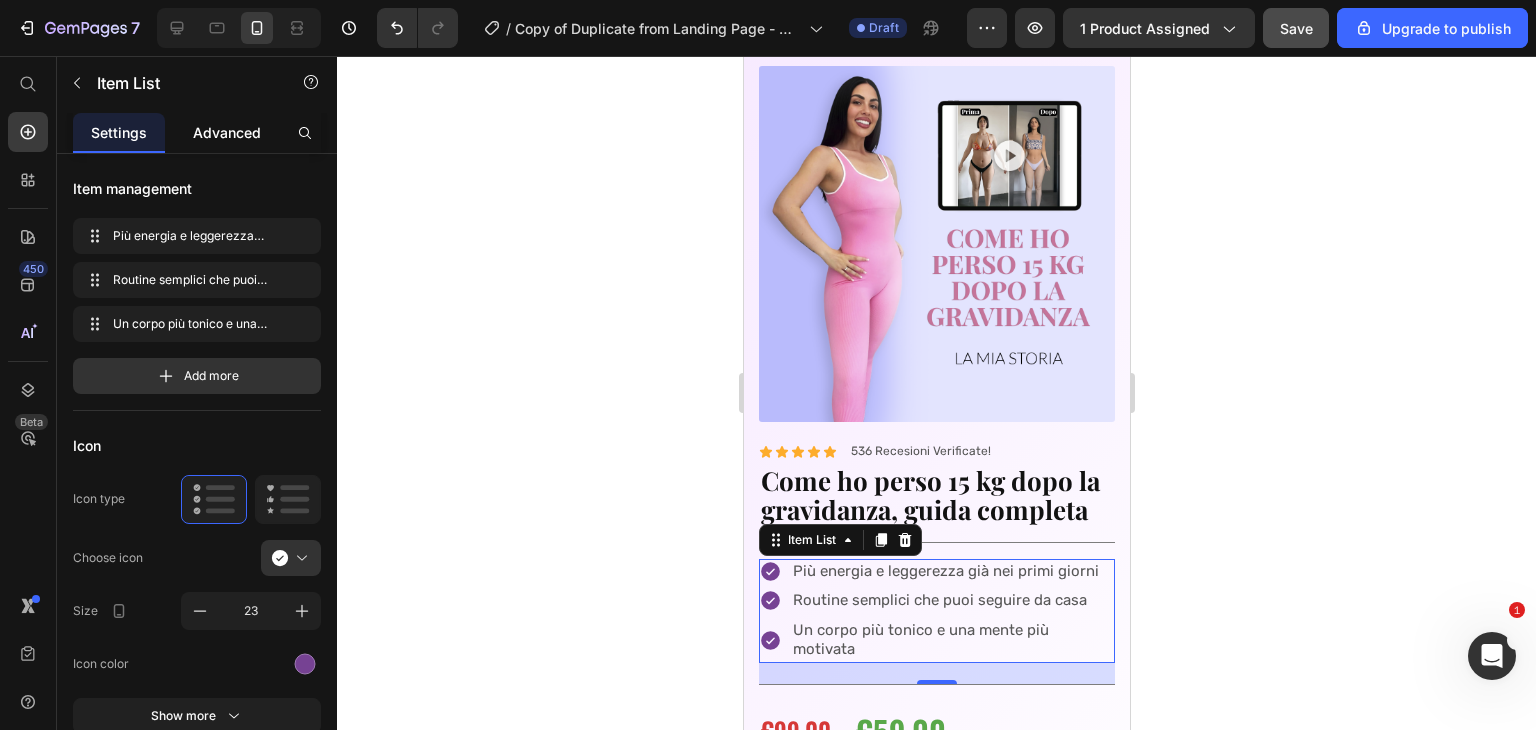 click on "Advanced" at bounding box center (227, 132) 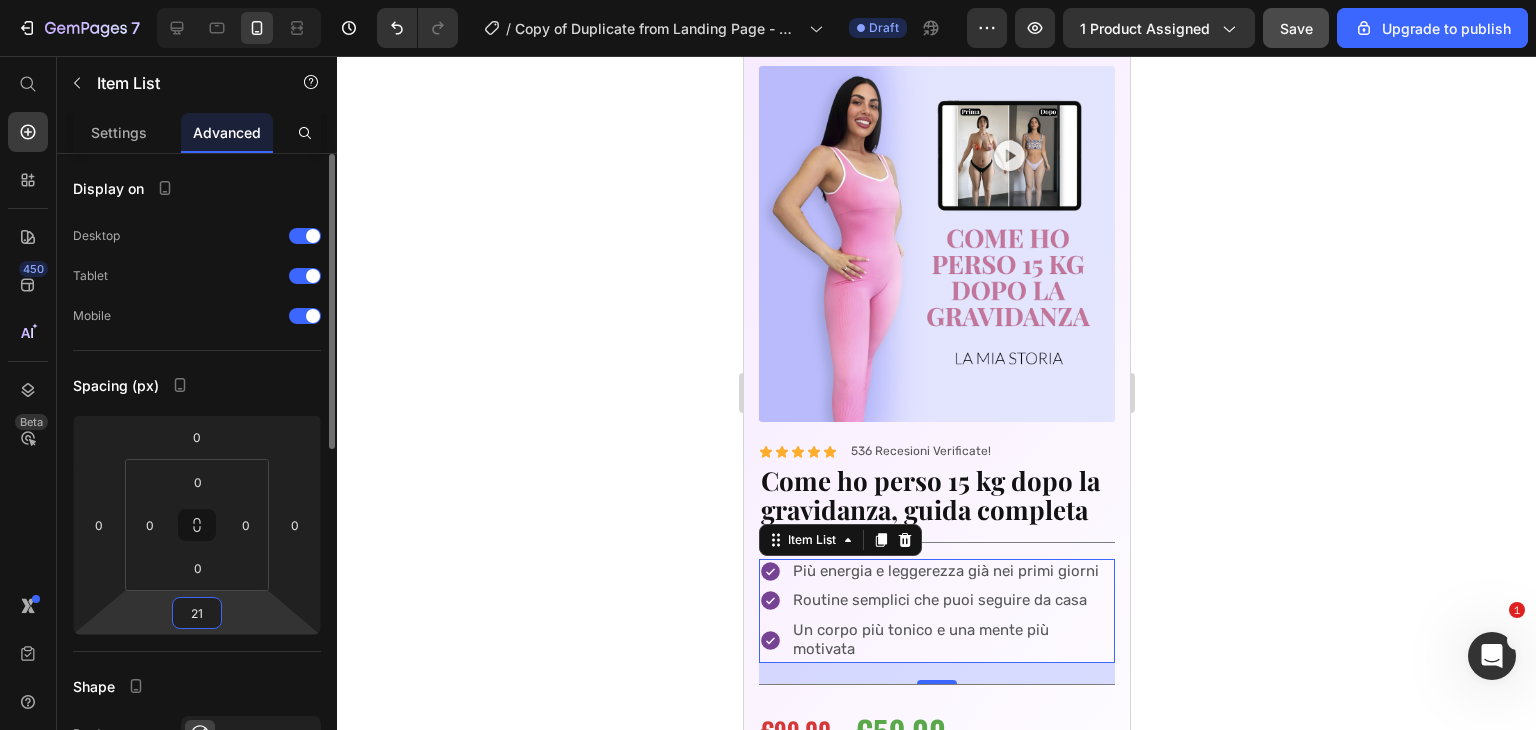 click on "21" at bounding box center [197, 613] 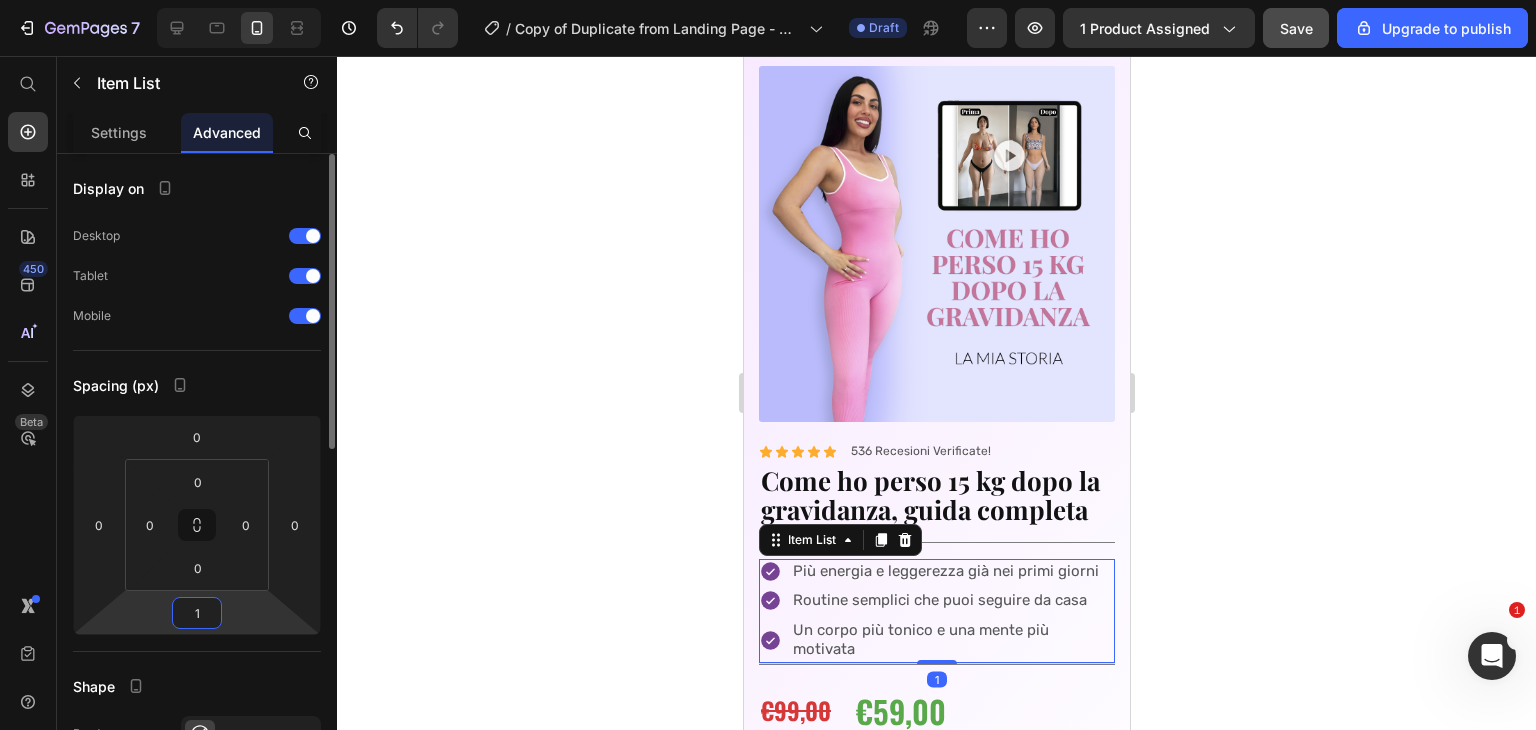 type on "10" 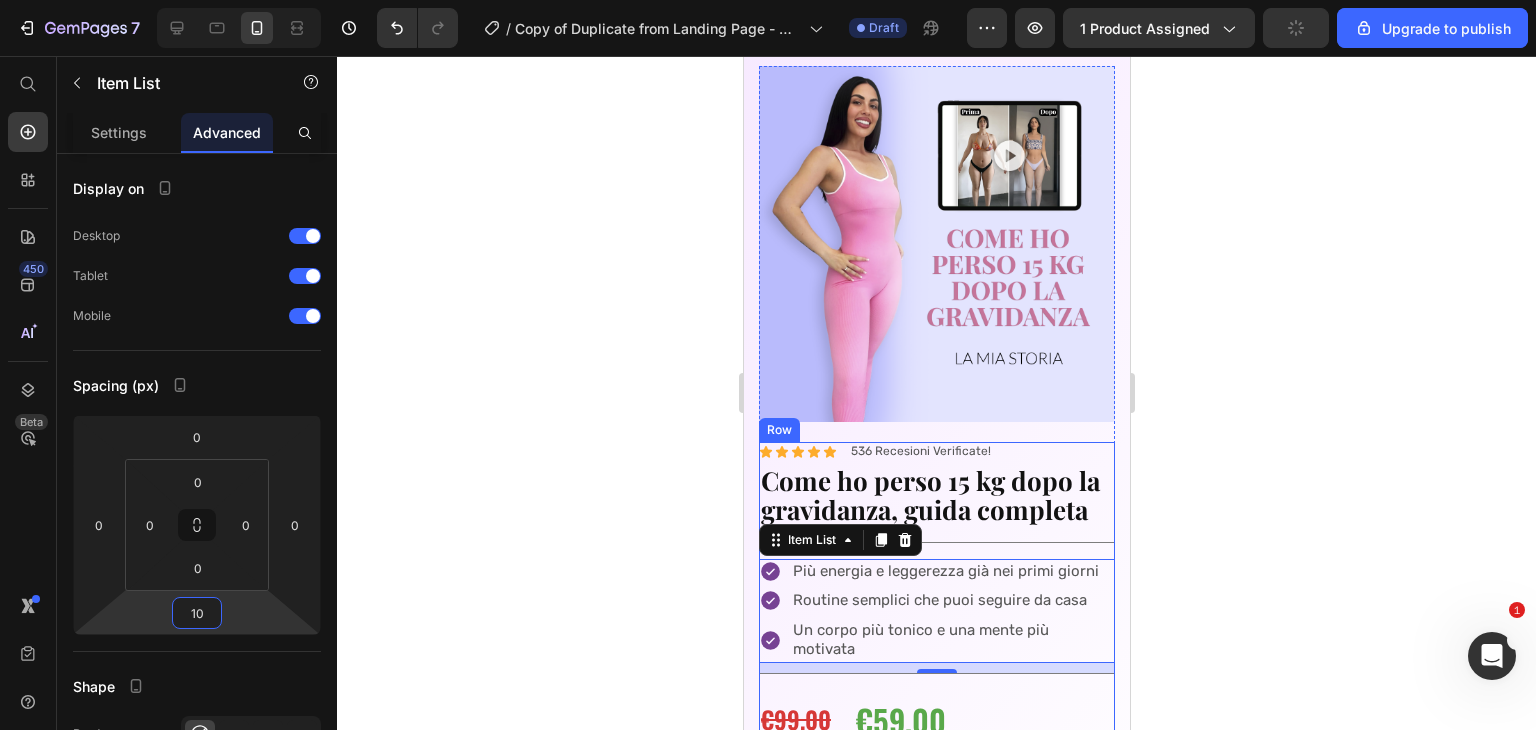 click on "Icon Icon Icon Icon Icon Icon List 536 Recesioni Verificate! Text Block Row Come ho perso 15 kg dopo la gravidanza, guida completa Product Title Title Line Più energia e leggerezza già nei primi giorni Routine semplici che puoi seguire da casa Un corpo più tonico e una mente più motivata Item List 10 Title Line €99,00 Product Price €59,00 Product Price Row Download Digitale Istantaneo. Item List Quantity Text Block 1 Product Quantity 100% Money-Back Guarantee Item List 60-Day Easy Returns and Exchanges Item List Row" at bounding box center [936, 609] 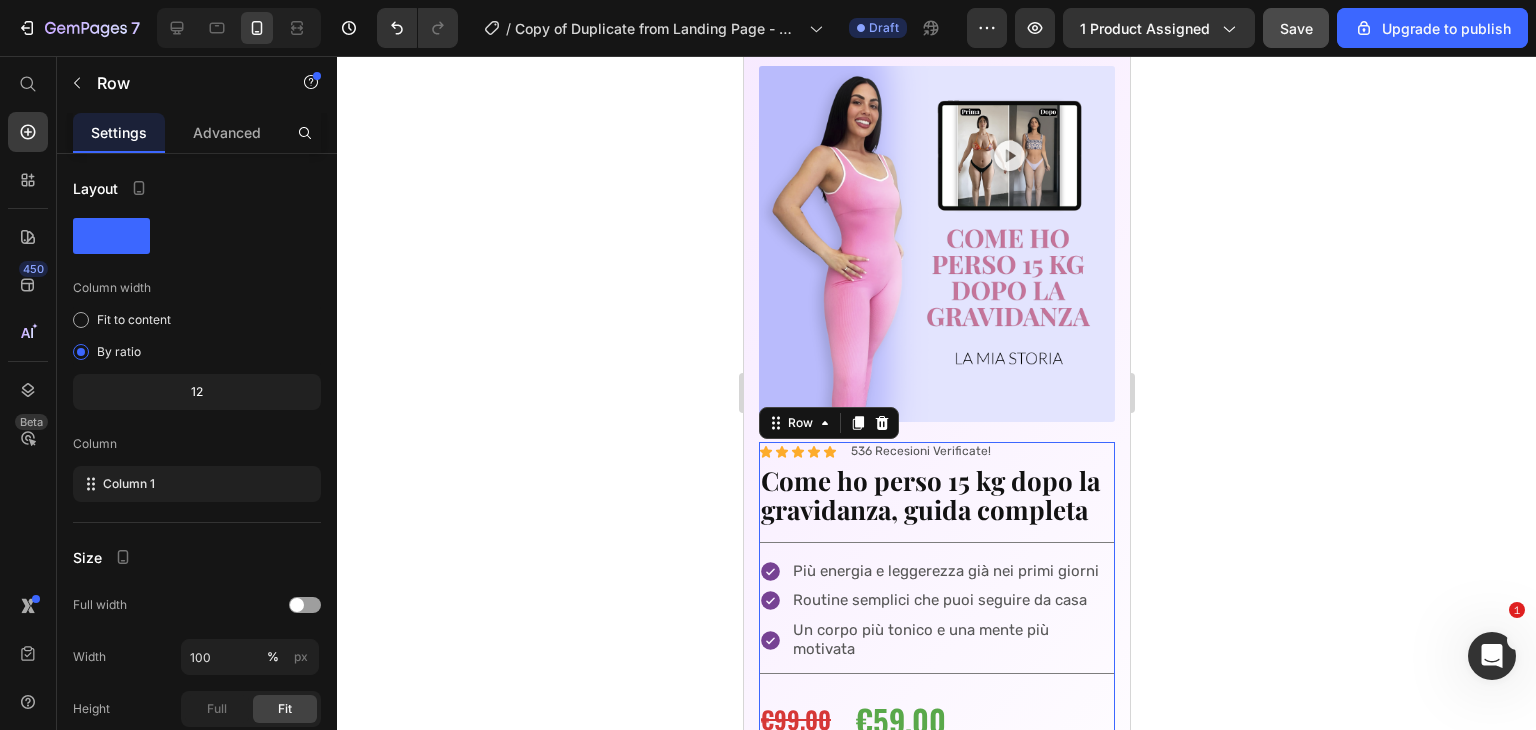 click 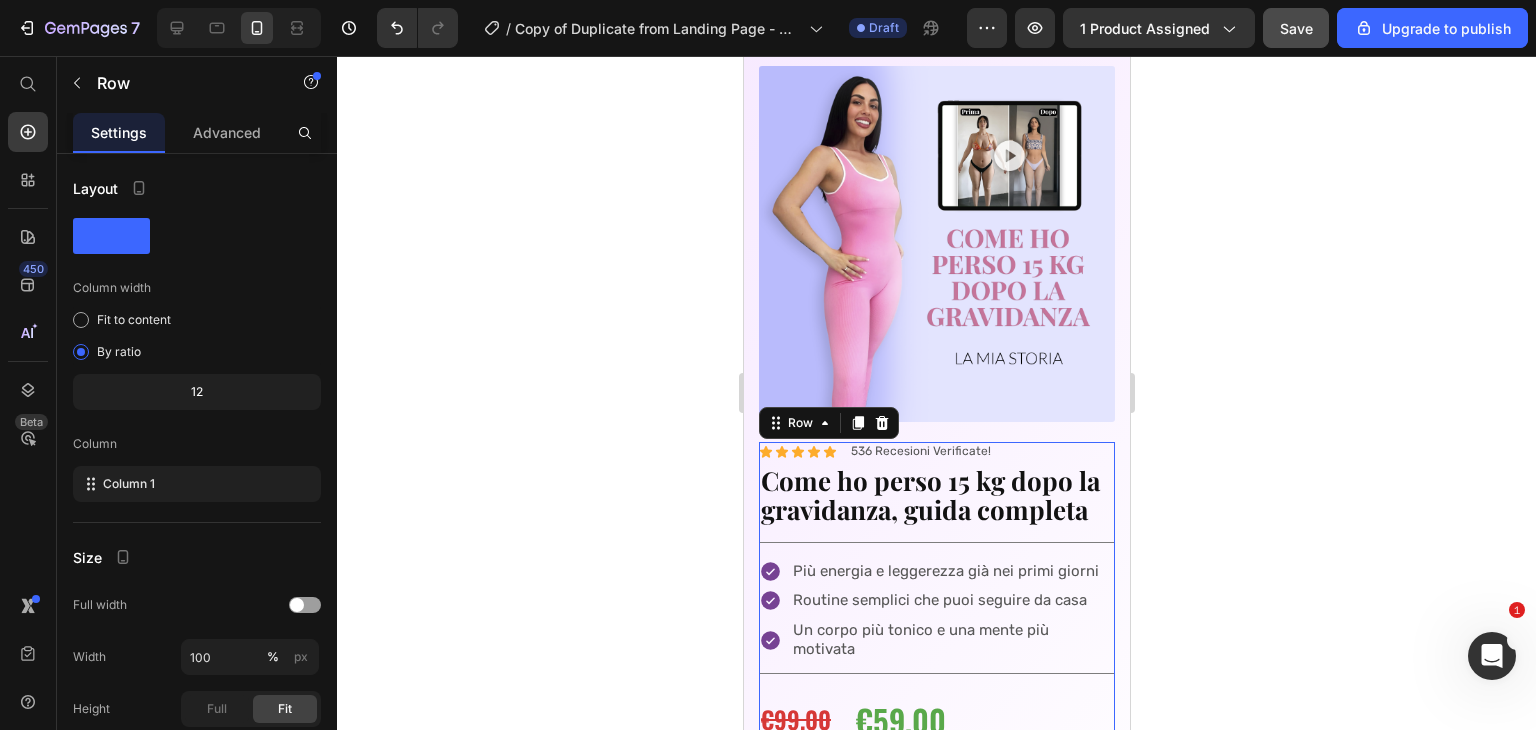 click 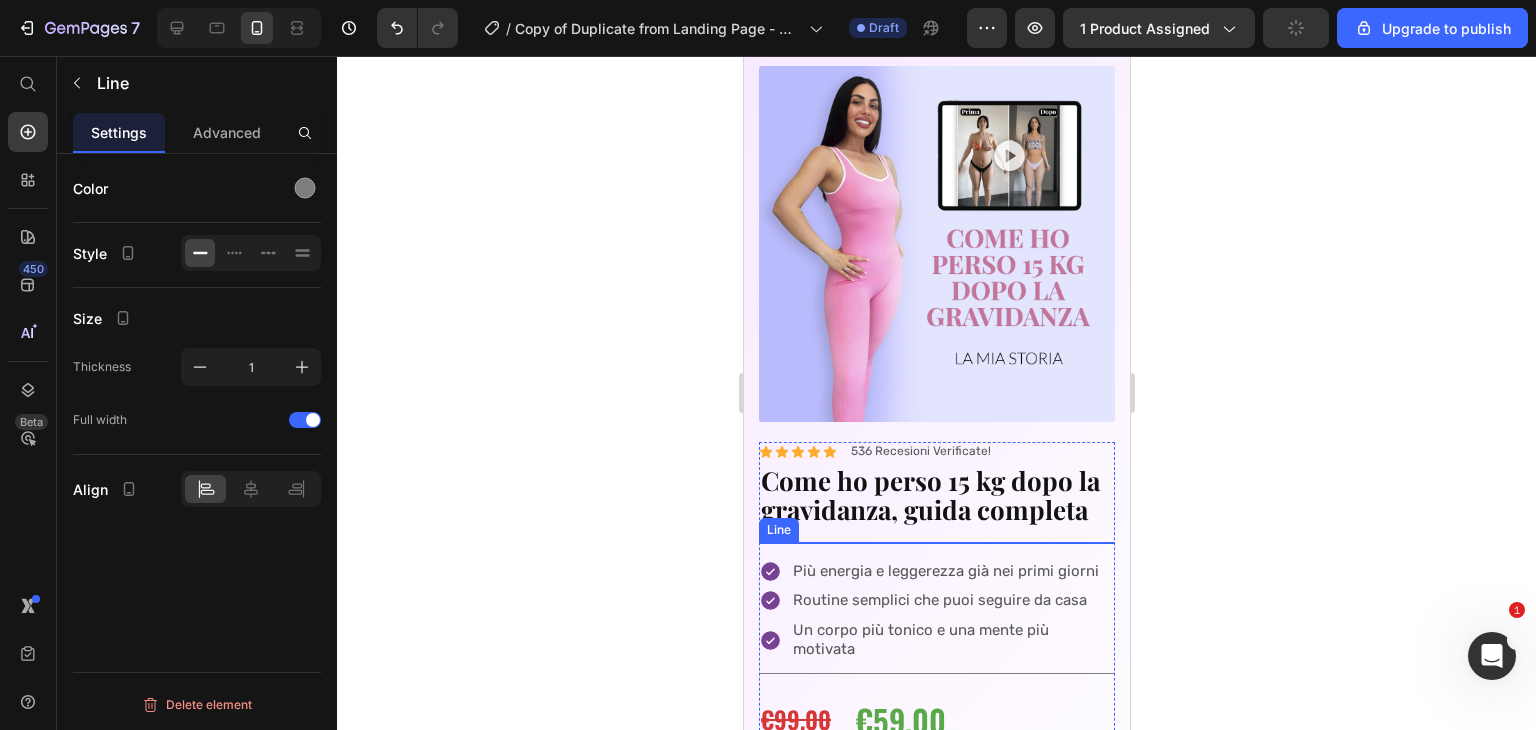 click on "Title Line" at bounding box center (936, 542) 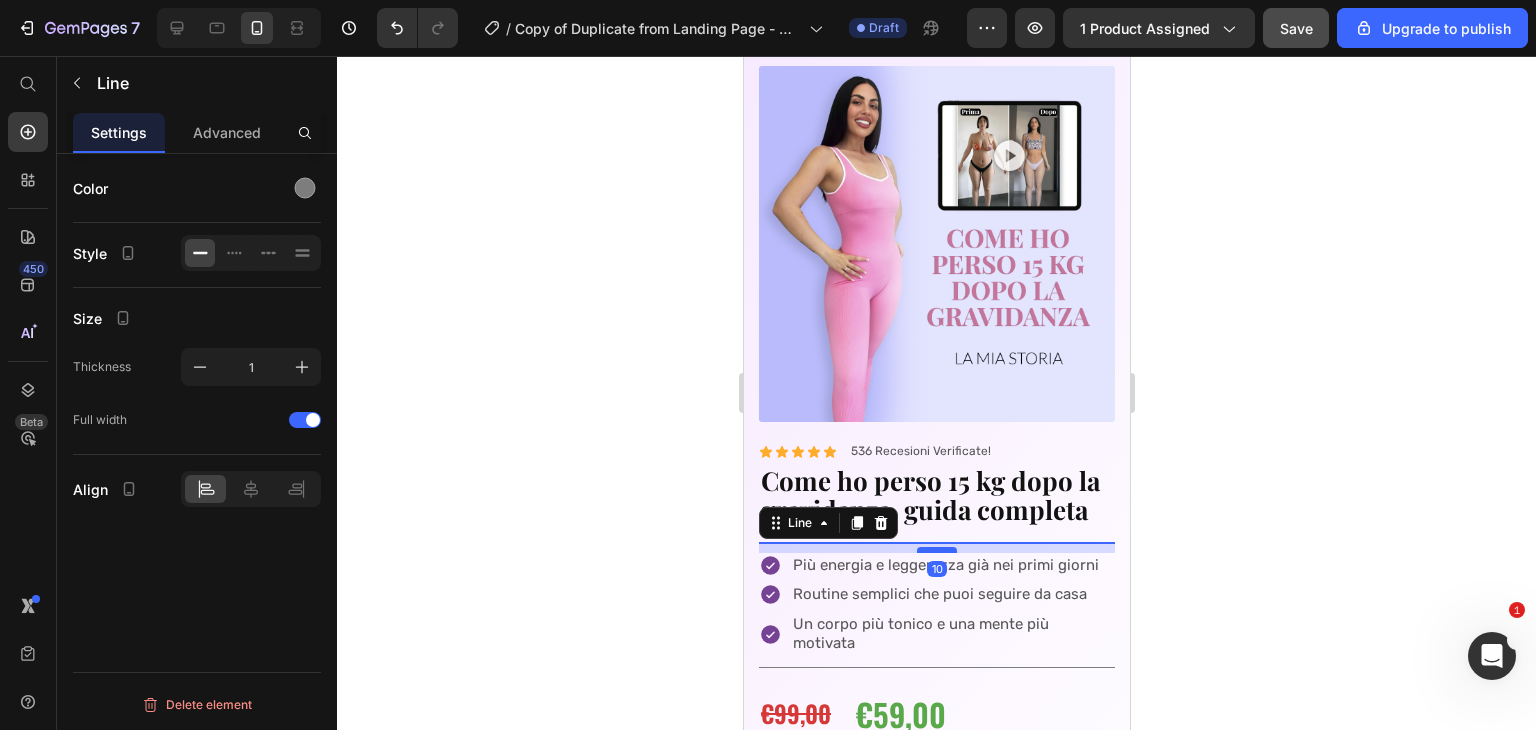 click at bounding box center [936, 550] 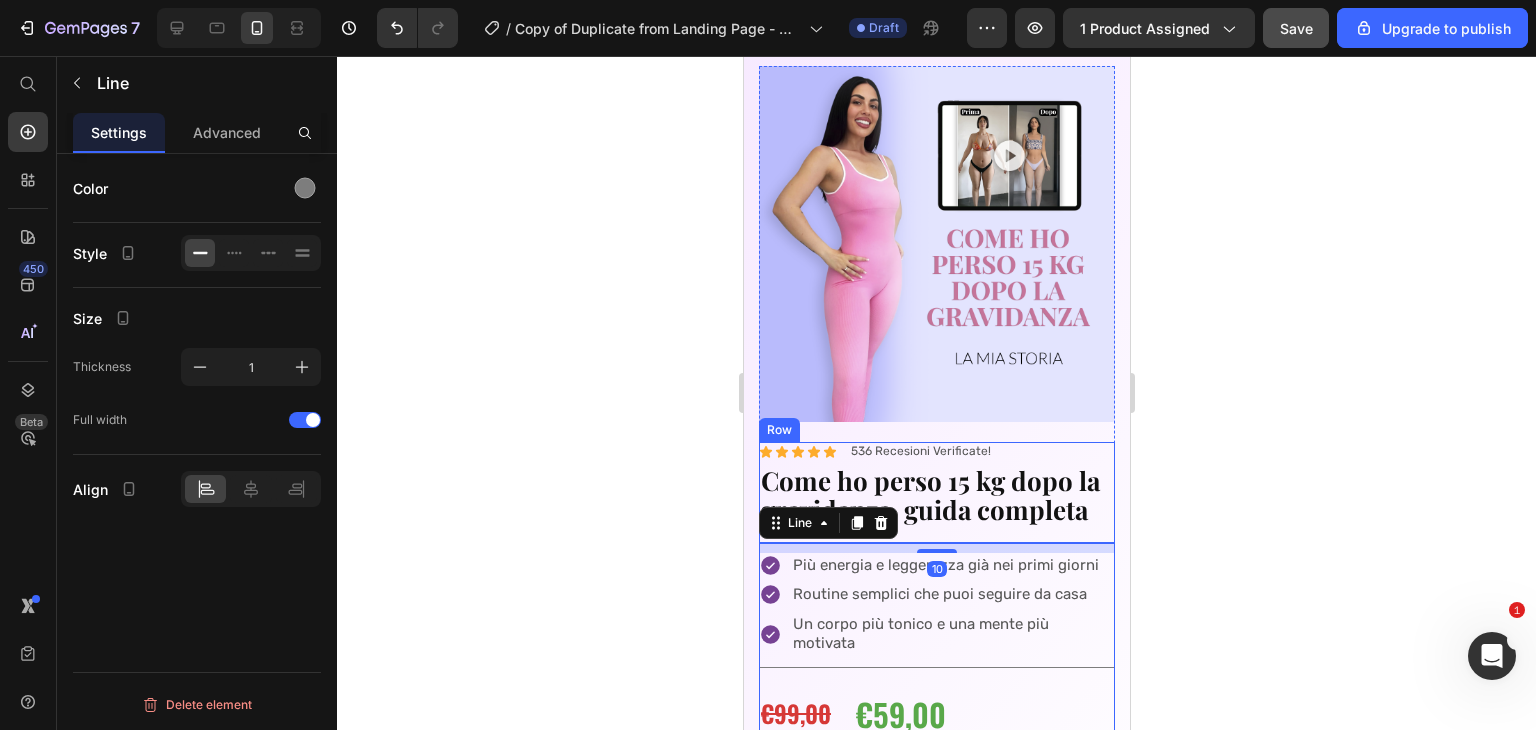 click 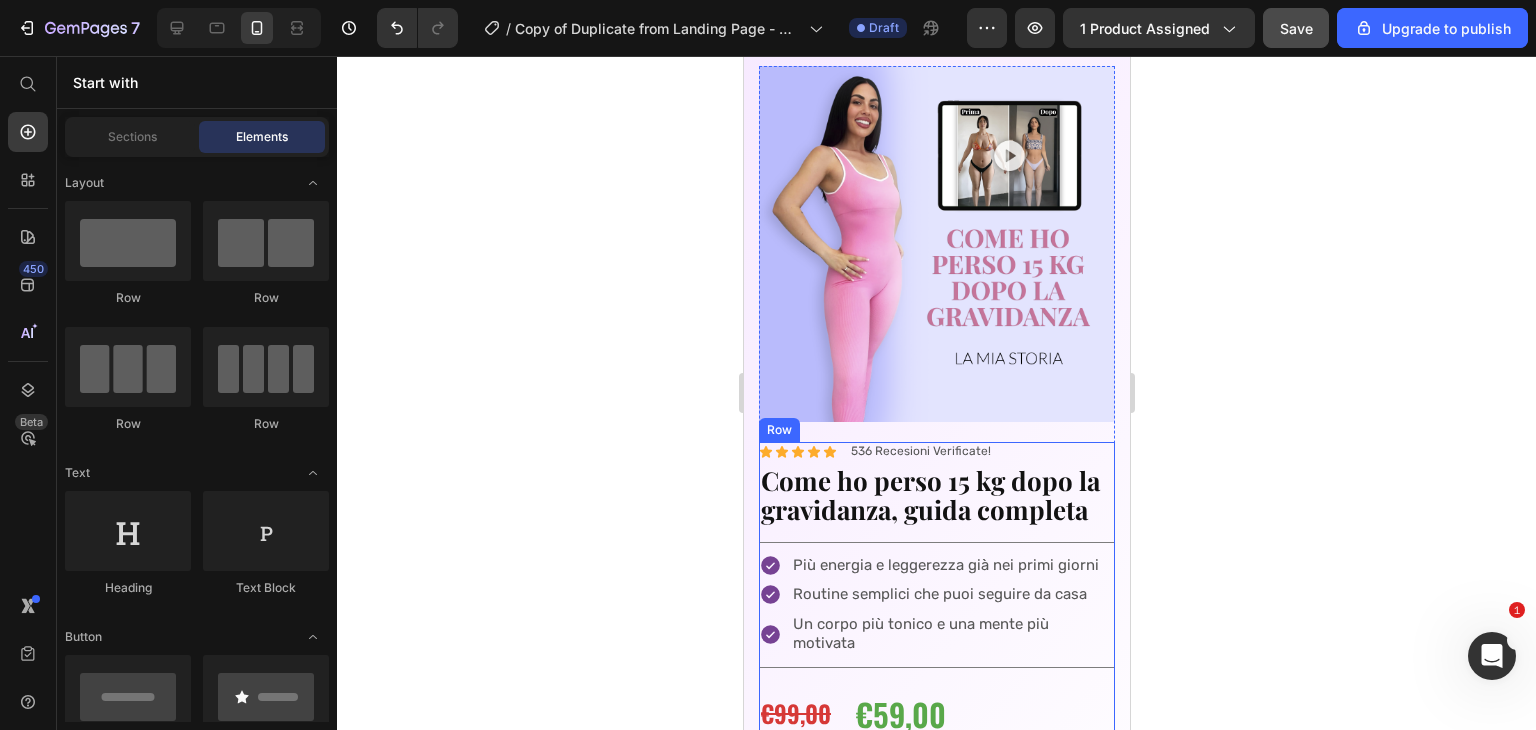 click 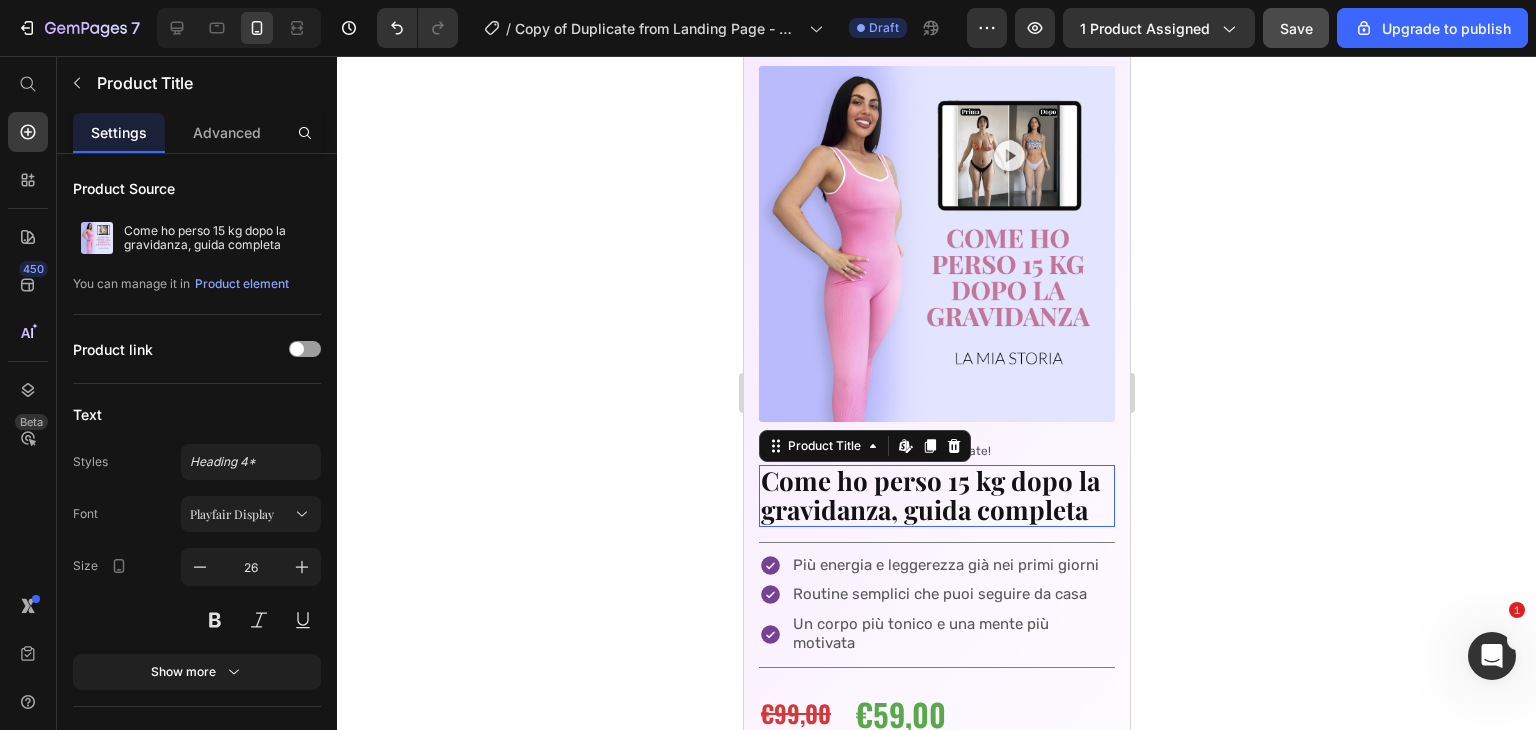 click on "Come ho perso 15 kg dopo la gravidanza, guida completa" at bounding box center (936, 495) 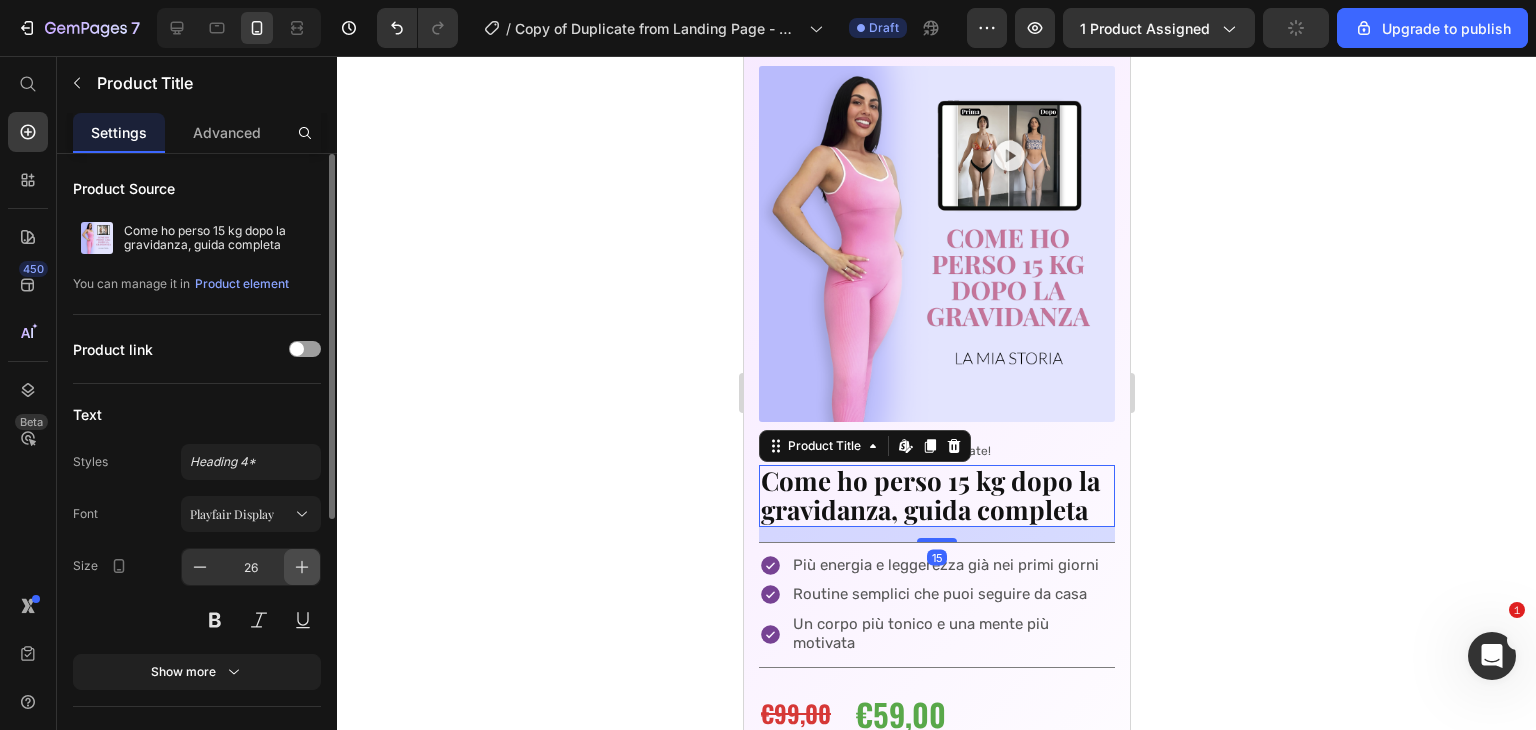 click at bounding box center (302, 567) 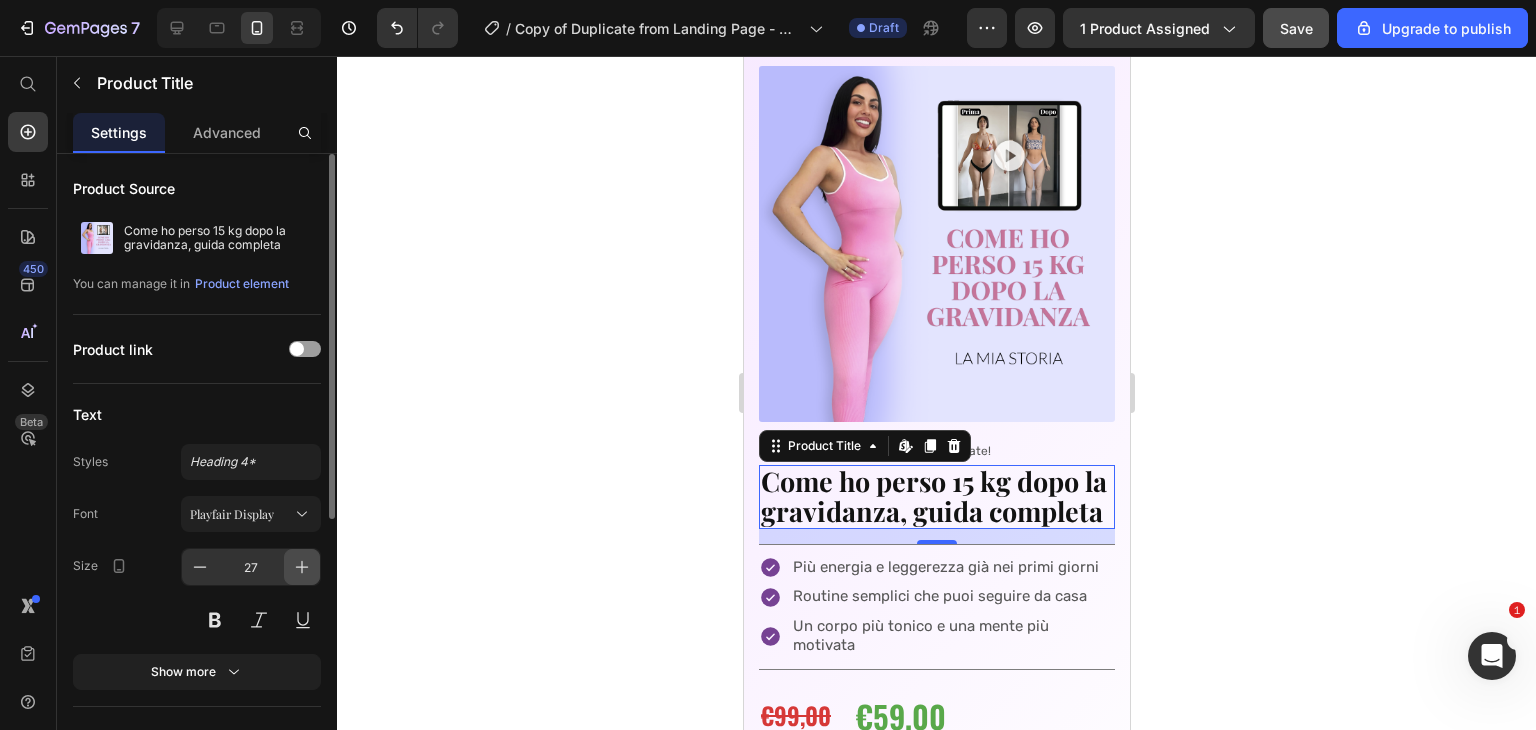click at bounding box center [302, 567] 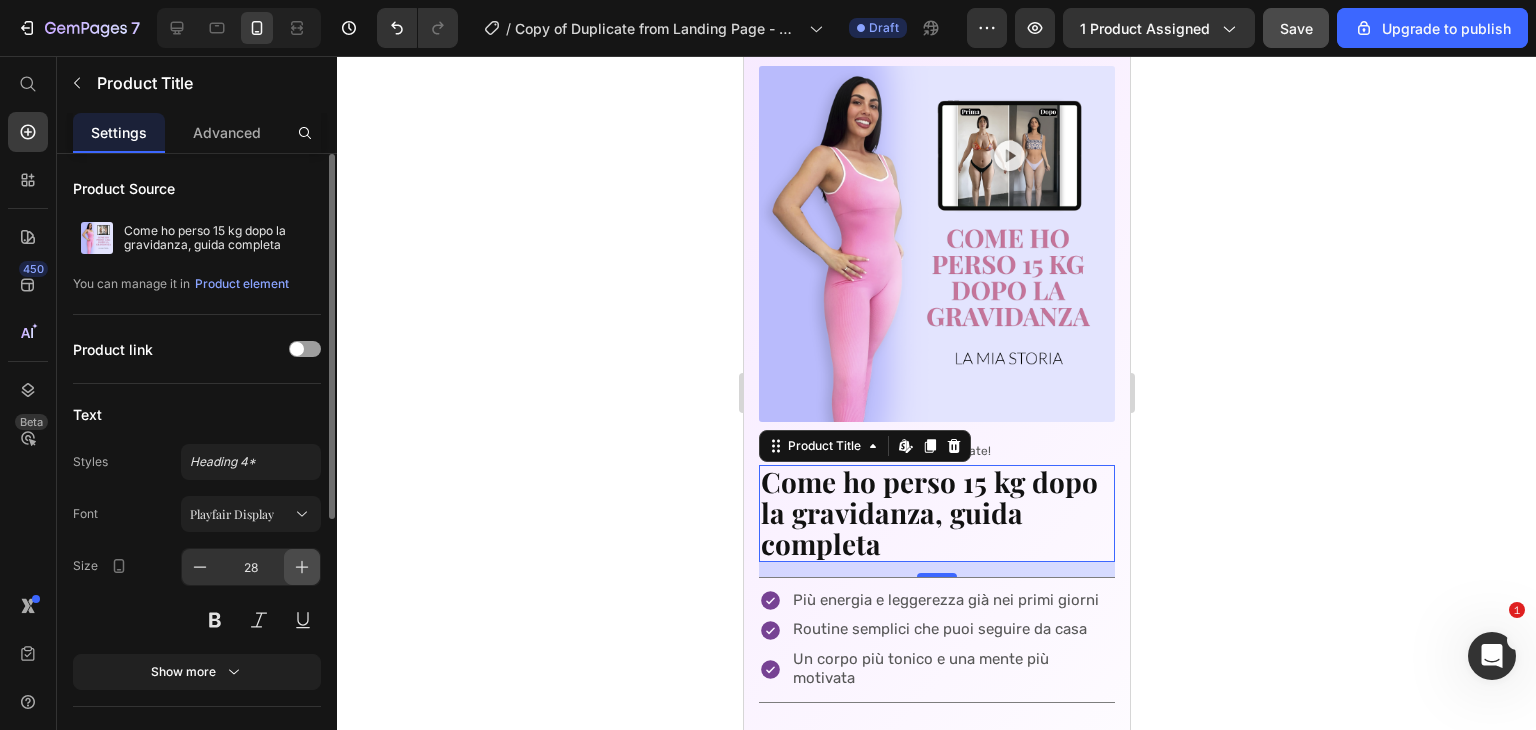 click at bounding box center [302, 567] 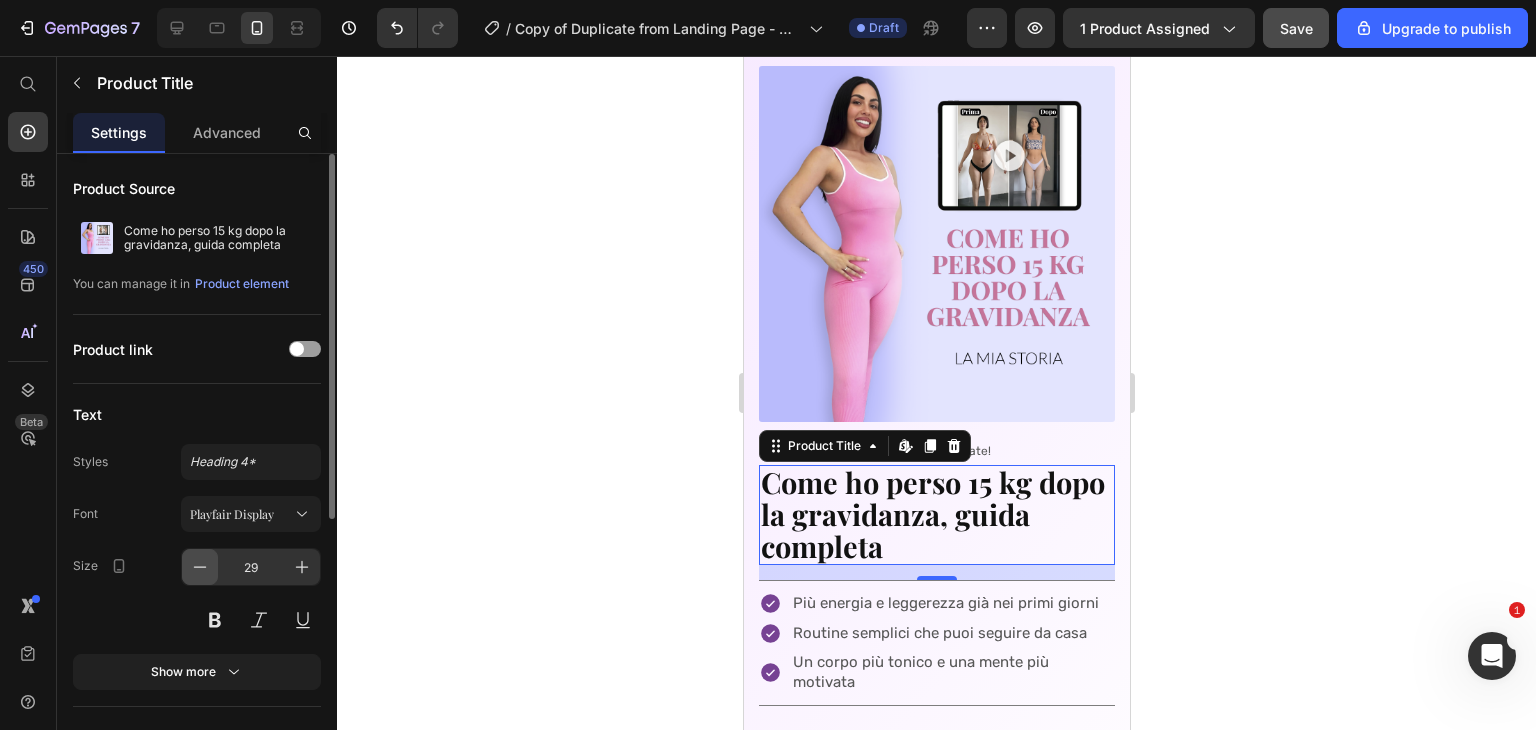 click 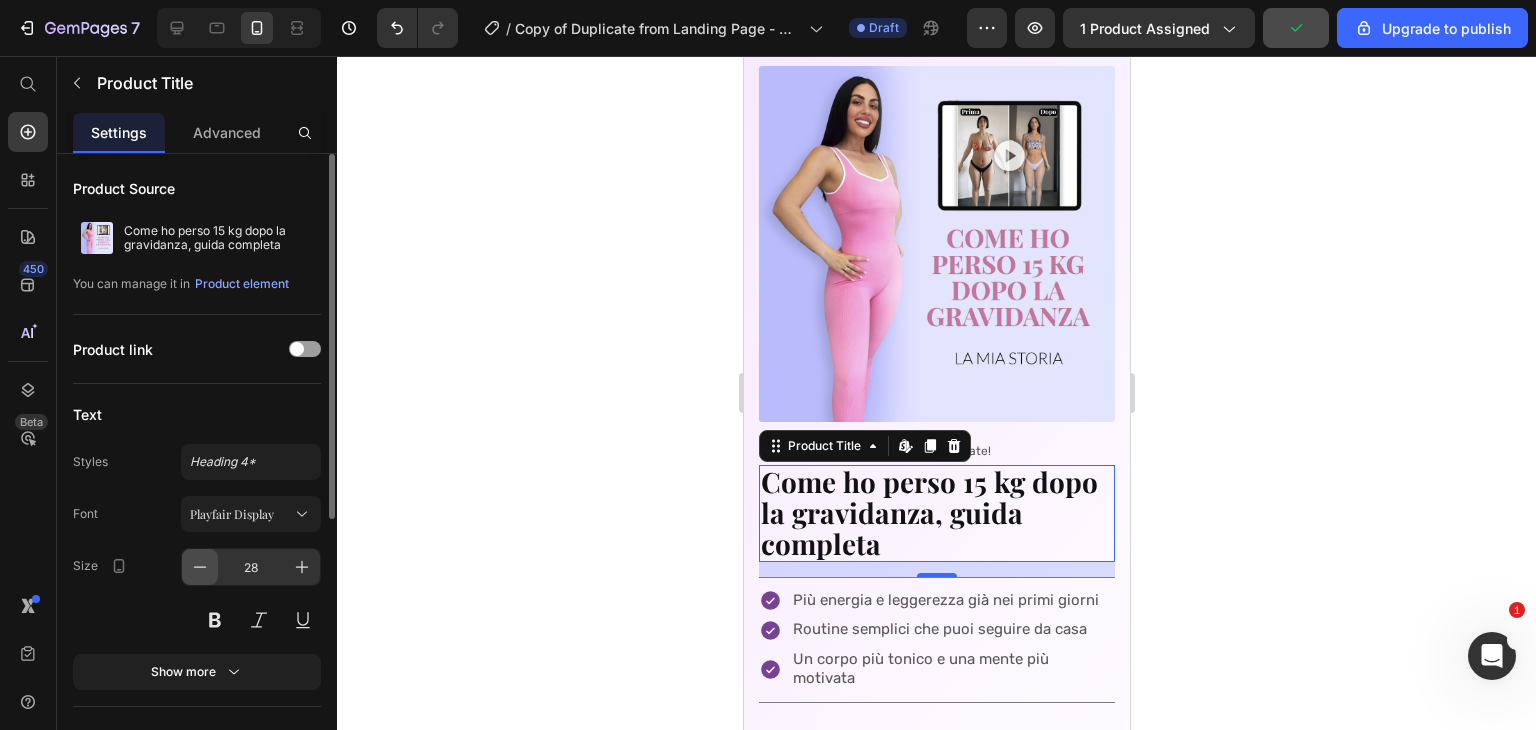click 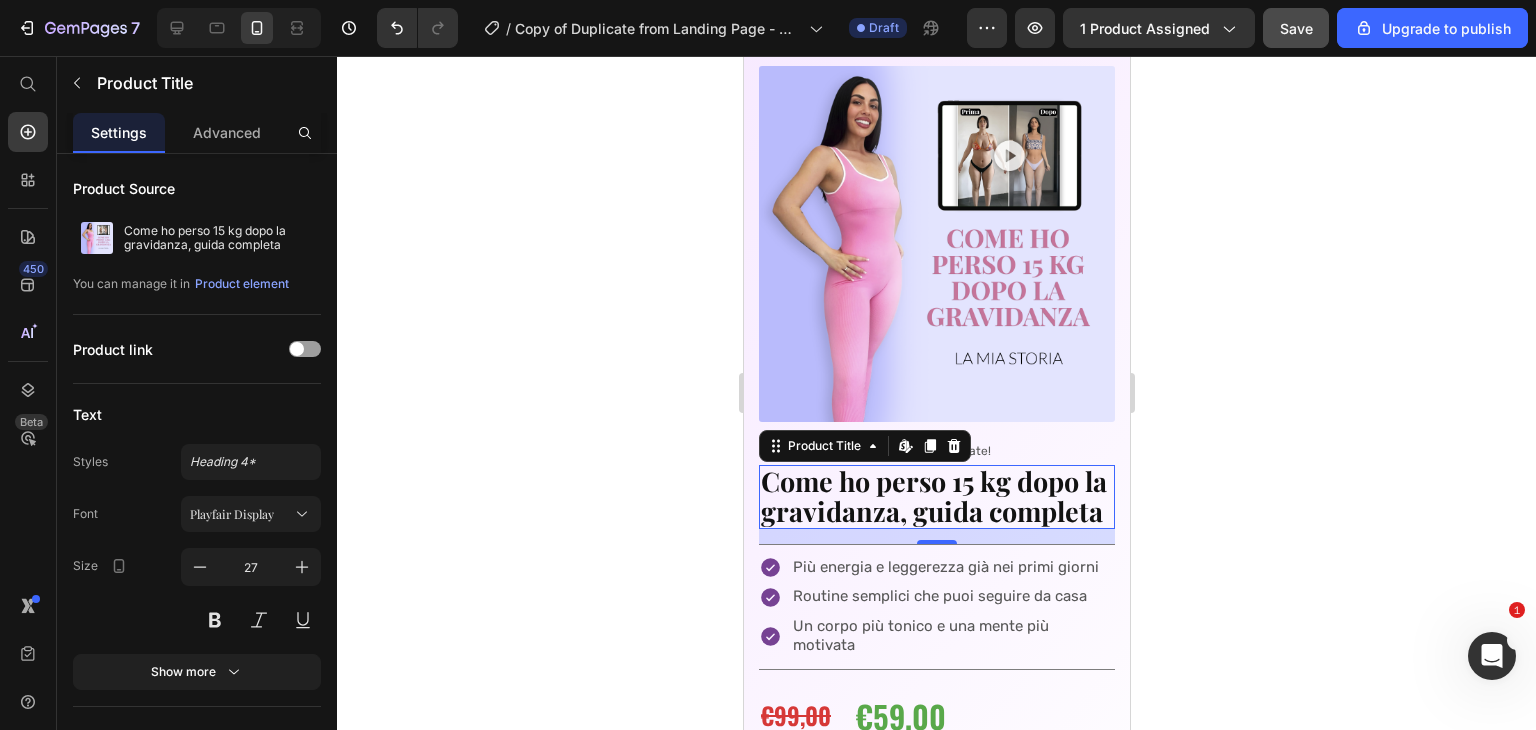click 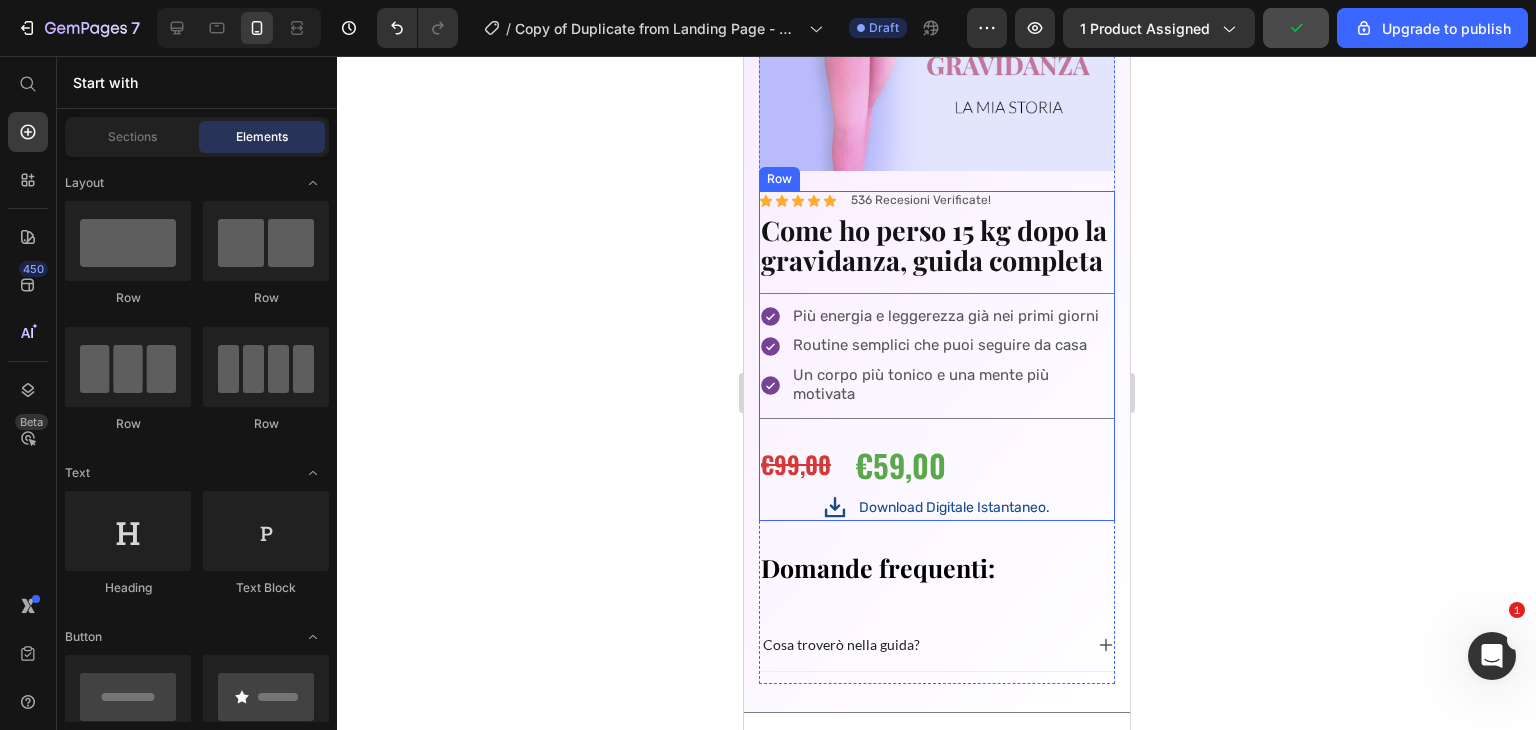 scroll, scrollTop: 6258, scrollLeft: 0, axis: vertical 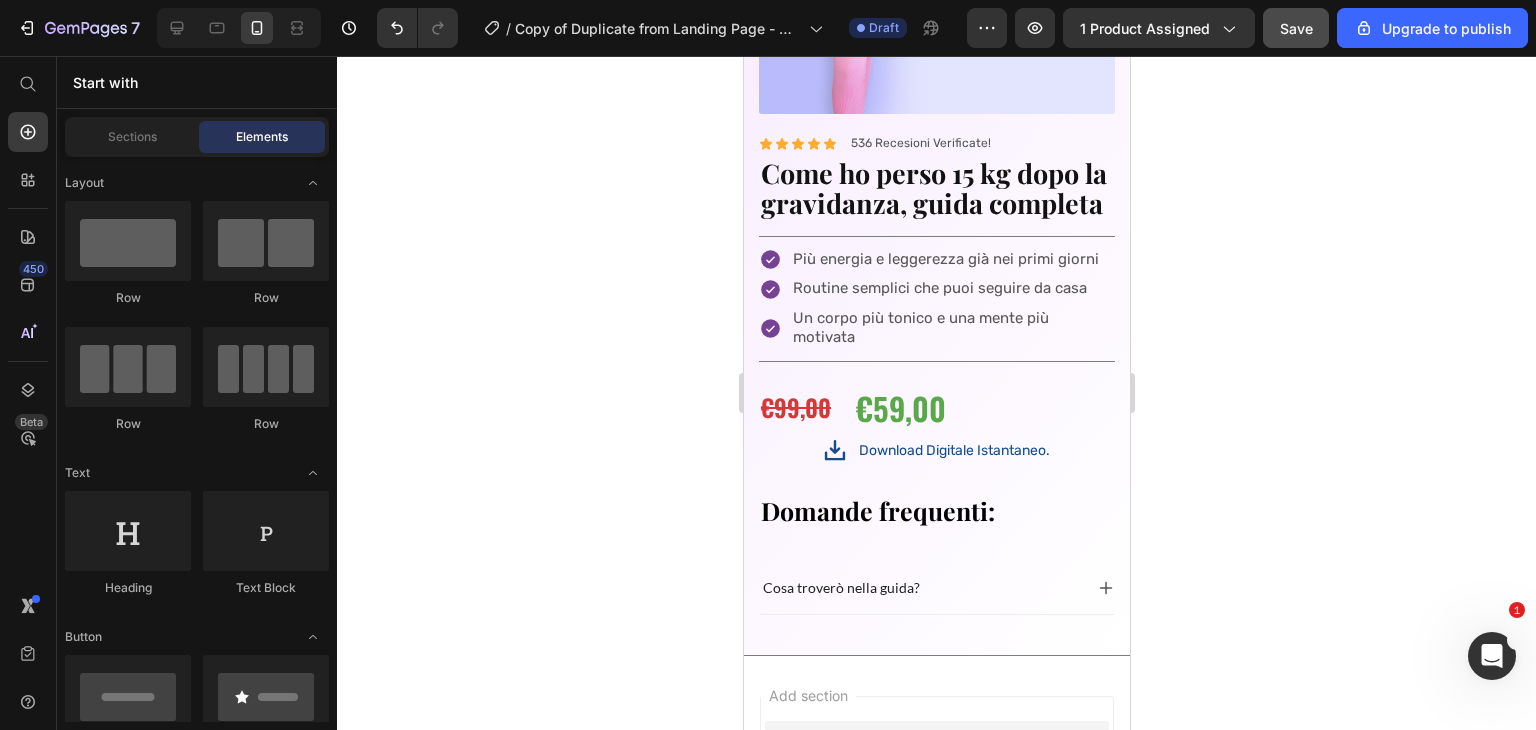 click 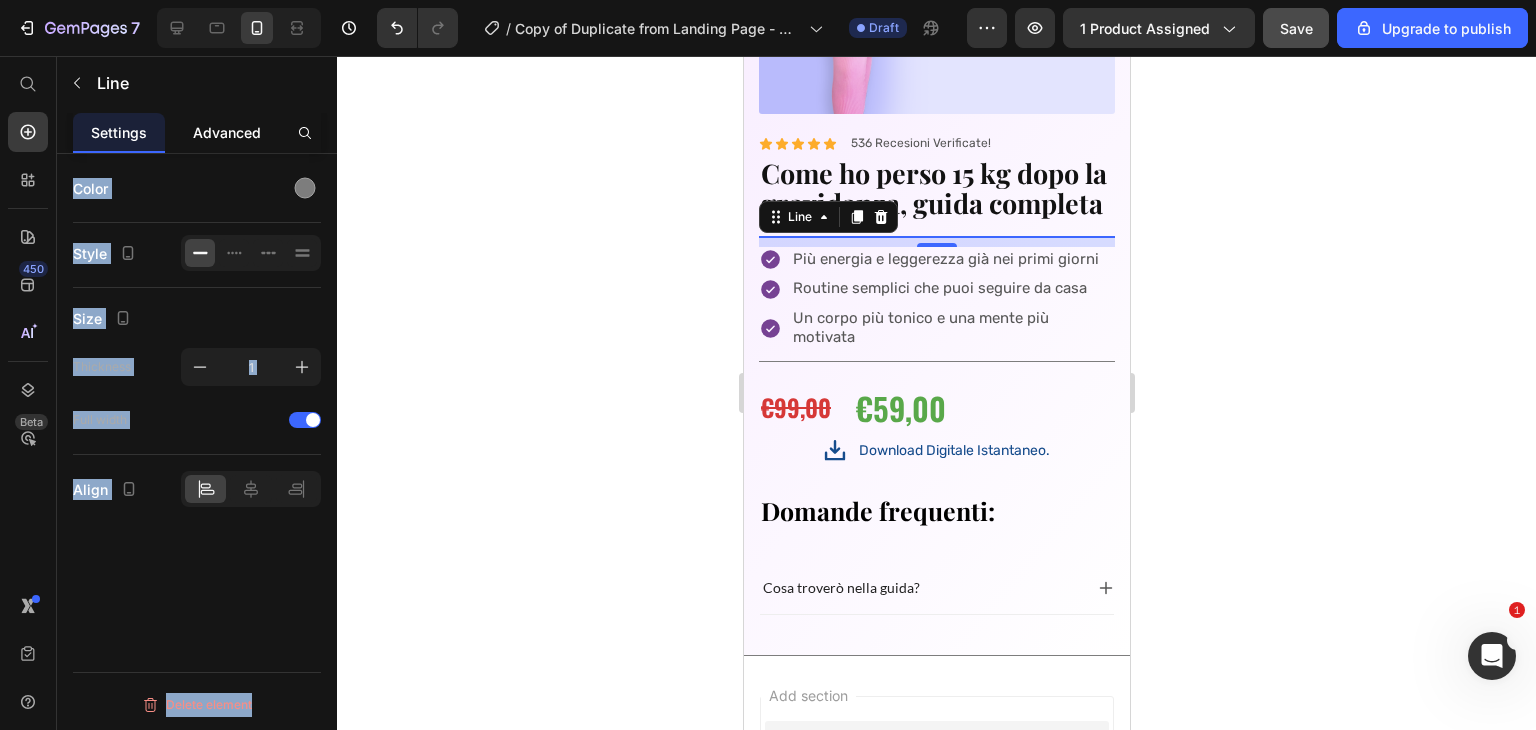 click on "Advanced" at bounding box center [227, 132] 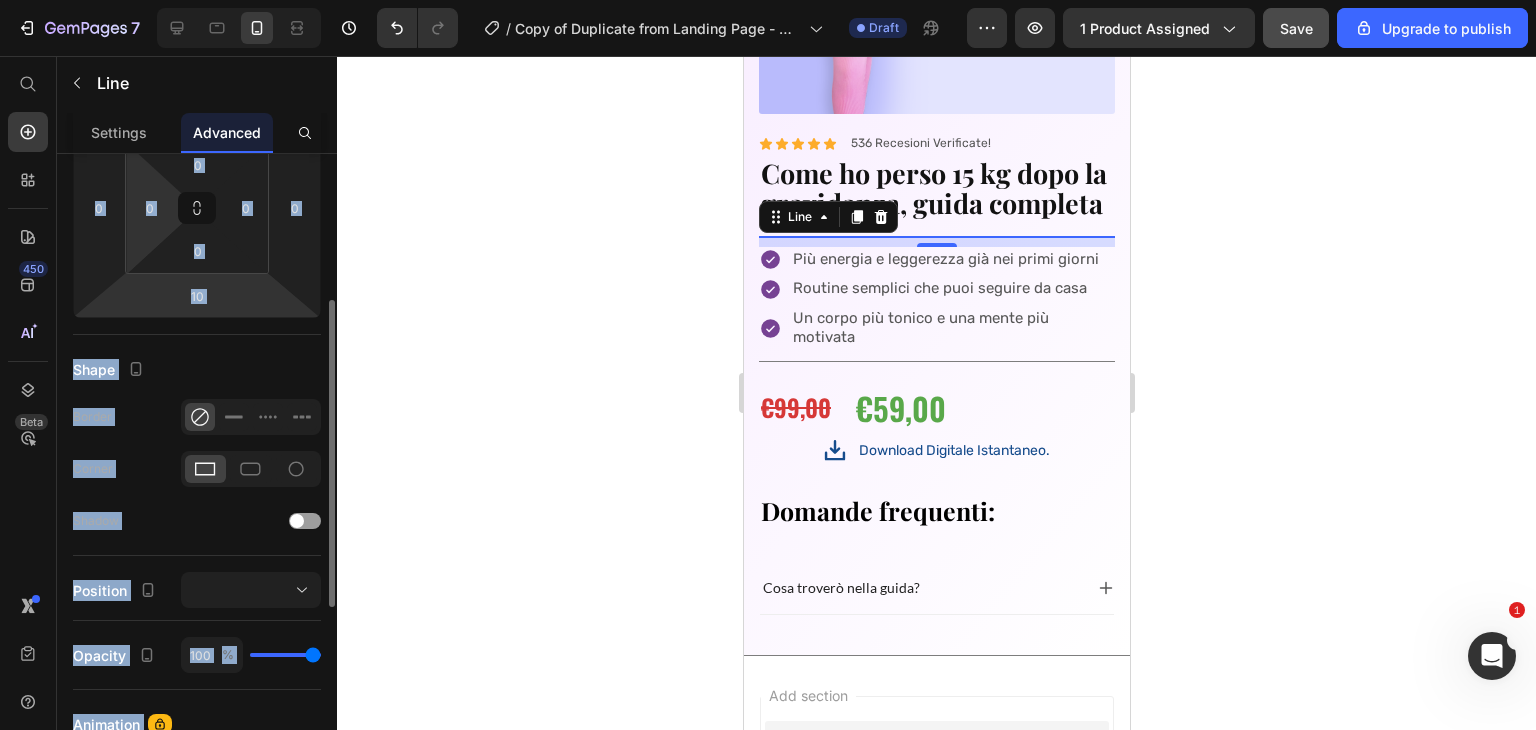 scroll, scrollTop: 312, scrollLeft: 0, axis: vertical 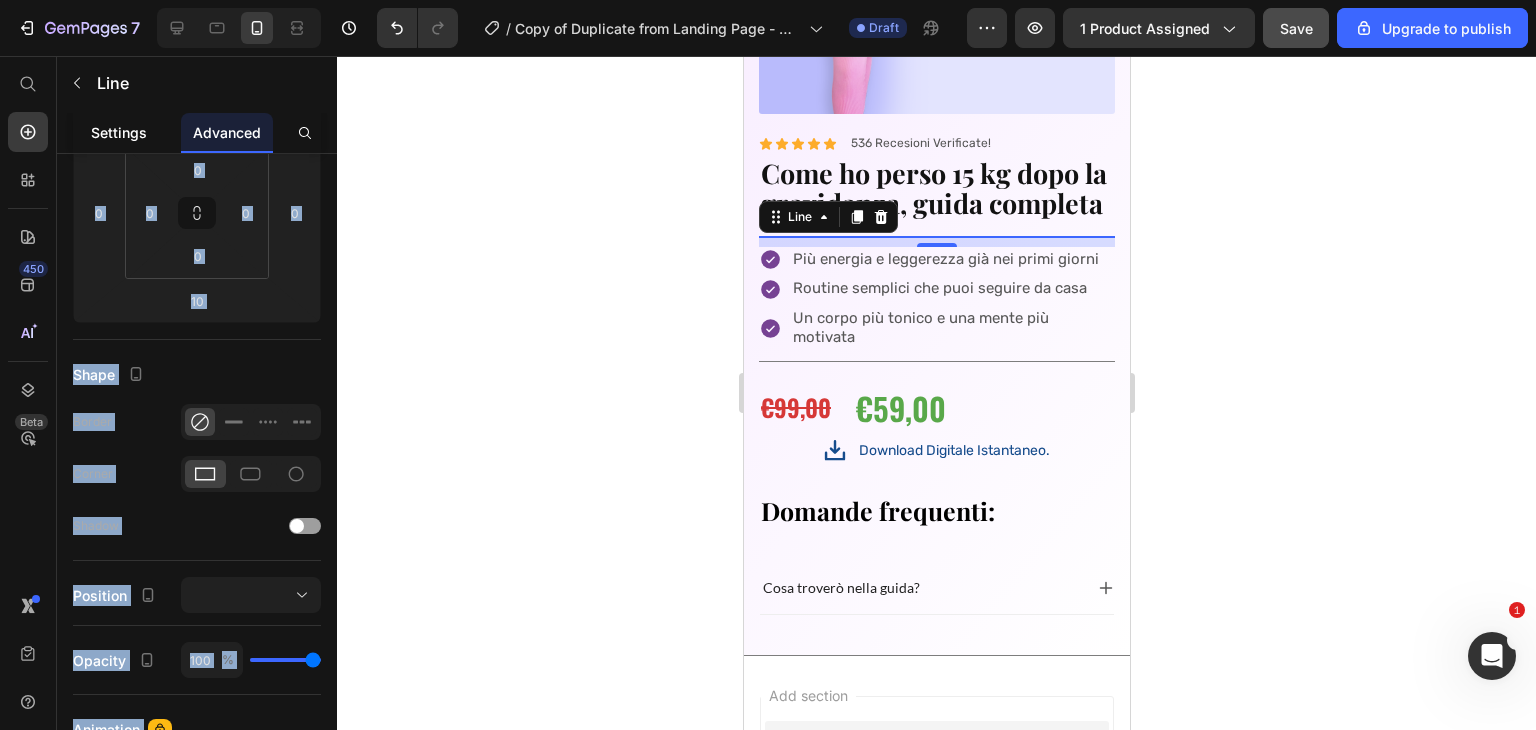 click on "Settings" at bounding box center (119, 132) 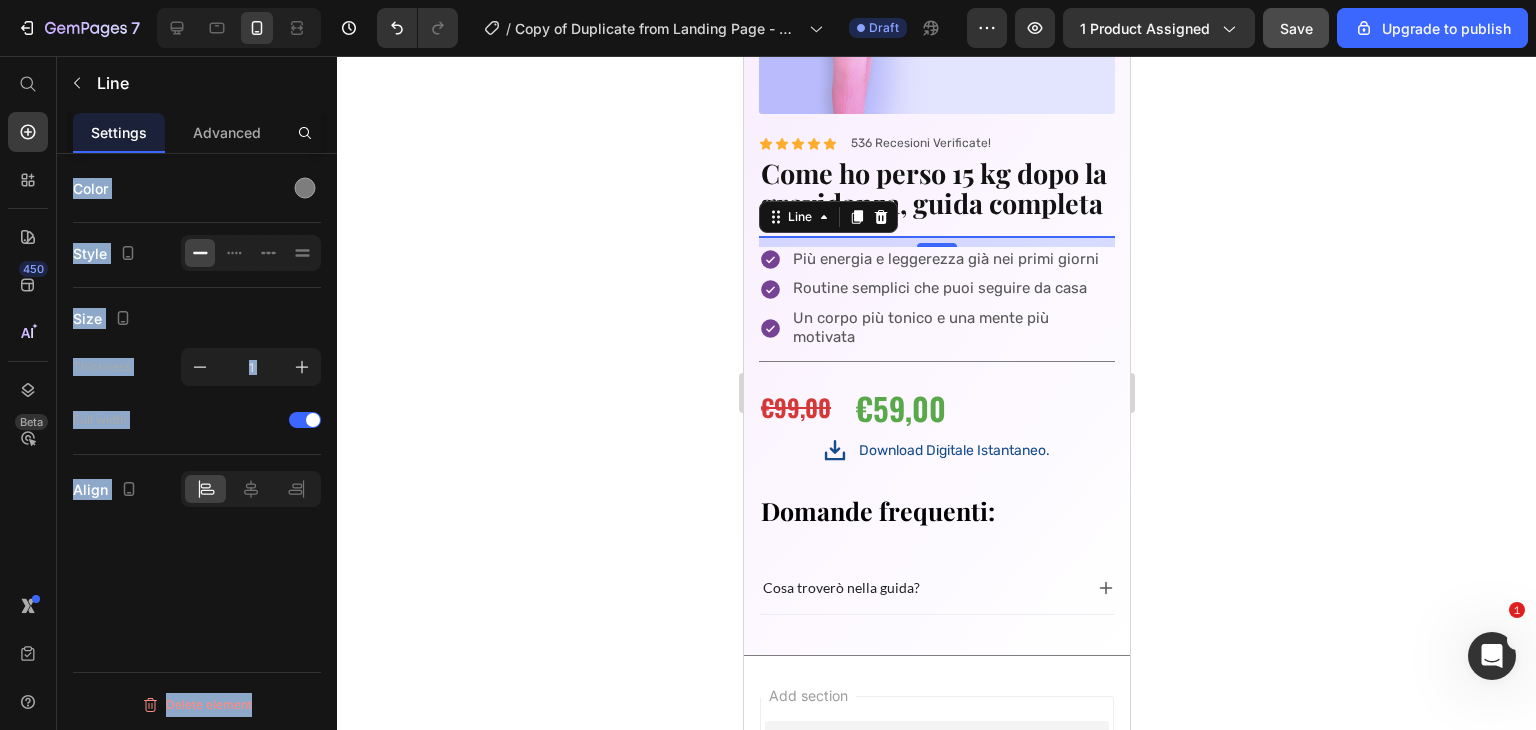 scroll, scrollTop: 0, scrollLeft: 0, axis: both 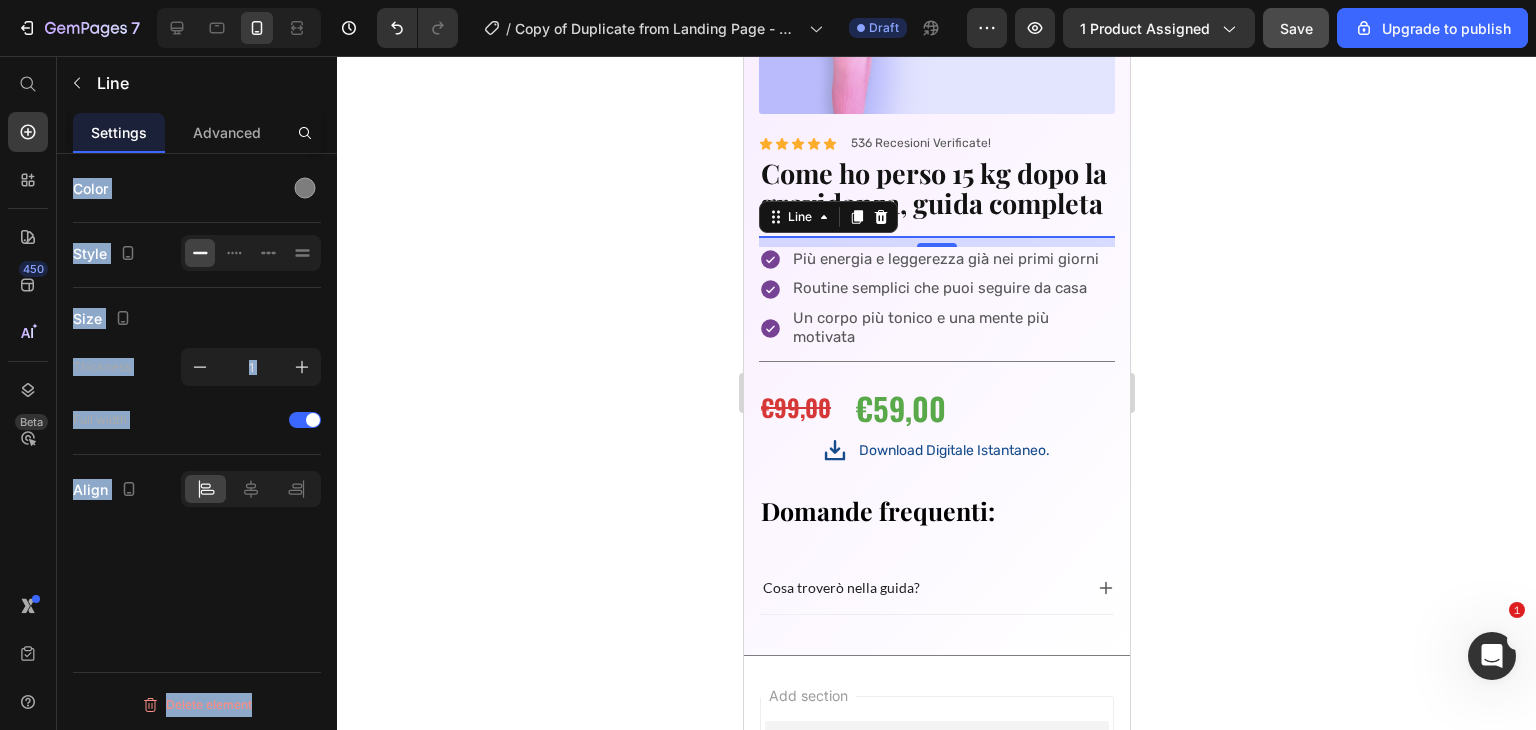 click on "Color Style                             Size Thickness 1 Full width Align  Delete element" at bounding box center [197, 470] 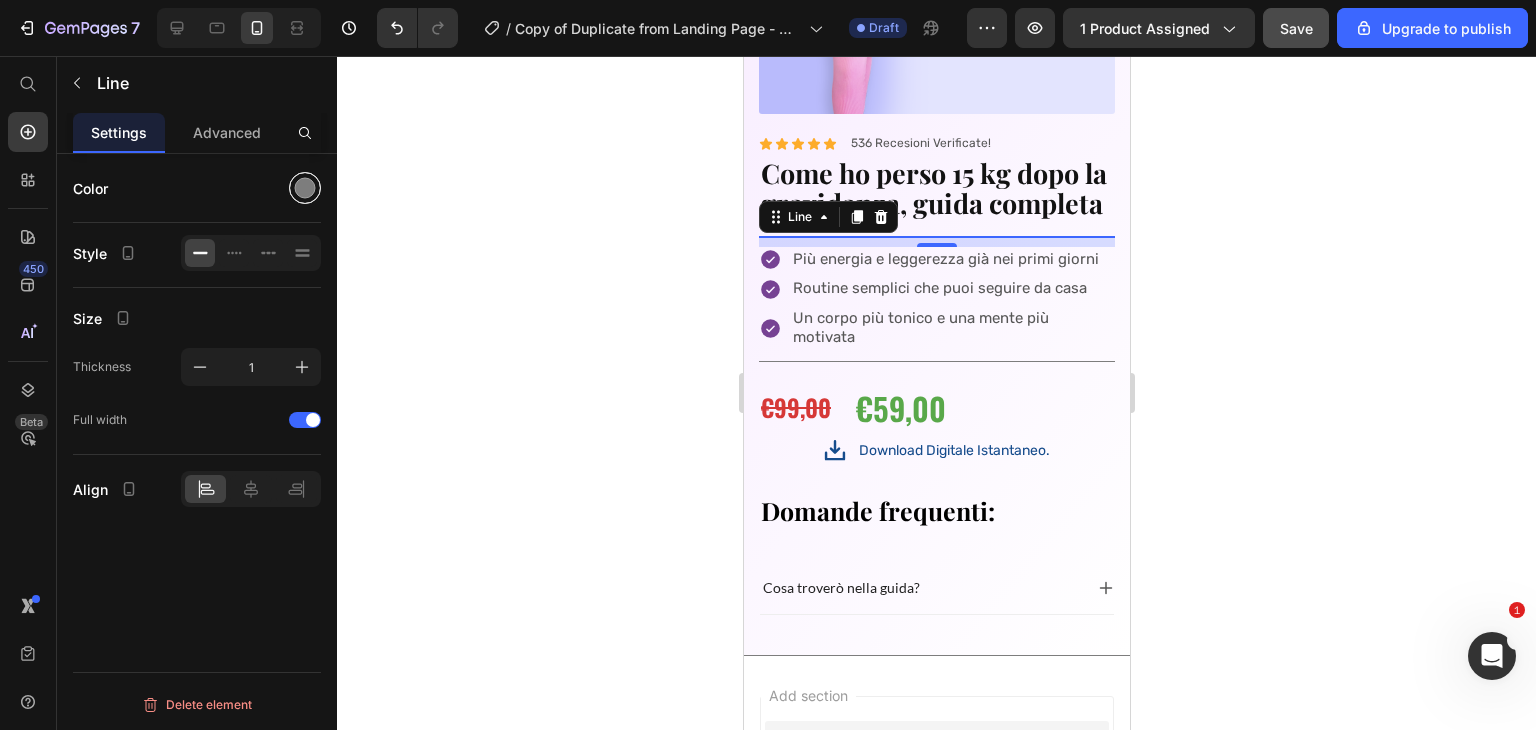 click at bounding box center [305, 188] 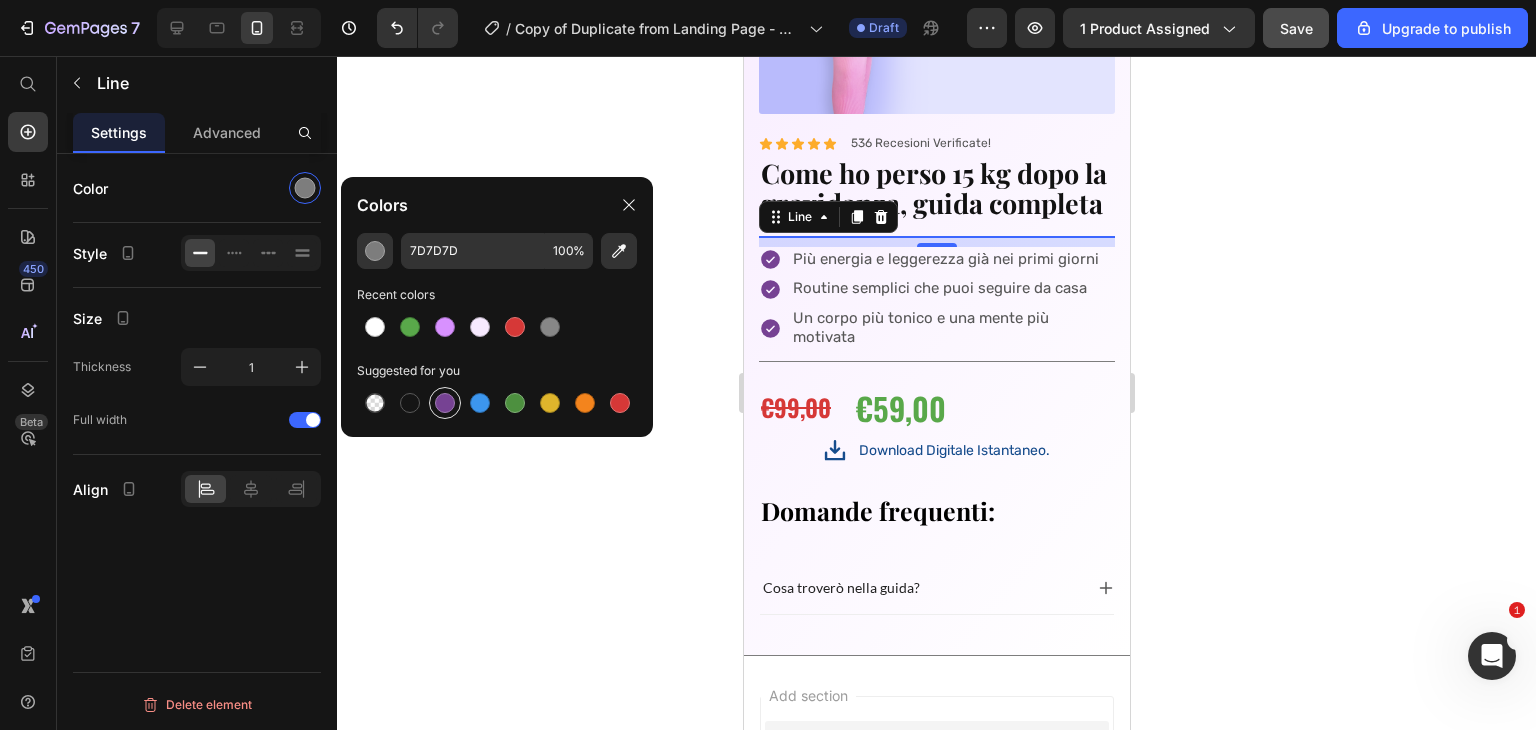 click at bounding box center (445, 403) 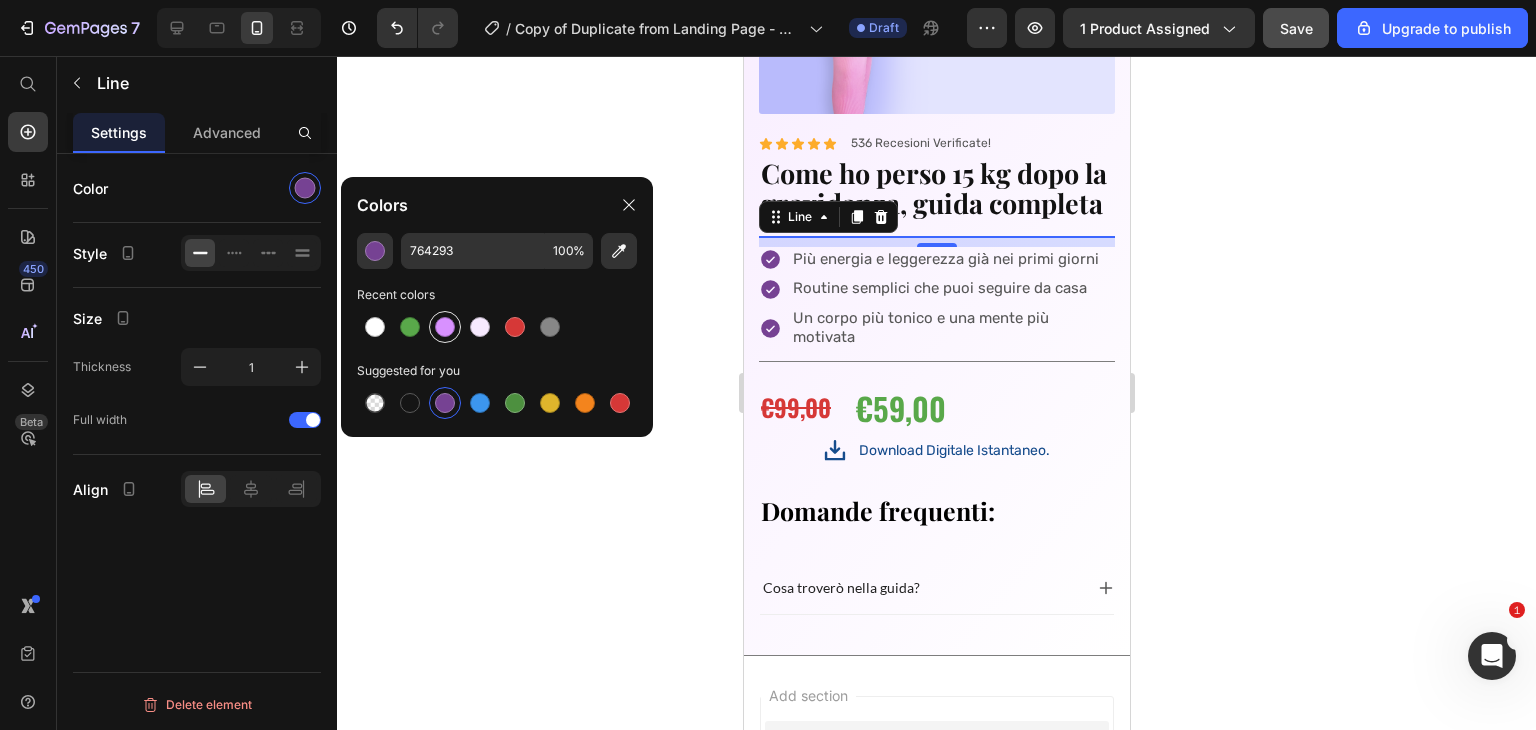 click at bounding box center (445, 327) 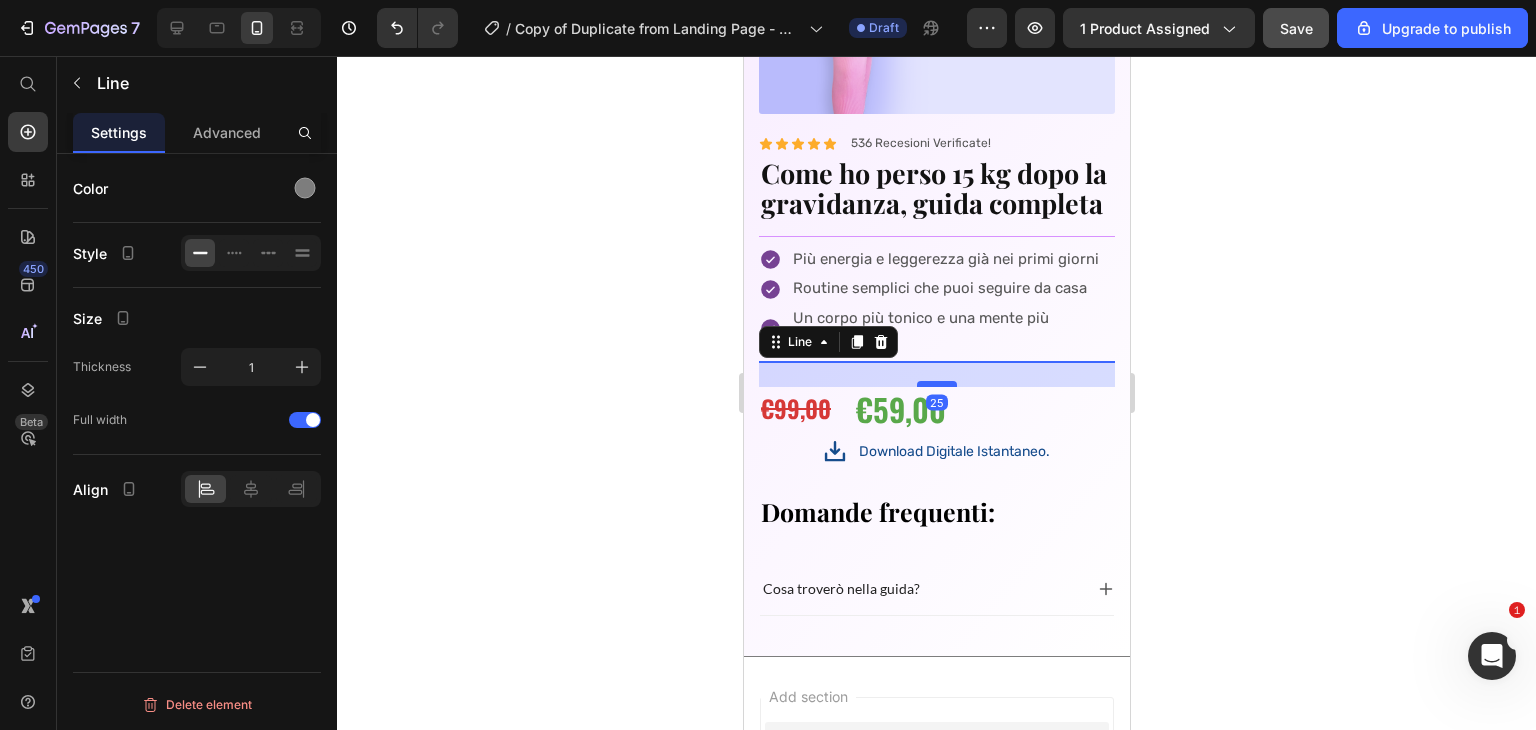 click at bounding box center [936, 384] 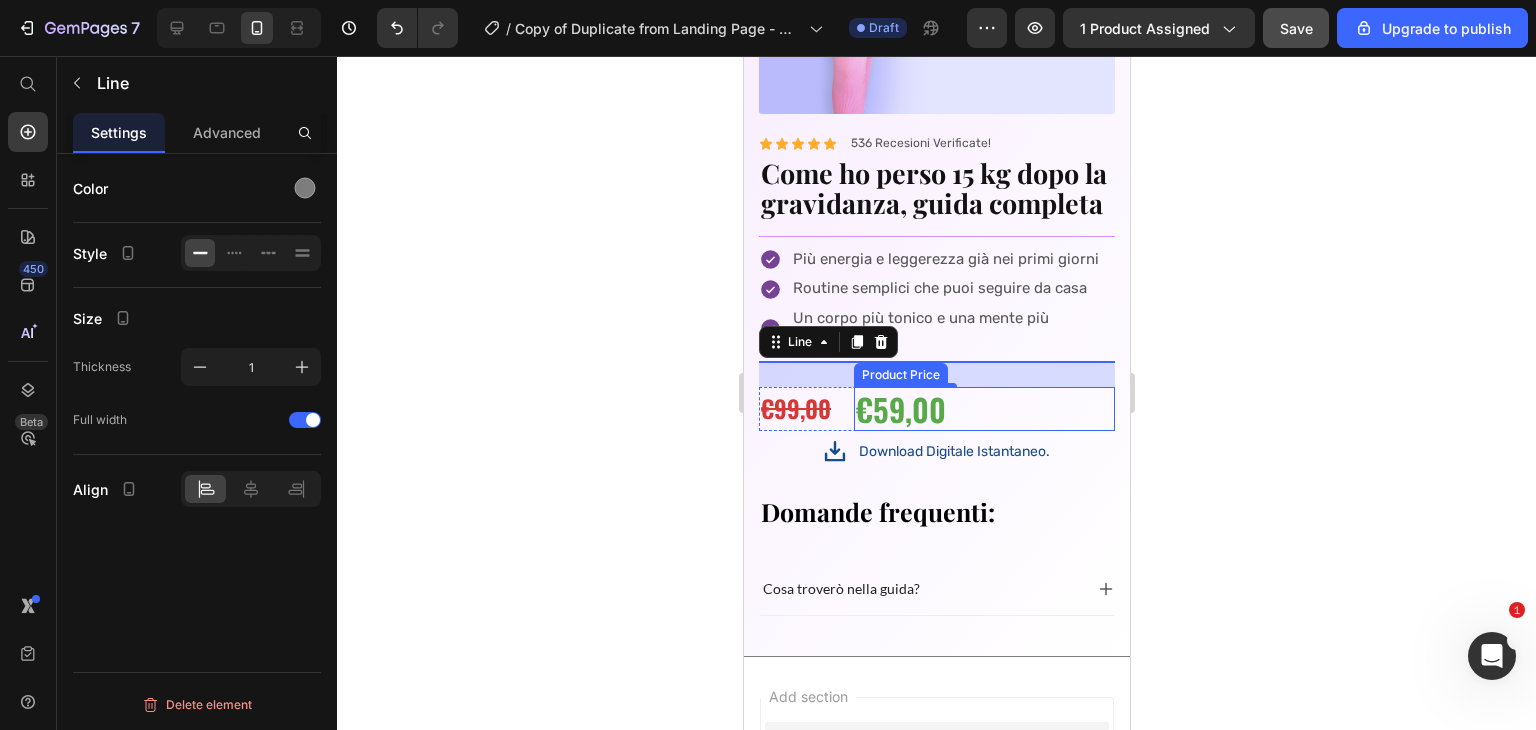 click on "€59,00" at bounding box center [983, 409] 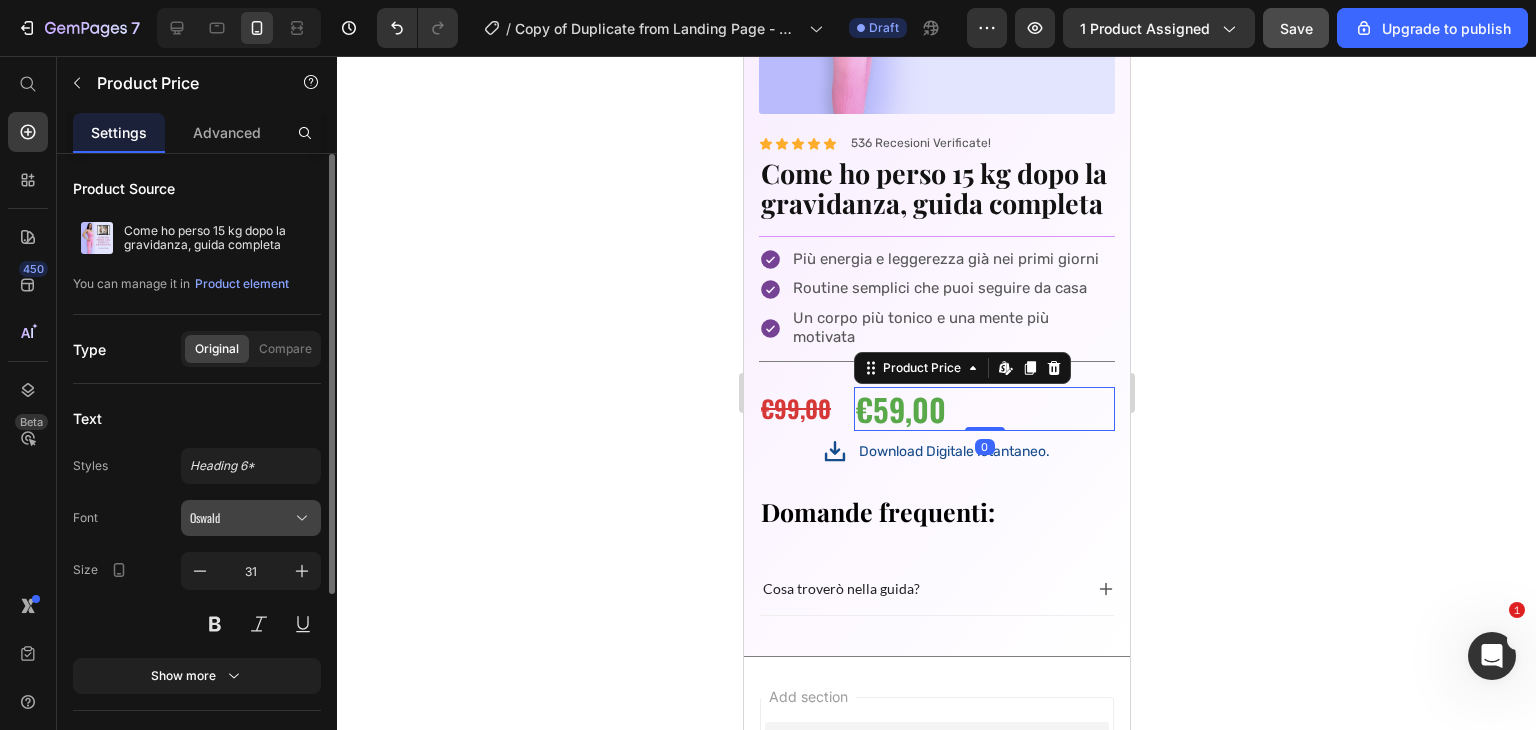 click 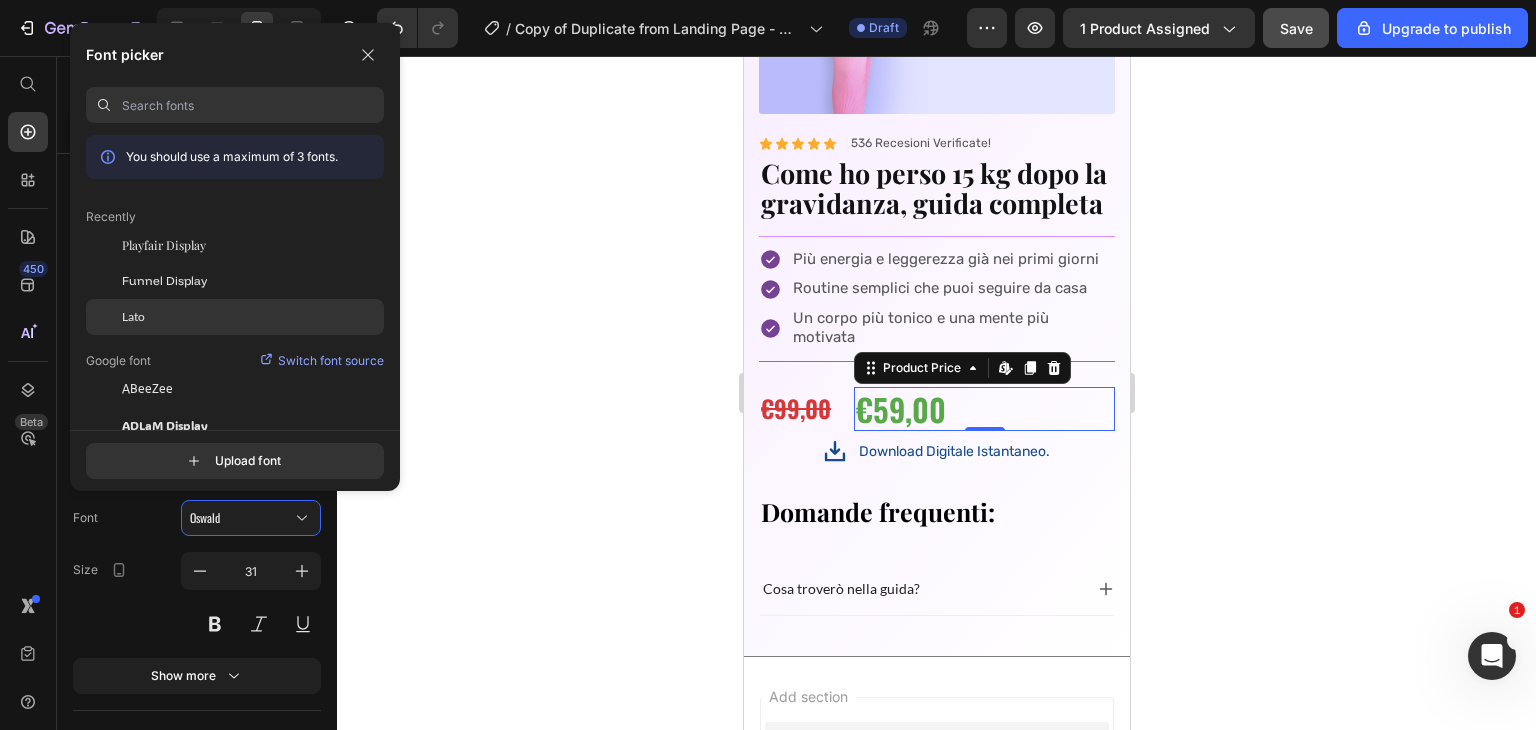 click on "Lato" 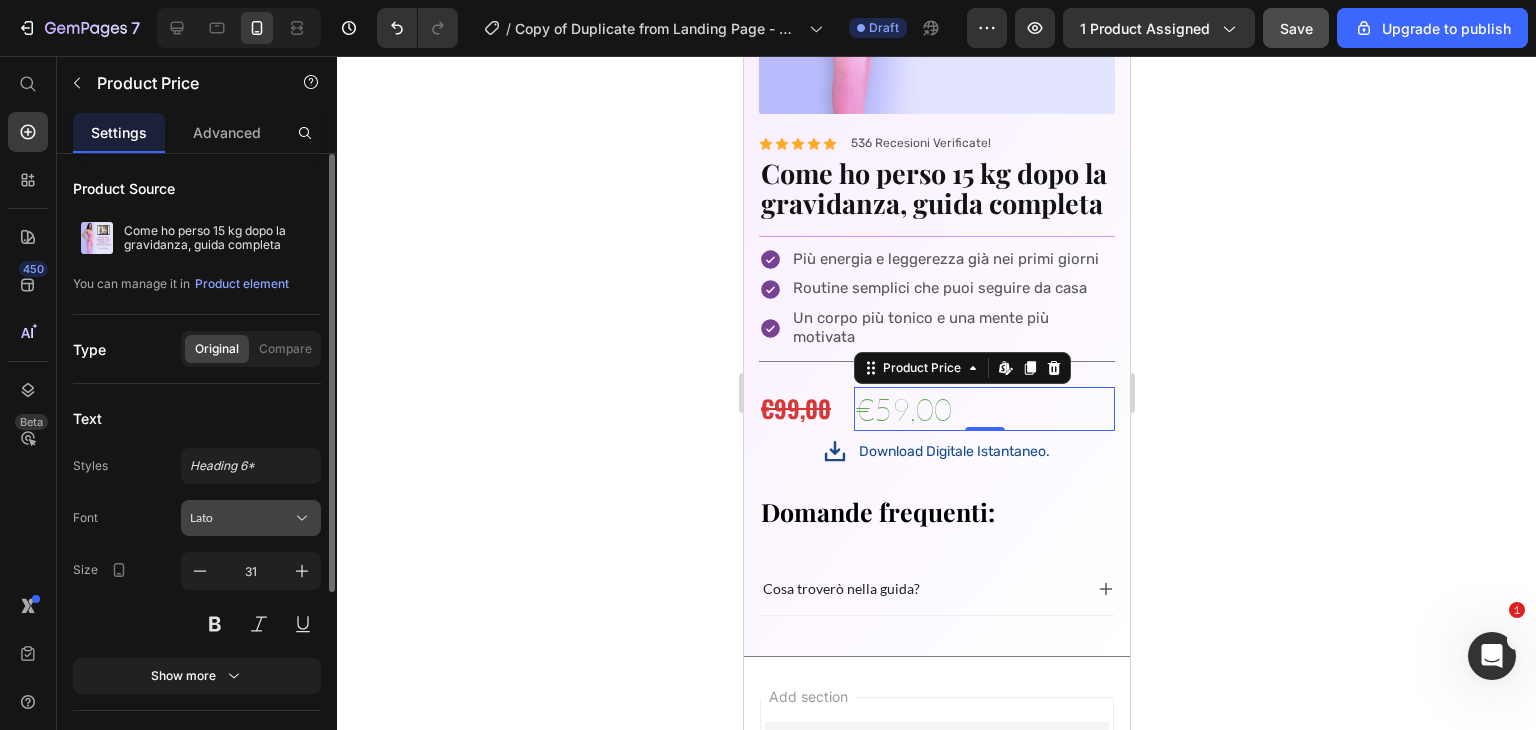 click on "Lato" at bounding box center (241, 518) 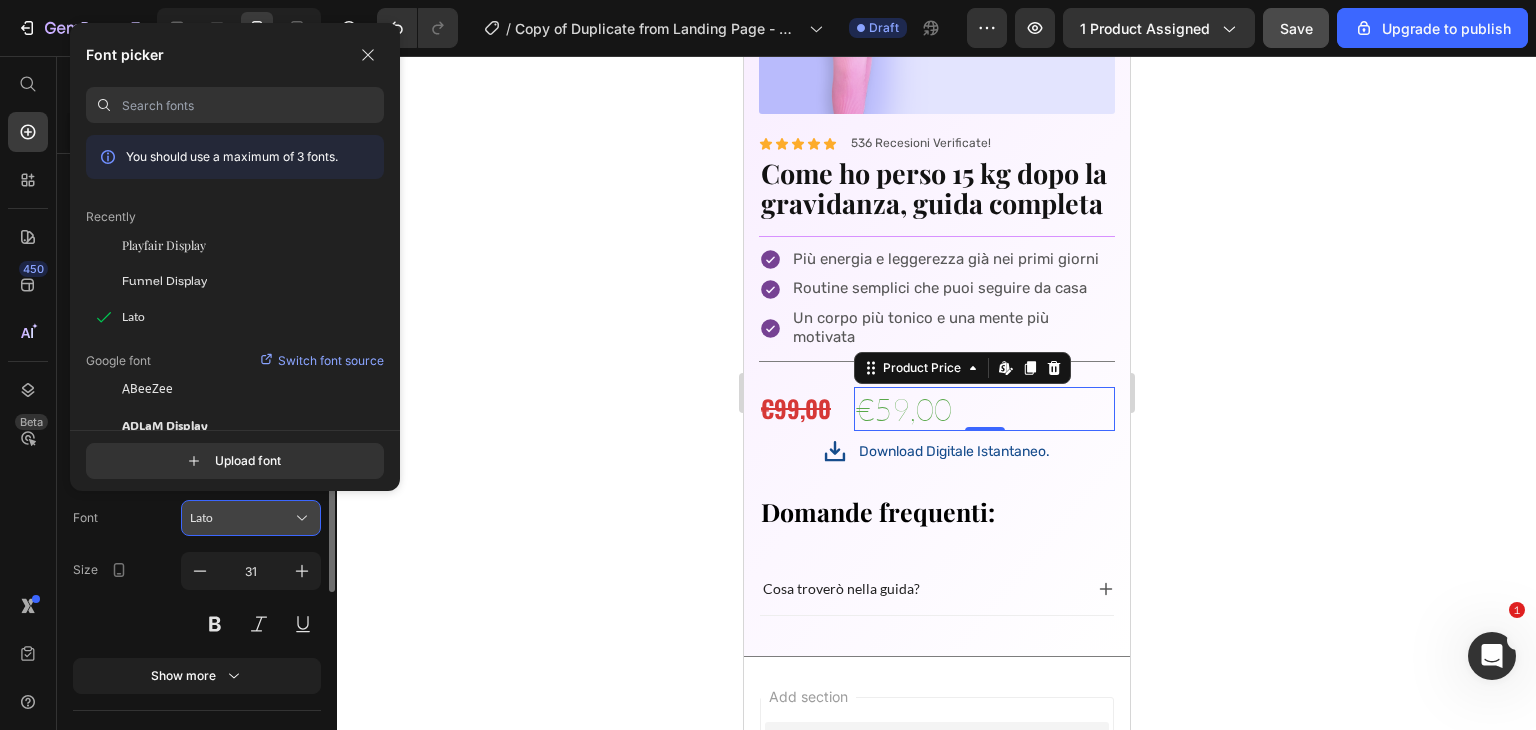 click on "Lato" at bounding box center [241, 518] 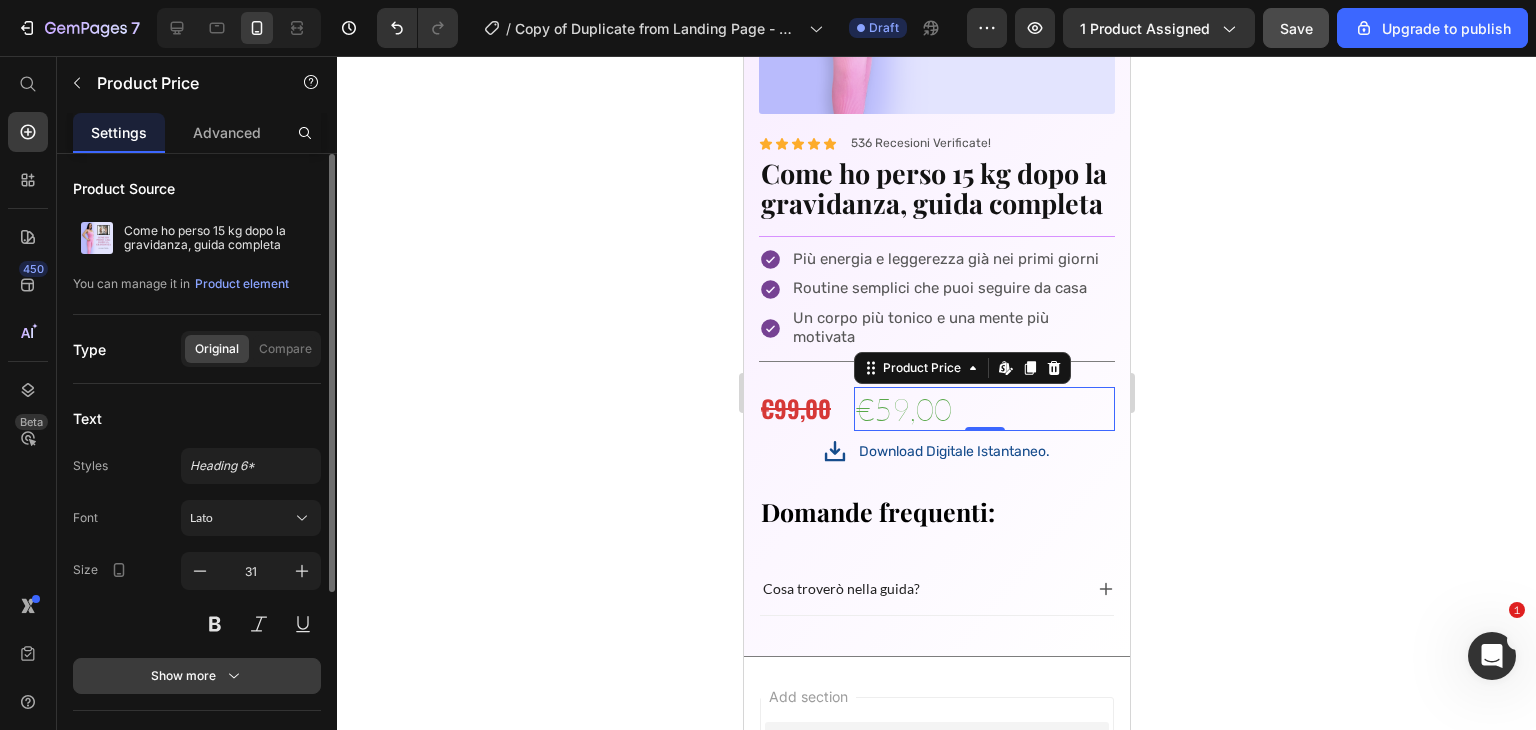 click on "Show more" at bounding box center [197, 676] 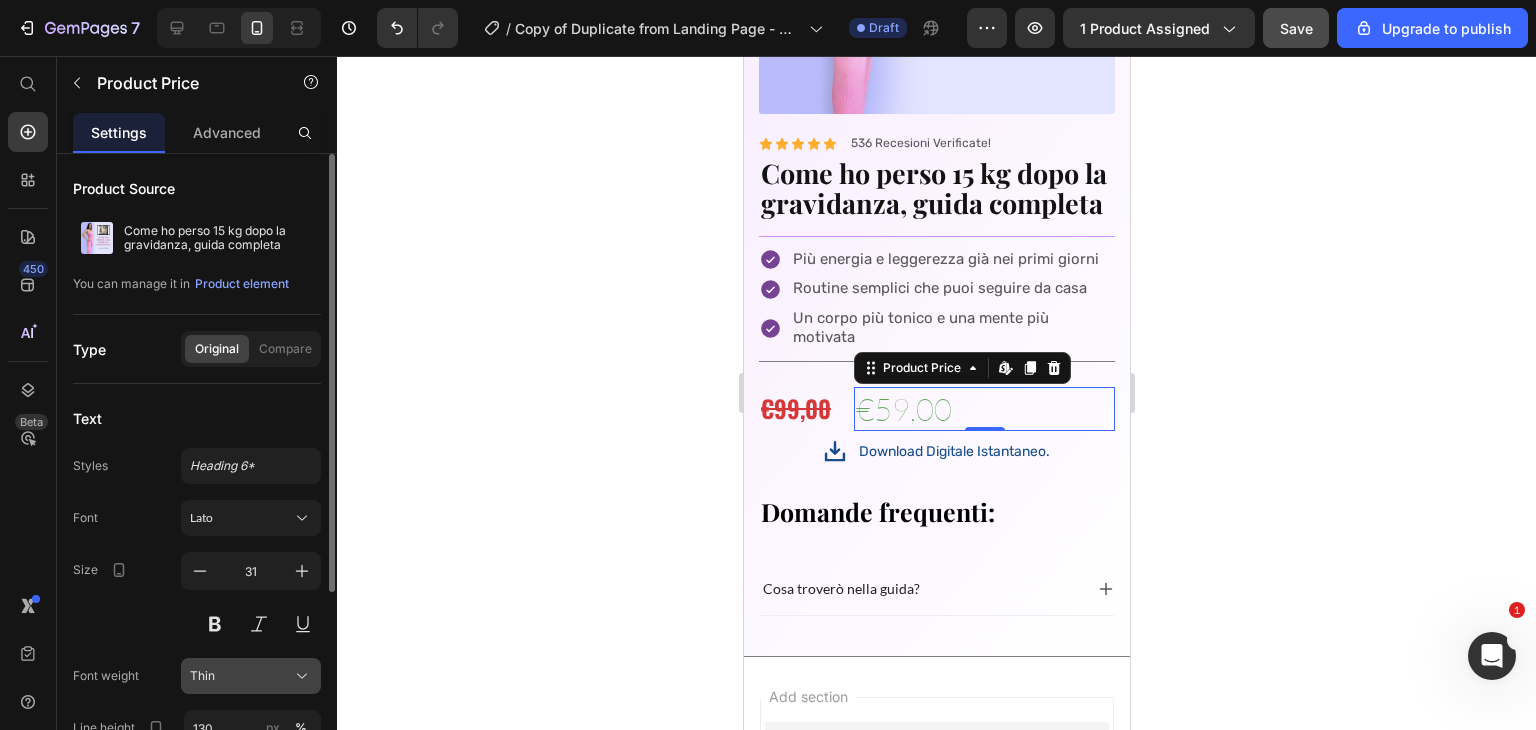 click on "Thin" 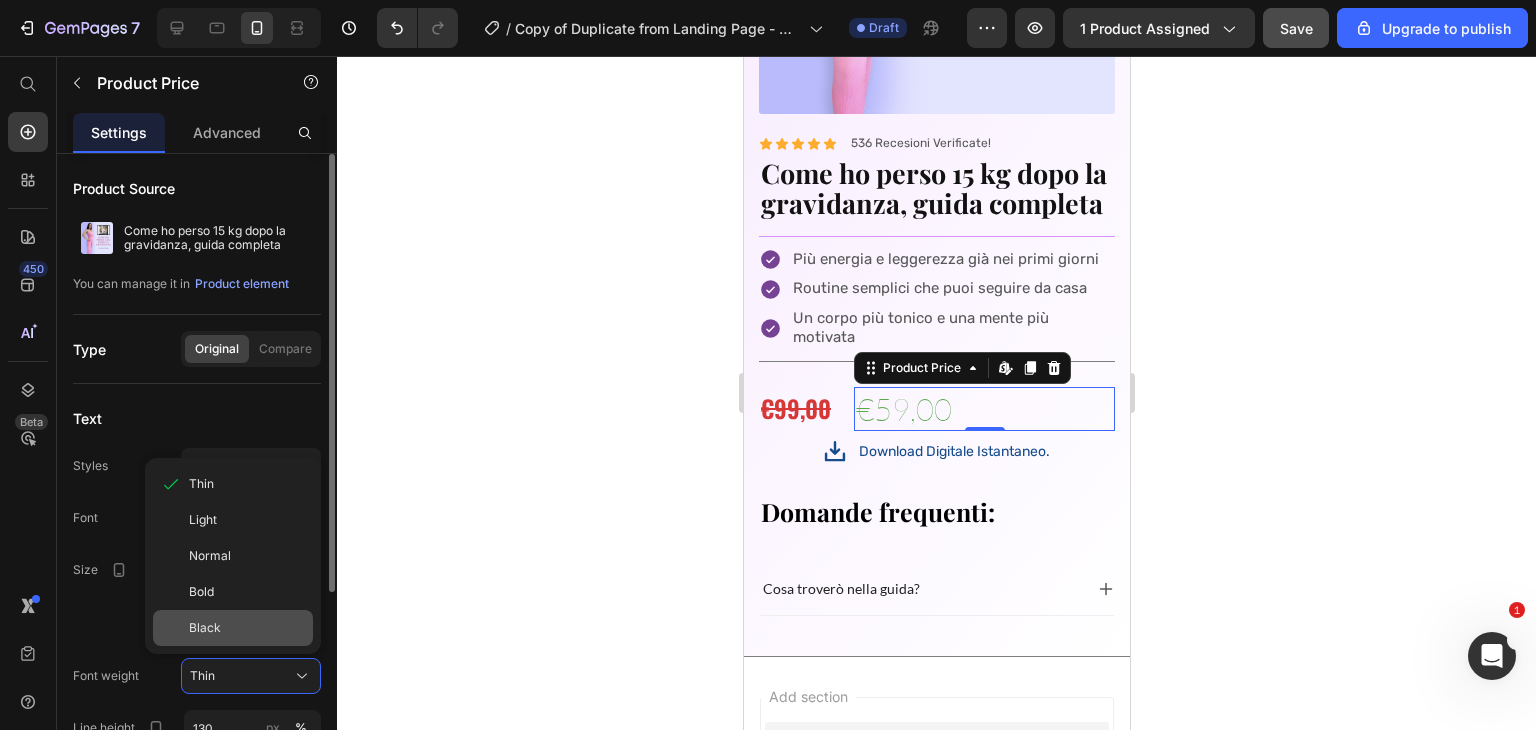 click on "Black" 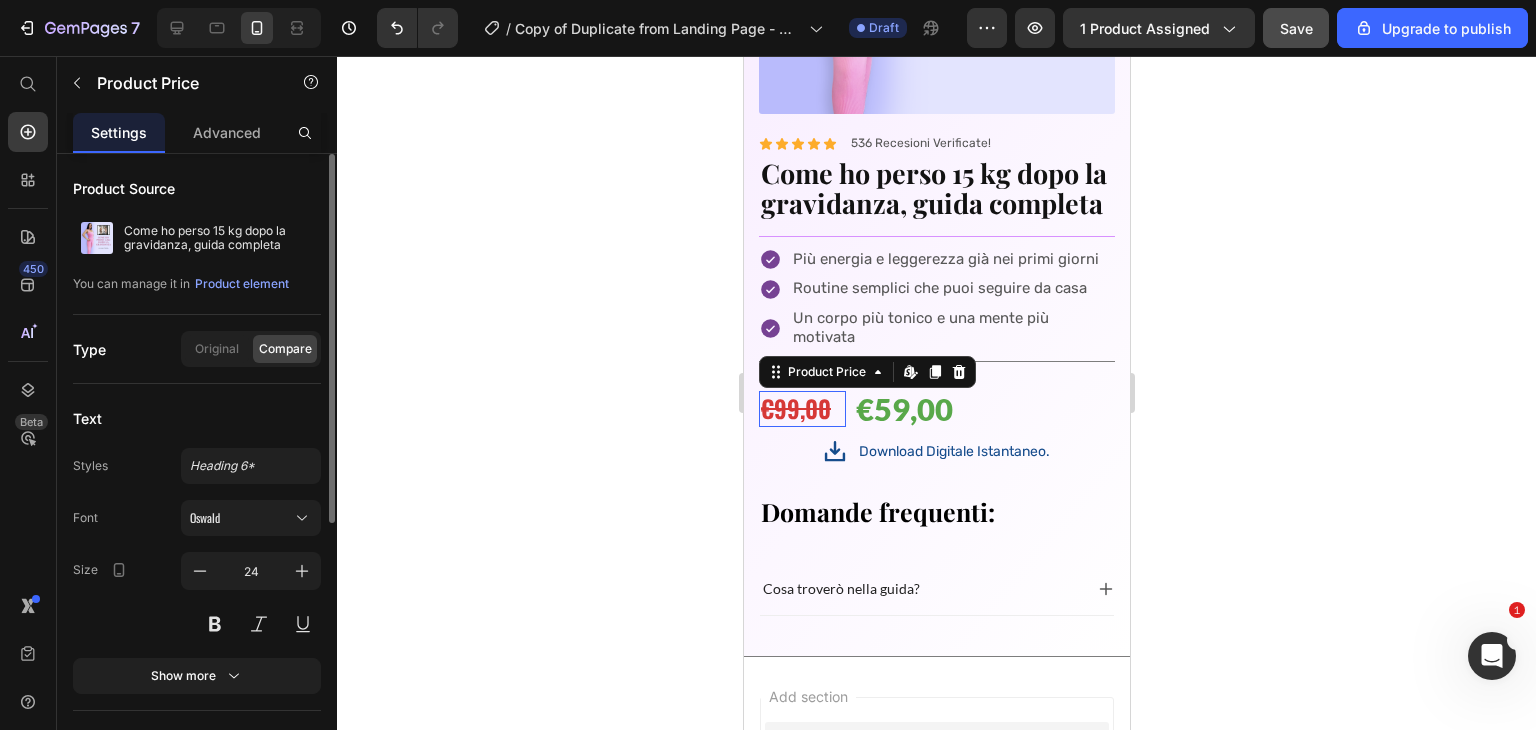 click on "€99,00" at bounding box center [801, 408] 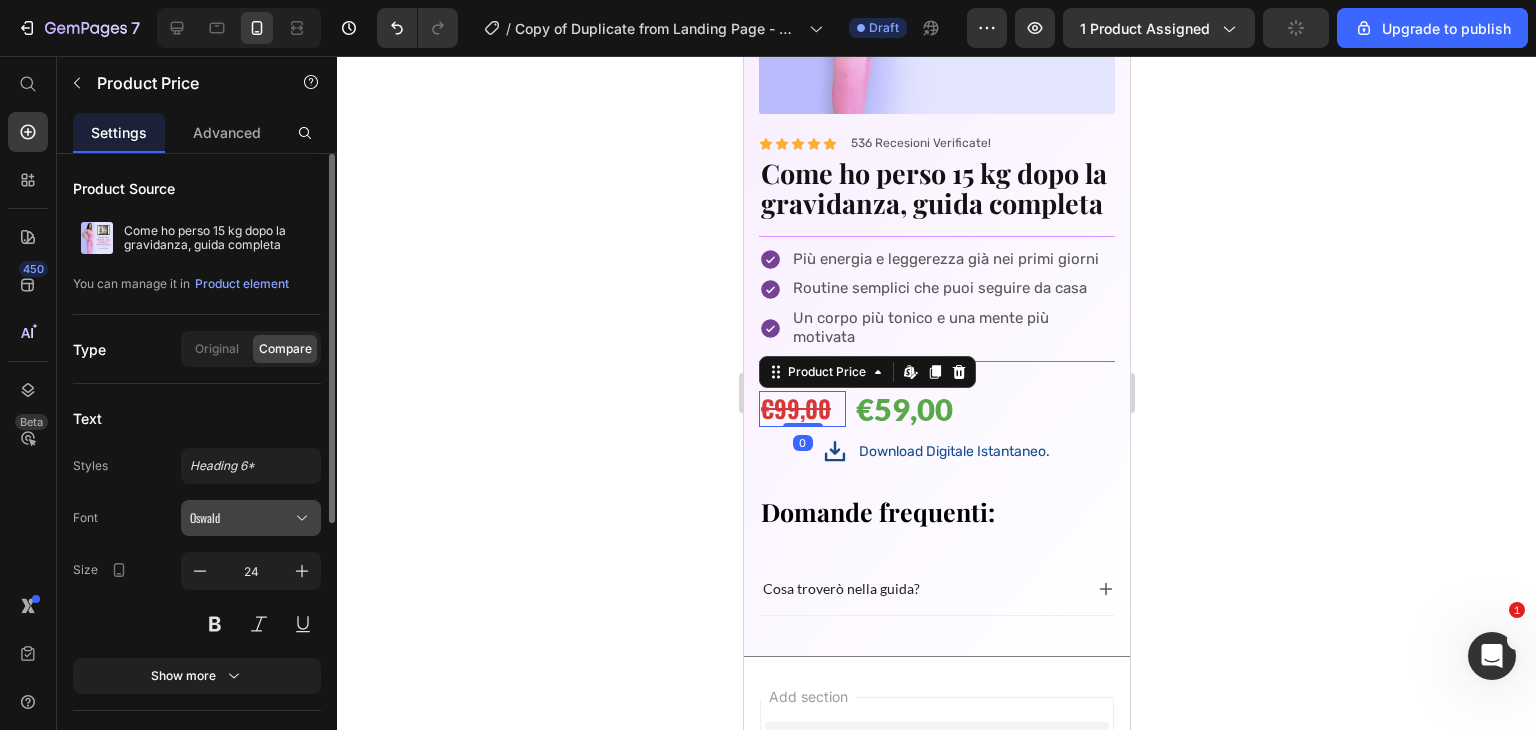 click 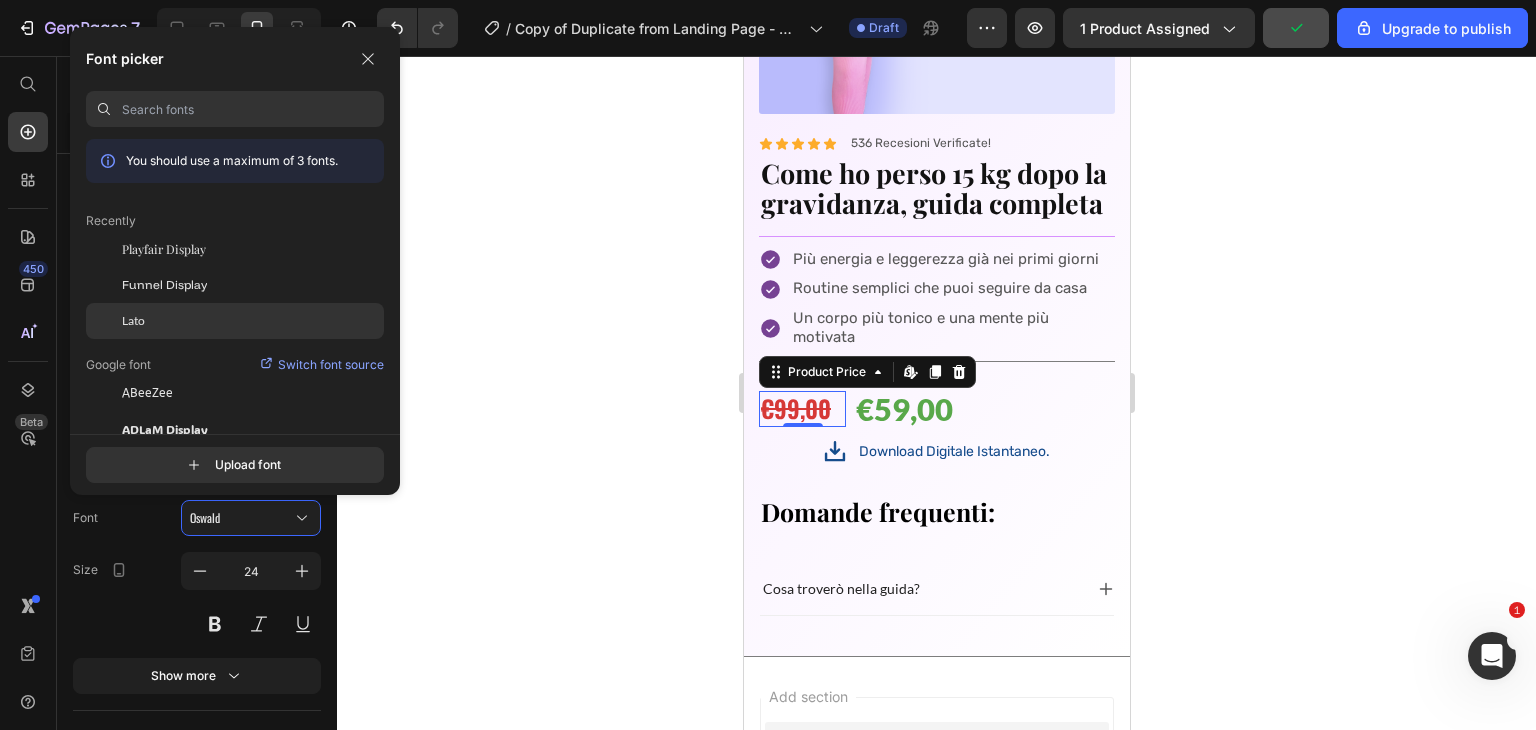 click on "Lato" 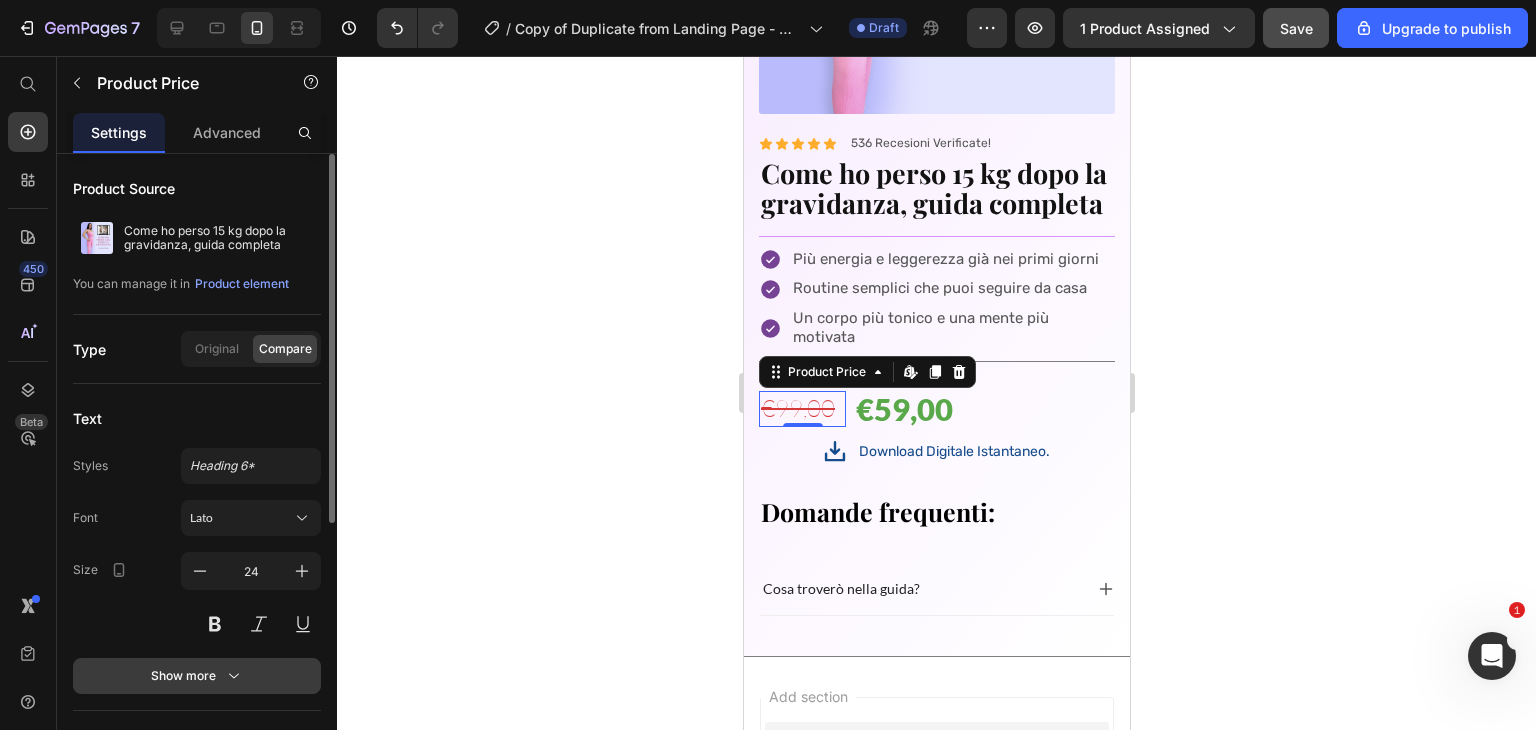 click 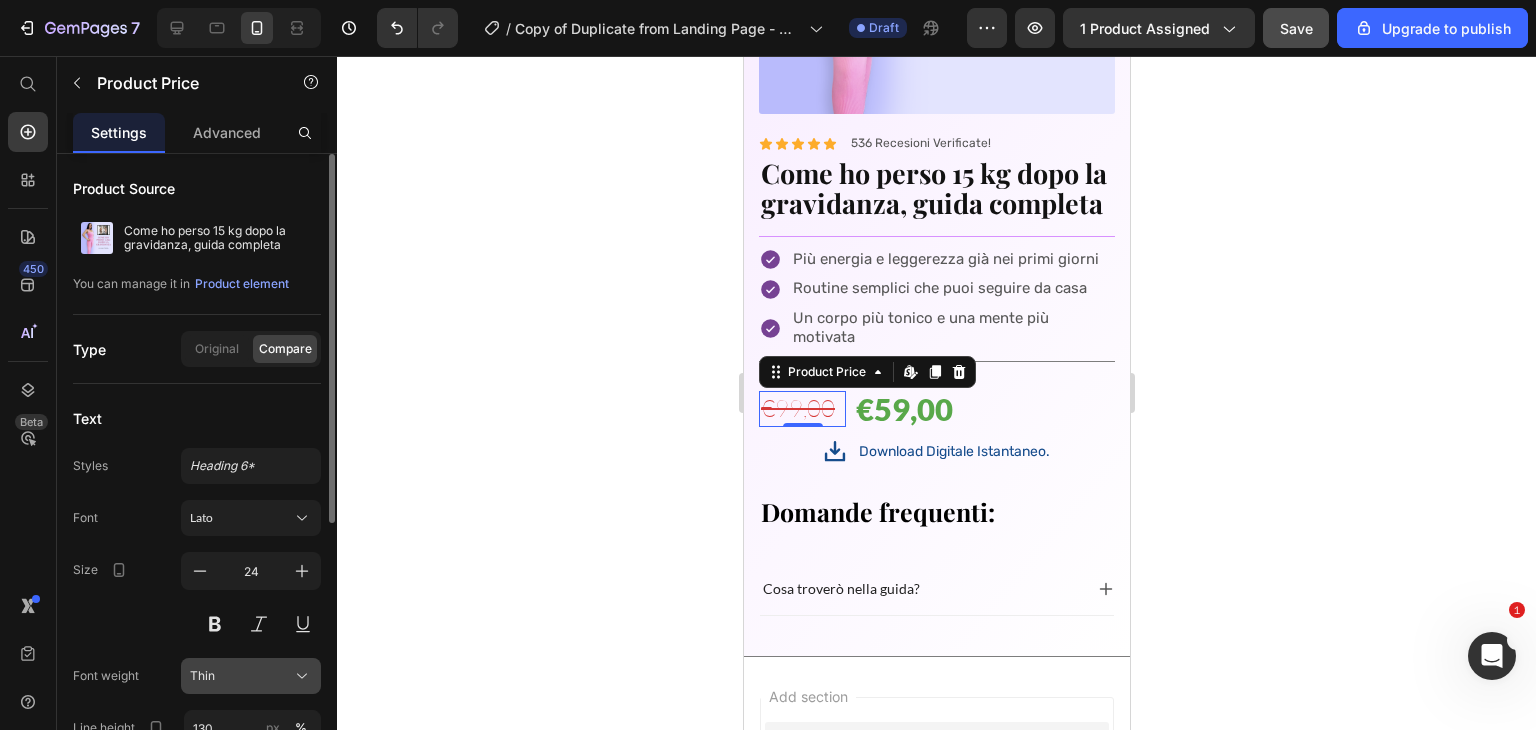 click on "Thin" 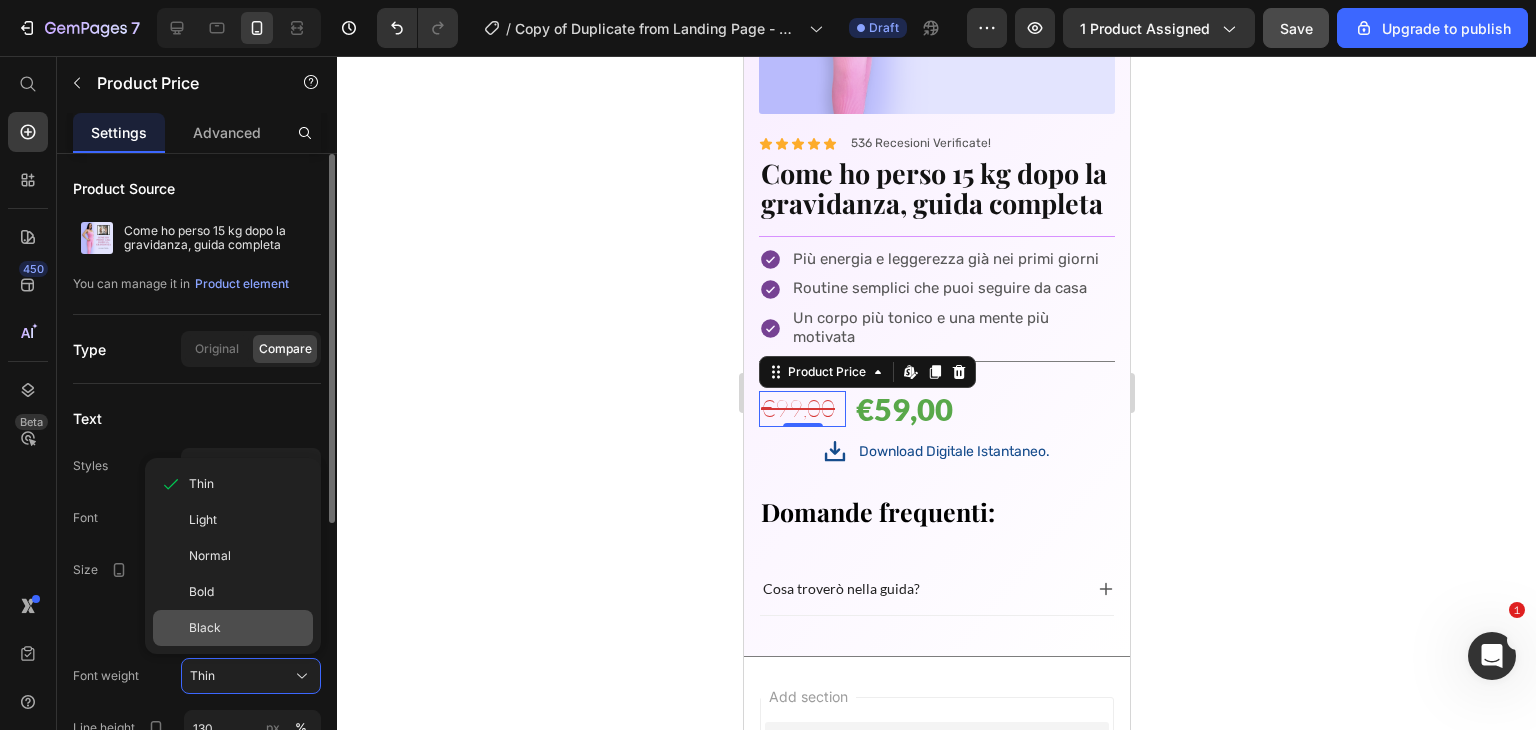 click on "Black" at bounding box center (247, 628) 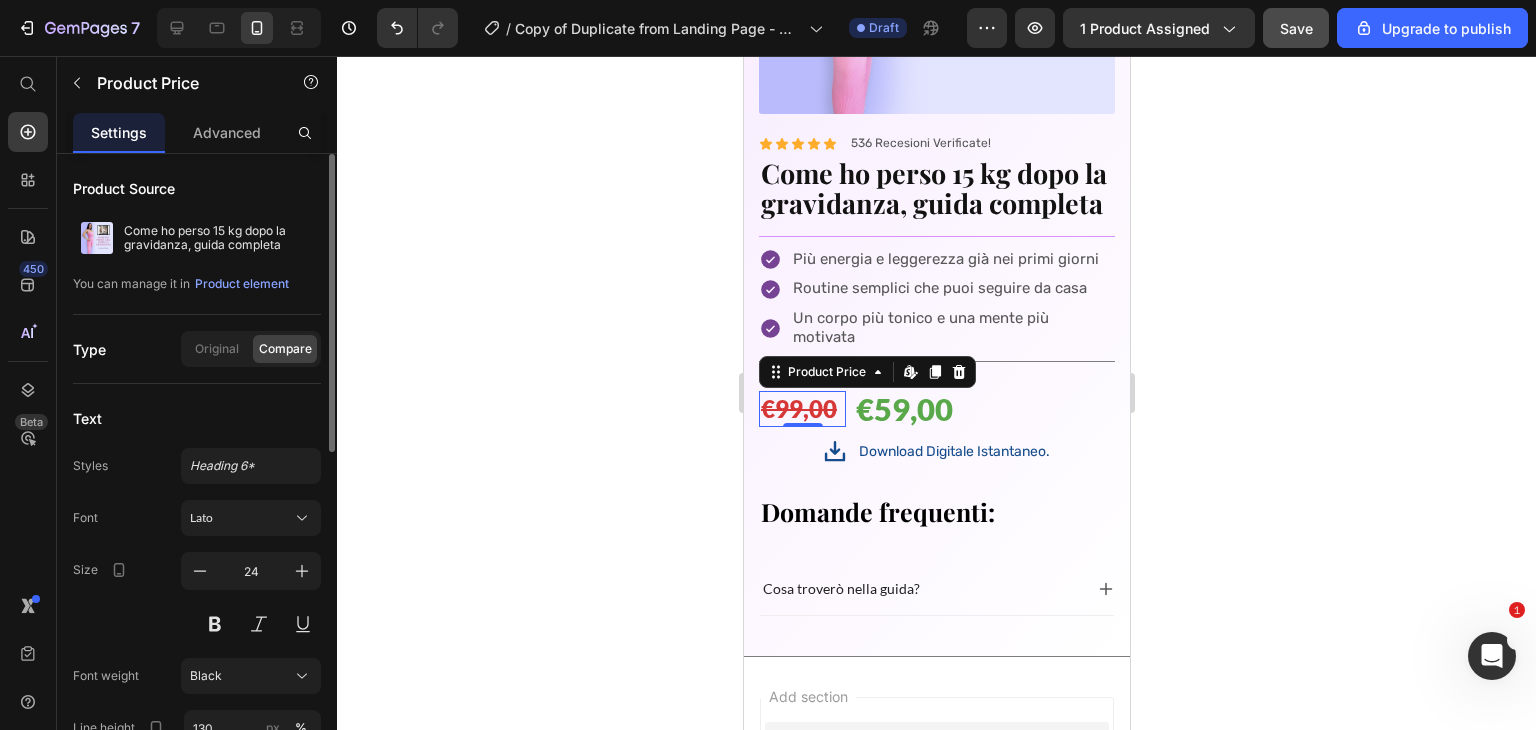 click 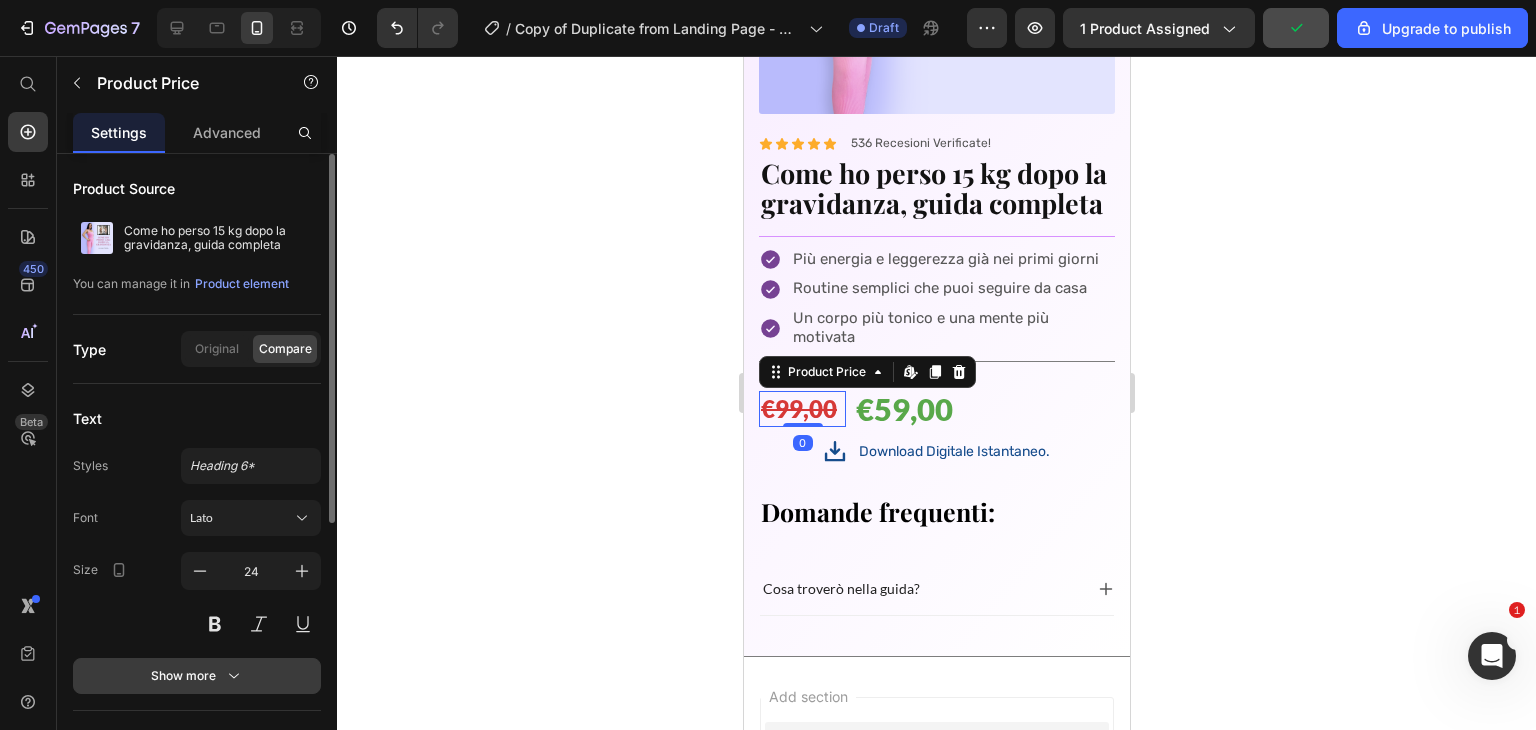 click on "Show more" at bounding box center (197, 676) 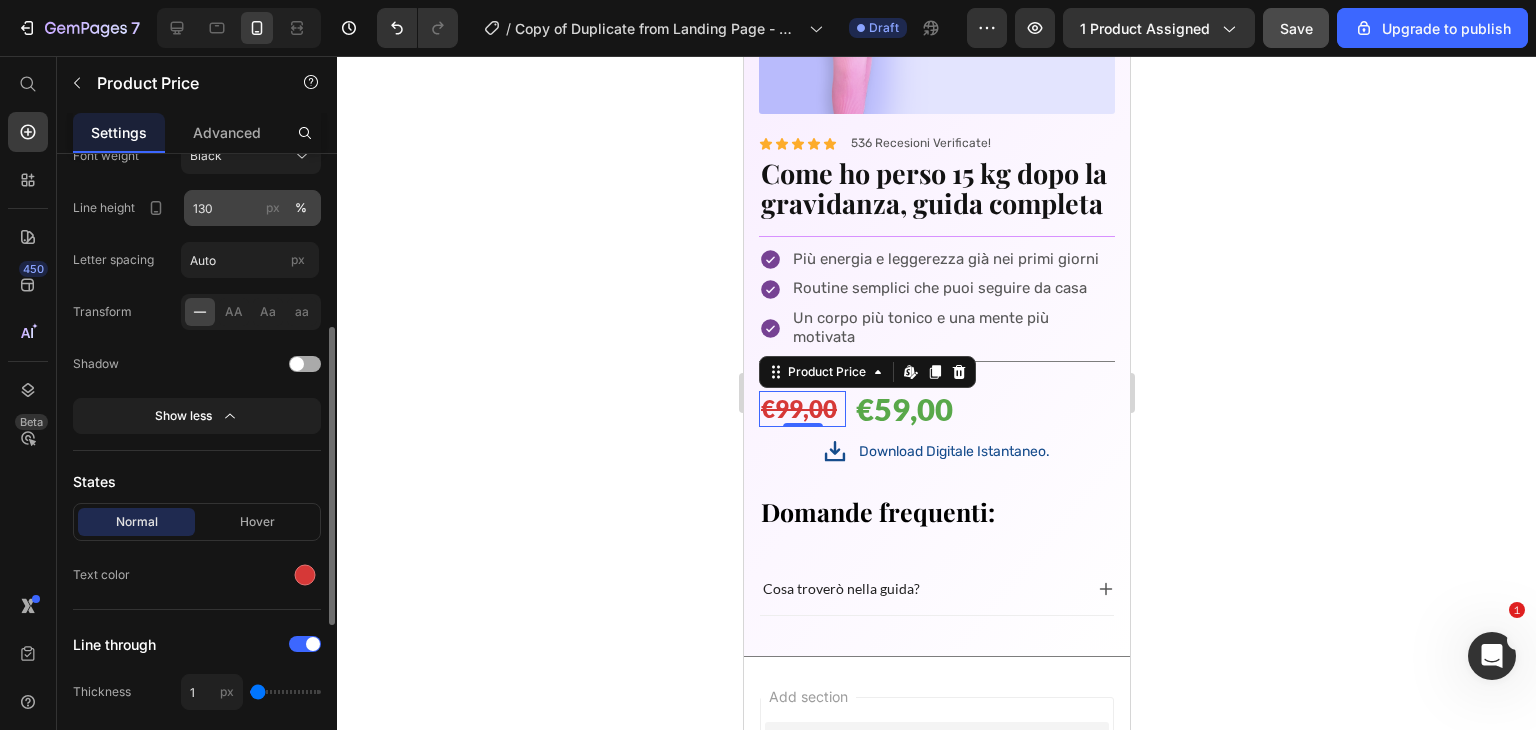 scroll, scrollTop: 528, scrollLeft: 0, axis: vertical 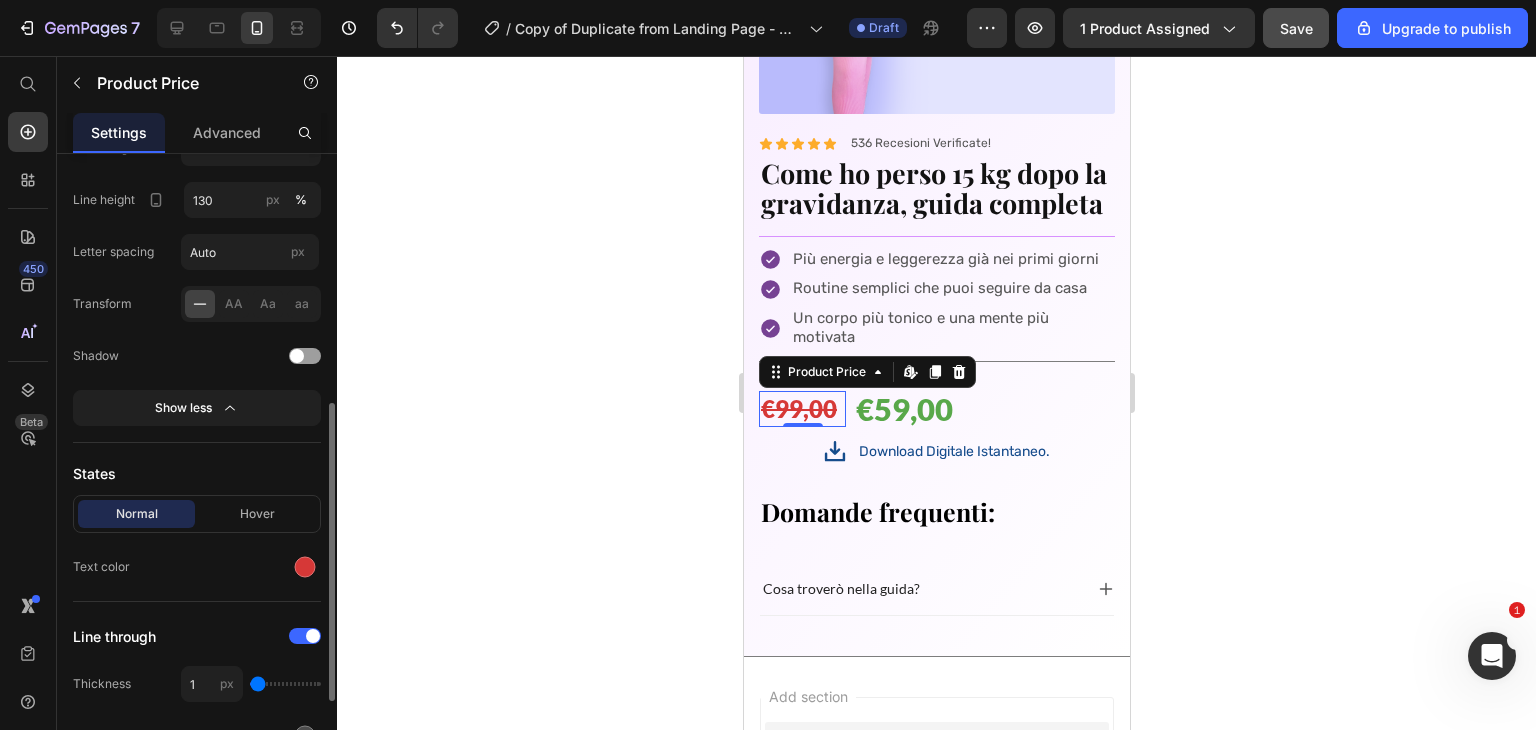 drag, startPoint x: 264, startPoint y: 625, endPoint x: 240, endPoint y: 567, distance: 62.76942 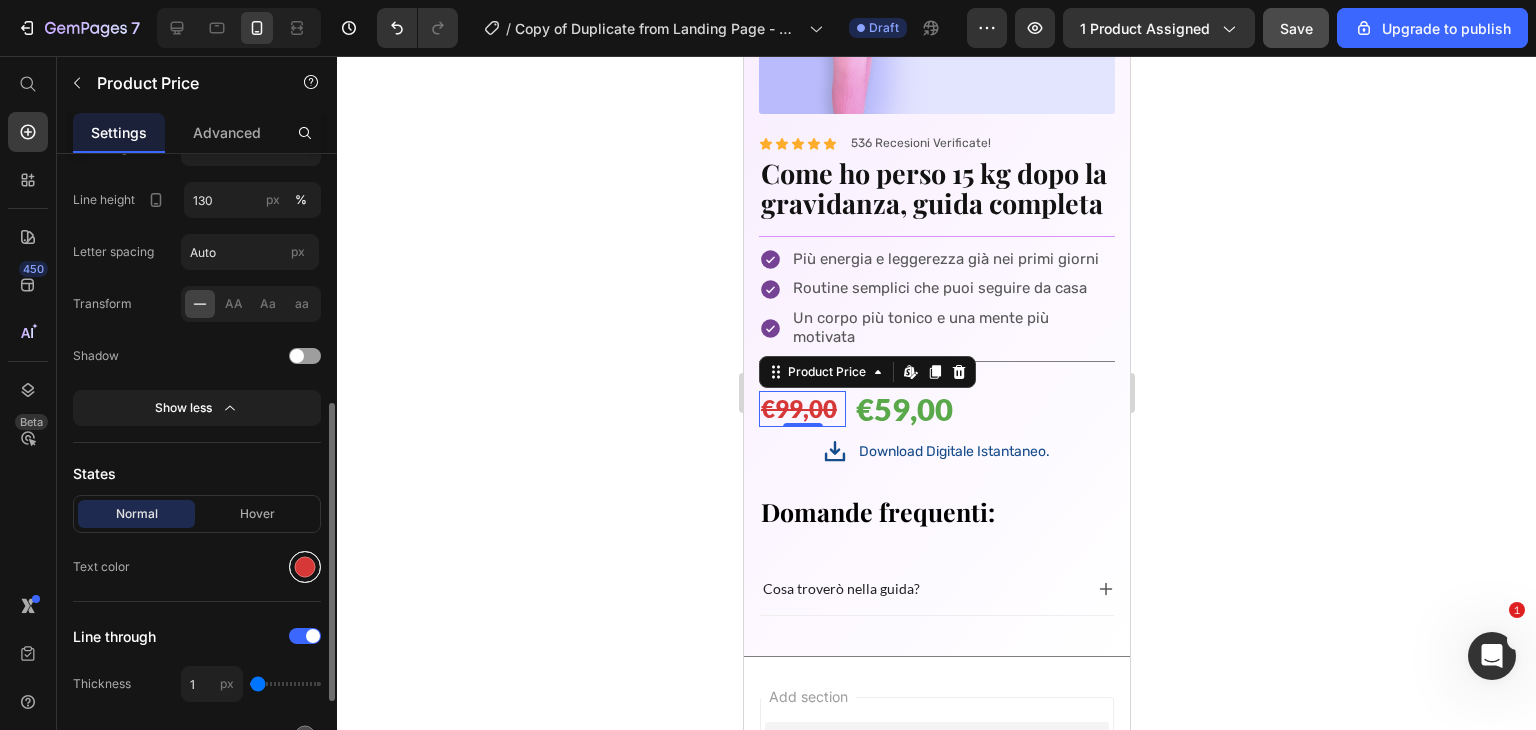 click at bounding box center (305, 567) 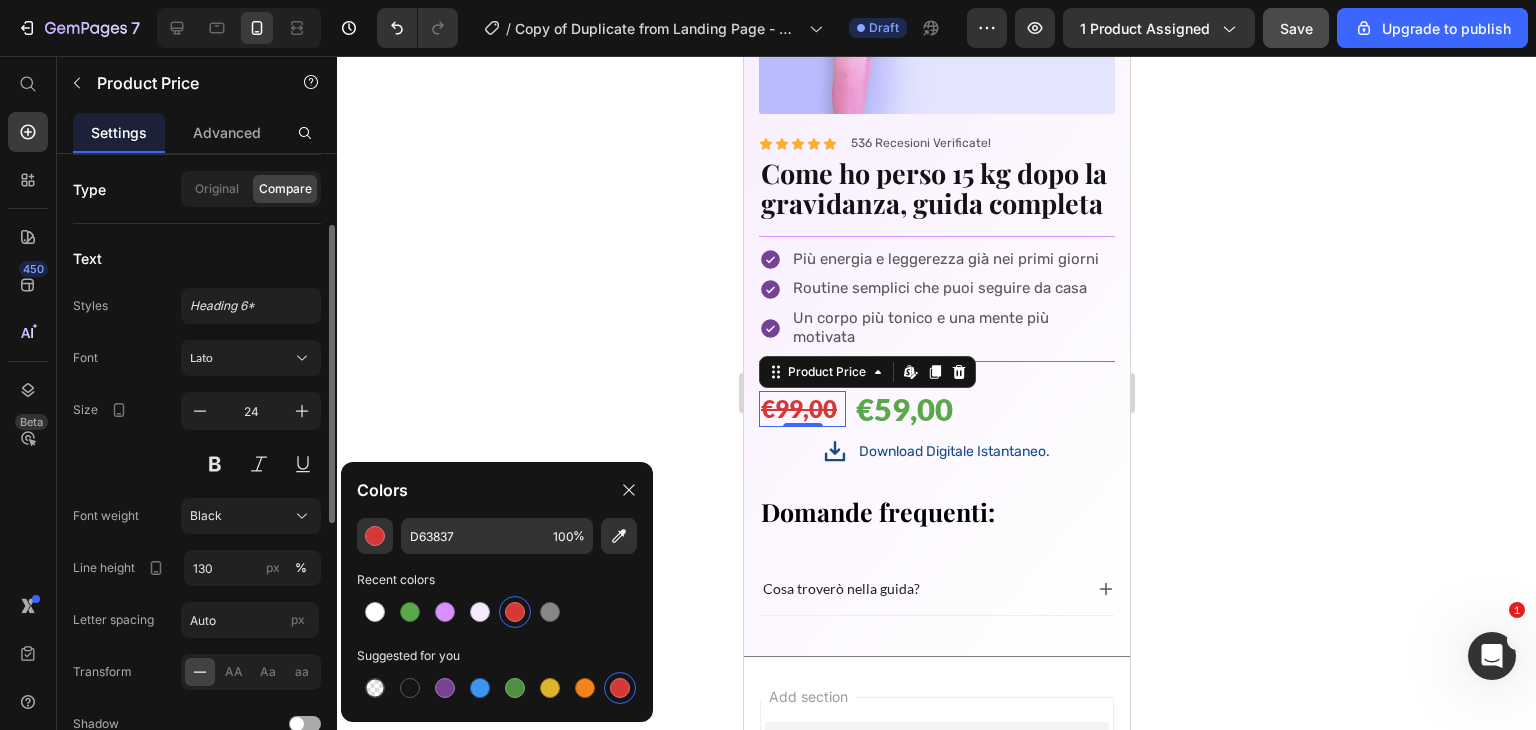 scroll, scrollTop: 157, scrollLeft: 0, axis: vertical 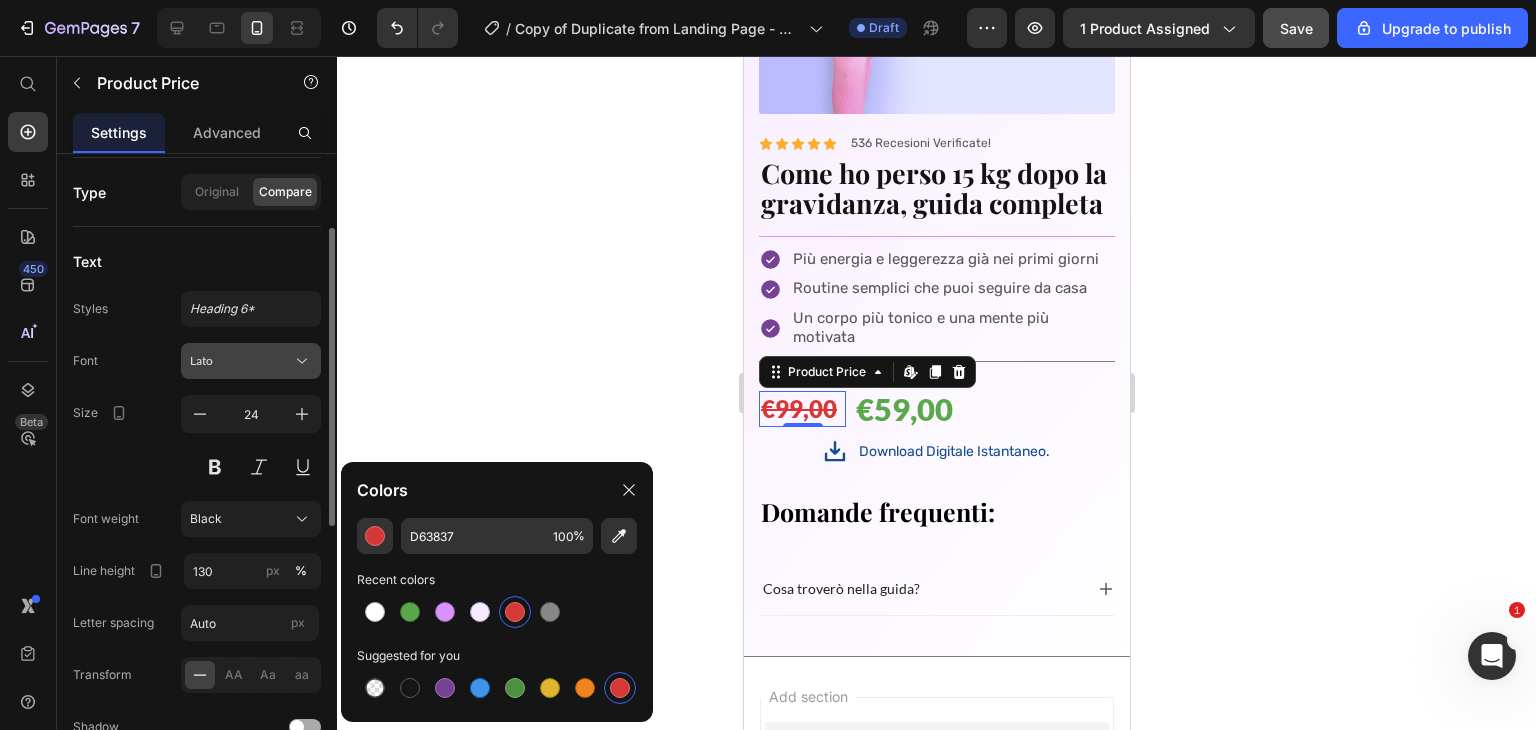 click on "Lato" at bounding box center (241, 361) 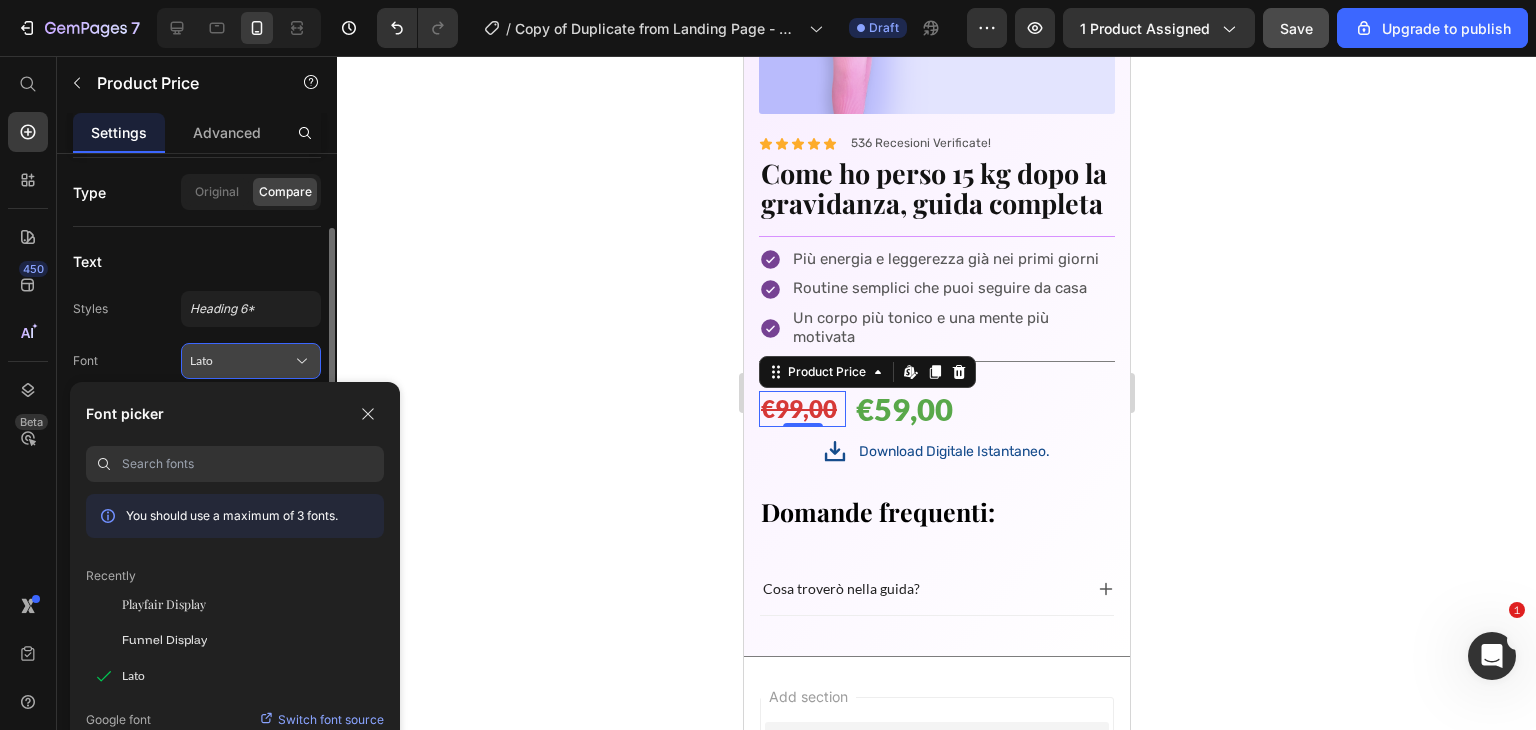click on "Lato" at bounding box center (241, 361) 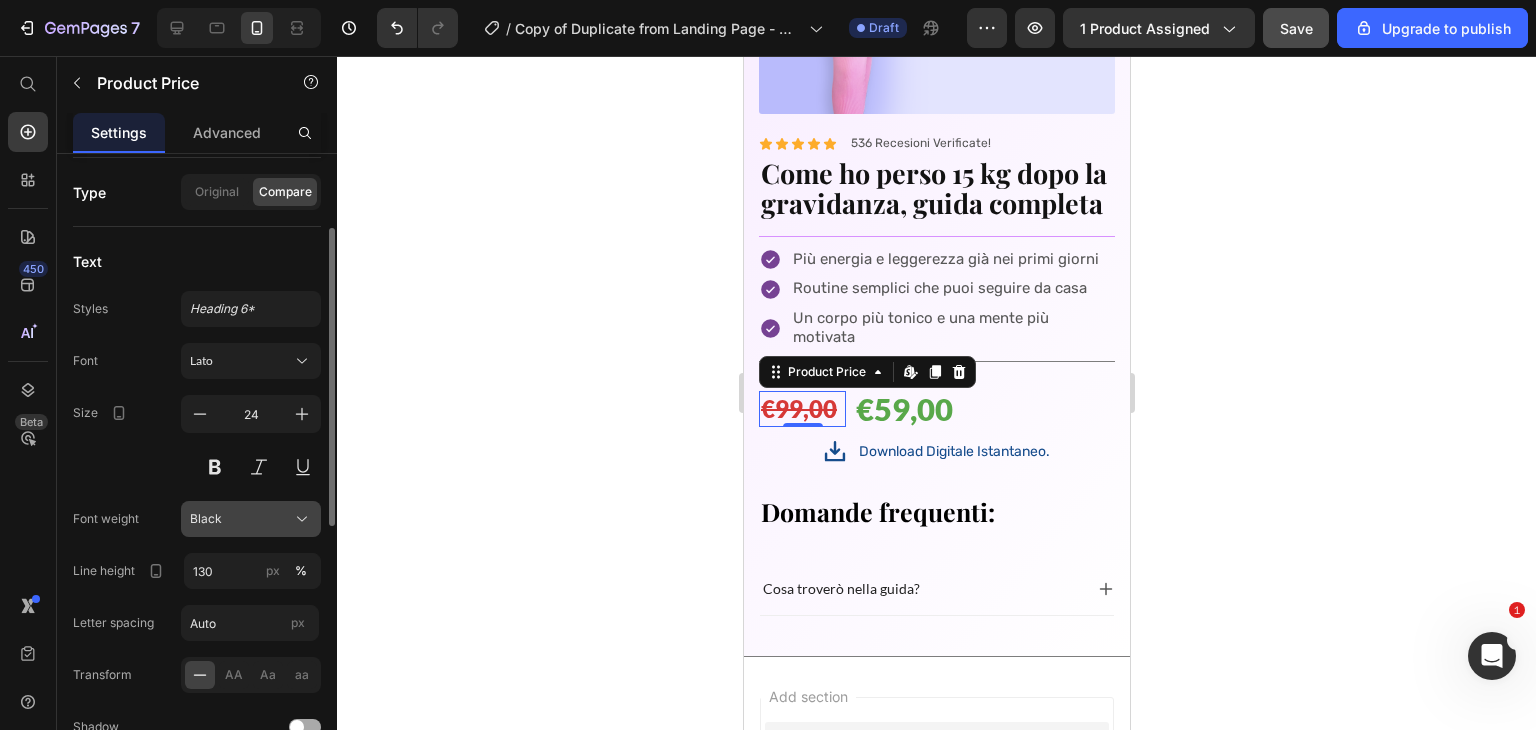 click on "Black" 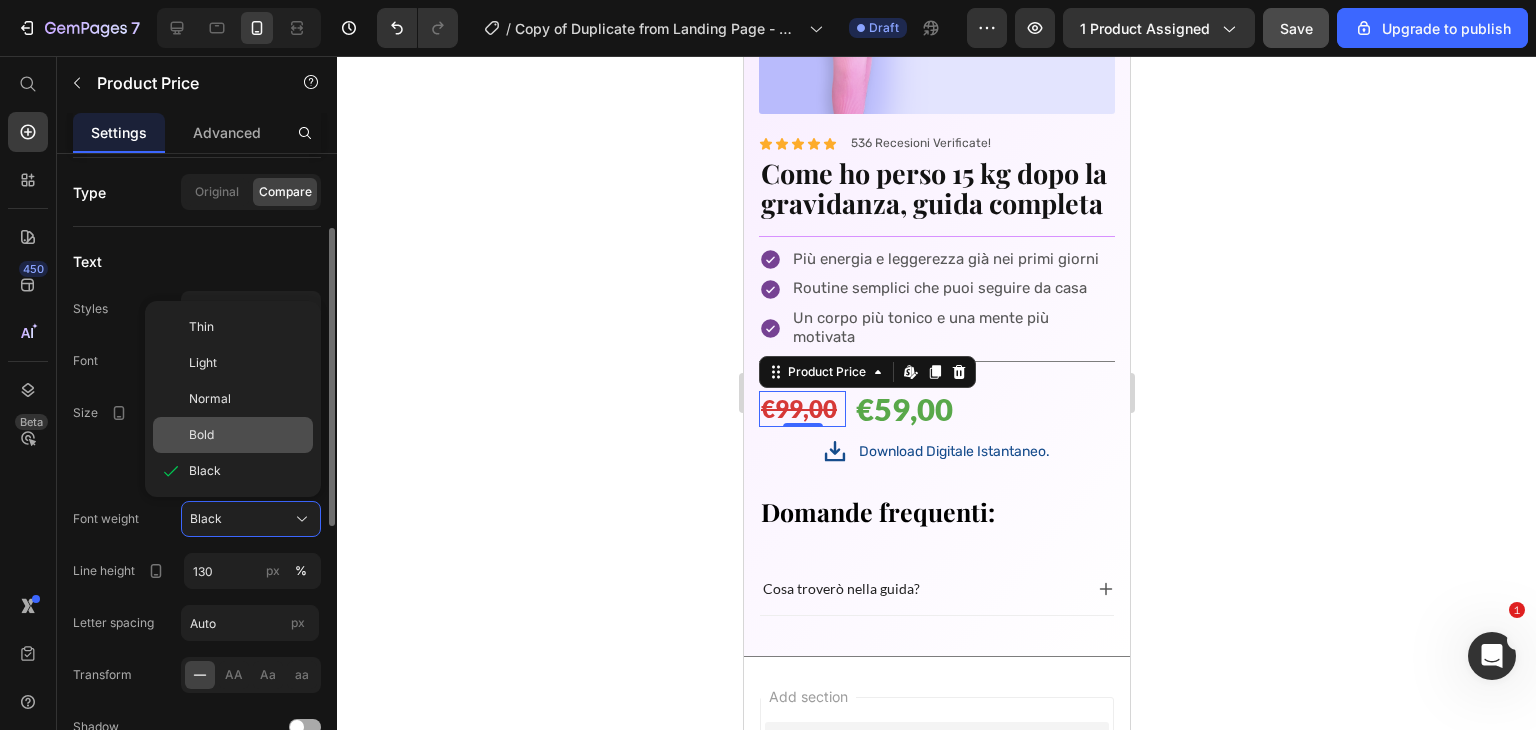 click on "Bold" at bounding box center [247, 435] 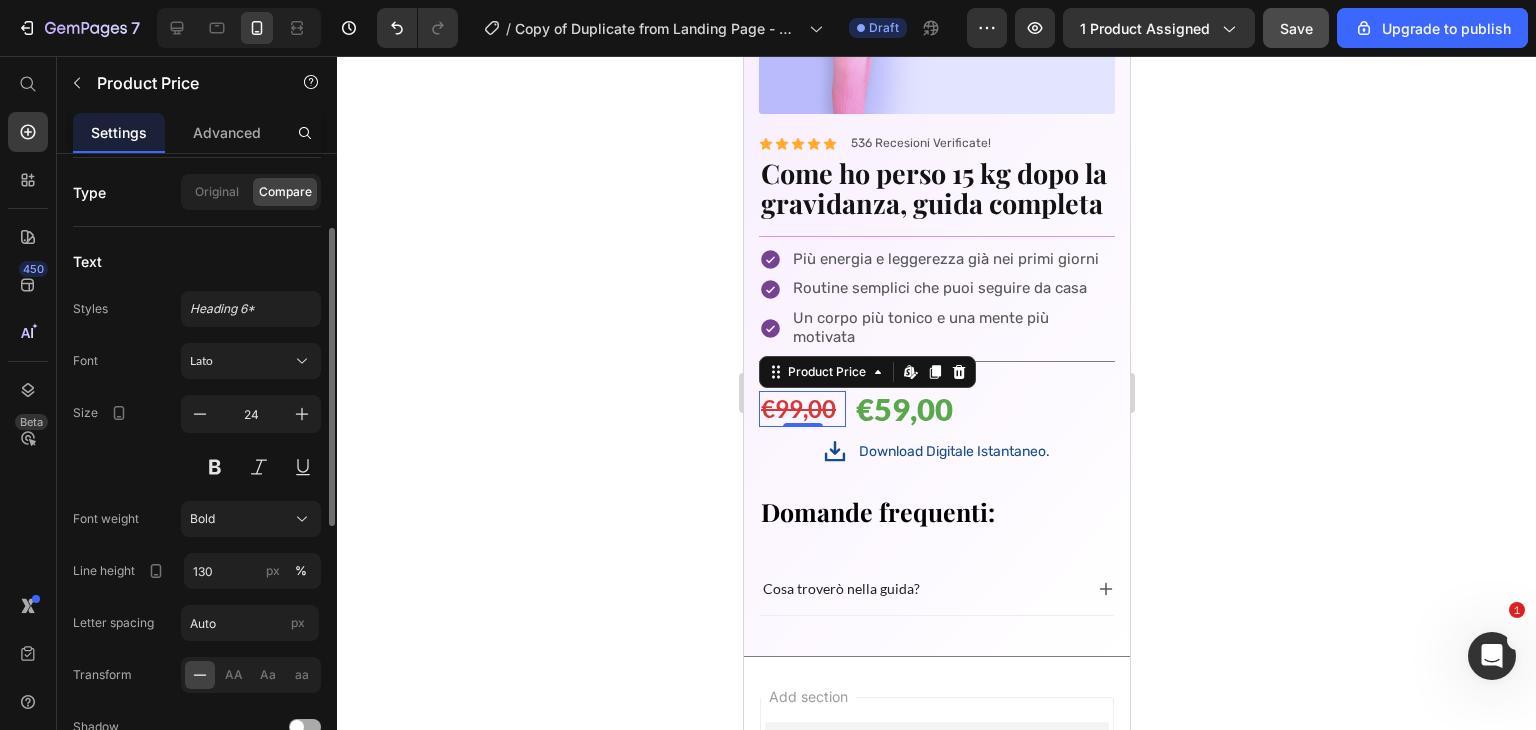 click 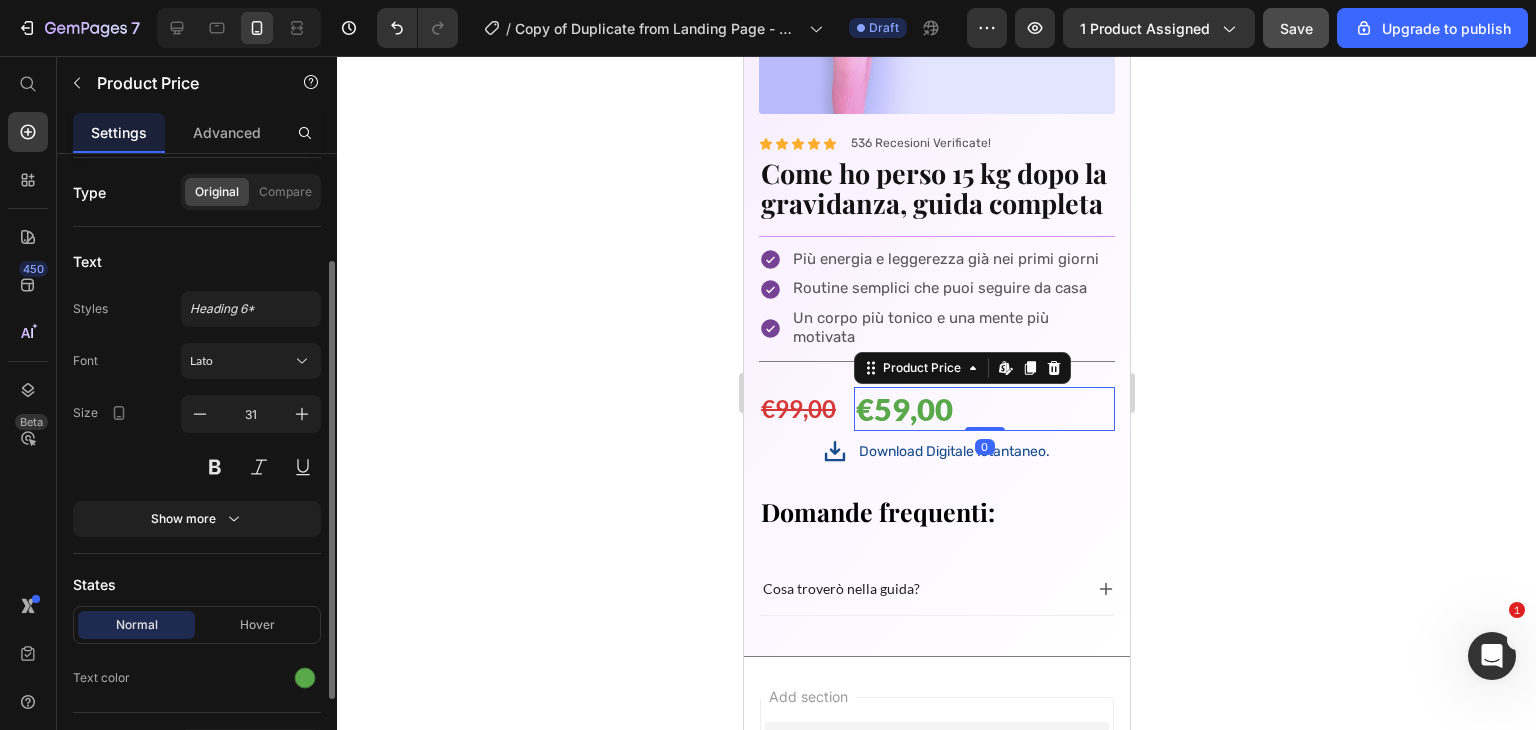 scroll, scrollTop: 156, scrollLeft: 0, axis: vertical 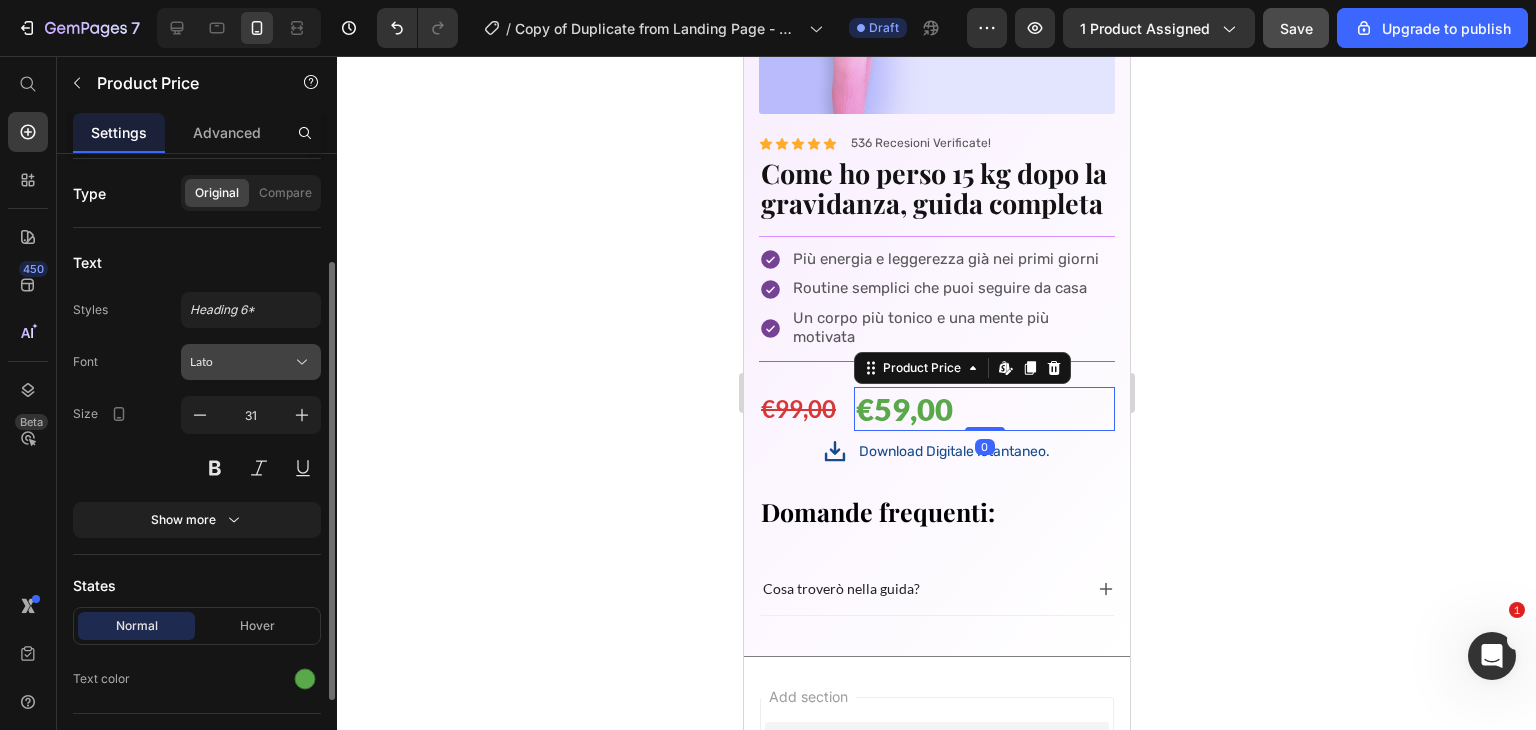 click on "Lato" at bounding box center [241, 362] 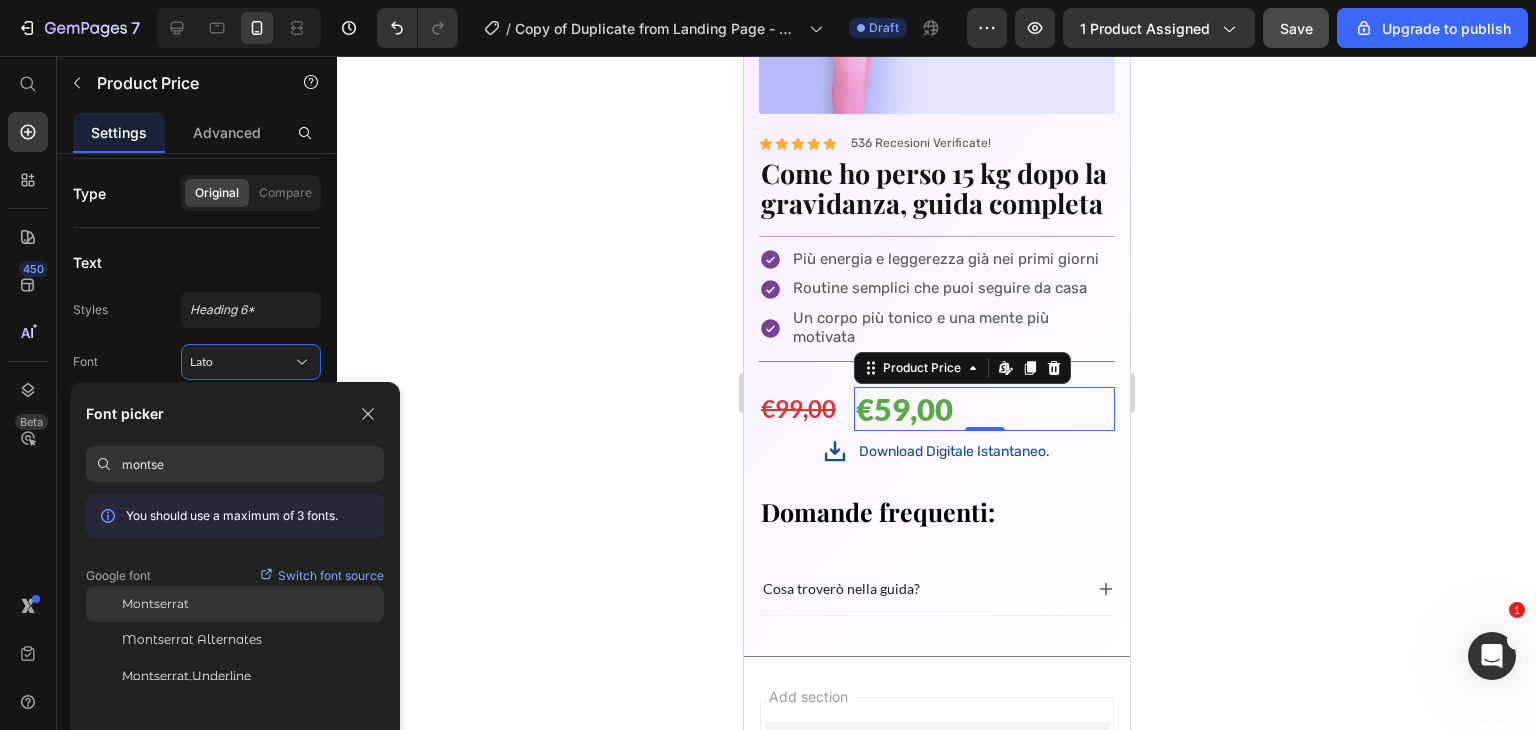 type on "montse" 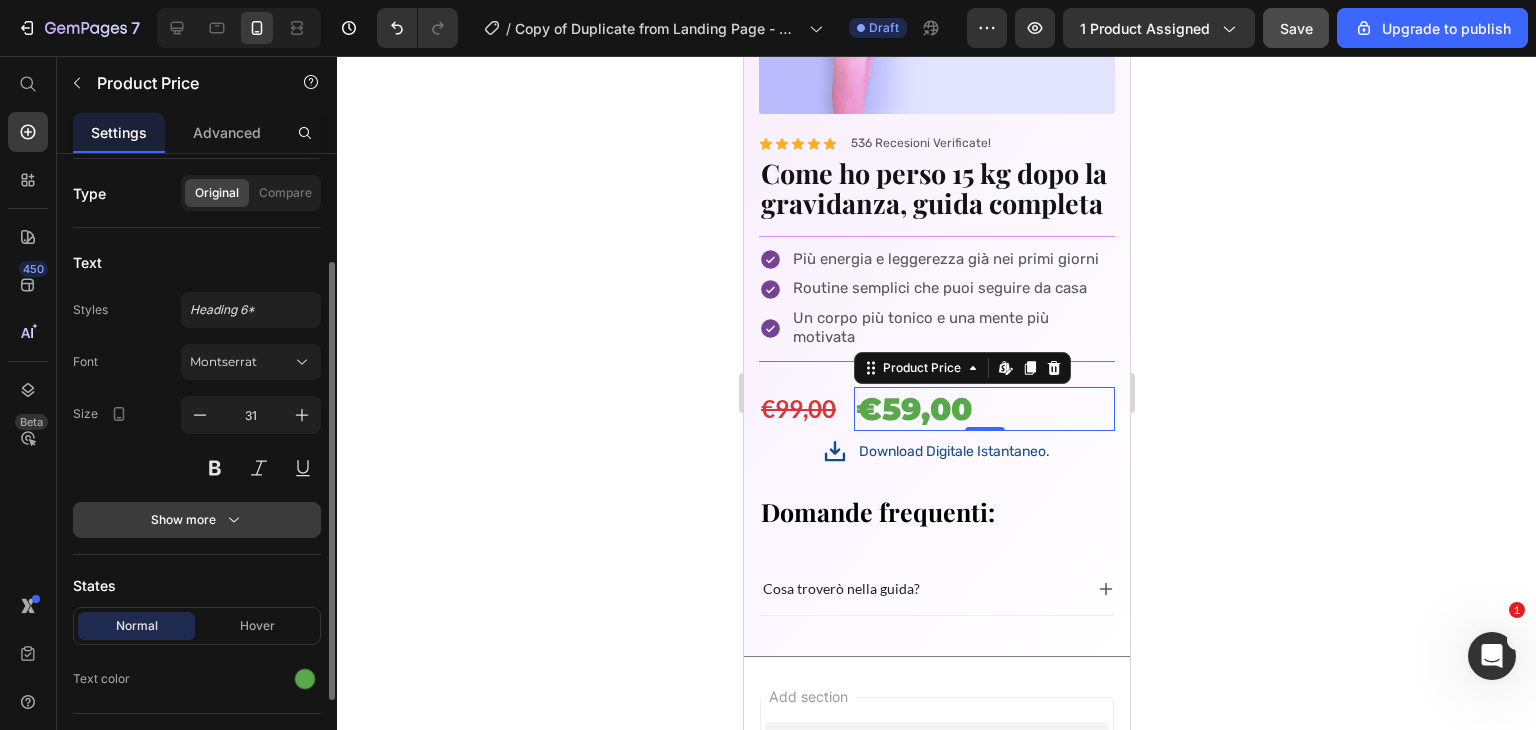 click on "Show more" at bounding box center (197, 520) 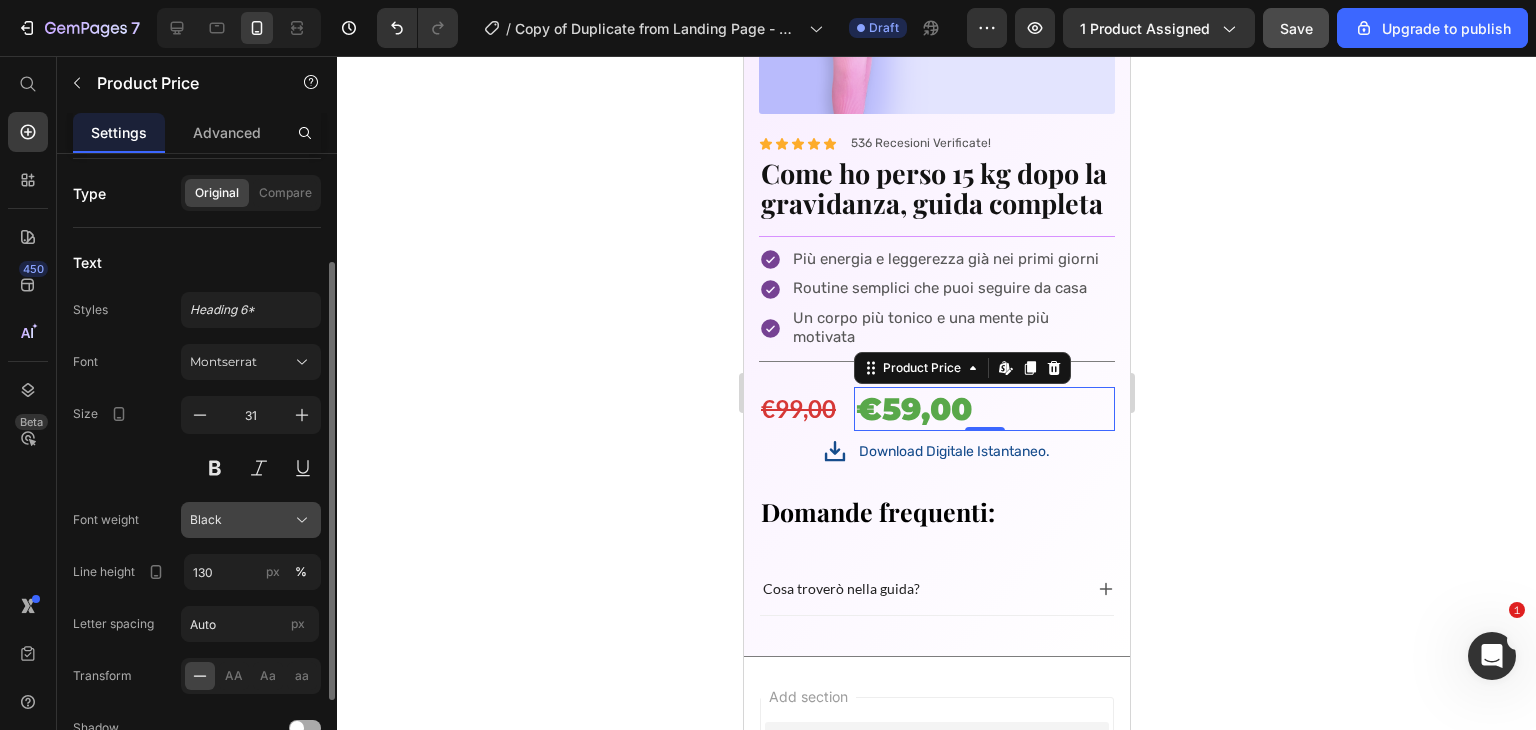 click on "Black" at bounding box center (251, 520) 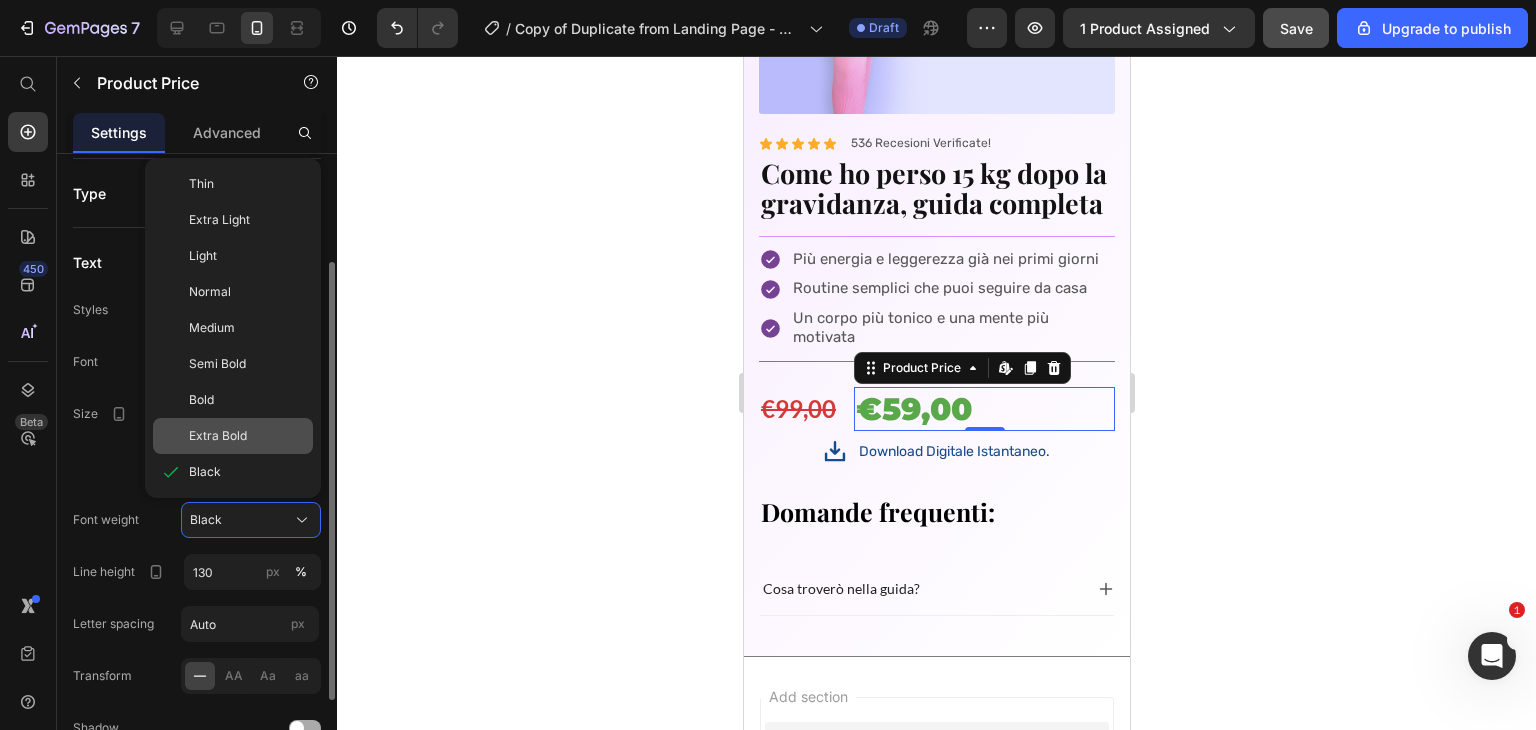 click on "Extra Bold" at bounding box center (247, 436) 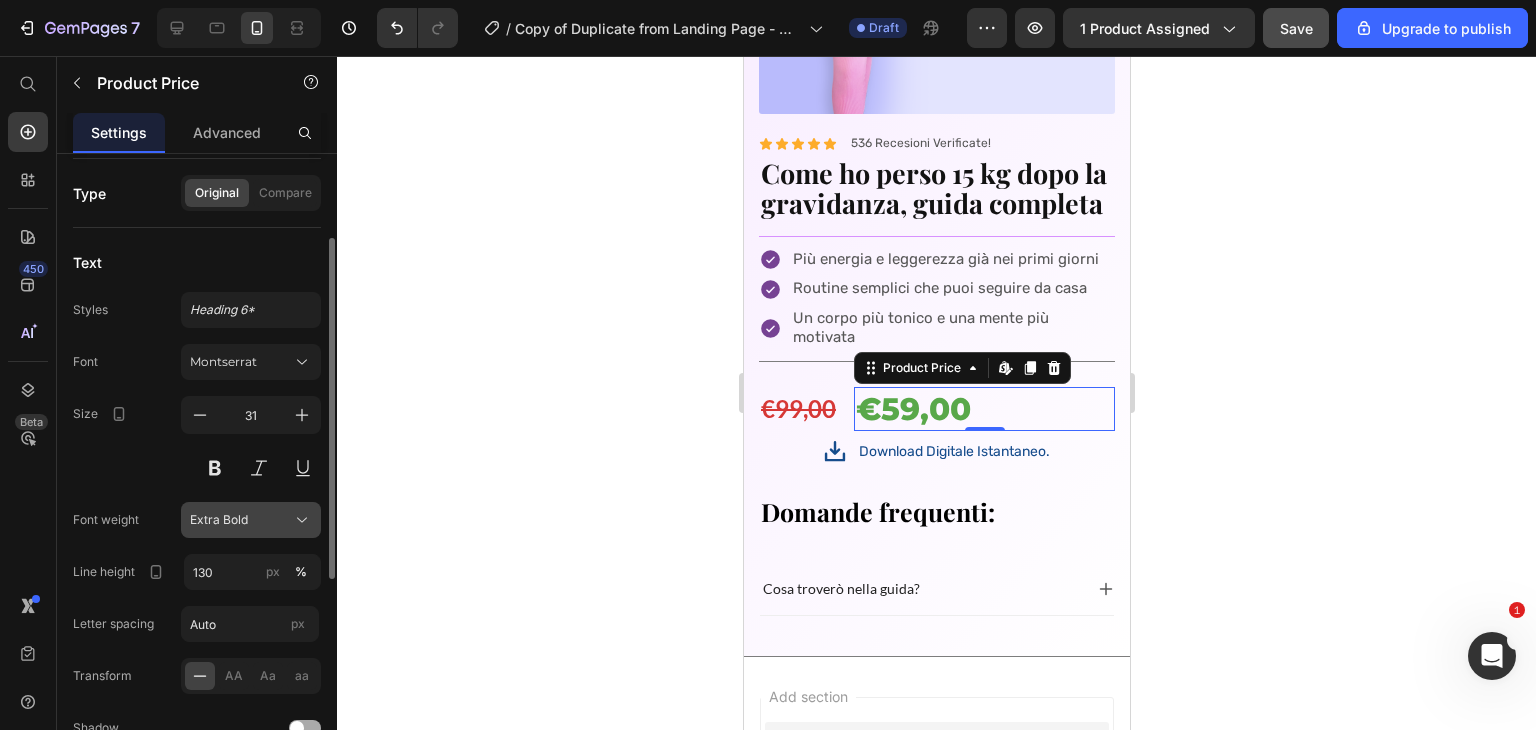 click on "Extra Bold" at bounding box center (219, 520) 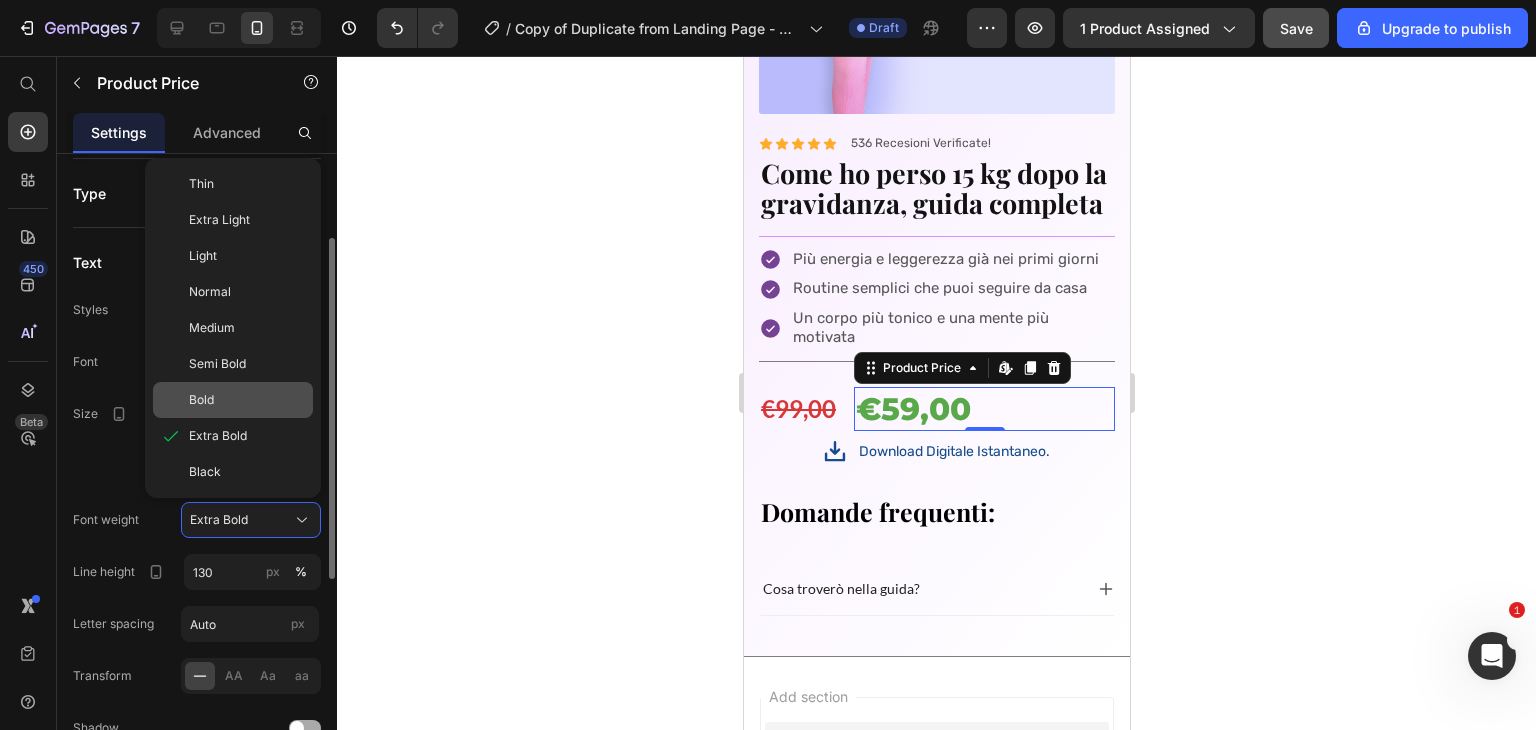 click on "Bold" at bounding box center [247, 400] 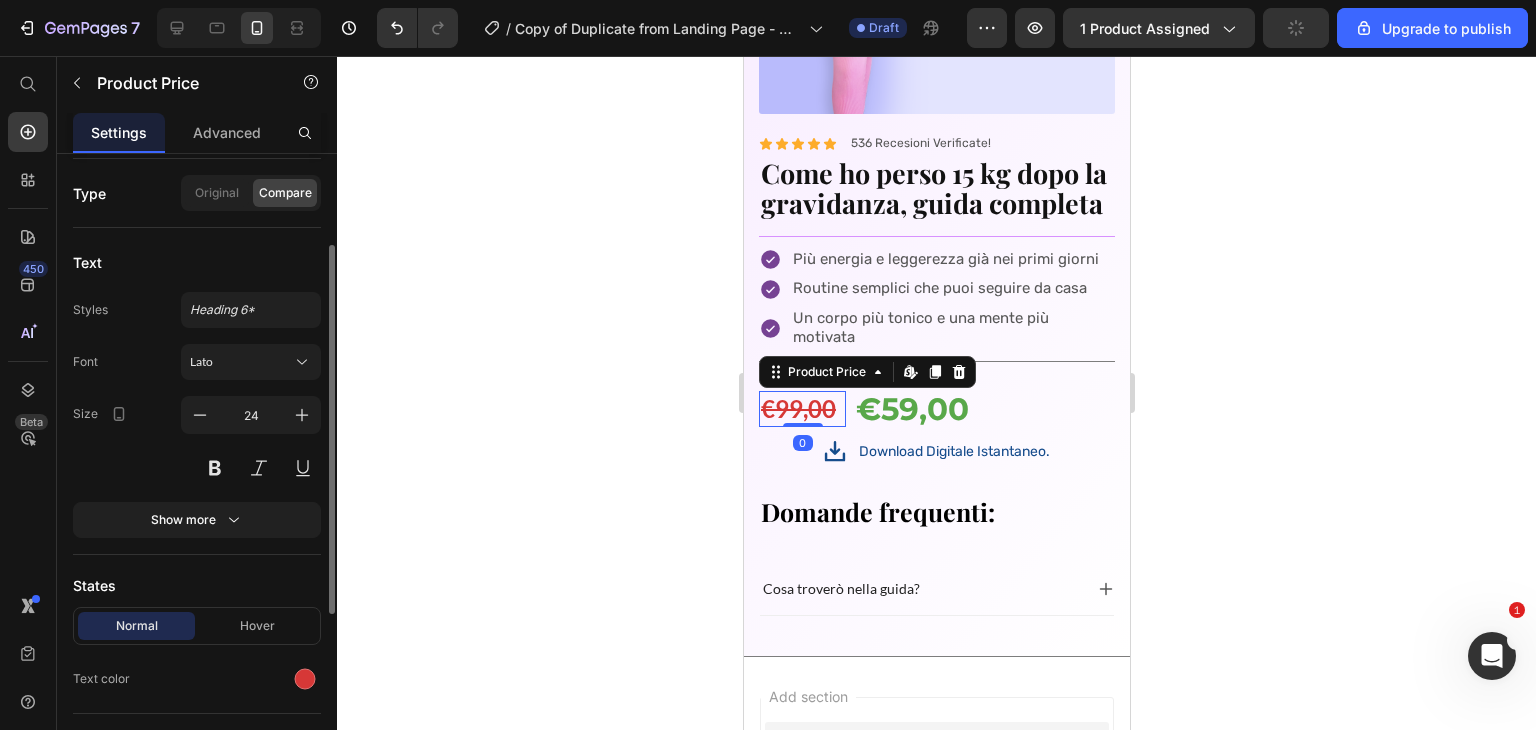 scroll, scrollTop: 156, scrollLeft: 0, axis: vertical 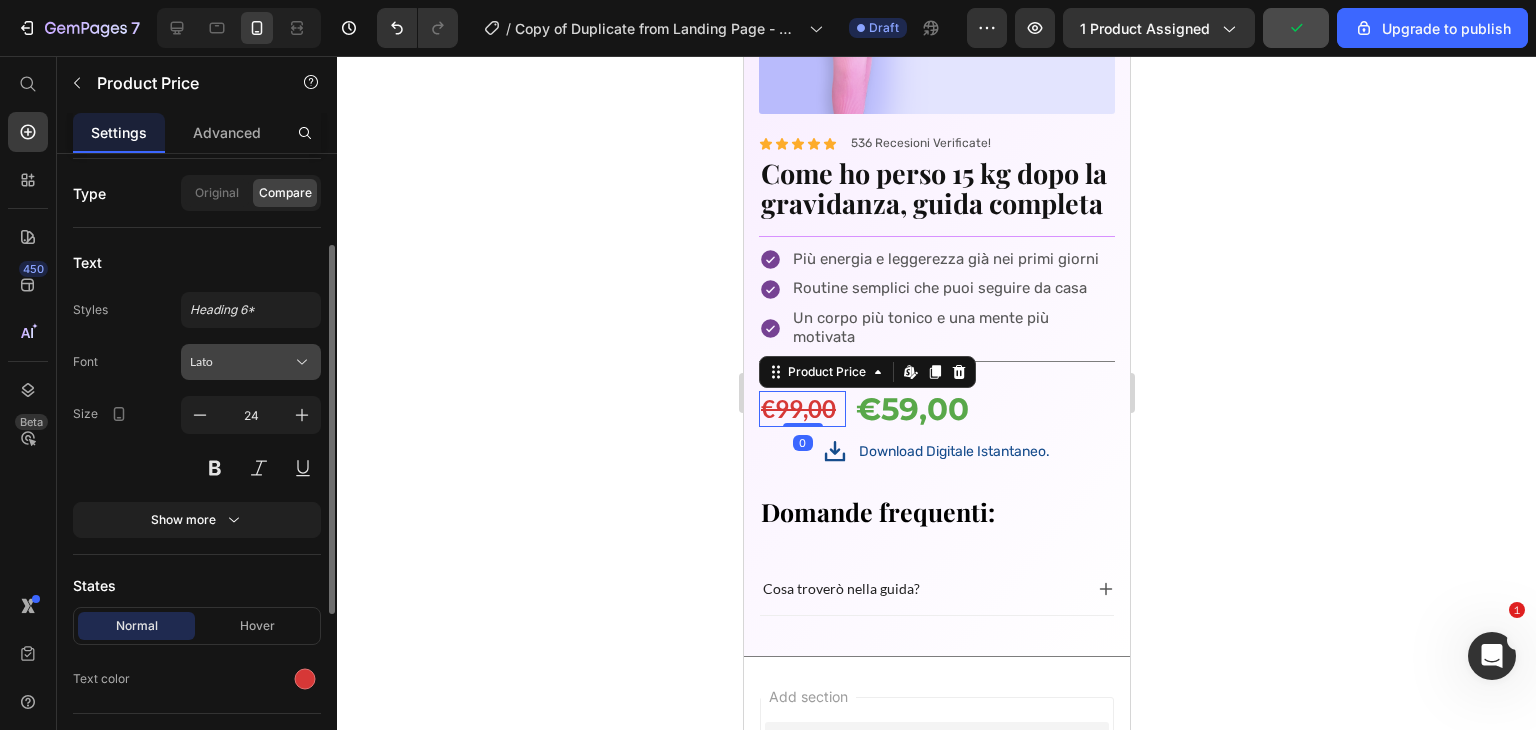 click on "Lato" at bounding box center [251, 362] 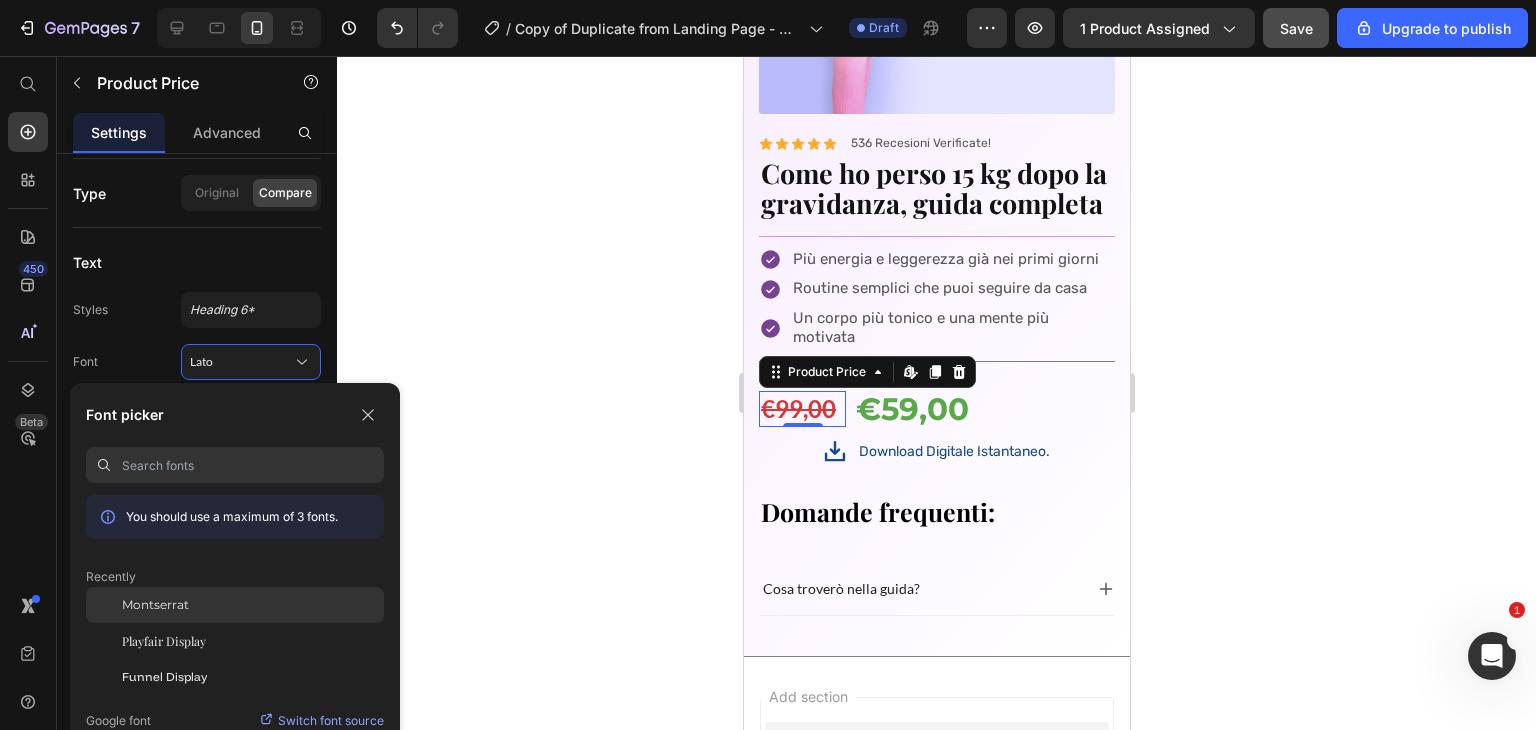 click on "Montserrat" 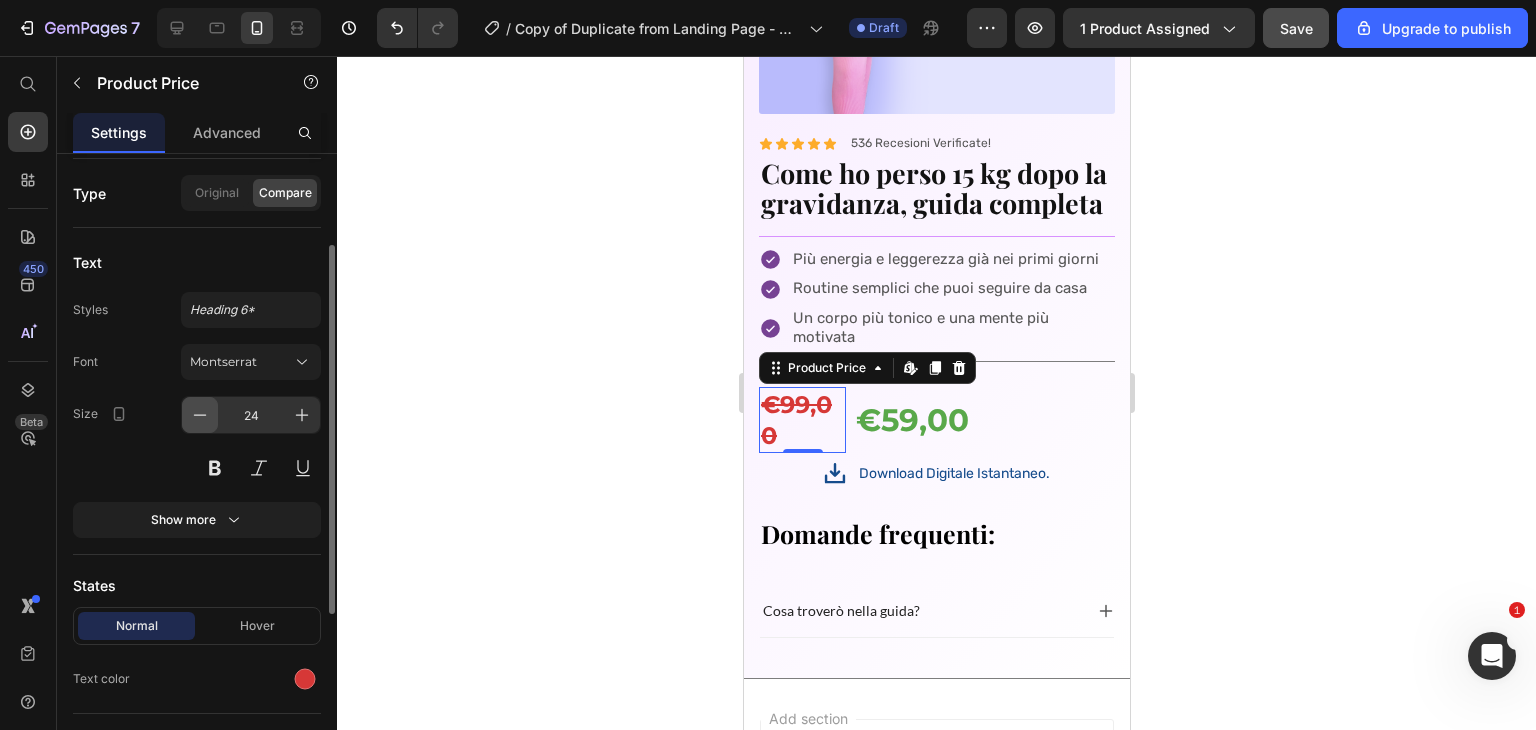 click at bounding box center (200, 415) 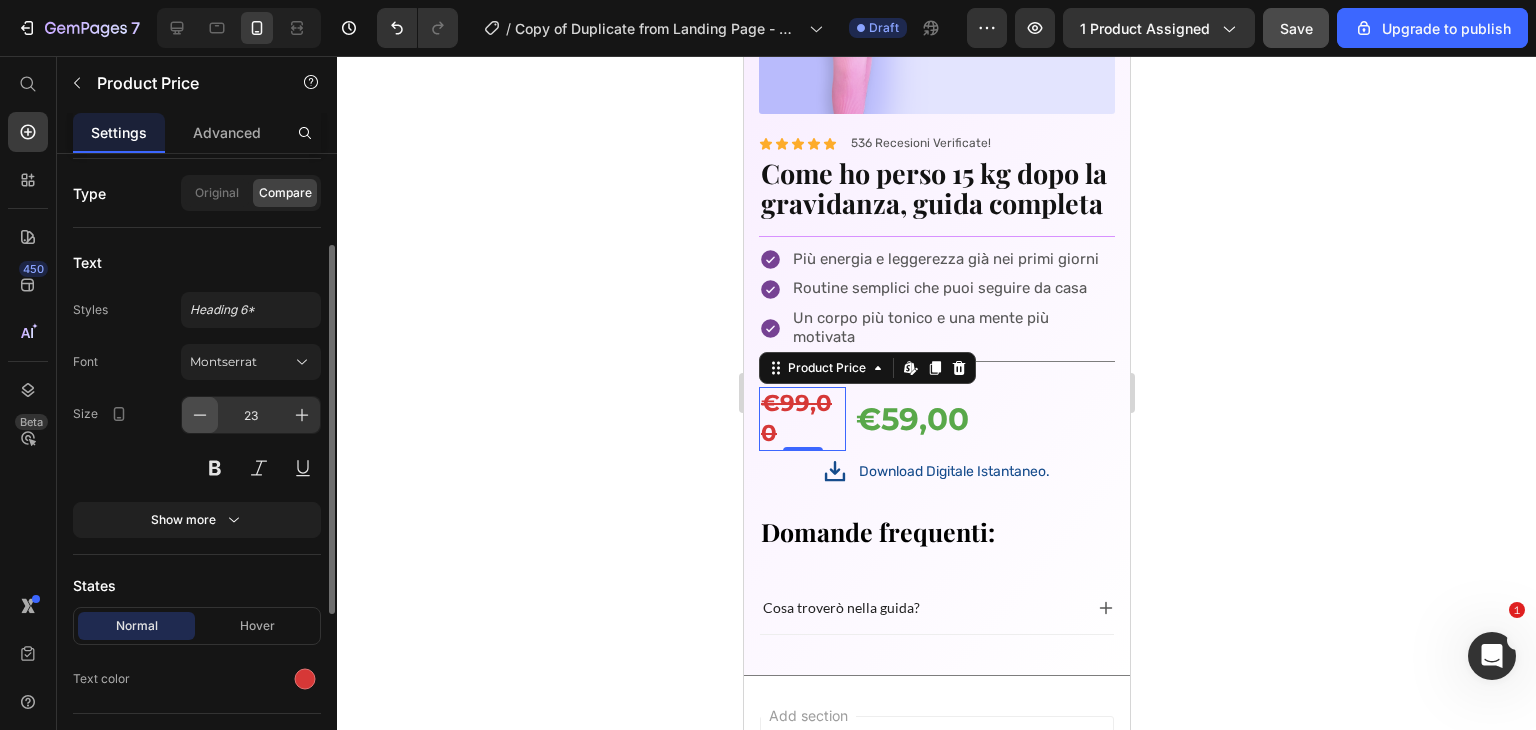 click at bounding box center [200, 415] 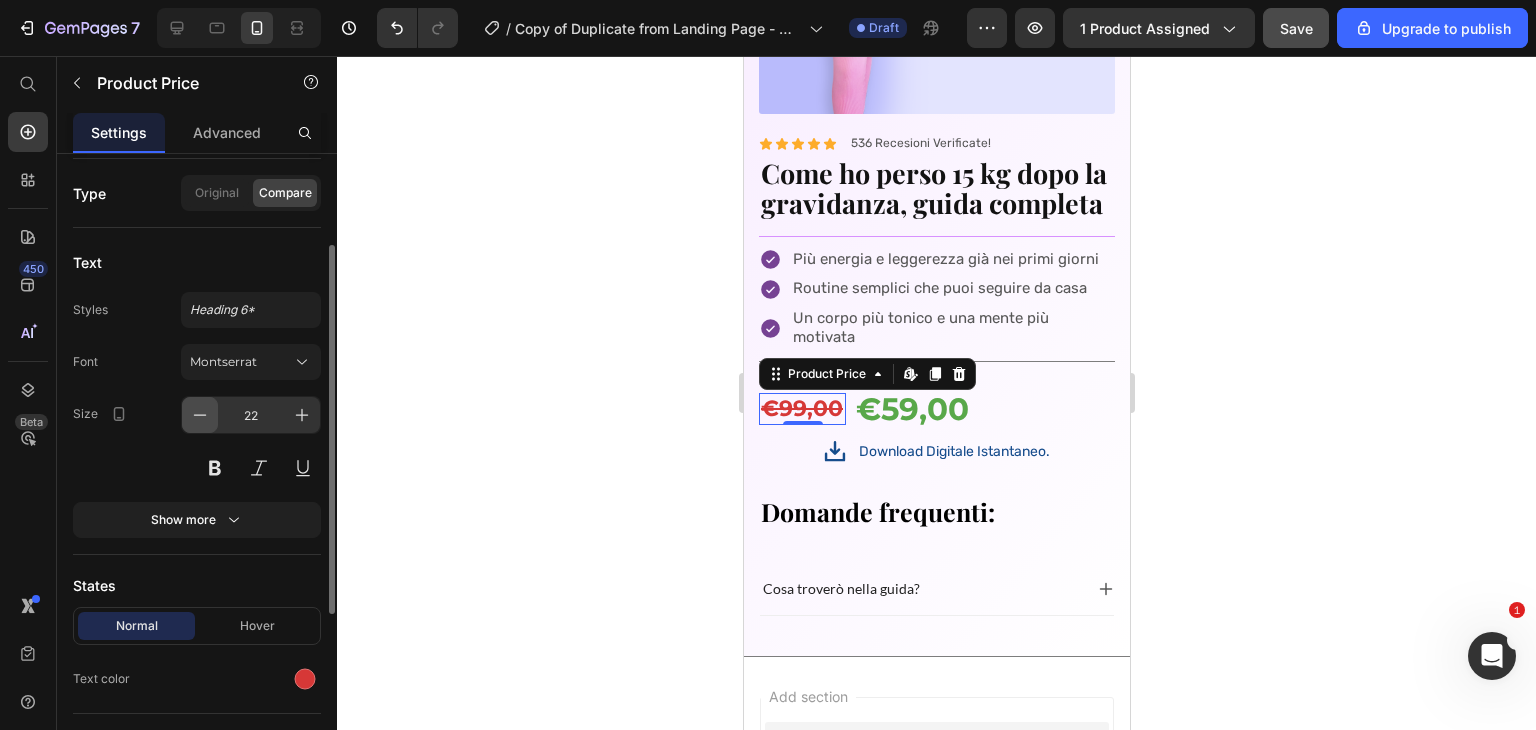 click at bounding box center (200, 415) 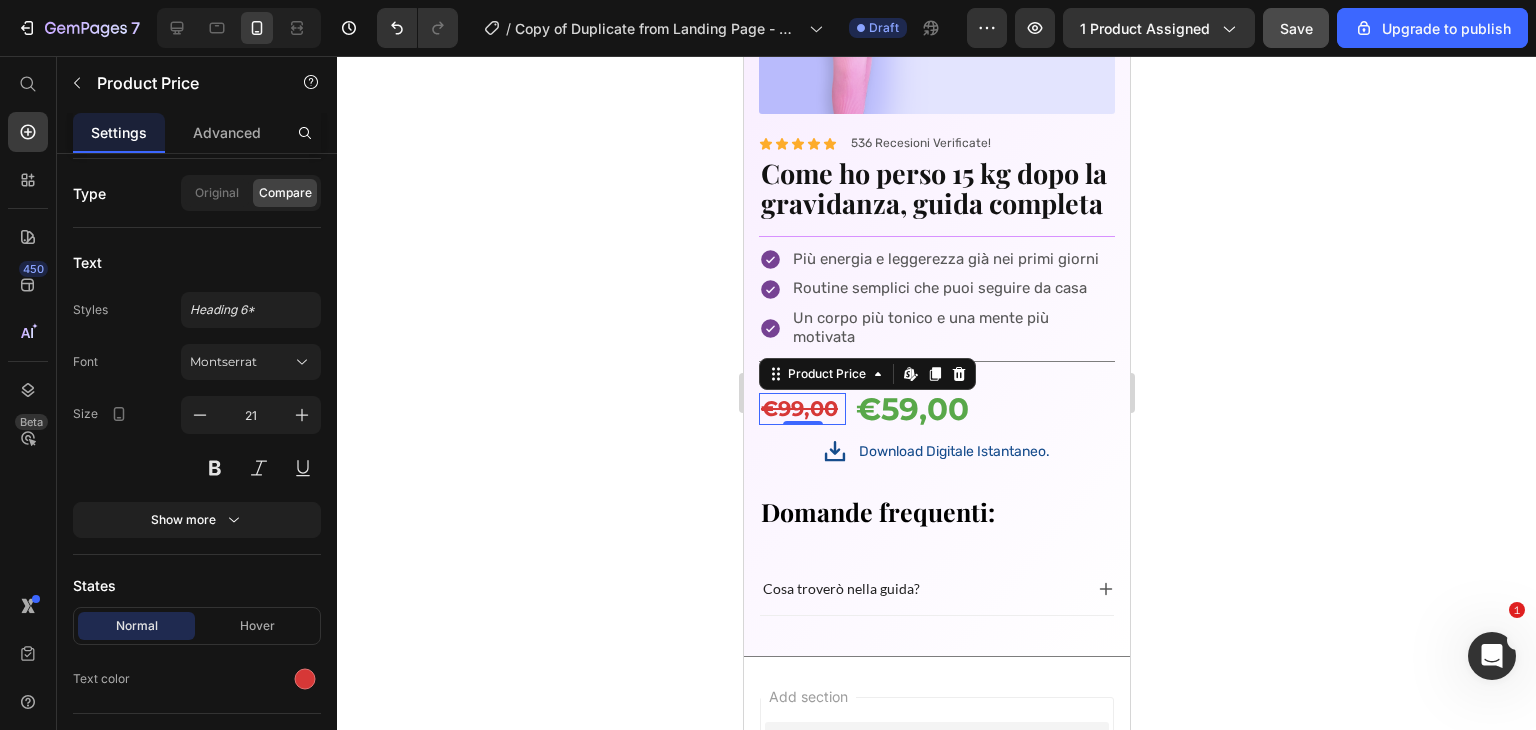 click 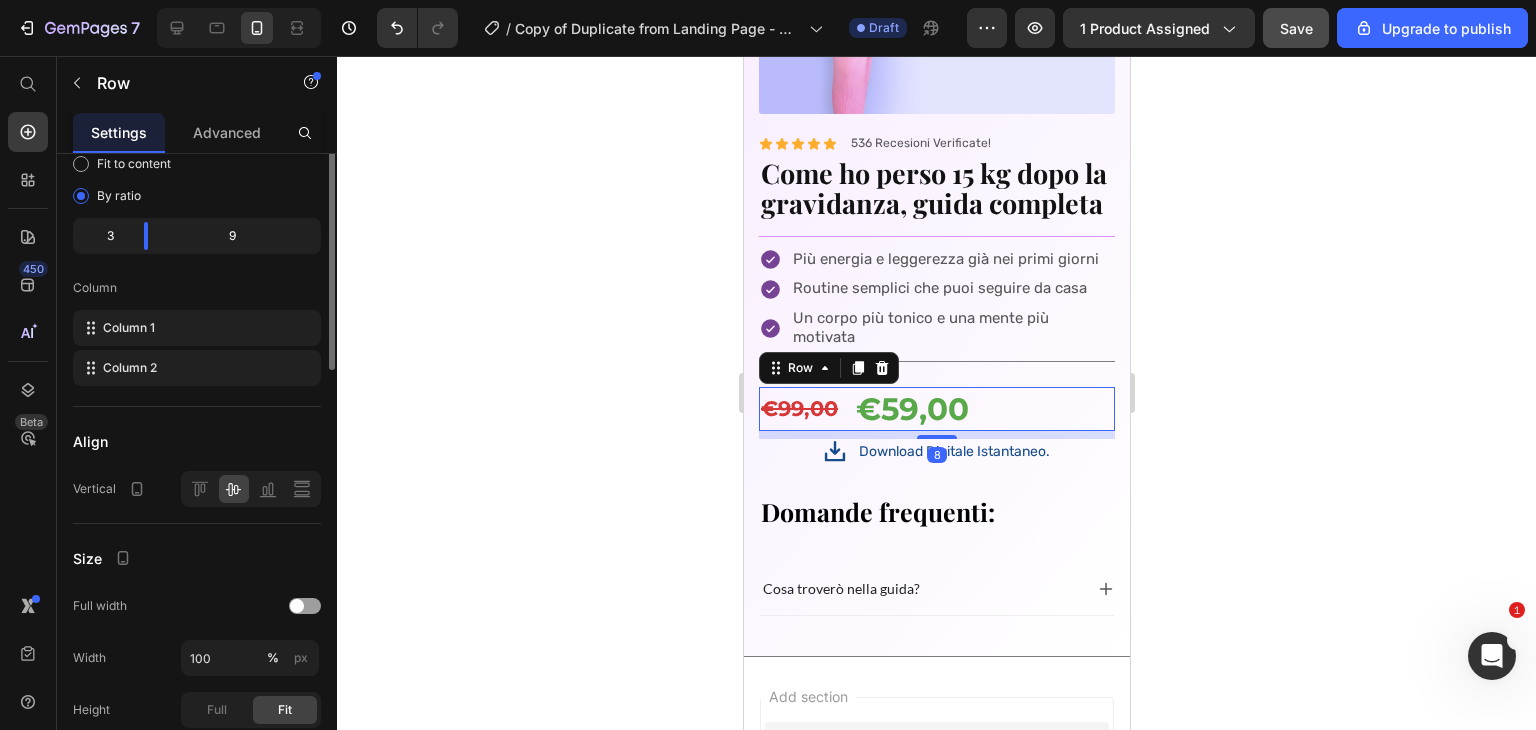 scroll, scrollTop: 0, scrollLeft: 0, axis: both 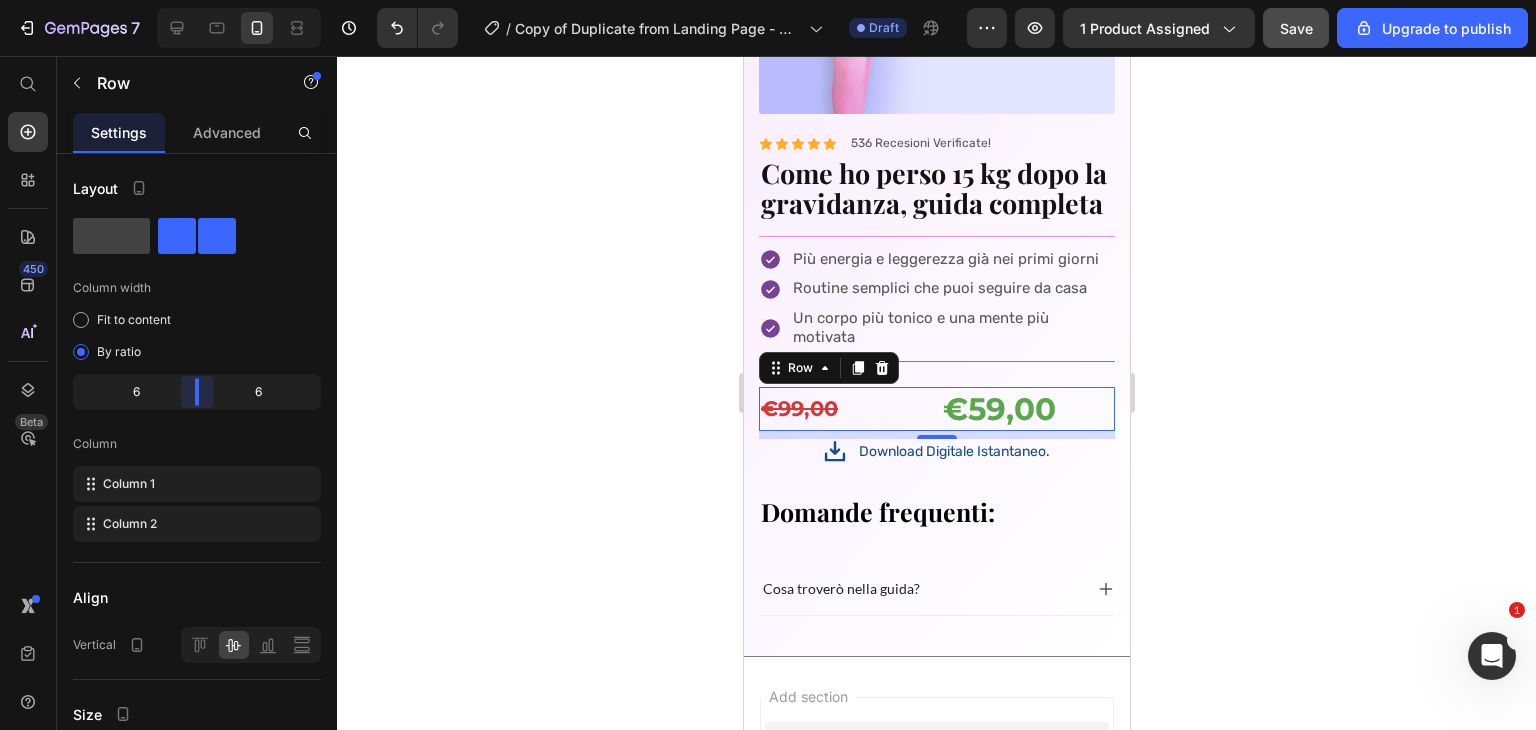 drag, startPoint x: 149, startPoint y: 398, endPoint x: 196, endPoint y: 403, distance: 47.26521 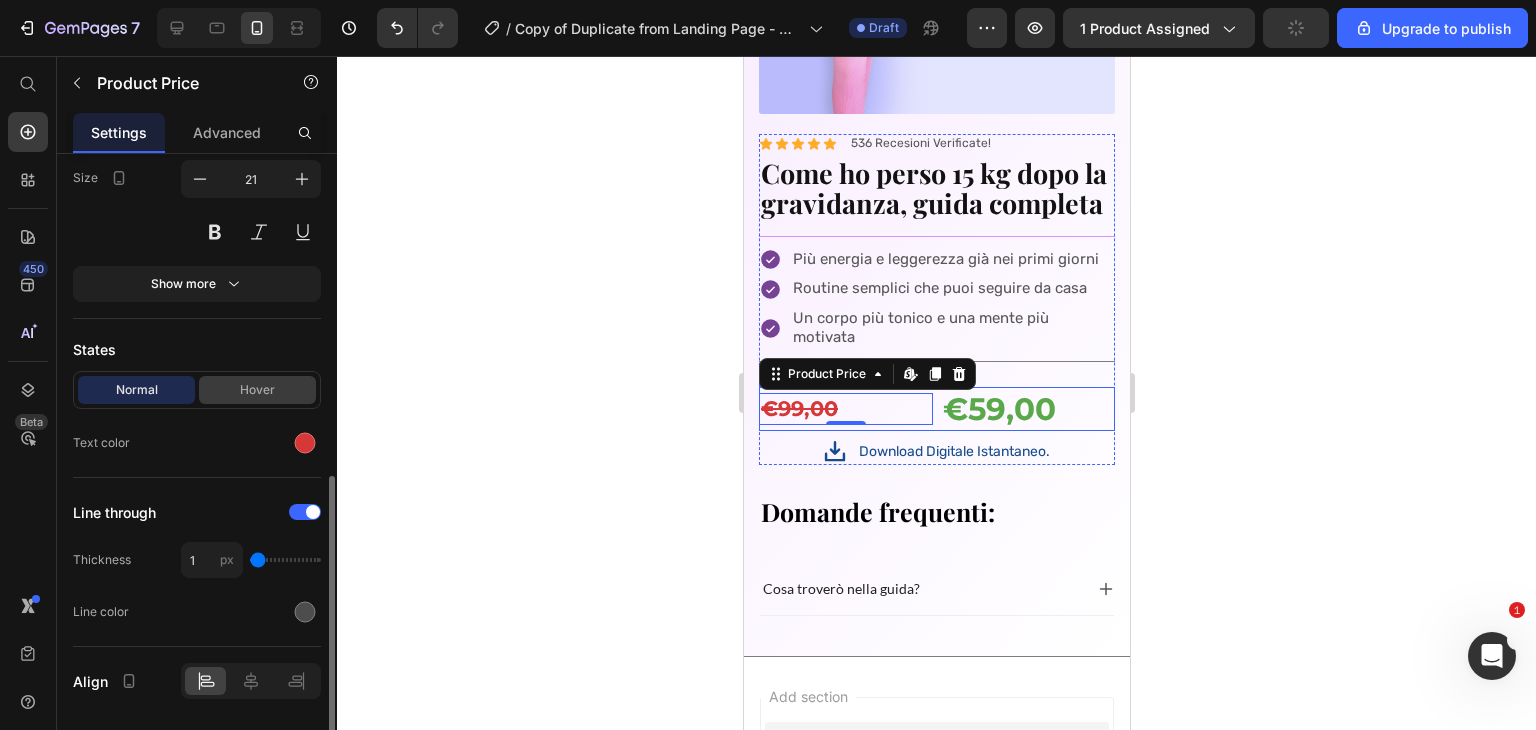 scroll, scrollTop: 450, scrollLeft: 0, axis: vertical 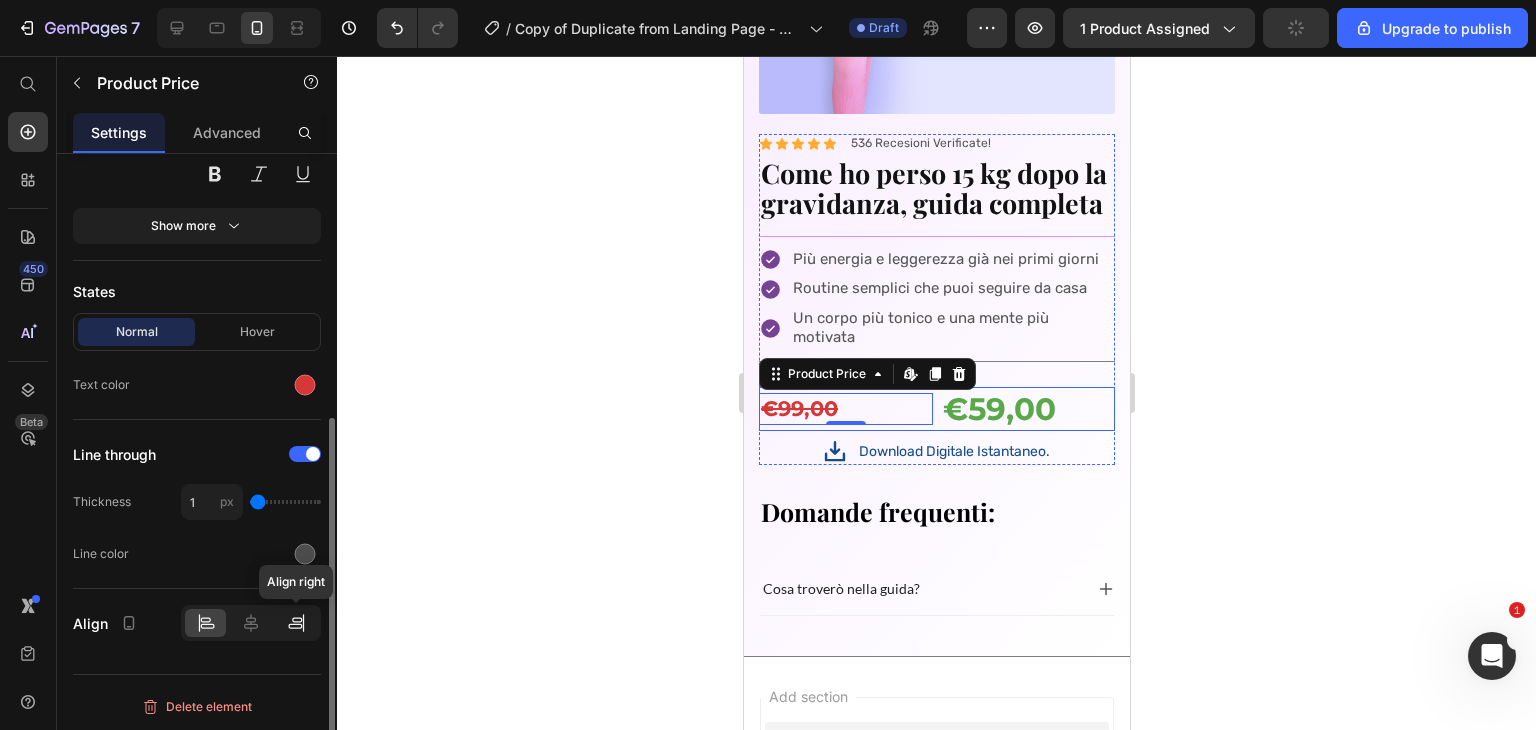 click 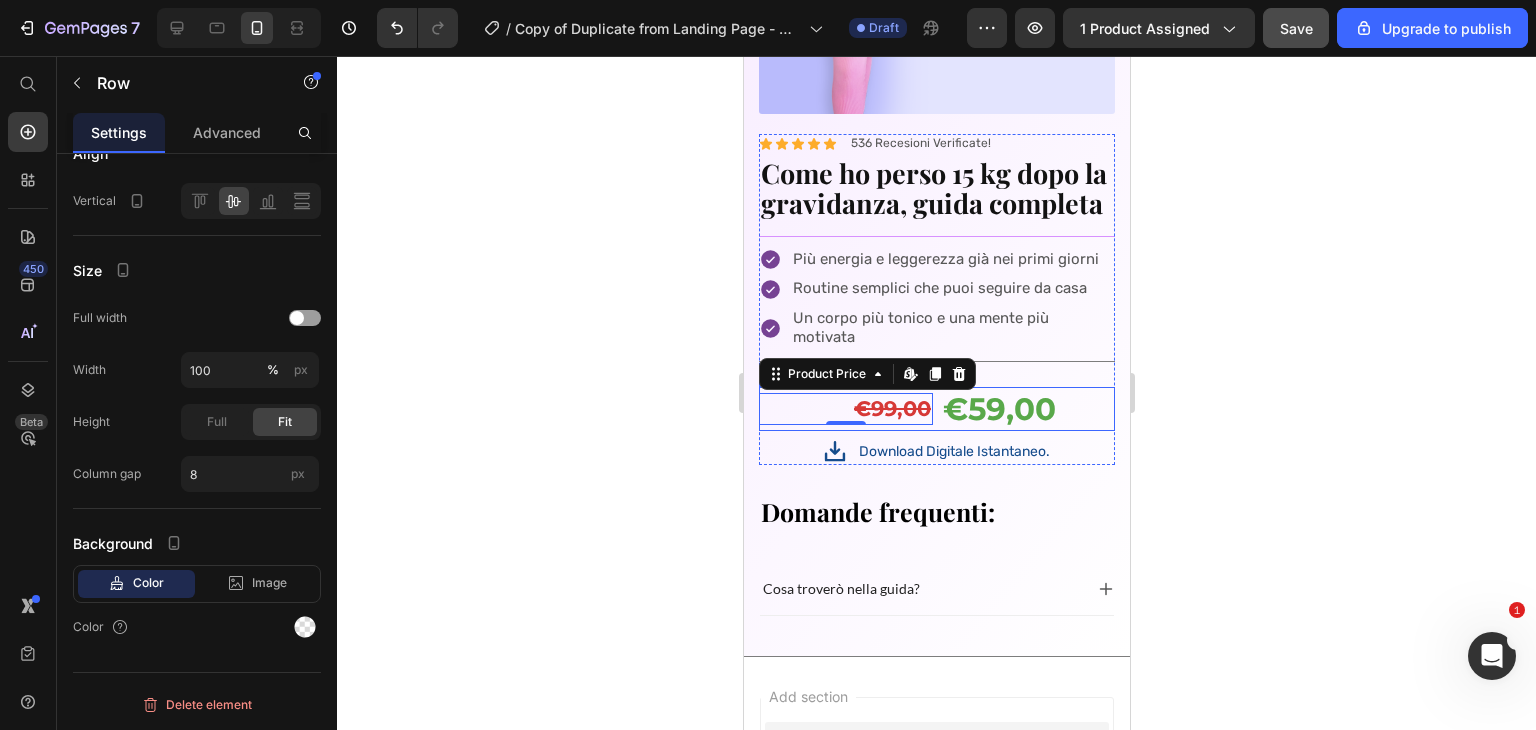 scroll, scrollTop: 0, scrollLeft: 0, axis: both 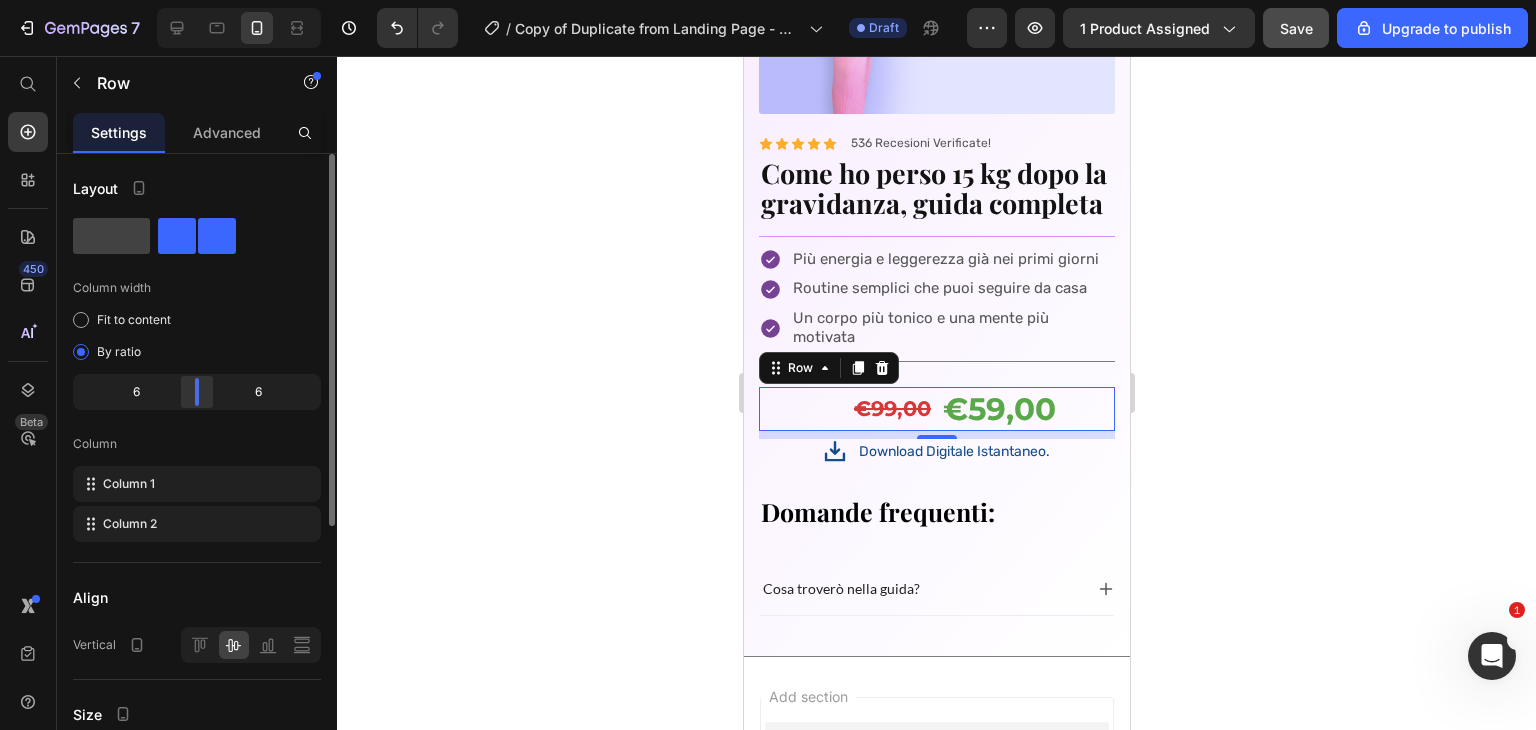 click on "7   /  Copy of Duplicate from Landing Page - May 5, 20:34:54 Draft Preview 1 product assigned  Save  Upgrade to publish 450 Beta Start with Sections Elements Hero Section Product Detail Brands Trusted Badges Guarantee Product Breakdown How to use Testimonials Compare Bundle FAQs Social Proof Brand Story Product List Collection Blog List Contact Sticky Add to Cart Custom Footer Browse Library 450 Layout
Row
Row
Row
Row Text
Heading
Text Block Button
Button
Button
Sticky Back to top Media" at bounding box center [768, 0] 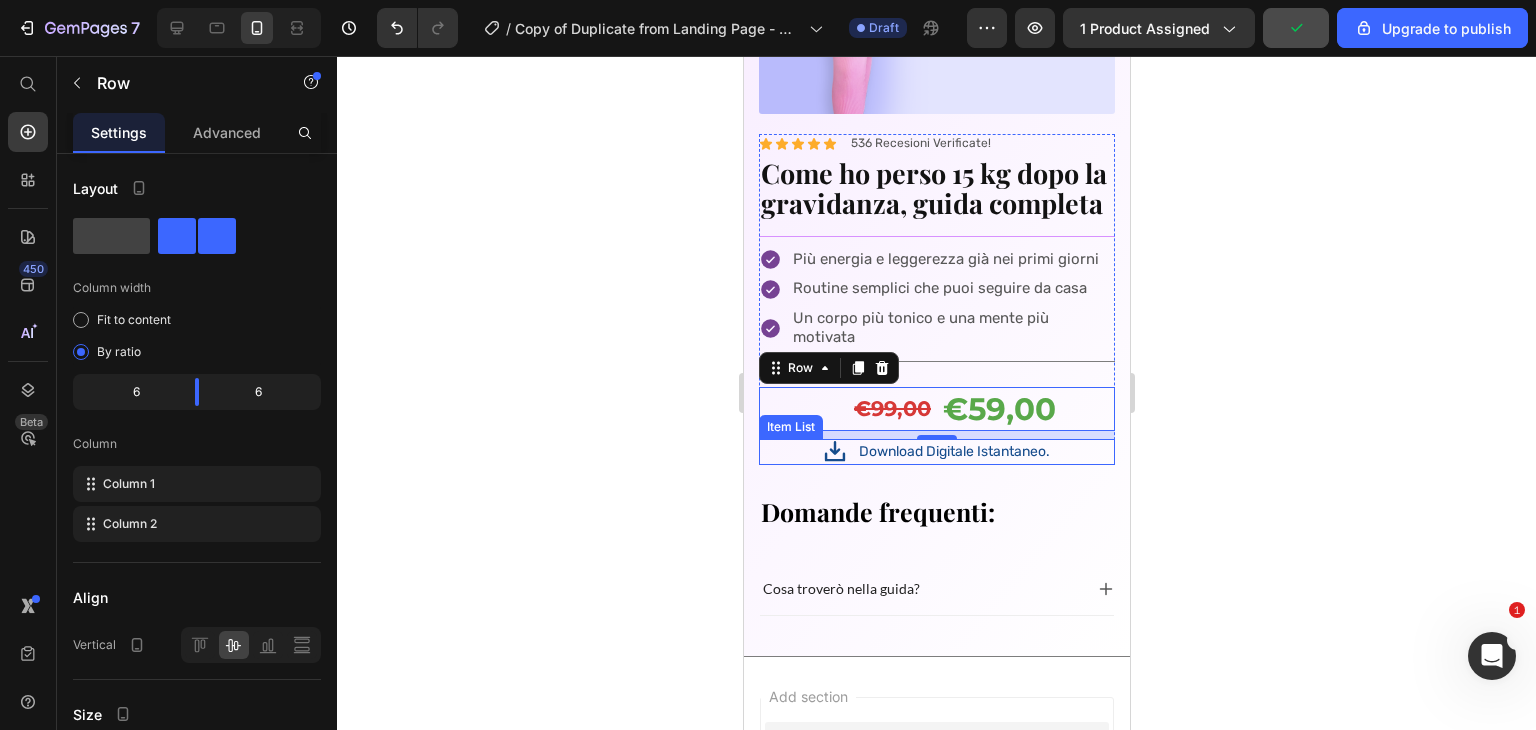 click 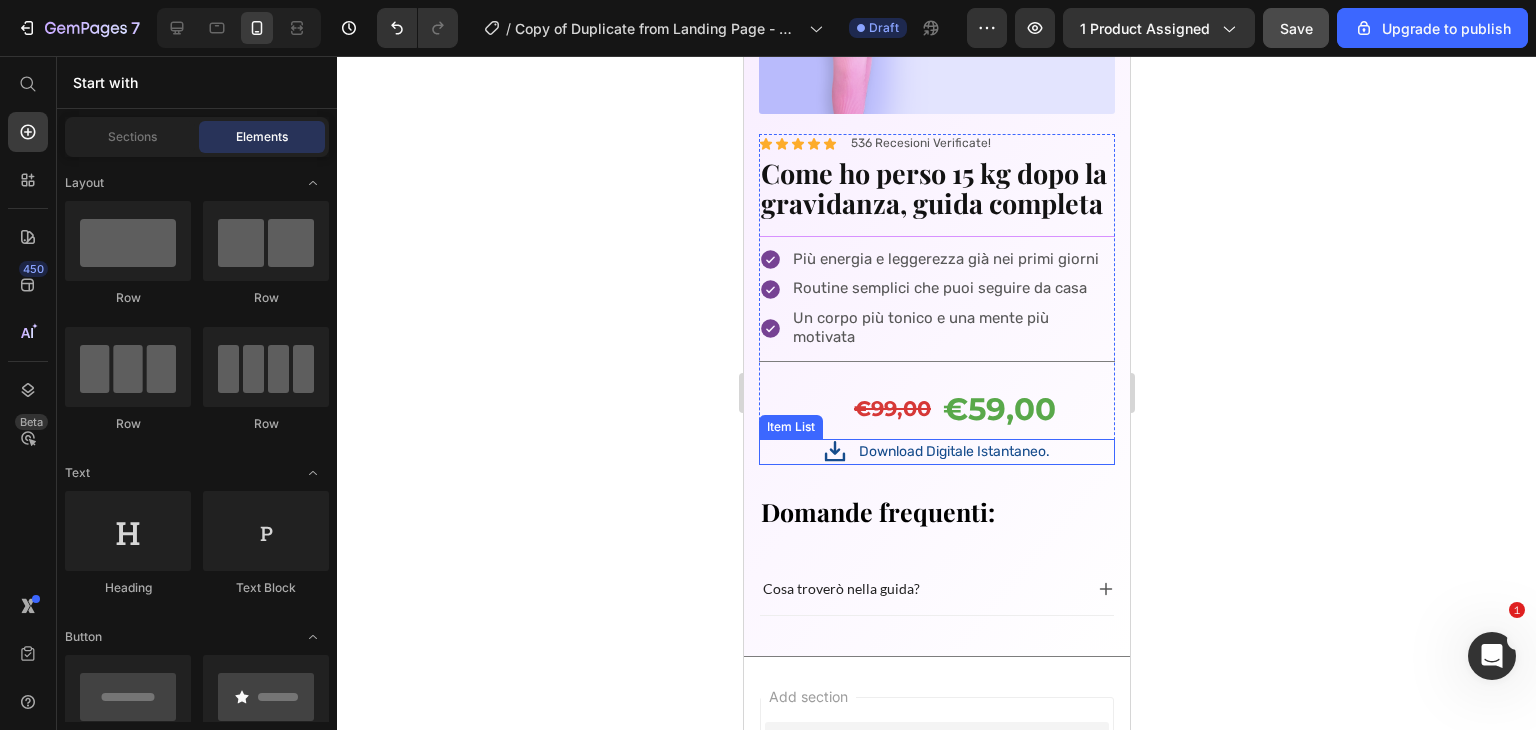 click 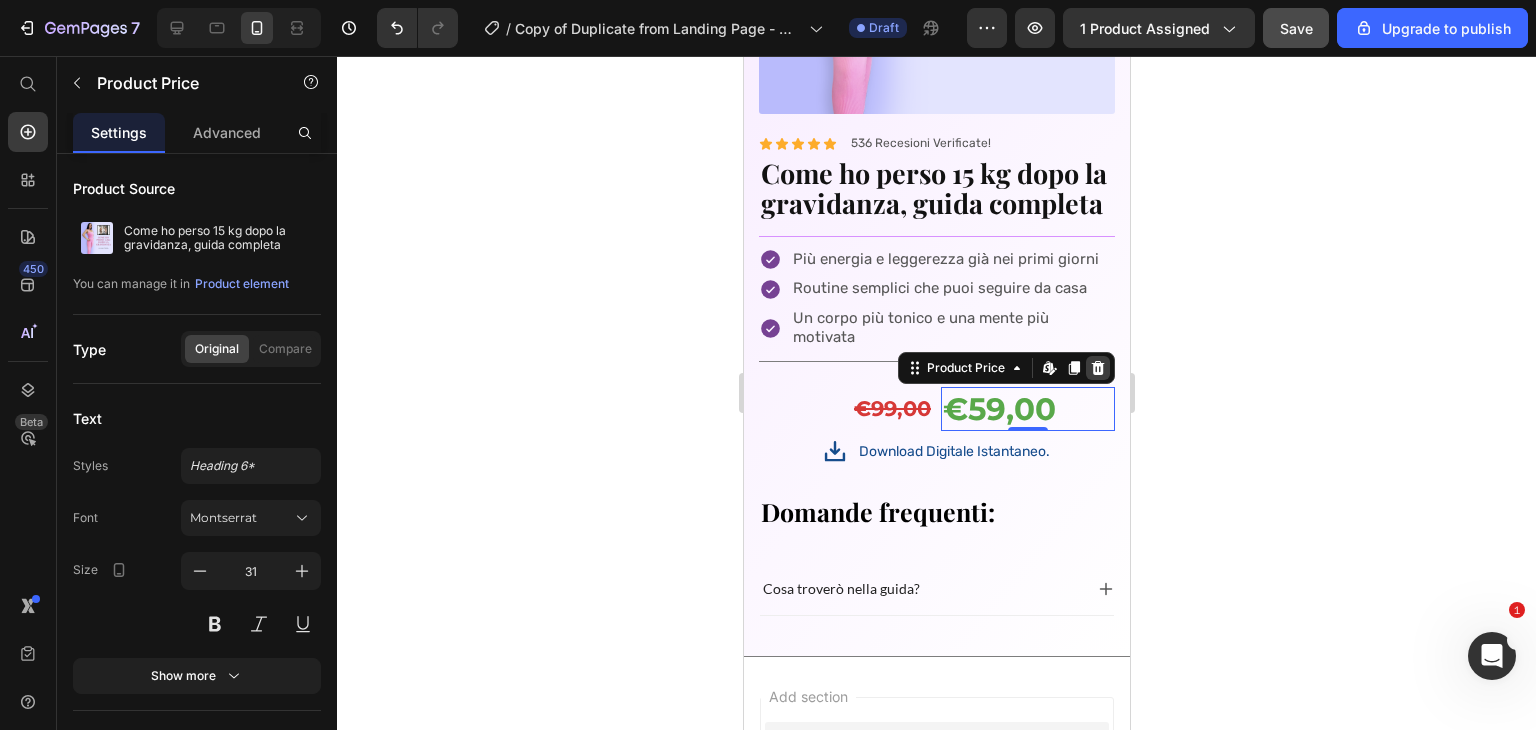 click 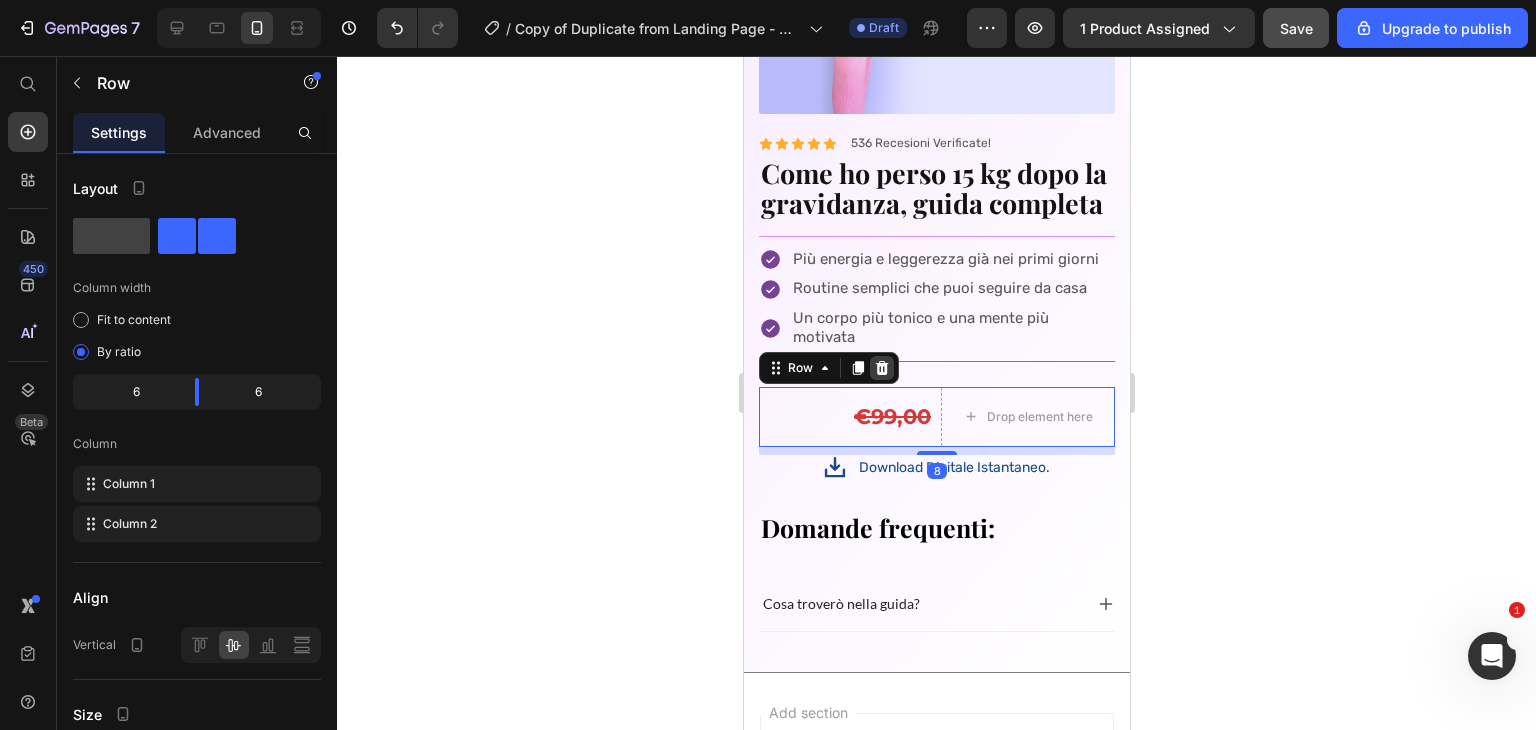 click 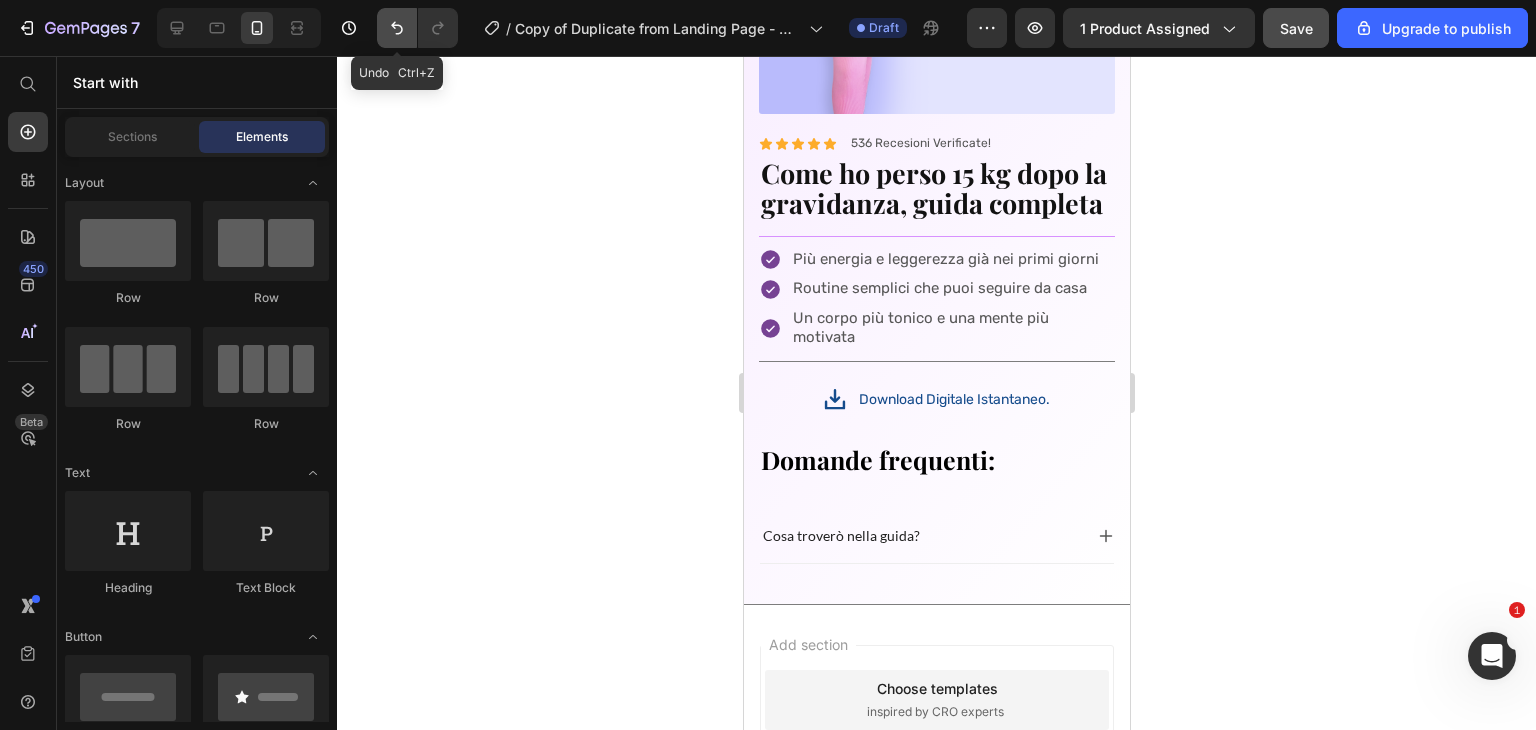 click 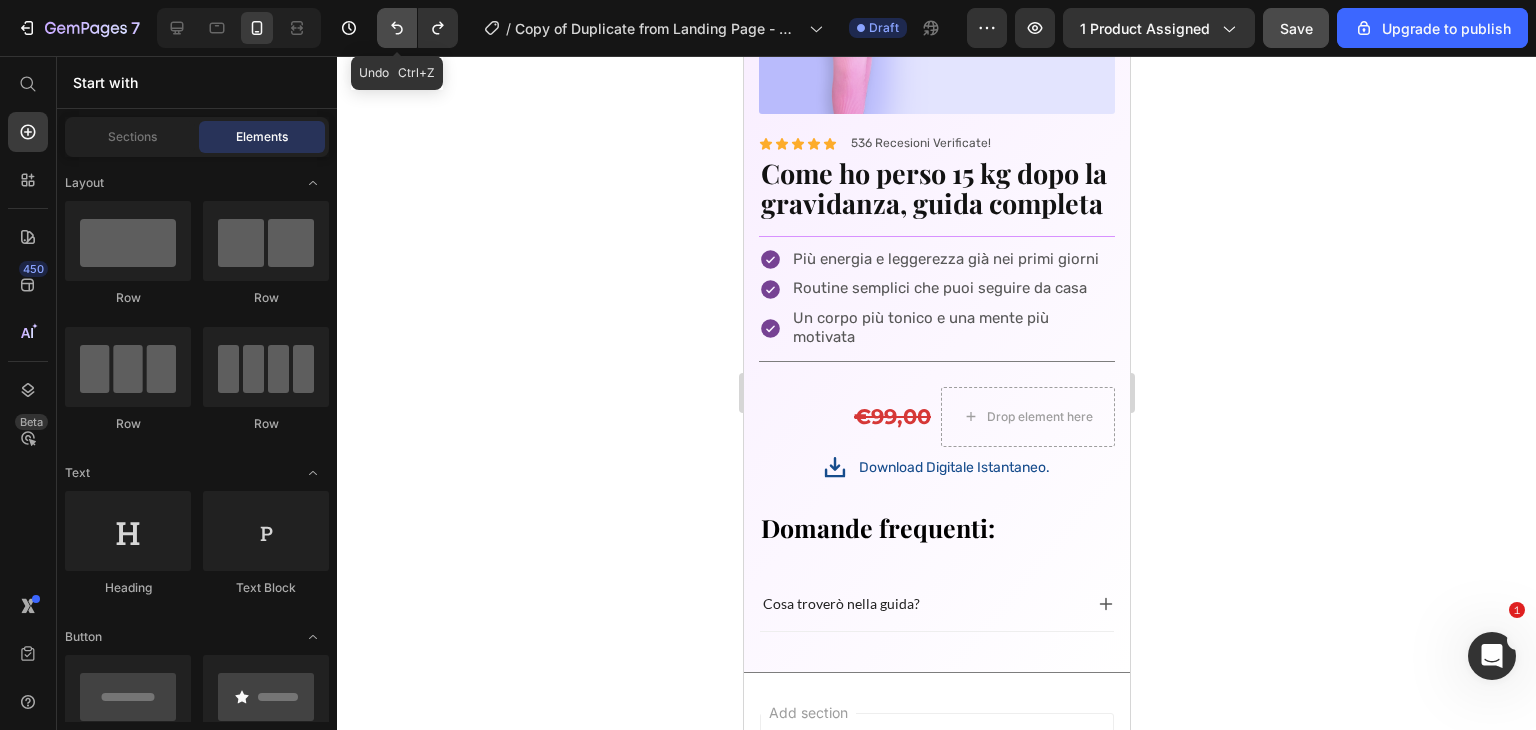 click 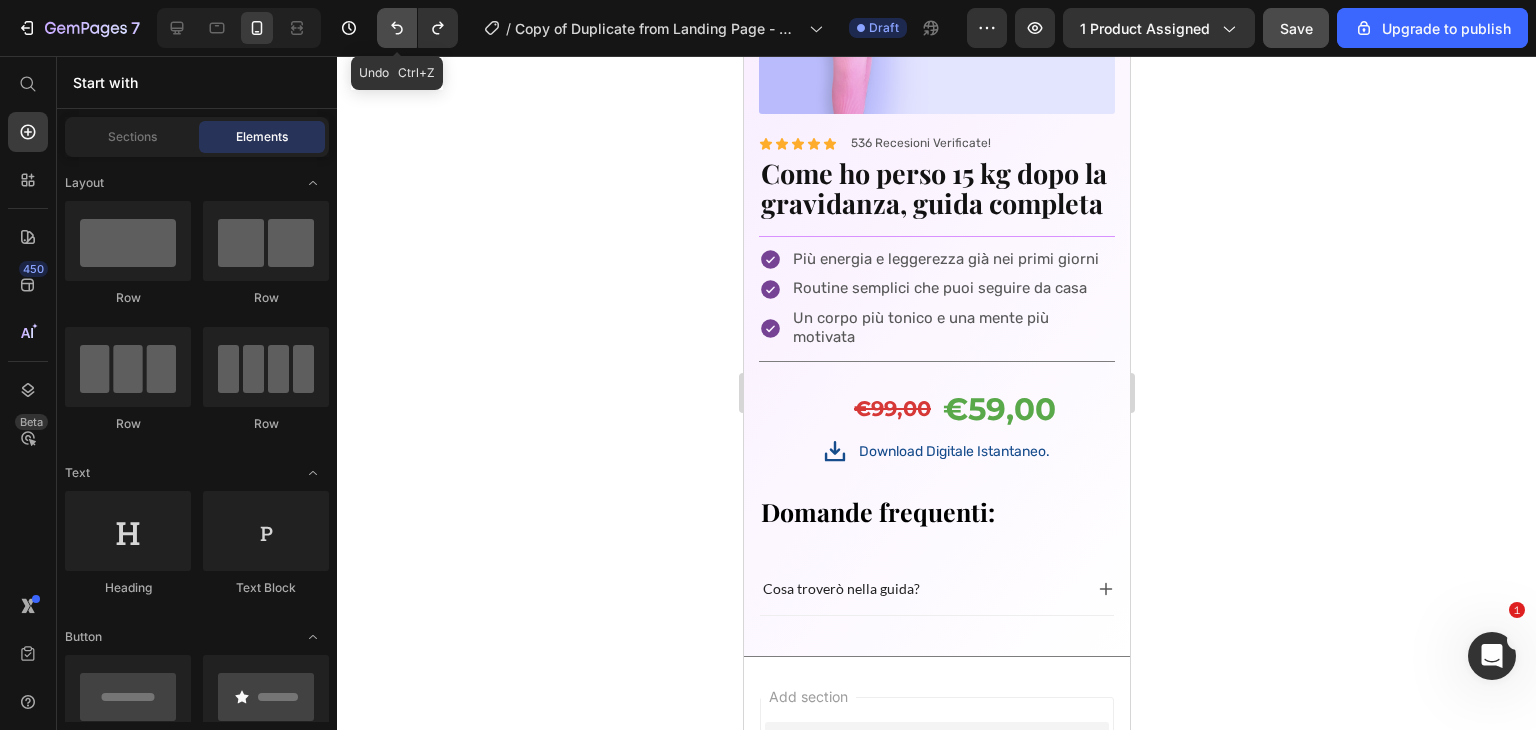 click 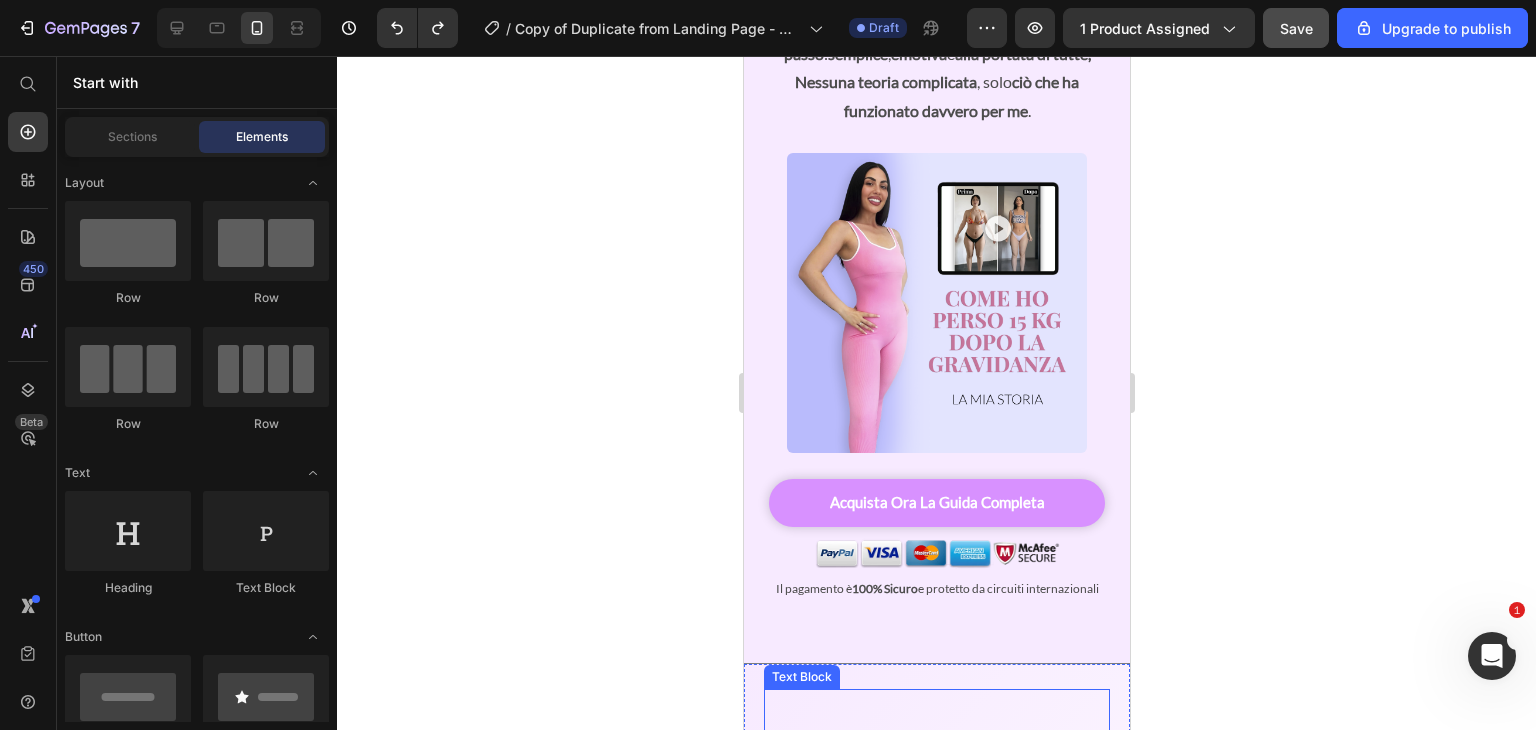 scroll, scrollTop: 504, scrollLeft: 0, axis: vertical 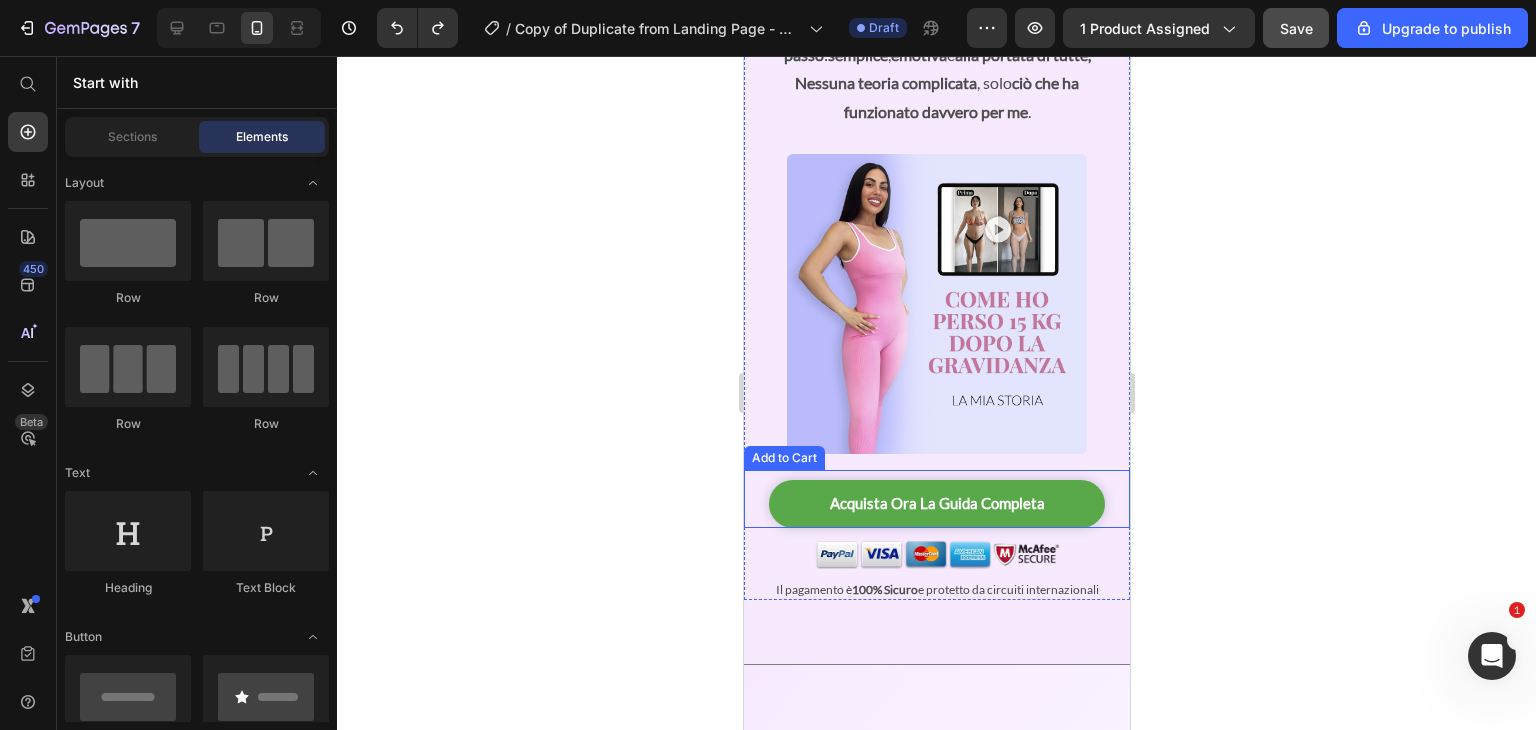click on "acquista ora la guida completa" at bounding box center [936, 504] 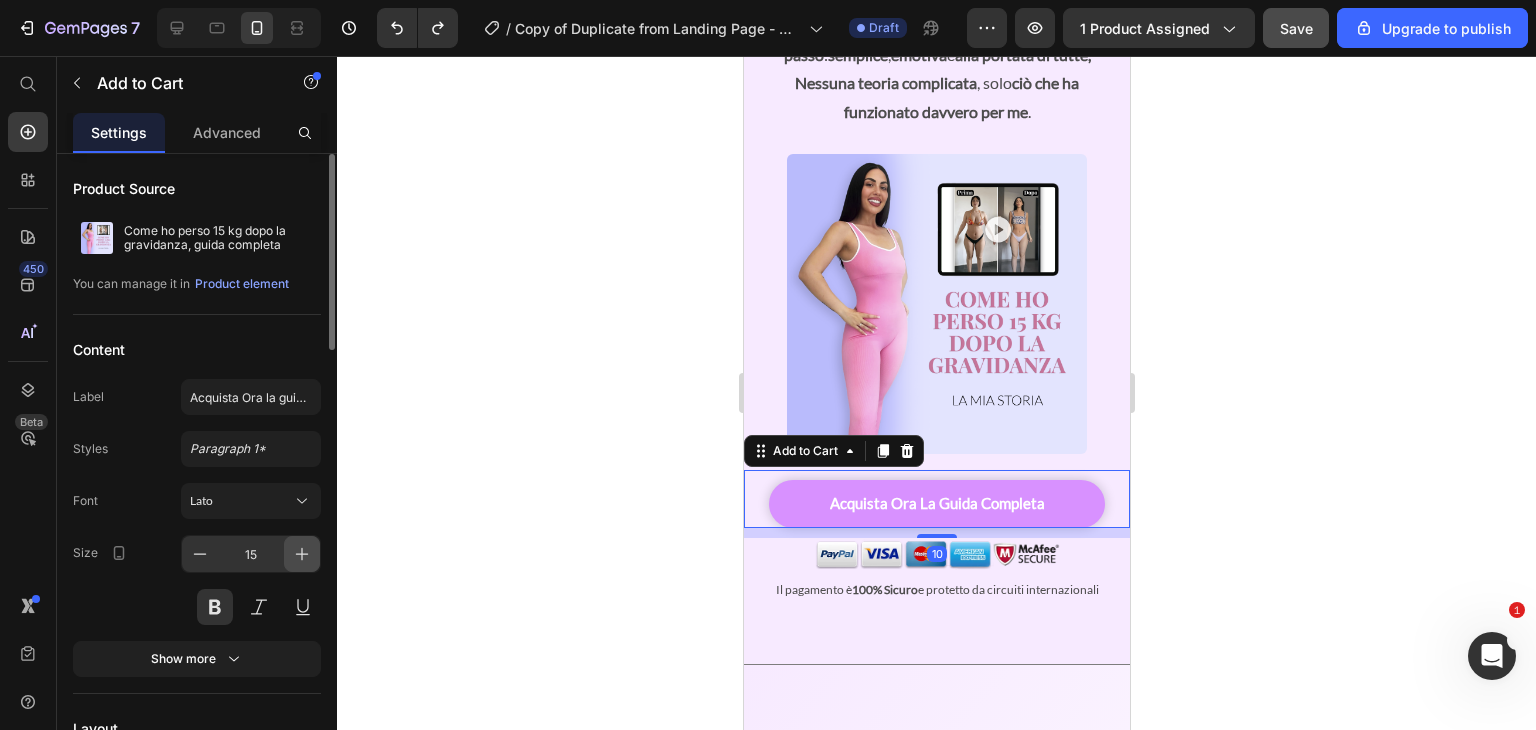 click 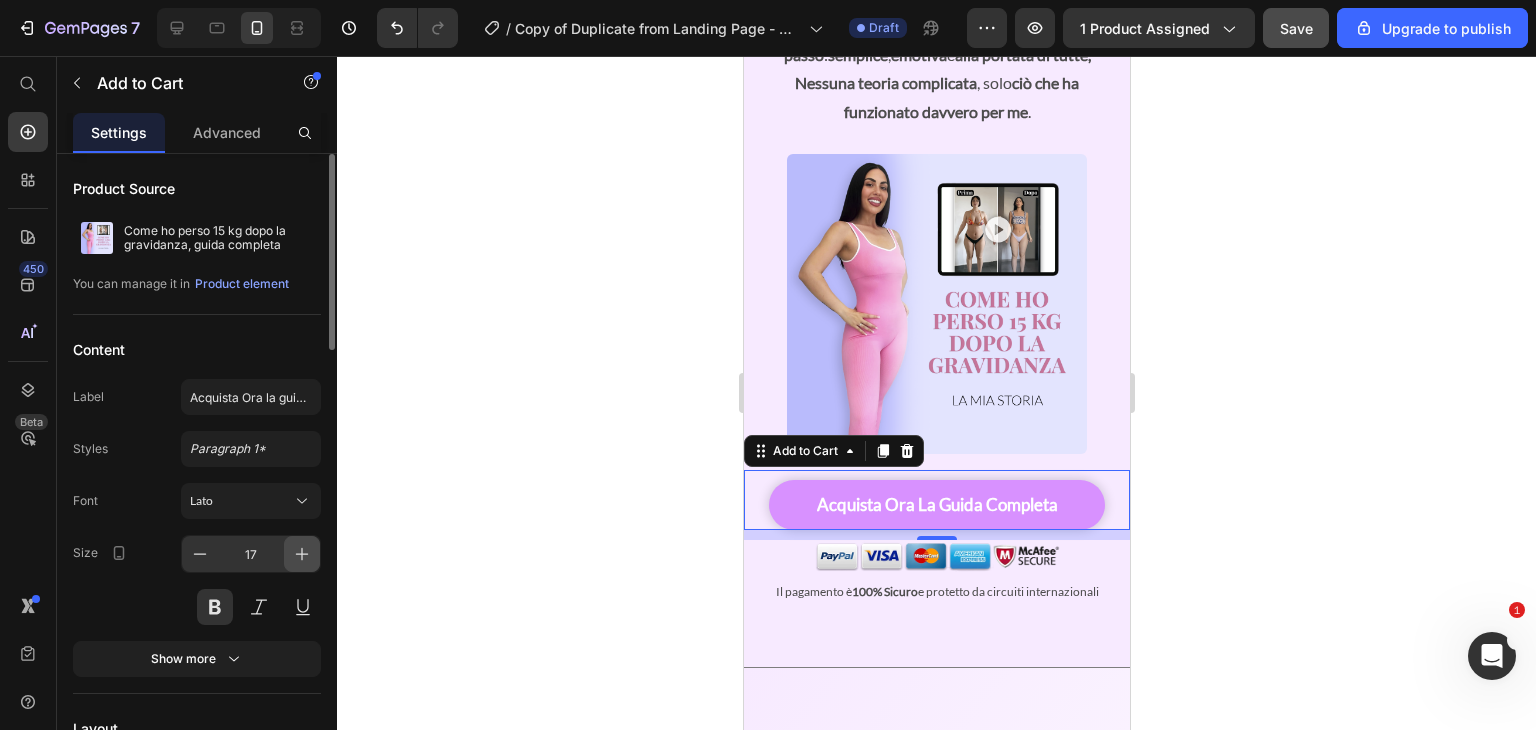 click 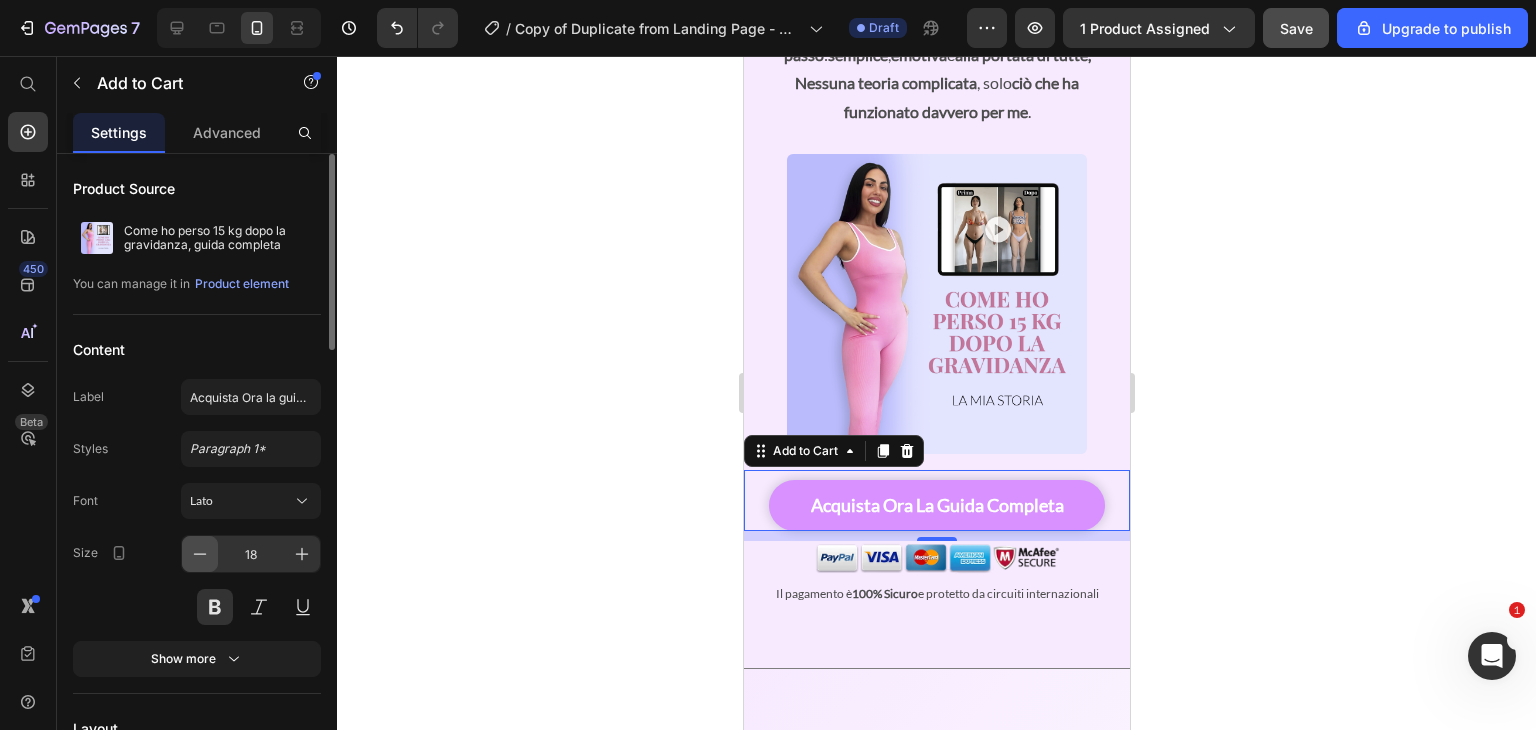 click 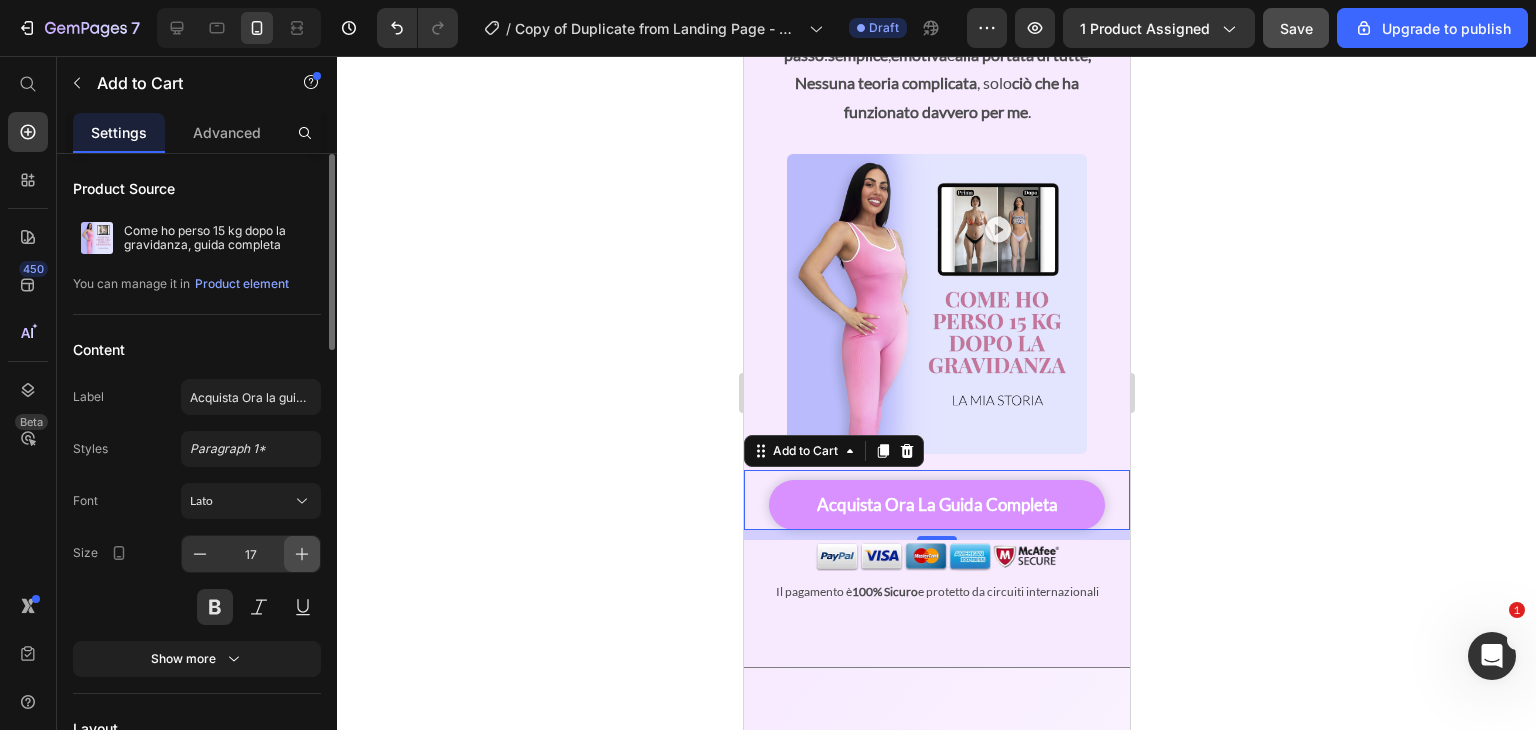 click 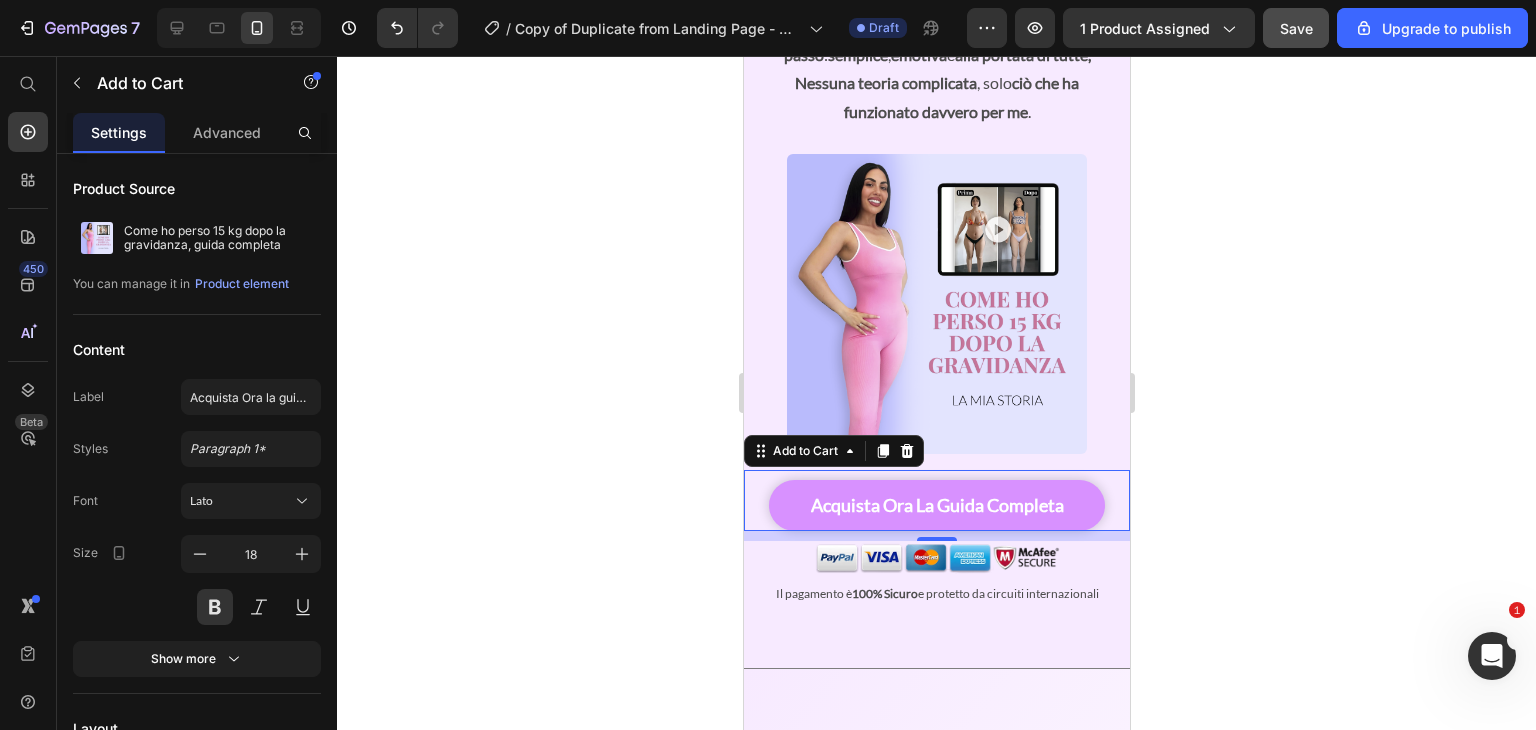 click 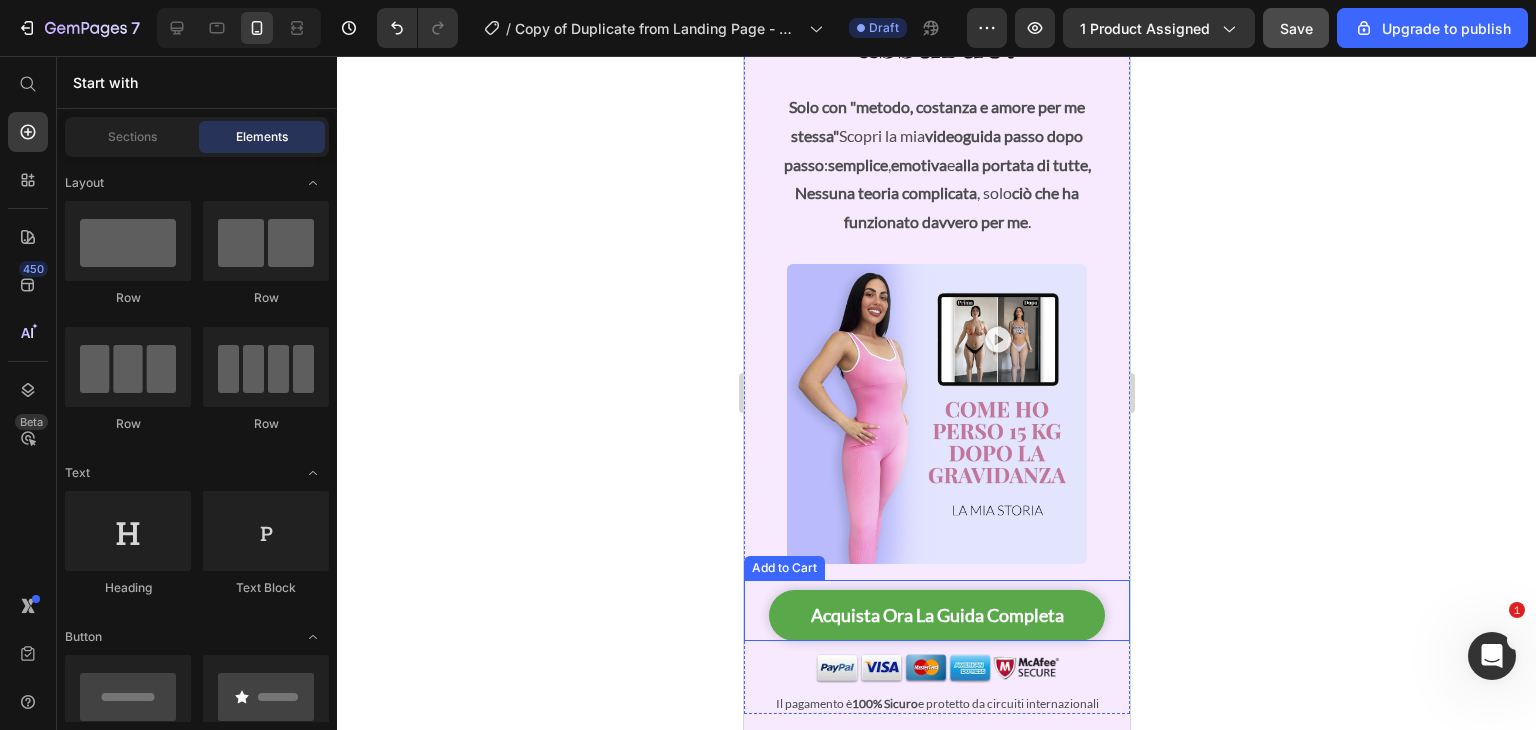 scroll, scrollTop: 393, scrollLeft: 0, axis: vertical 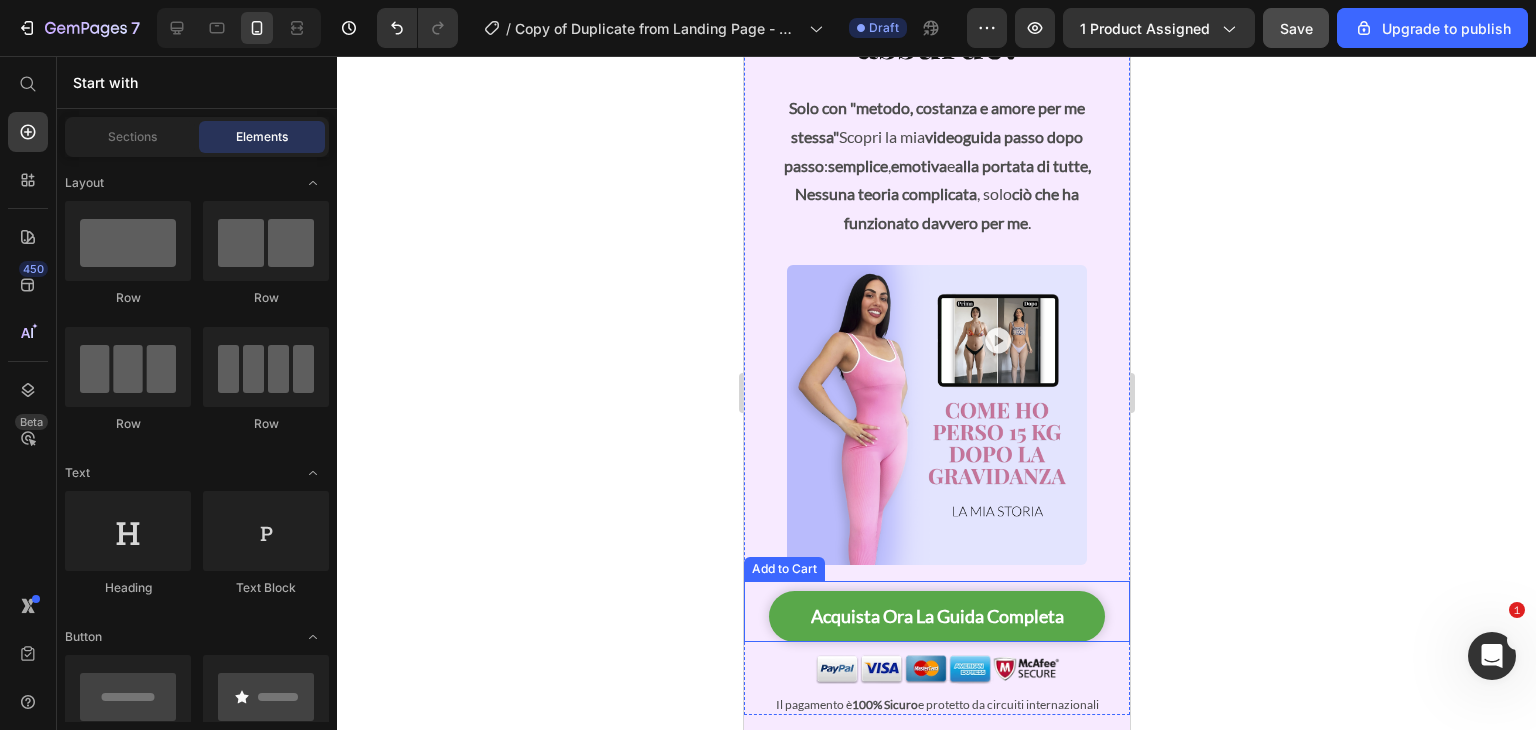 click on "acquista ora la guida completa" at bounding box center [936, 616] 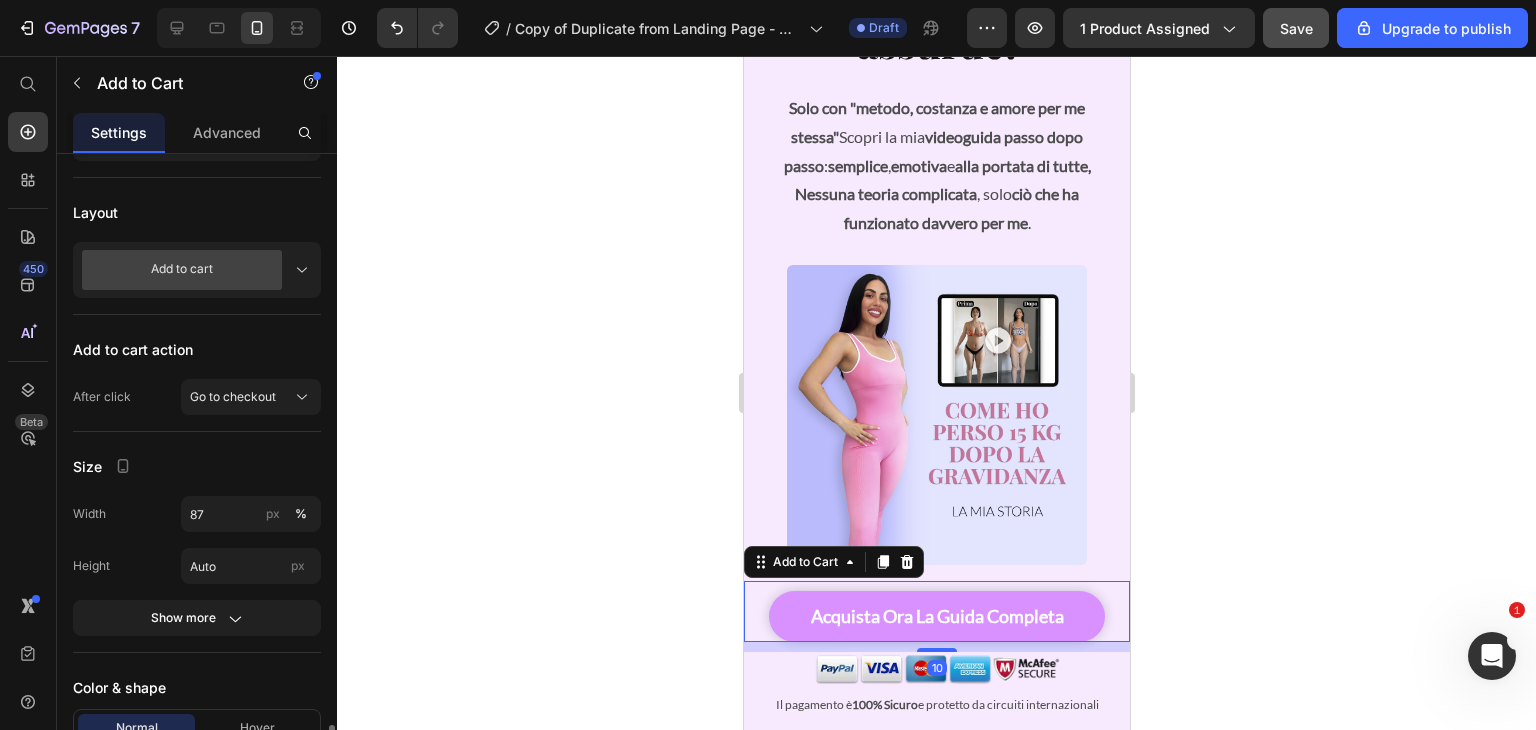 scroll, scrollTop: 1408, scrollLeft: 0, axis: vertical 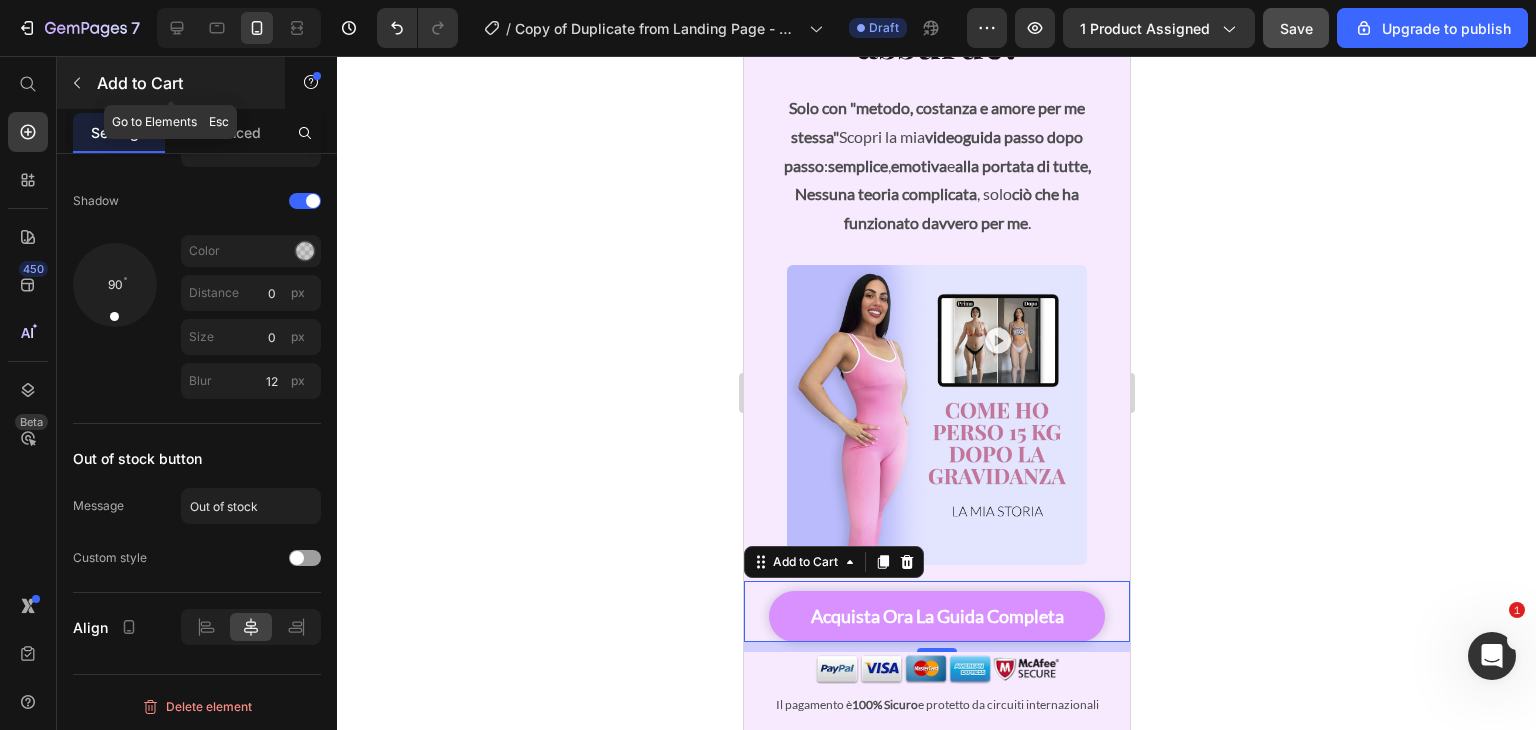 click at bounding box center (77, 83) 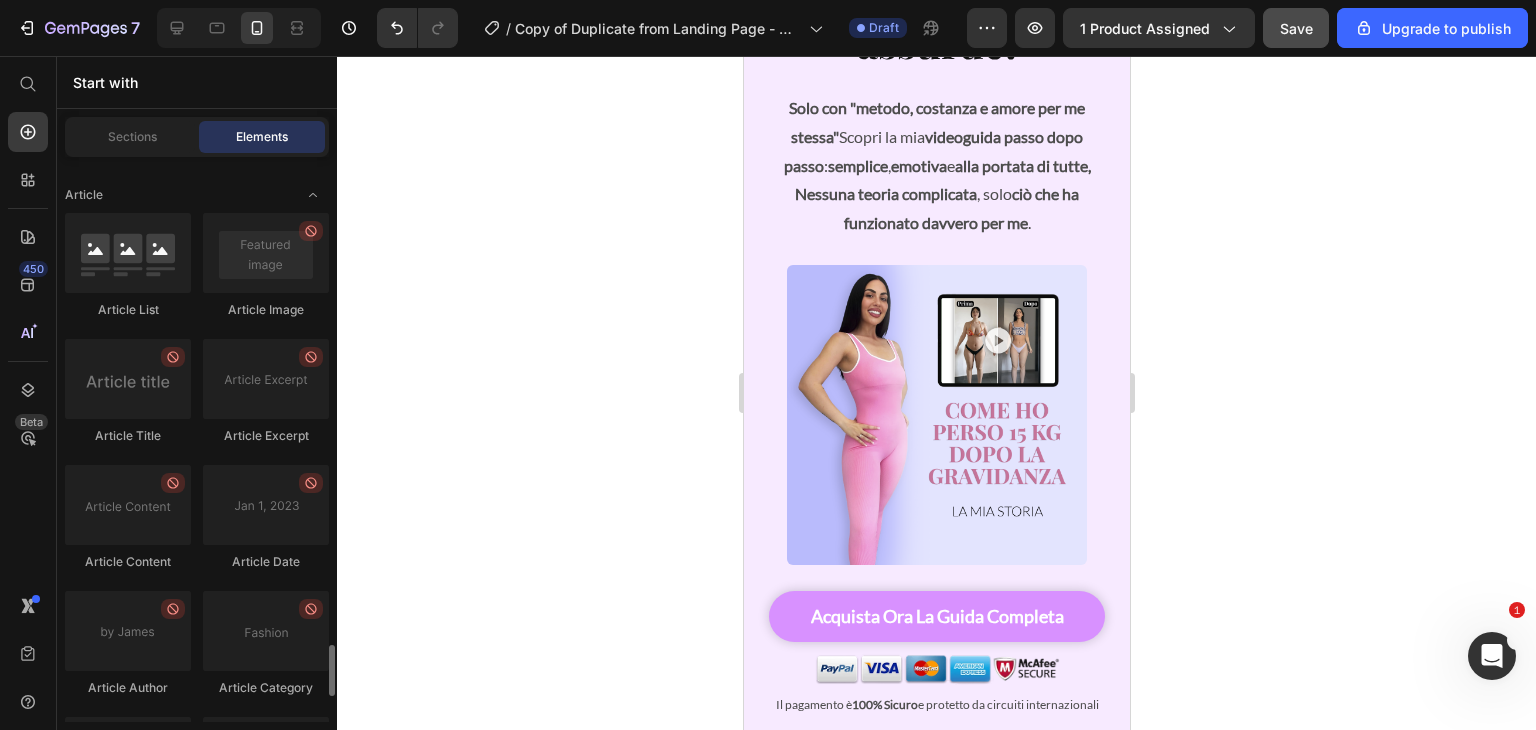 scroll, scrollTop: 5620, scrollLeft: 0, axis: vertical 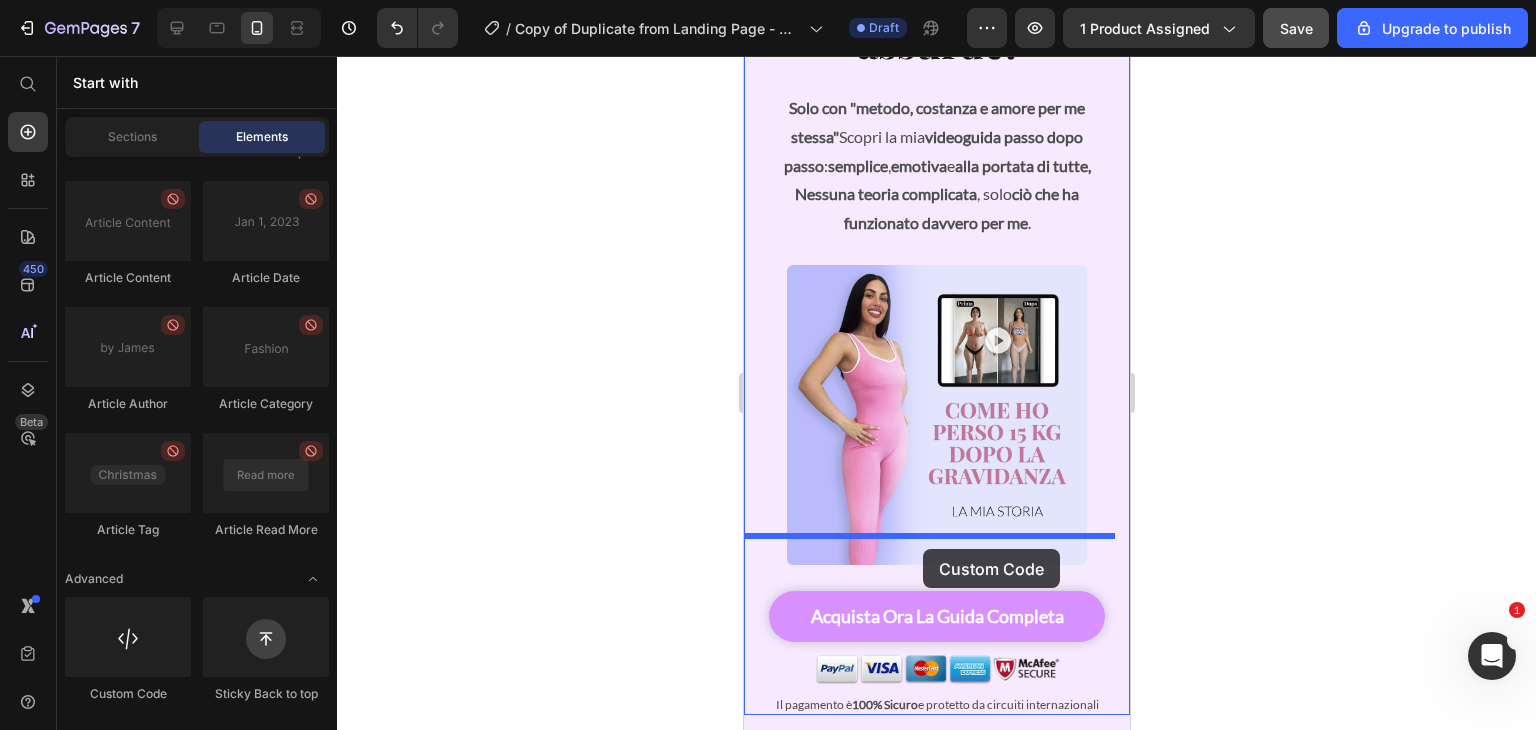 drag, startPoint x: 885, startPoint y: 678, endPoint x: 929, endPoint y: 549, distance: 136.29747 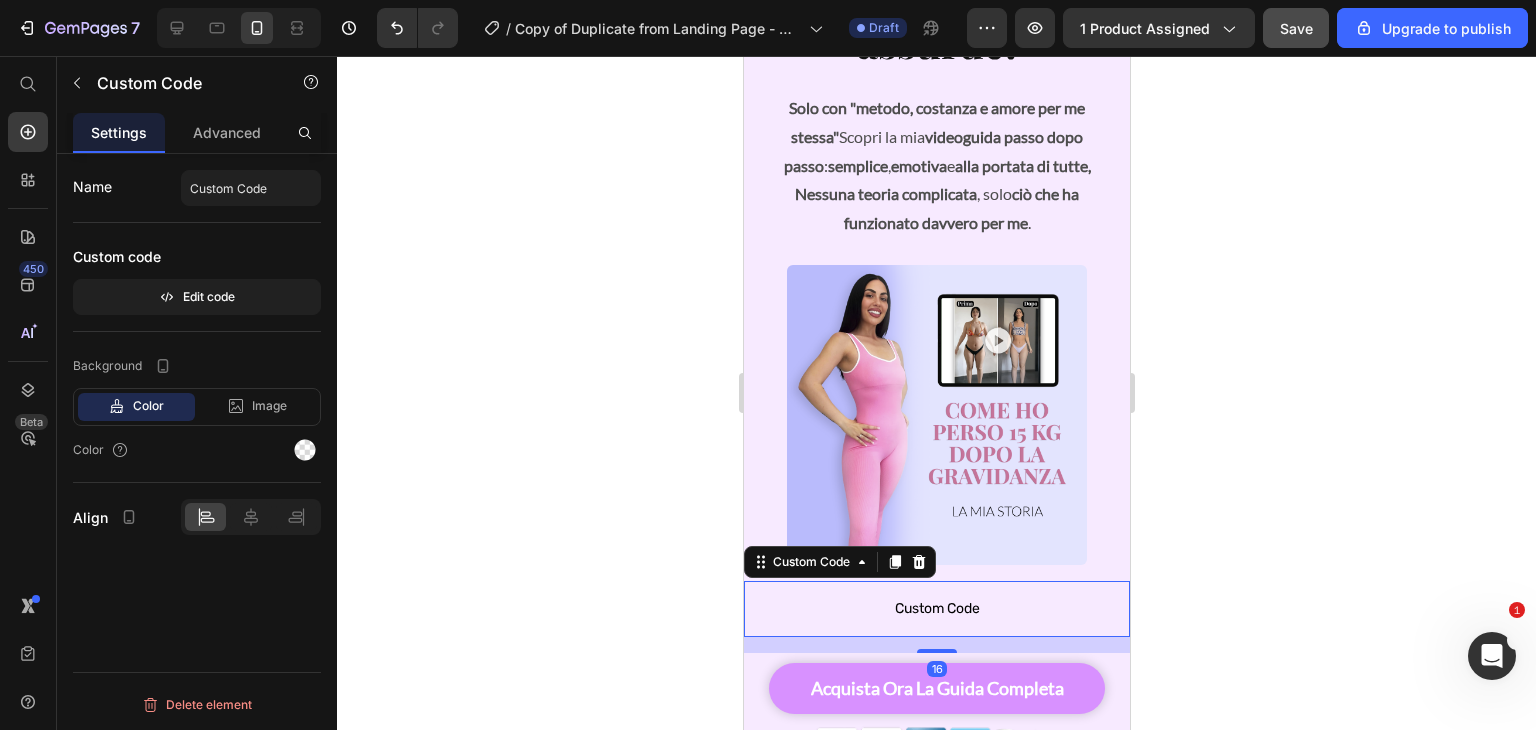 scroll, scrollTop: 0, scrollLeft: 0, axis: both 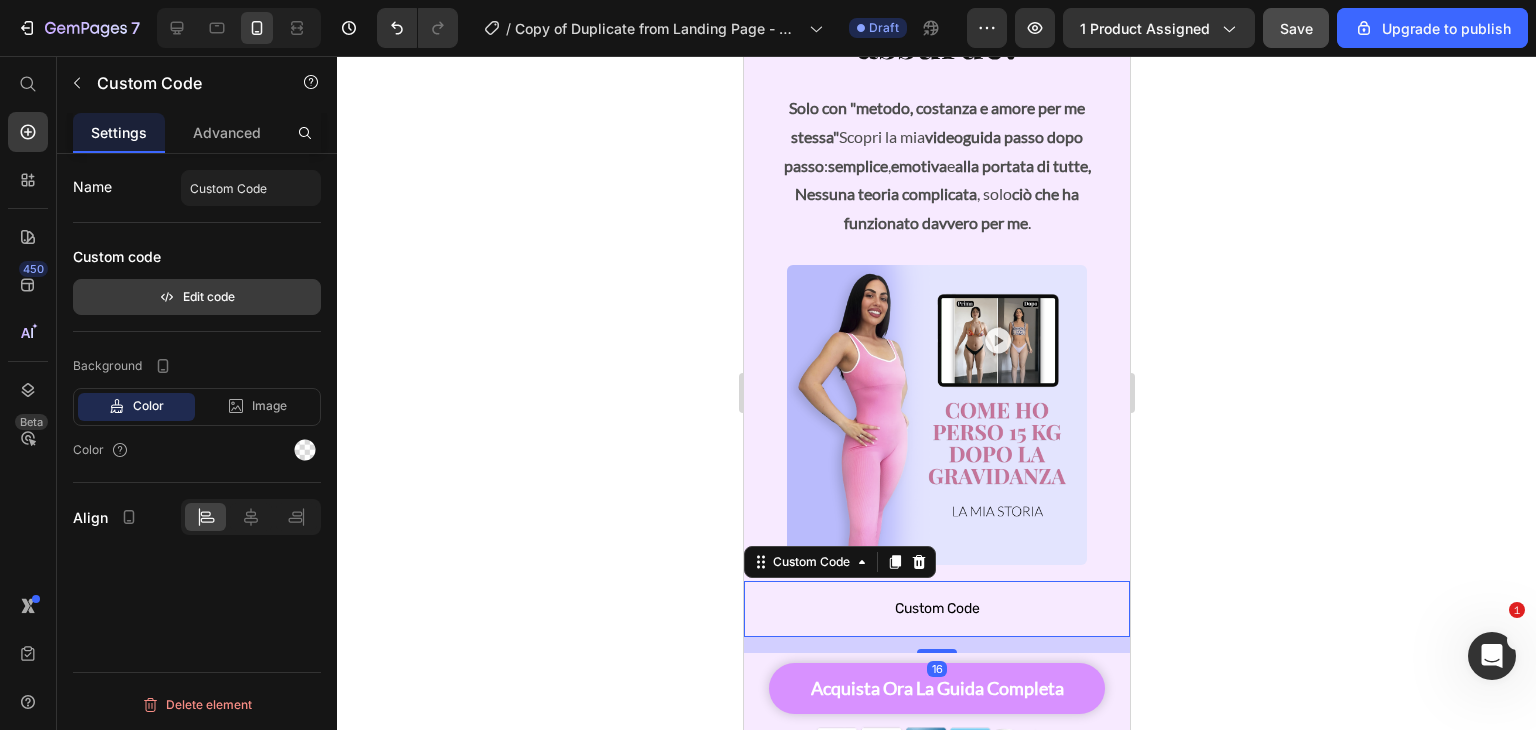 click on "Edit code" at bounding box center (197, 297) 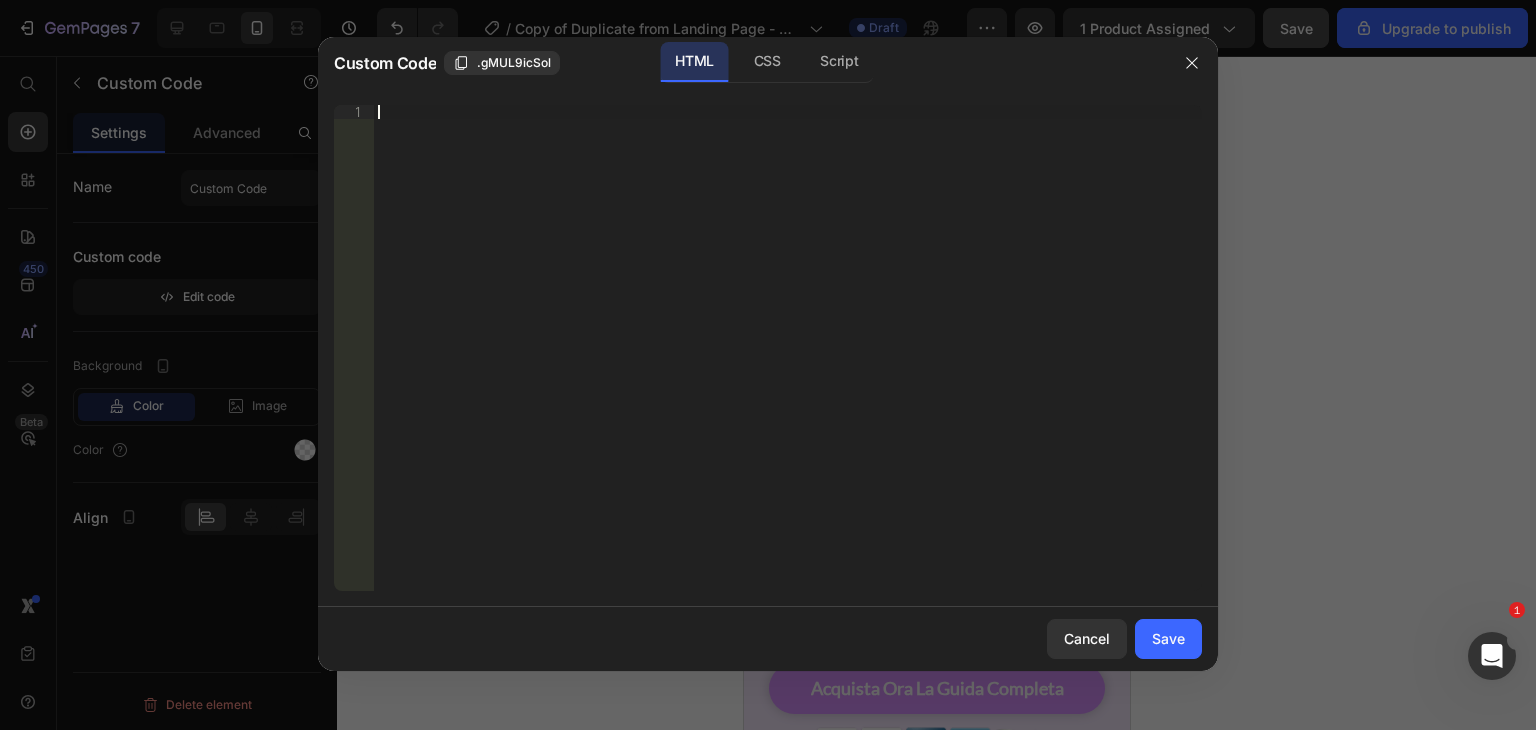 click on "Insert the 3rd-party installation code, HTML code, or Liquid code to display custom content." at bounding box center (788, 362) 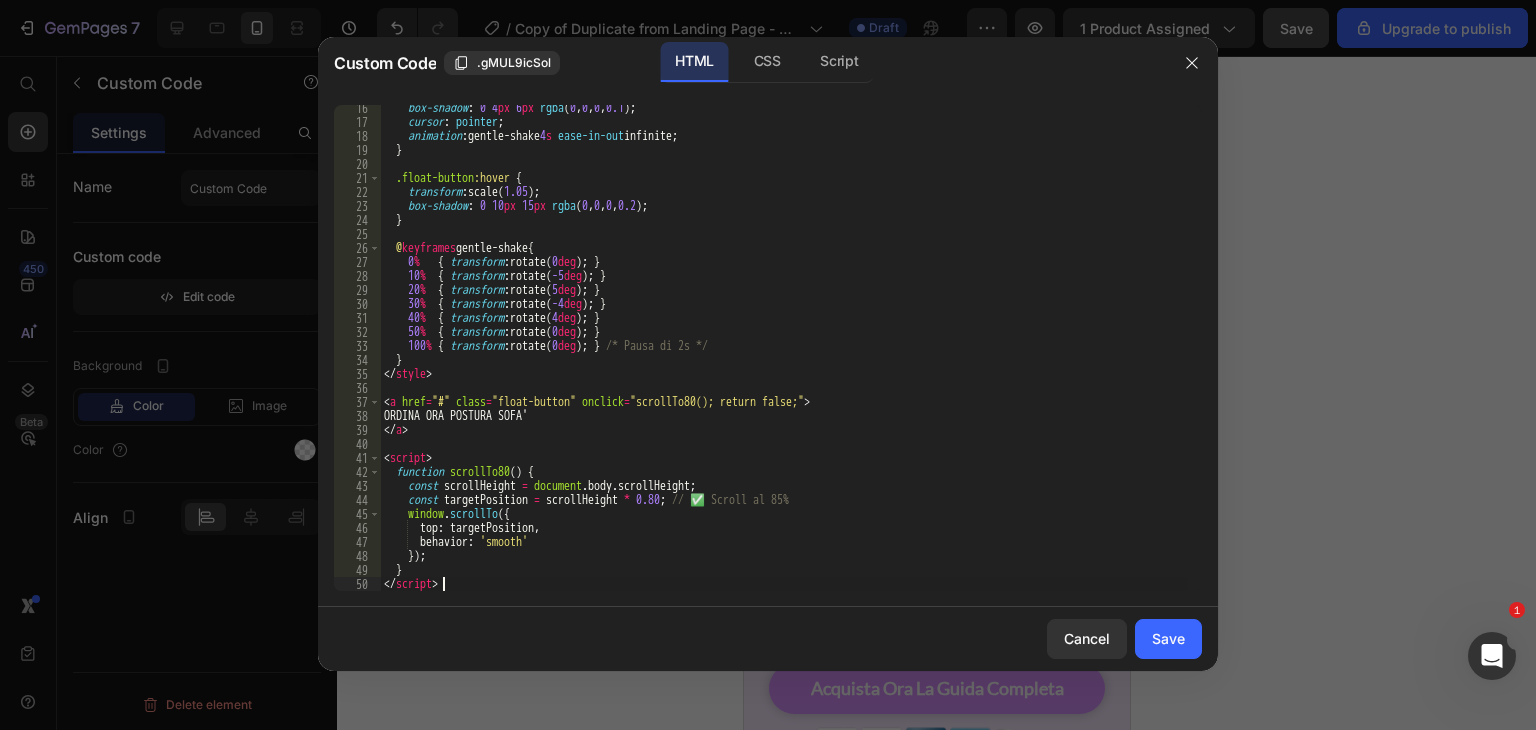 scroll, scrollTop: 213, scrollLeft: 0, axis: vertical 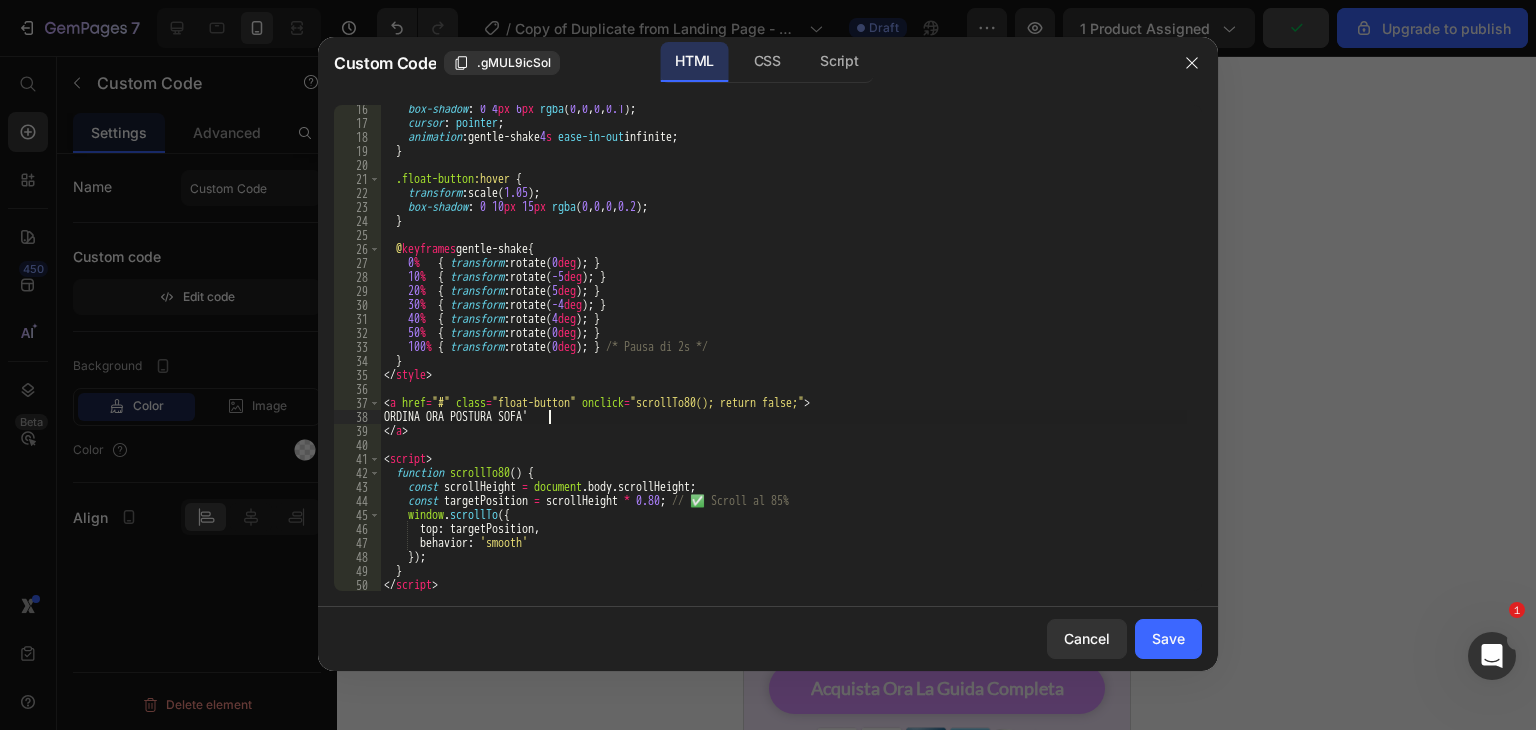 click on "box-shadow :   0   4 px   6 px   rgba ( 0 , 0 , 0 , 0.1 ) ;      cursor :   pointer ;      animation :  gentle-shake  4 s   ease-in-out  infinite ;    }    .float-button :hover   {      transform :  scale( 1.05 ) ;      box-shadow :   0   10 px   15 px   rgba ( 0 , 0 , 0 , 0.2 ) ;    }    @ keyframes  gentle-shake  {      0 %     {   transform :  rotate( 0 deg ) ;   }      10 %    {   transform :  rotate( -5 deg ) ;   }      20 %    {   transform :  rotate( 5 deg ) ;   }      30 %    {   transform :  rotate( -4 deg ) ;   }      40 %    {   transform :  rotate( 4 deg ) ;   }      50 %    {   transform :  rotate( 0 deg ) ;   }      100 %   {   transform :  rotate( 0 deg ) ;   }   /* Pausa di 2s */    } </ style > < a   href = "#"   class = "float-button"   onclick = "scrollTo80(); return false;" >   ORDINA ORA POSTURA SOFA' </ a > < script >    function   scrollTo80 ( )   {      const   scrollHeight   =   document . body . scrollHeight ;      const   targetPosition   =   scrollHeight   *   0.80 ;        ." at bounding box center [783, 359] 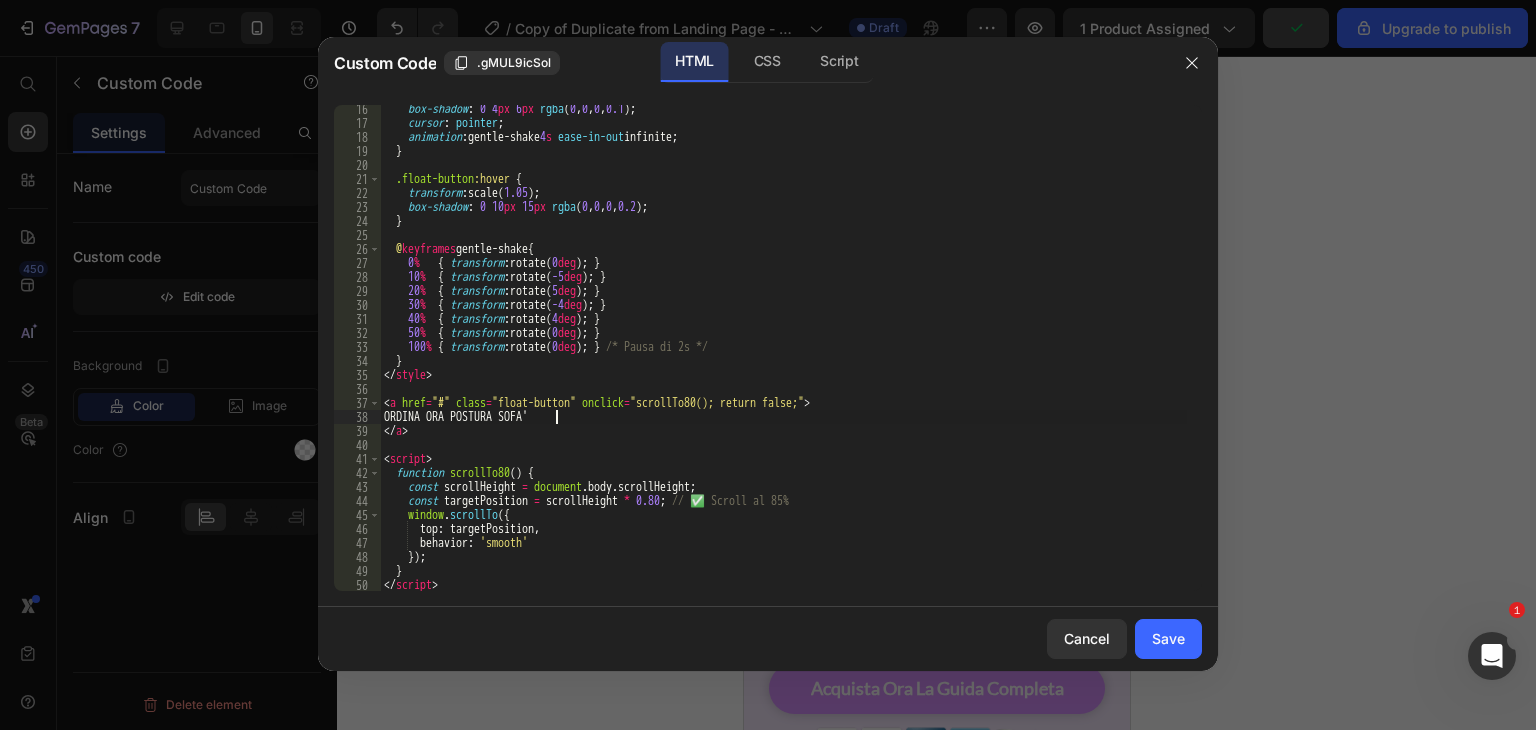 click on "box-shadow :   0   4 px   6 px   rgba ( 0 , 0 , 0 , 0.1 ) ;      cursor :   pointer ;      animation :  gentle-shake  4 s   ease-in-out  infinite ;    }    .float-button :hover   {      transform :  scale( 1.05 ) ;      box-shadow :   0   10 px   15 px   rgba ( 0 , 0 , 0 , 0.2 ) ;    }    @ keyframes  gentle-shake  {      0 %     {   transform :  rotate( 0 deg ) ;   }      10 %    {   transform :  rotate( -5 deg ) ;   }      20 %    {   transform :  rotate( 5 deg ) ;   }      30 %    {   transform :  rotate( -4 deg ) ;   }      40 %    {   transform :  rotate( 4 deg ) ;   }      50 %    {   transform :  rotate( 0 deg ) ;   }      100 %   {   transform :  rotate( 0 deg ) ;   }   /* Pausa di 2s */    } </ style > < a   href = "#"   class = "float-button"   onclick = "scrollTo80(); return false;" >   ORDINA ORA POSTURA SOFA' </ a > < script >    function   scrollTo80 ( )   {      const   scrollHeight   =   document . body . scrollHeight ;      const   targetPosition   =   scrollHeight   *   0.80 ;        ." at bounding box center [783, 359] 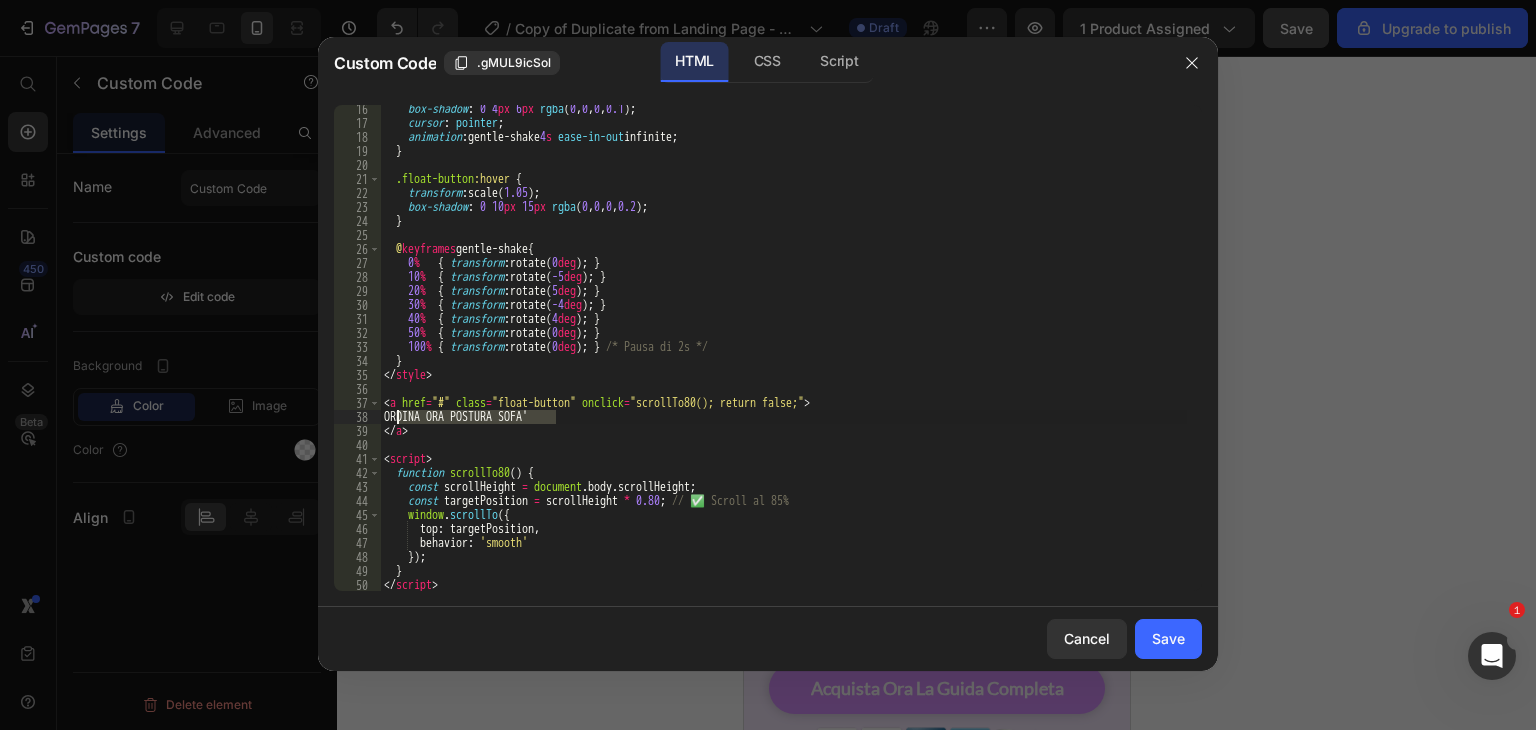 drag, startPoint x: 557, startPoint y: 415, endPoint x: 404, endPoint y: 419, distance: 153.05228 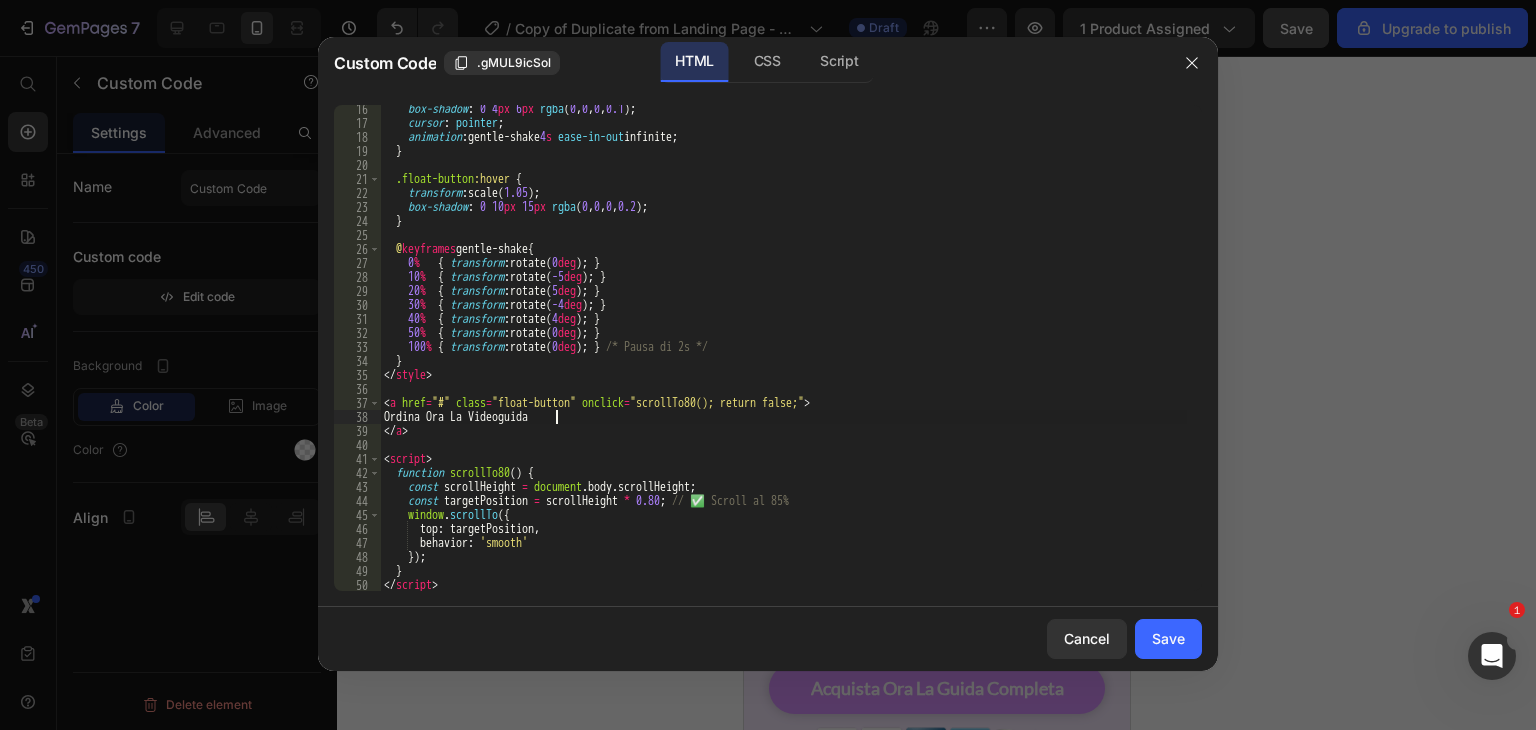 scroll, scrollTop: 0, scrollLeft: 13, axis: horizontal 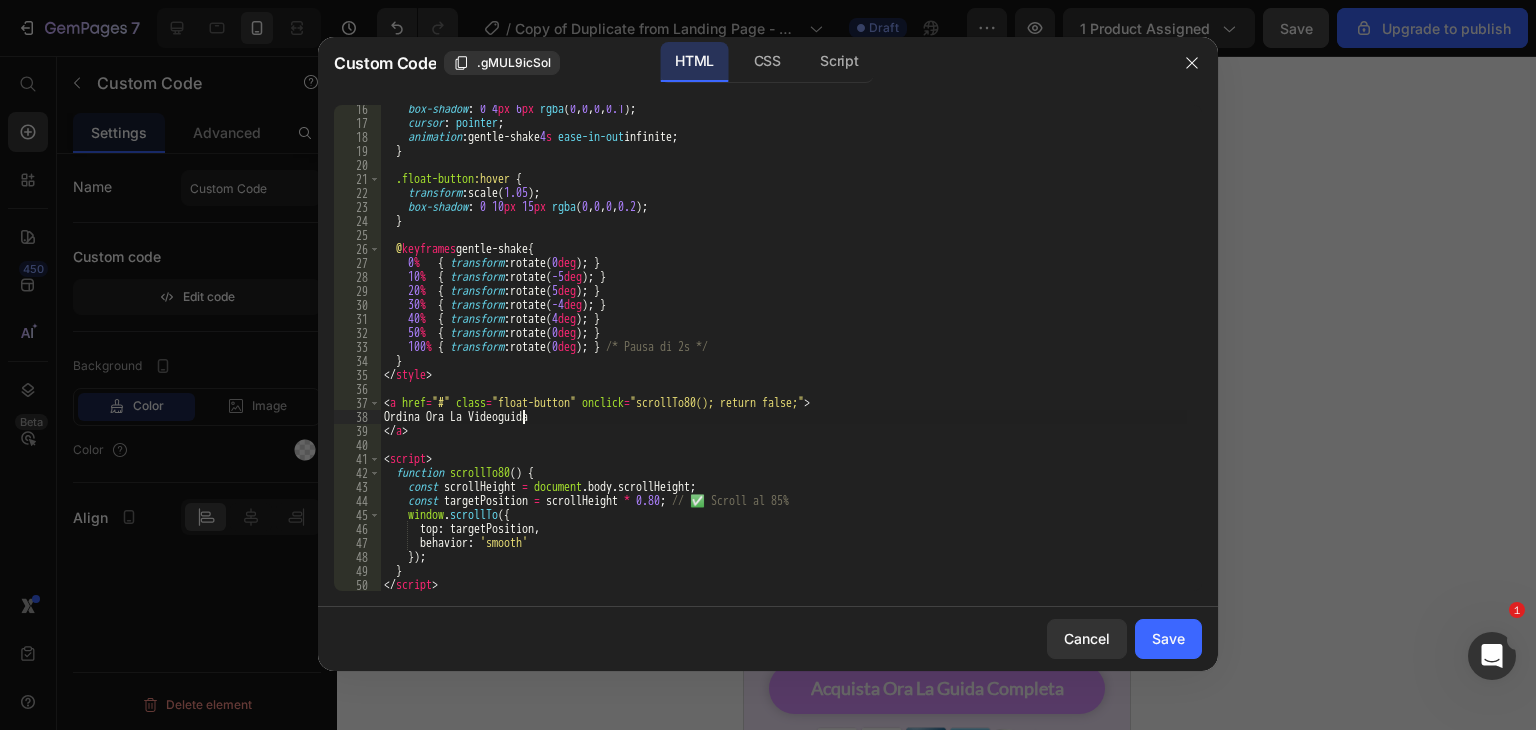 click on "box-shadow :   0   4 px   6 px   rgba ( 0 , 0 , 0 , 0.1 ) ;      cursor :   pointer ;      animation :  gentle-shake  4 s   ease-in-out  infinite ;    }    .float-button :hover   {      transform :  scale( 1.05 ) ;      box-shadow :   0   10 px   15 px   rgba ( 0 , 0 , 0 , 0.2 ) ;    }    @ keyframes  gentle-shake  {      0 %     {   transform :  rotate( 0 deg ) ;   }      10 %    {   transform :  rotate( -5 deg ) ;   }      20 %    {   transform :  rotate( 5 deg ) ;   }      30 %    {   transform :  rotate( -4 deg ) ;   }      40 %    {   transform :  rotate( 4 deg ) ;   }      50 %    {   transform :  rotate( 0 deg ) ;   }      100 %   {   transform :  rotate( 0 deg ) ;   }   /* Pausa di 2s */    } </ style > < a   href = "#"   class = "float-button"   onclick = "scrollTo80(); return false;" >   Ordina Ora La Videoguida  </ a > < script >    function   scrollTo80 ( )   {      const   scrollHeight   =   document . body . scrollHeight ;      const   targetPosition   =   scrollHeight   *   0.80 ;        ." at bounding box center (783, 359) 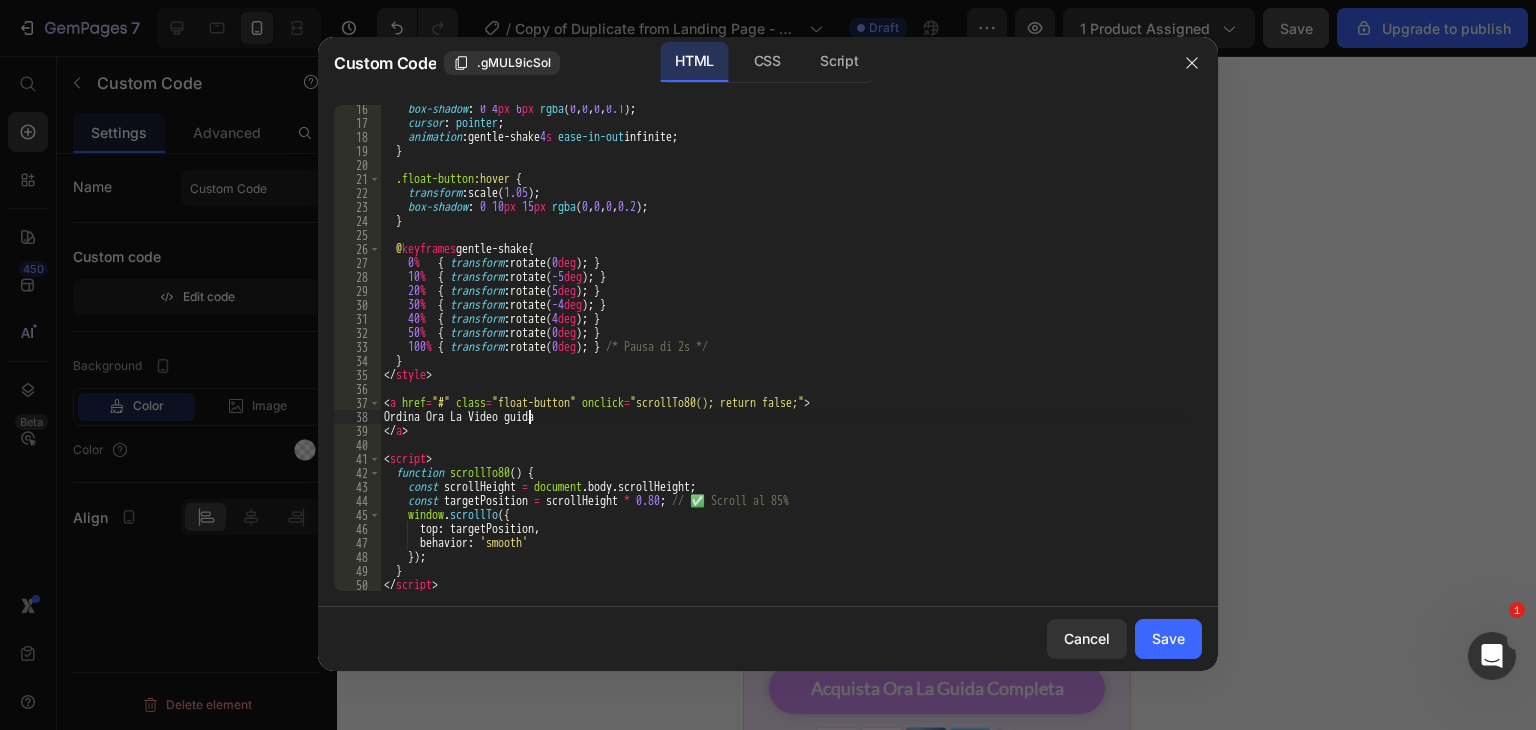 scroll, scrollTop: 0, scrollLeft: 12, axis: horizontal 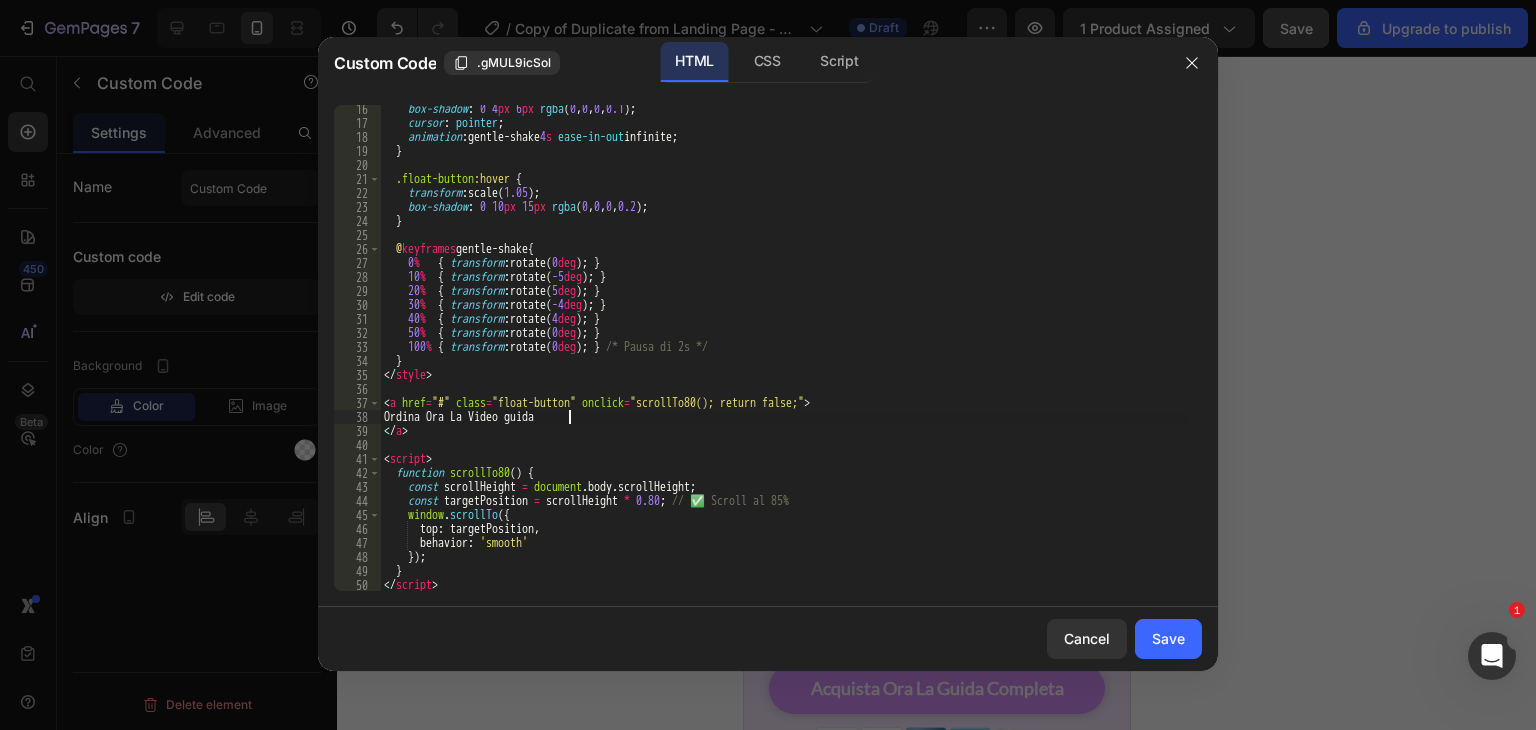click on "box-shadow :   0   4 px   6 px   rgba ( 0 , 0 , 0 , 0.1 ) ;      cursor :   pointer ;      animation :  gentle-shake  4 s   ease-in-out  infinite ;    }    .float-button :hover   {      transform :  scale( 1.05 ) ;      box-shadow :   0   10 px   15 px   rgba ( 0 , 0 , 0 , 0.2 ) ;    }    @ keyframes  gentle-shake  {      0 %     {   transform :  rotate( 0 deg ) ;   }      10 %    {   transform :  rotate( -5 deg ) ;   }      20 %    {   transform :  rotate( 5 deg ) ;   }      30 %    {   transform :  rotate( -4 deg ) ;   }      40 %    {   transform :  rotate( 4 deg ) ;   }      50 %    {   transform :  rotate( 0 deg ) ;   }      100 %   {   transform :  rotate( 0 deg ) ;   }   /* Pausa di 2s */    } </ style > < a   href = "#"   class = "float-button"   onclick = "scrollTo80(); return false;" >   Ordina Ora La Video guida  </ a > < script >    function   scrollTo80 ( )   {      const   scrollHeight   =   document . body . scrollHeight ;      const   targetPosition   =   scrollHeight   *   0.80 ;" at bounding box center [783, 359] 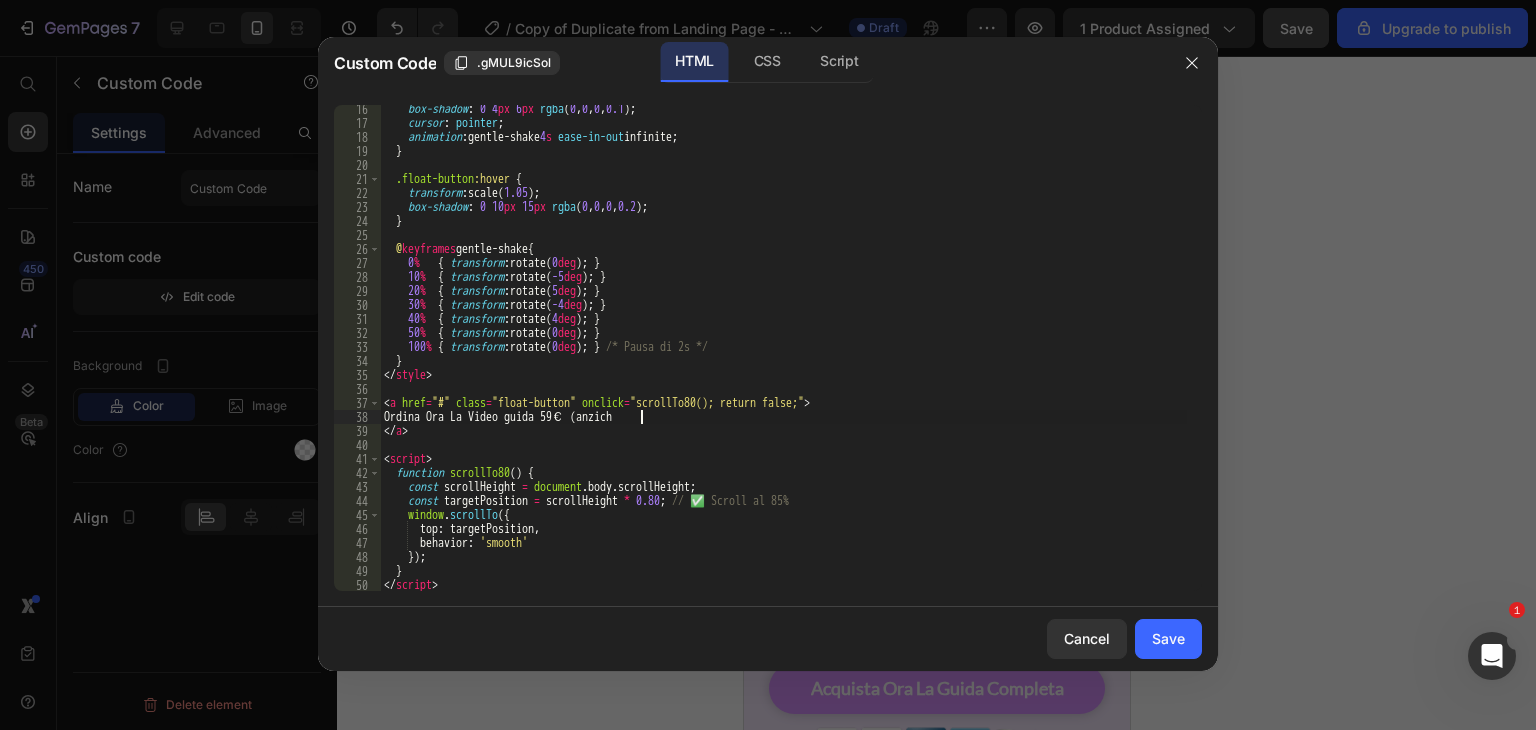 scroll, scrollTop: 0, scrollLeft: 20, axis: horizontal 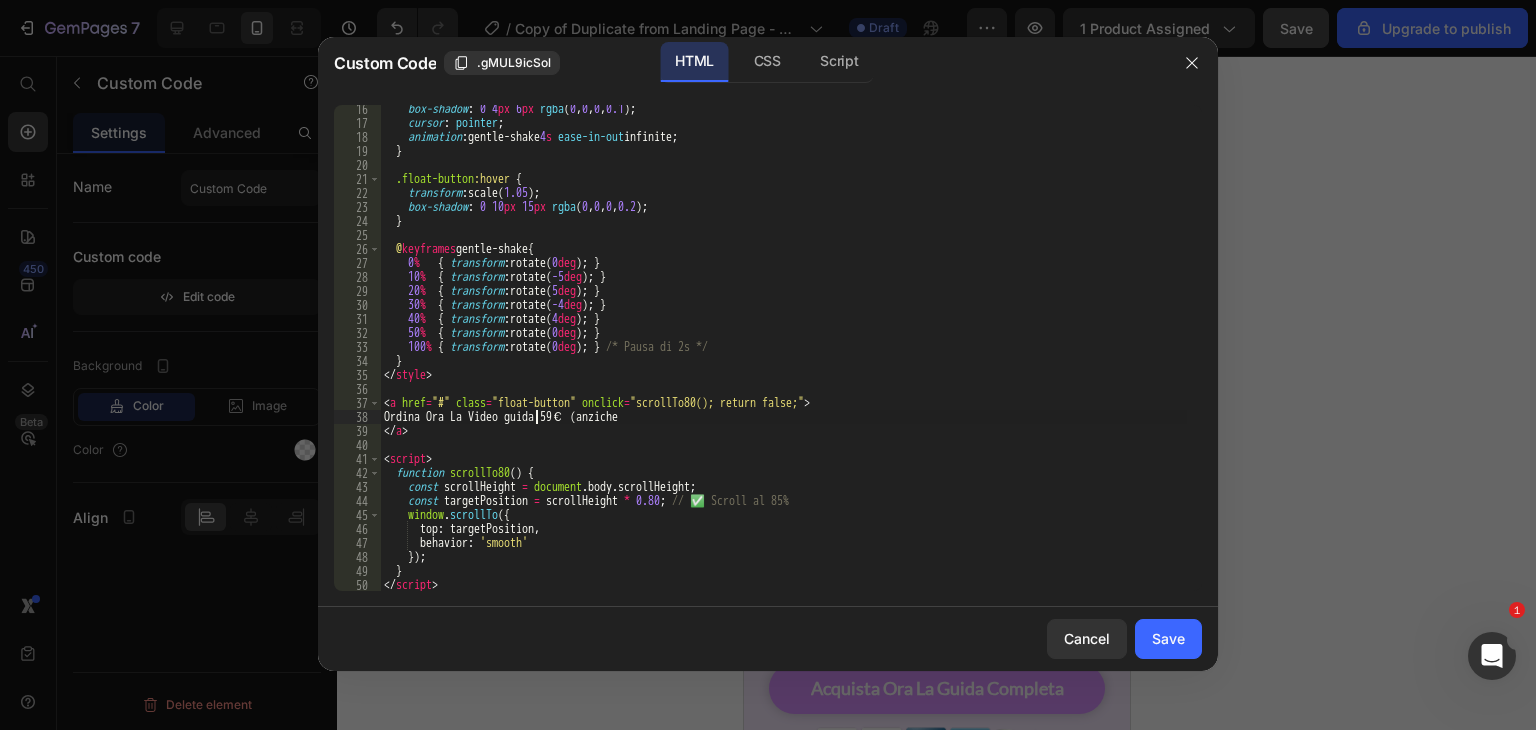 click on "box-shadow :   0   4 px   6 px   rgba ( 0 , 0 , 0 , 0.1 ) ;      cursor :   pointer ;      animation :  gentle-shake  4 s   ease-in-out  infinite ;    }    .float-button :hover   {      transform :  scale( 1.05 ) ;      box-shadow :   0   10 px   15 px   rgba ( 0 , 0 , 0 , 0.2 ) ;    }    @ keyframes  gentle-shake  {      0 %     {   transform :  rotate( 0 deg ) ;   }      10 %    {   transform :  rotate( -5 deg ) ;   }      20 %    {   transform :  rotate( 5 deg ) ;   }      30 %    {   transform :  rotate( -4 deg ) ;   }      40 %    {   transform :  rotate( 4 deg ) ;   }      50 %    {   transform :  rotate( 0 deg ) ;   }      100 %   {   transform :  rotate( 0 deg ) ;   }   /* Pausa di 2s */    } </ style > < a   href = "#"   class = "float-button"   onclick = "scrollTo80(); return false;" >   Ordina Ora La Video guida 59€ (anziche  </ a > < script >    function   scrollTo80 ( )   {      const   scrollHeight   =   document . body . scrollHeight ;      const   targetPosition   =   scrollHeight   *" at bounding box center (783, 359) 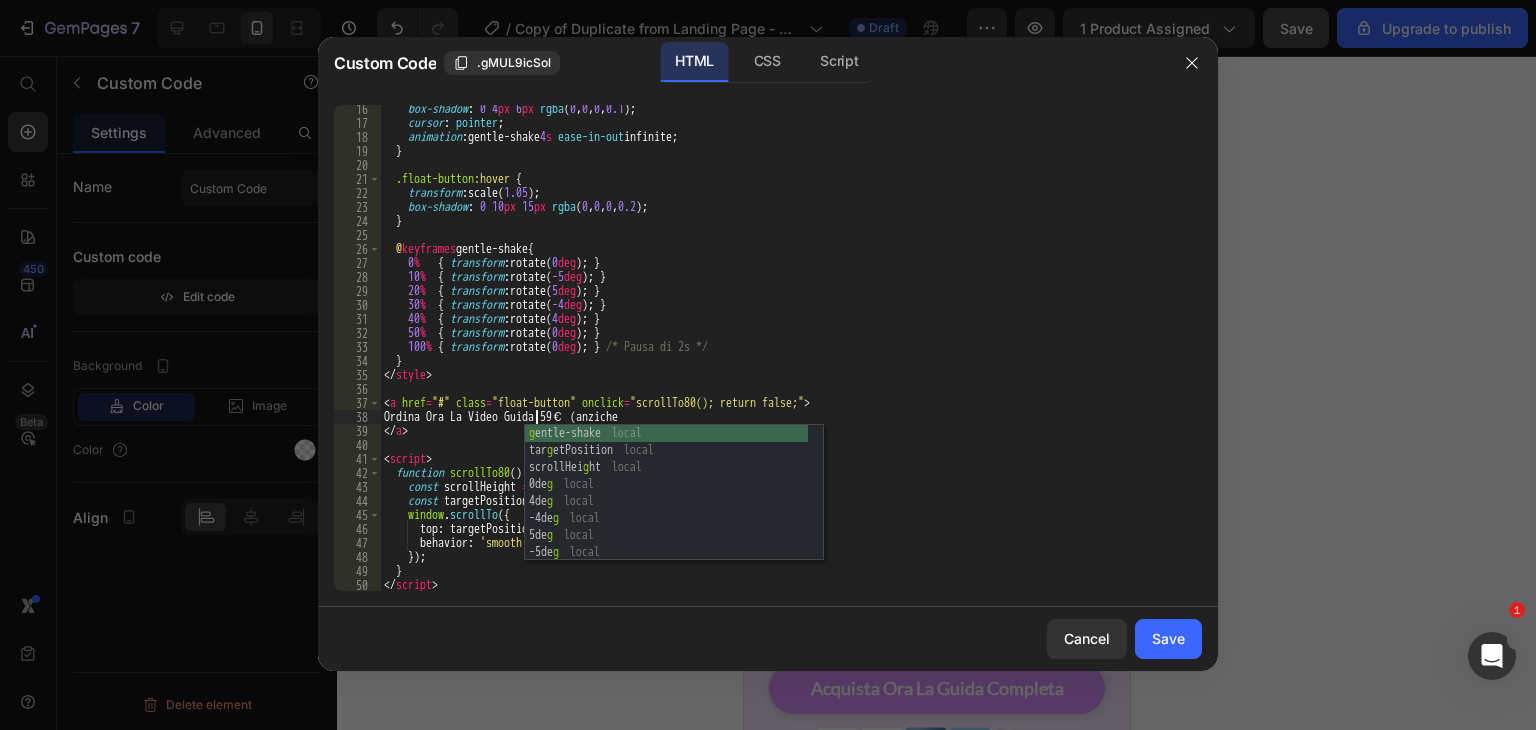 scroll, scrollTop: 0, scrollLeft: 12, axis: horizontal 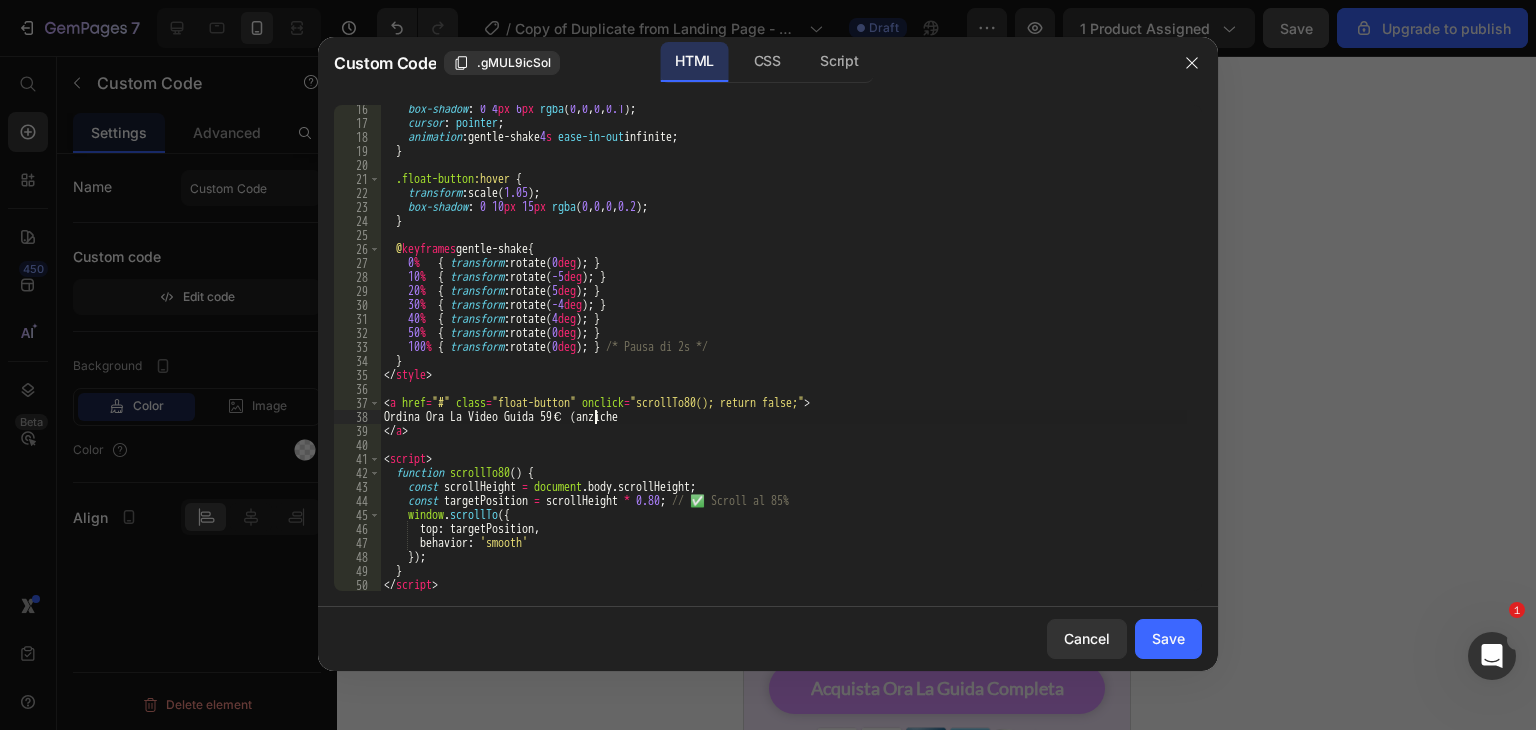click on "box-shadow :   0   4 px   6 px   rgba ( 0 , 0 , 0 , 0.1 ) ;      cursor :   pointer ;      animation :  gentle-shake  4 s   ease-in-out  infinite ;    }    .float-button :hover   {      transform :  scale( 1.05 ) ;      box-shadow :   0   10 px   15 px   rgba ( 0 , 0 , 0 , 0.2 ) ;    }    @ keyframes  gentle-shake  {      0 %     {   transform :  rotate( 0 deg ) ;   }      10 %    {   transform :  rotate( -5 deg ) ;   }      20 %    {   transform :  rotate( 5 deg ) ;   }      30 %    {   transform :  rotate( -4 deg ) ;   }      40 %    {   transform :  rotate( 4 deg ) ;   }      50 %    {   transform :  rotate( 0 deg ) ;   }      100 %   {   transform :  rotate( 0 deg ) ;   }   /* Pausa di 2s */    } </ style > < a   href = "#"   class = "float-button"   onclick = "scrollTo80(); return false;" >   Ordina Ora La Video Guida 59€ (anziche  </ a > < script >    function   scrollTo80 ( )   {      const   scrollHeight   =   document . body . scrollHeight ;      const   targetPosition   =   scrollHeight   *" at bounding box center [783, 359] 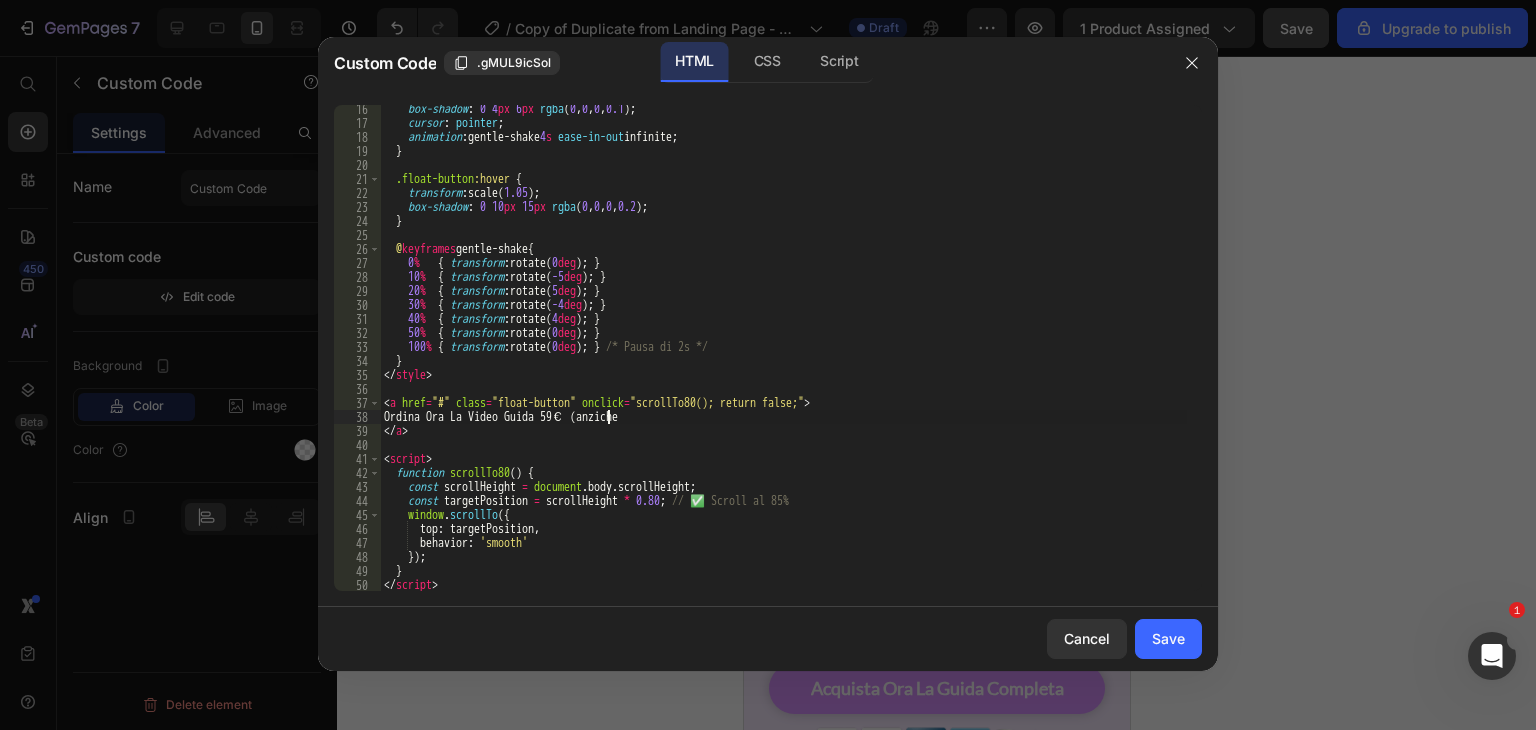 click on "box-shadow :   0   4 px   6 px   rgba ( 0 , 0 , 0 , 0.1 ) ;      cursor :   pointer ;      animation :  gentle-shake  4 s   ease-in-out  infinite ;    }    .float-button :hover   {      transform :  scale( 1.05 ) ;      box-shadow :   0   10 px   15 px   rgba ( 0 , 0 , 0 , 0.2 ) ;    }    @ keyframes  gentle-shake  {      0 %     {   transform :  rotate( 0 deg ) ;   }      10 %    {   transform :  rotate( -5 deg ) ;   }      20 %    {   transform :  rotate( 5 deg ) ;   }      30 %    {   transform :  rotate( -4 deg ) ;   }      40 %    {   transform :  rotate( 4 deg ) ;   }      50 %    {   transform :  rotate( 0 deg ) ;   }      100 %   {   transform :  rotate( 0 deg ) ;   }   /* Pausa di 2s */    } </ style > < a   href = "#"   class = "float-button"   onclick = "scrollTo80(); return false;" >   Ordina Ora La Video Guida 59€ (anziche  </ a > < script >    function   scrollTo80 ( )   {      const   scrollHeight   =   document . body . scrollHeight ;      const   targetPosition   =   scrollHeight   *" at bounding box center [783, 359] 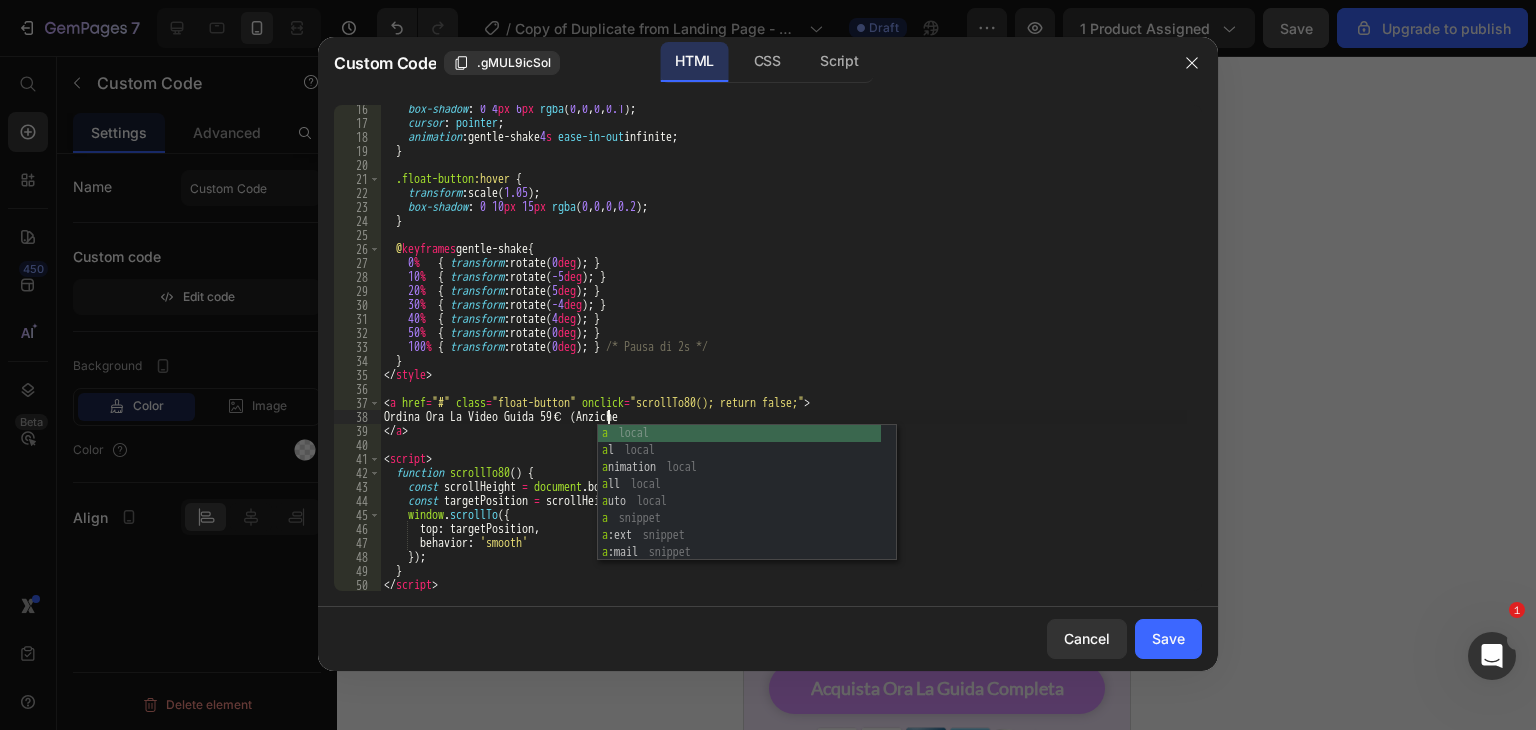 scroll, scrollTop: 0, scrollLeft: 18, axis: horizontal 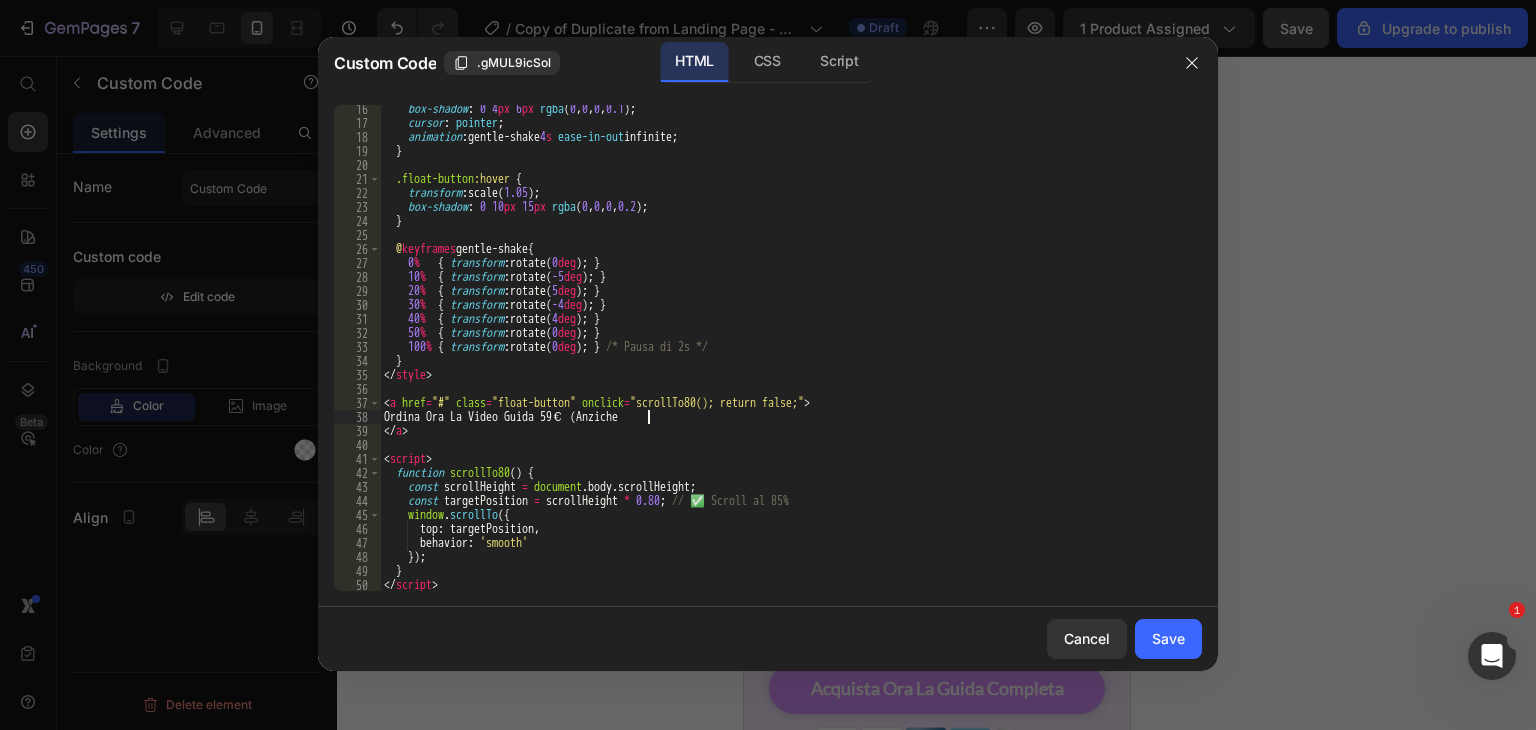 click on "box-shadow :   0   4 px   6 px   rgba ( 0 , 0 , 0 , 0.1 ) ;      cursor :   pointer ;      animation :  gentle-shake  4 s   ease-in-out  infinite ;    }    .float-button :hover   {      transform :  scale( 1.05 ) ;      box-shadow :   0   10 px   15 px   rgba ( 0 , 0 , 0 , 0.2 ) ;    }    @ keyframes  gentle-shake  {      0 %     {   transform :  rotate( 0 deg ) ;   }      10 %    {   transform :  rotate( -5 deg ) ;   }      20 %    {   transform :  rotate( 5 deg ) ;   }      30 %    {   transform :  rotate( -4 deg ) ;   }      40 %    {   transform :  rotate( 4 deg ) ;   }      50 %    {   transform :  rotate( 0 deg ) ;   }      100 %   {   transform :  rotate( 0 deg ) ;   }   /* Pausa di 2s */    } </ style > < a   href = "#"   class = "float-button"   onclick = "scrollTo80(); return false;" >   Ordina Ora La Video Guida 59€ (Anziche  </ a > < script >    function   scrollTo80 ( )   {      const   scrollHeight   =   document . body . scrollHeight ;      const   targetPosition   =   scrollHeight   *" at bounding box center [783, 359] 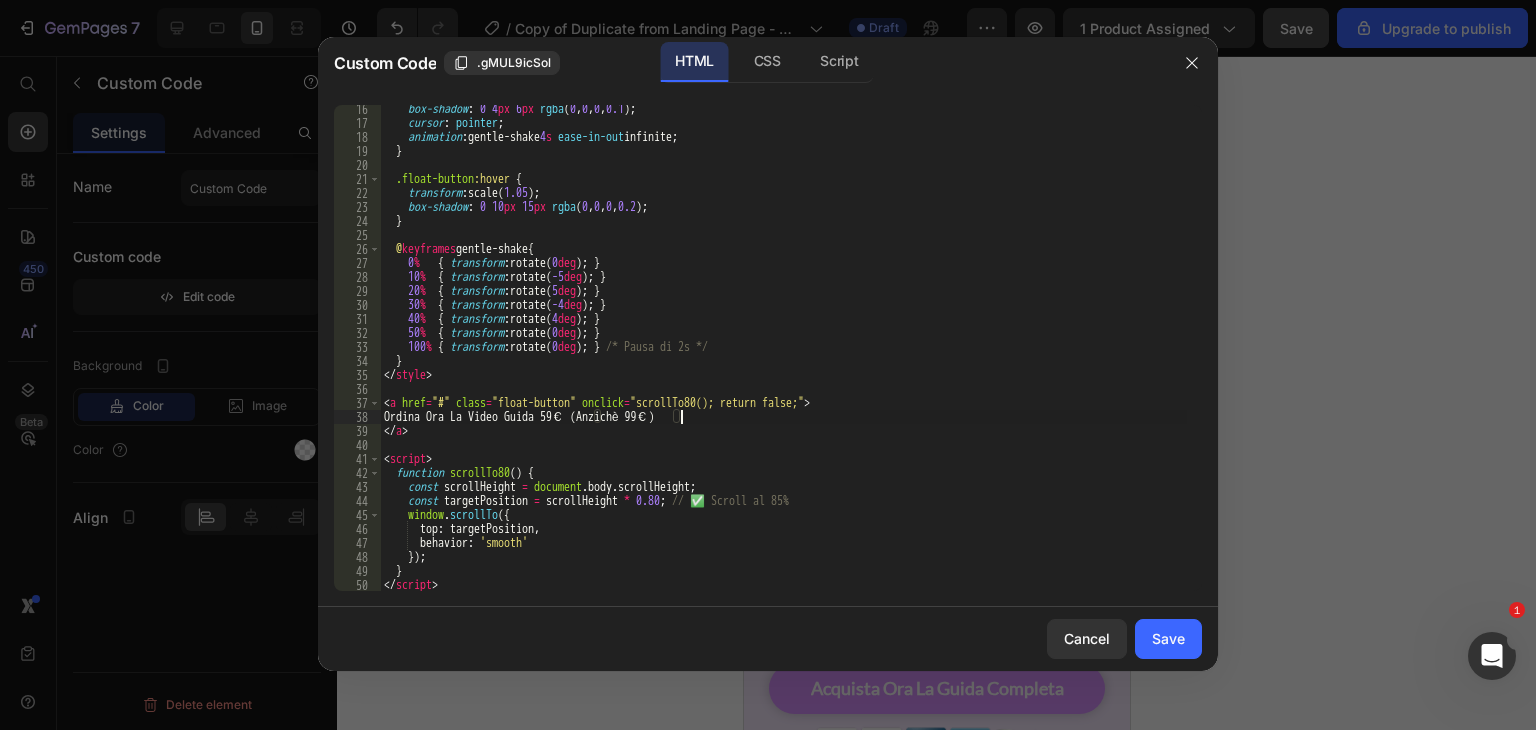 scroll, scrollTop: 0, scrollLeft: 24, axis: horizontal 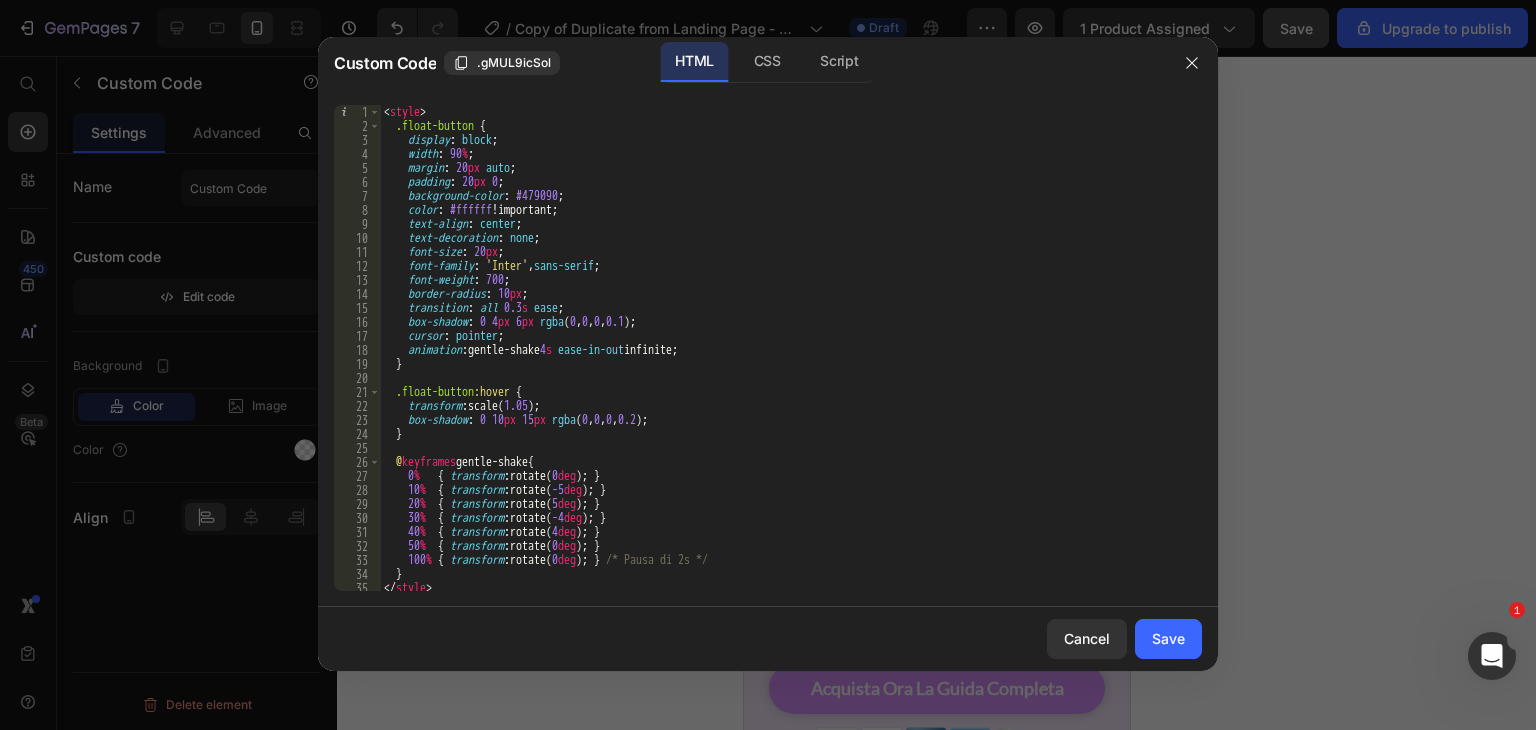 type on "Ordina Ora La Video Guida 59€ (Anzichè 99€)" 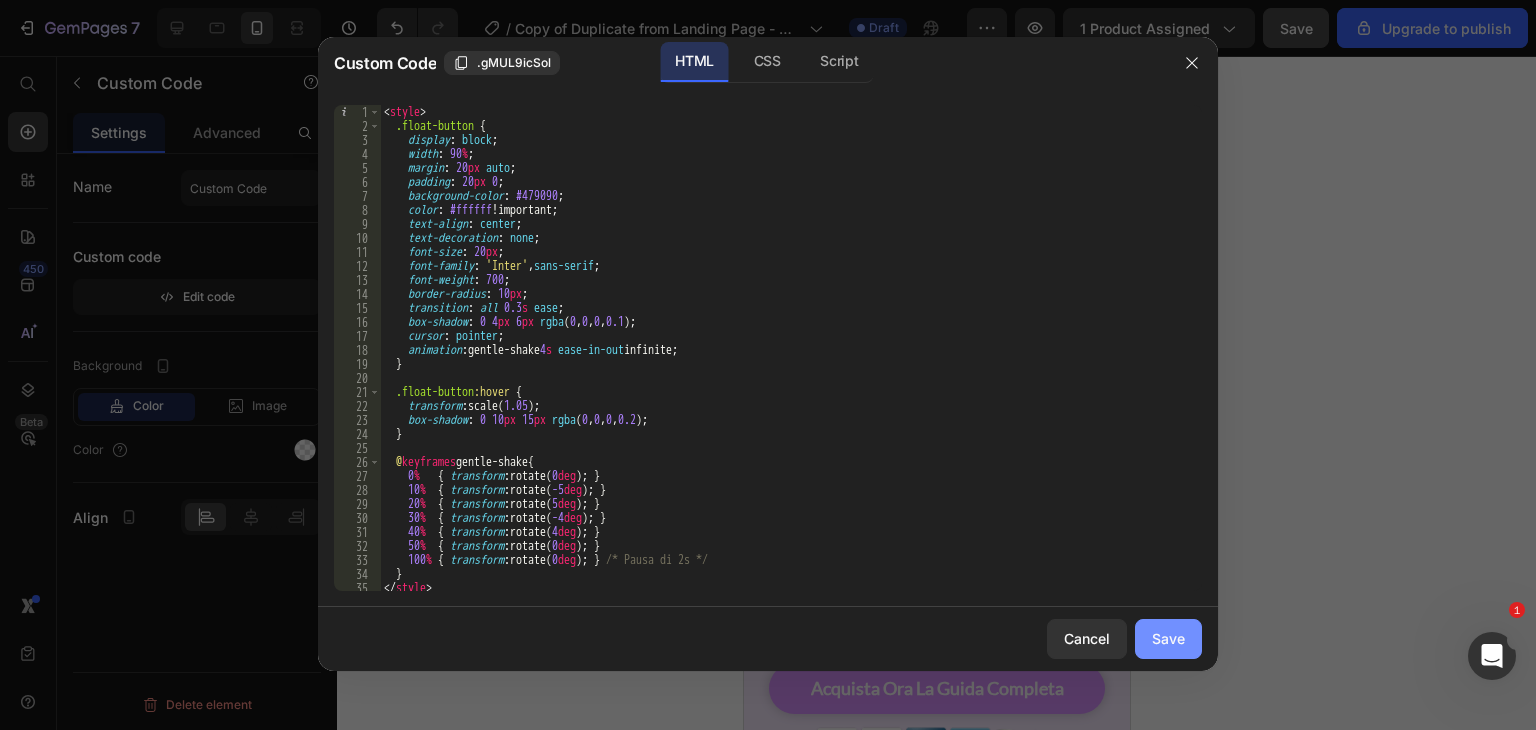 click on "Save" at bounding box center [1168, 638] 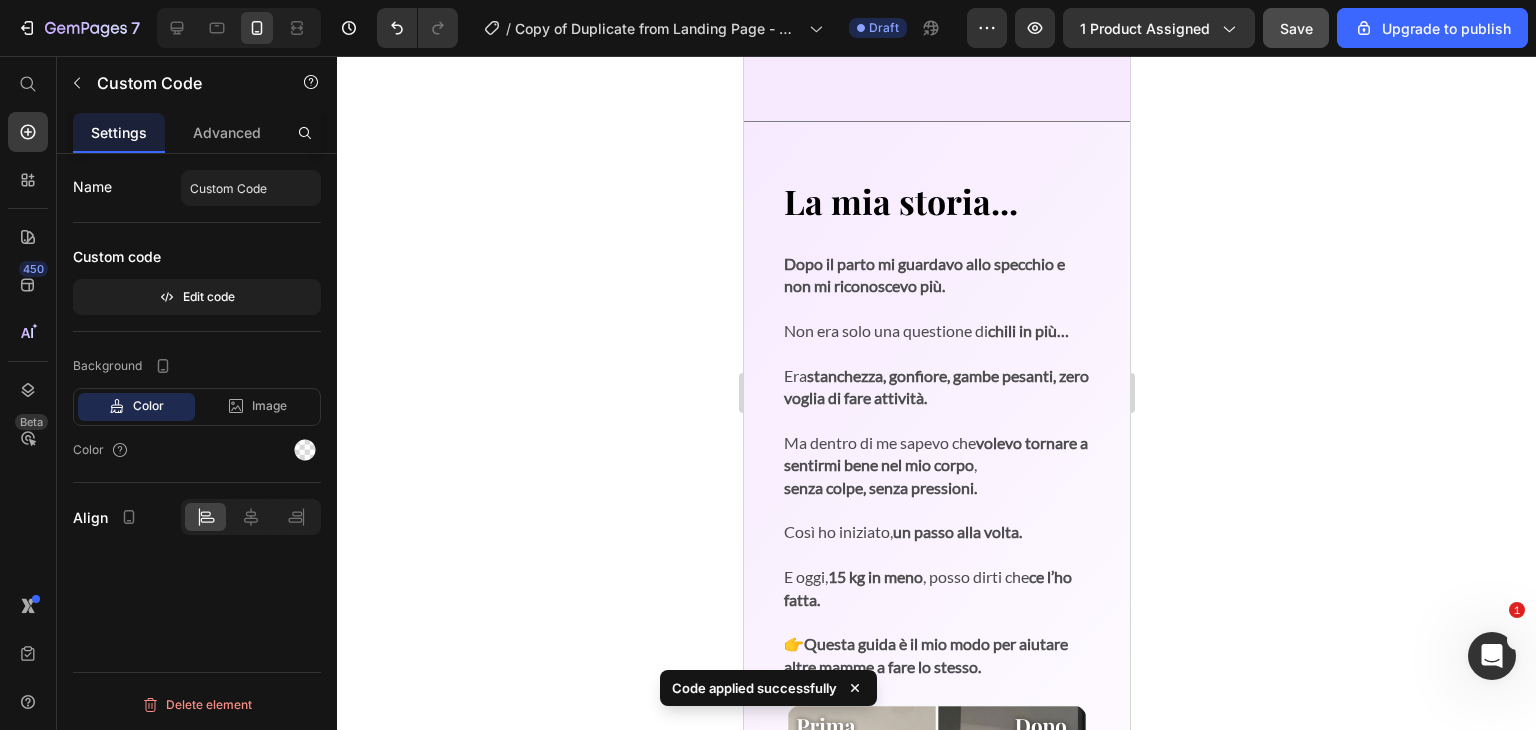 scroll, scrollTop: 1213, scrollLeft: 0, axis: vertical 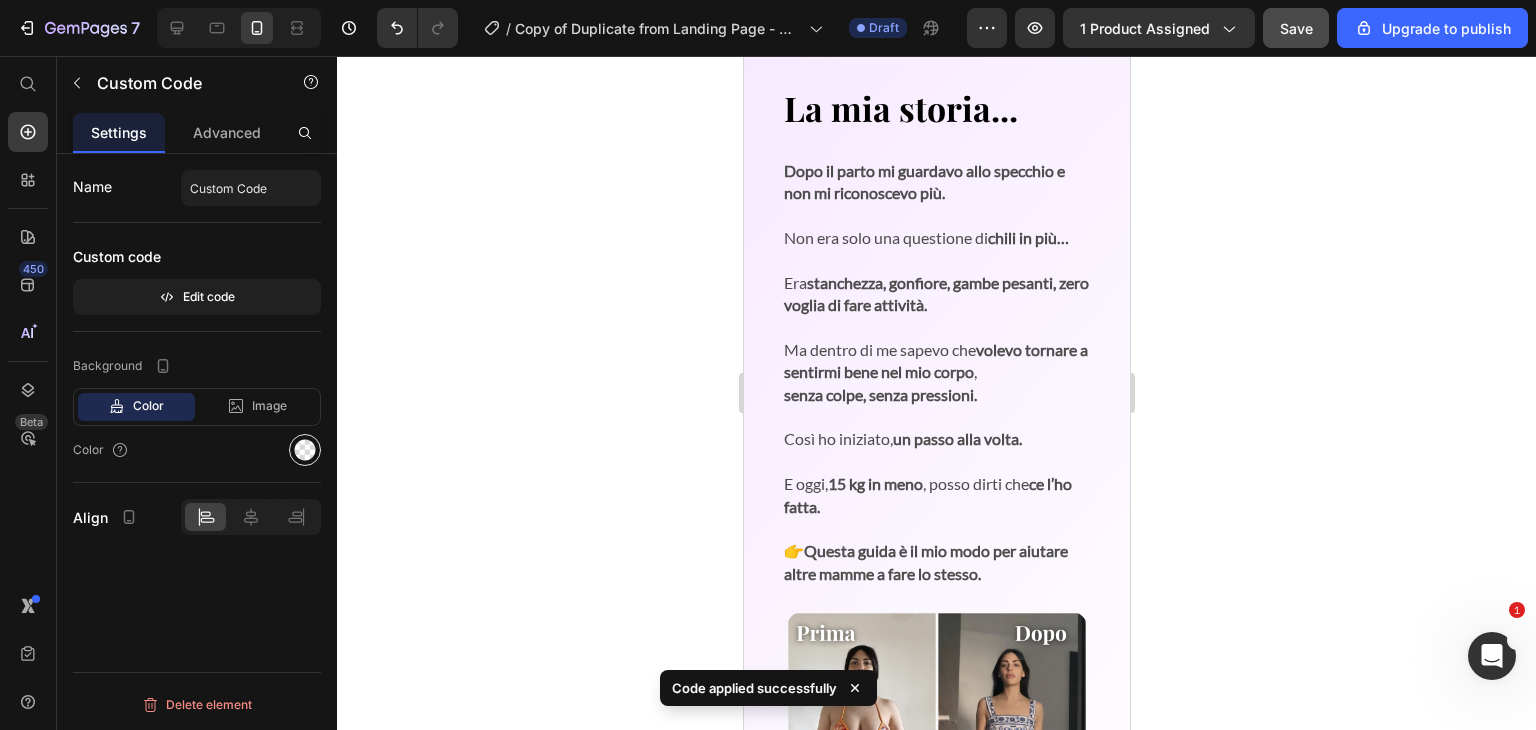 click at bounding box center [305, 450] 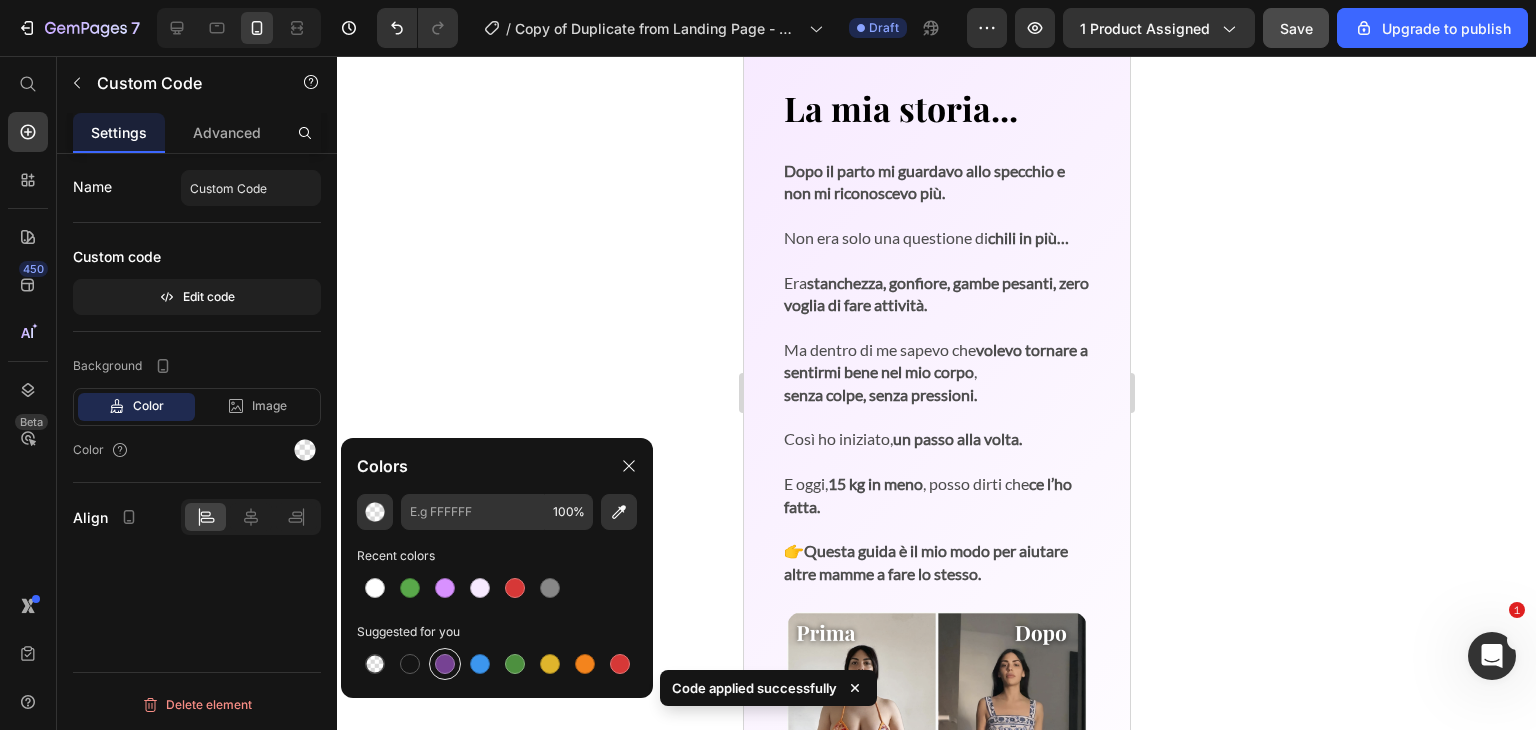 click at bounding box center (445, 664) 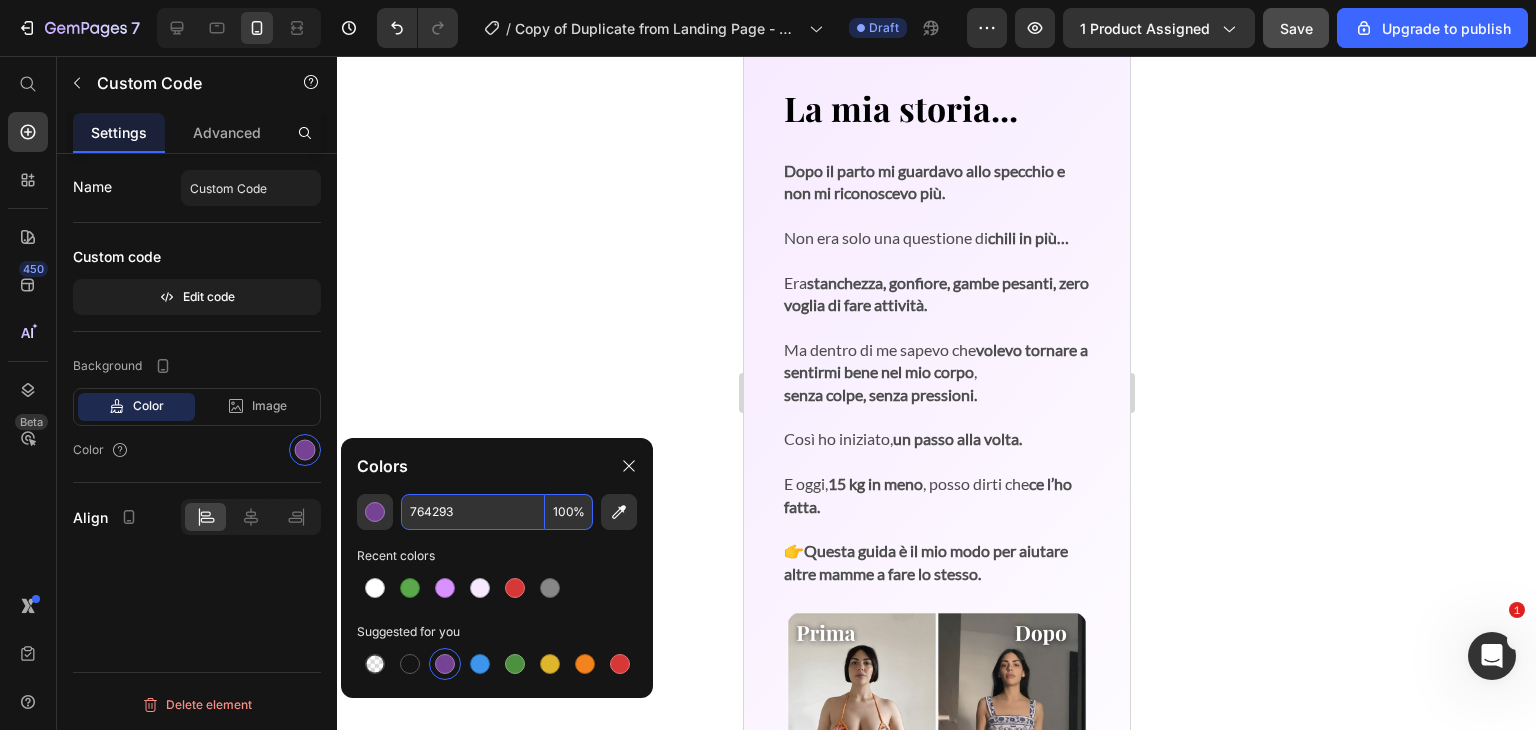 click on "764293" at bounding box center (473, 512) 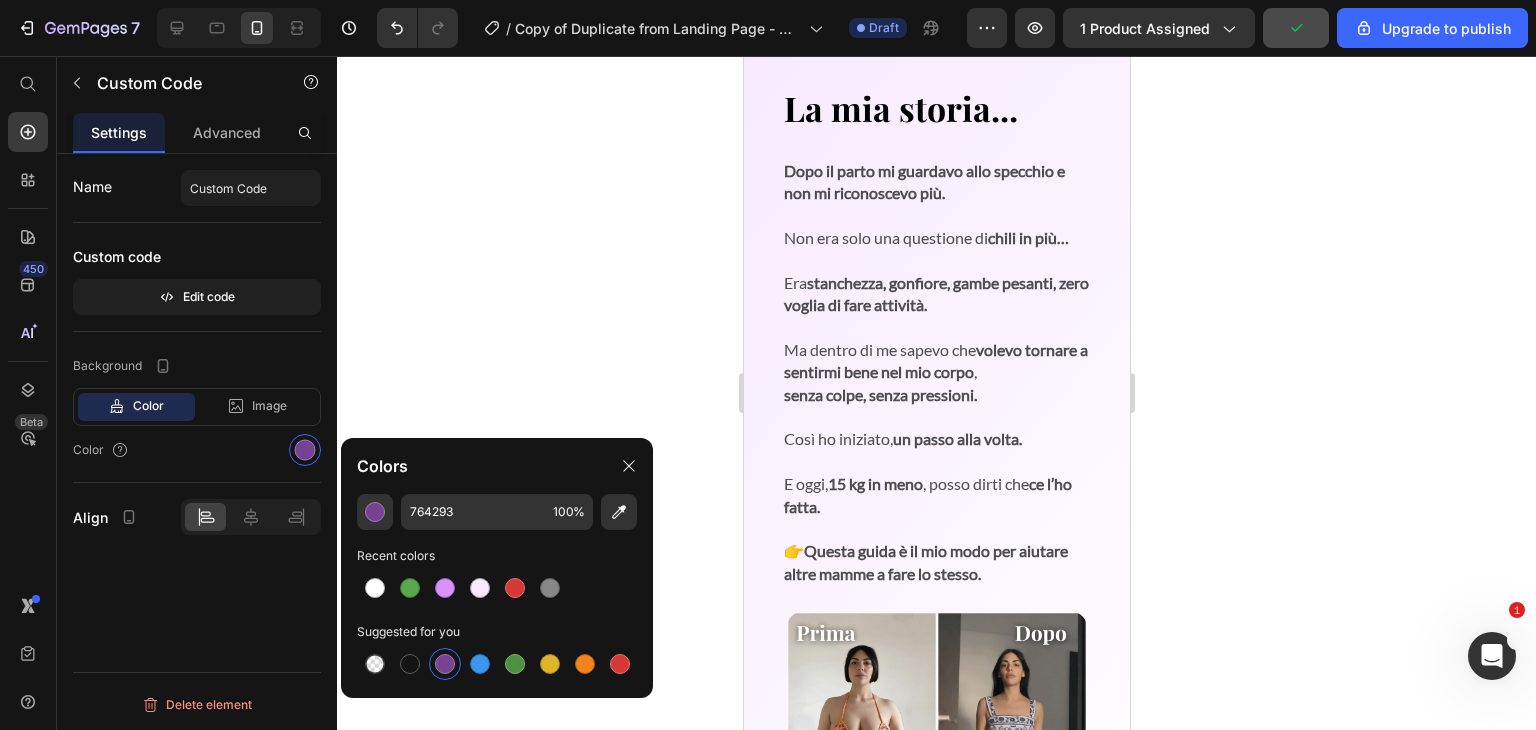 click 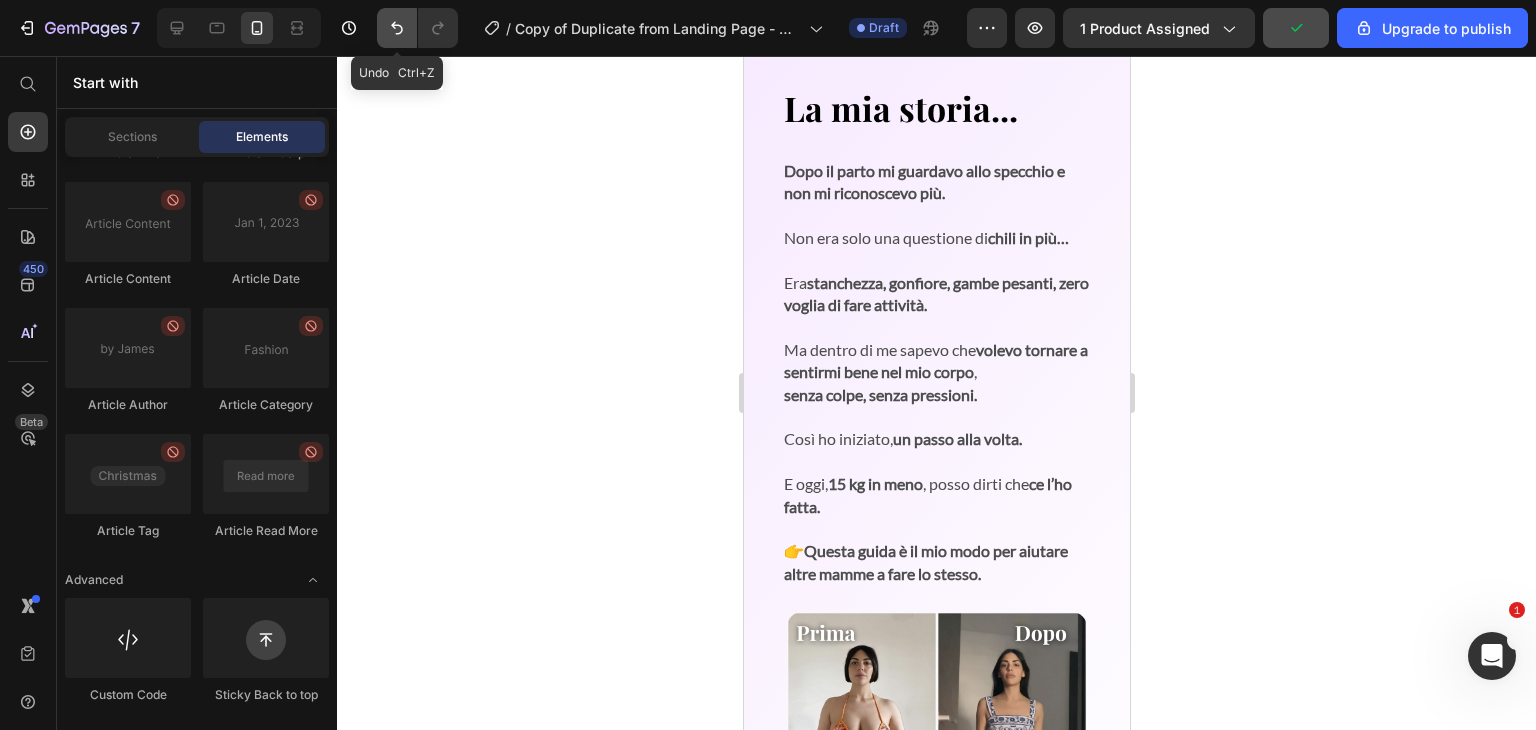 click 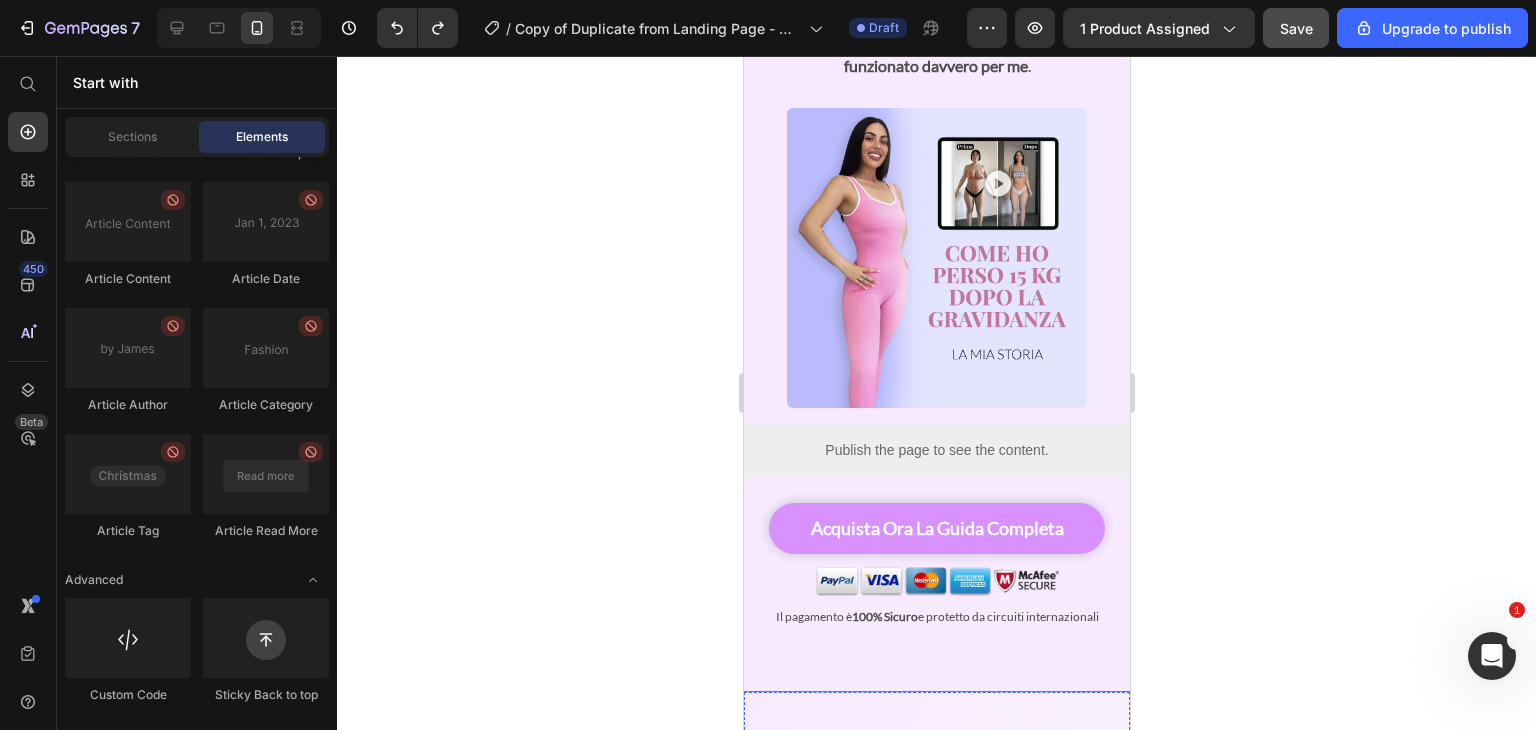 scroll, scrollTop: 560, scrollLeft: 0, axis: vertical 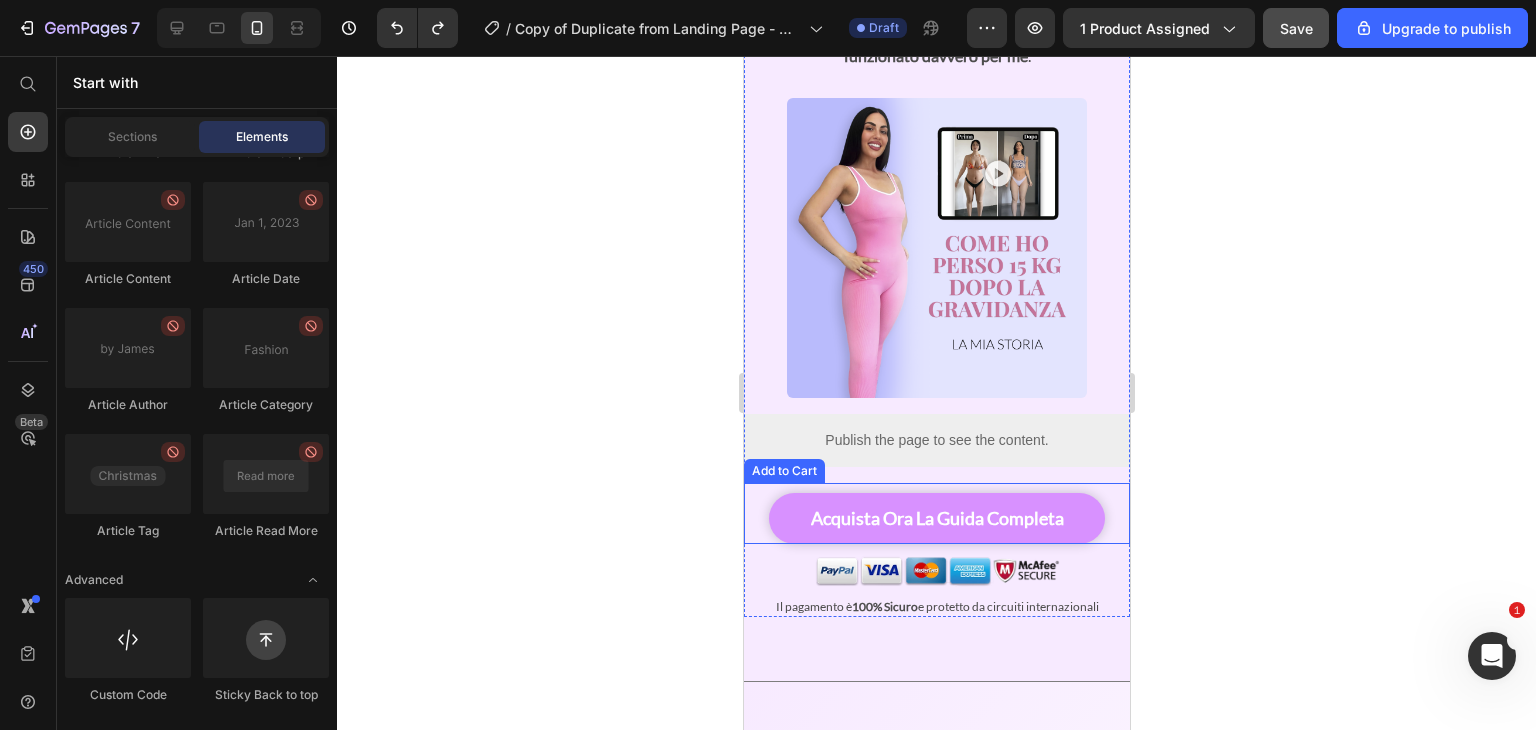 click on "acquista ora la guida completa Add to Cart" at bounding box center (936, 513) 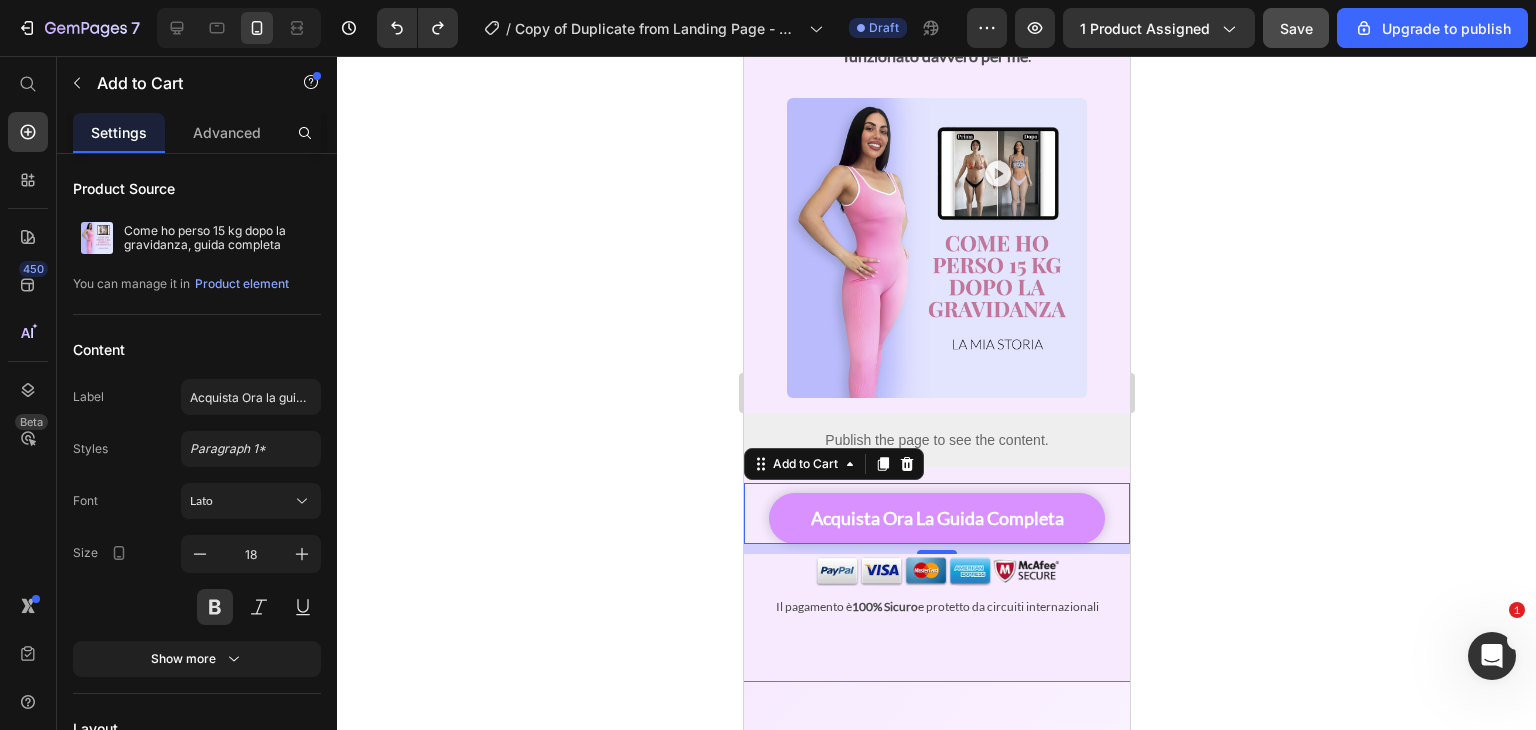 click on "Add to Cart" at bounding box center (833, 464) 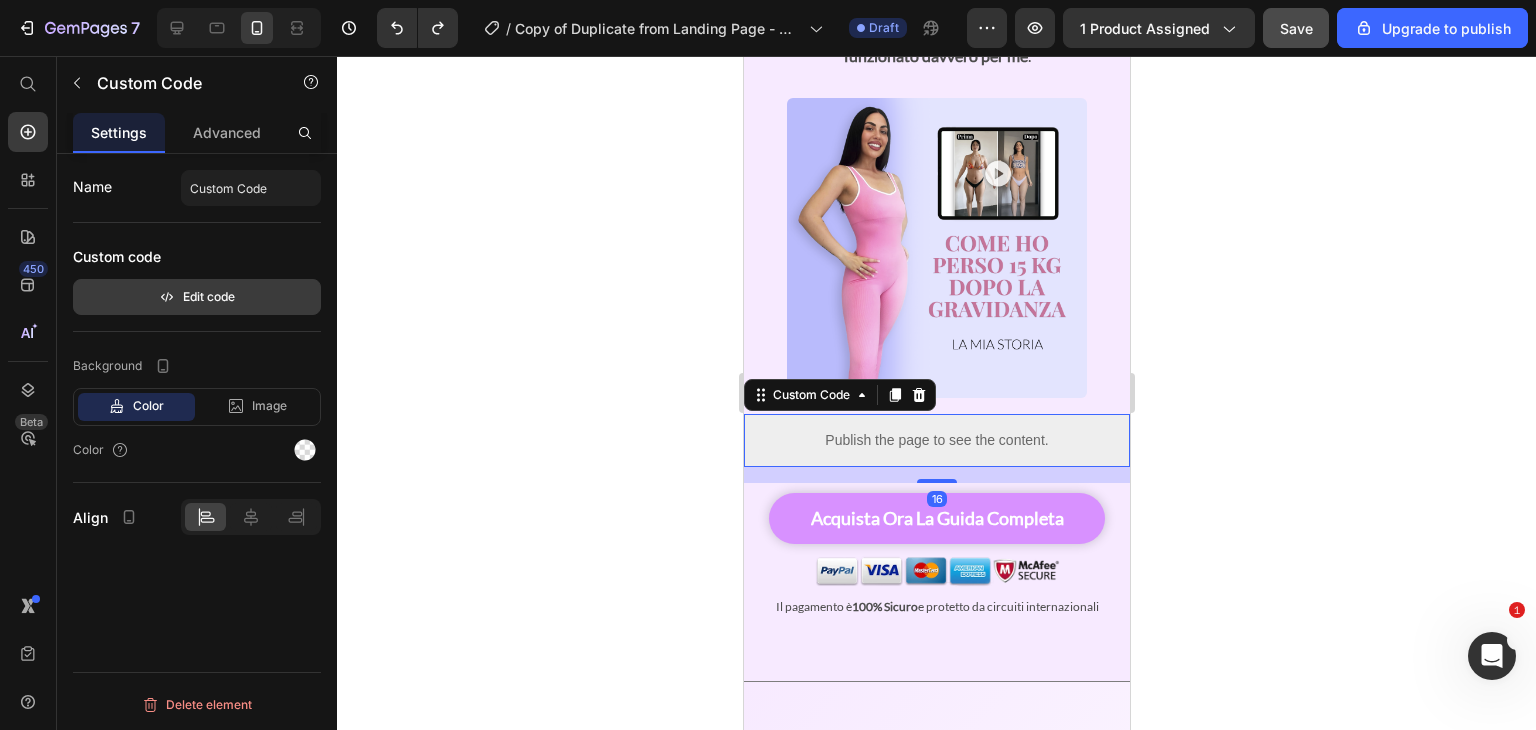 click on "Edit code" at bounding box center [197, 297] 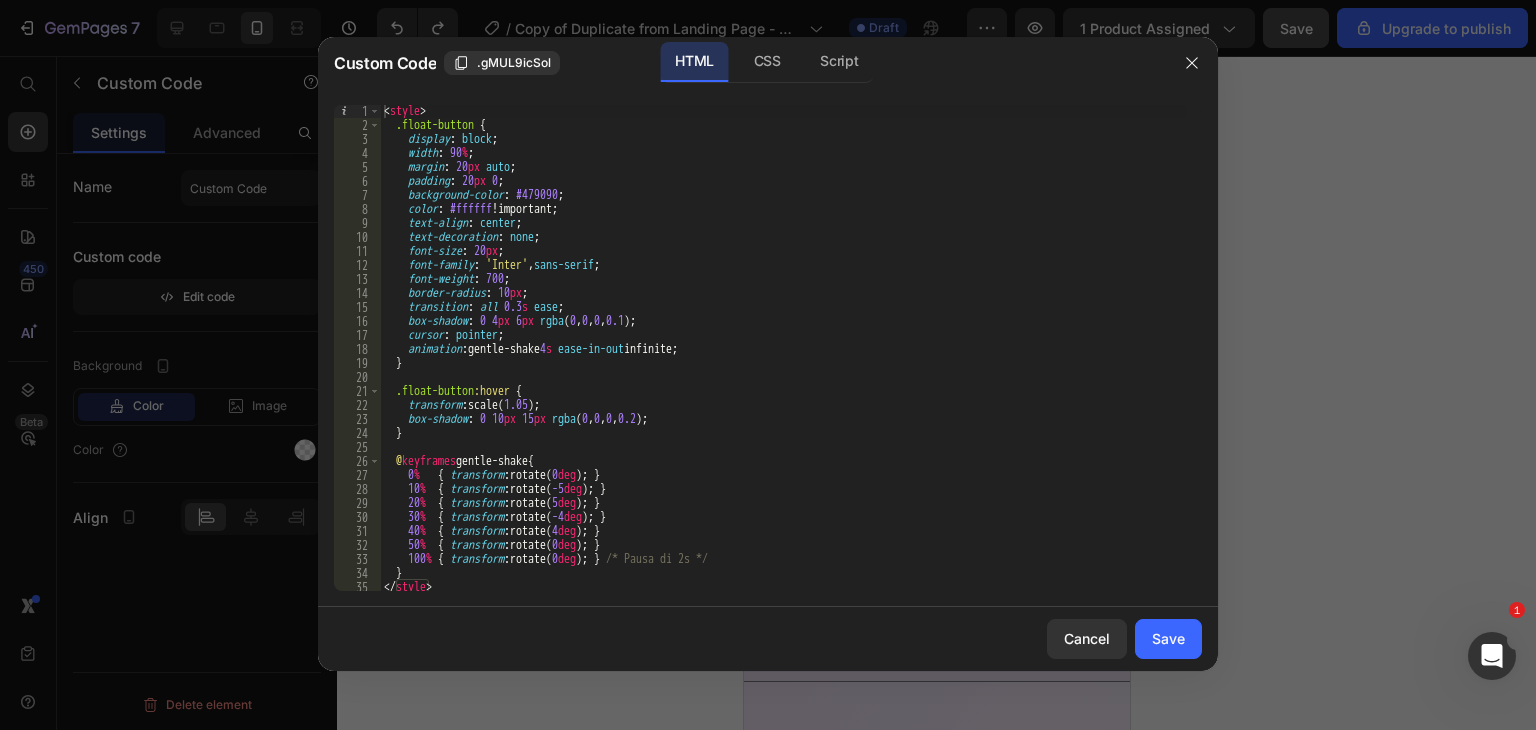 scroll, scrollTop: 0, scrollLeft: 0, axis: both 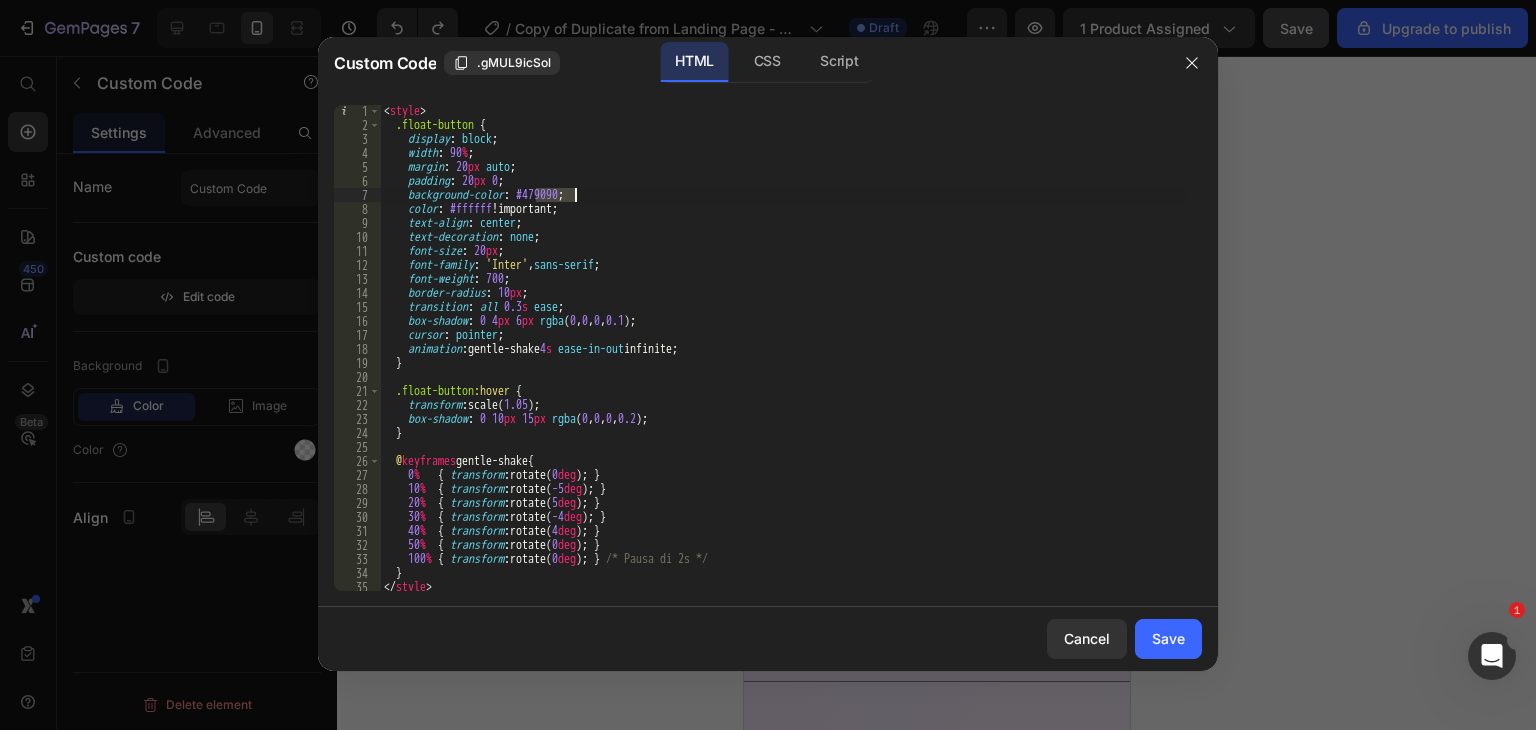 drag, startPoint x: 538, startPoint y: 194, endPoint x: 575, endPoint y: 193, distance: 37.01351 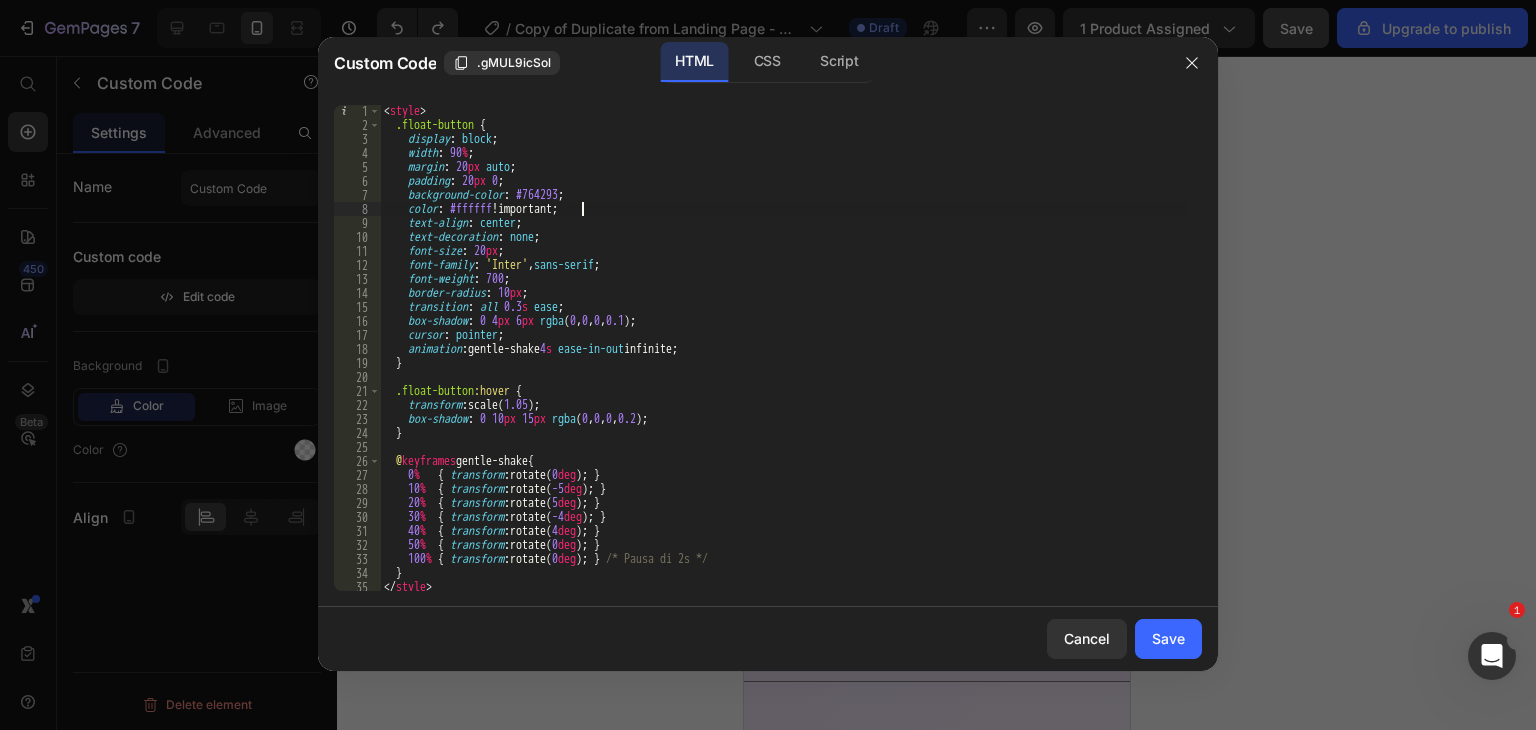 click on "< style >    .float-button   {      display :   block ;      width :   90 % ;      margin :   20 px   auto ;      padding :   20 px   0 ;      background-color :   #764293 ;      color :   #ffffff  !important ;      text-align :   center ;      text-decoration :   none ;      font-size :   20 px ;      font-family :   ' Inter ' ,  sans-serif ;      font-weight :   700 ;      border-radius :   10 px ;      transition :   all   0.3 s   ease ;      box-shadow :   0   4 px   6 px   rgba ( 0 , 0 , 0 , 0.1 ) ;      cursor :   pointer ;      animation :  gentle-shake  4 s   ease-in-out  infinite ;    }    .float-button :hover   {      transform :  scale( 1.05 ) ;      box-shadow :   0   10 px   15 px   rgba ( 0 , 0 , 0 , 0.2 ) ;    }    @ keyframes  gentle-shake  {      0 %     {   transform :  rotate( 0 deg ) ;   }      10 %    {   transform :  rotate( -5 deg ) ;   }      20 %    {   transform :  rotate( 5 deg ) ;   }      30 %    {   transform :  rotate( -4 deg ) ;   }      40 %    {   transform :  rotate( 4 deg )" at bounding box center [783, 361] 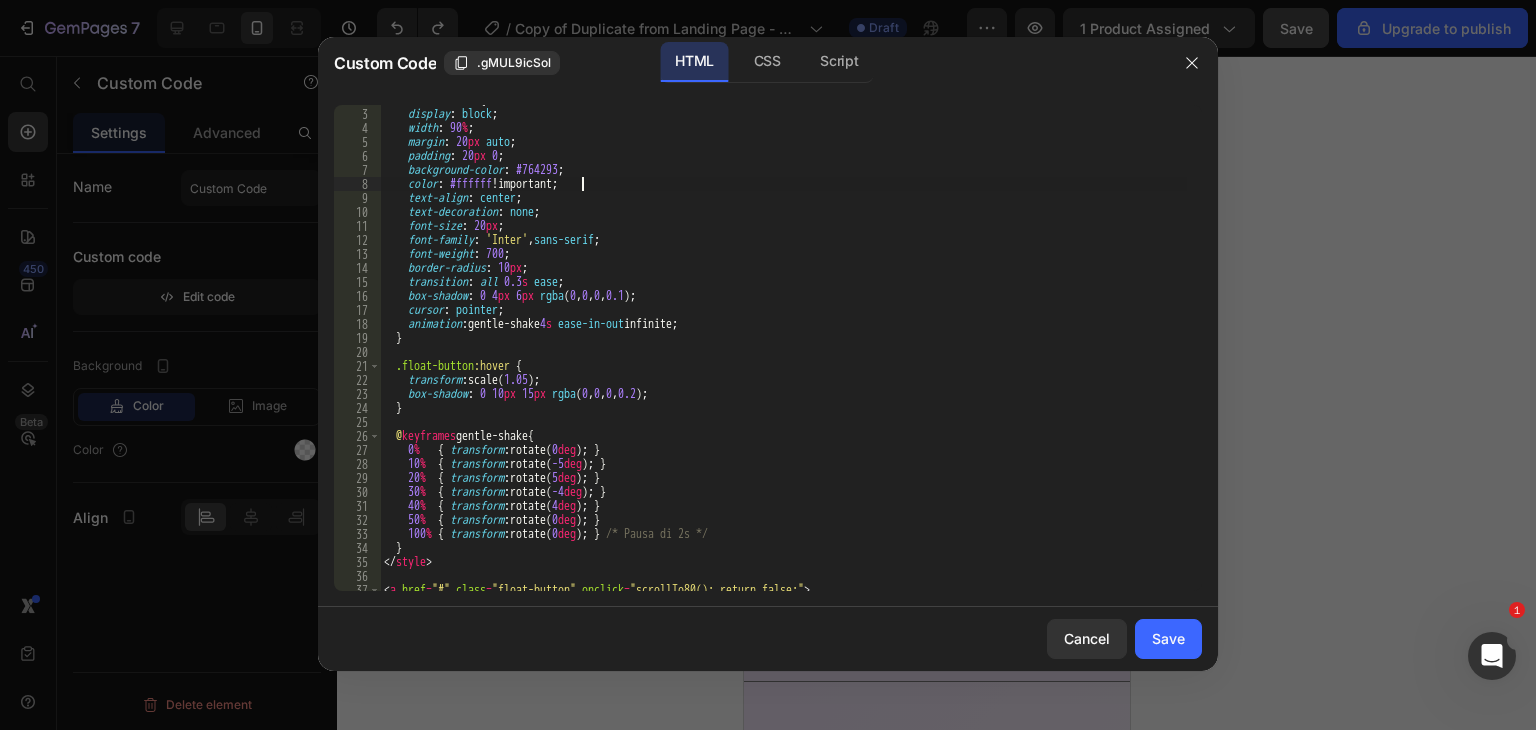 scroll, scrollTop: 26, scrollLeft: 0, axis: vertical 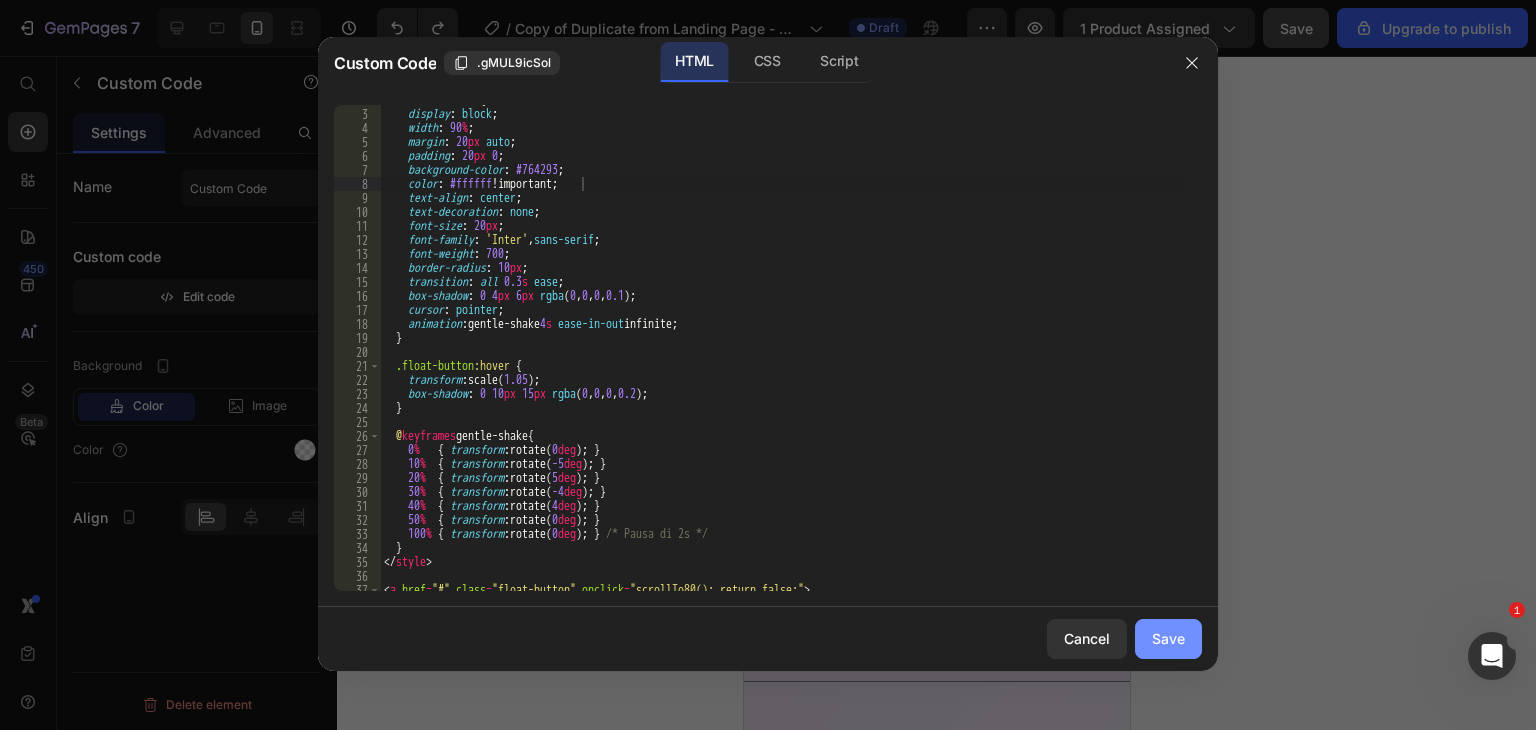 click on "Save" at bounding box center (1168, 638) 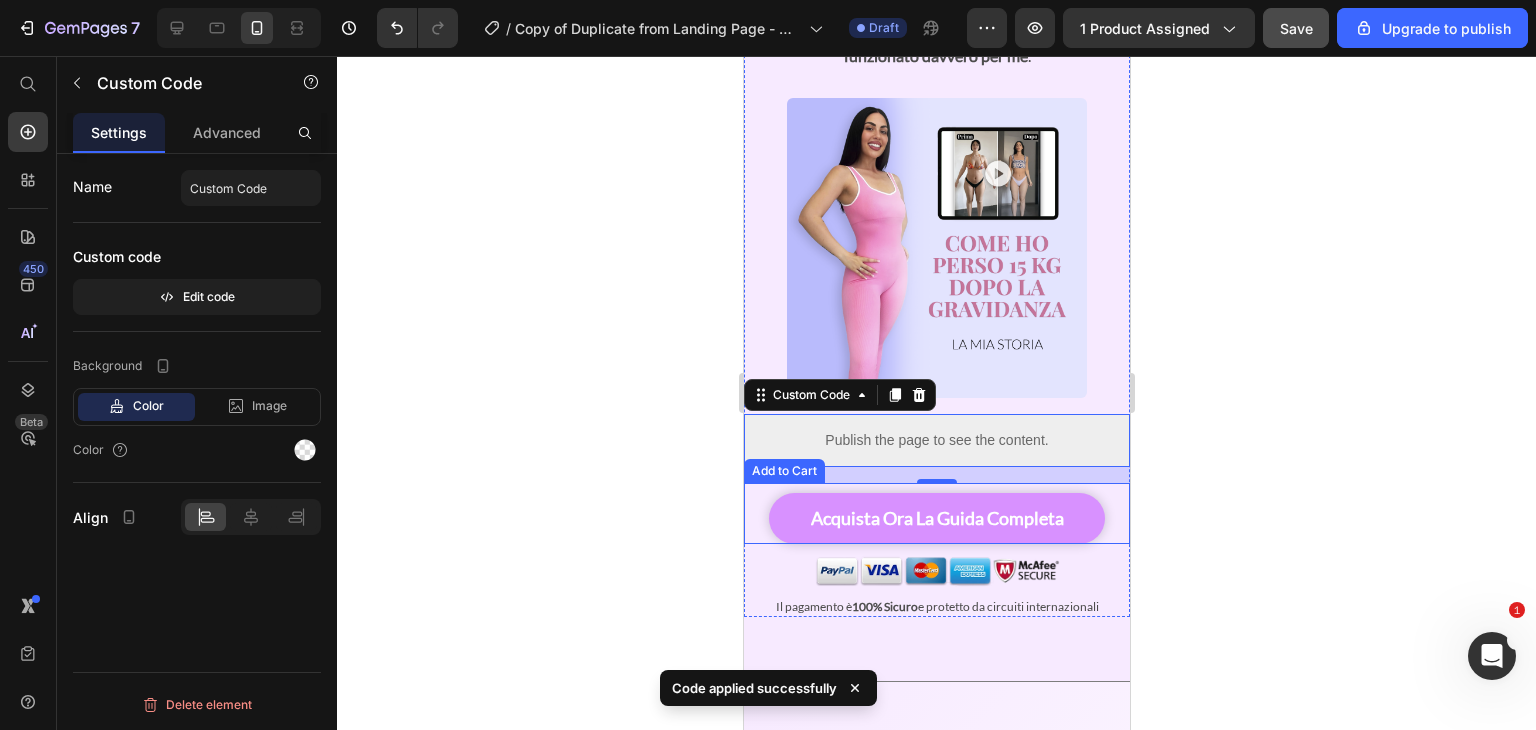 click on "acquista ora la guida completa Add to Cart" at bounding box center [936, 513] 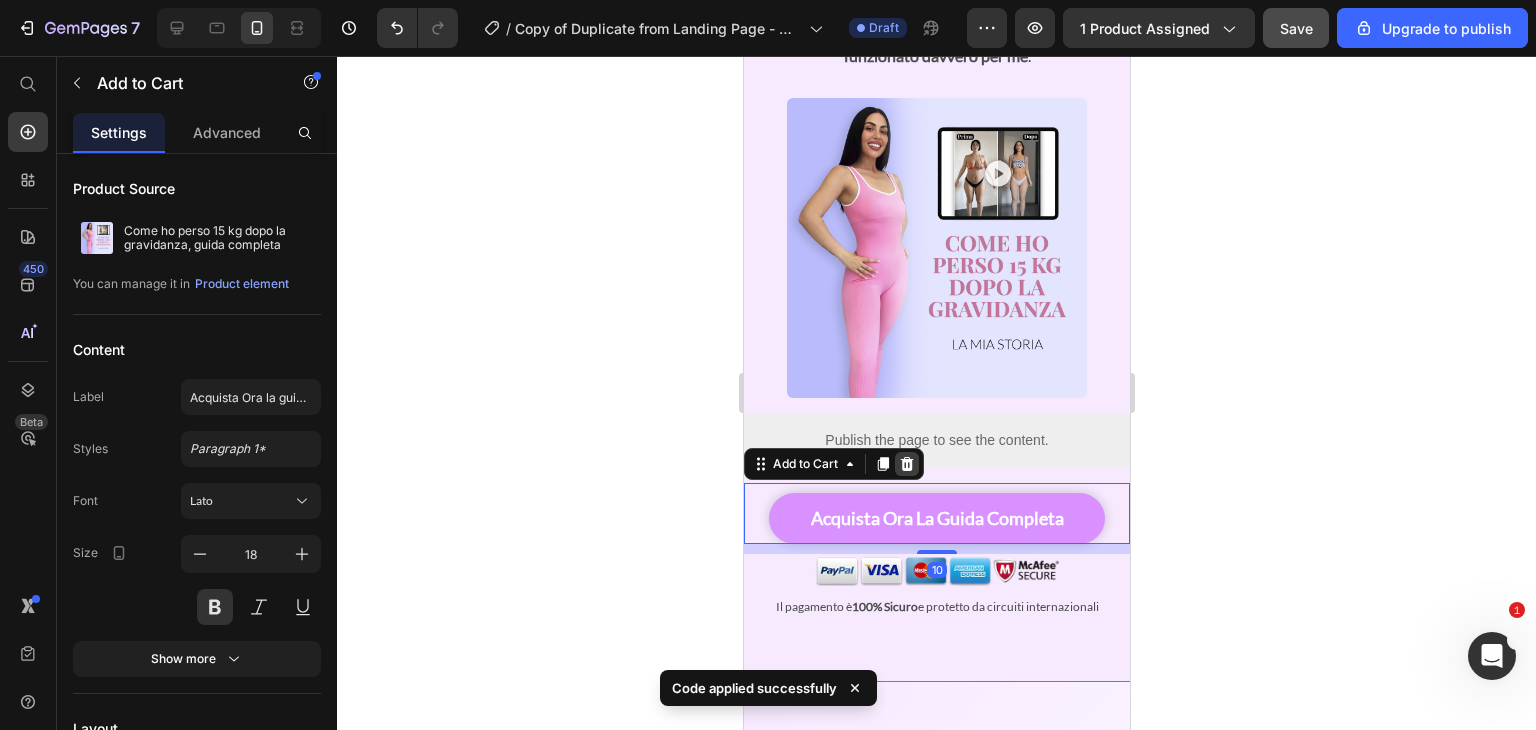 click 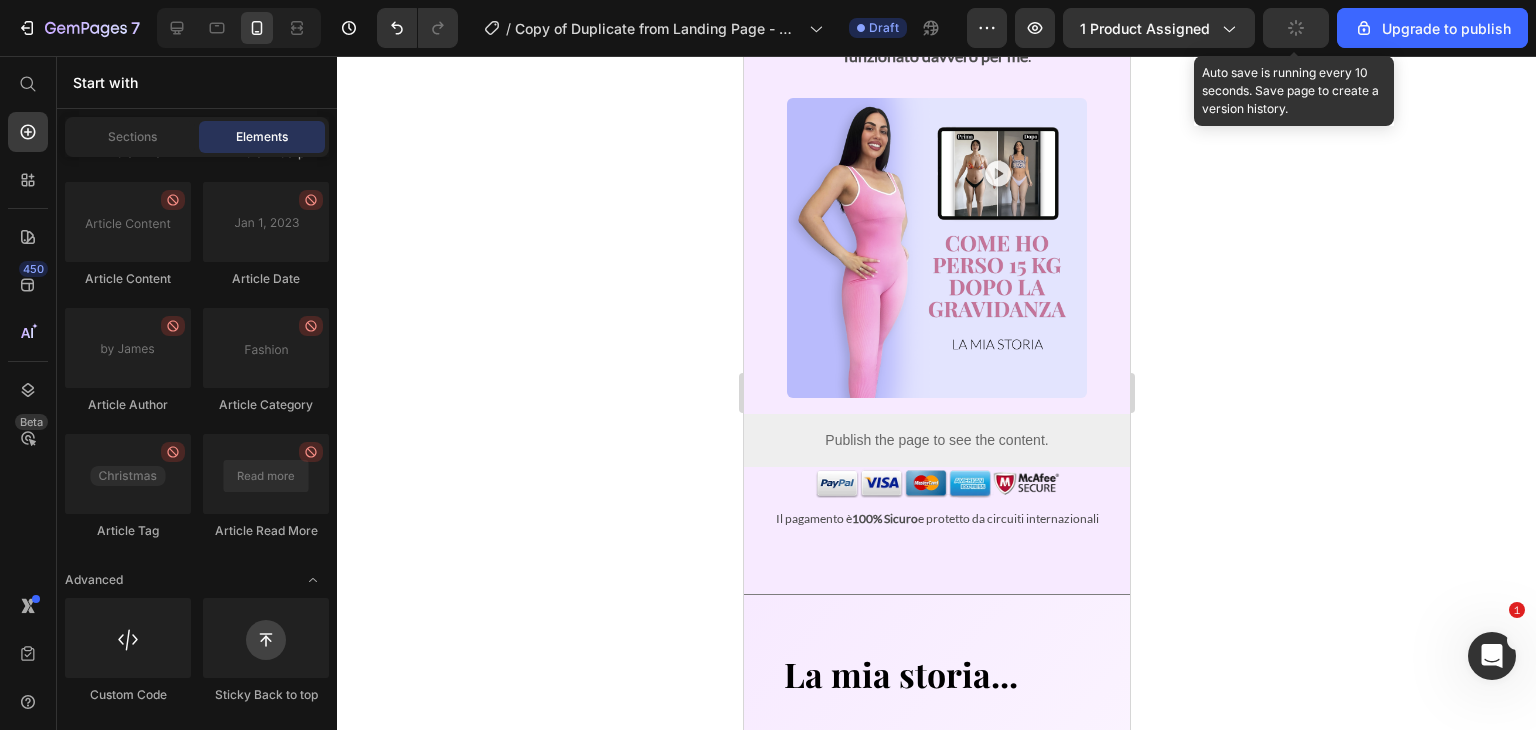 click 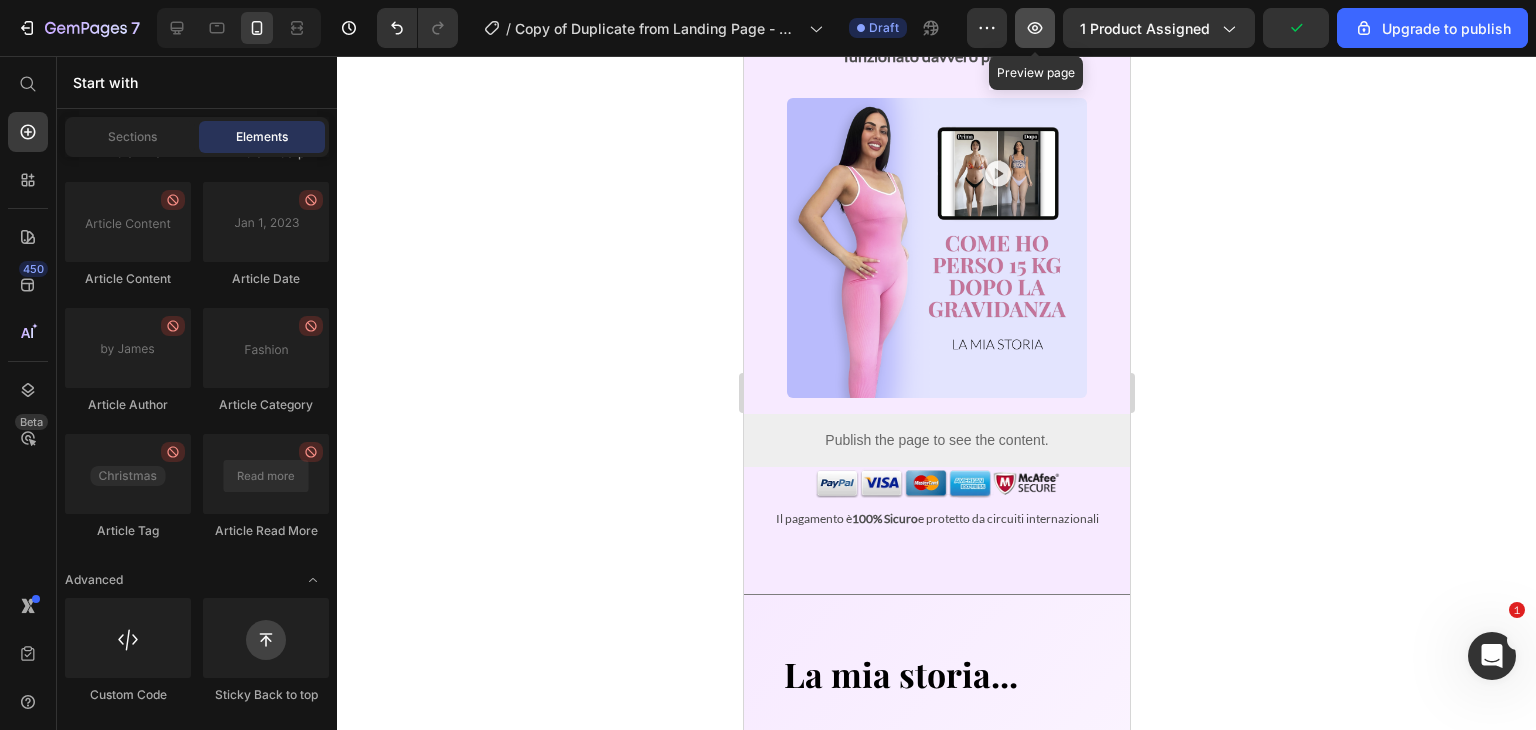 click 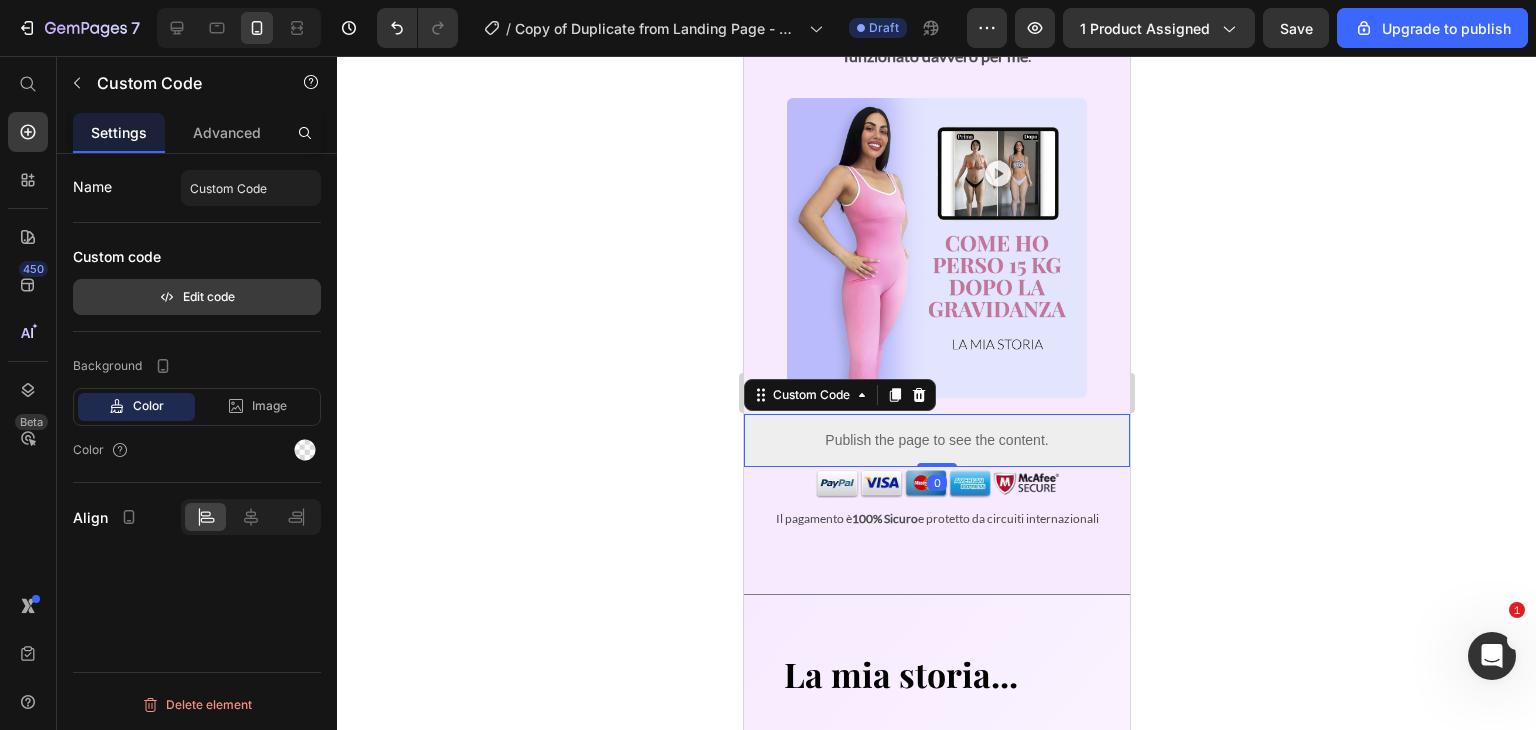 click on "Edit code" at bounding box center [197, 297] 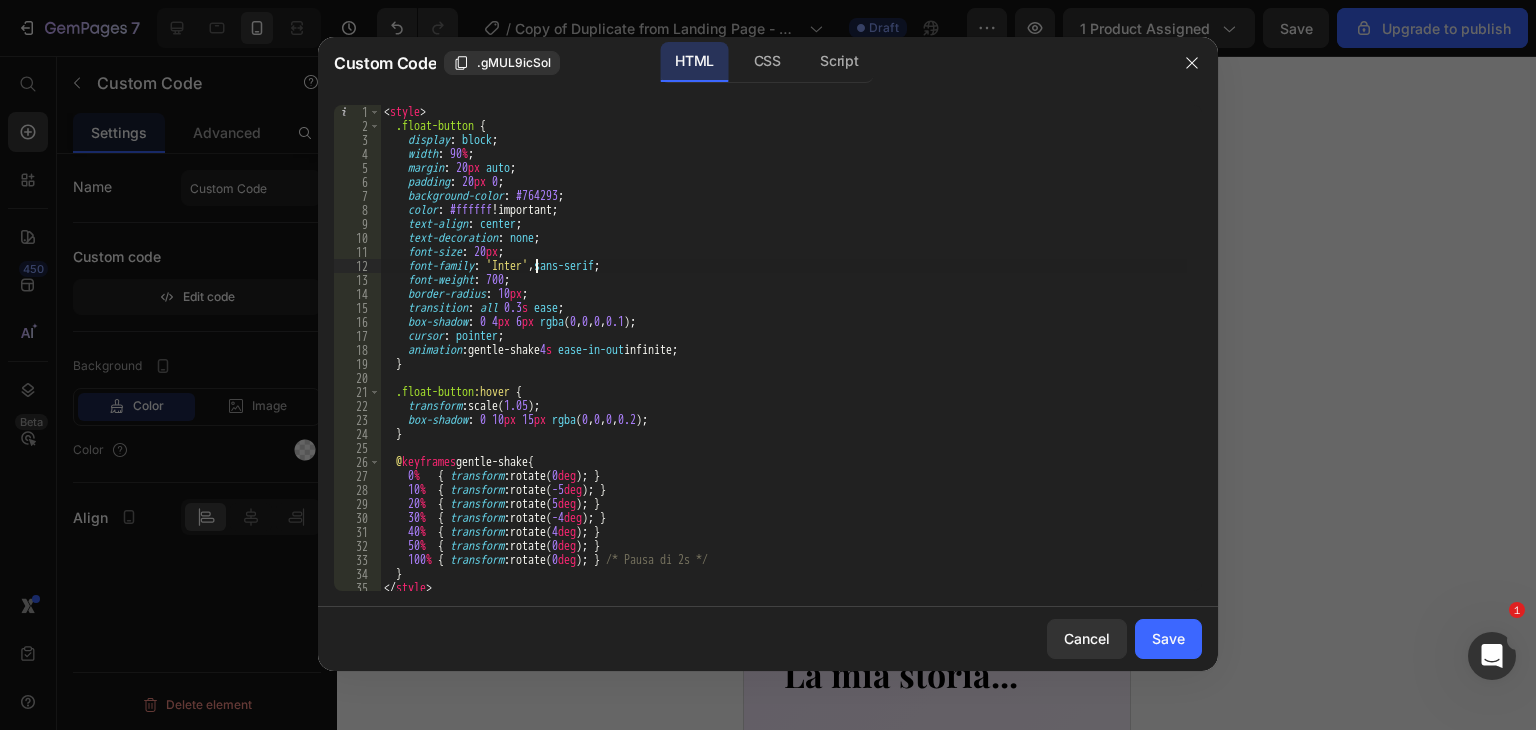 click on "< style >    .float-button   {      display :   block ;      width :   90 % ;      margin :   20 px   auto ;      padding :   20 px   0 ;      background-color :   #764293 ;      color :   #ffffff  !important ;      text-align :   center ;      text-decoration :   none ;      font-size :   20 px ;      font-family :   ' Inter ' ,  sans-serif ;      font-weight :   700 ;      border-radius :   10 px ;      transition :   all   0.3 s   ease ;      box-shadow :   0   4 px   6 px   rgba ( 0 , 0 , 0 , 0.1 ) ;      cursor :   pointer ;      animation :  gentle-shake  4 s   ease-in-out  infinite ;    }    .float-button :hover   {      transform :  scale( 1.05 ) ;      box-shadow :   0   10 px   15 px   rgba ( 0 , 0 , 0 , 0.2 ) ;    }    @ keyframes  gentle-shake  {      0 %     {   transform :  rotate( 0 deg ) ;   }      10 %    {   transform :  rotate( -5 deg ) ;   }      20 %    {   transform :  rotate( 5 deg ) ;   }      30 %    {   transform :  rotate( -4 deg ) ;   }      40 %    {   transform :  rotate( 4 deg )" at bounding box center (783, 362) 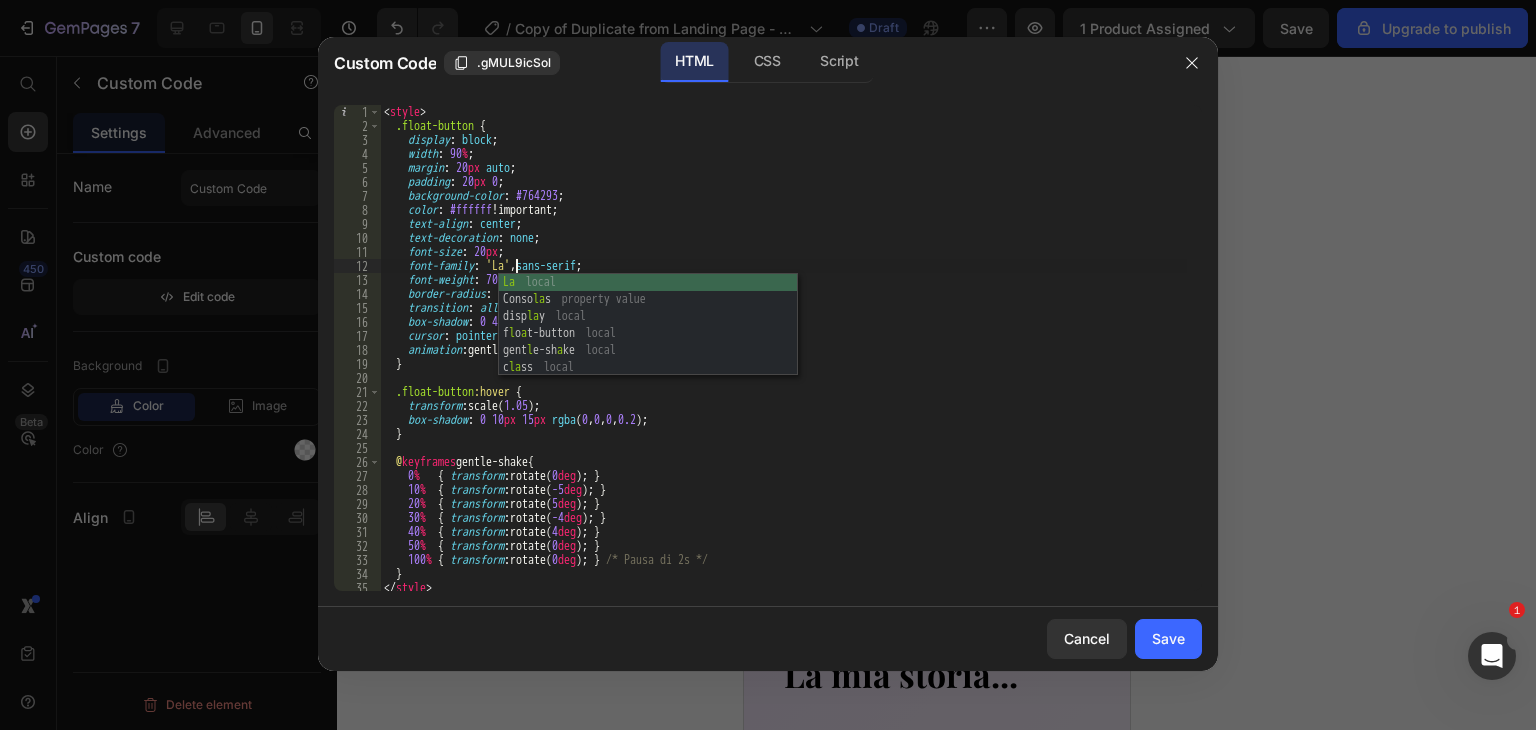scroll, scrollTop: 0, scrollLeft: 12, axis: horizontal 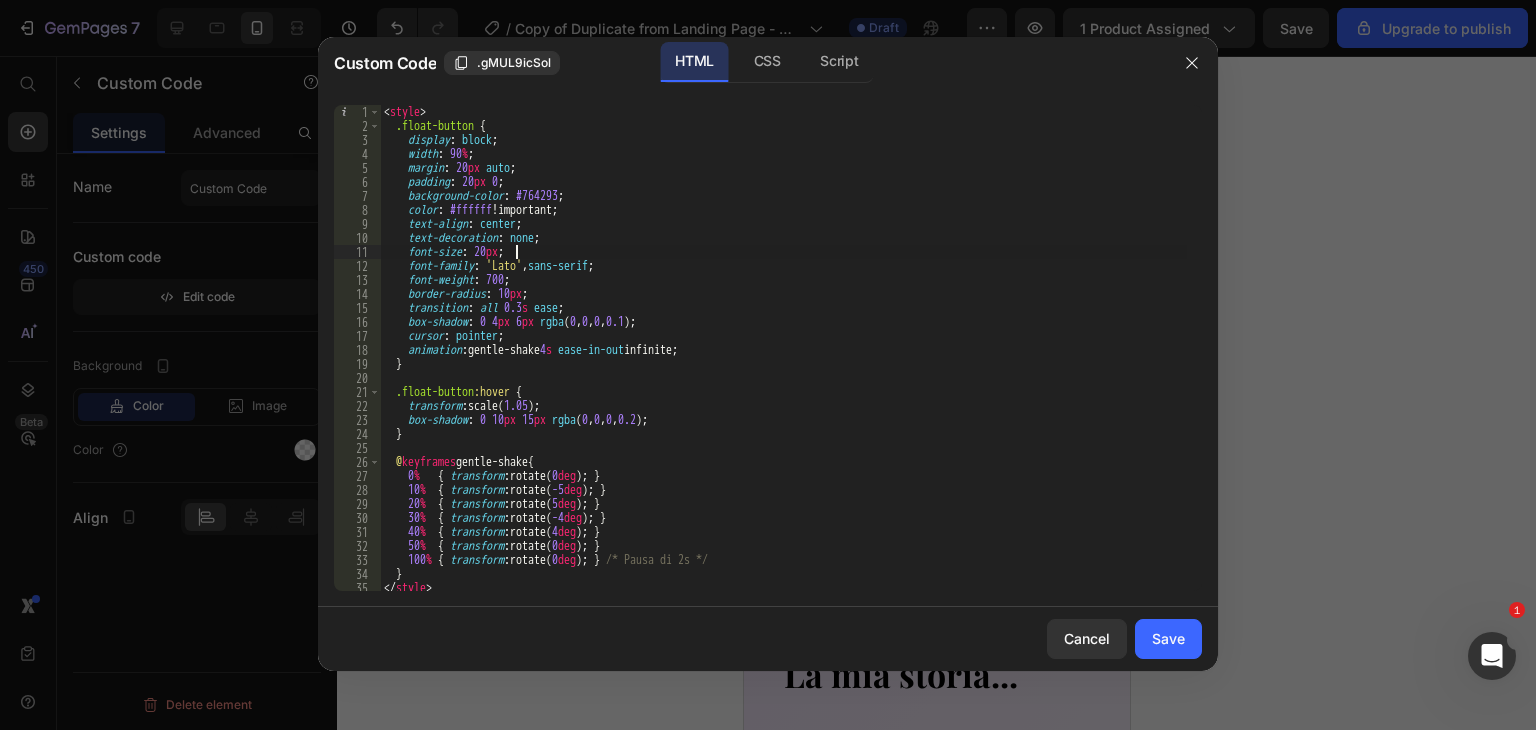 click on "< style >    .float-button   {      display :   block ;      width :   90 % ;      margin :   20 px   auto ;      padding :   20 px   0 ;      background-color :   #764293 ;      color :   #ffffff  !important ;      text-align :   center ;      text-decoration :   none ;      font-size :   20 px ;      font-family :   ' Lato ' ,  sans-serif ;      font-weight :   700 ;      border-radius :   10 px ;      transition :   all   0.3 s   ease ;      box-shadow :   0   4 px   6 px   rgba ( 0 , 0 , 0 , 0.1 ) ;      cursor :   pointer ;      animation :  gentle-shake  4 s   ease-in-out  infinite ;    }    .float-button :hover   {      transform :  scale( 1.05 ) ;      box-shadow :   0   10 px   15 px   rgba ( 0 , 0 , 0 , 0.2 ) ;    }    @ keyframes  gentle-shake  {      0 %     {   transform :  rotate( 0 deg ) ;   }      10 %    {   transform :  rotate( -5 deg ) ;   }      20 %    {   transform :  rotate( 5 deg ) ;   }      30 %    {   transform :  rotate( -4 deg ) ;   }      40 %    {   transform :  rotate( 4 deg )" at bounding box center (783, 362) 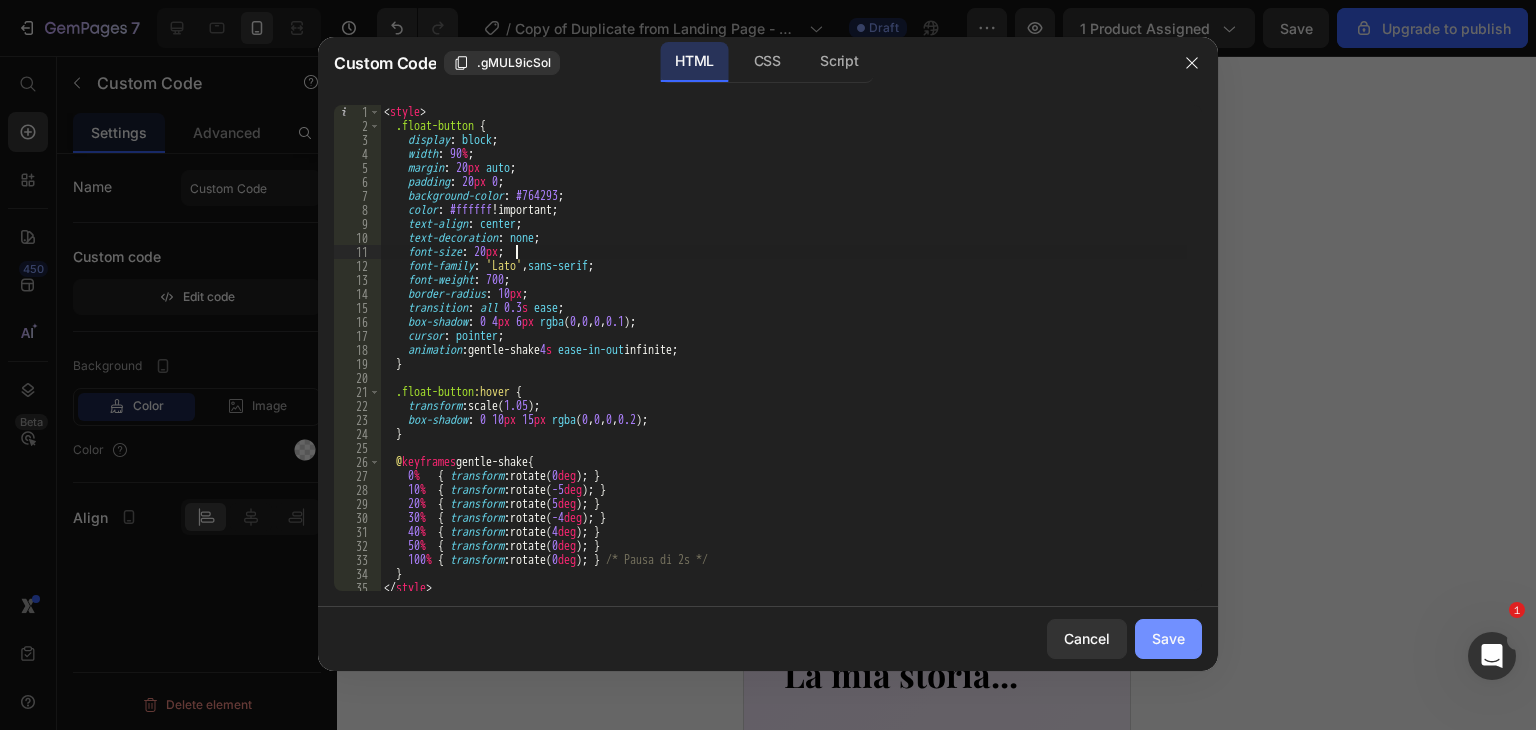 type on "font-size: 20px;" 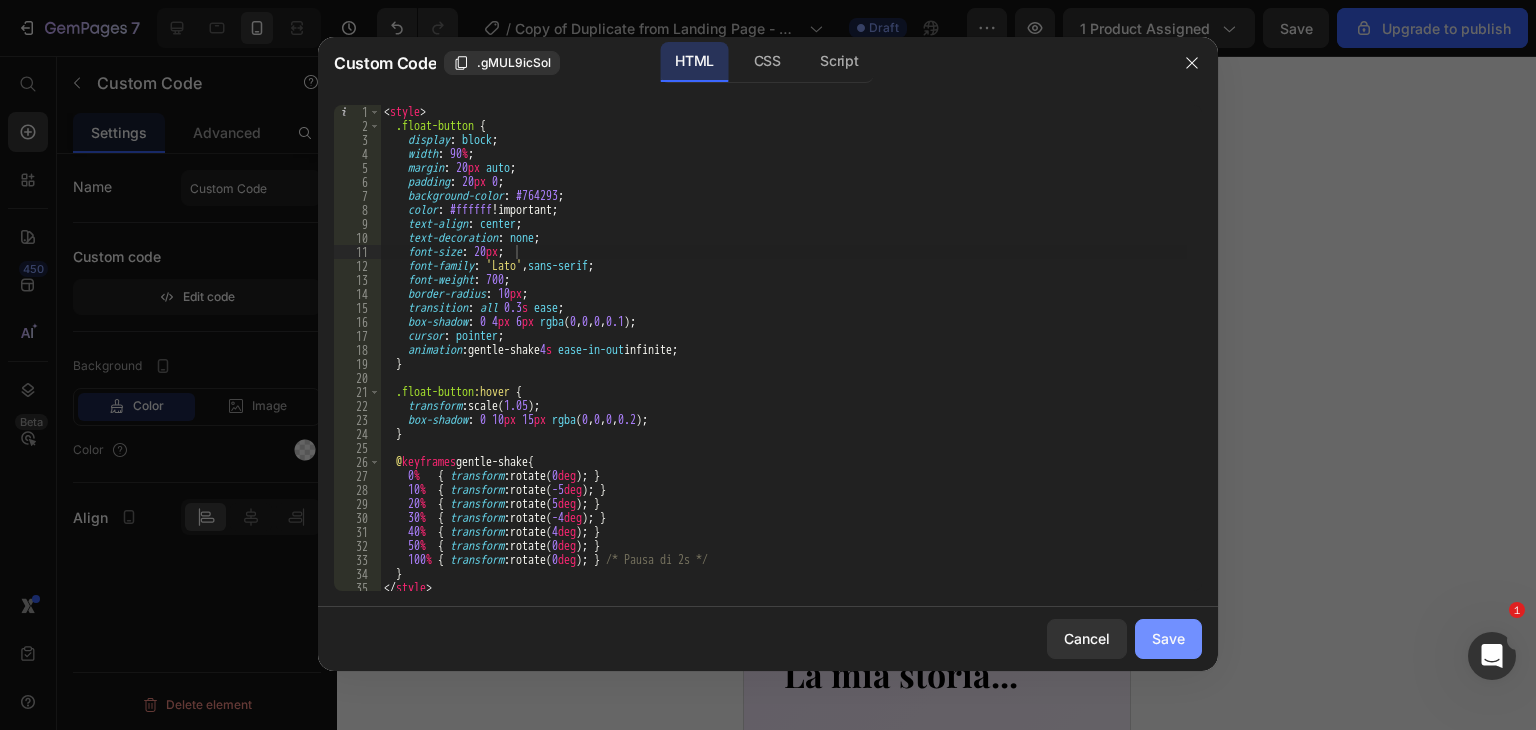 click on "Save" at bounding box center (1168, 638) 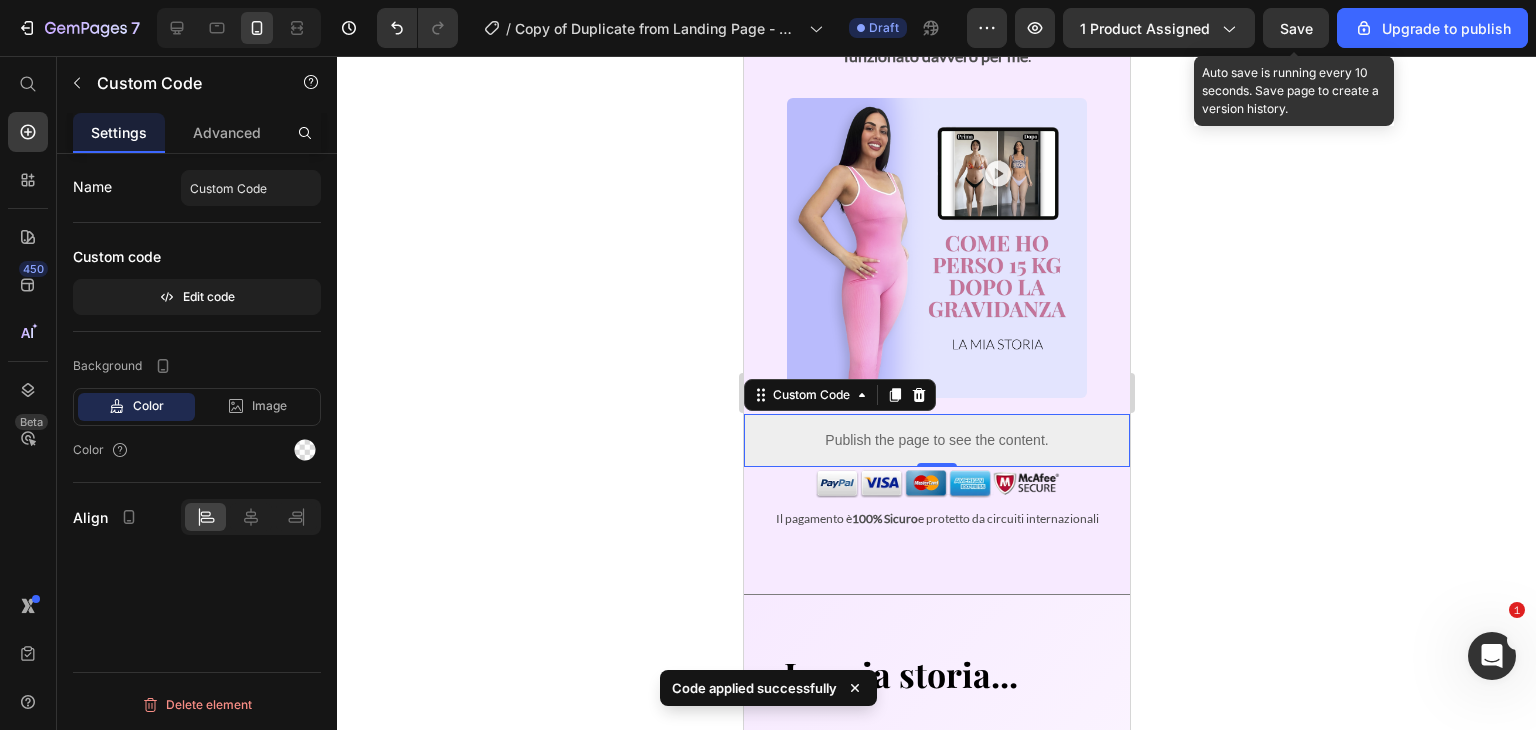 click on "Save" at bounding box center [1296, 28] 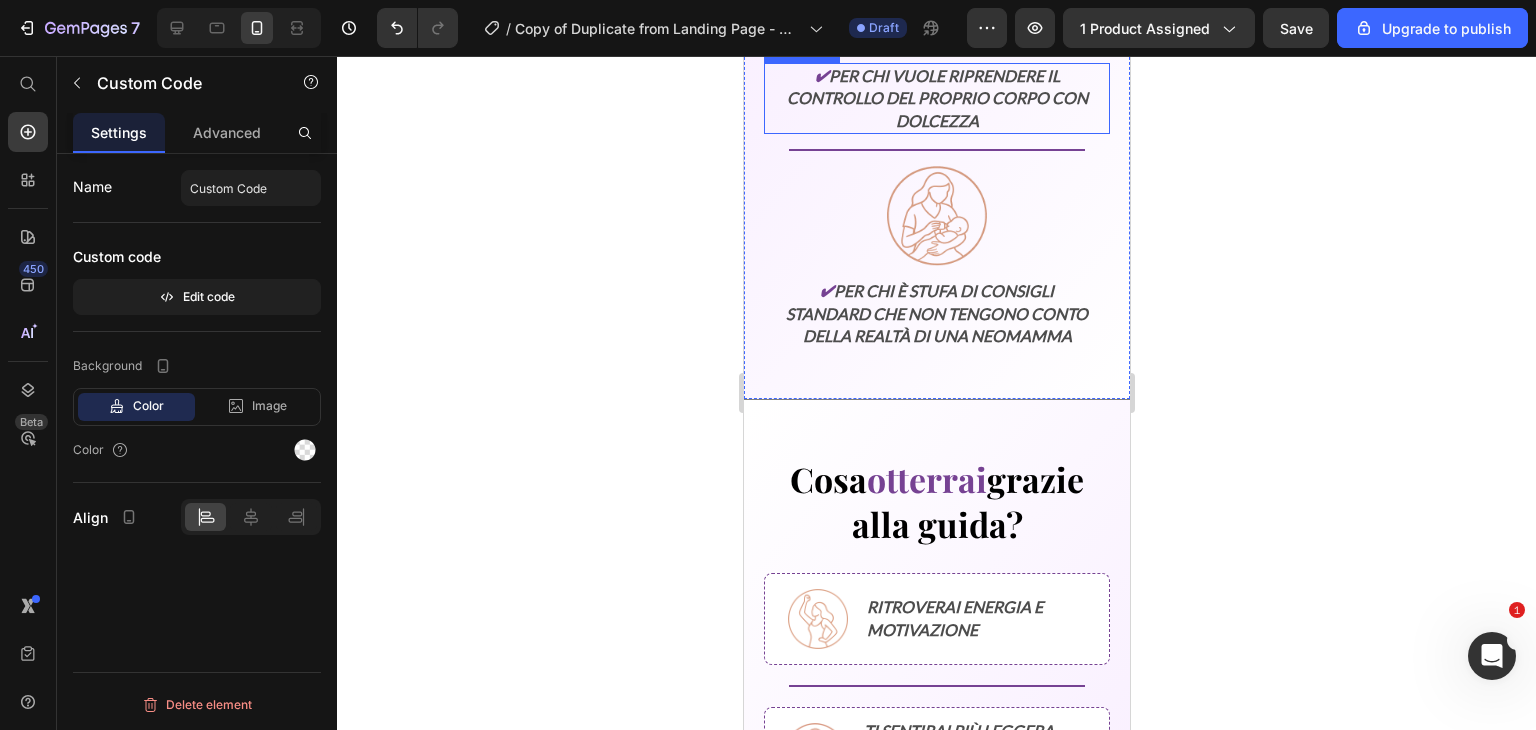 scroll, scrollTop: 3299, scrollLeft: 0, axis: vertical 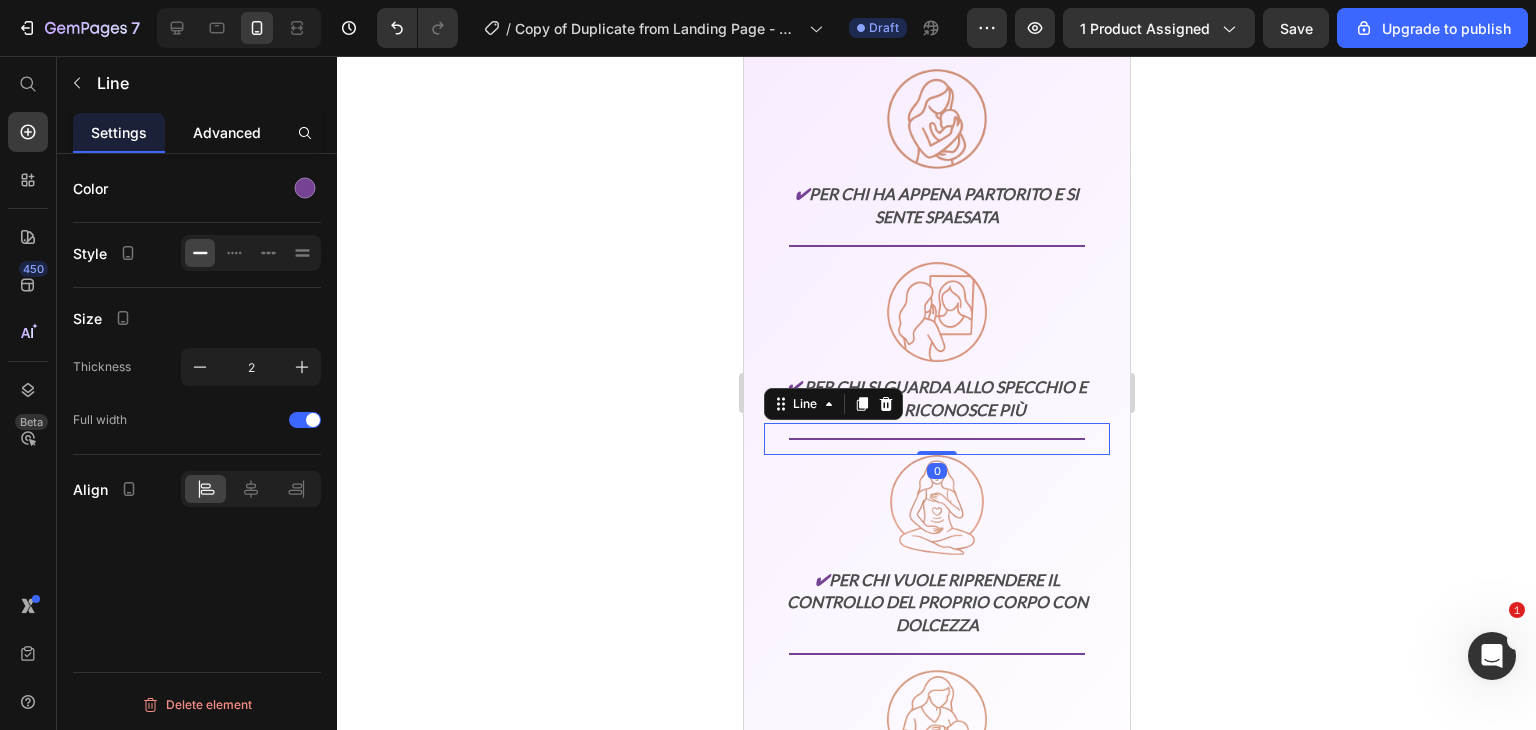 click on "Advanced" 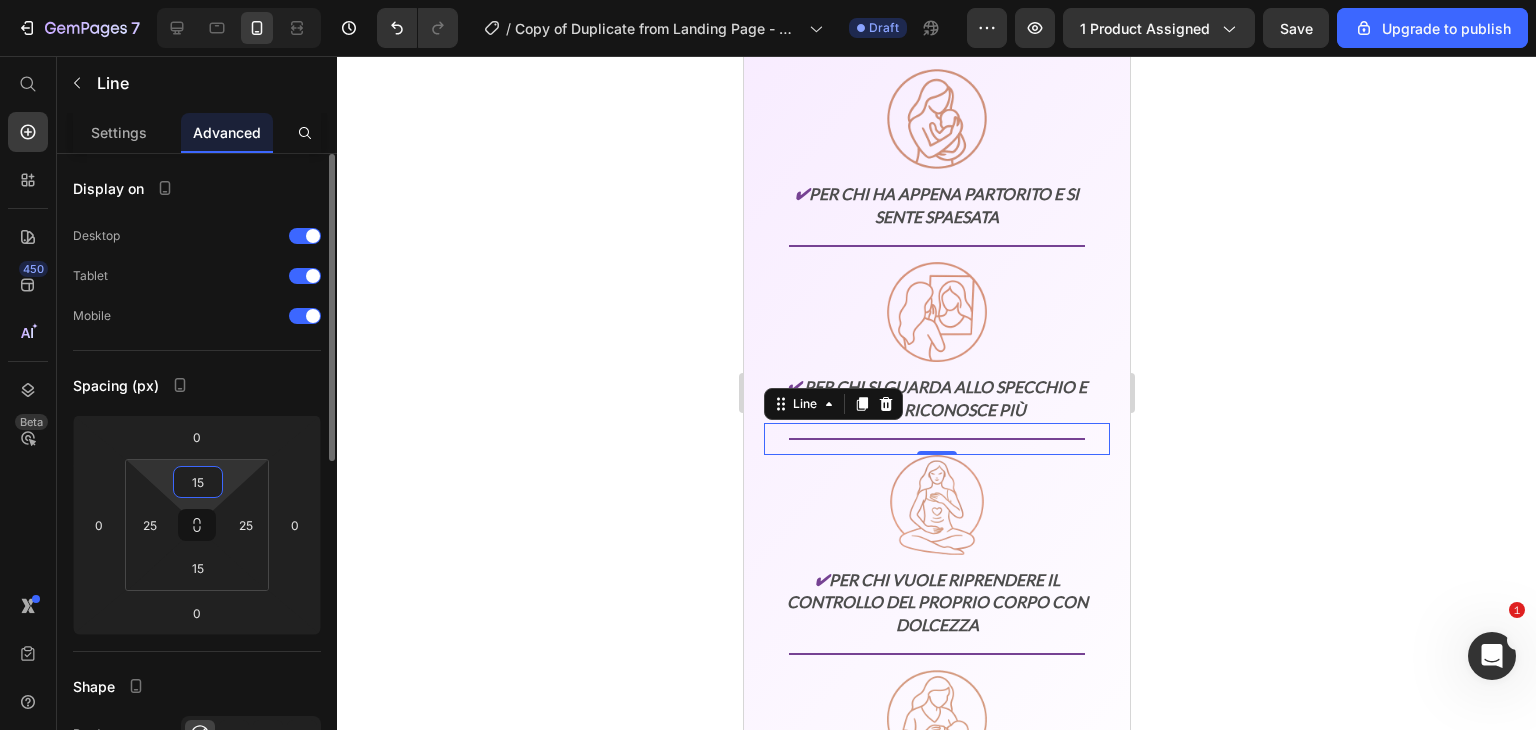 click on "15" at bounding box center [198, 482] 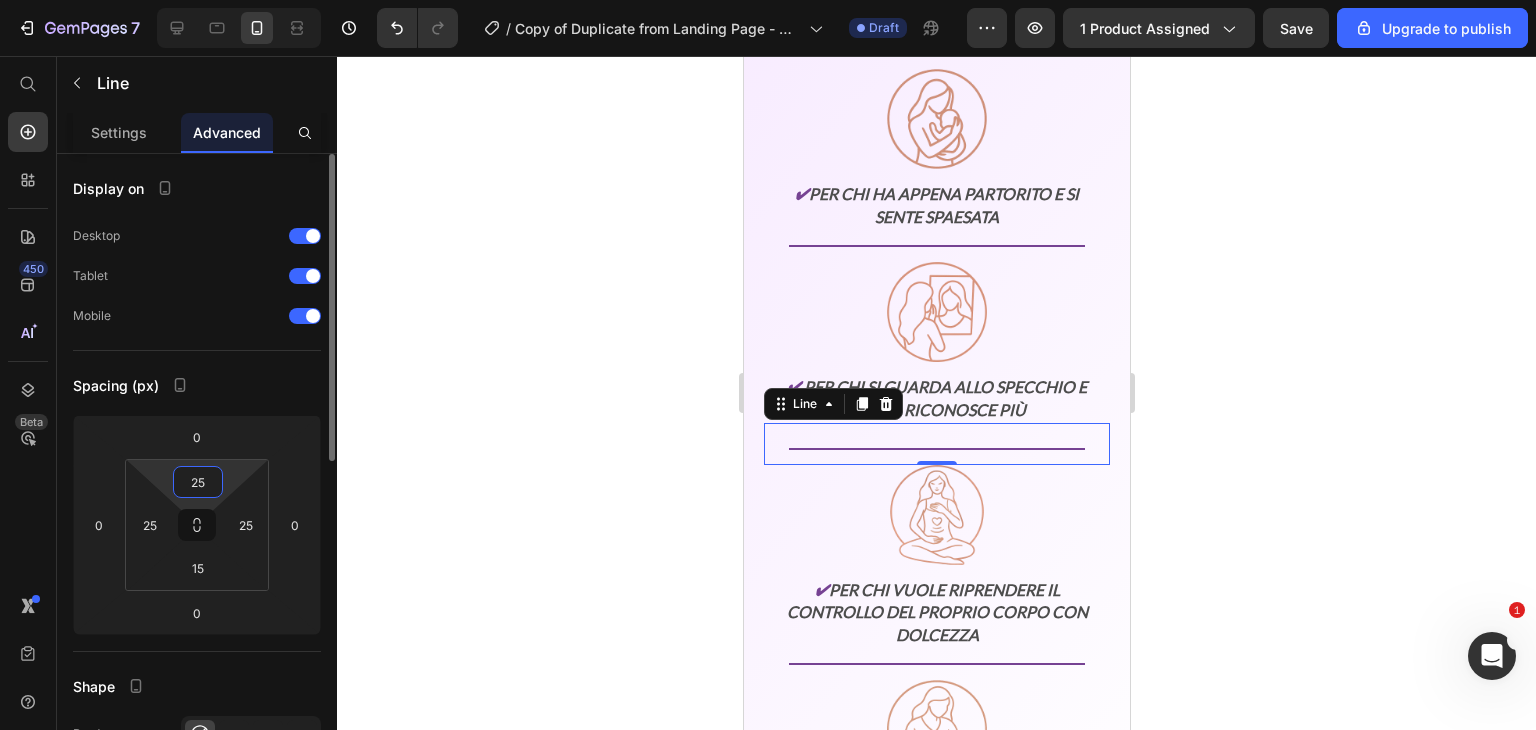 type on "2" 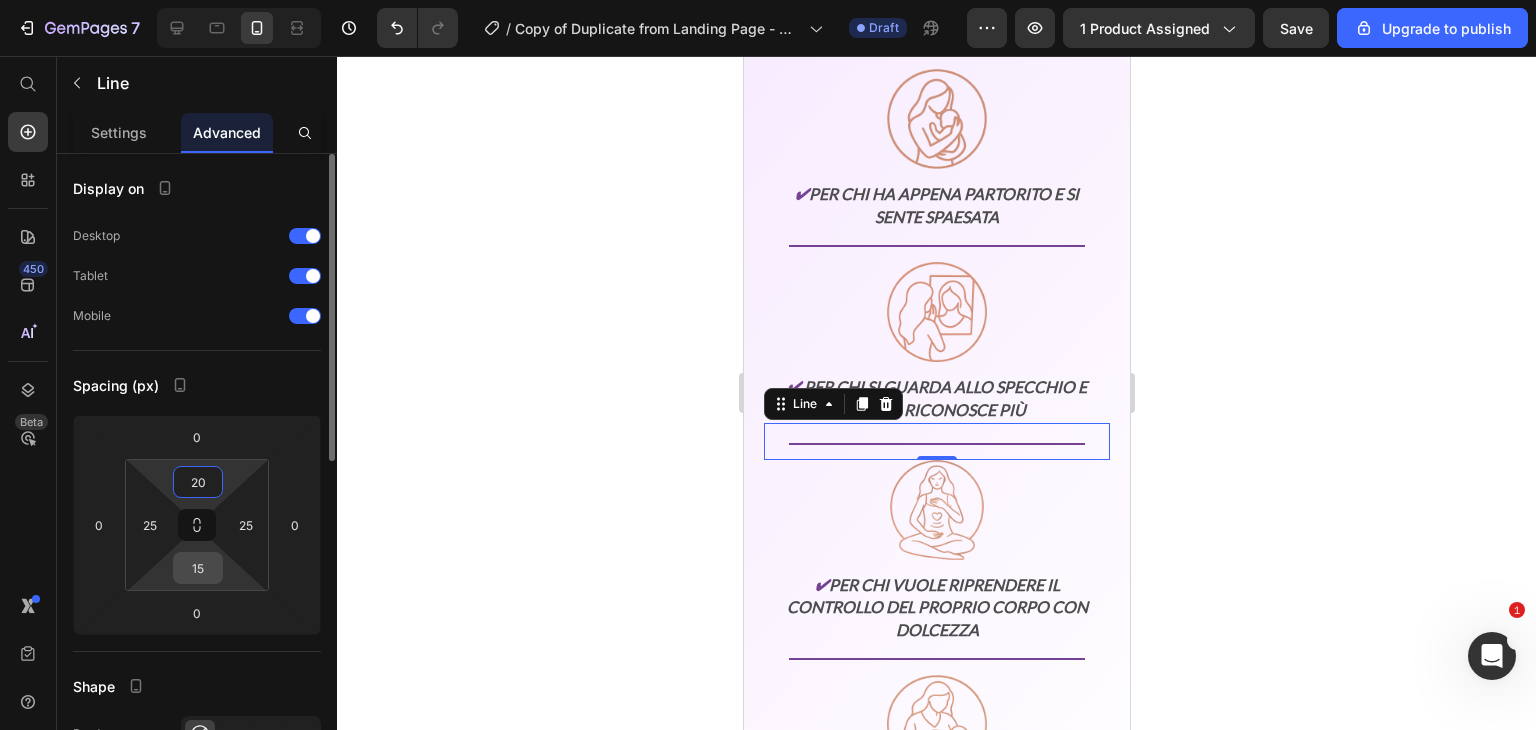 type on "20" 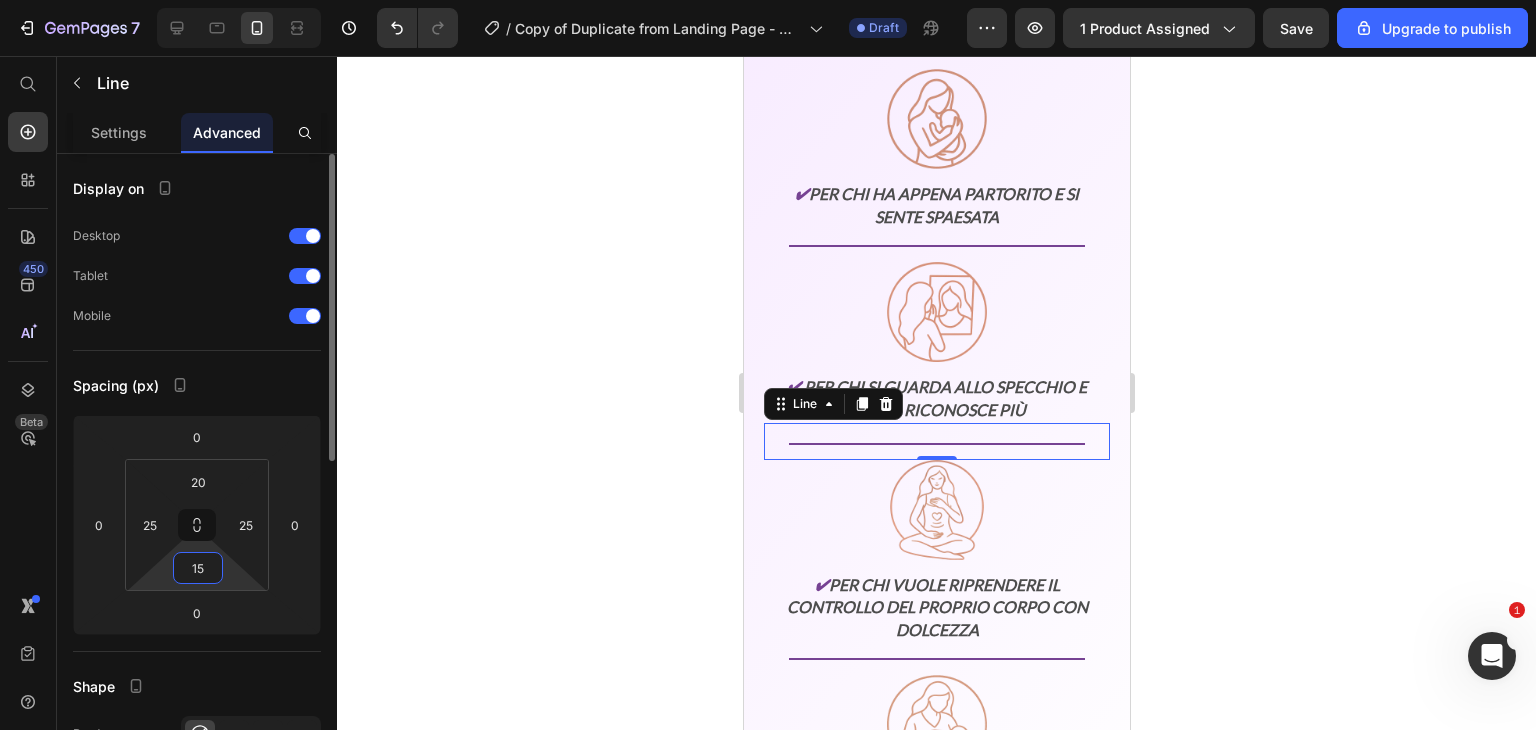 click on "15" at bounding box center (198, 568) 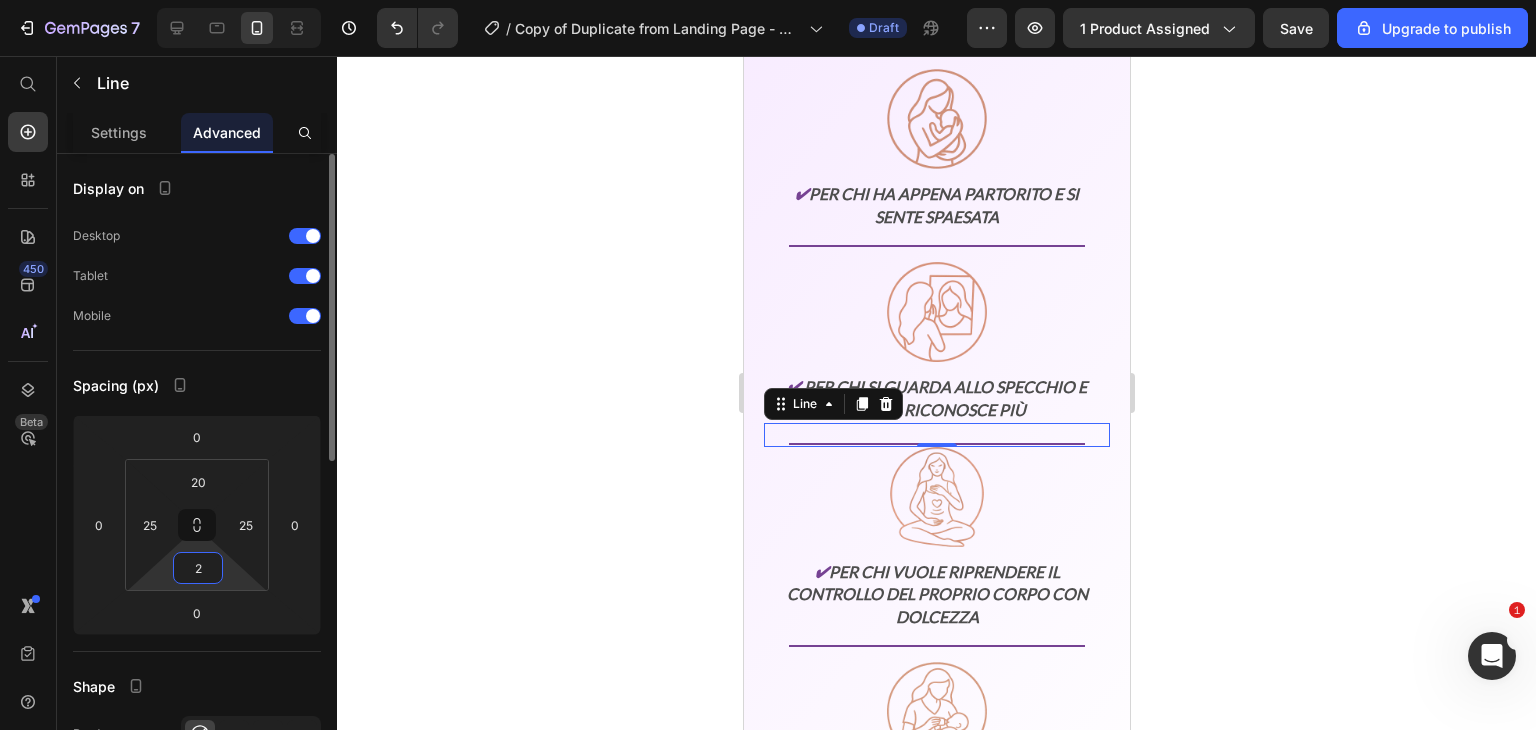 type on "20" 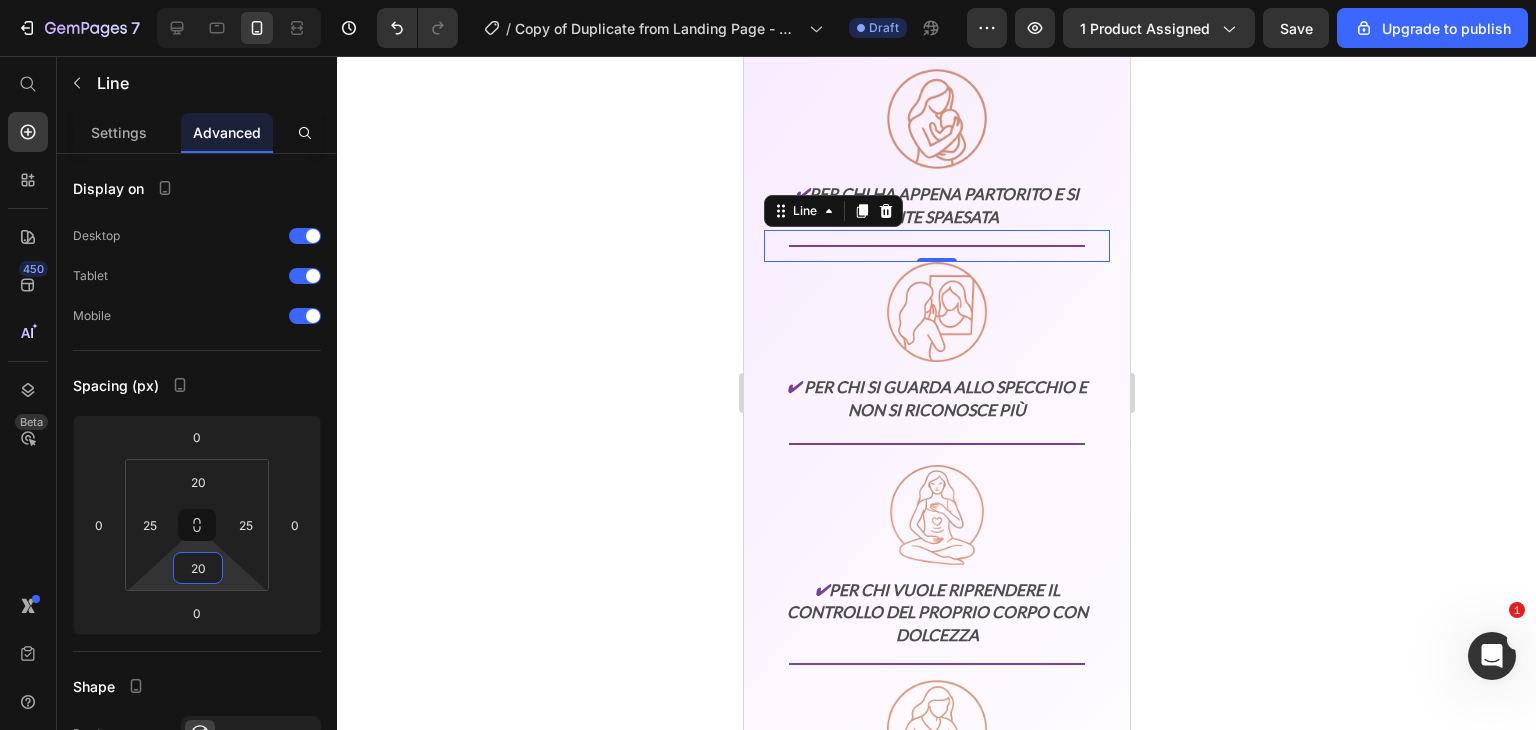 click on "Title Line   0" at bounding box center (936, 246) 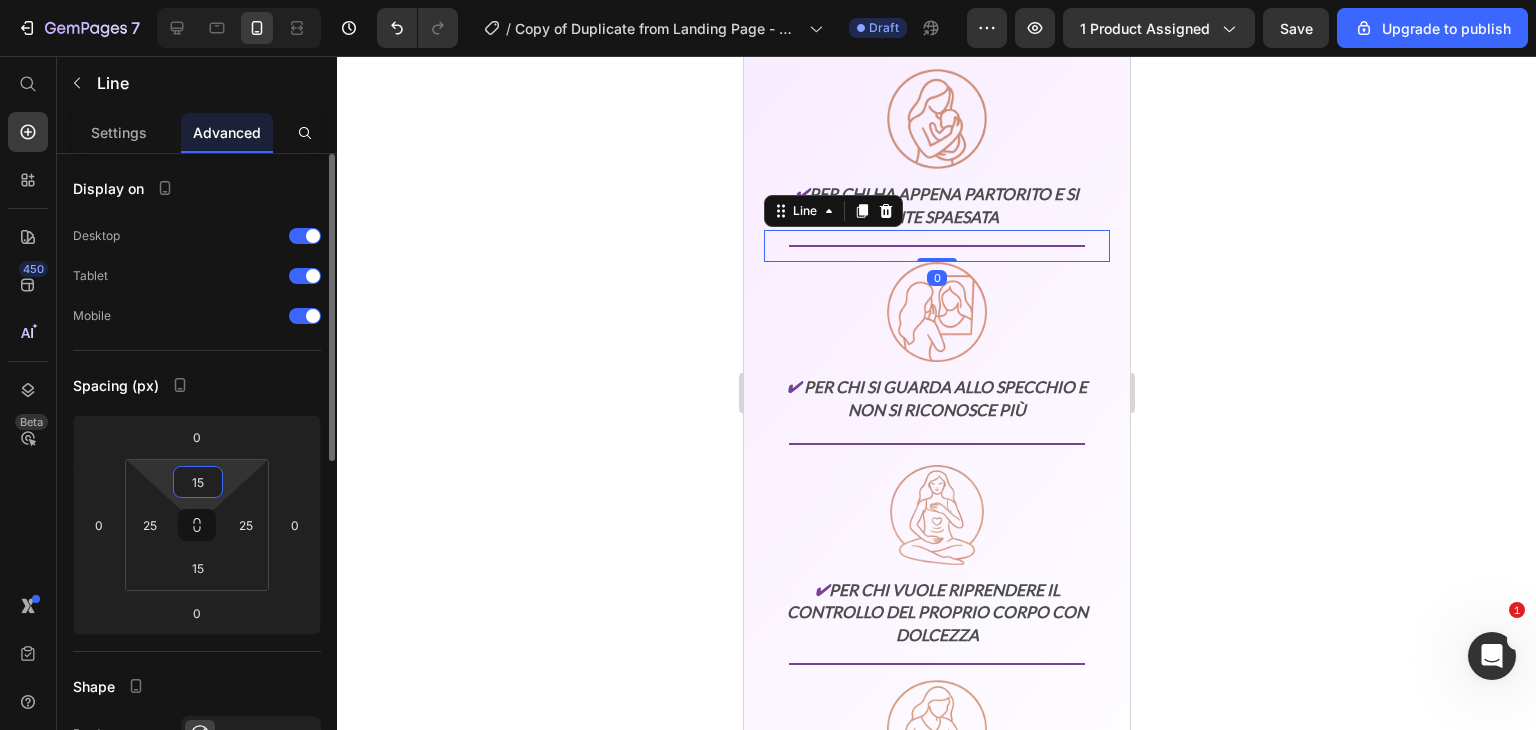 click on "15" at bounding box center (198, 482) 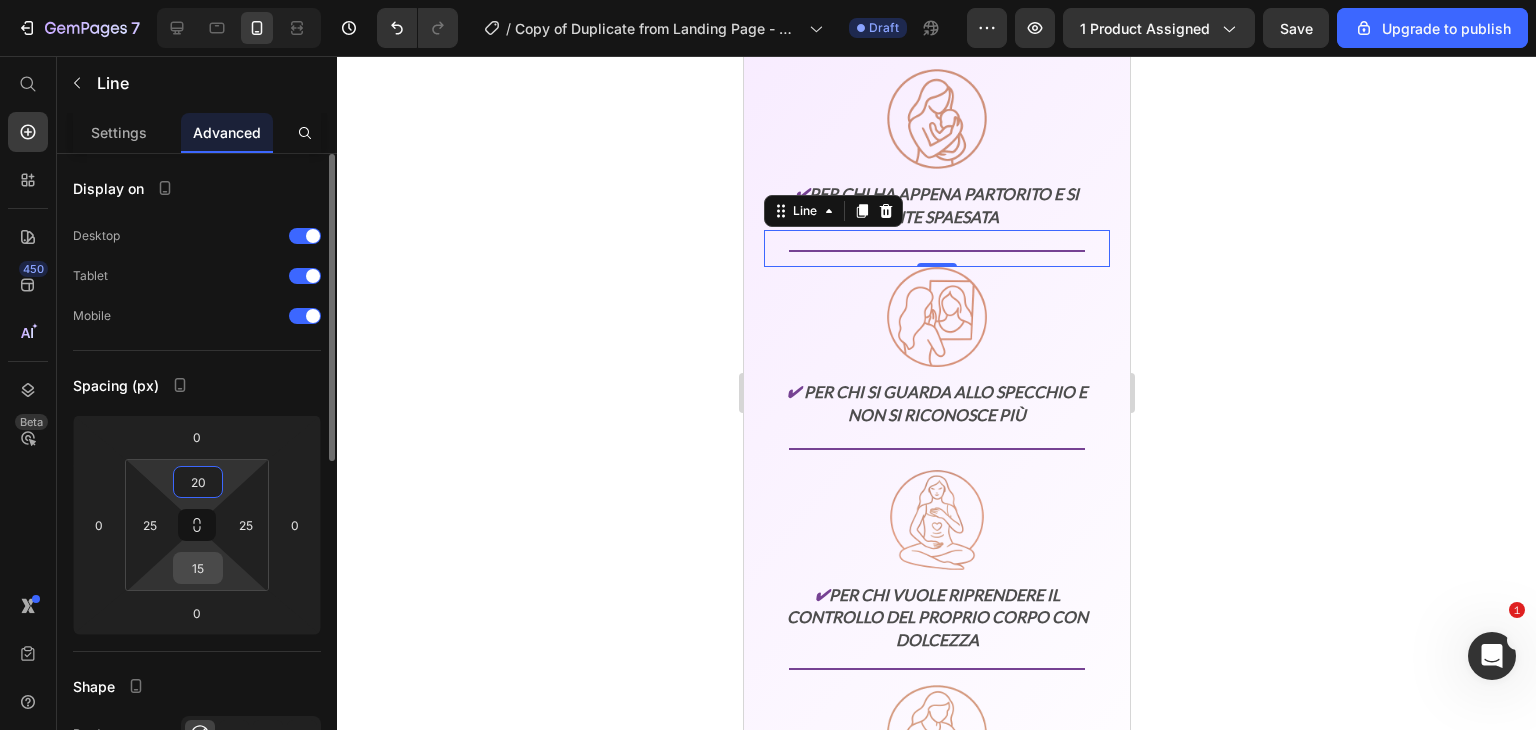 type on "20" 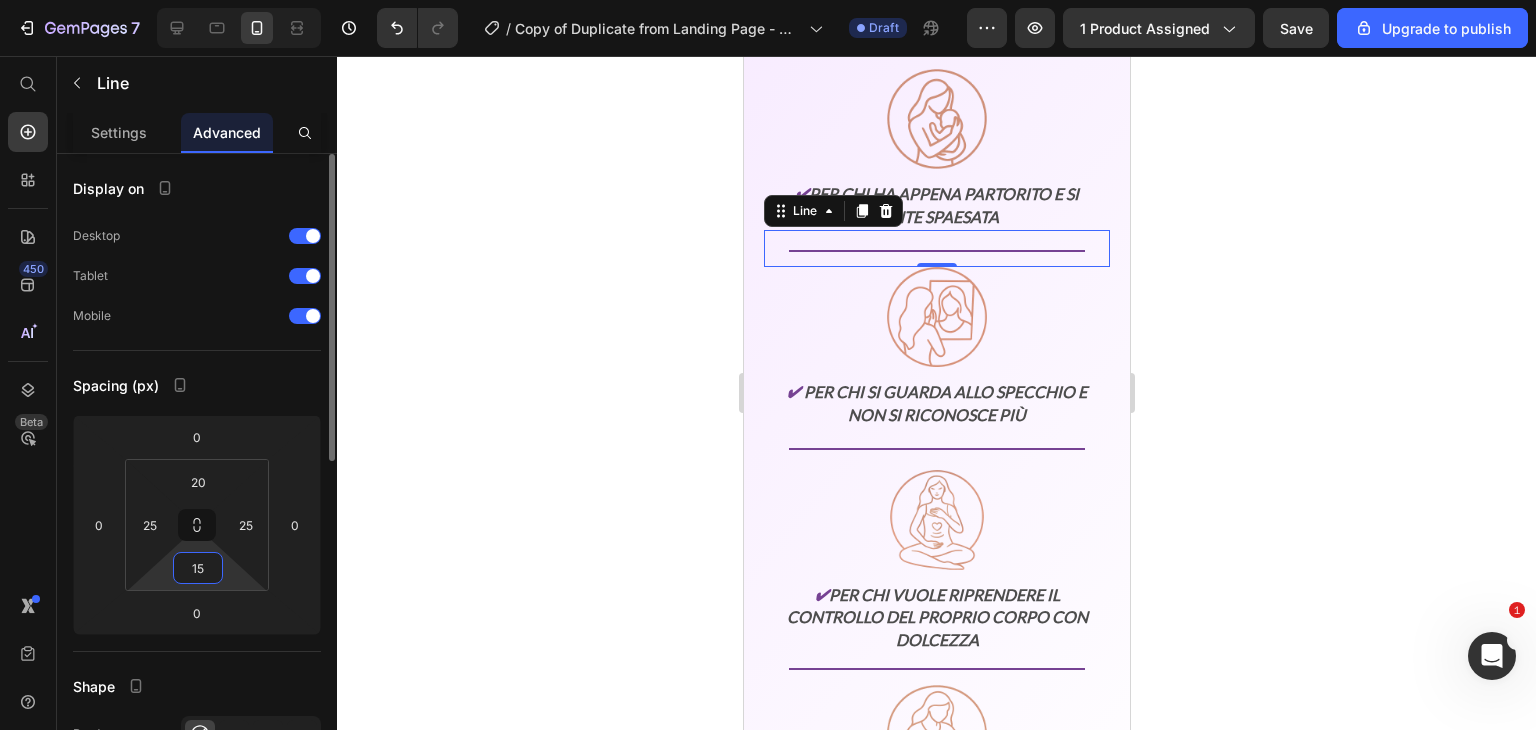click on "15" at bounding box center (198, 568) 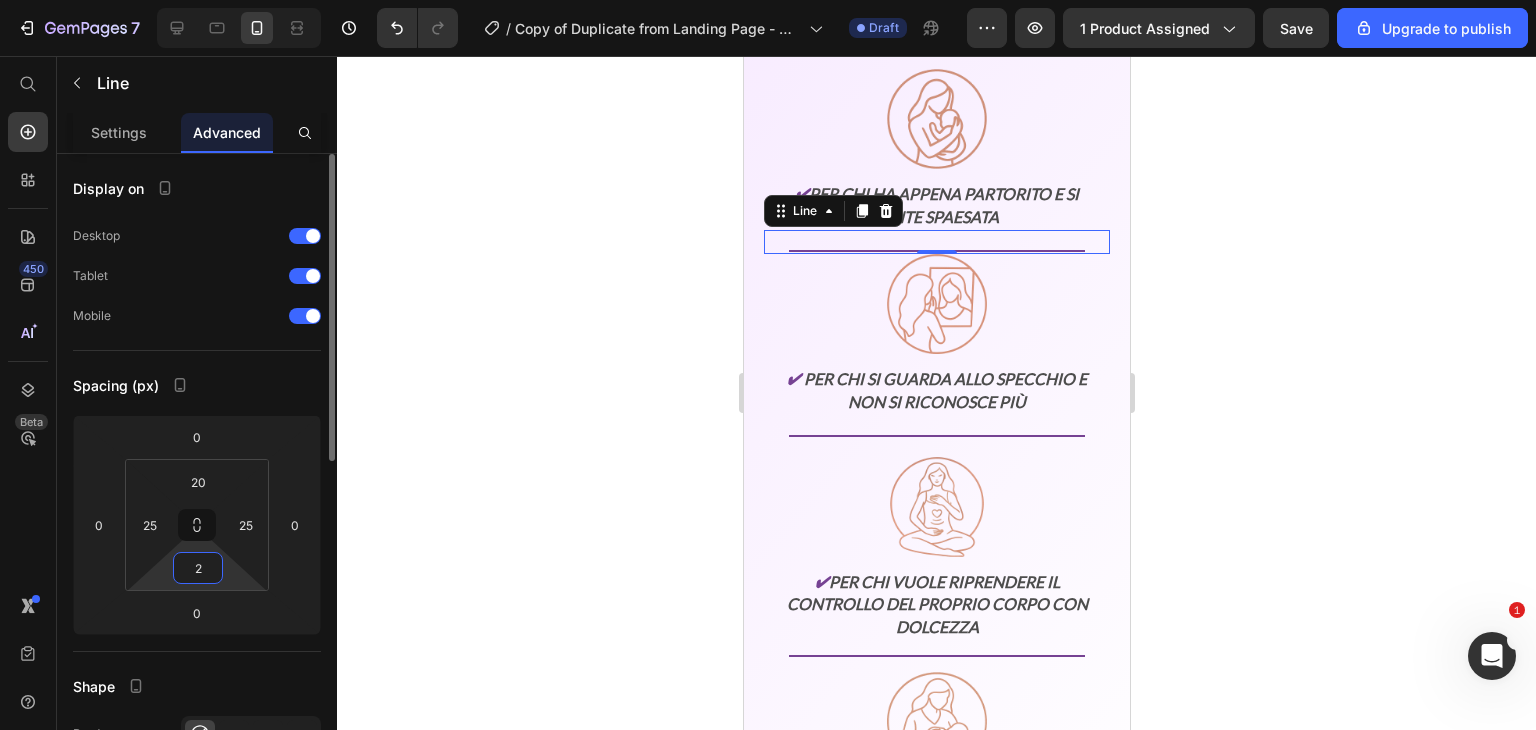 type on "20" 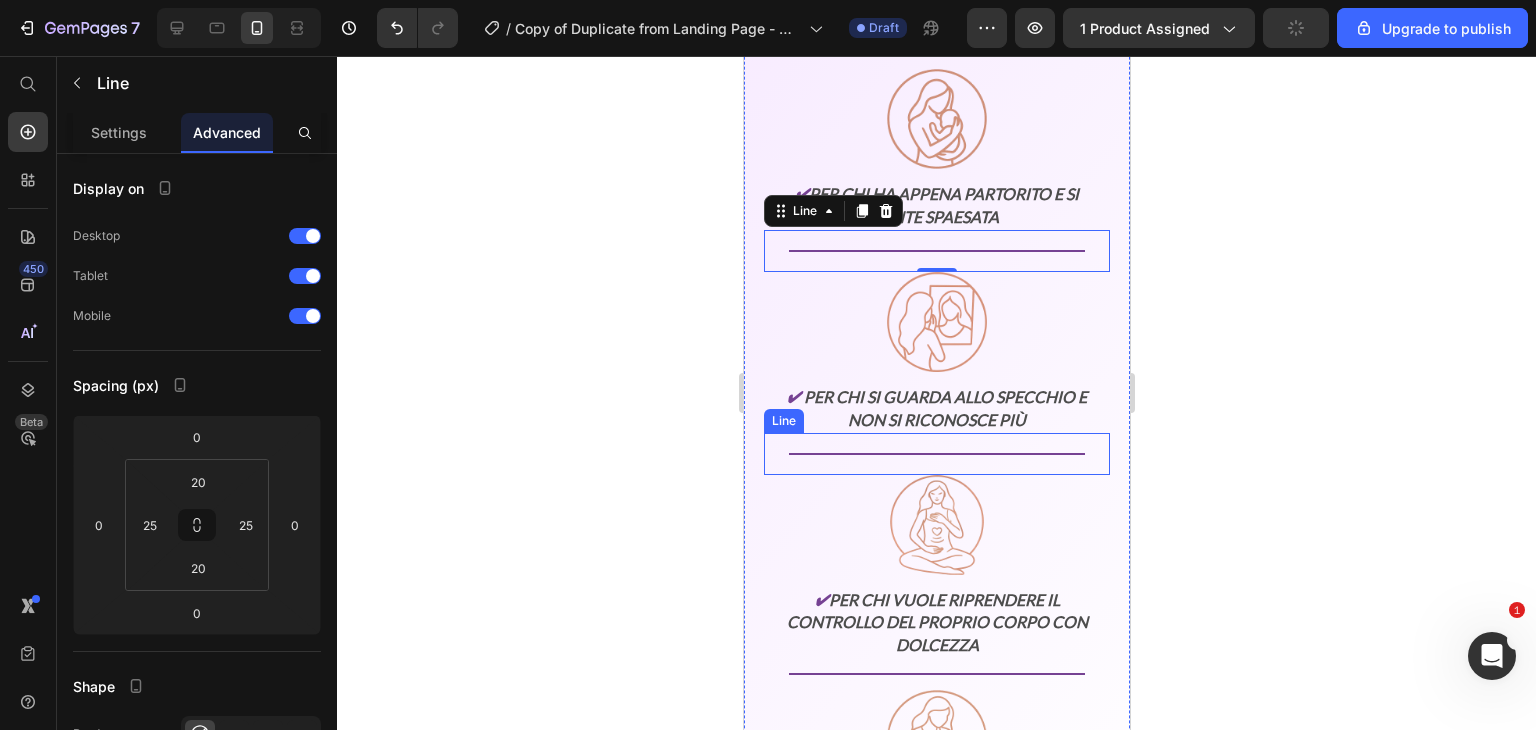 click on "Title Line" at bounding box center (936, 454) 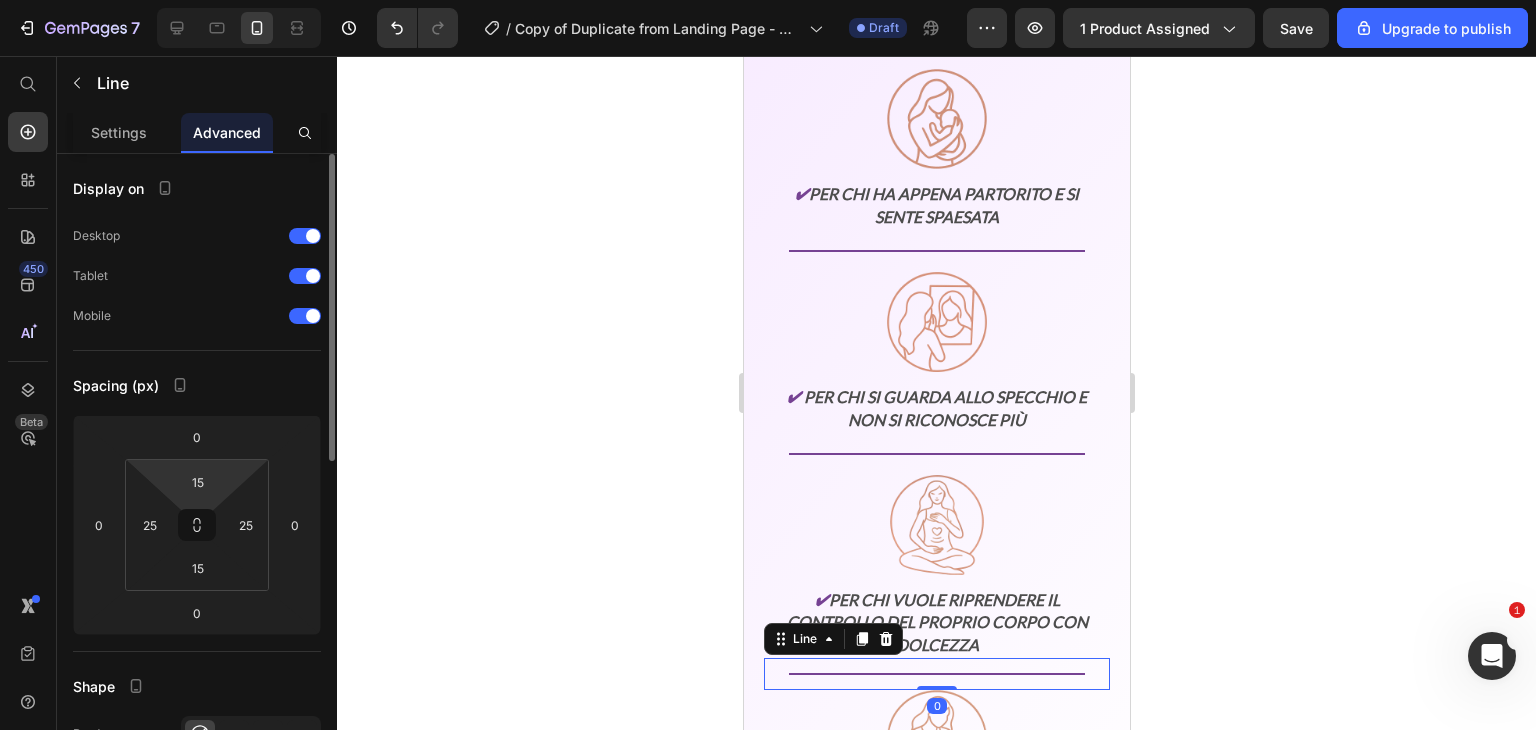 click on "7   /  Copy of Duplicate from Landing Page - May 5, 20:34:54 Draft Preview 1 product assigned  Save  Upgrade to publish 450 Beta Start with Sections Elements Hero Section Product Detail Brands Trusted Badges Guarantee Product Breakdown How to use Testimonials Compare Bundle FAQs Social Proof Brand Story Product List Collection Blog List Contact Sticky Add to Cart Custom Footer Browse Library 450 Layout
Row
Row
Row
Row Text
Heading
Text Block Button
Button
Button
Sticky Back to top Media" at bounding box center (768, 0) 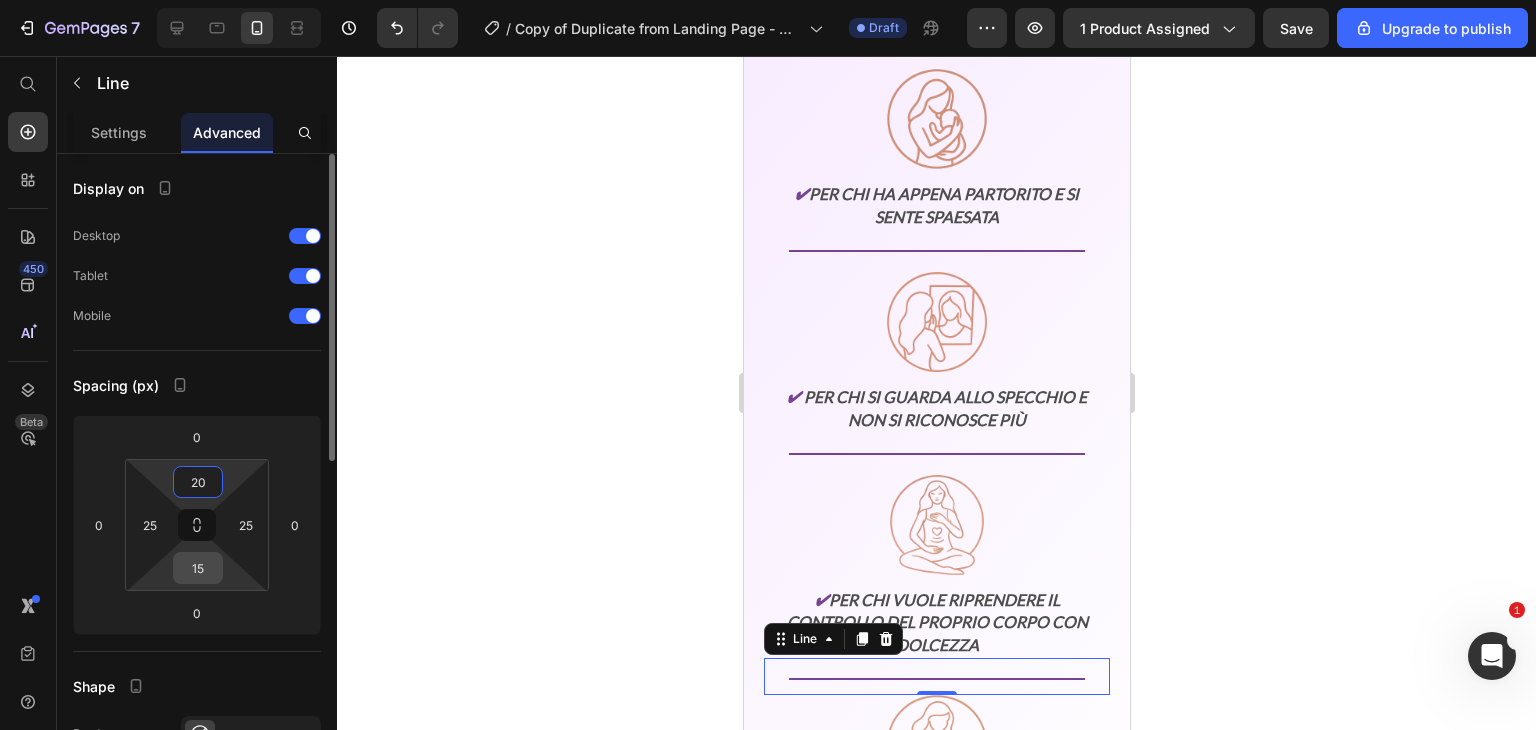 type on "20" 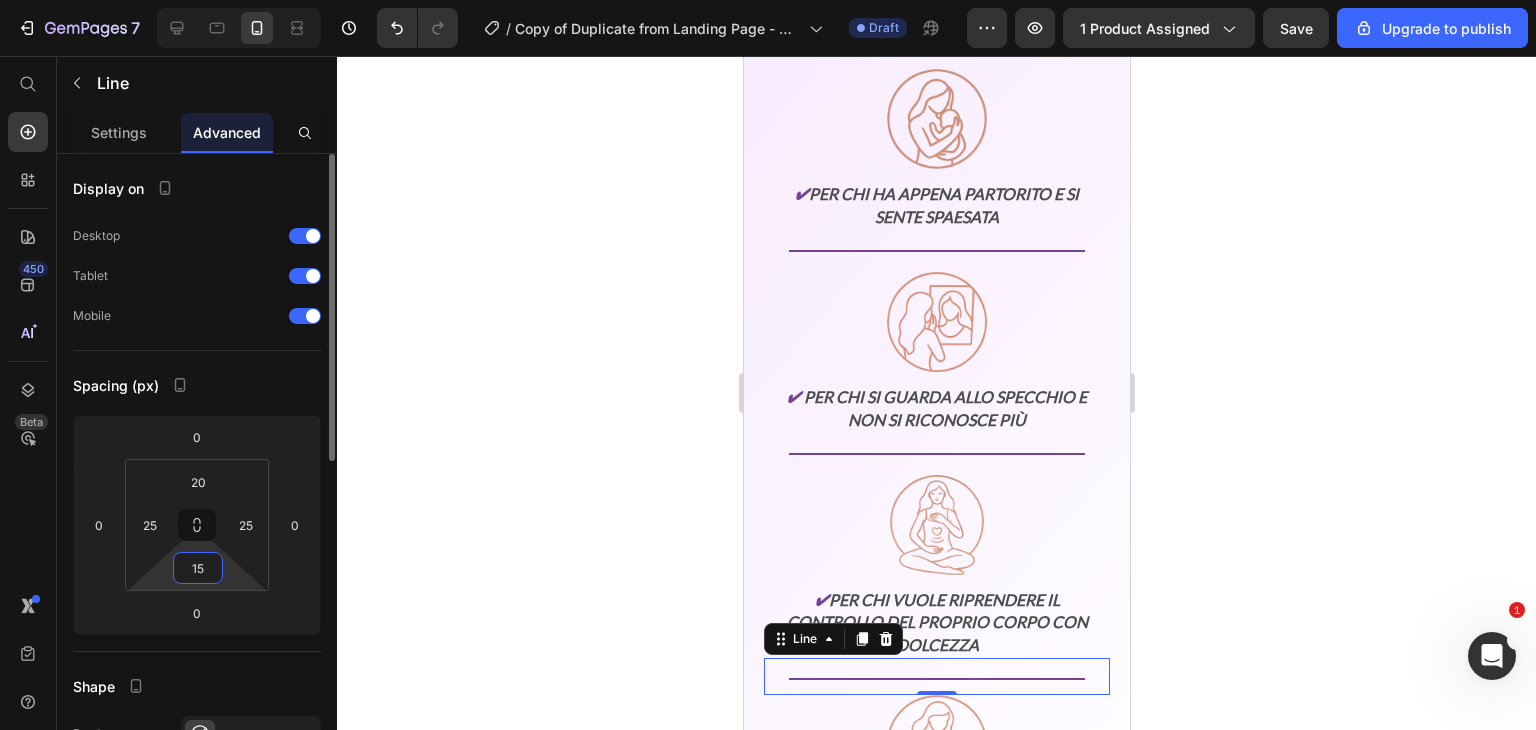 click on "15" at bounding box center [198, 568] 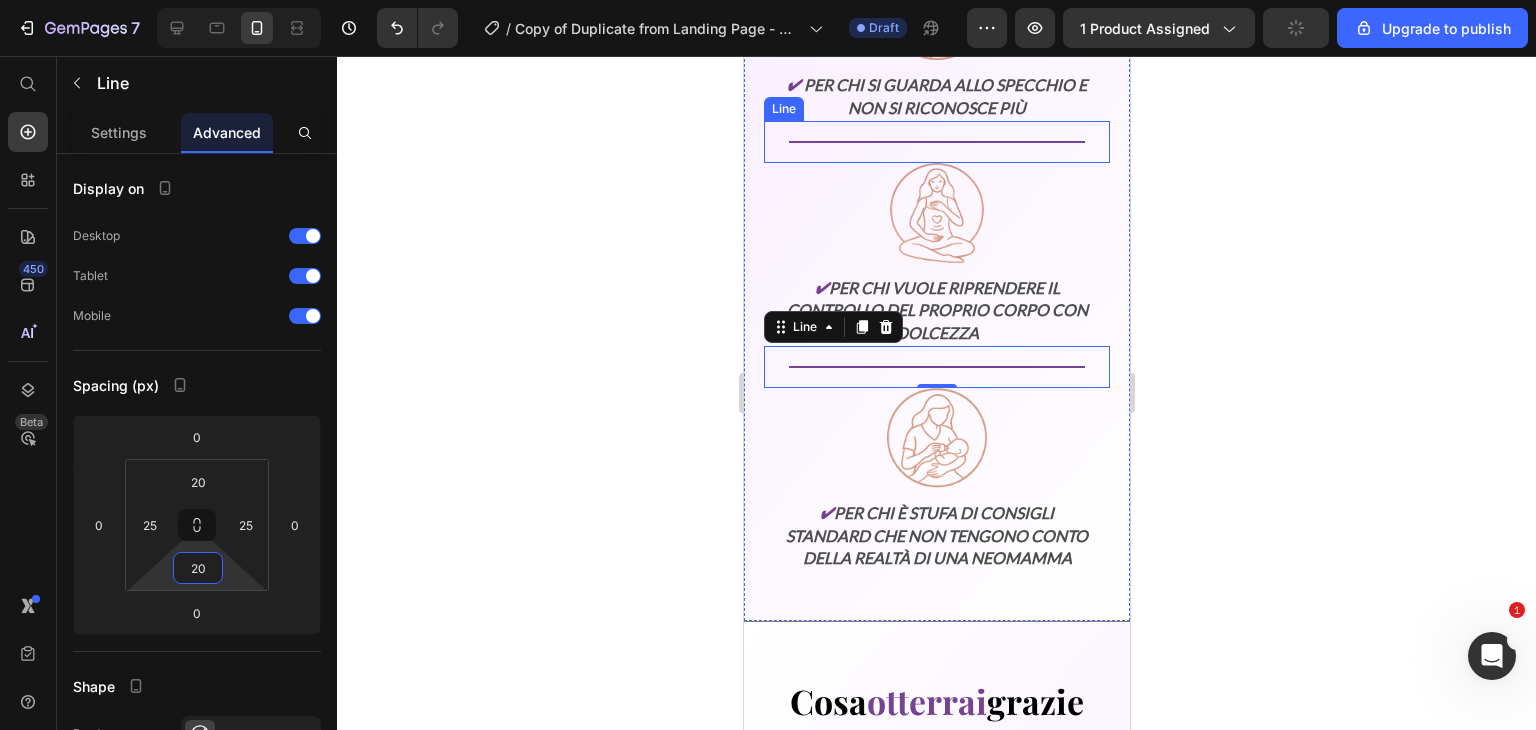 scroll, scrollTop: 3534, scrollLeft: 0, axis: vertical 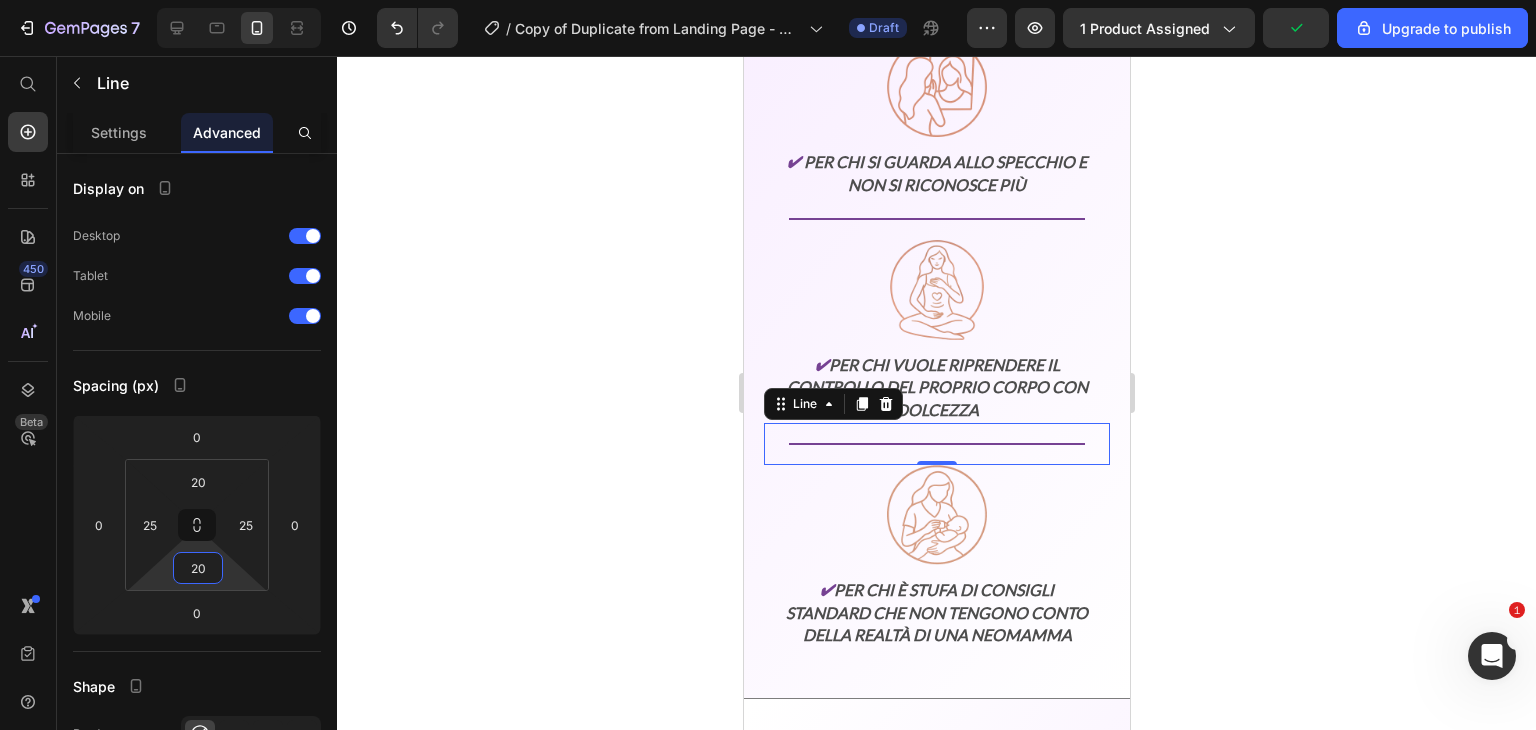 type on "20" 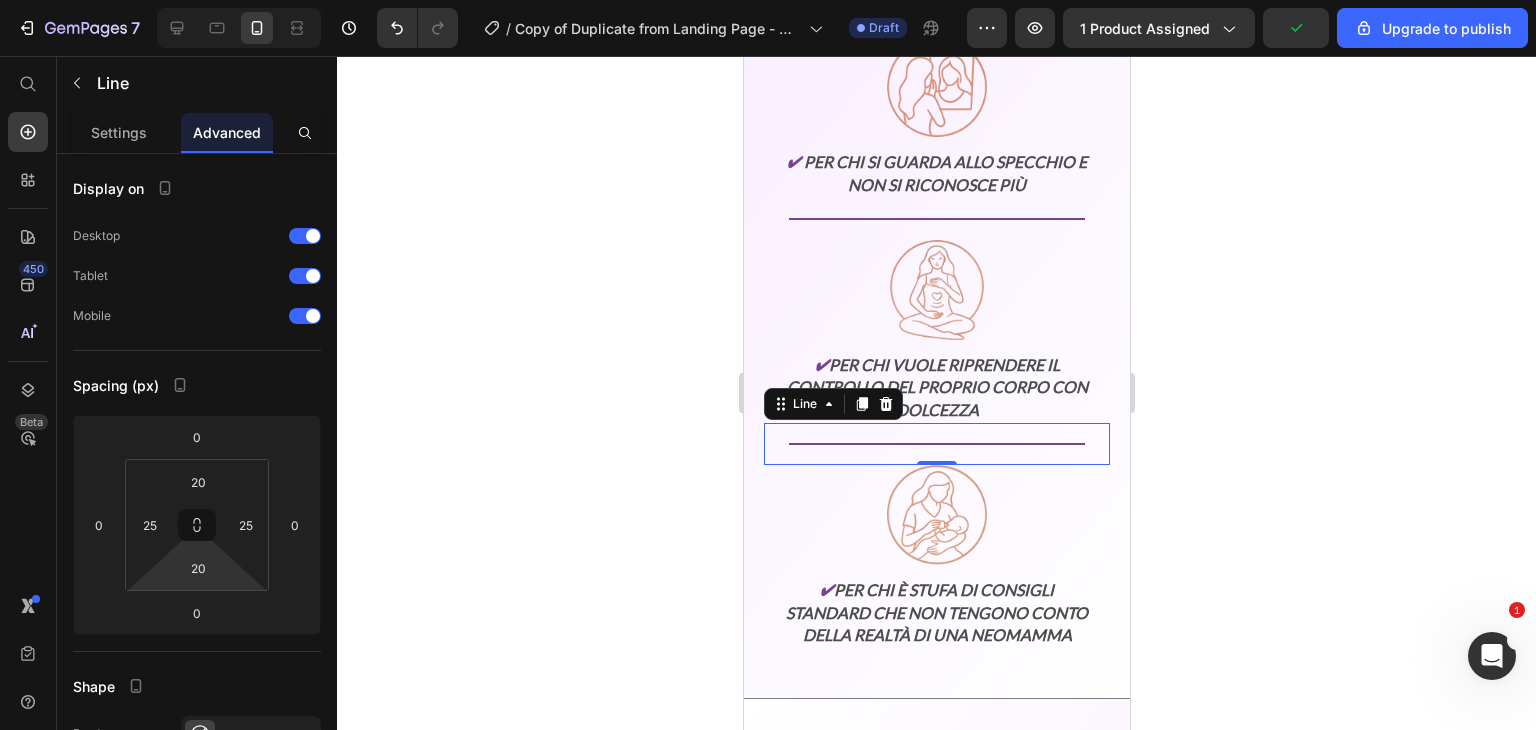 click 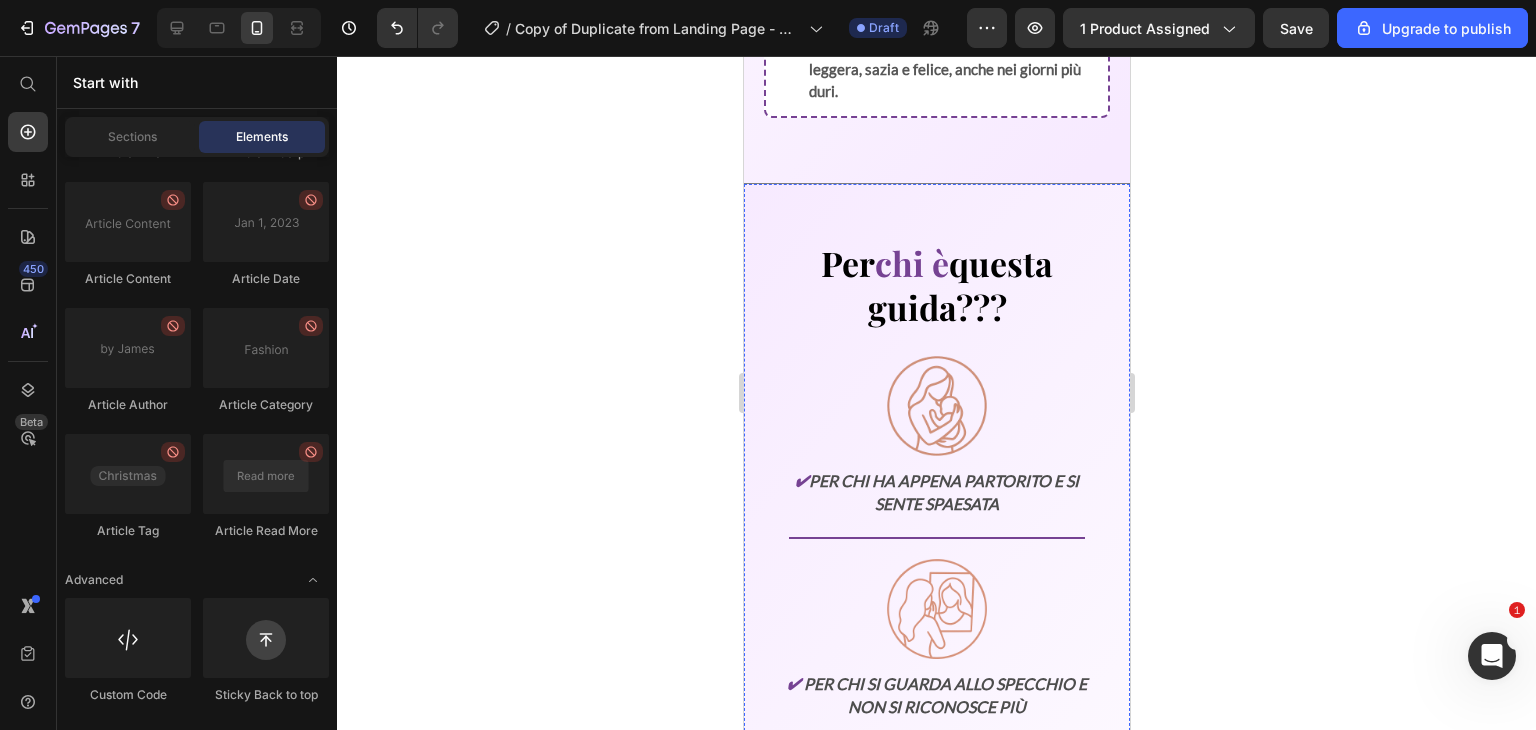 scroll, scrollTop: 3012, scrollLeft: 0, axis: vertical 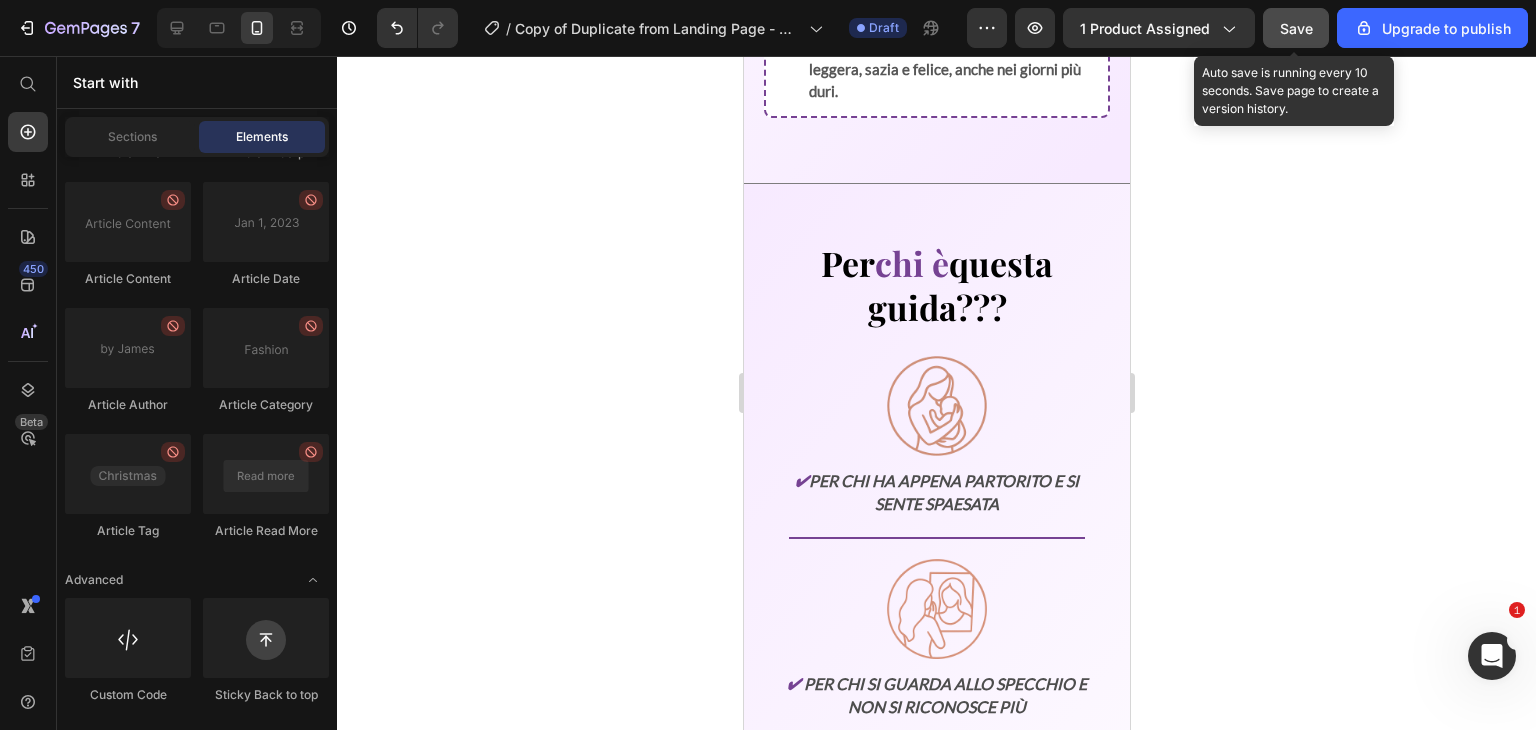 click on "Save" 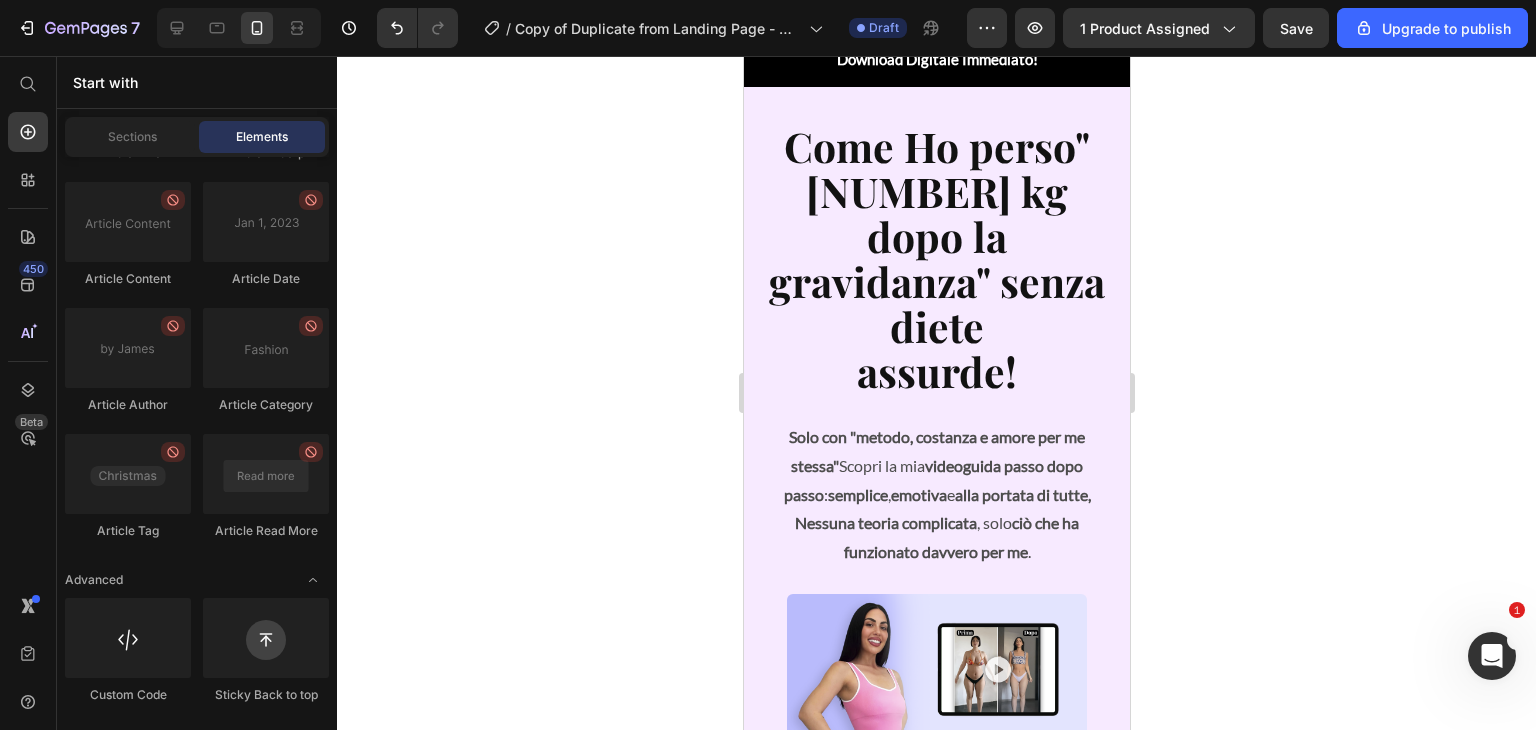 scroll, scrollTop: 0, scrollLeft: 0, axis: both 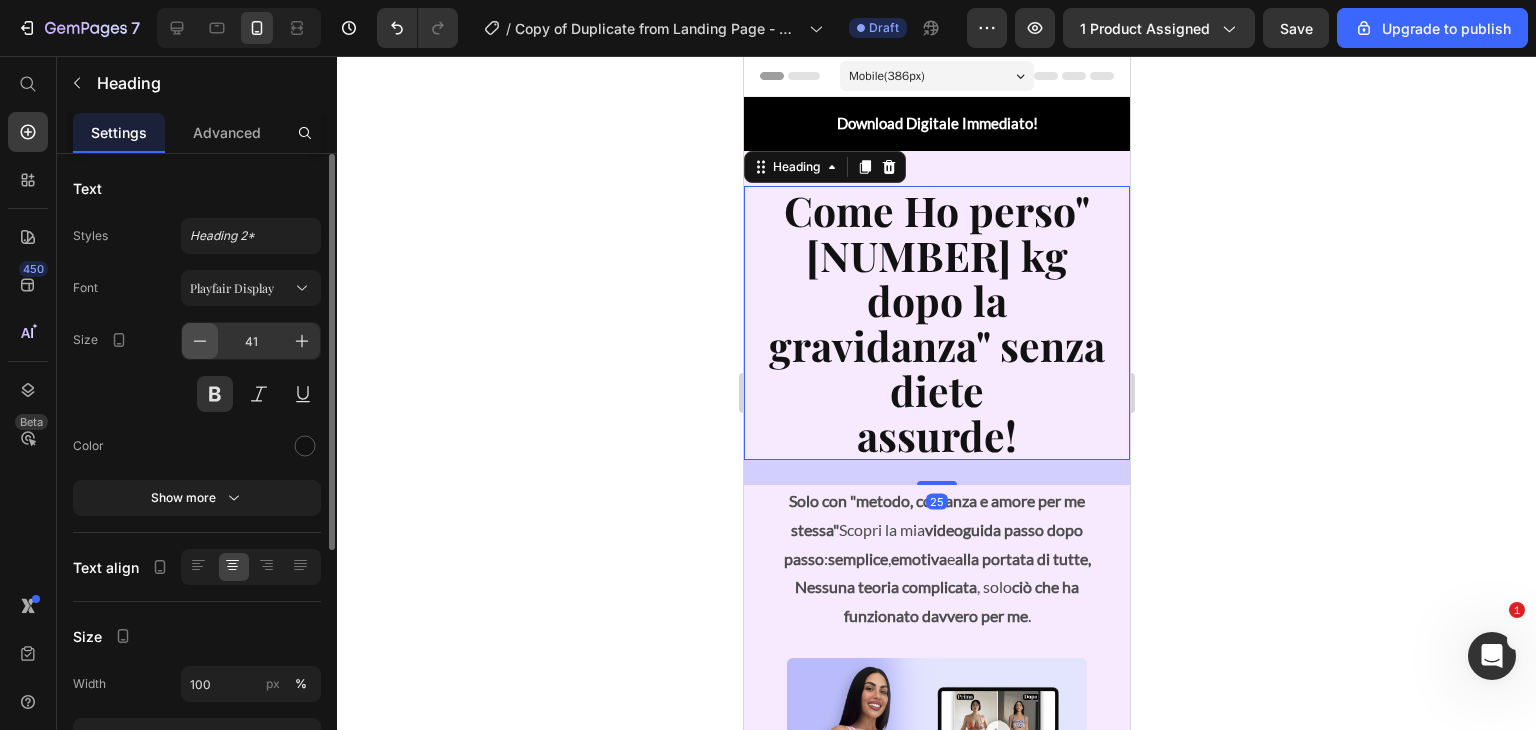 click 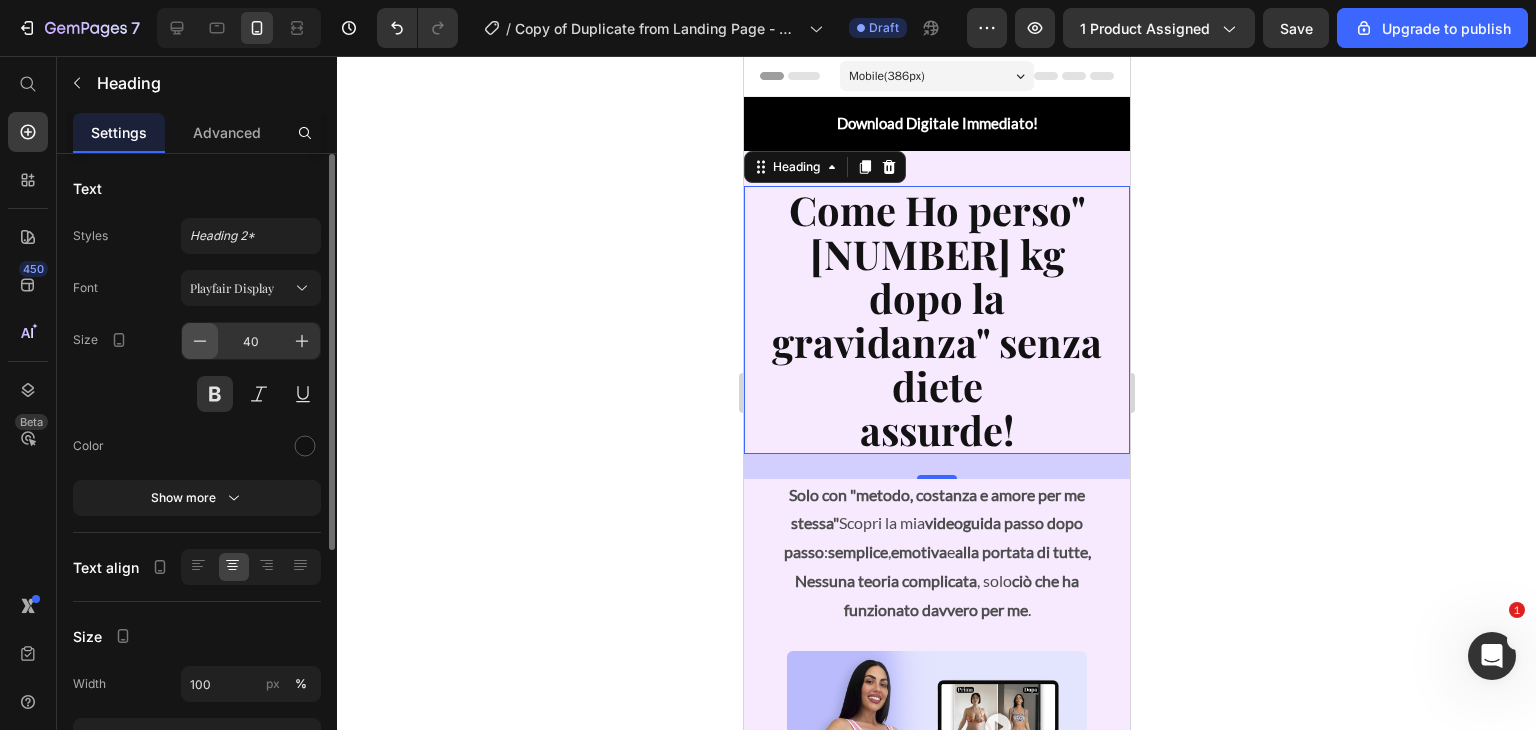 click 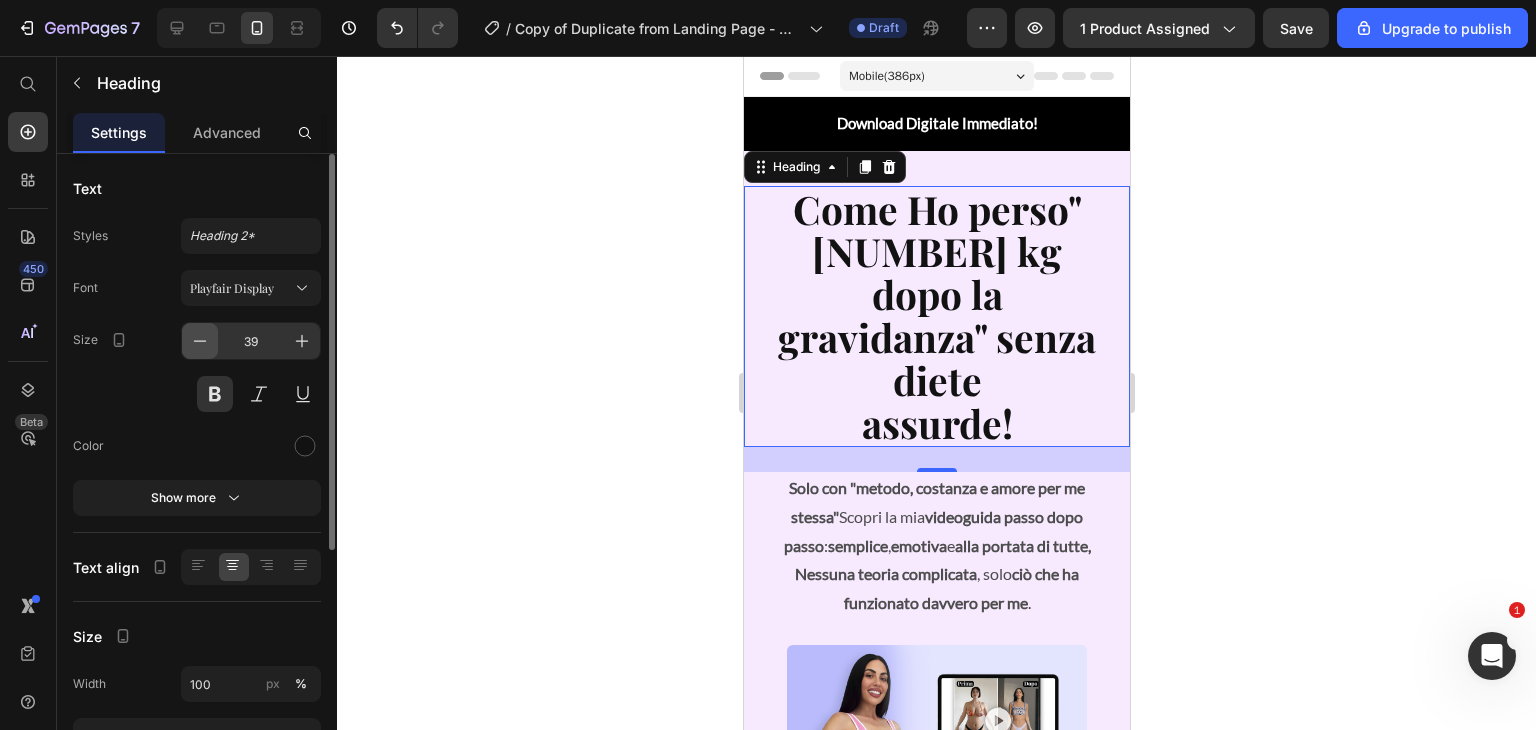 click 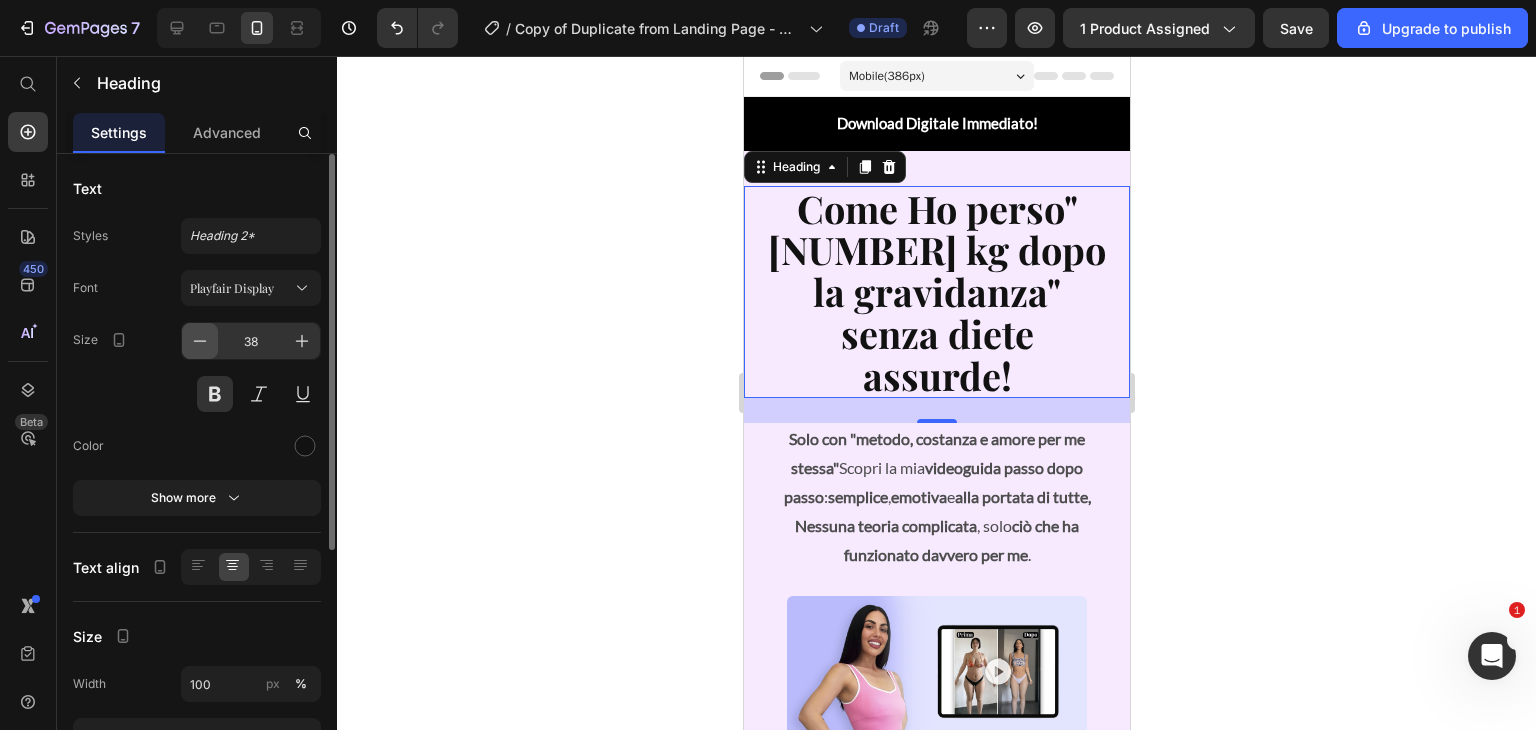 click 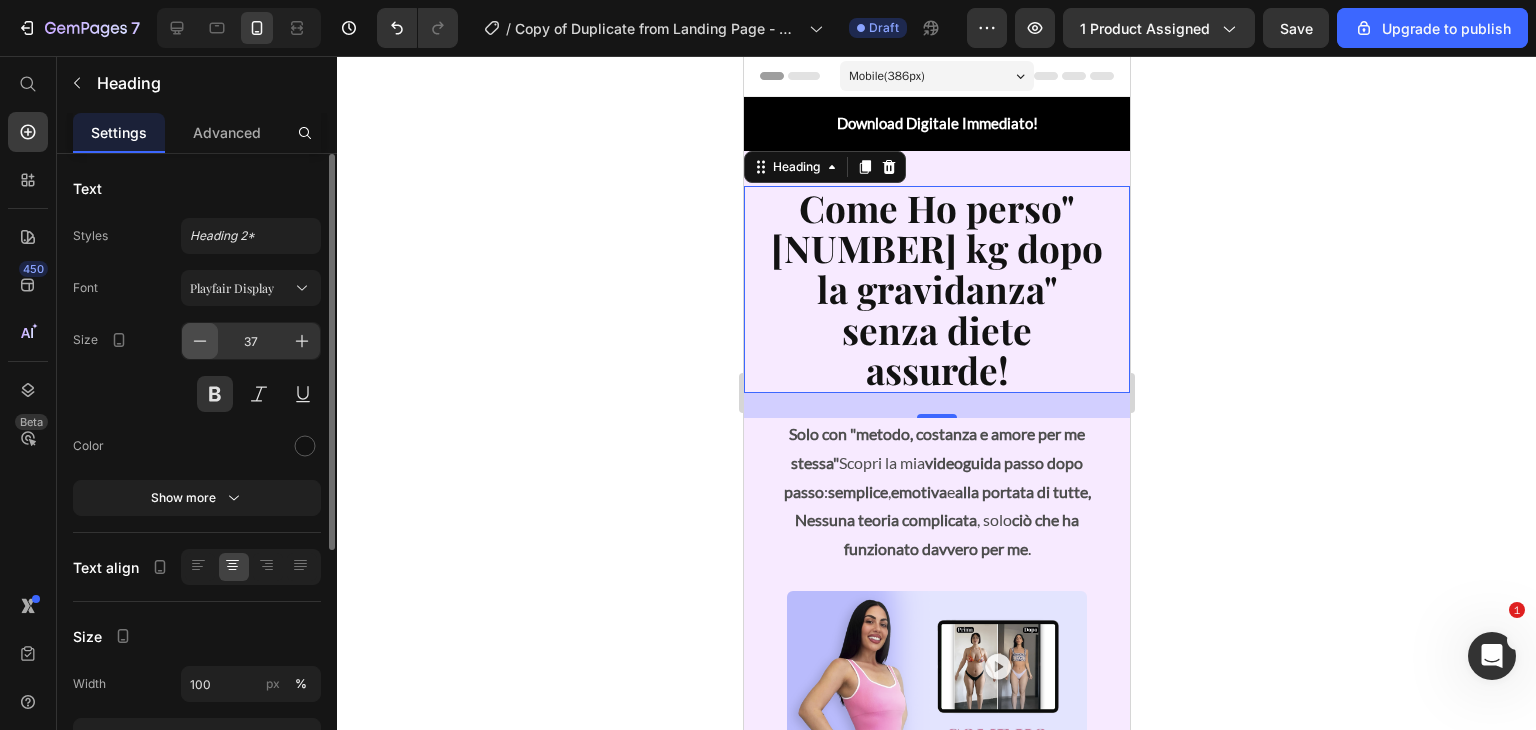 click 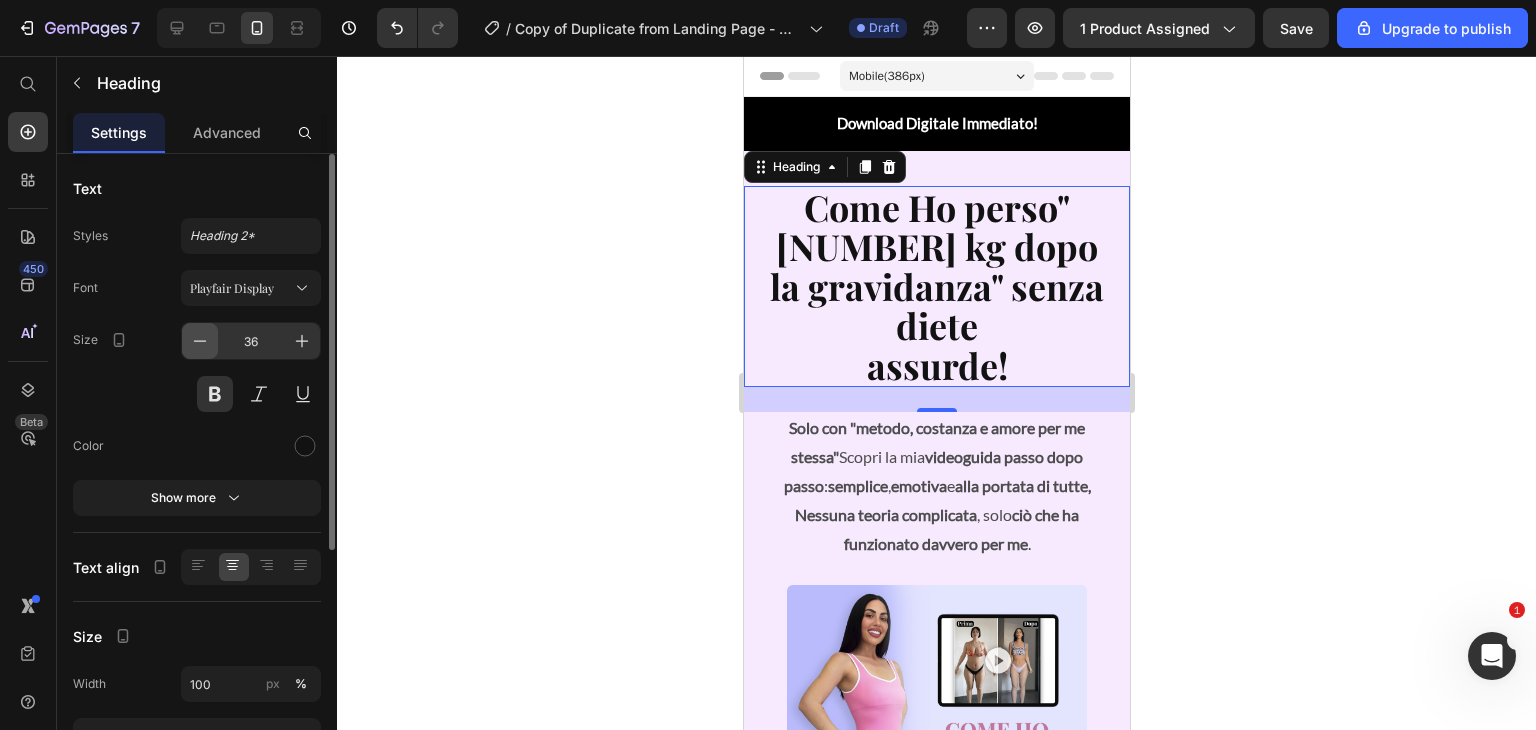 click 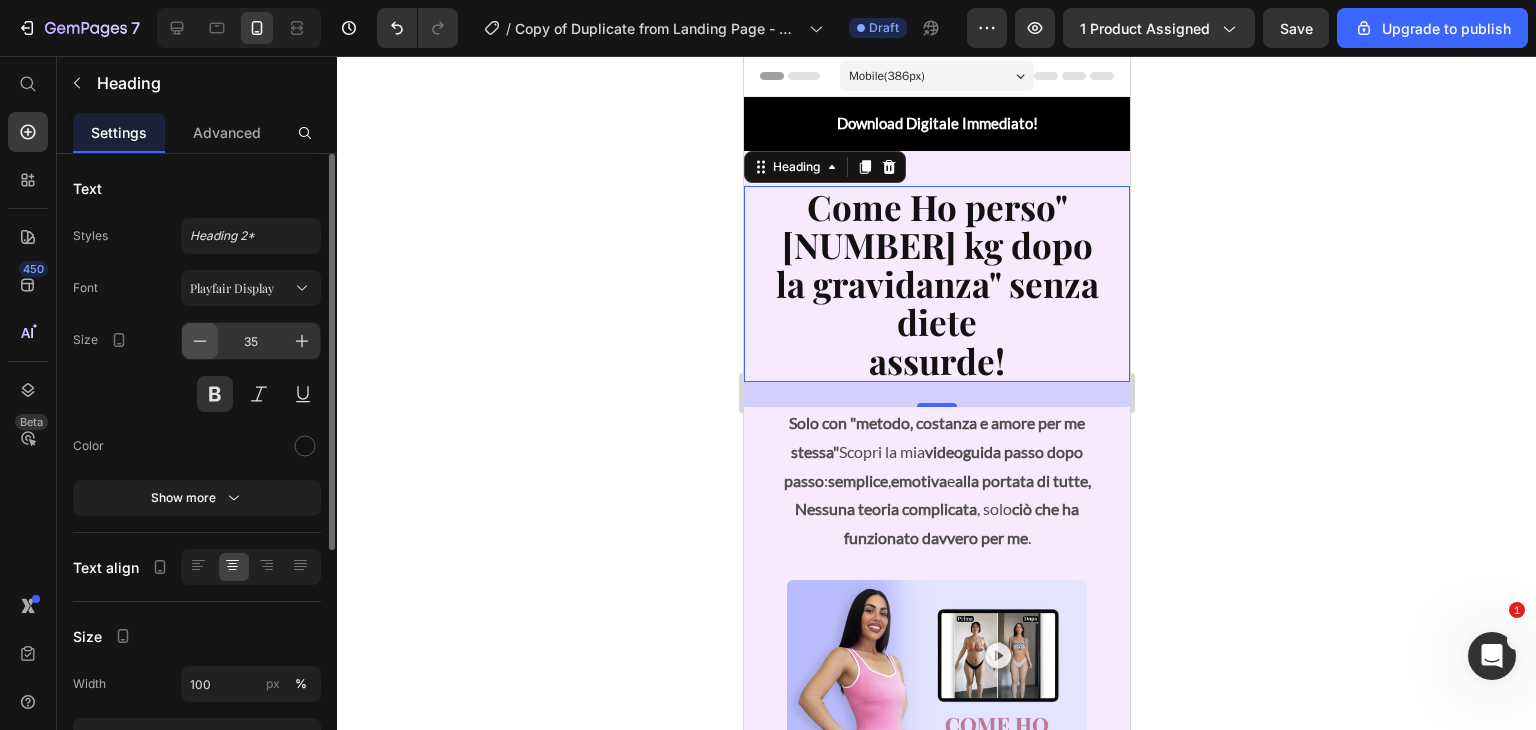 click 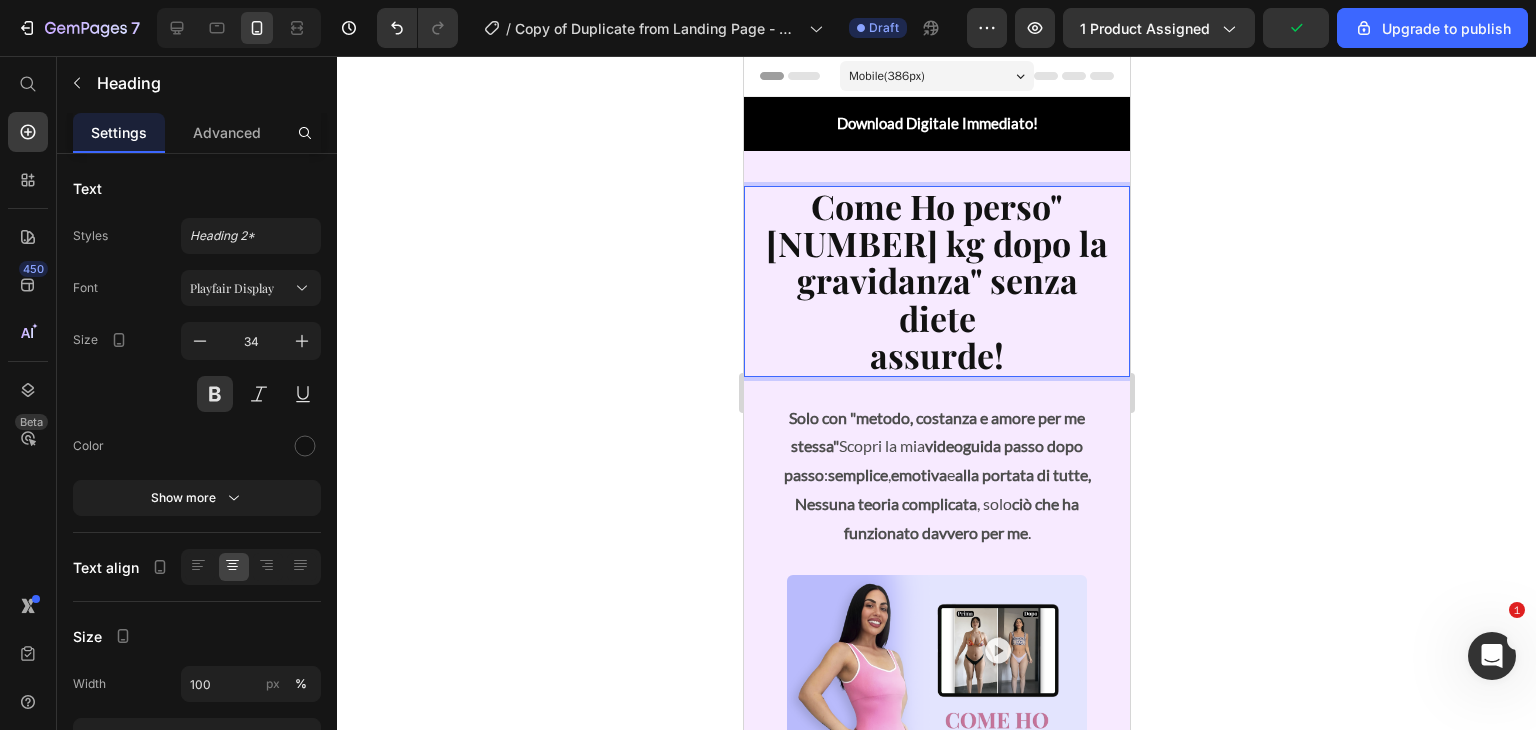 click on "Come Ho perso"[NUMBER] kg dopo la gravidanza" senza diete assurde!" at bounding box center (936, 281) 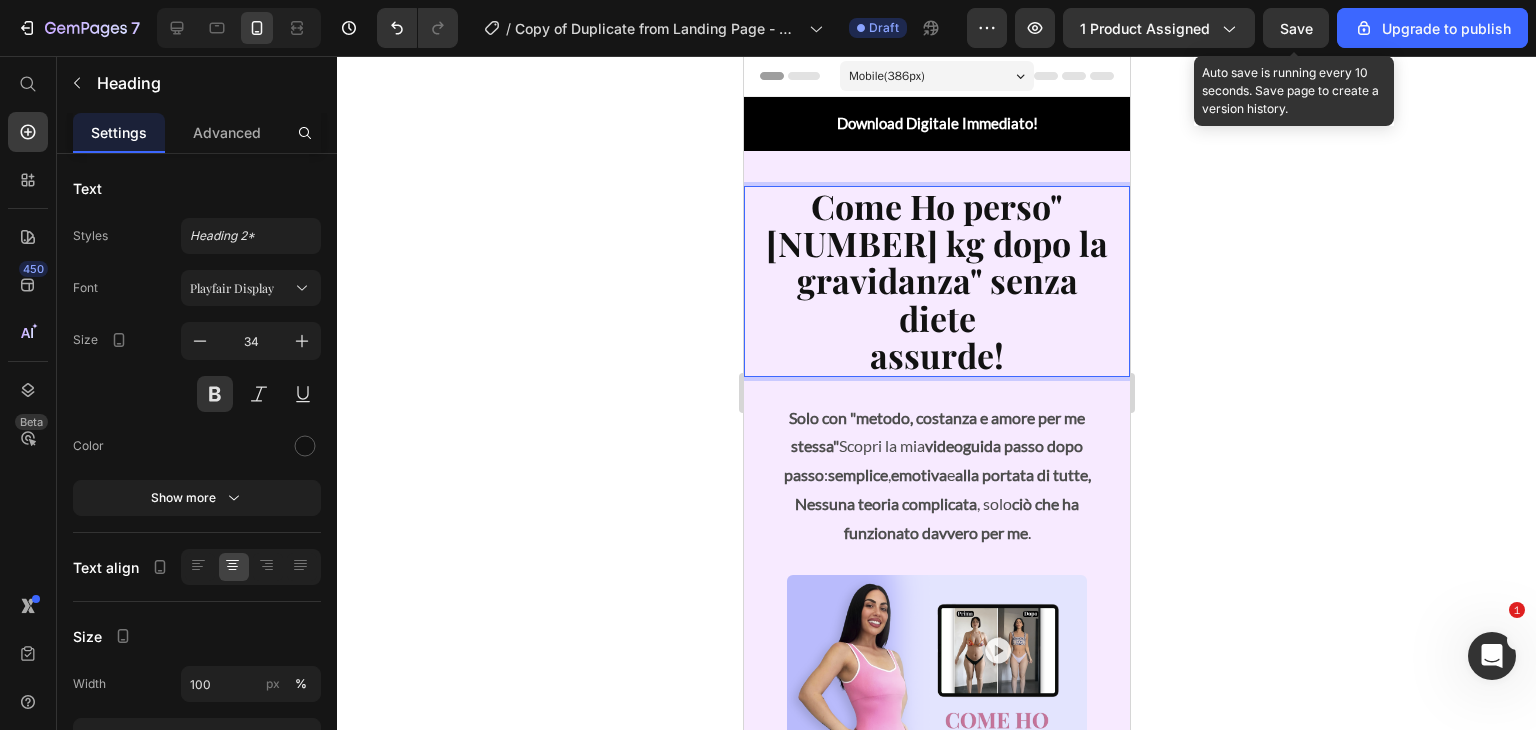click on "Save" at bounding box center [1296, 28] 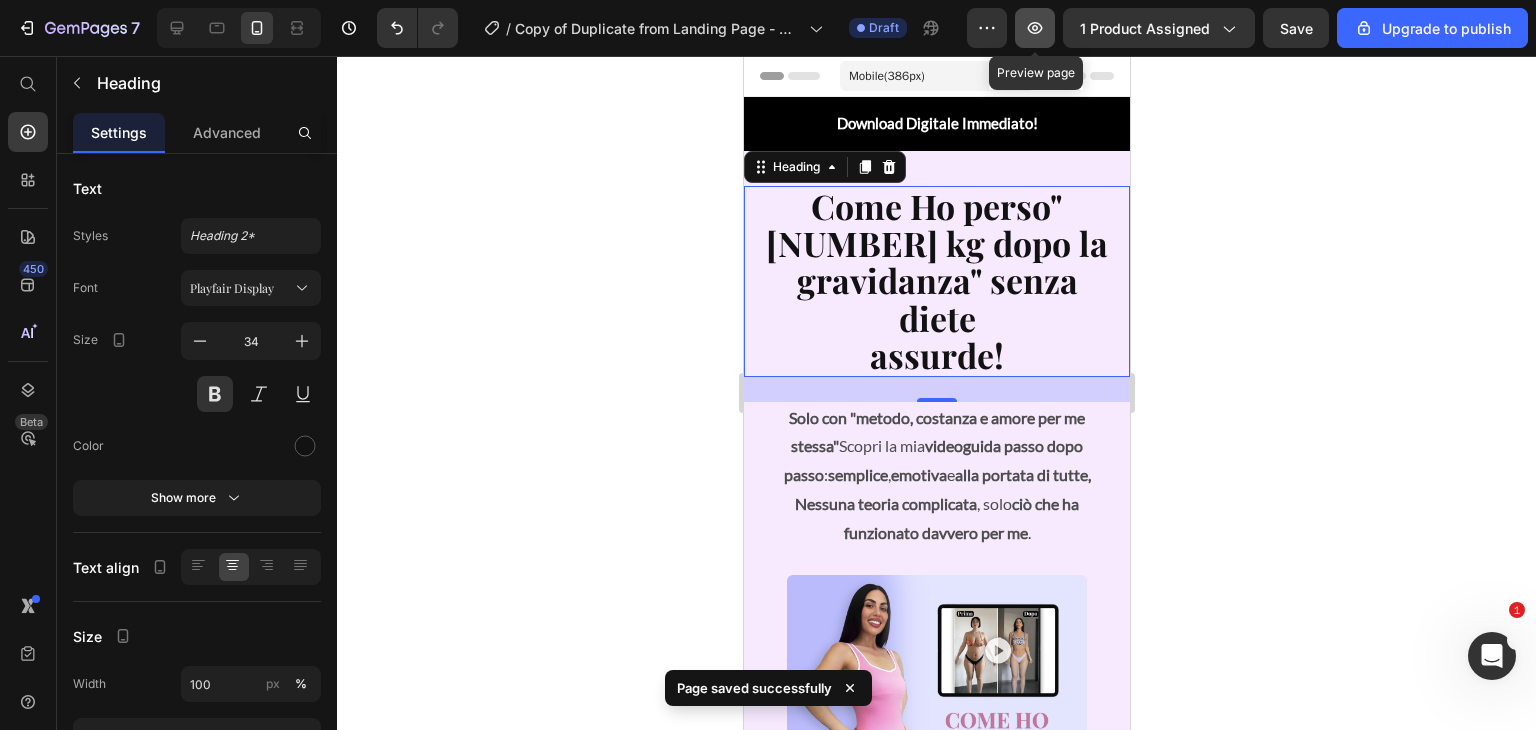 click 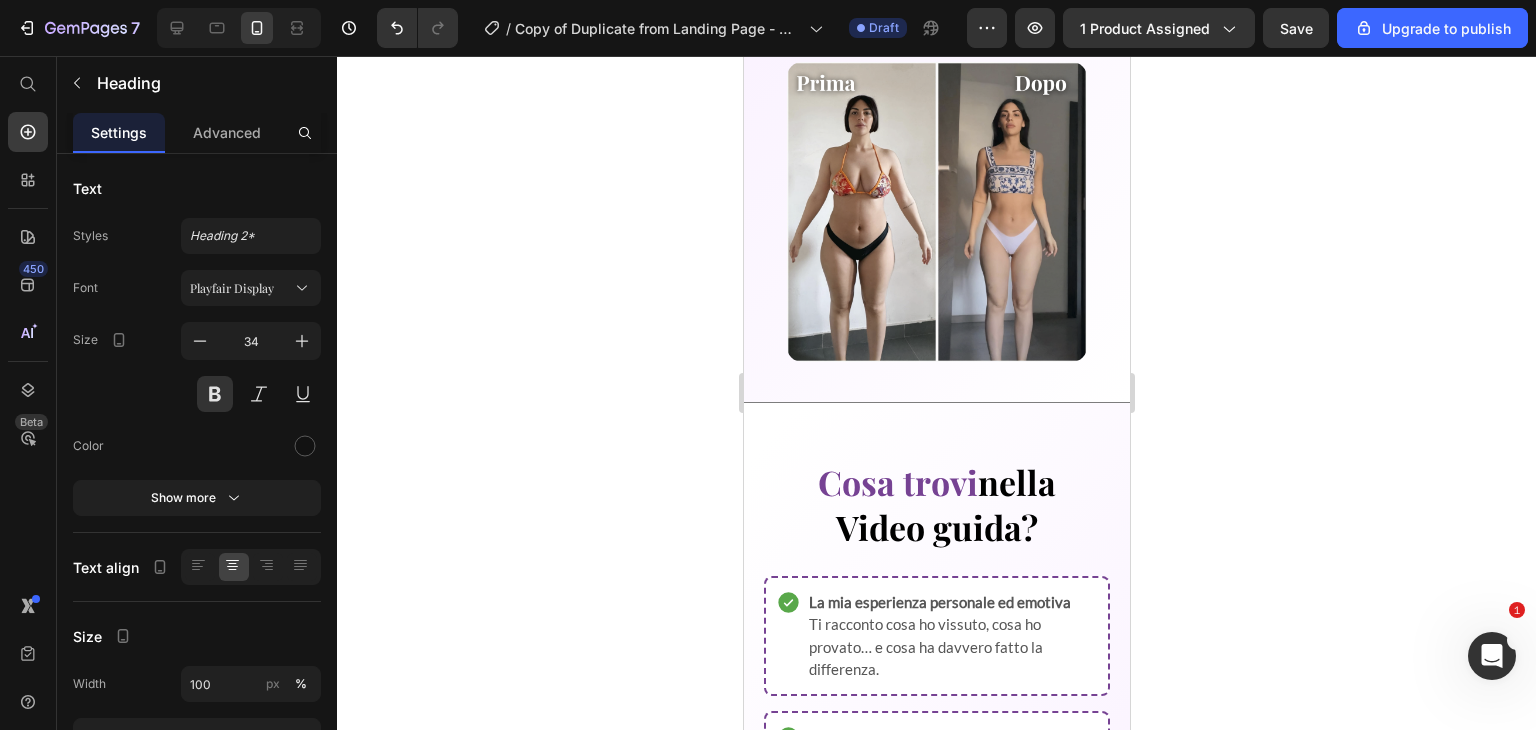 scroll, scrollTop: 1428, scrollLeft: 0, axis: vertical 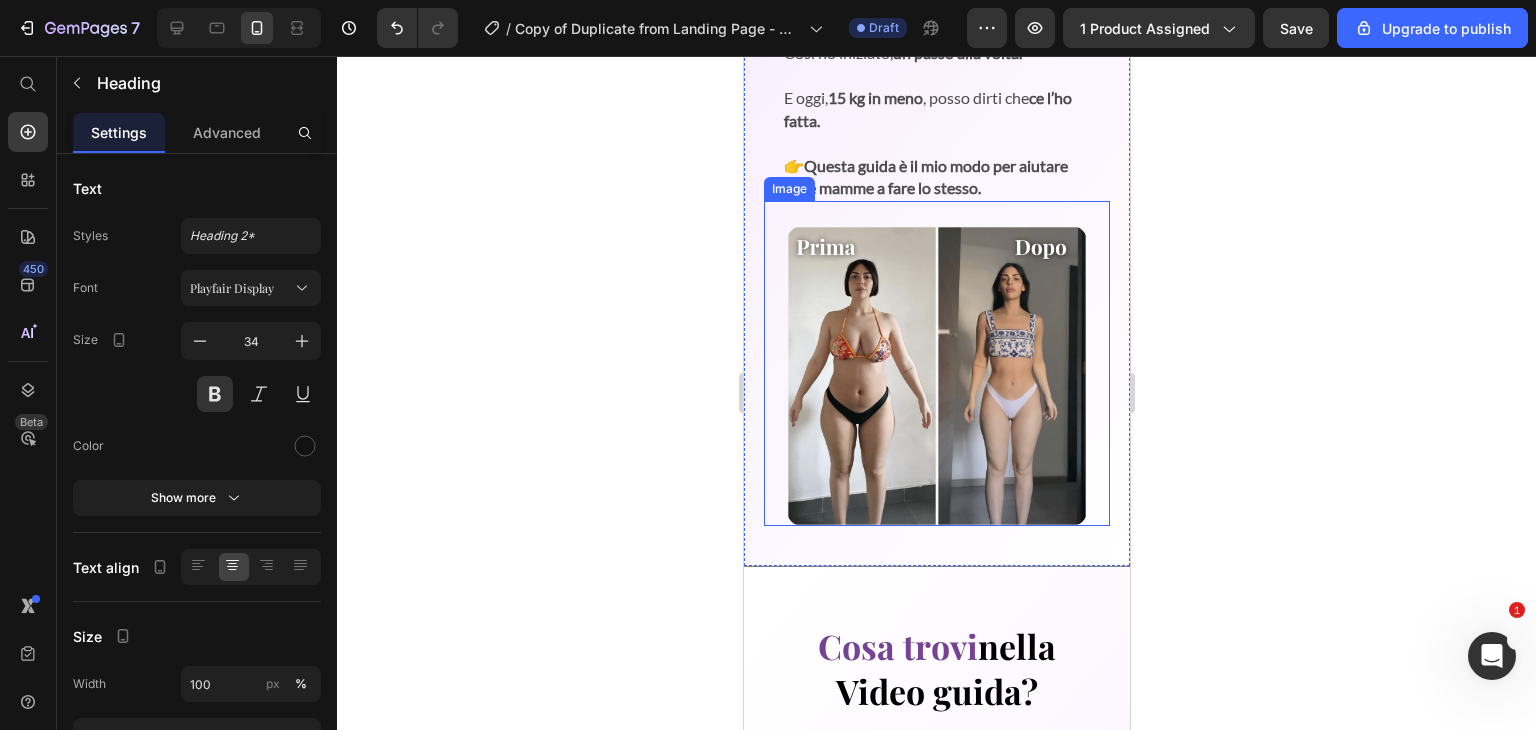 click at bounding box center [936, 363] 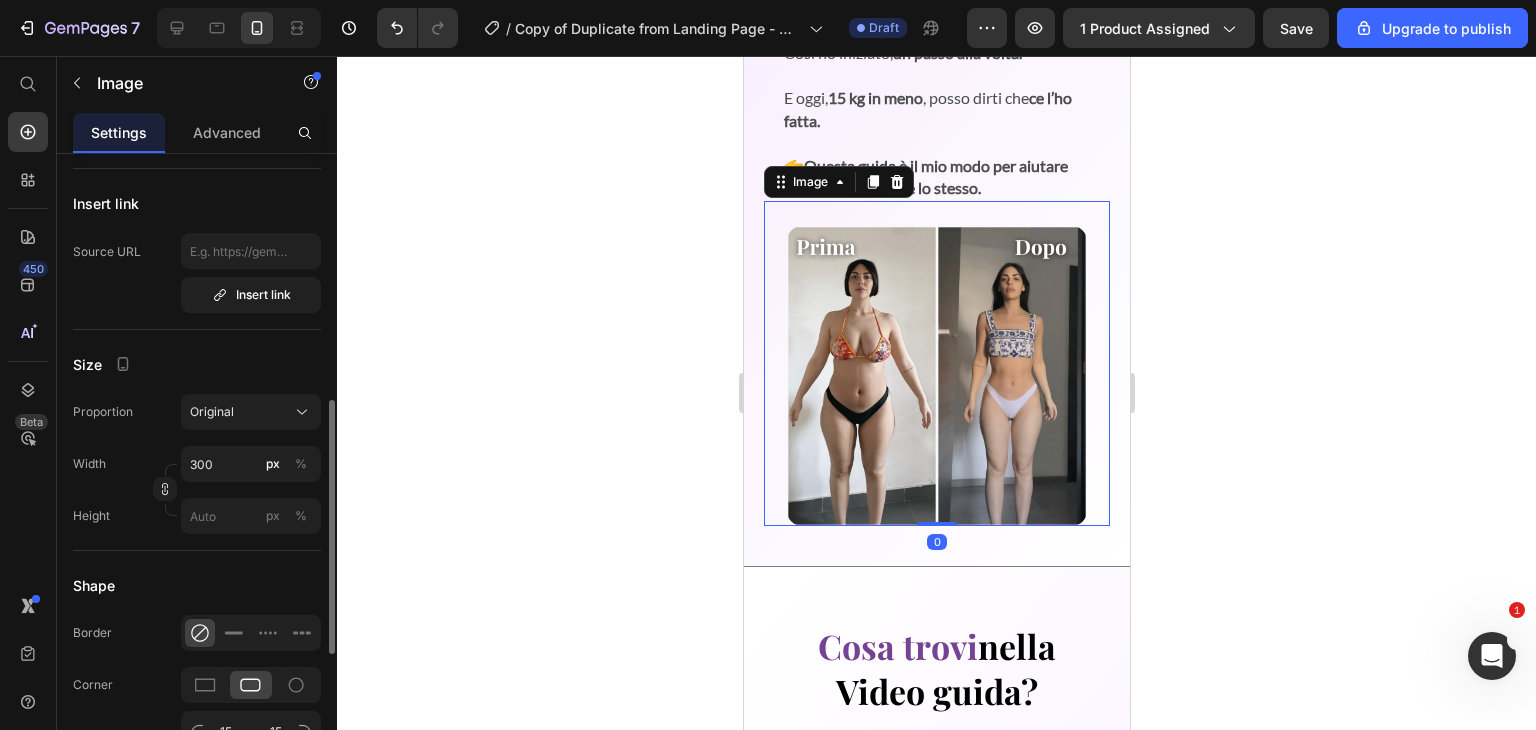 scroll, scrollTop: 476, scrollLeft: 0, axis: vertical 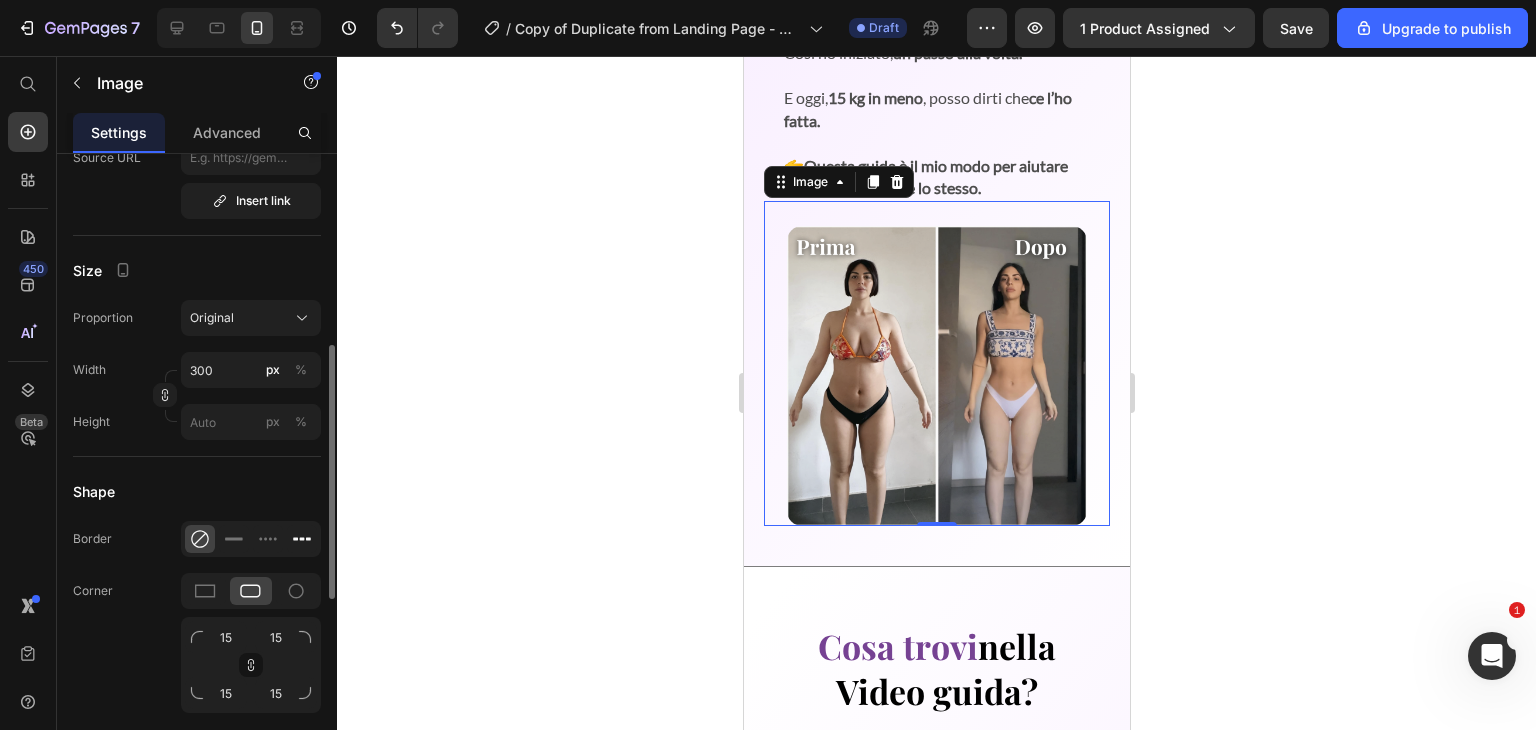 click 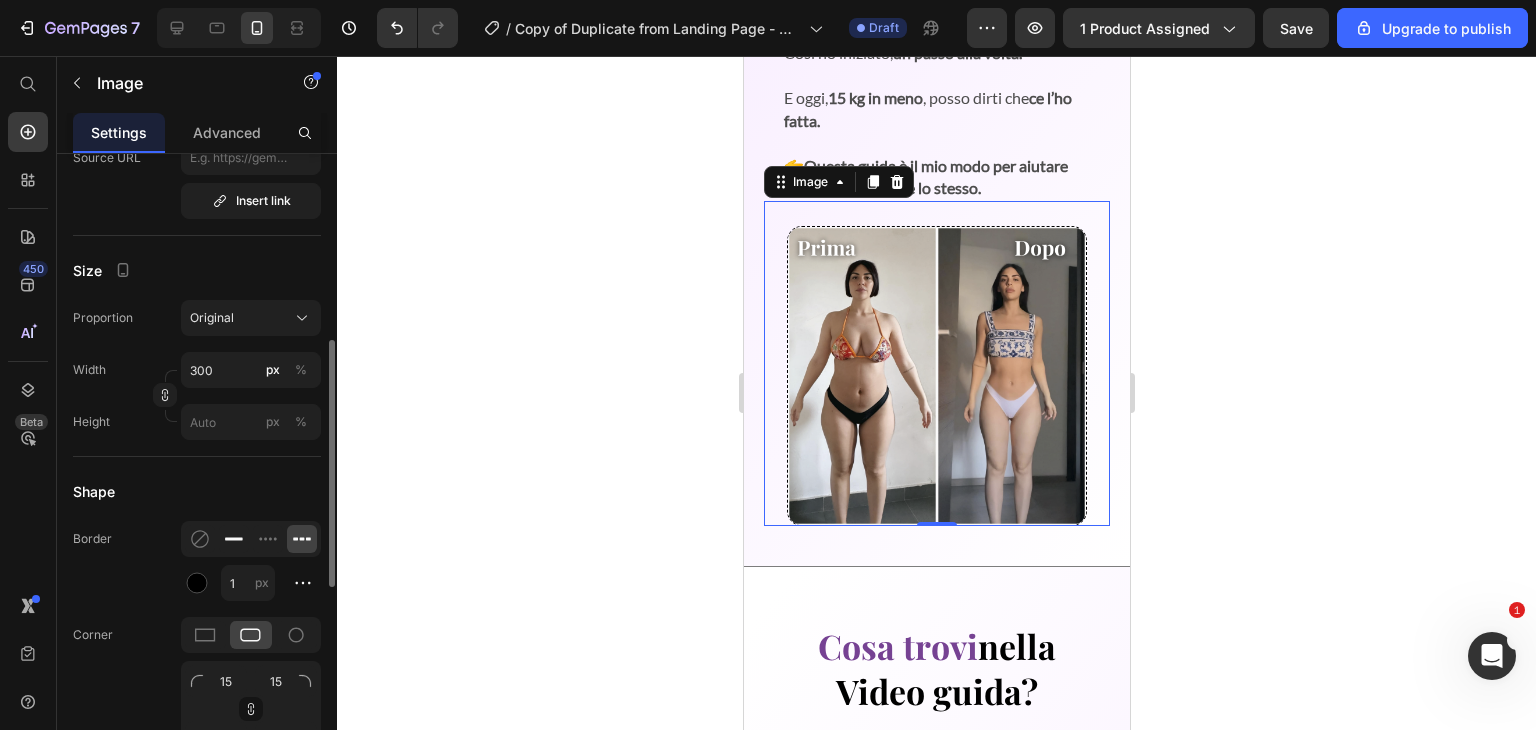click 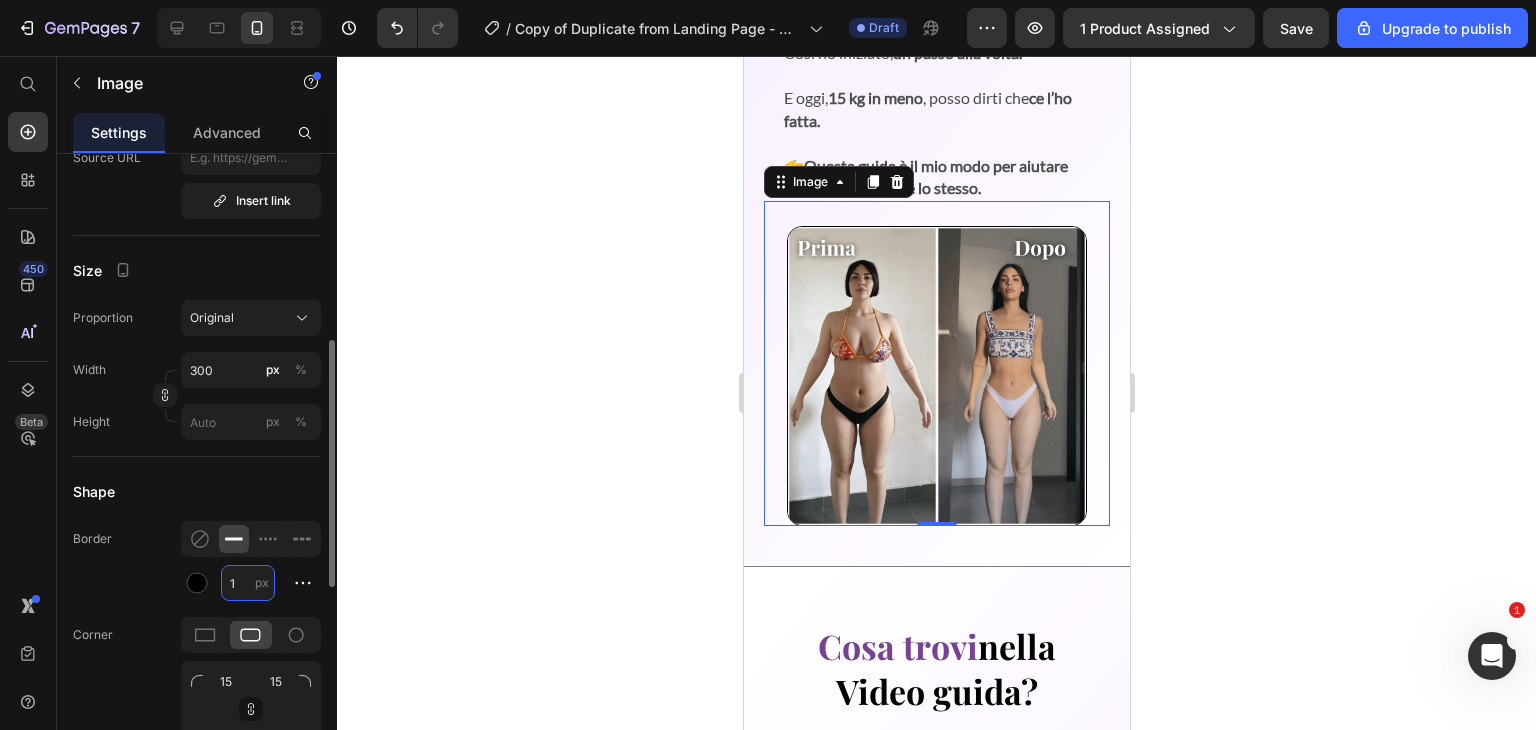 click on "1" at bounding box center [248, 583] 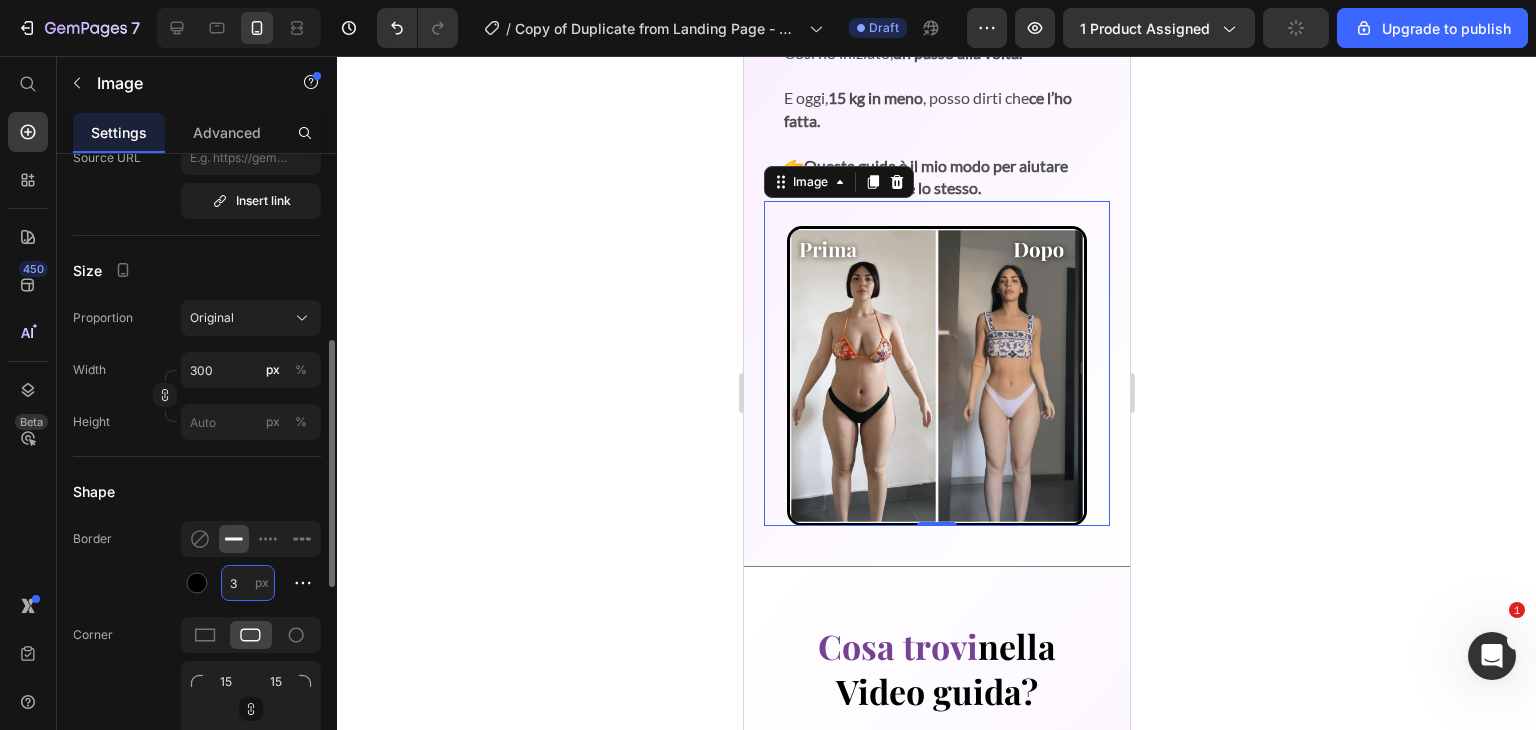 type on "1" 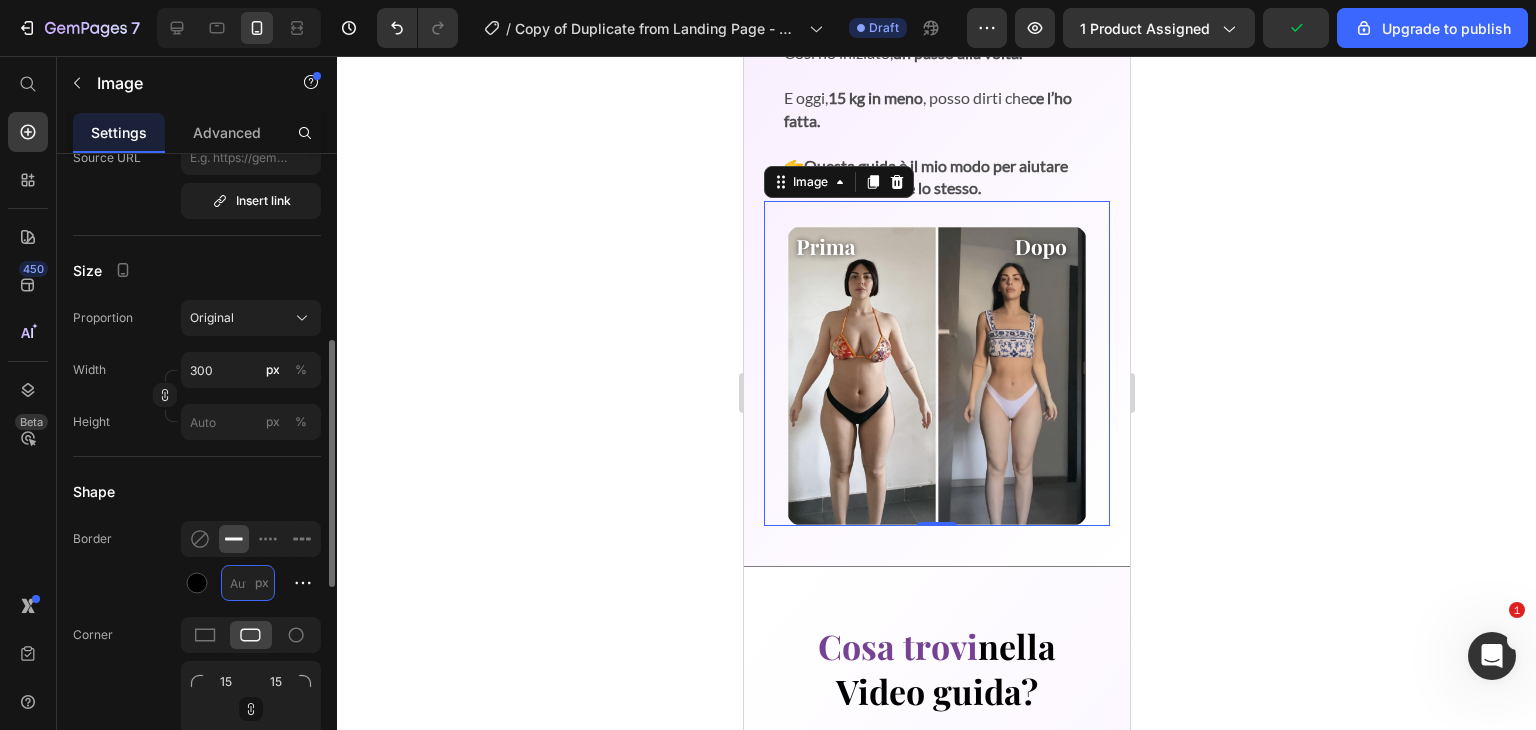 type on "4" 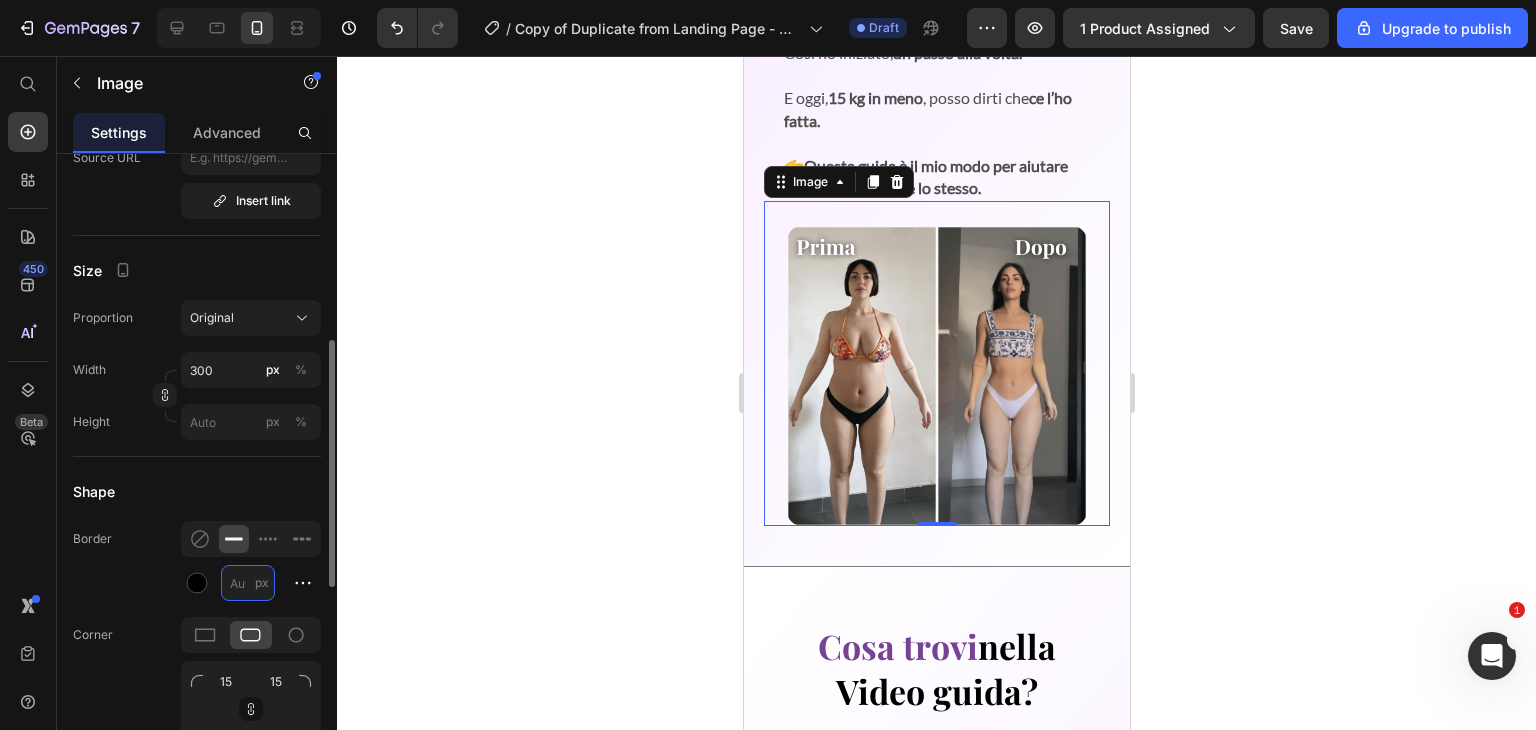 type on "3" 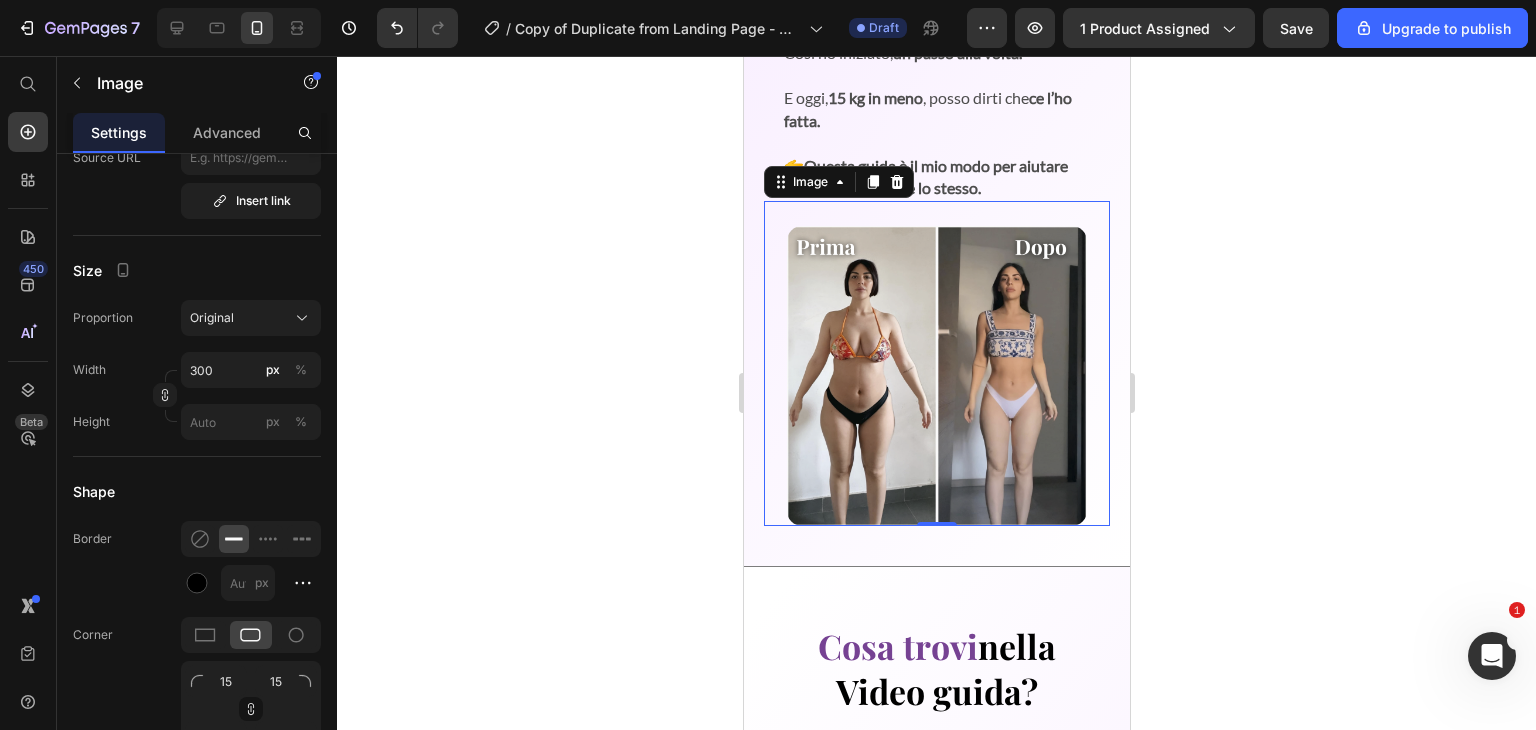 type on "1" 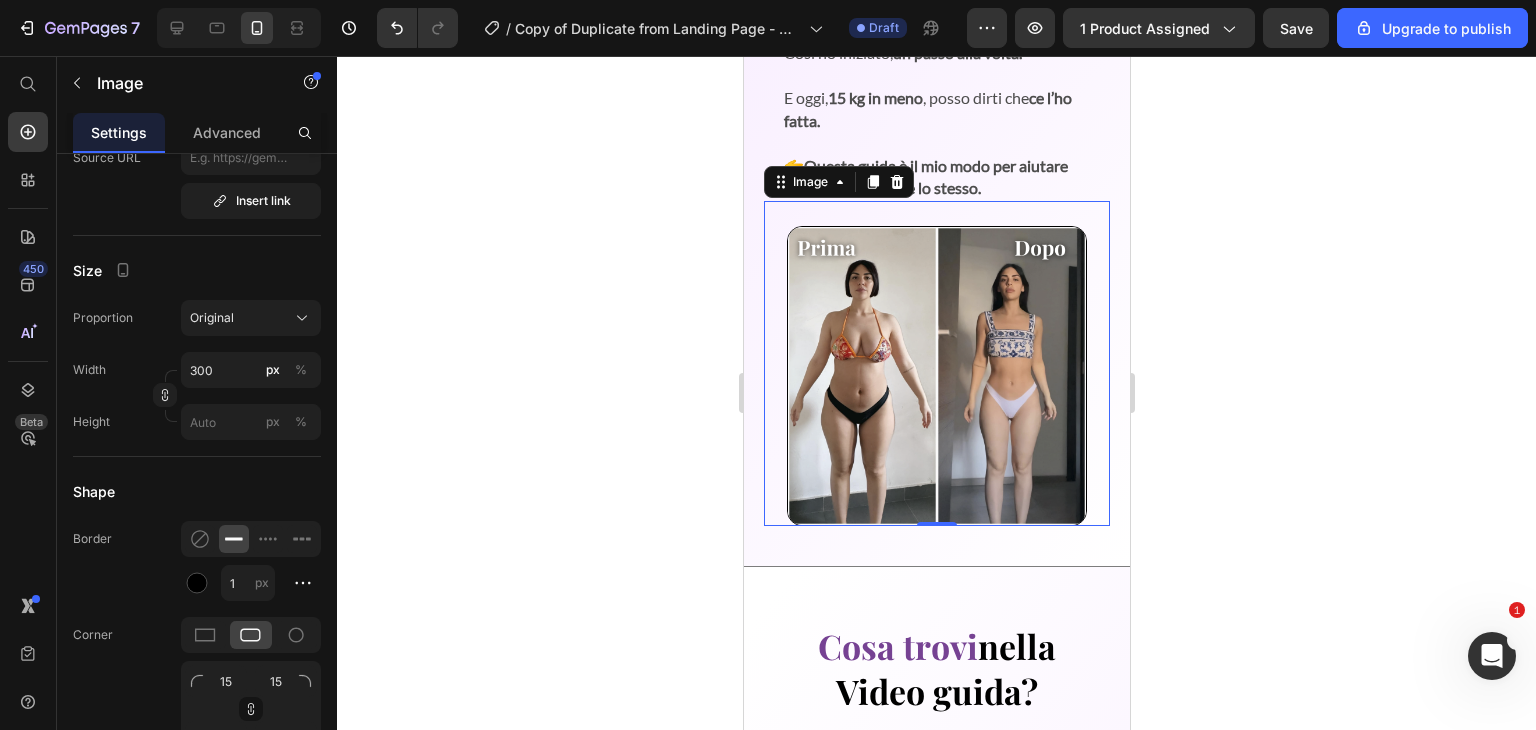 click at bounding box center (936, 363) 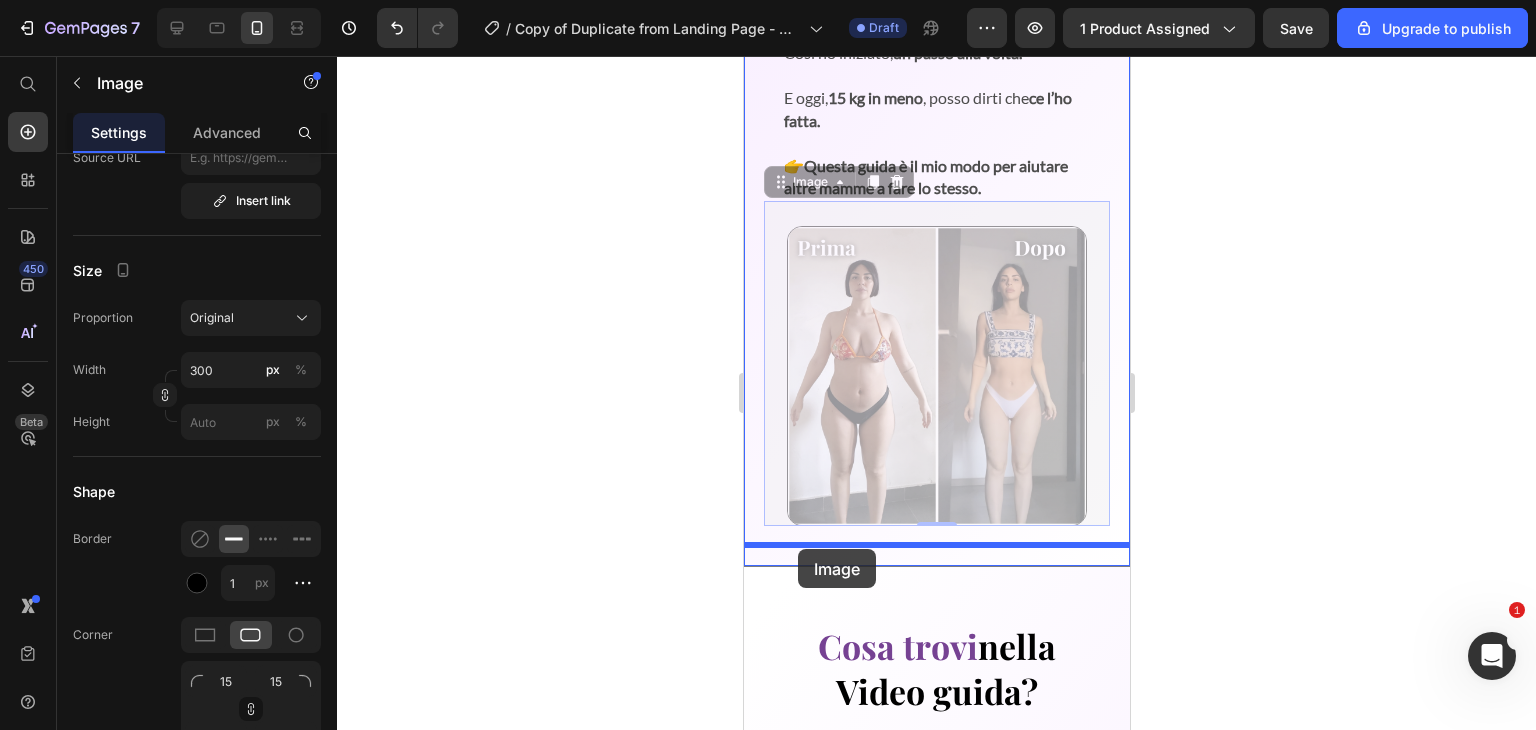drag, startPoint x: 809, startPoint y: 158, endPoint x: 797, endPoint y: 549, distance: 391.1841 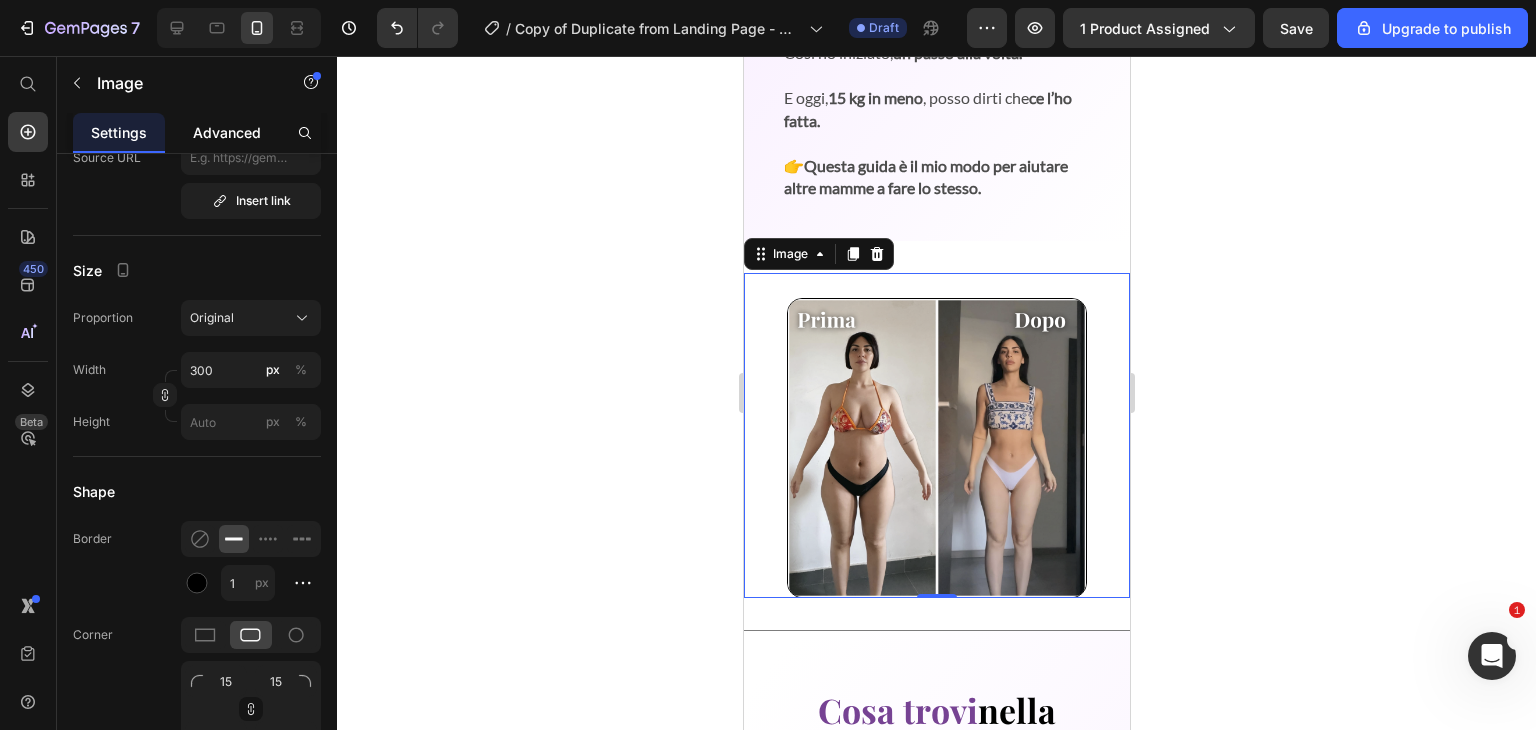 click on "Advanced" 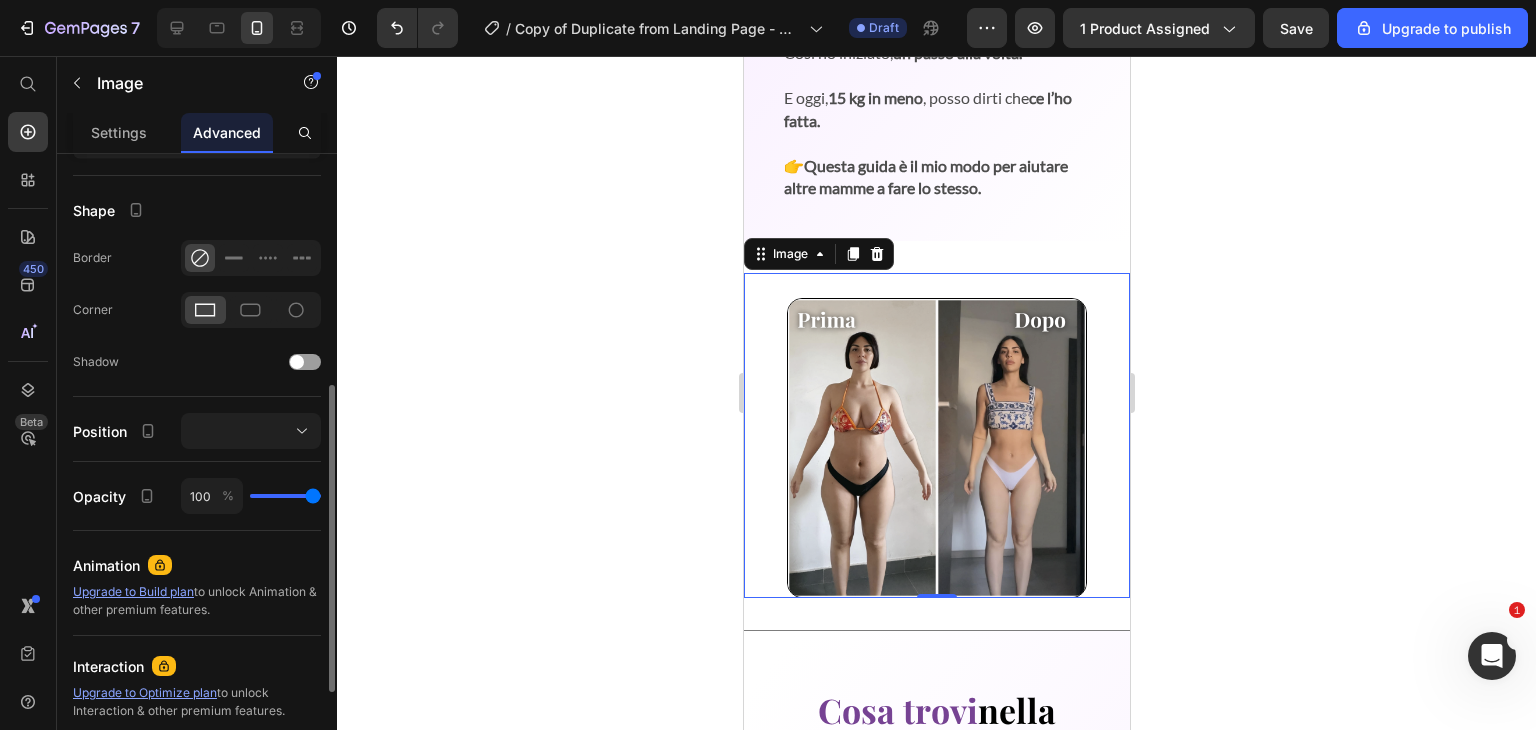 scroll, scrollTop: 0, scrollLeft: 0, axis: both 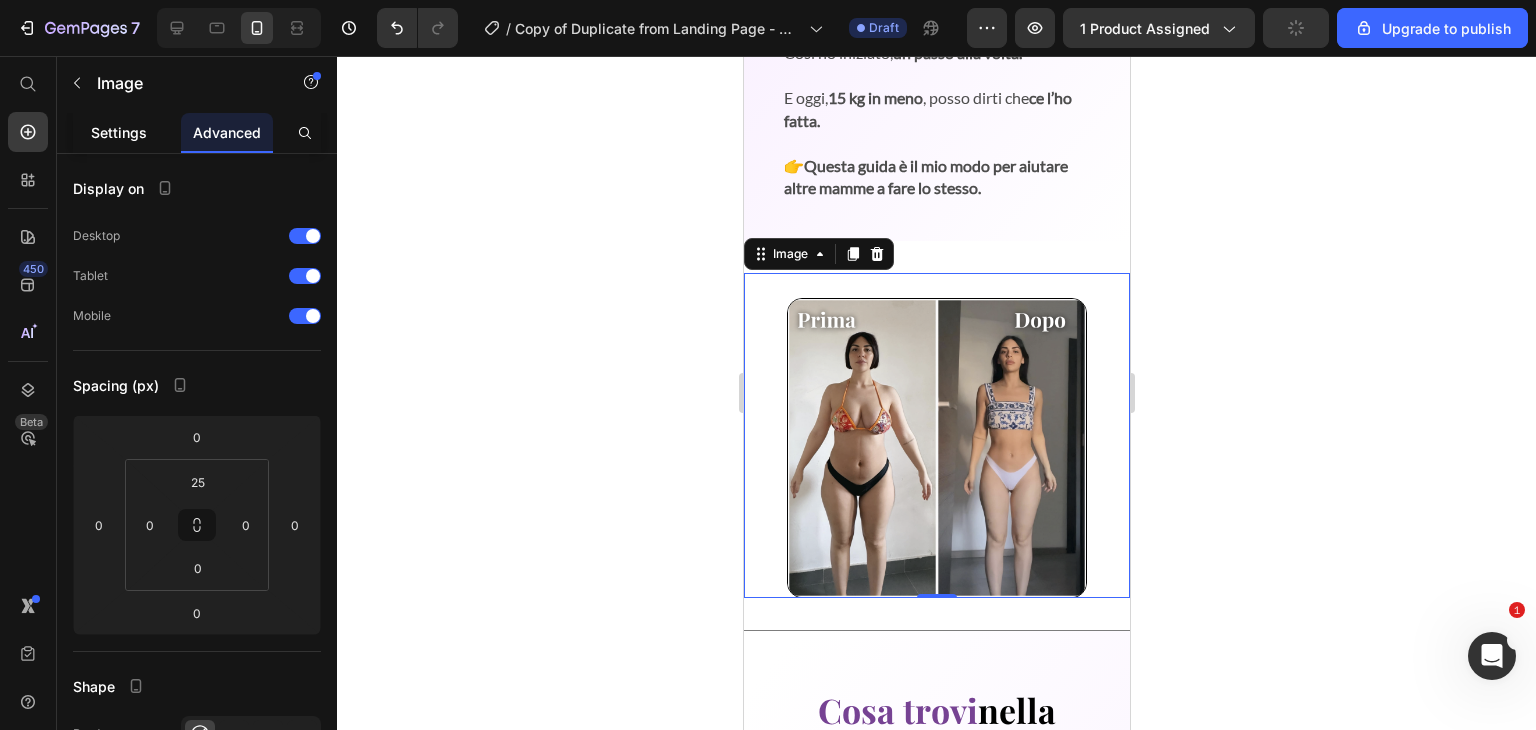 click on "Settings" at bounding box center [119, 132] 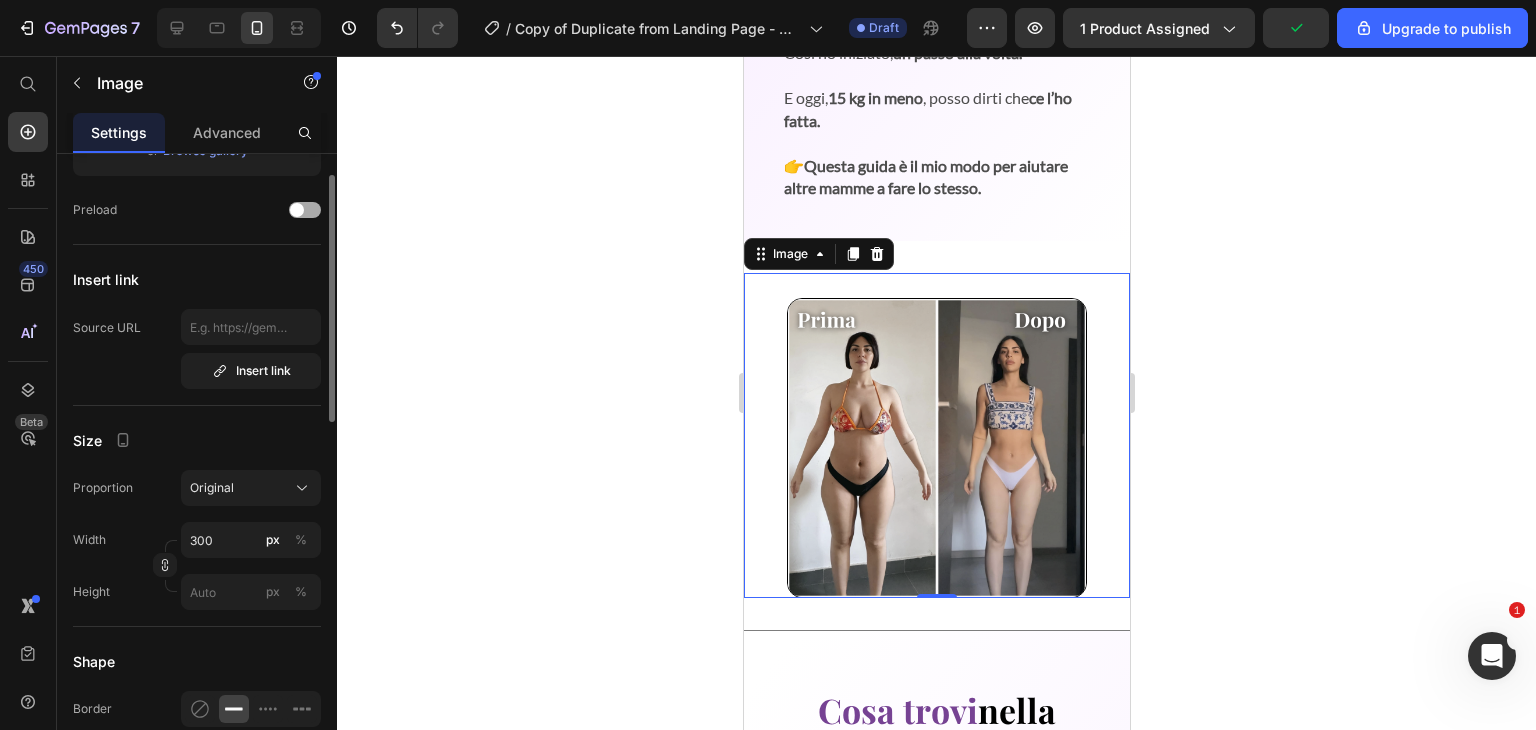 scroll, scrollTop: 307, scrollLeft: 0, axis: vertical 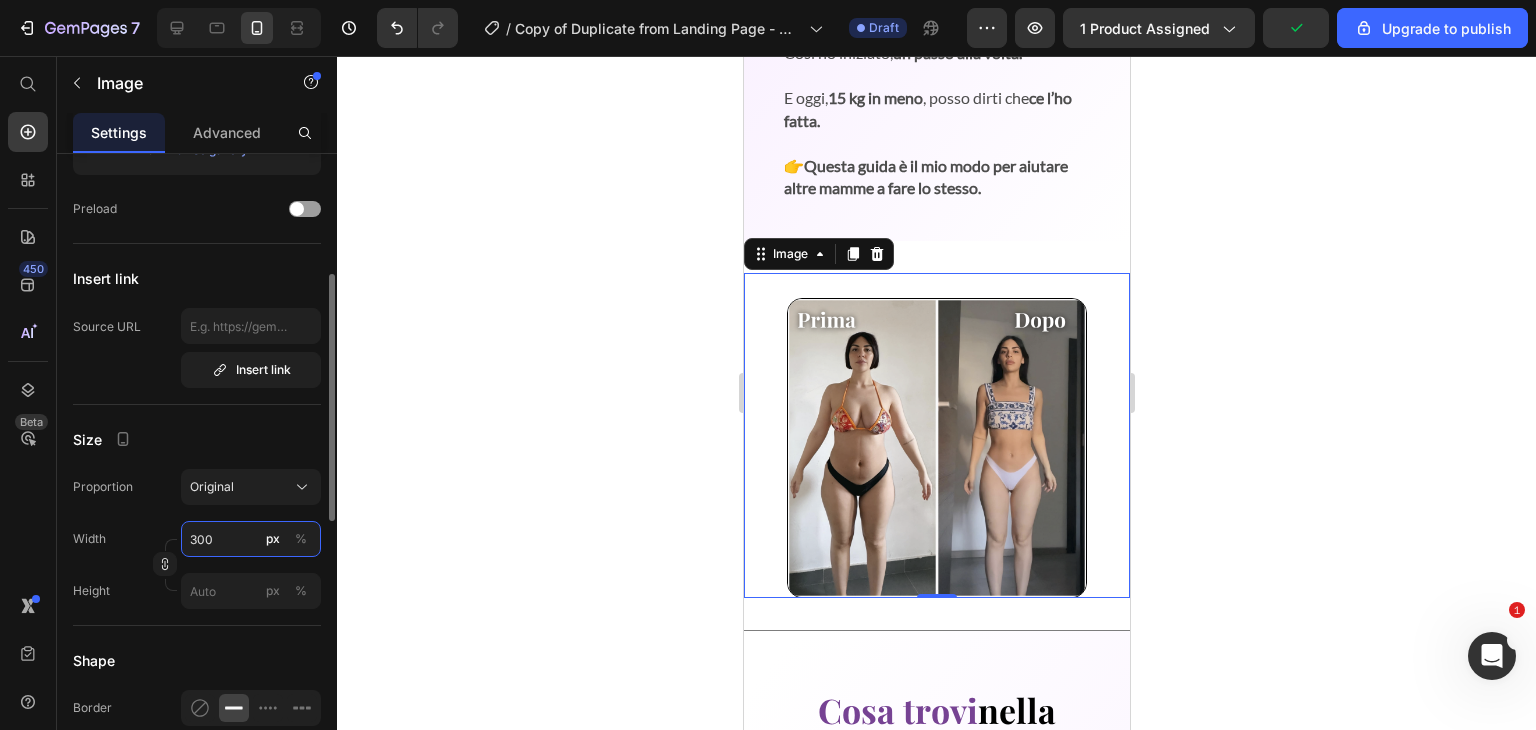 click on "300" at bounding box center (251, 539) 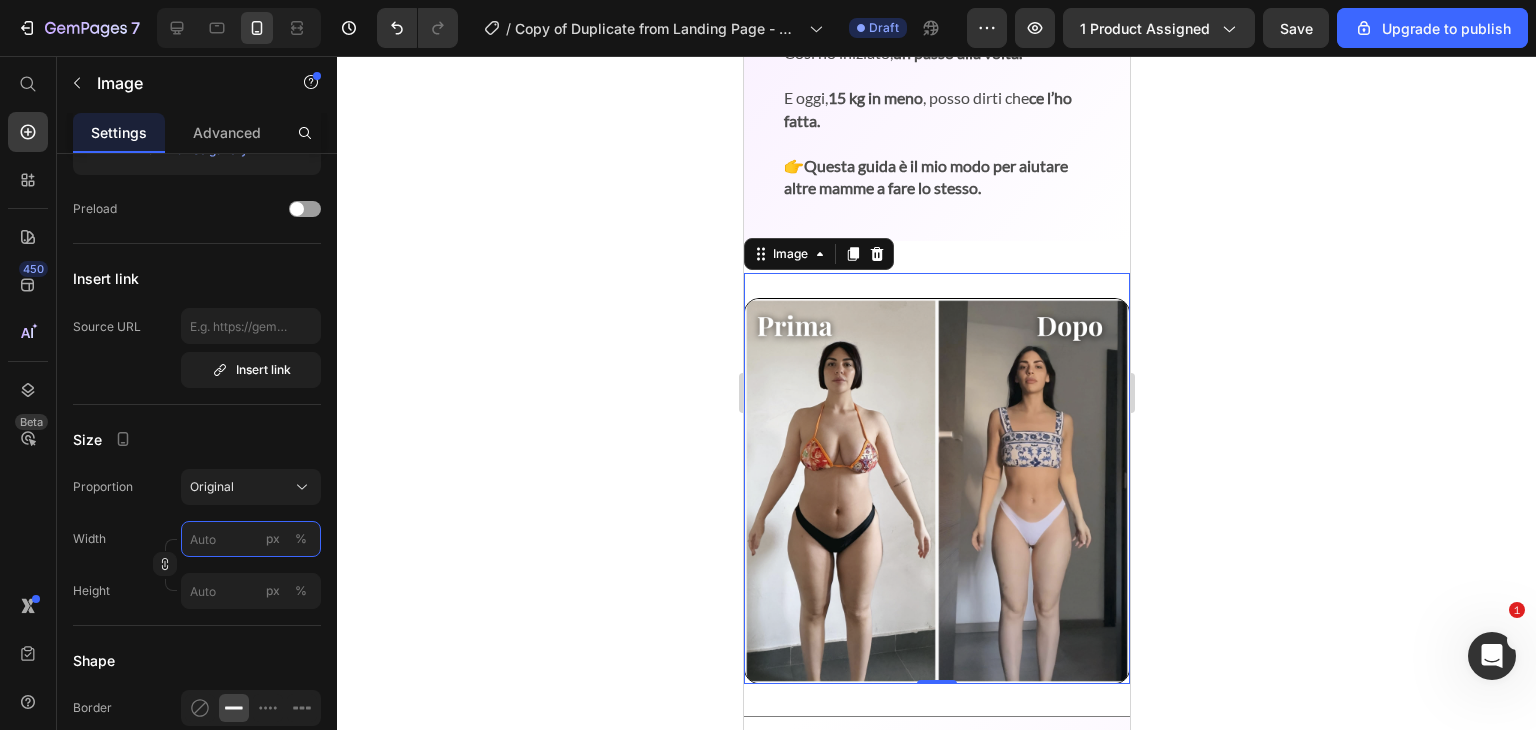 scroll, scrollTop: 1414, scrollLeft: 0, axis: vertical 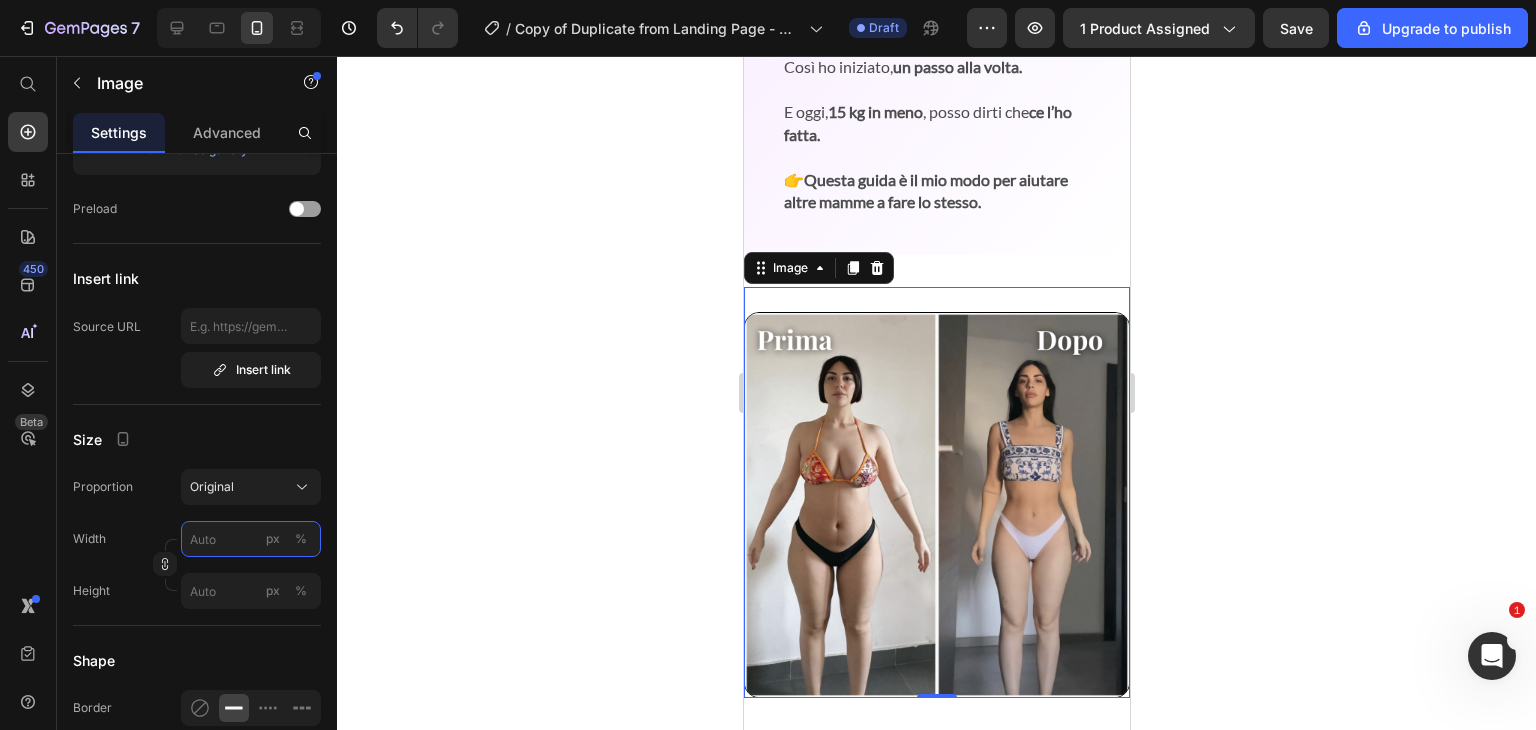 type 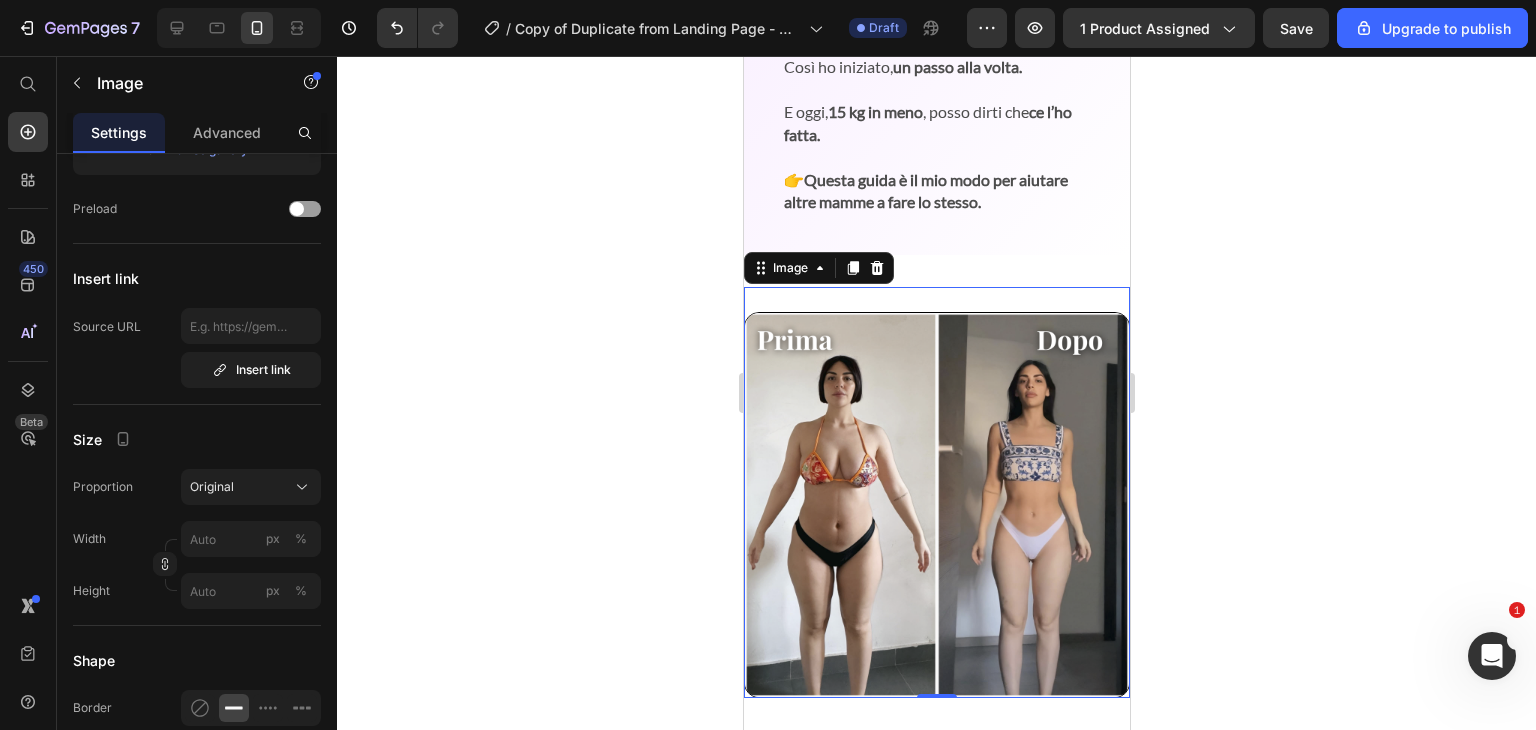 click at bounding box center [936, 492] 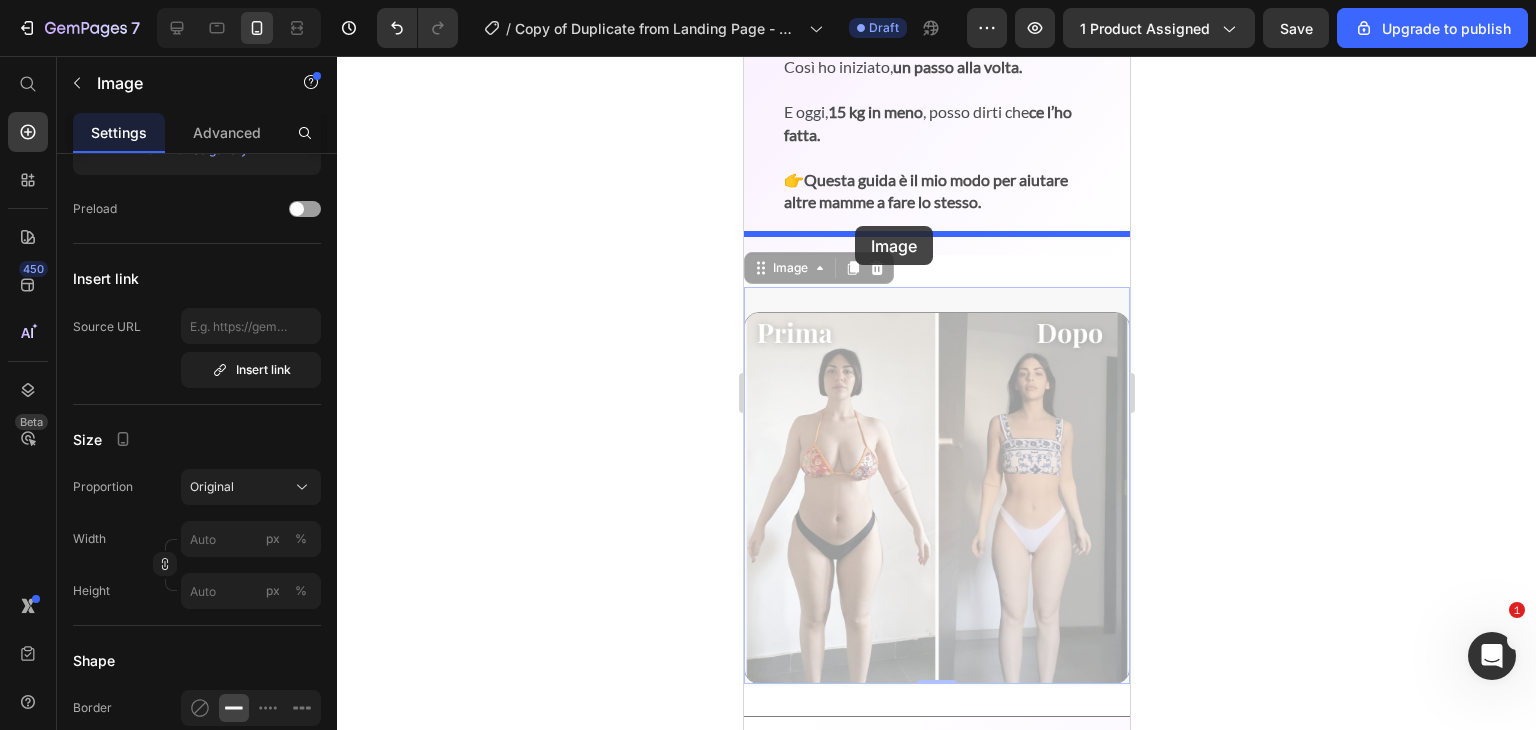 drag, startPoint x: 806, startPoint y: 249, endPoint x: 859, endPoint y: 226, distance: 57.77543 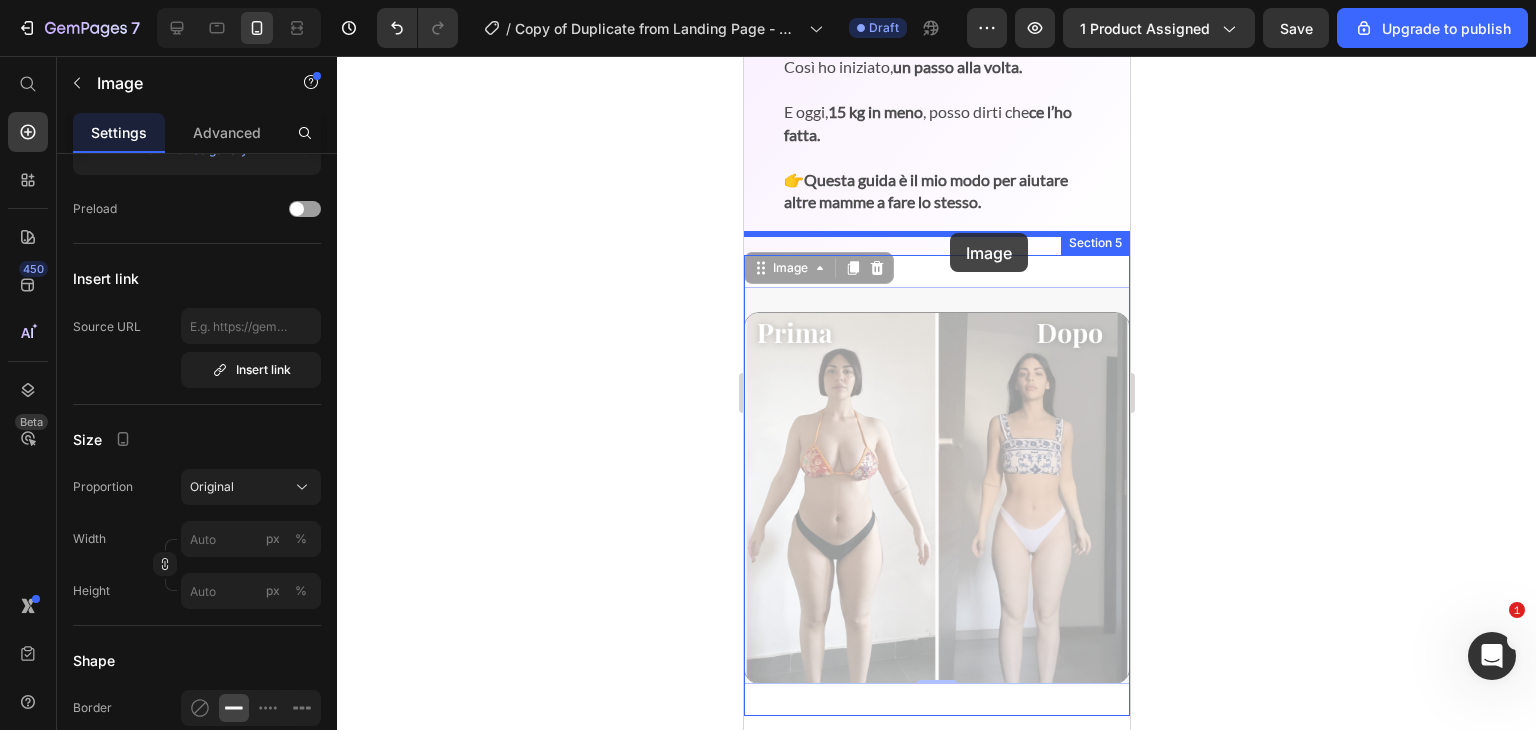 drag, startPoint x: 804, startPoint y: 243, endPoint x: 949, endPoint y: 233, distance: 145.34442 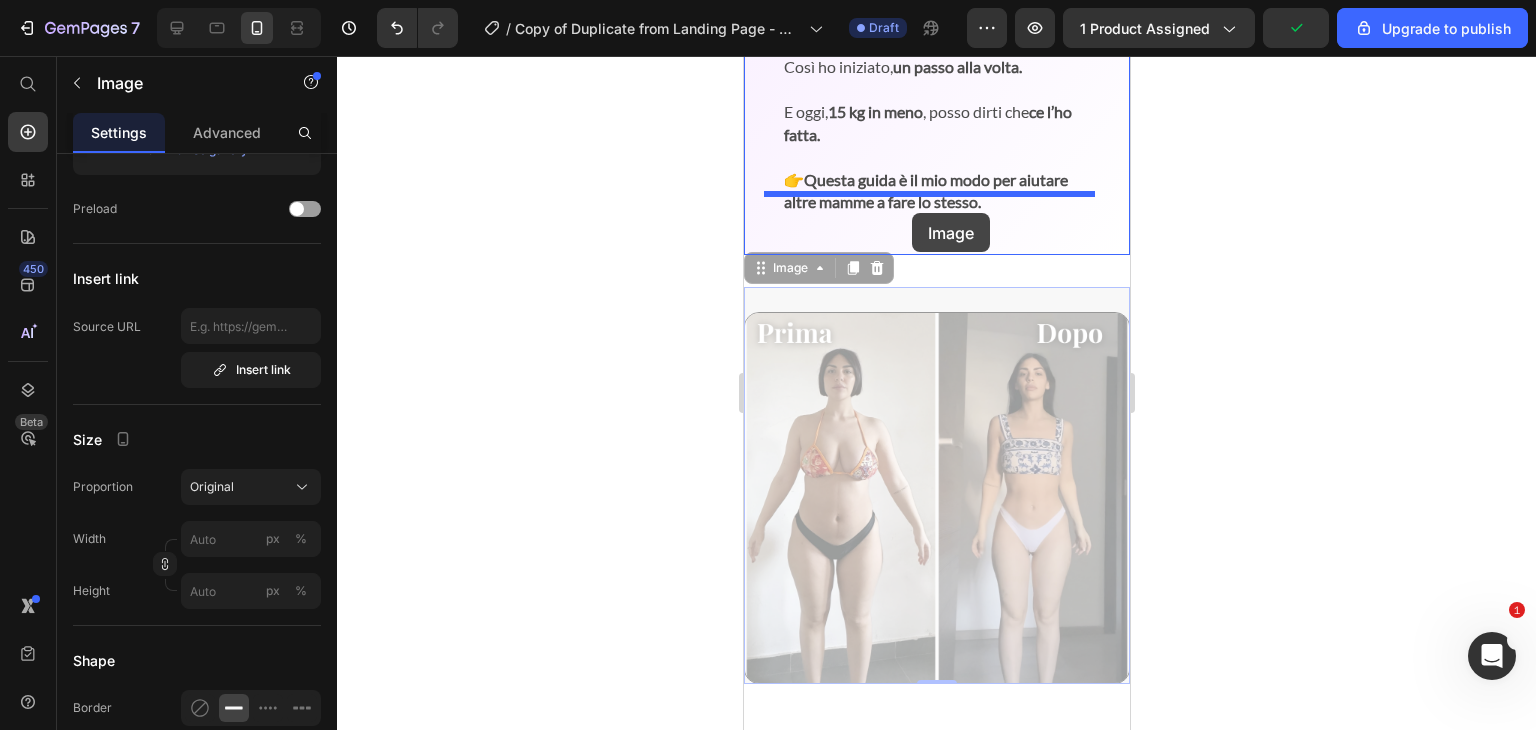 drag, startPoint x: 790, startPoint y: 245, endPoint x: 911, endPoint y: 213, distance: 125.1599 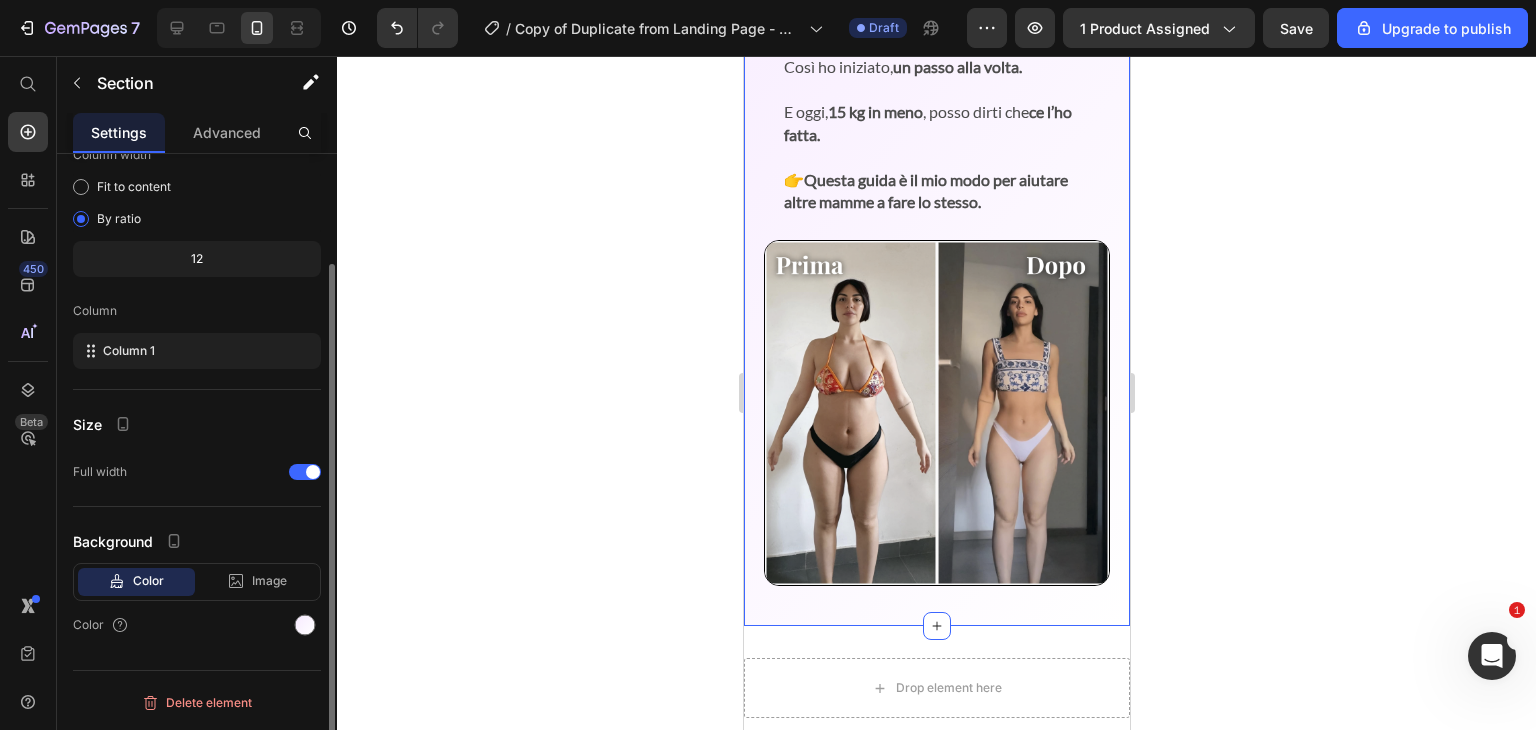 scroll, scrollTop: 0, scrollLeft: 0, axis: both 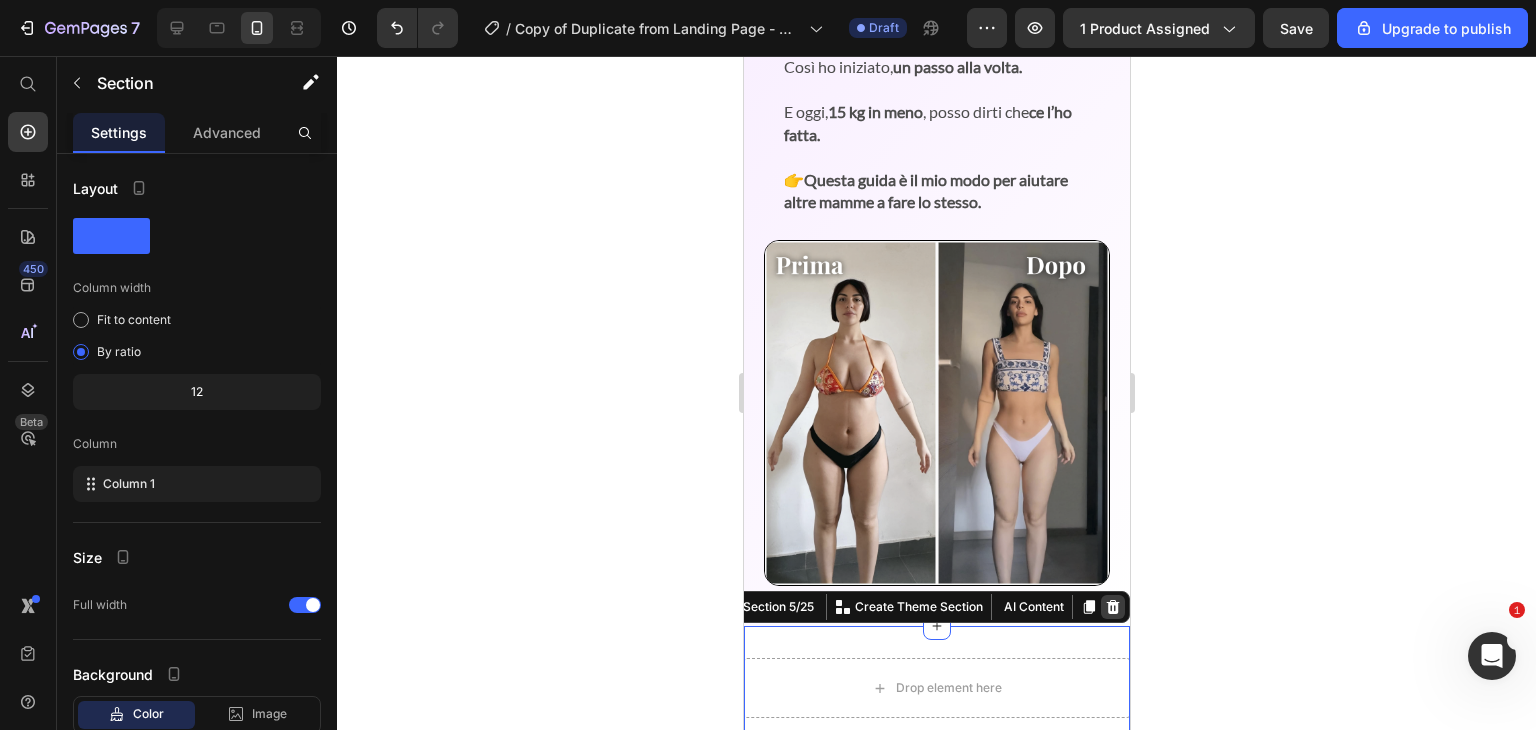 click 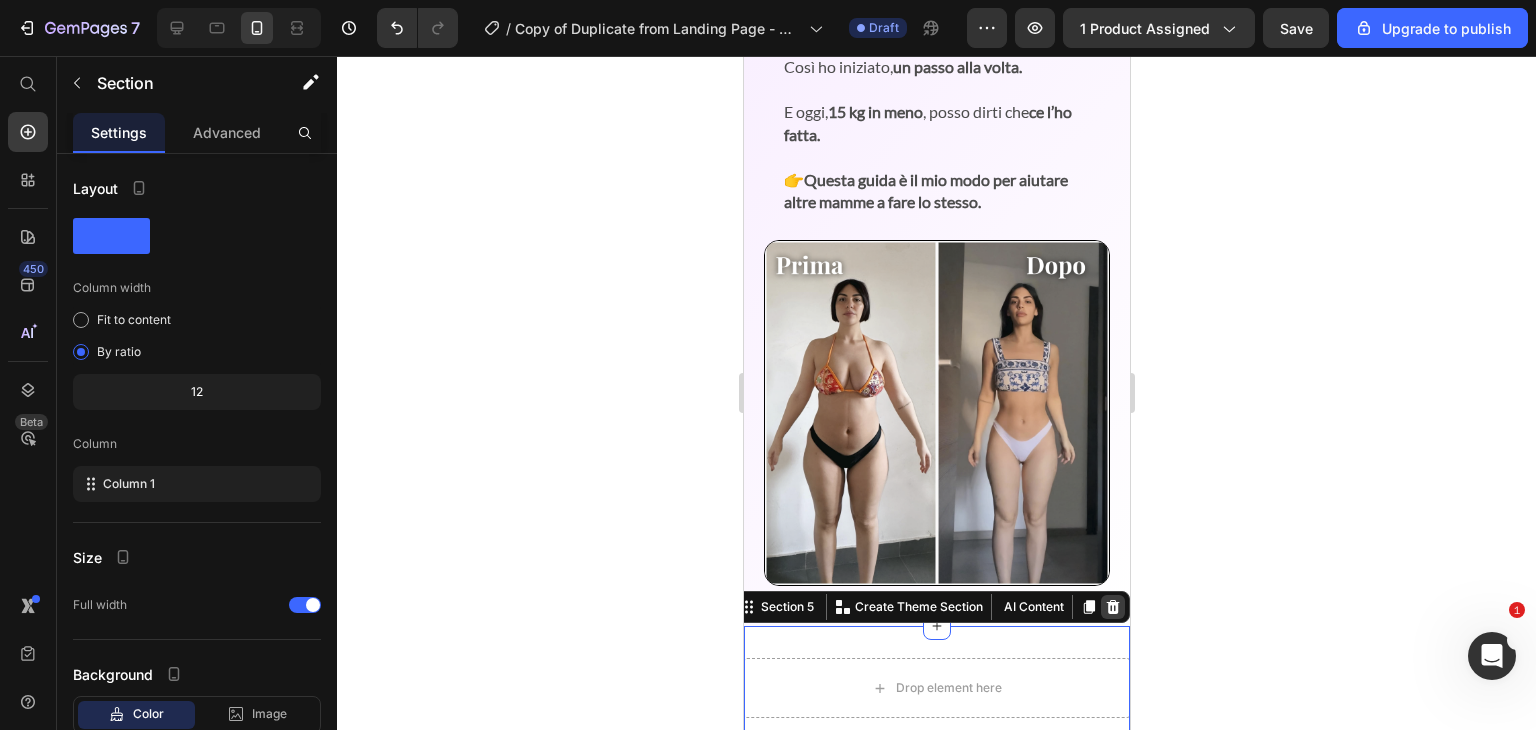 click 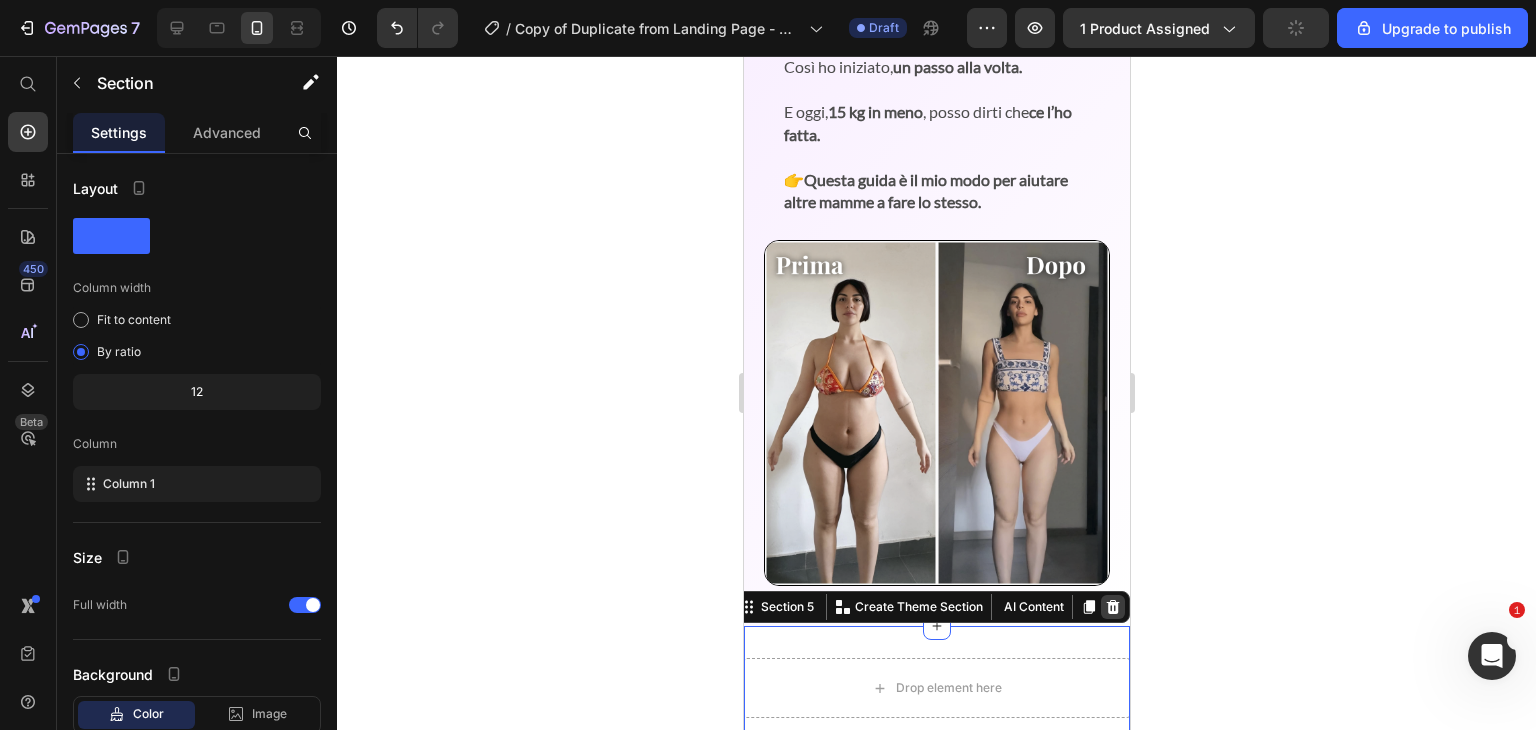 click 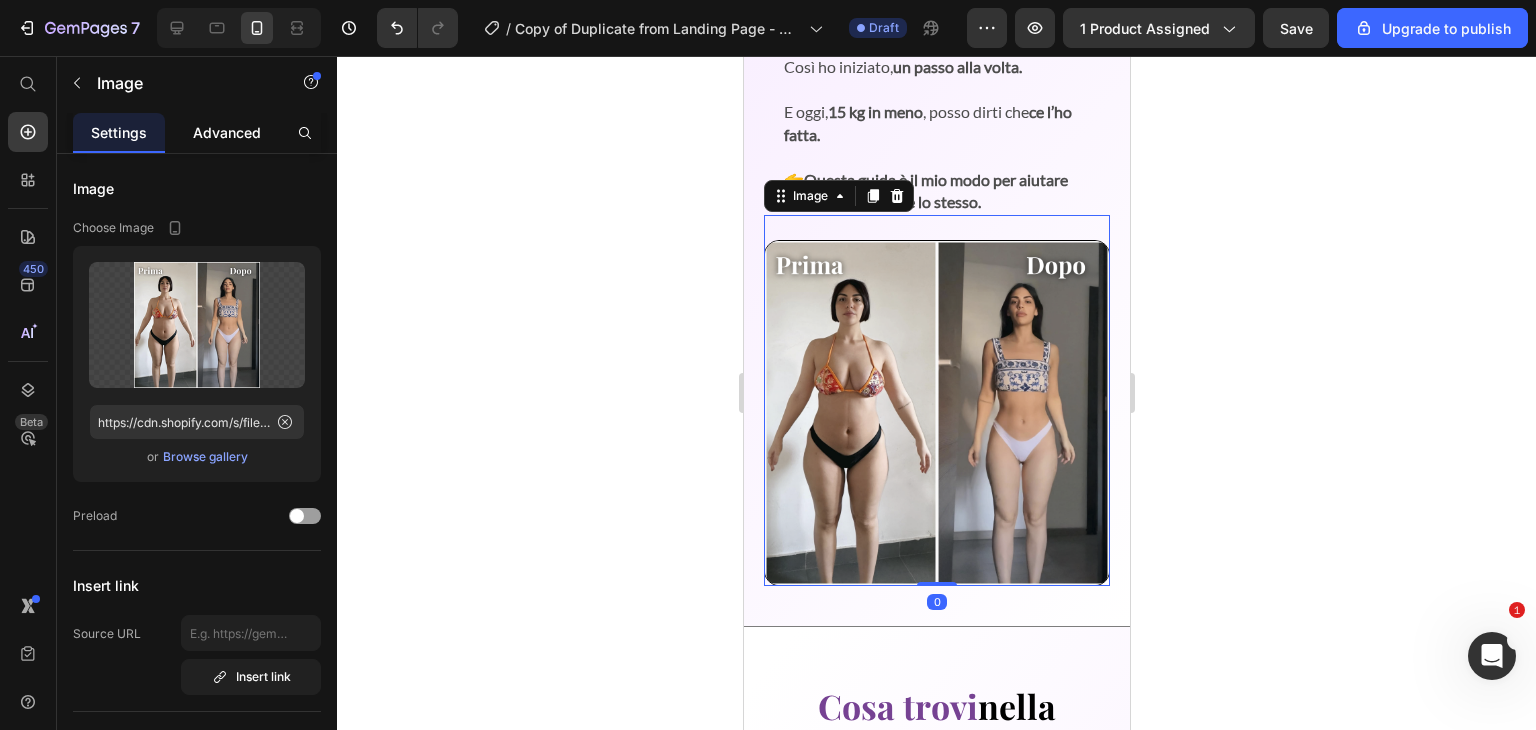 click on "Advanced" at bounding box center (227, 132) 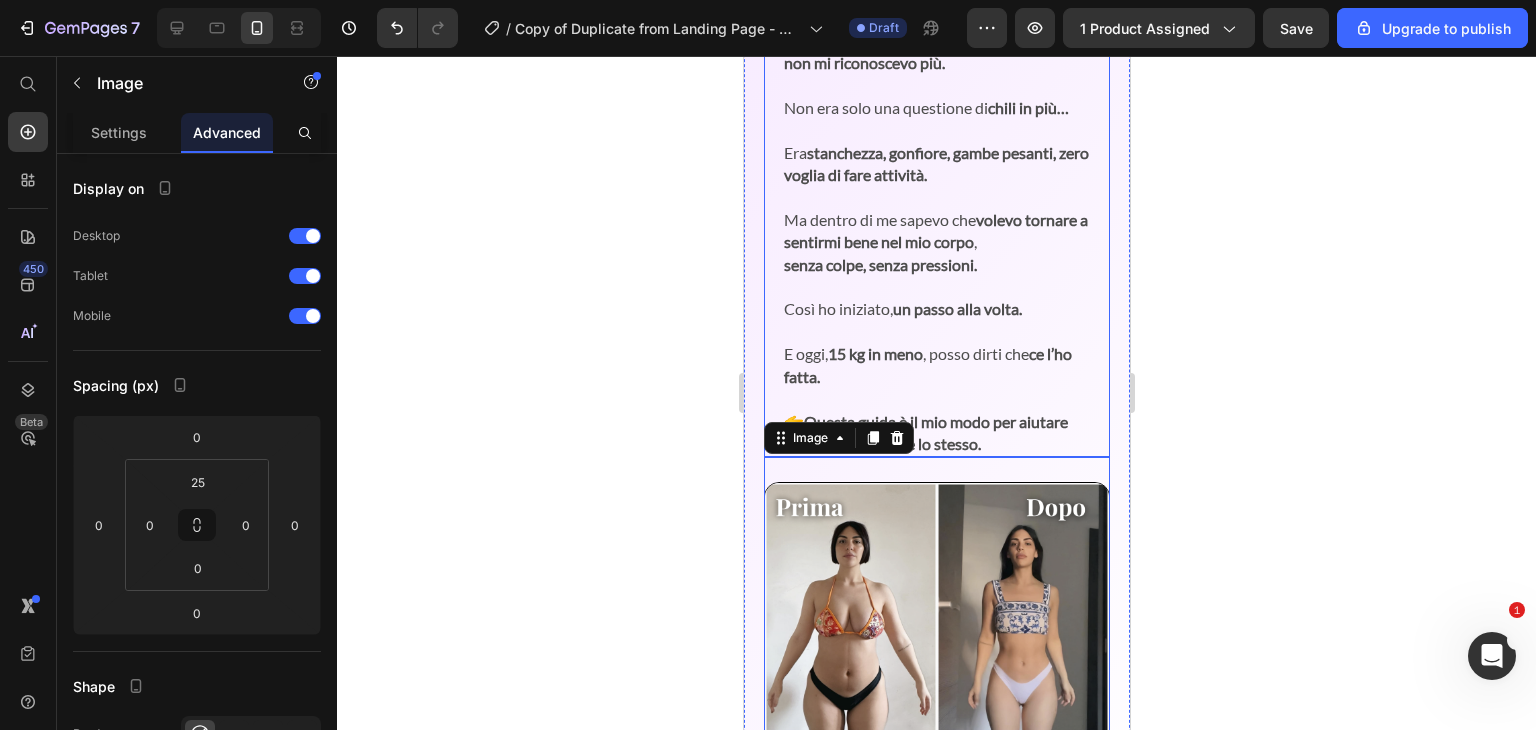 scroll, scrollTop: 1171, scrollLeft: 0, axis: vertical 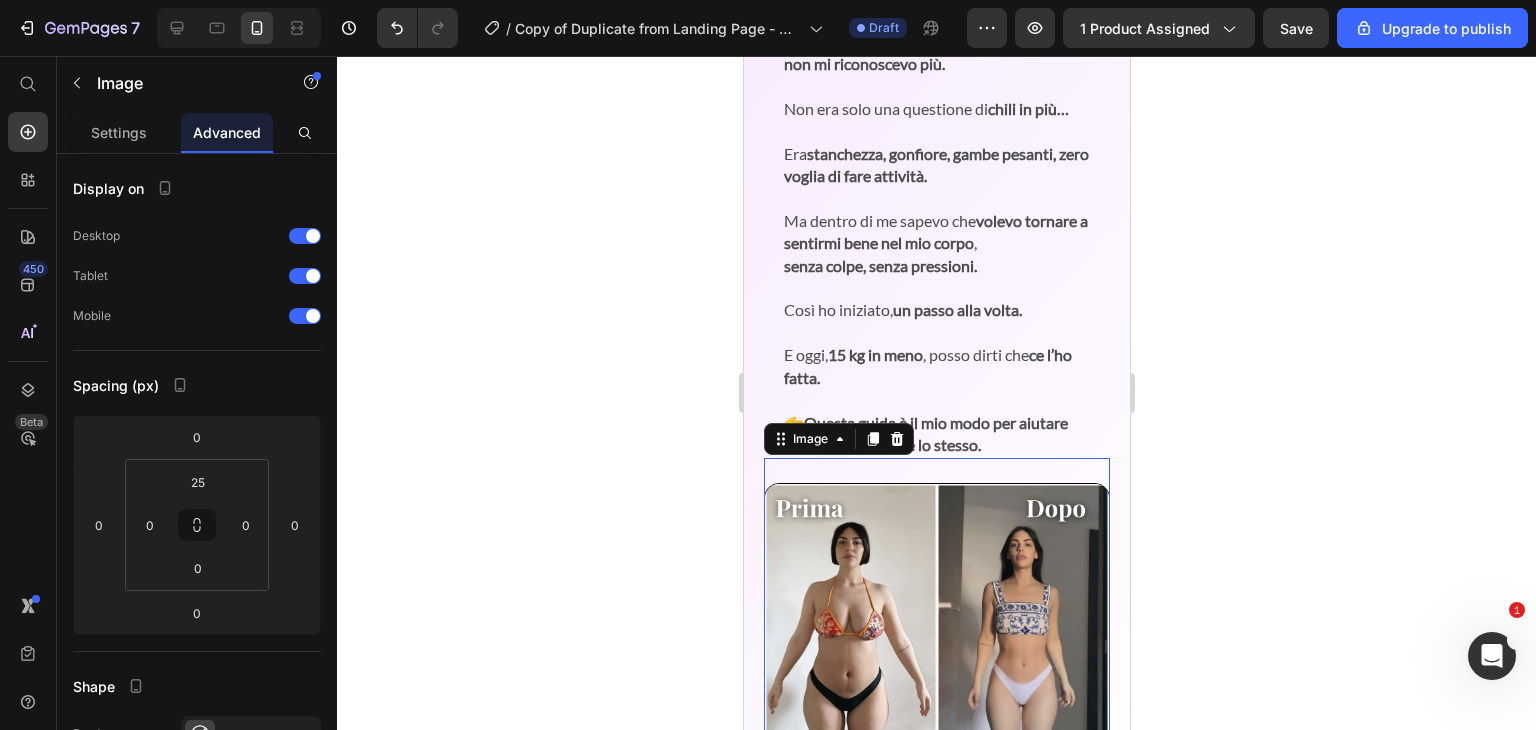 click 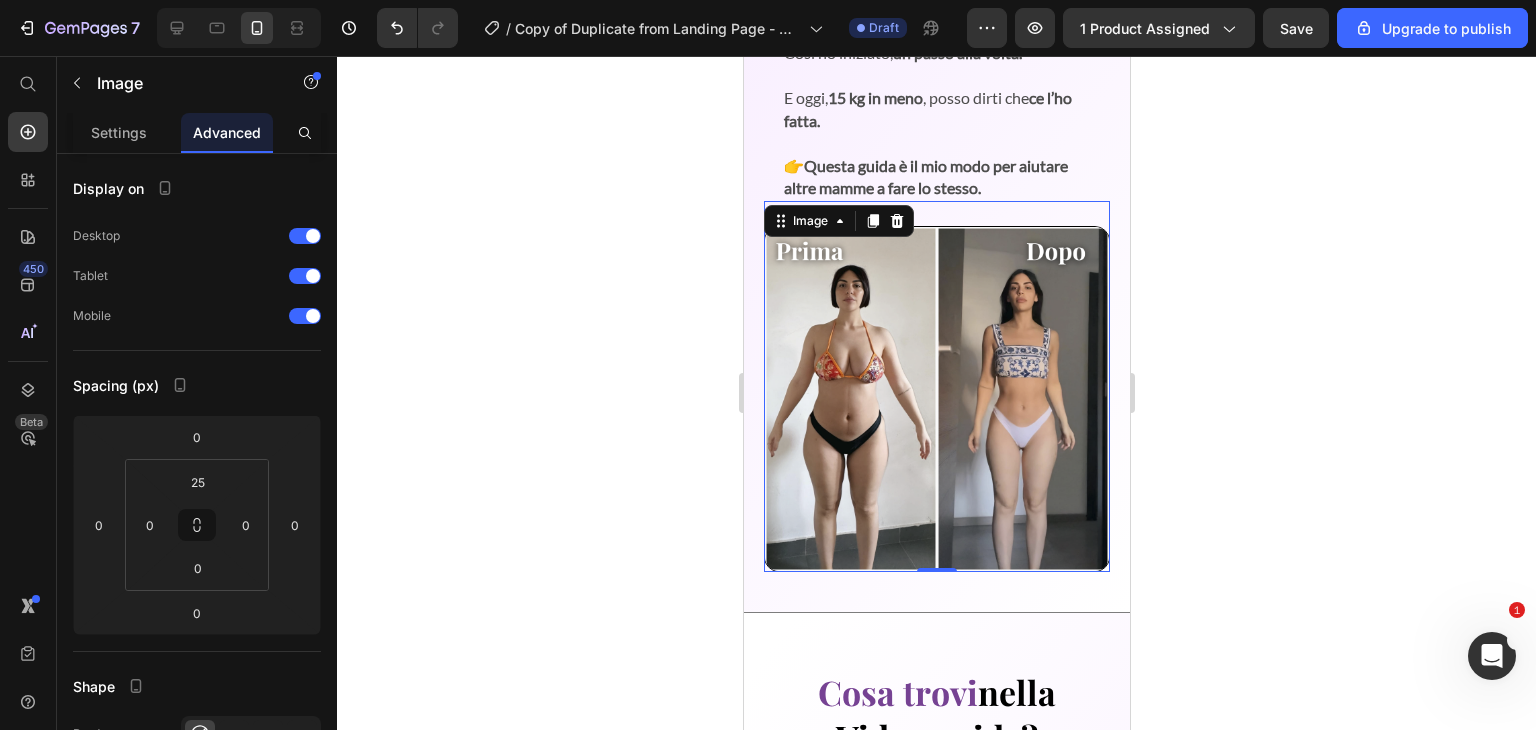 scroll, scrollTop: 1424, scrollLeft: 0, axis: vertical 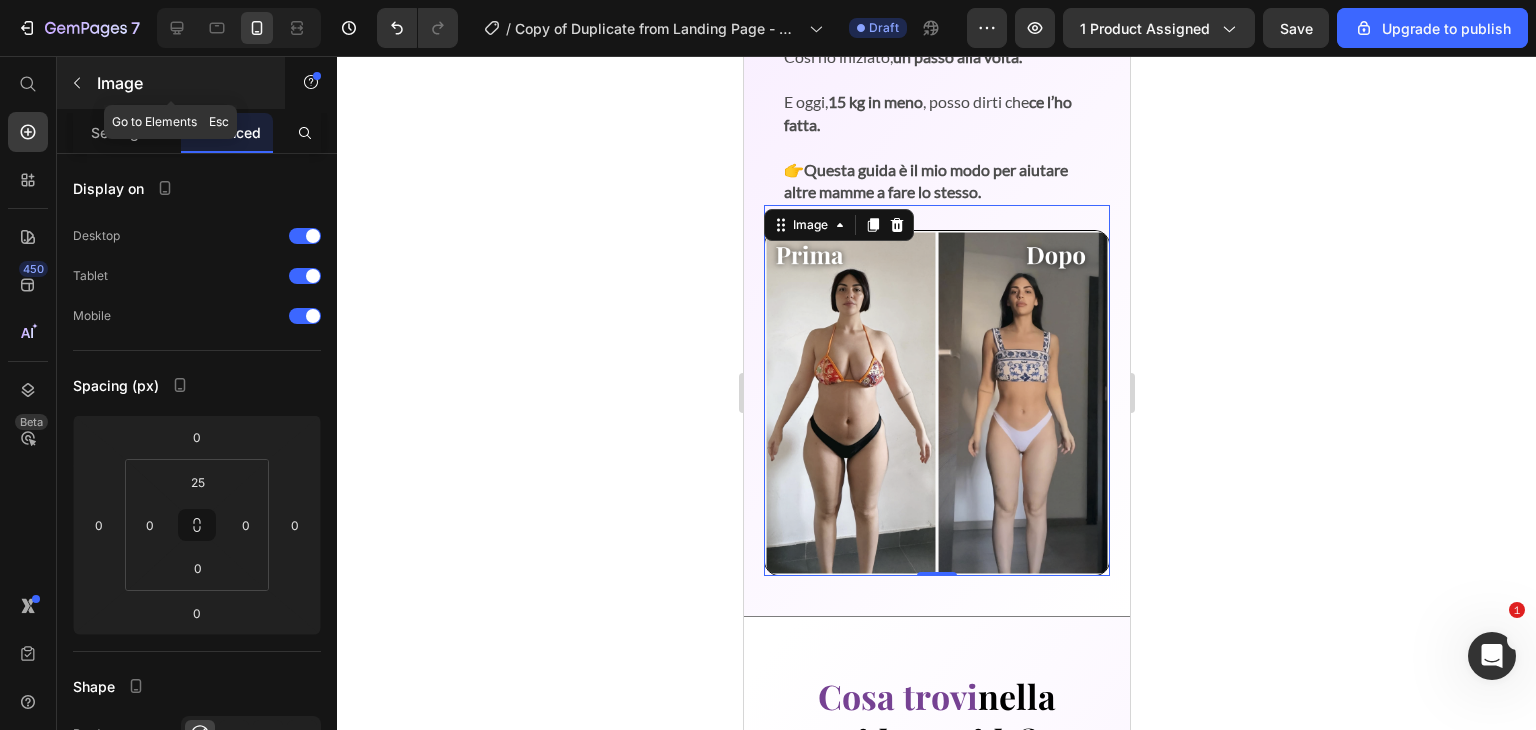 click at bounding box center [77, 83] 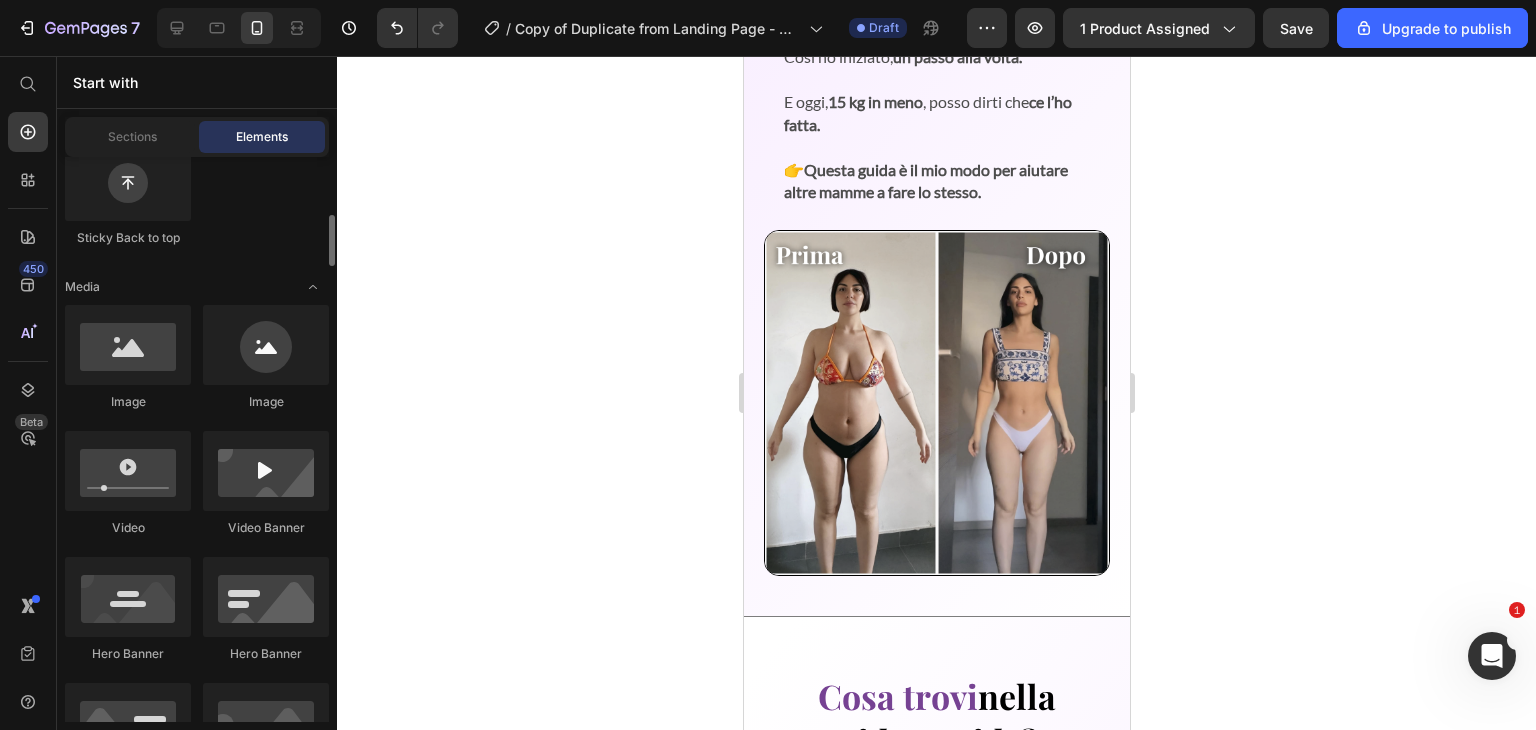 scroll, scrollTop: 0, scrollLeft: 0, axis: both 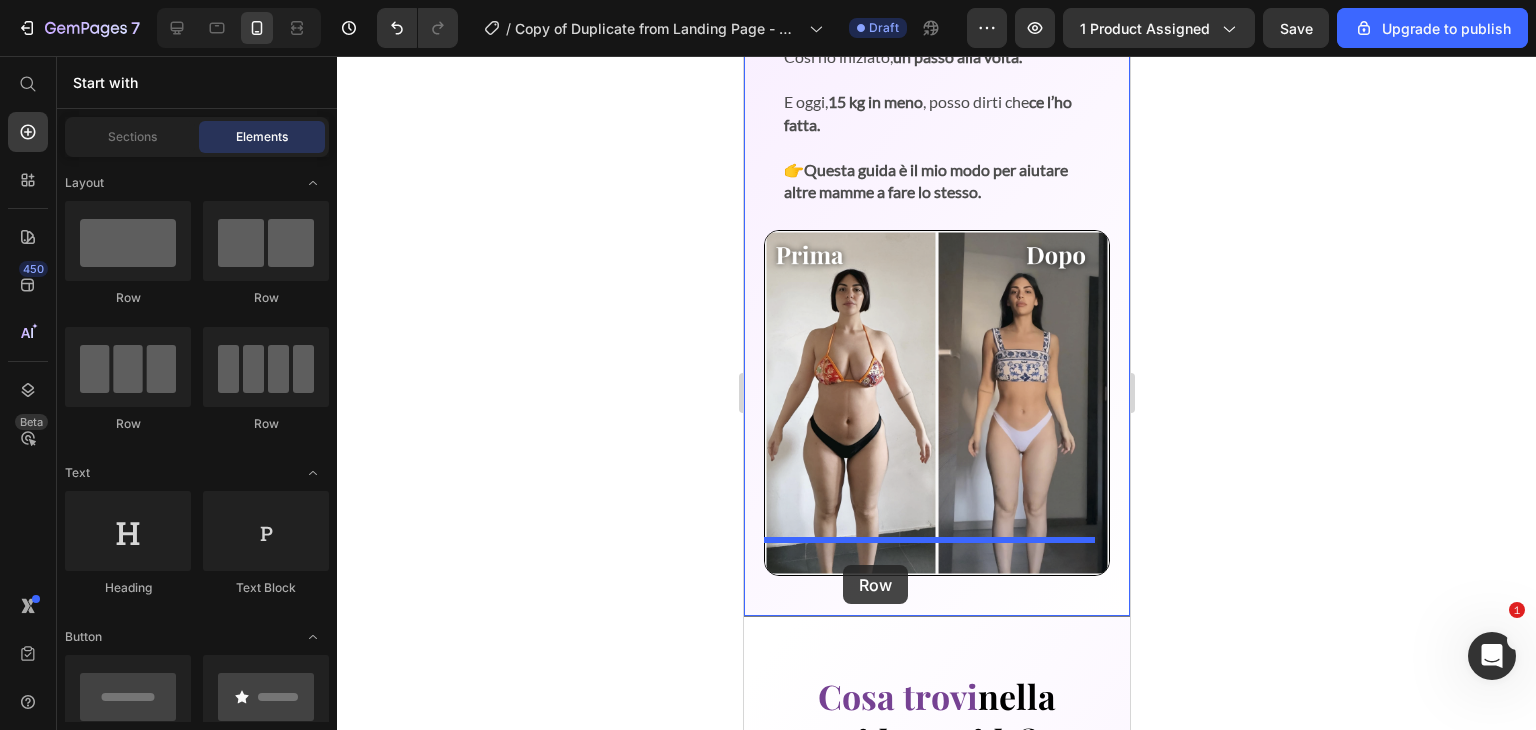 drag, startPoint x: 916, startPoint y: 320, endPoint x: 842, endPoint y: 565, distance: 255.93163 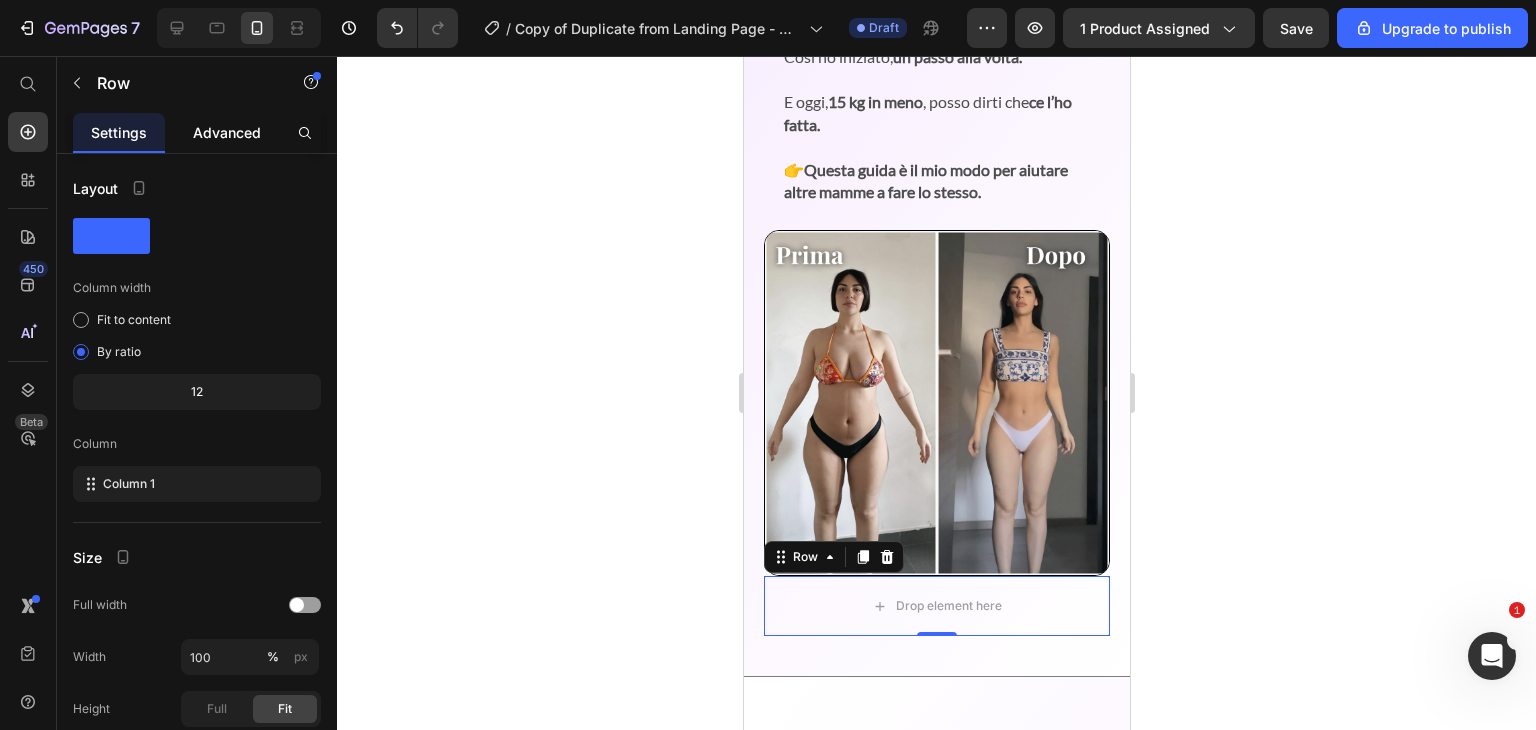 click on "Advanced" at bounding box center [227, 132] 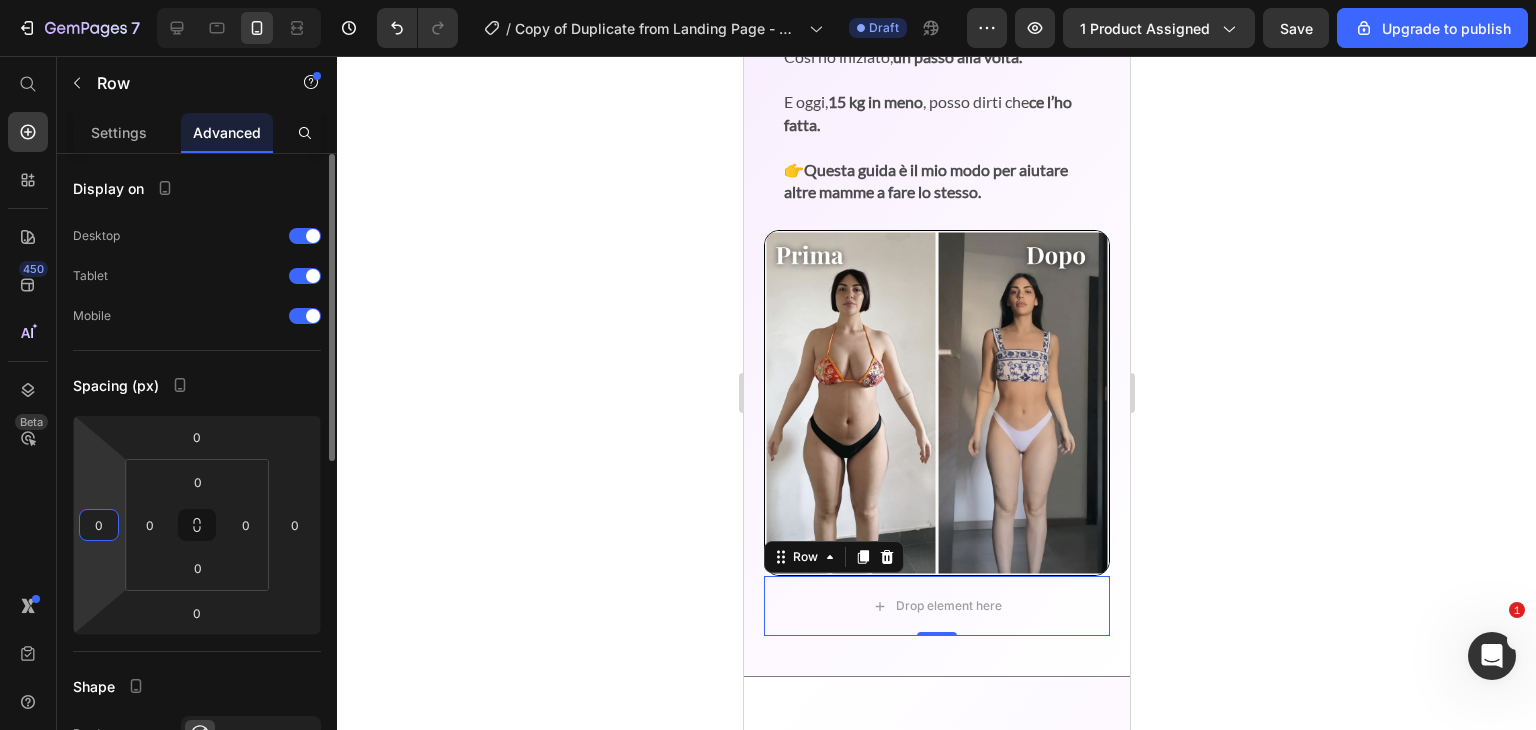 click on "0" at bounding box center [99, 525] 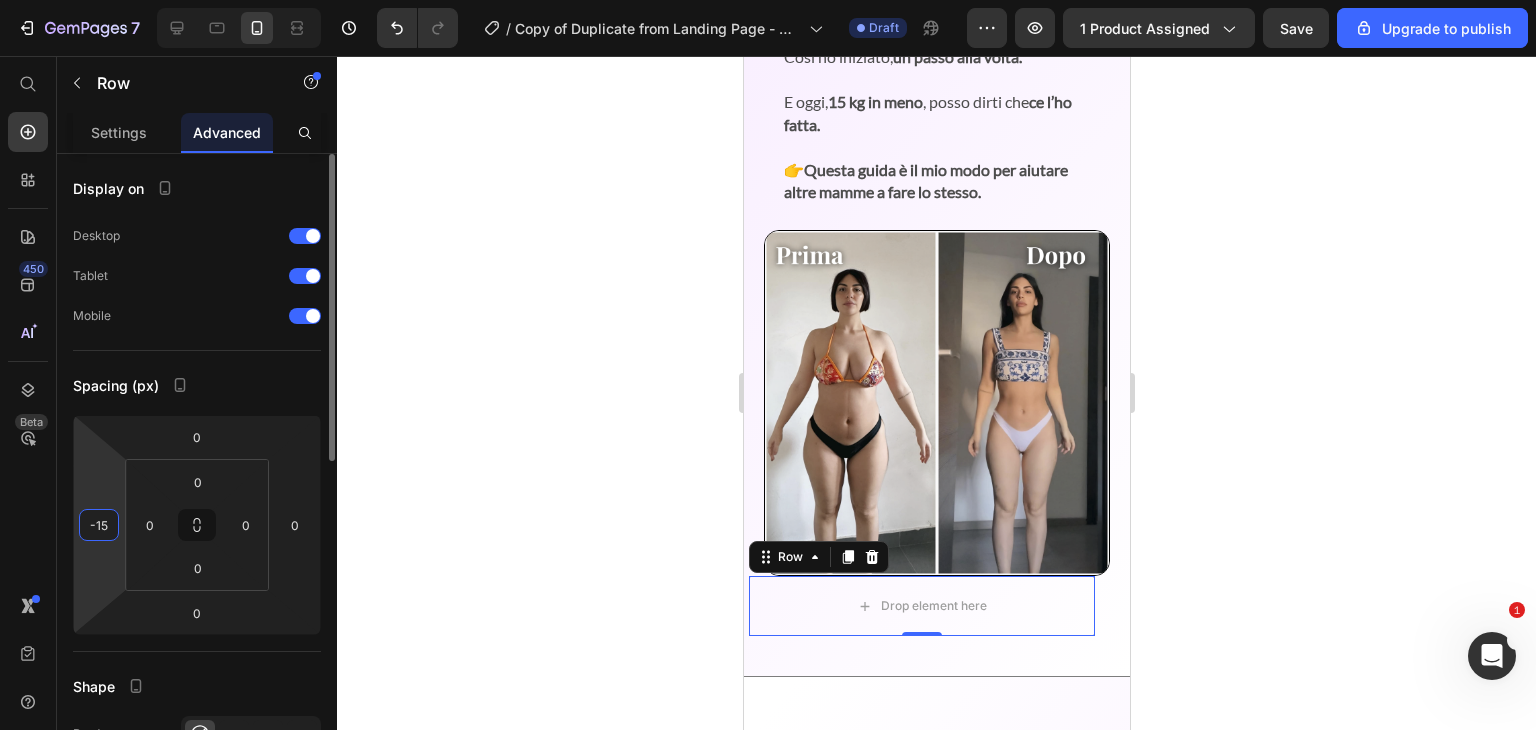 type on "-1" 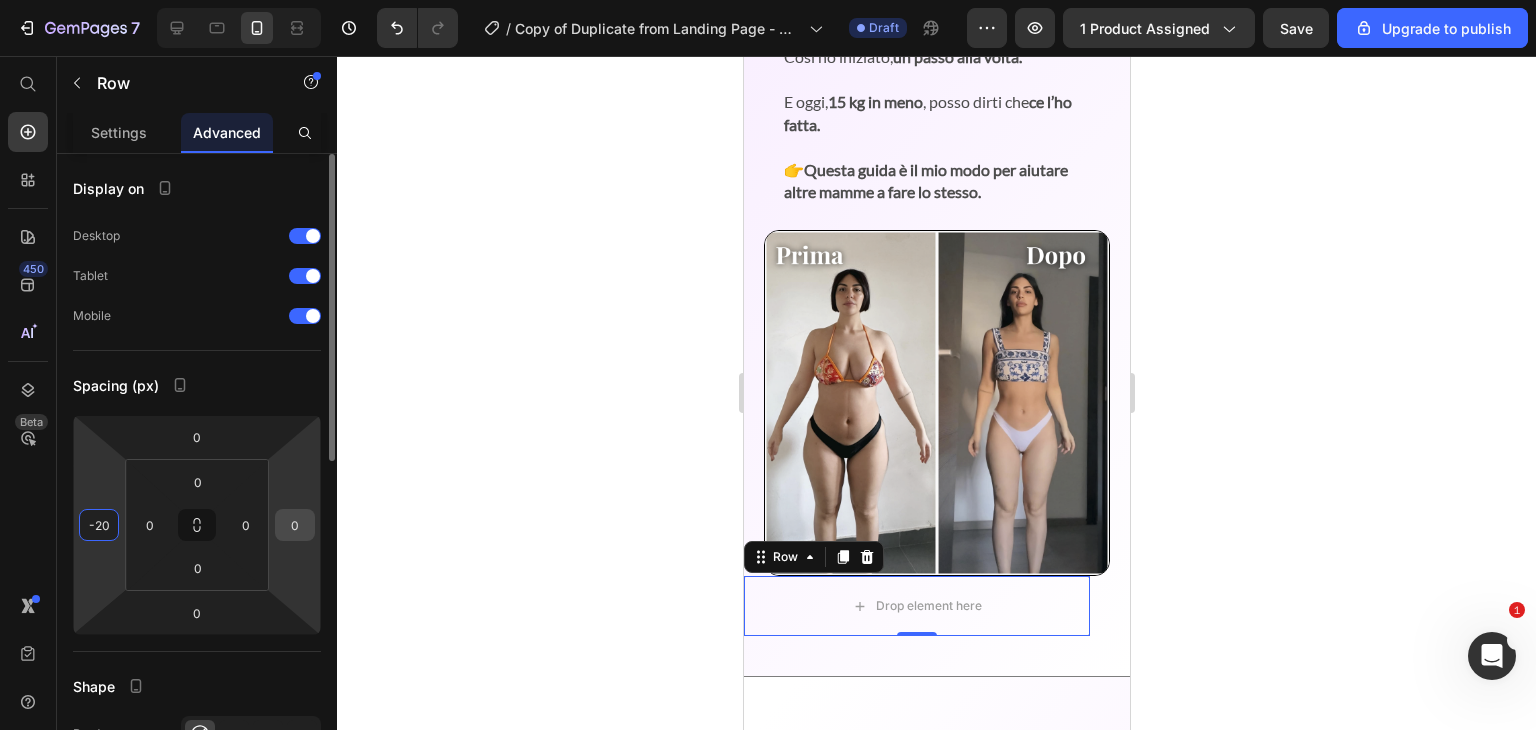 type on "-20" 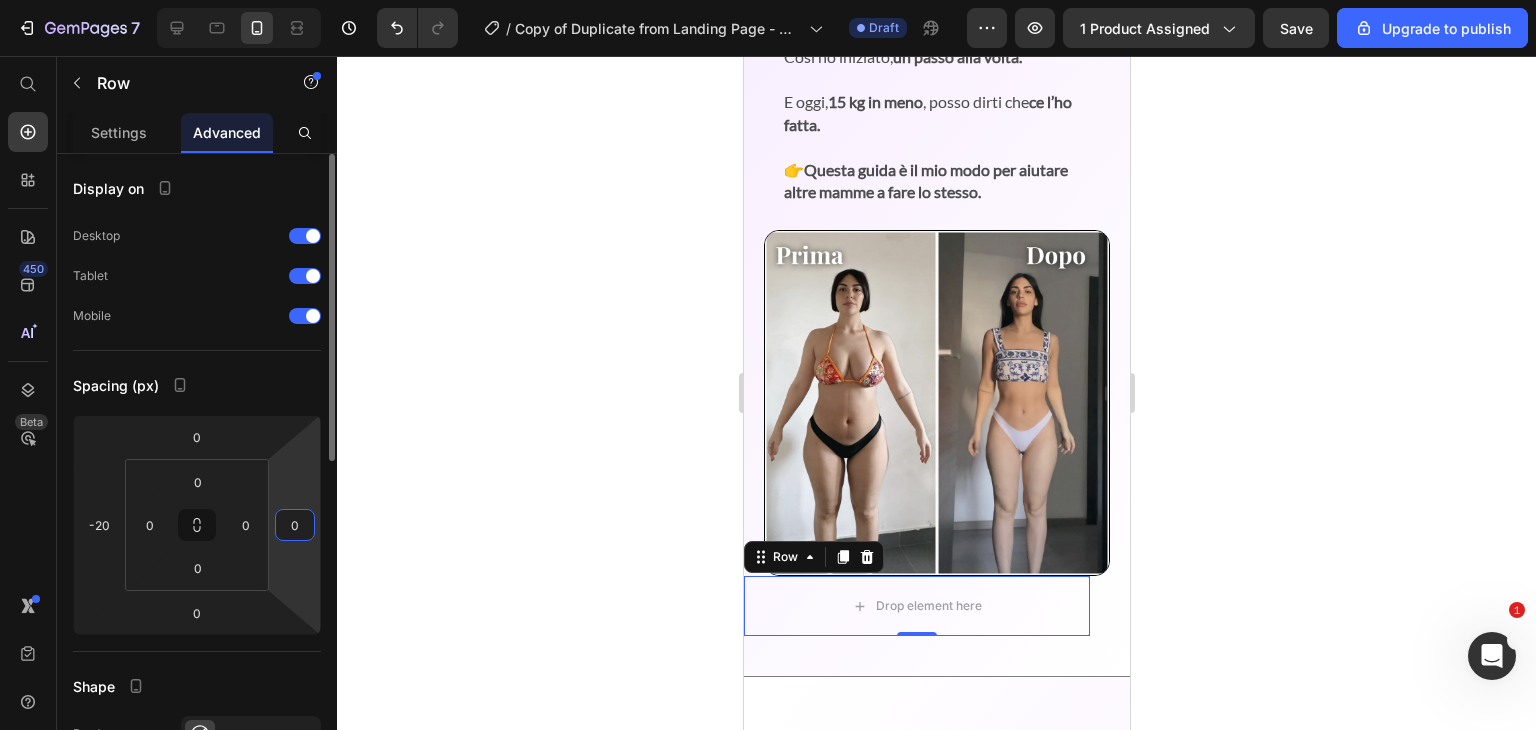 click on "0" at bounding box center (295, 525) 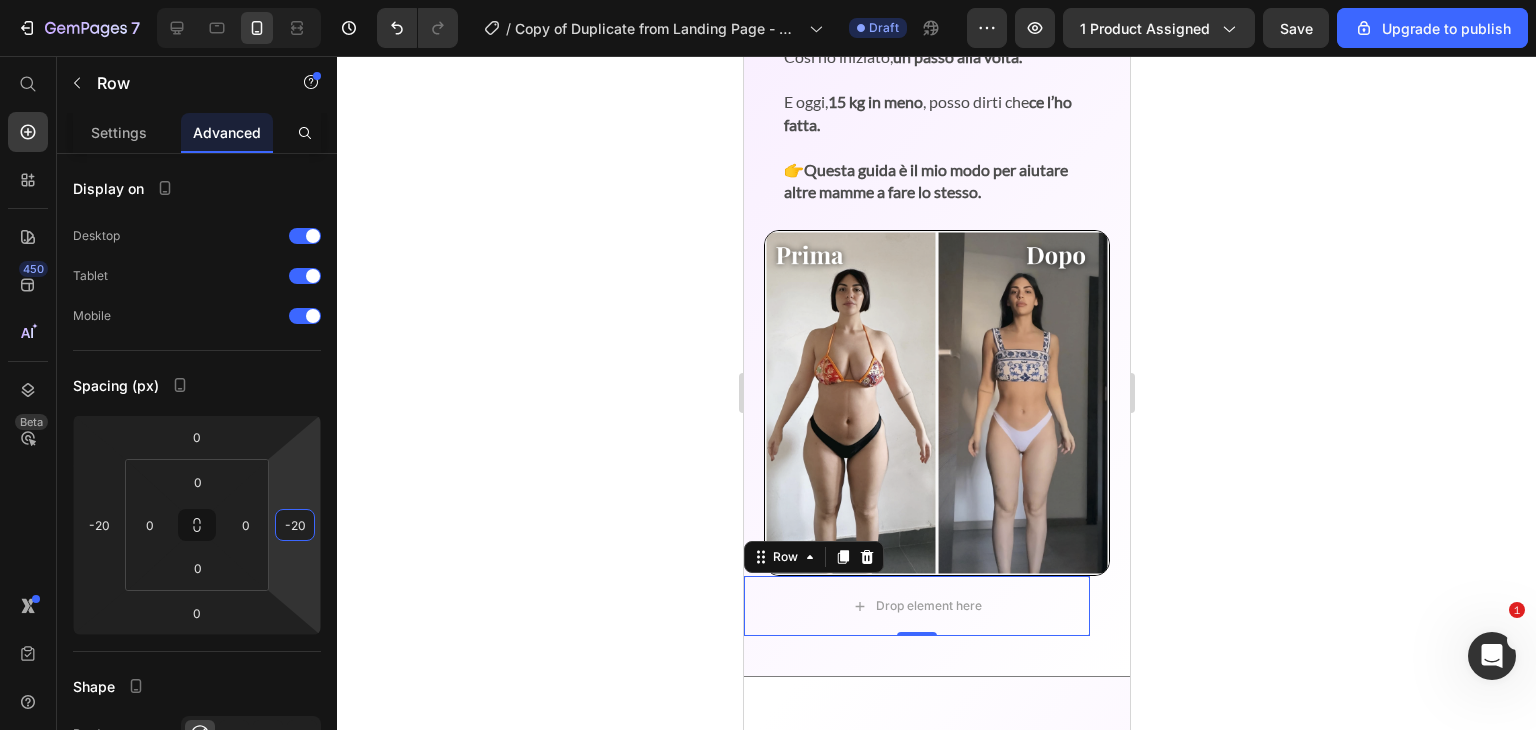 type on "-2" 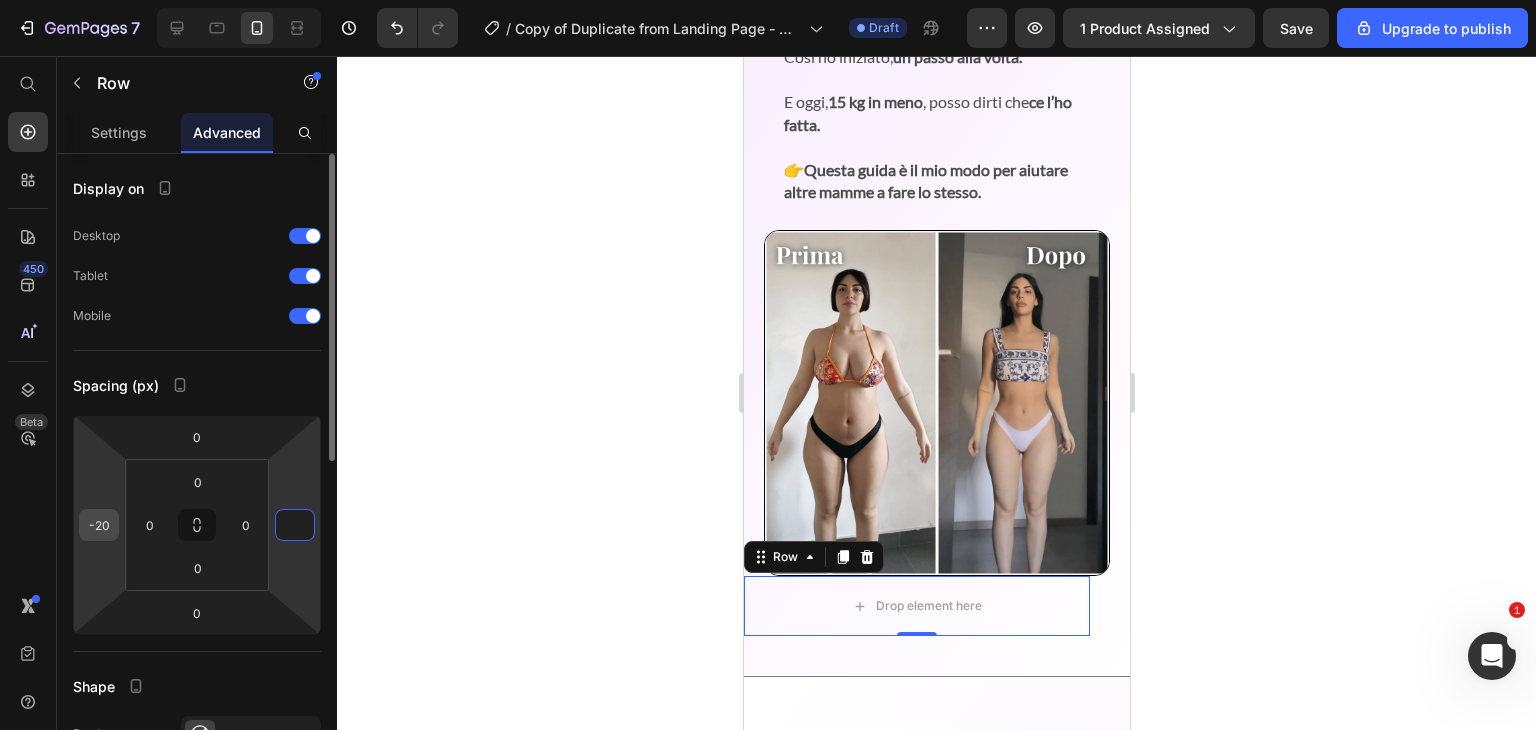 type on "0" 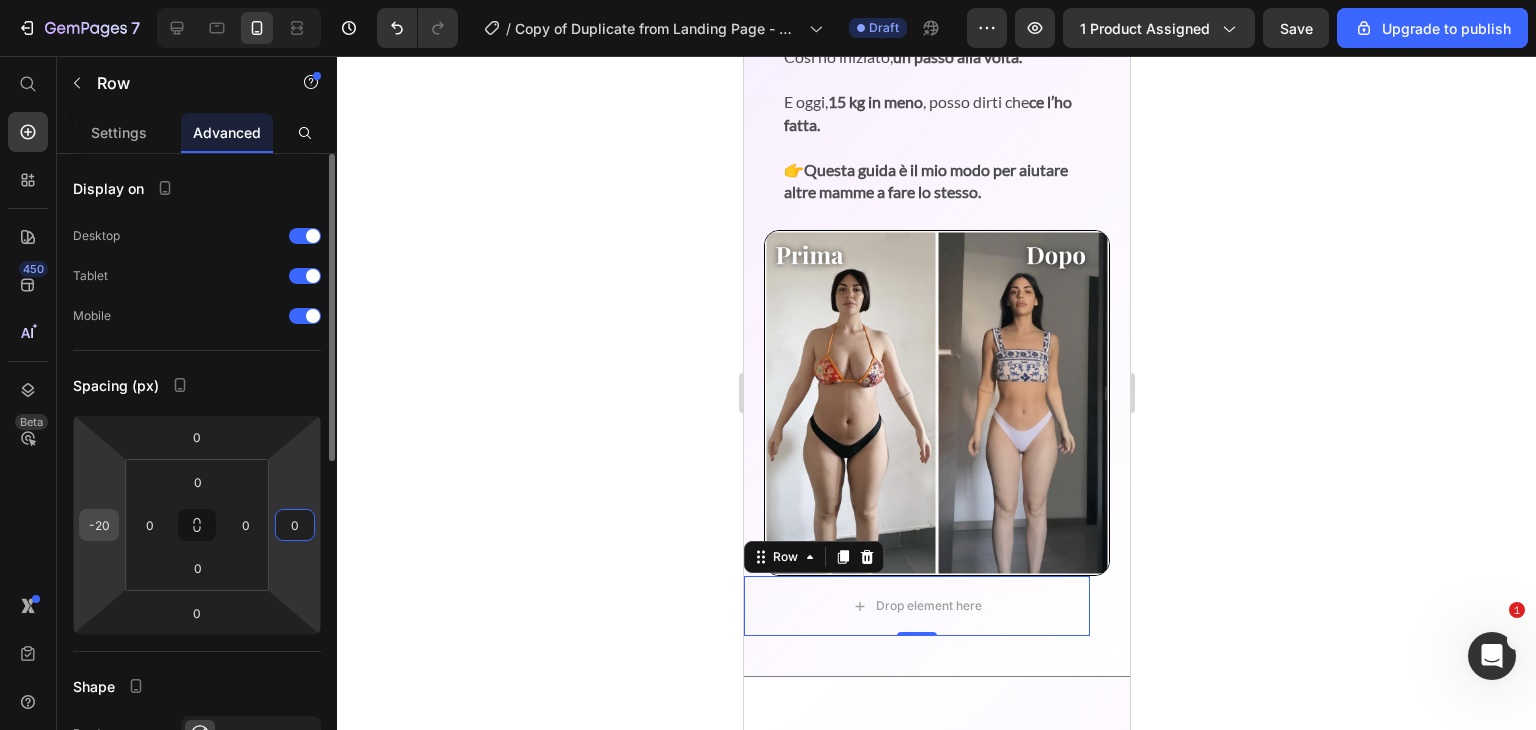 click on "-20" at bounding box center [99, 525] 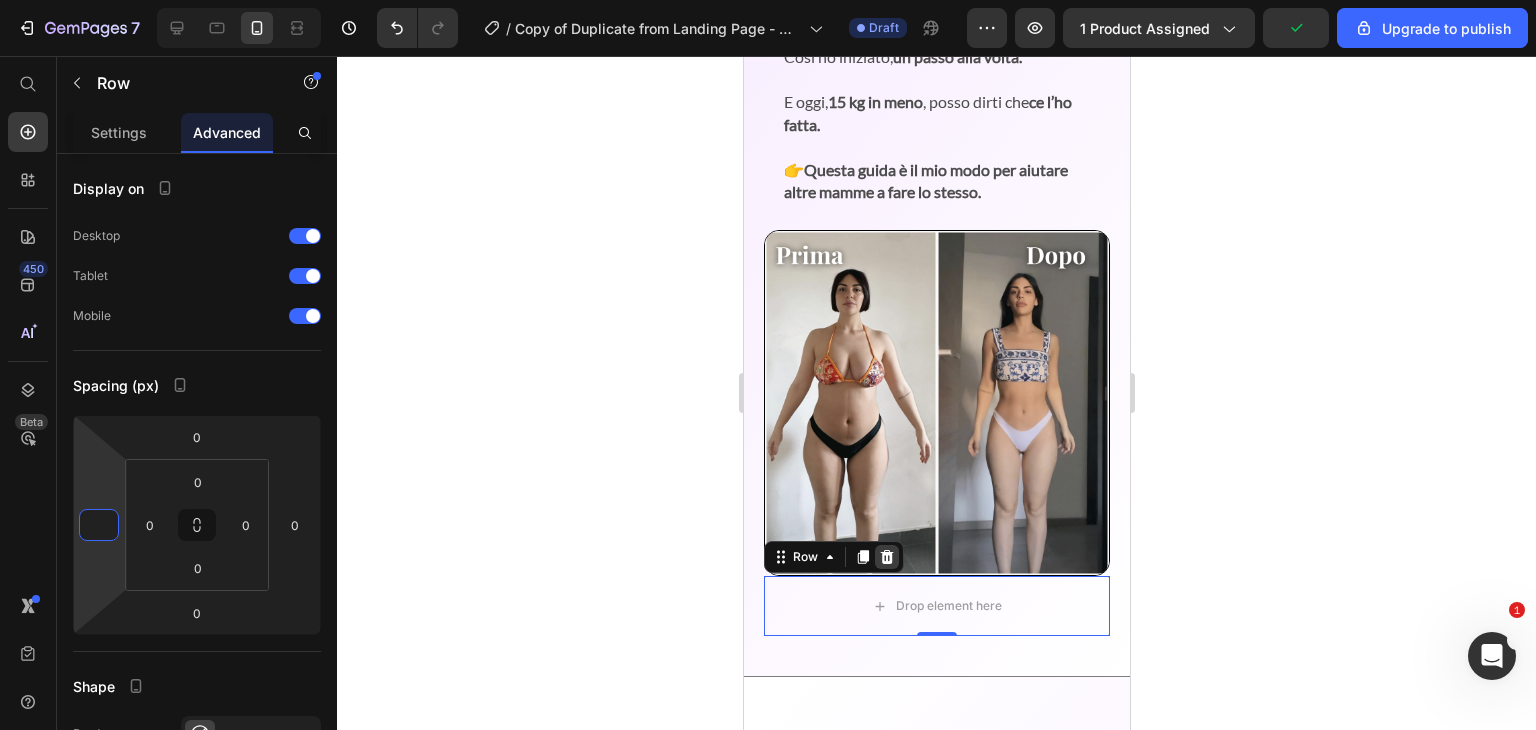 type on "0" 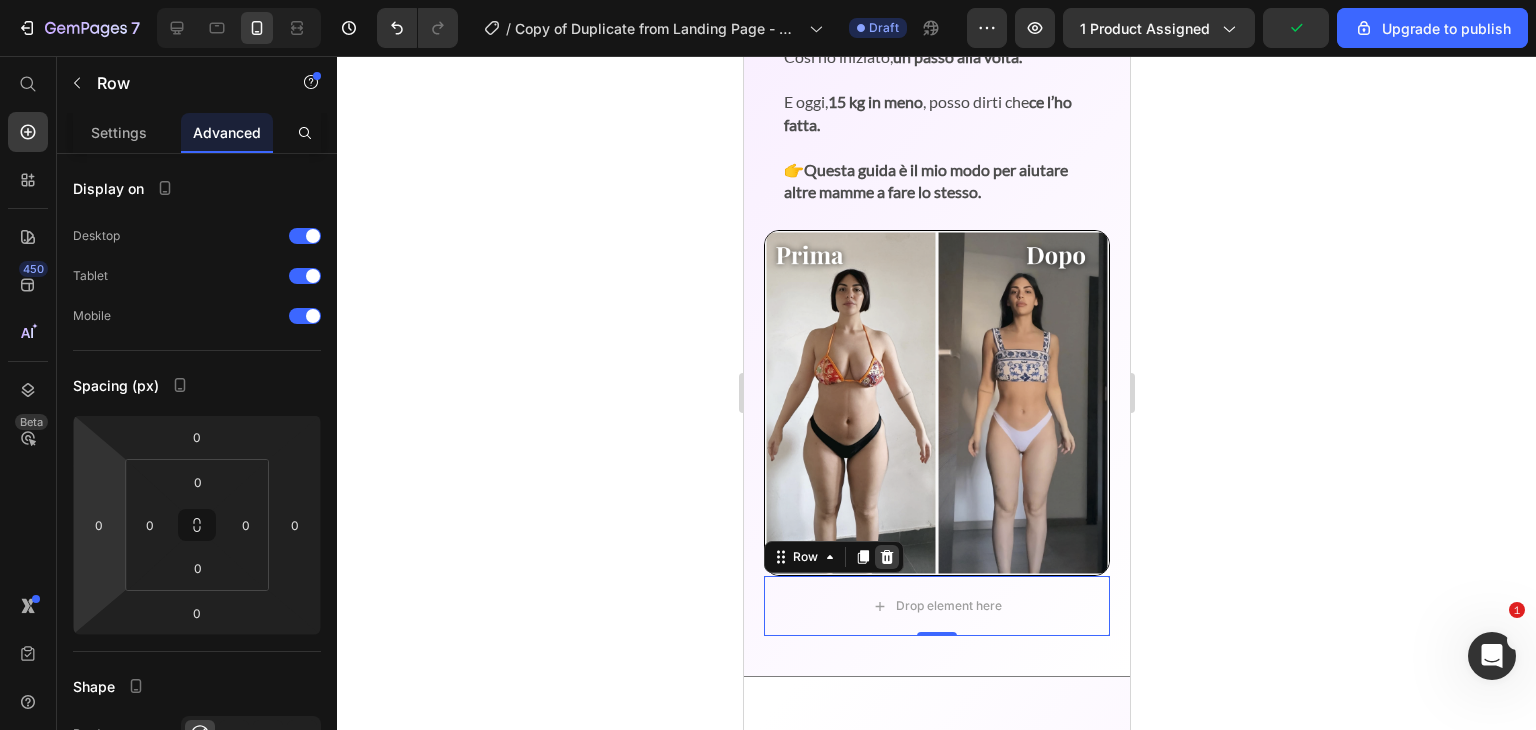 click 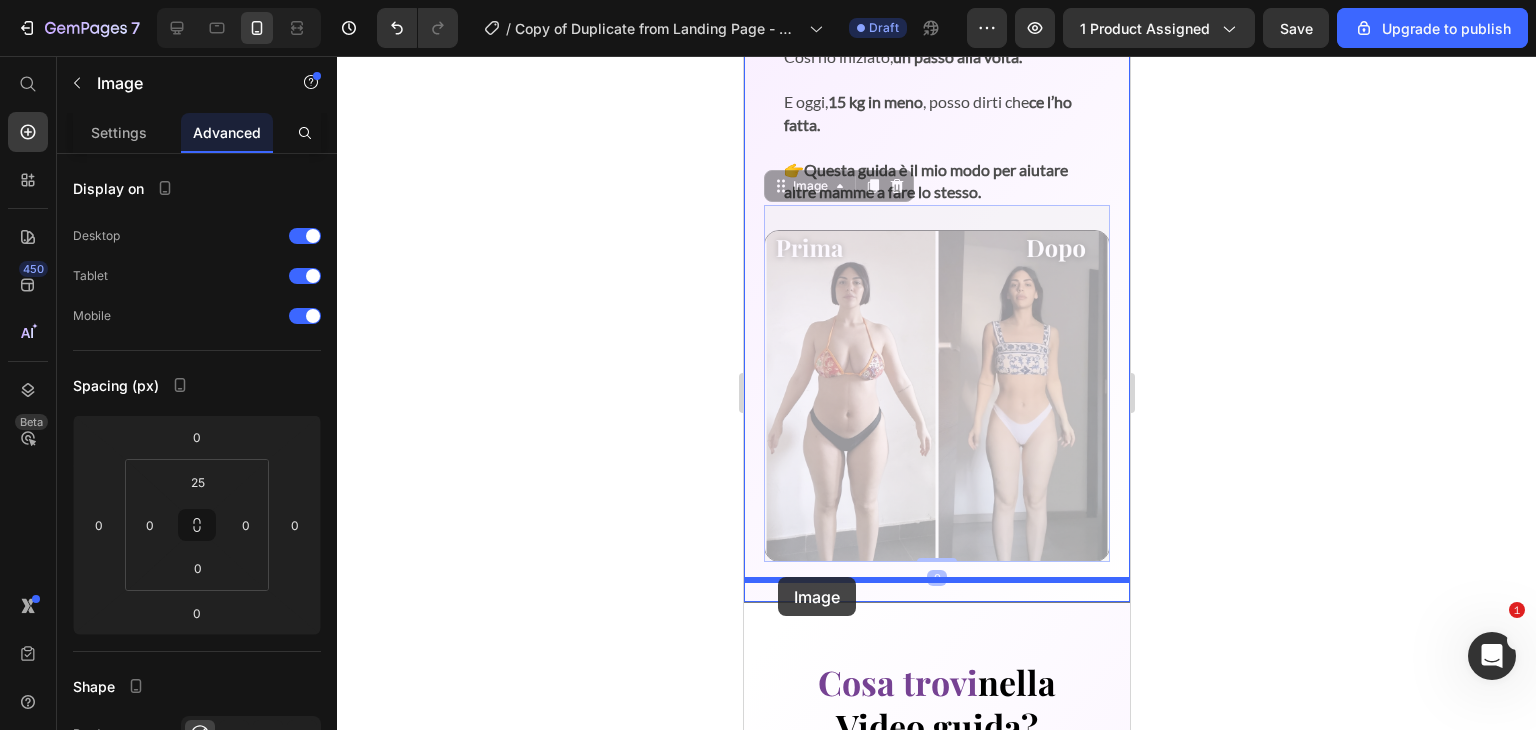 drag, startPoint x: 820, startPoint y: 169, endPoint x: 777, endPoint y: 577, distance: 410.25967 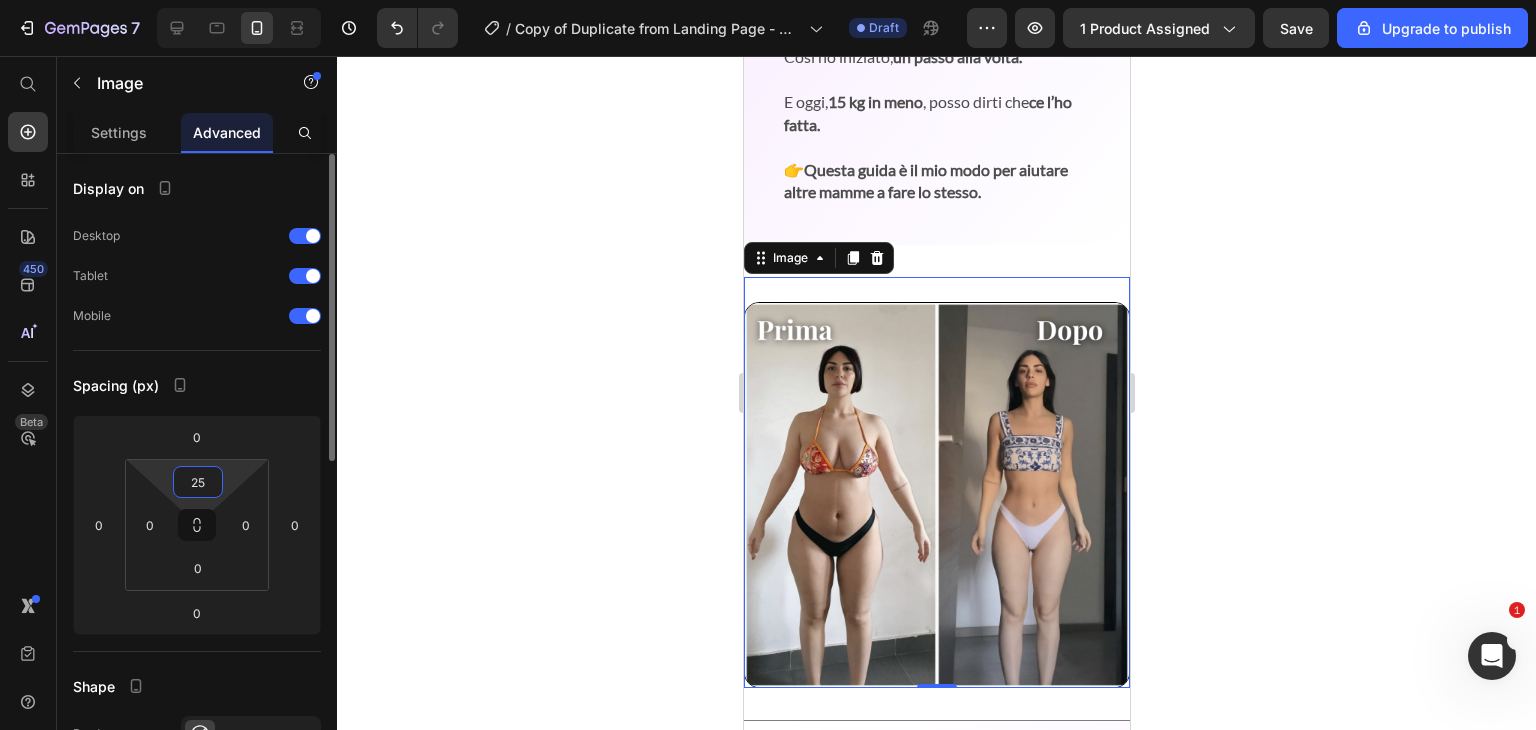 click on "25" at bounding box center (198, 482) 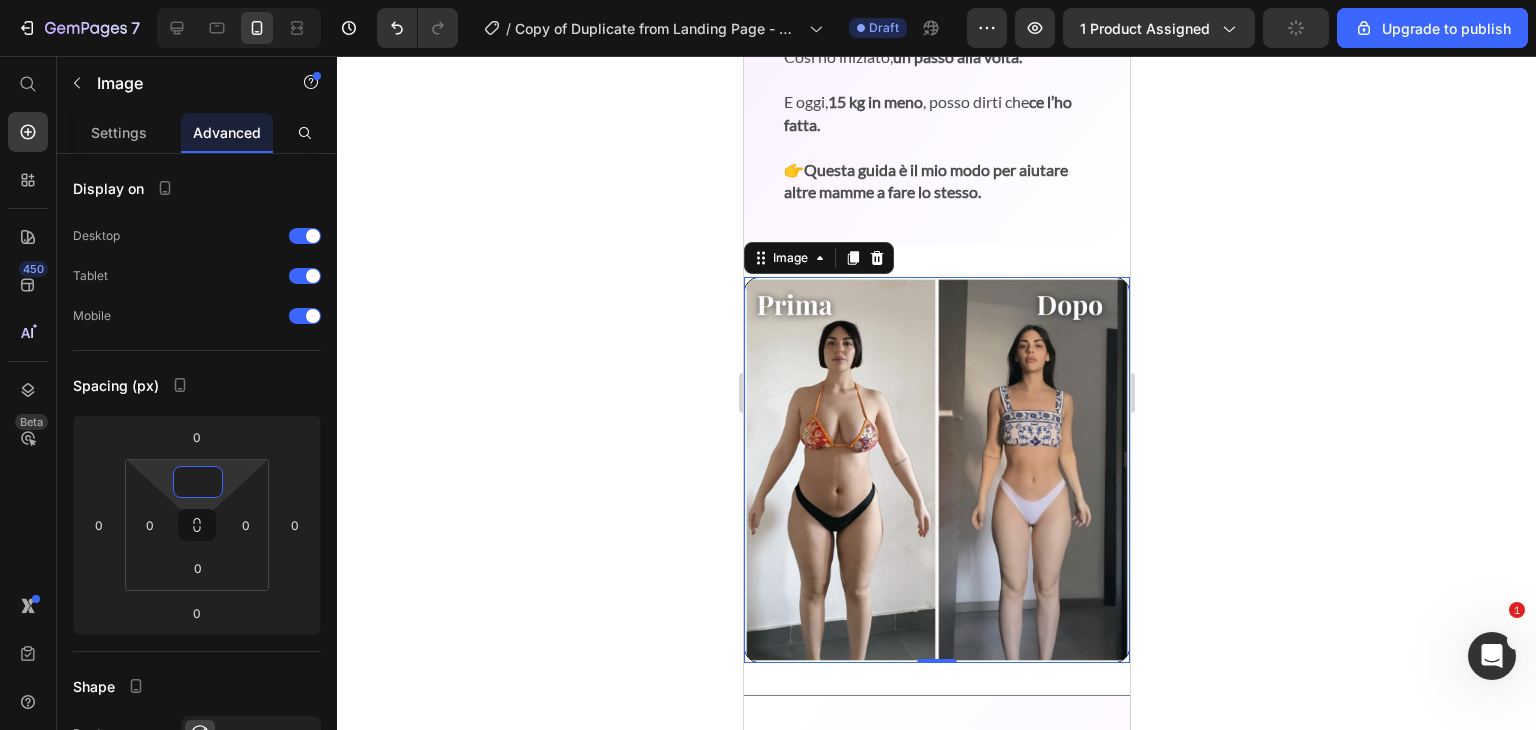 type on "0" 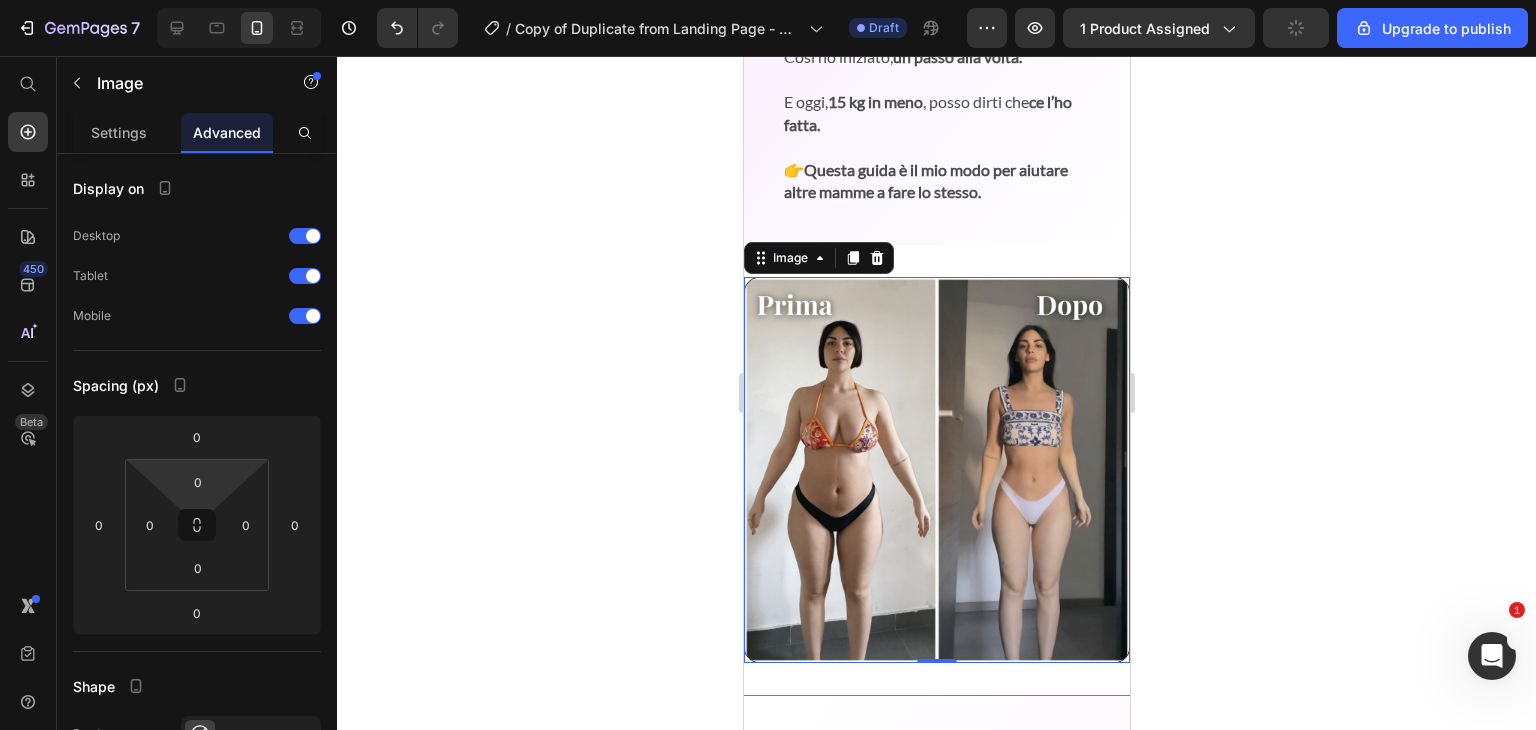 click 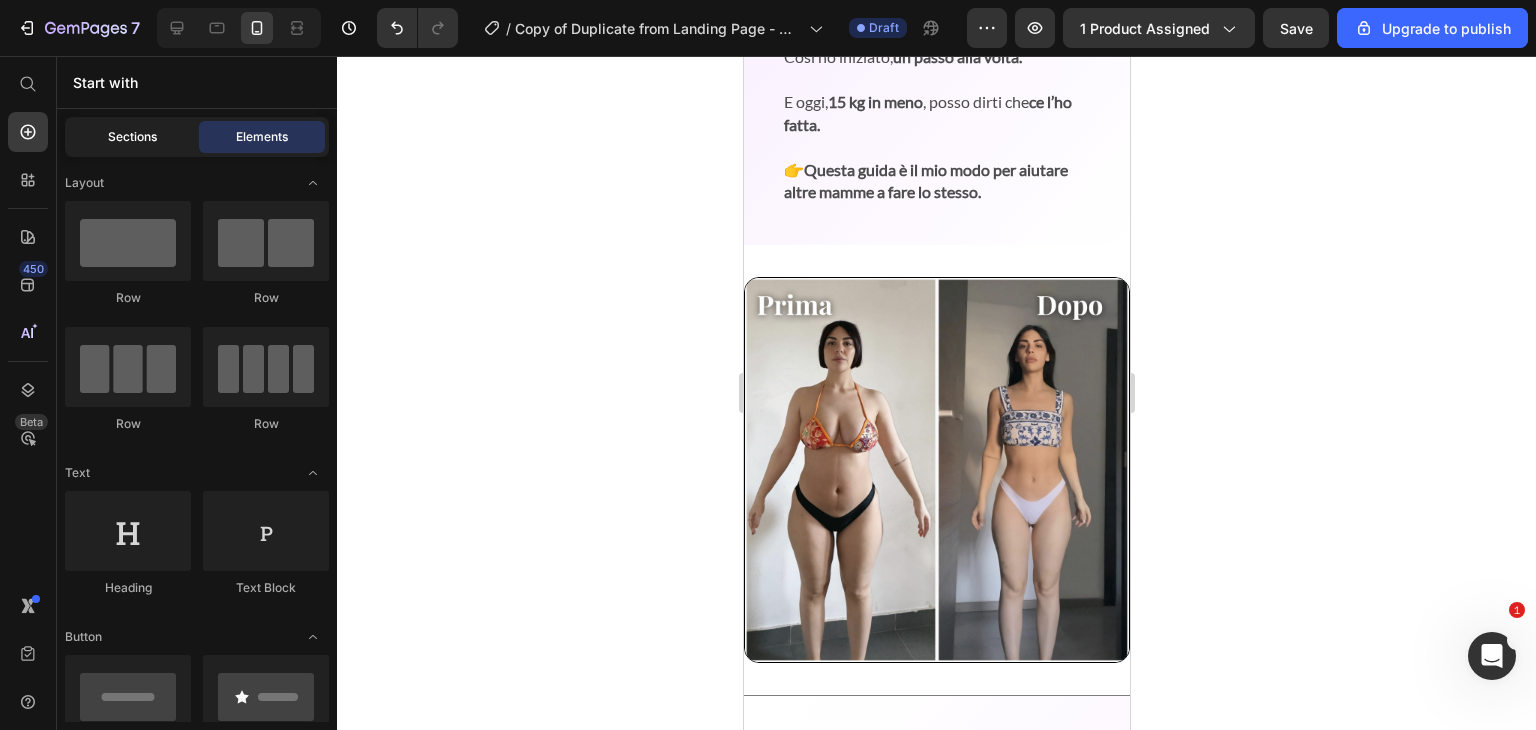 click on "Sections" 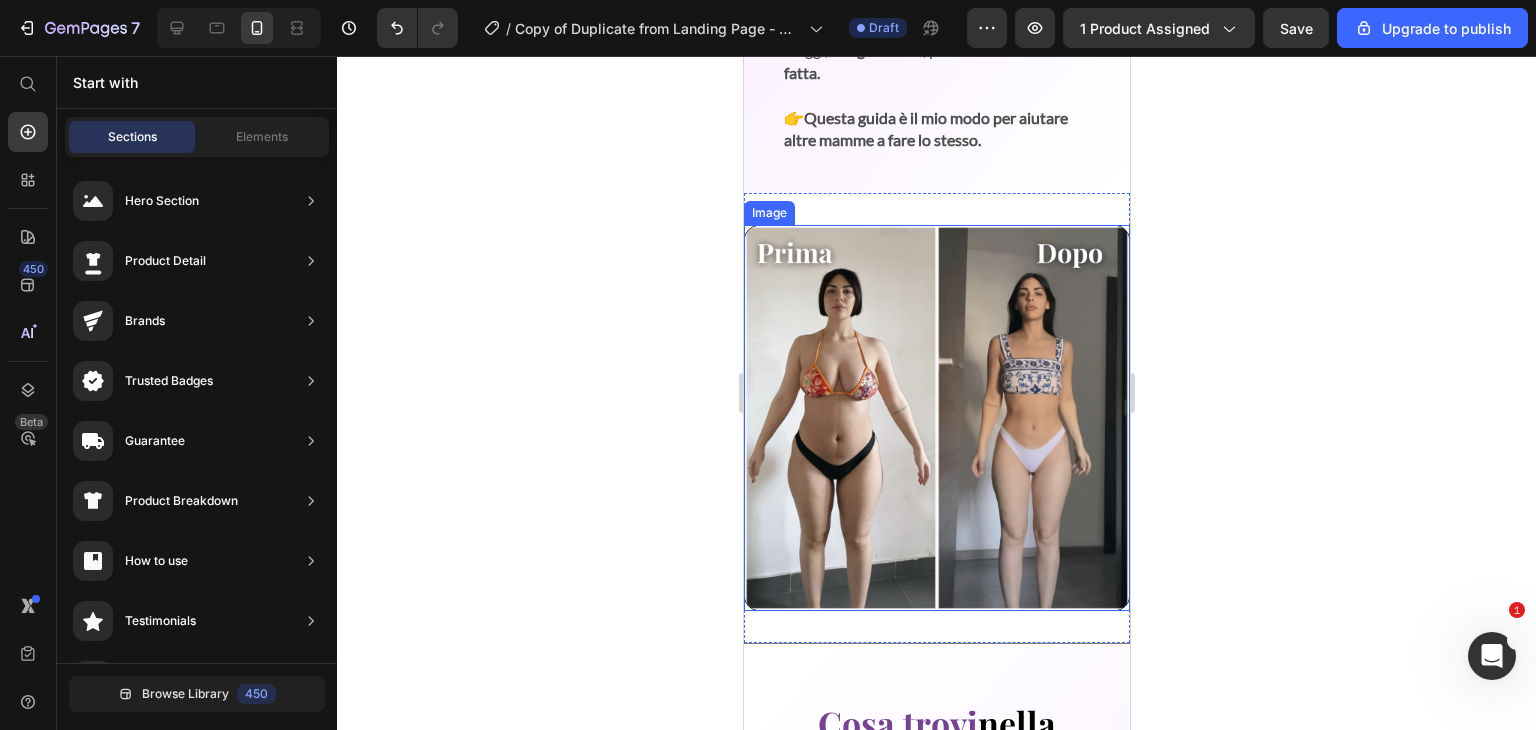 scroll, scrollTop: 1480, scrollLeft: 0, axis: vertical 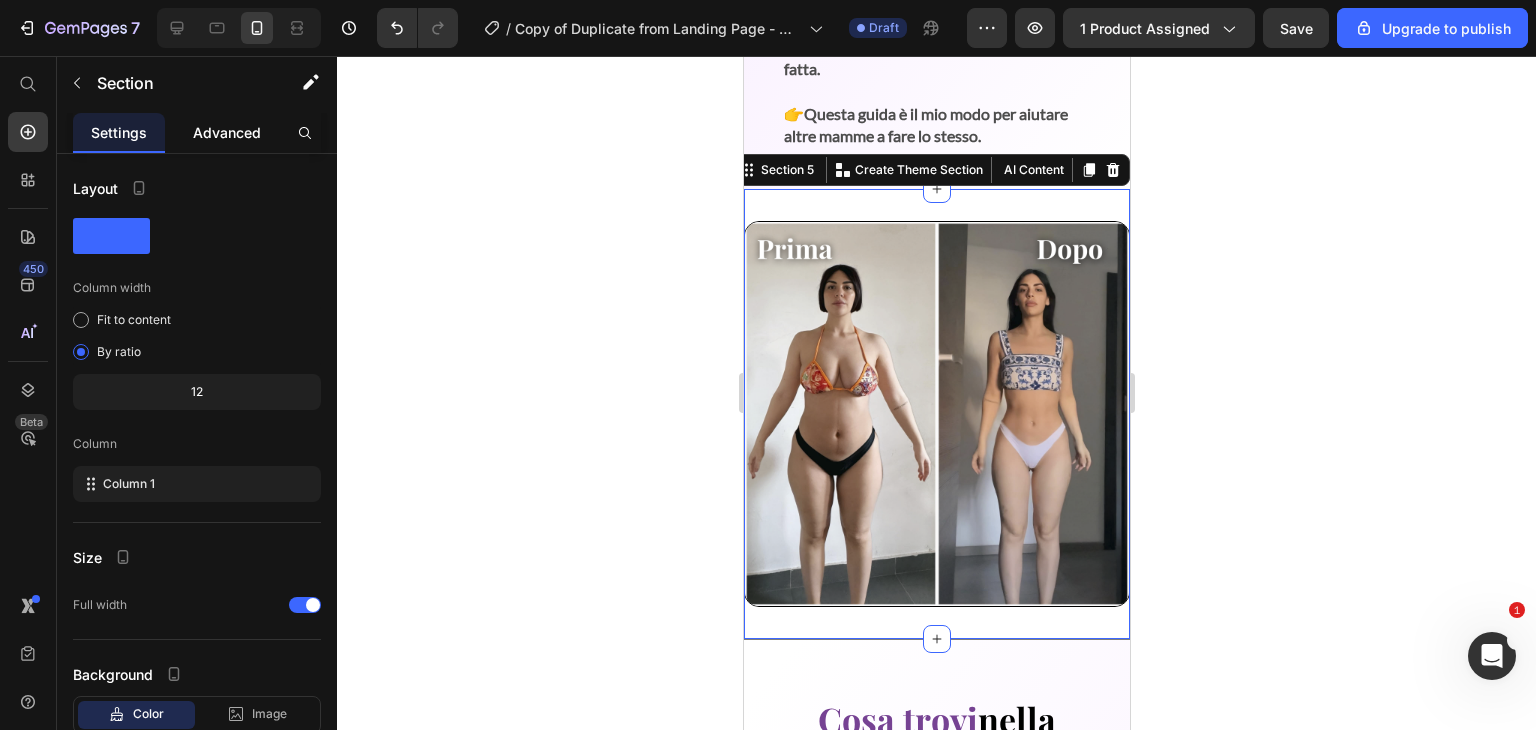 click on "Advanced" 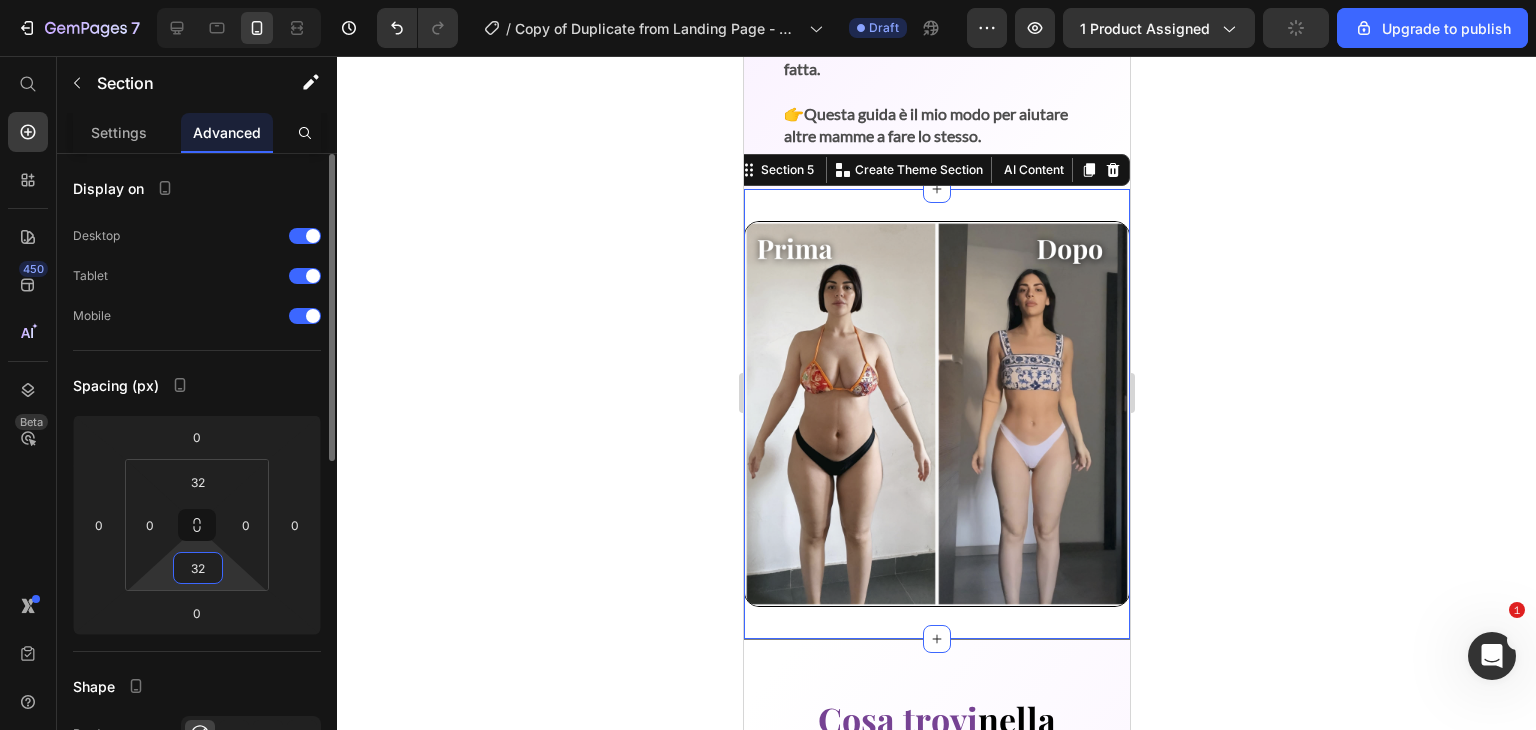 click on "32" at bounding box center (198, 568) 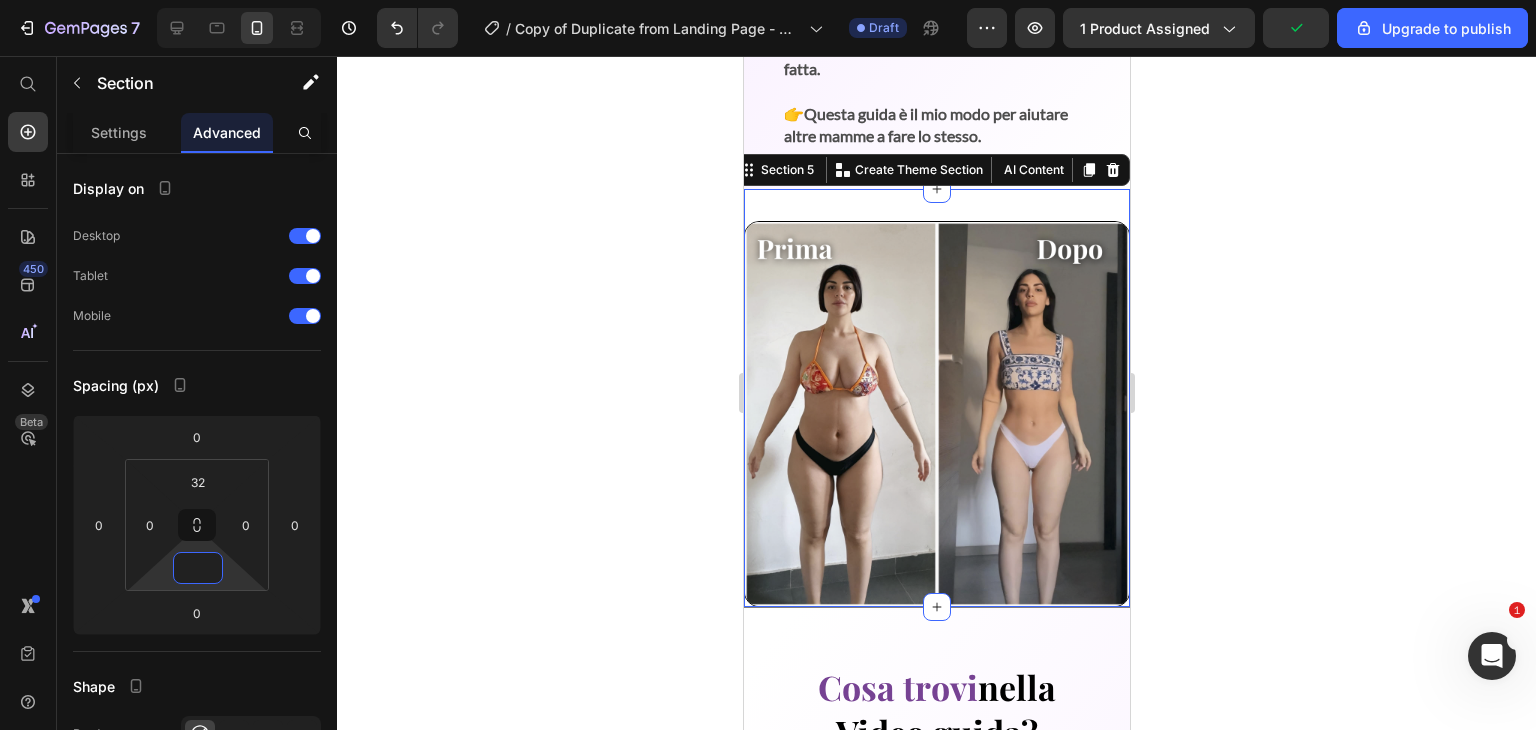 type on "0" 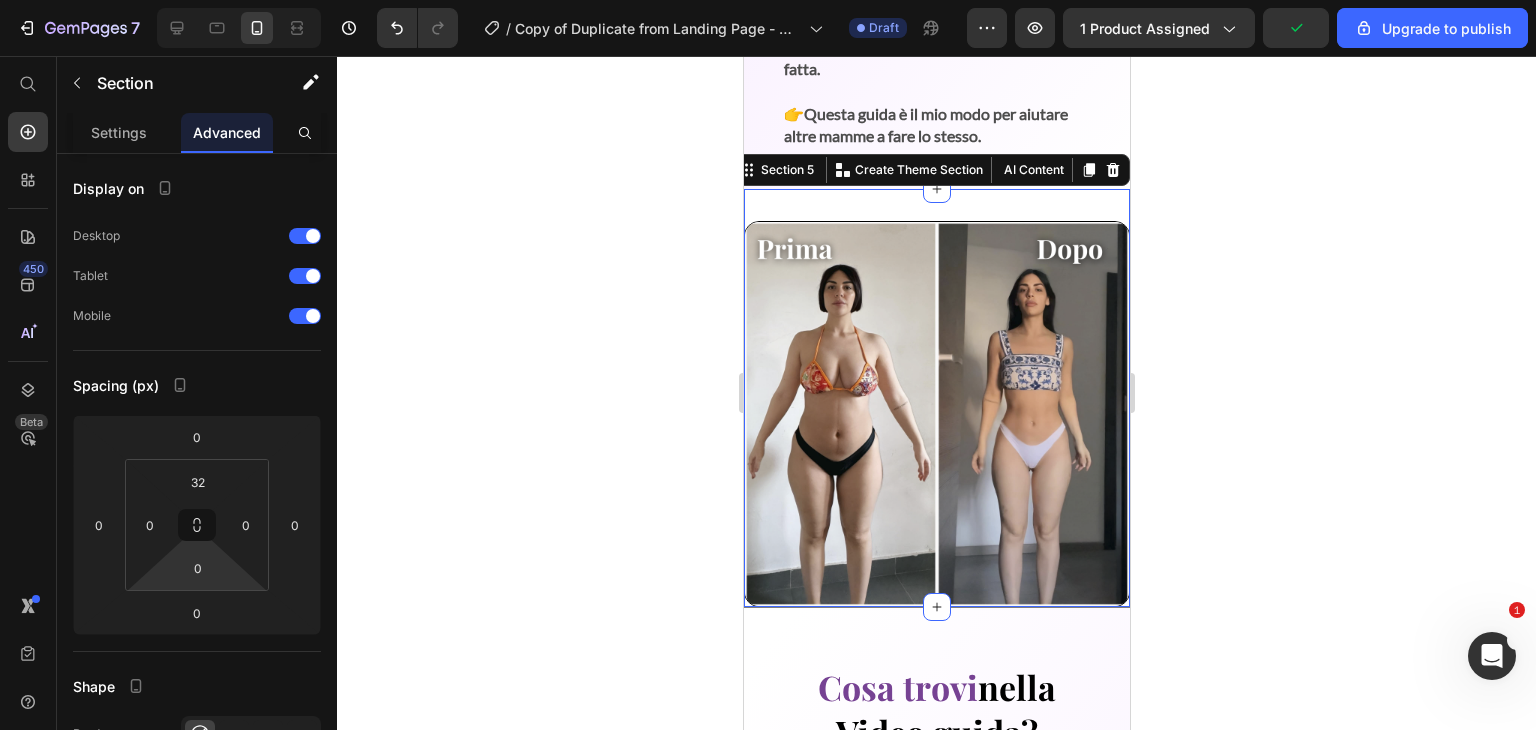 click 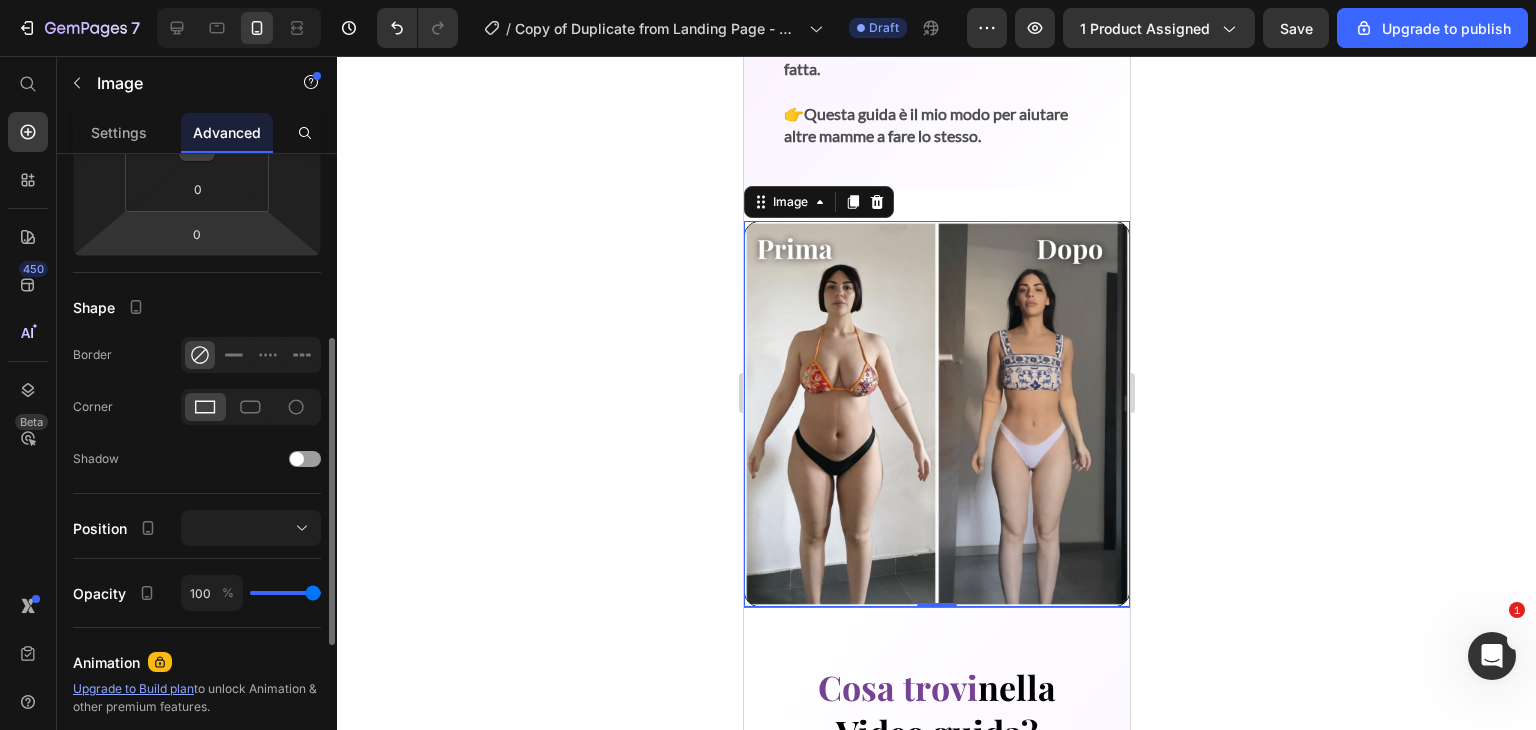 scroll, scrollTop: 378, scrollLeft: 0, axis: vertical 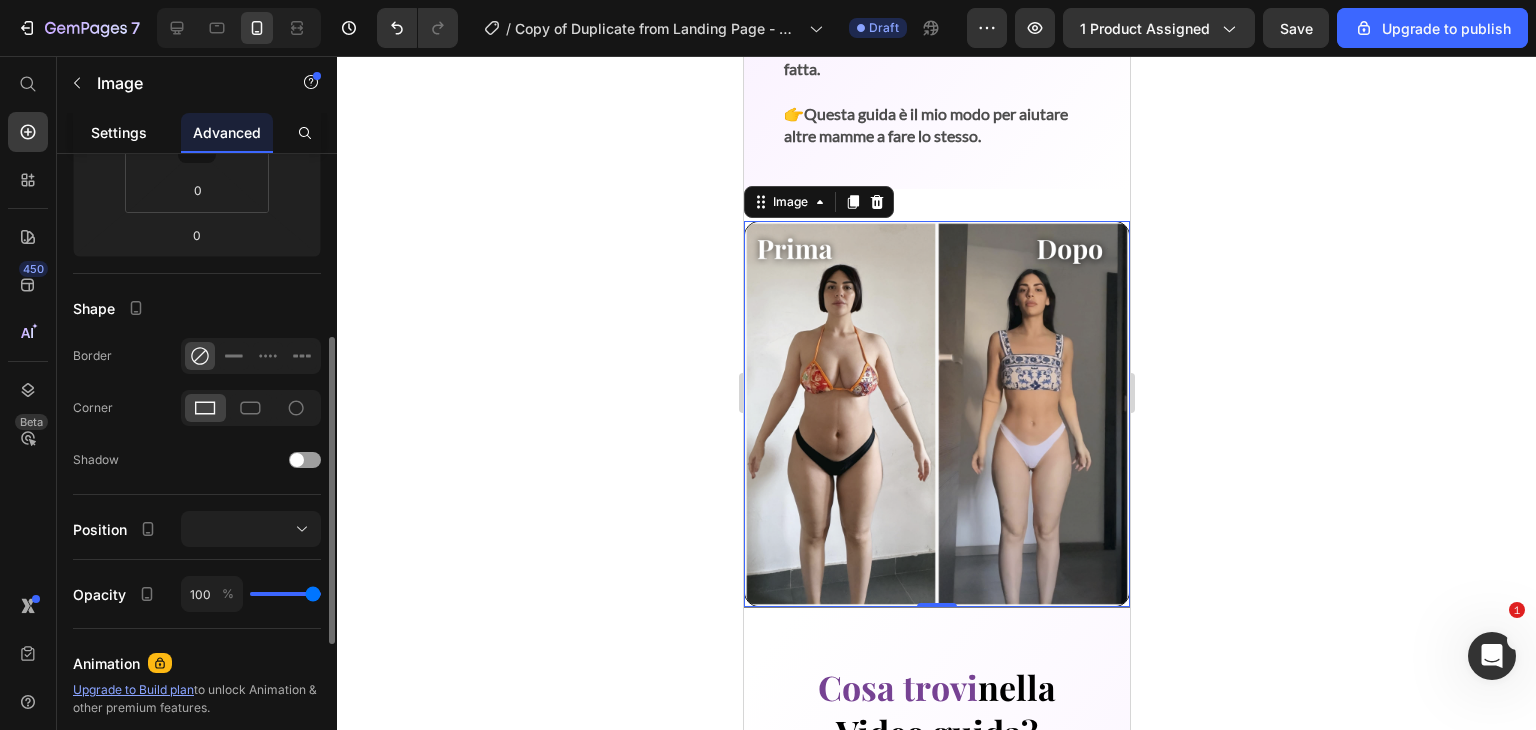 click on "Settings" at bounding box center (119, 132) 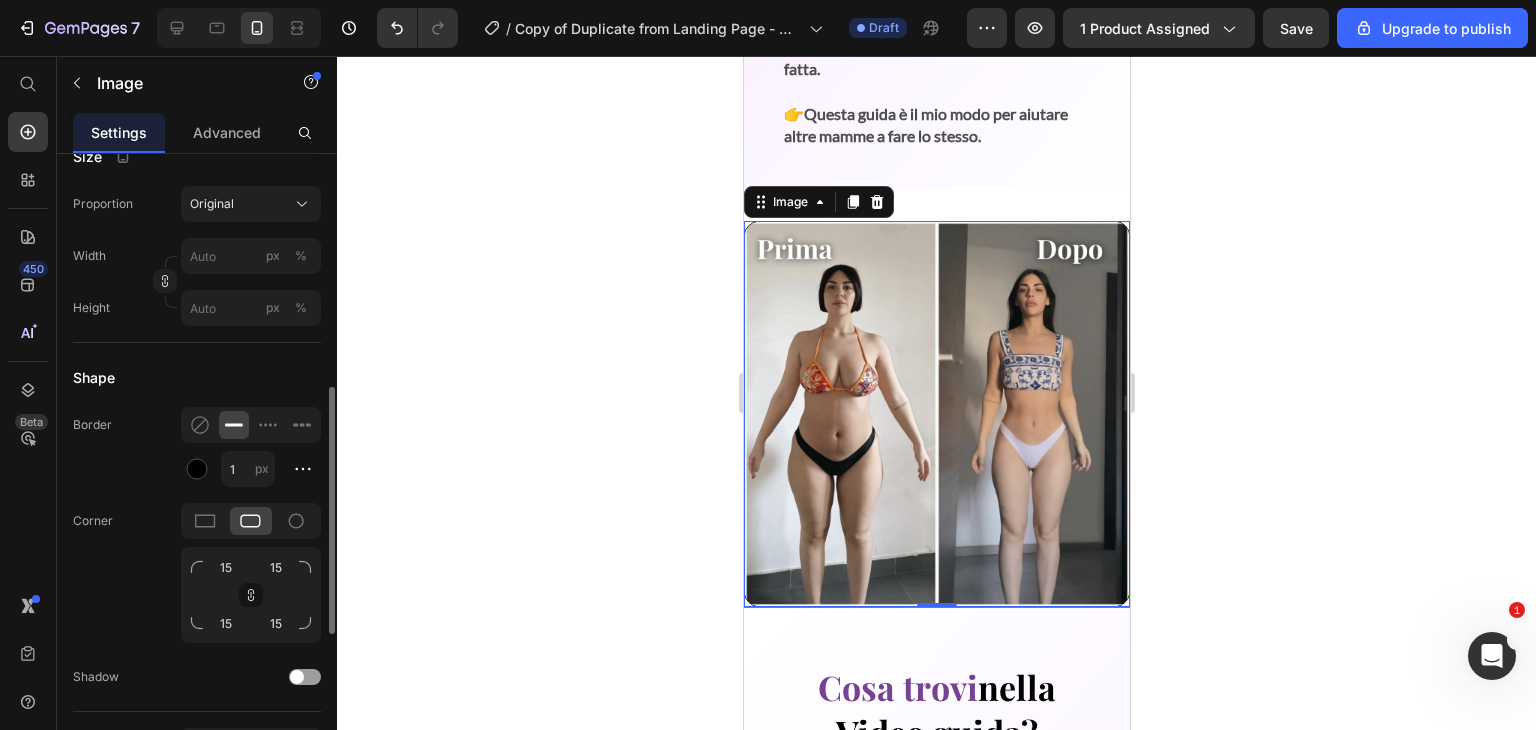 scroll, scrollTop: 609, scrollLeft: 0, axis: vertical 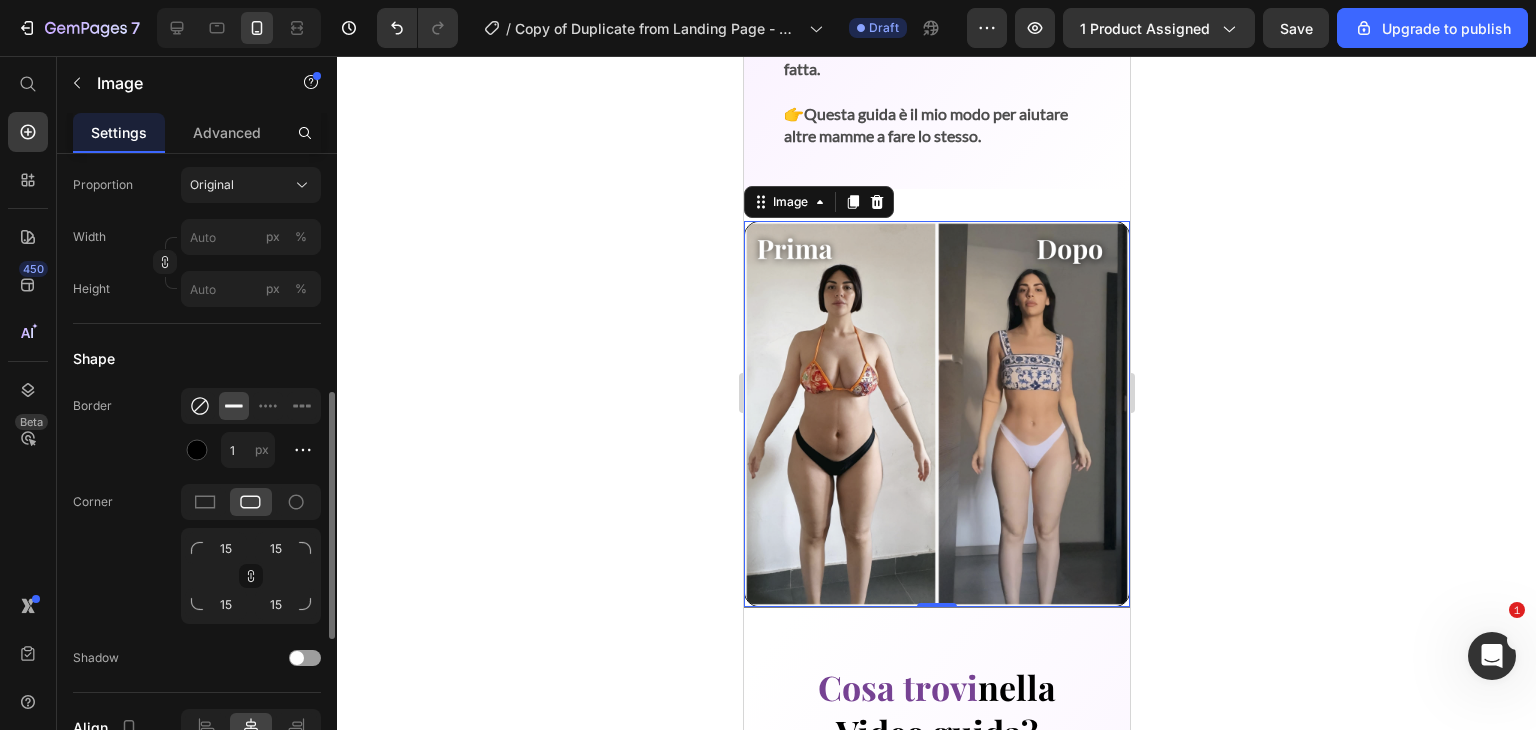 click 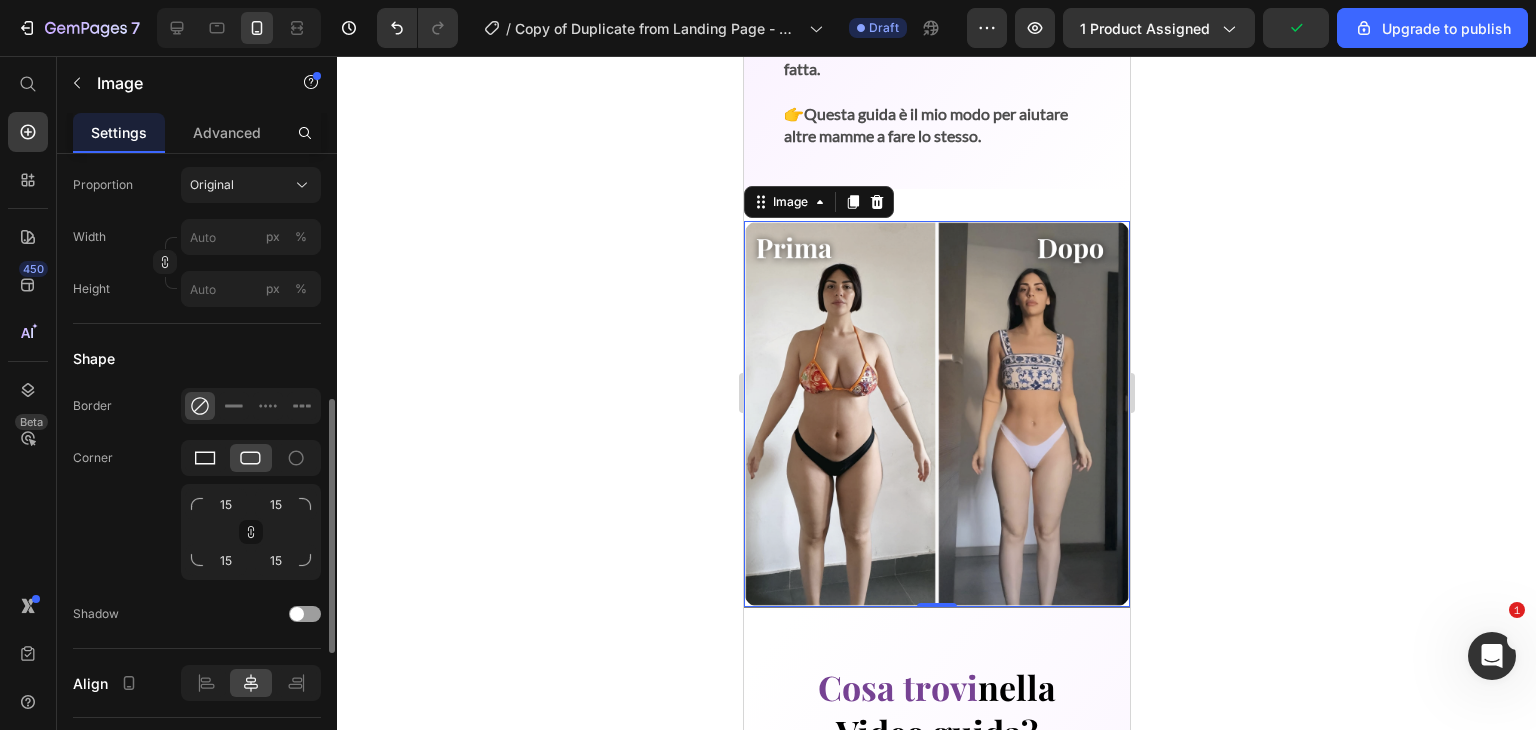 click 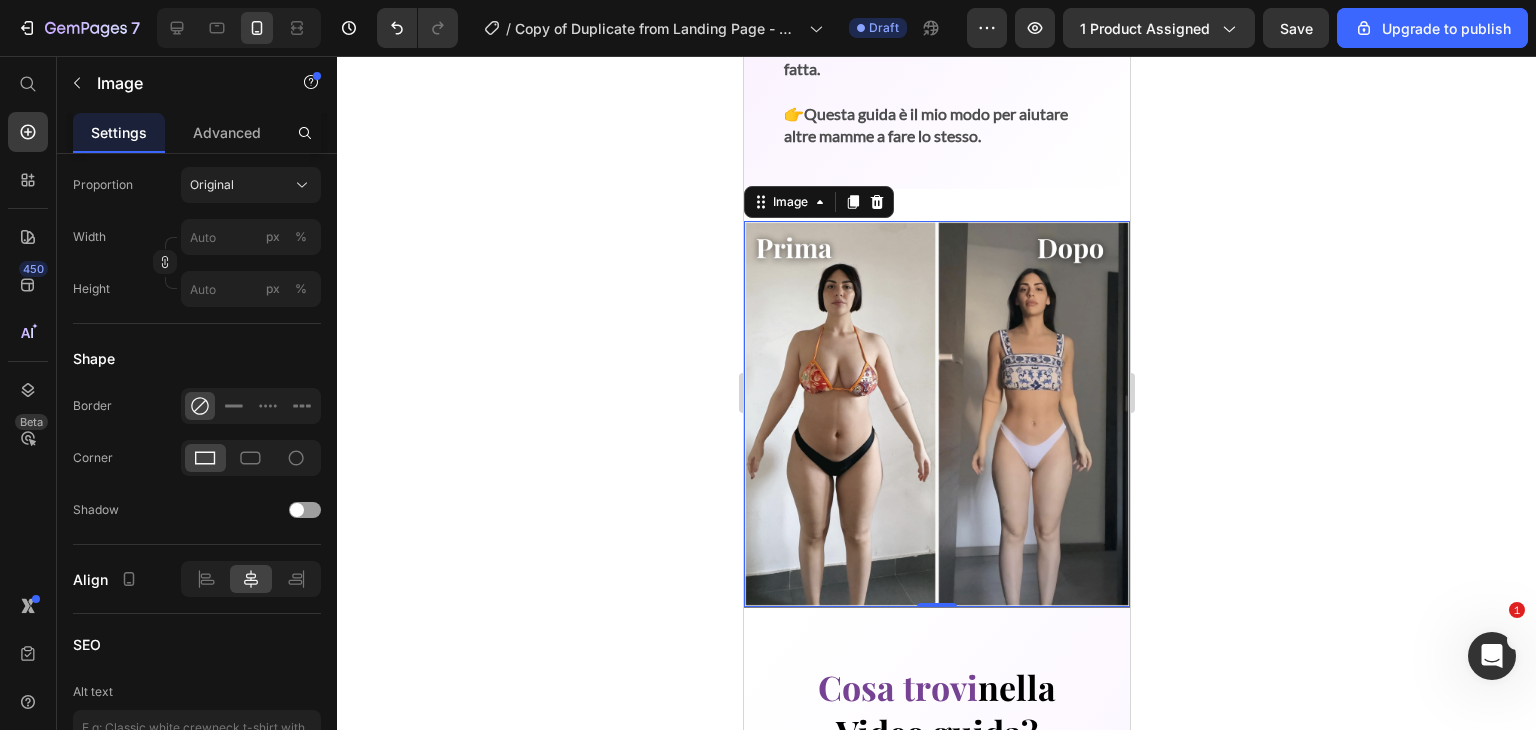 click 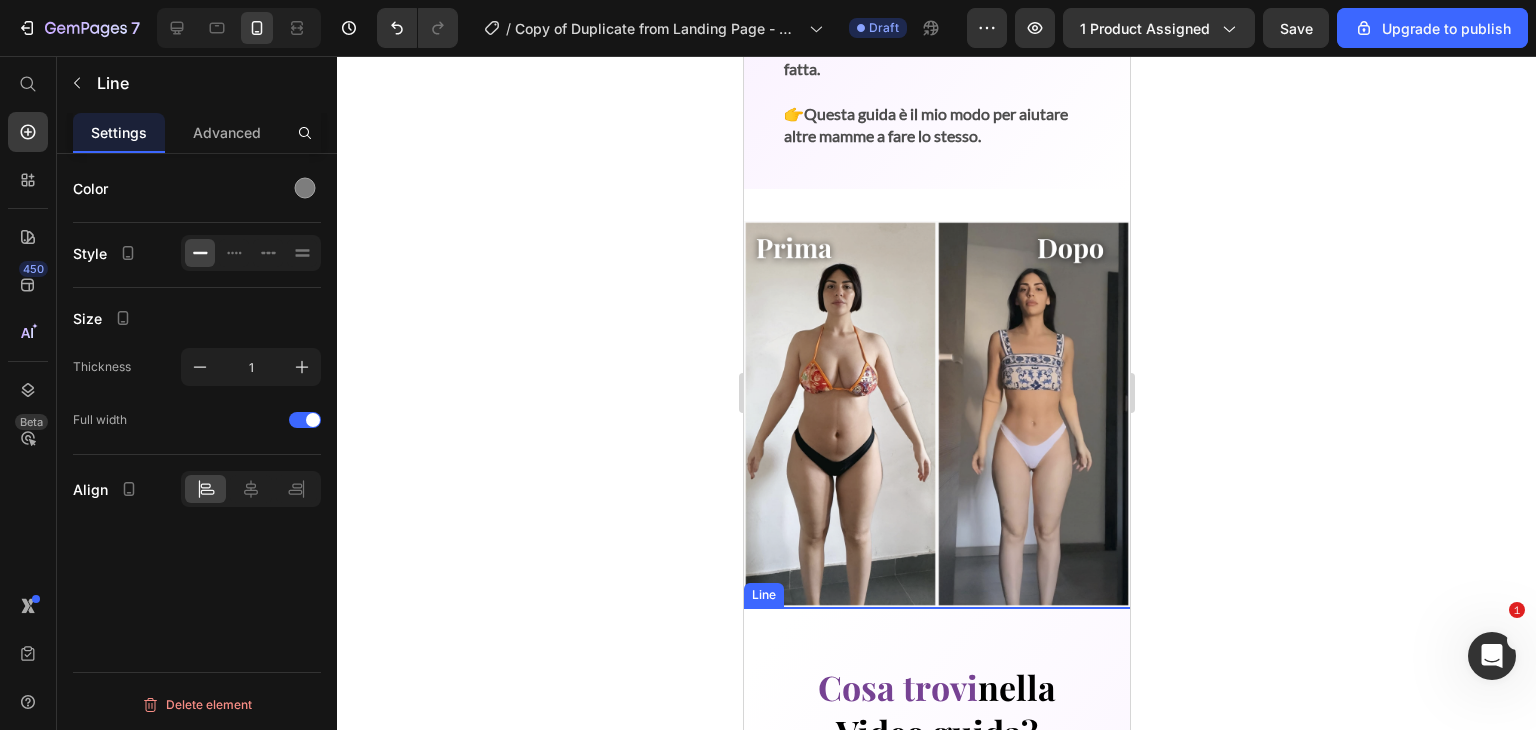 scroll, scrollTop: 0, scrollLeft: 0, axis: both 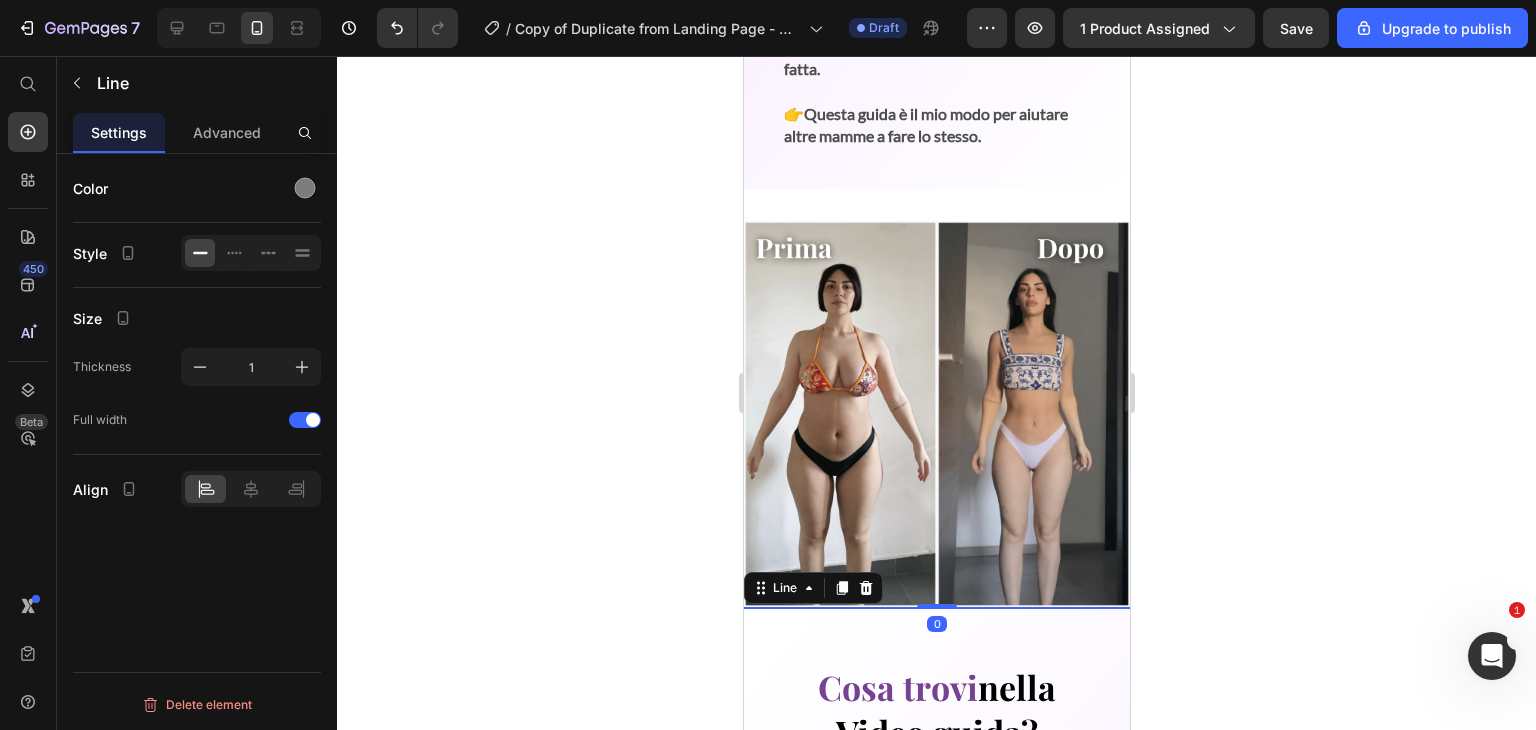 click on "Come Ho perso"15 kg dopo la gravidanza" senza diete assurde! Heading Solo con "metodo, costanza e amore per me stessa" Scopri la mia videoguida passo dopo passo : semplice , emotiva e alla portata di tutte, Nessuna teoria complicata , solo ciò che ha funzionato davvero per me . Text Block Image Publish the page to see the content. Custom Code Image Il pagamento è 100% Sicuro e protetto da circuiti internazionali Text Block Product Section 2 Title Line Section 3 La mia storia... Text Block Dopo il parto mi guardavo allo specchio e non mi riconoscevo più. Non era solo una questione di chili in più… Era stanchezza, gonfiore, gambe pesanti, zero voglia di fare attività. Ma dentro di me sapevo che volevo tornare a sentirmi bene nel mio corpo , senza colpe, senza pressioni. Così ho iniziato, un passo alla volta. E oggi, 15 kg in meno , posso dirti che ce l’ho fatta. 👉 Questa guida è il mio modo per aiutare altre mamme a fare lo stesso." at bounding box center [936, 2063] 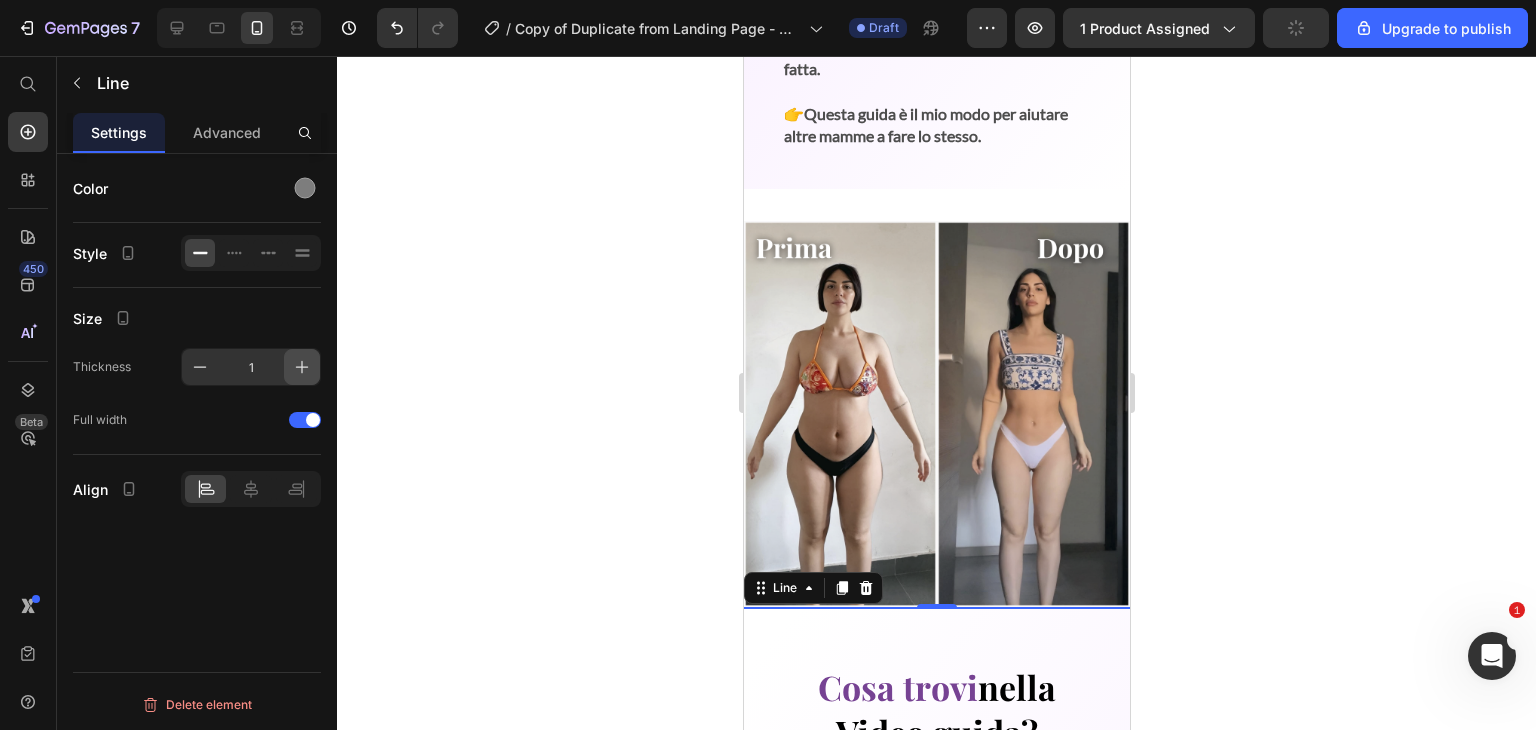 click 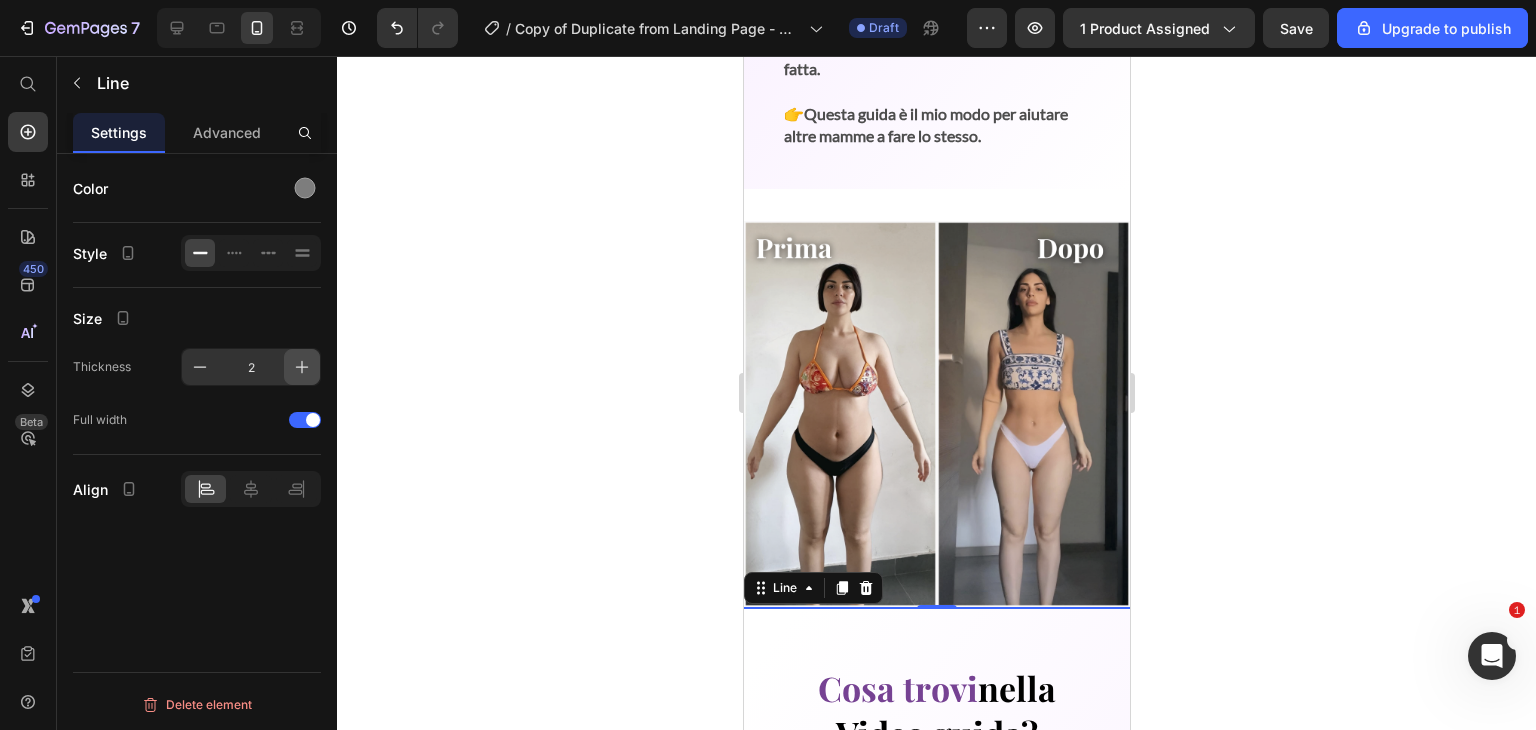 click 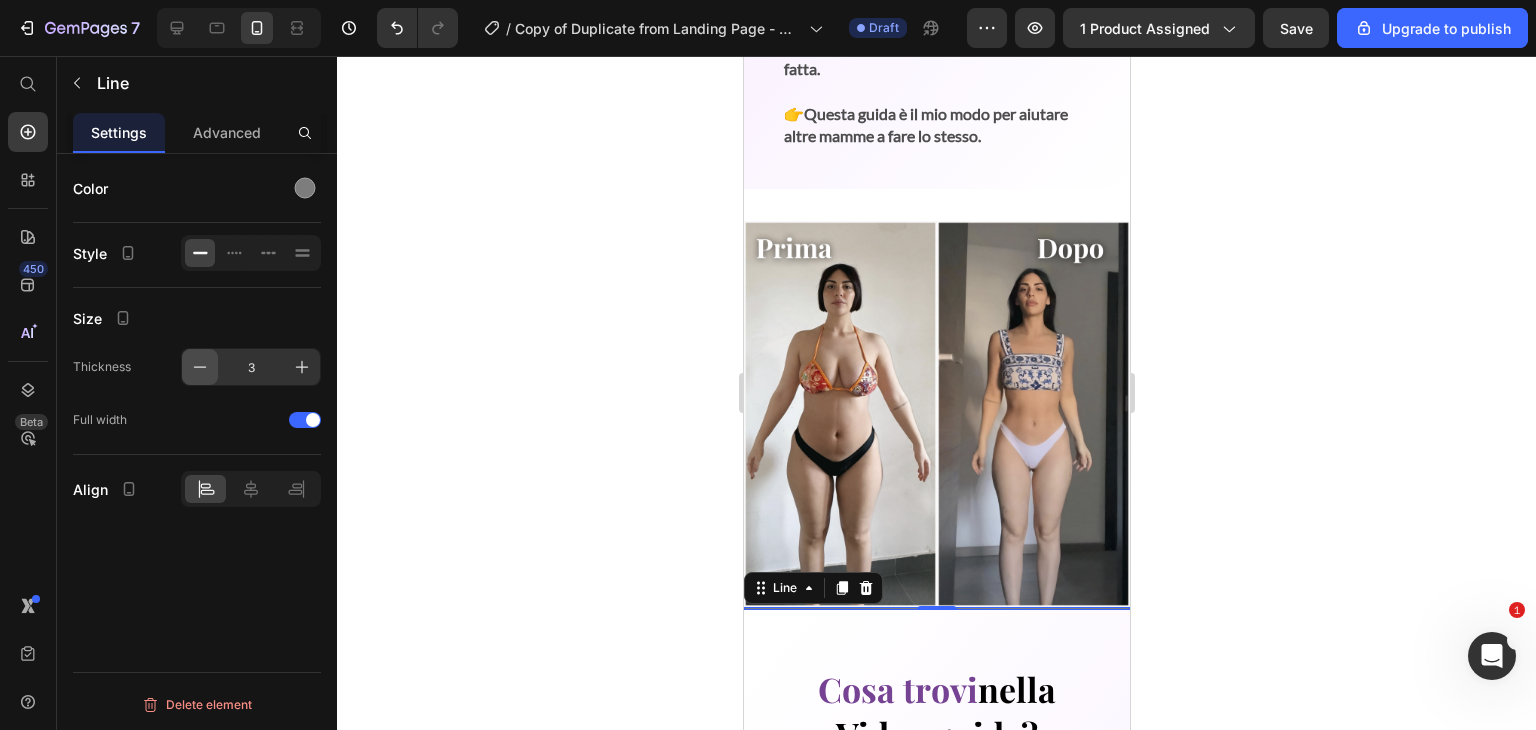 click 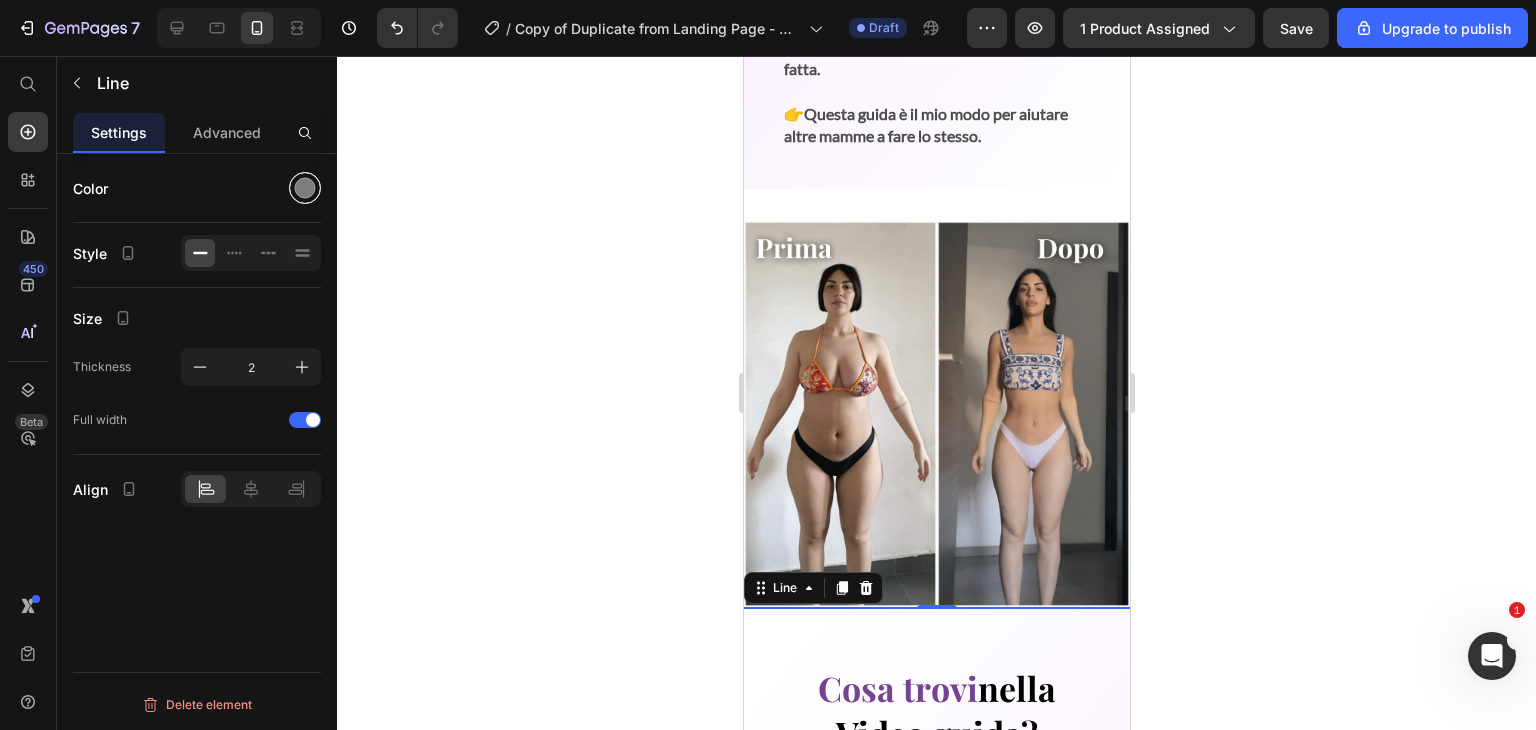 click at bounding box center [305, 188] 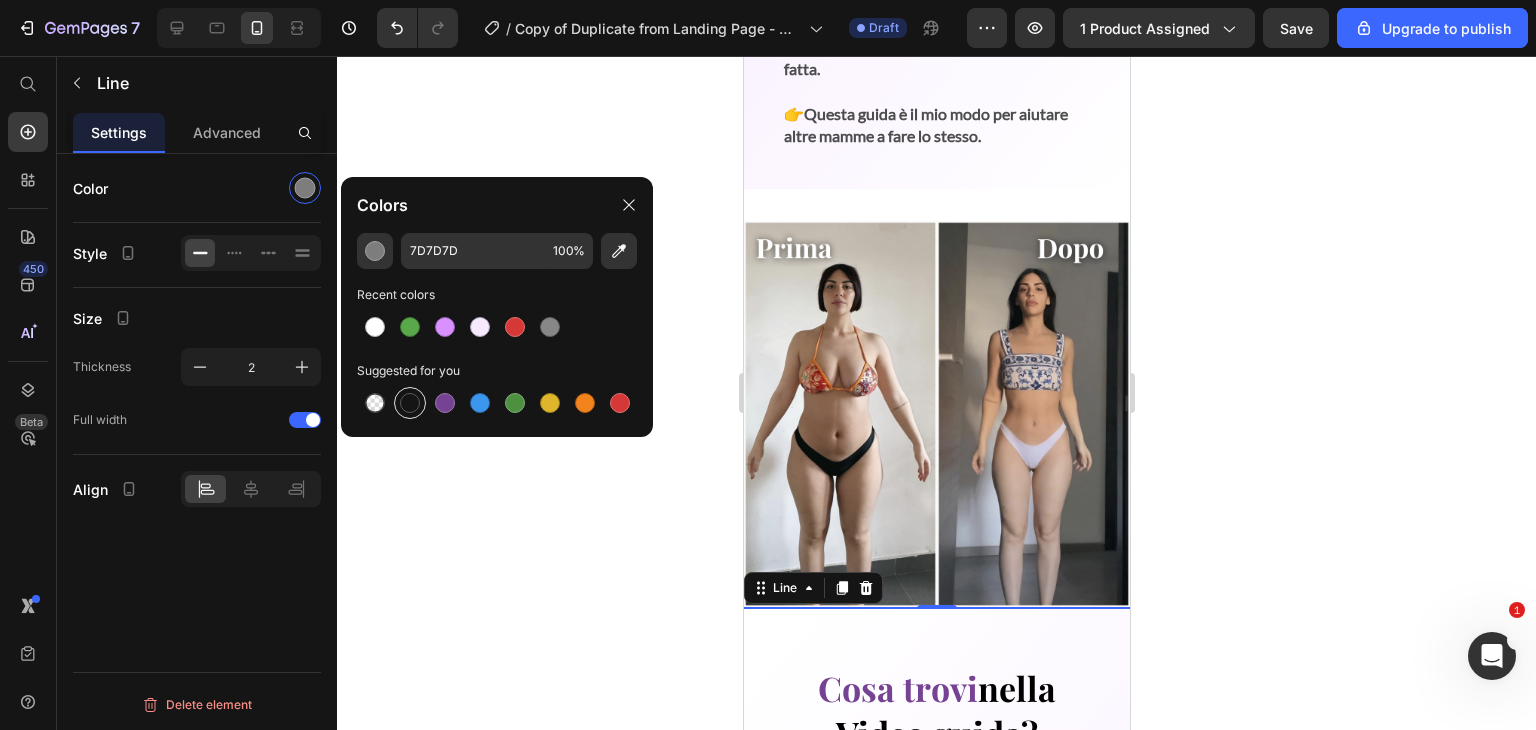 click at bounding box center (410, 403) 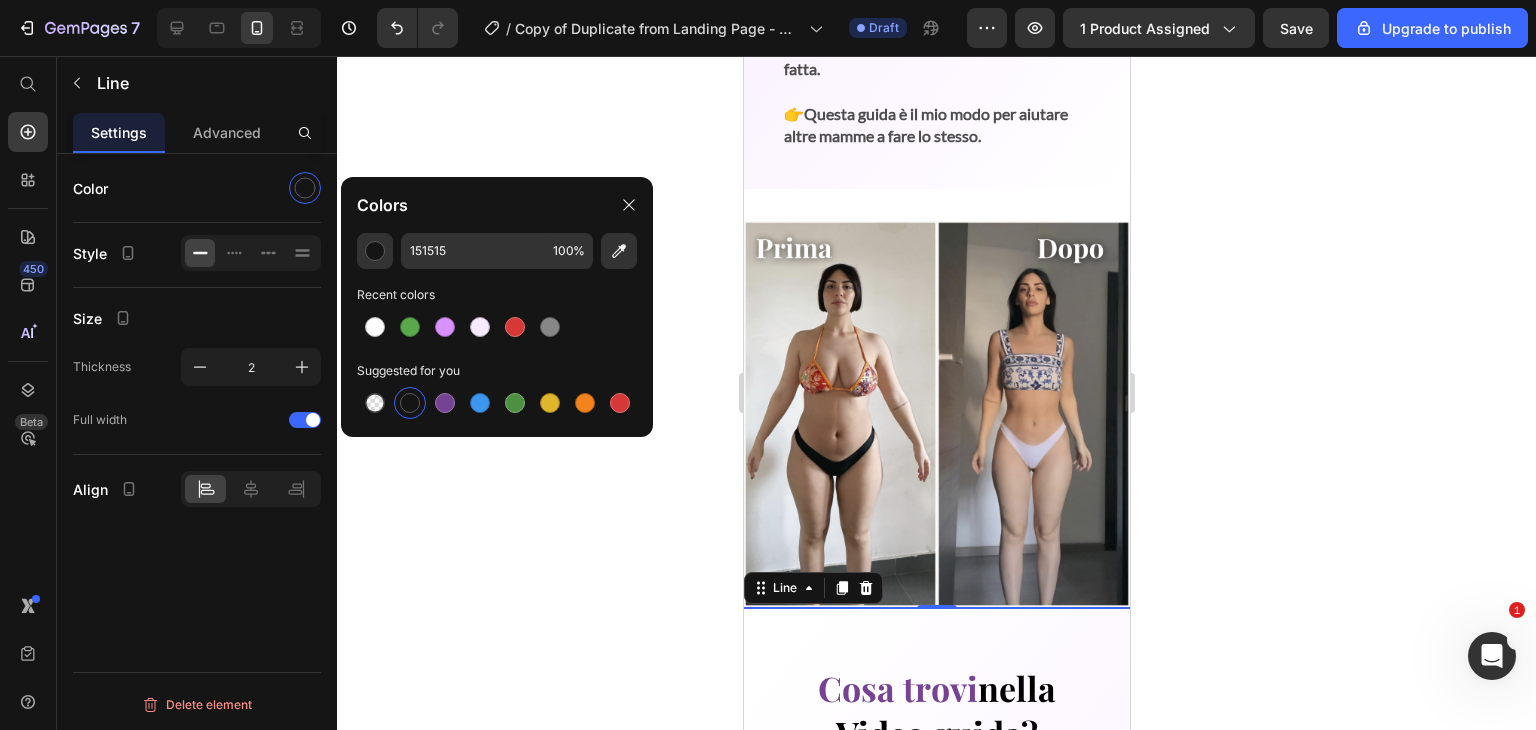 click on "Size" at bounding box center (197, 318) 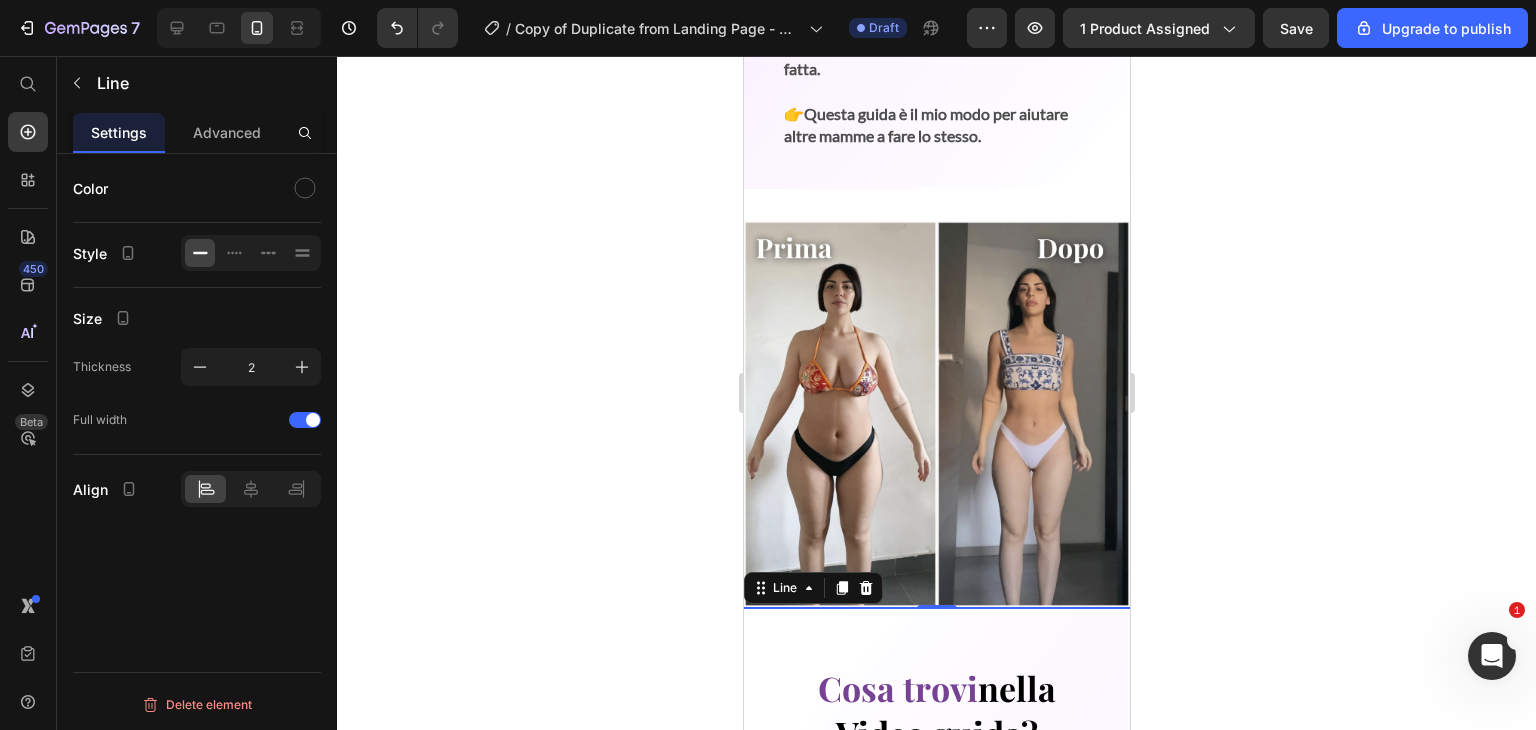 click 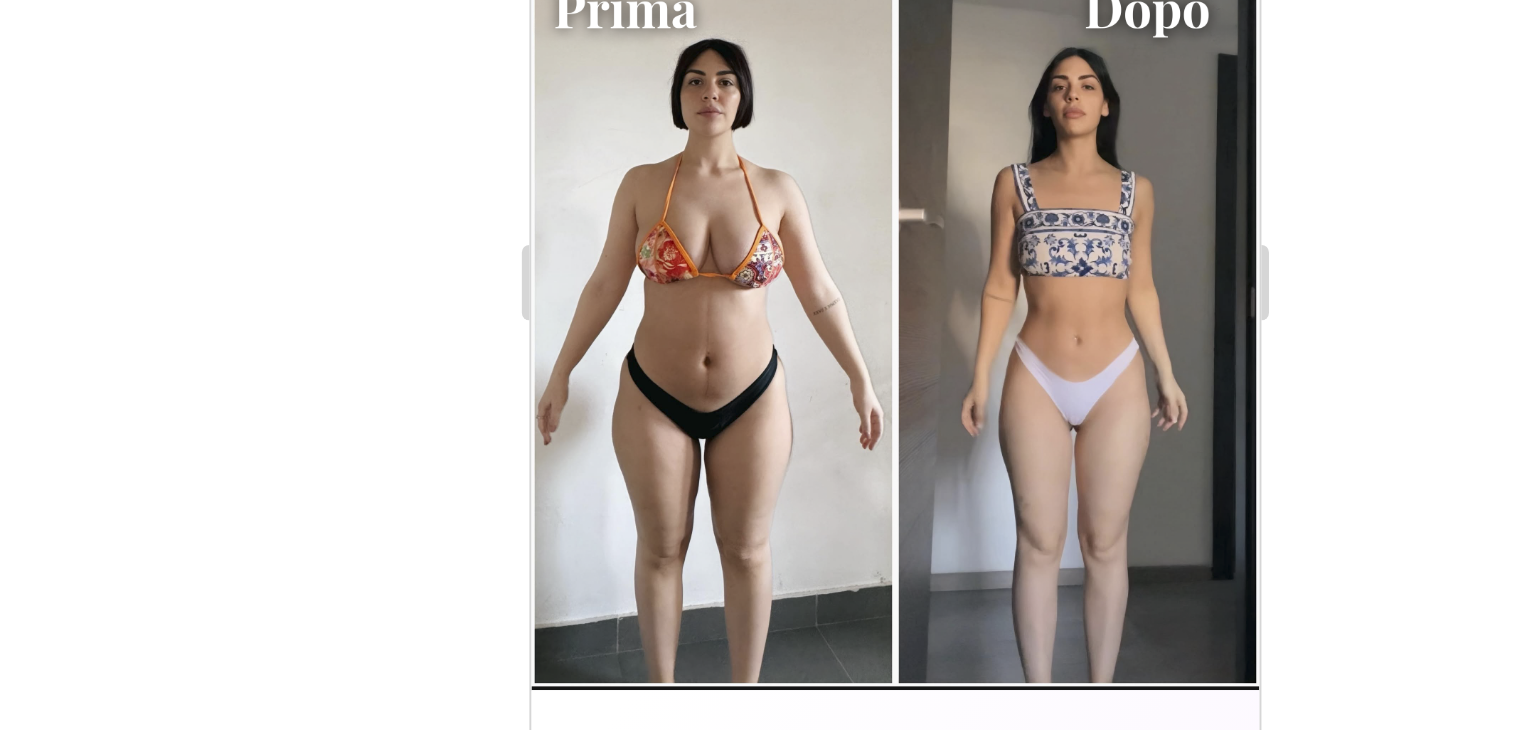 click 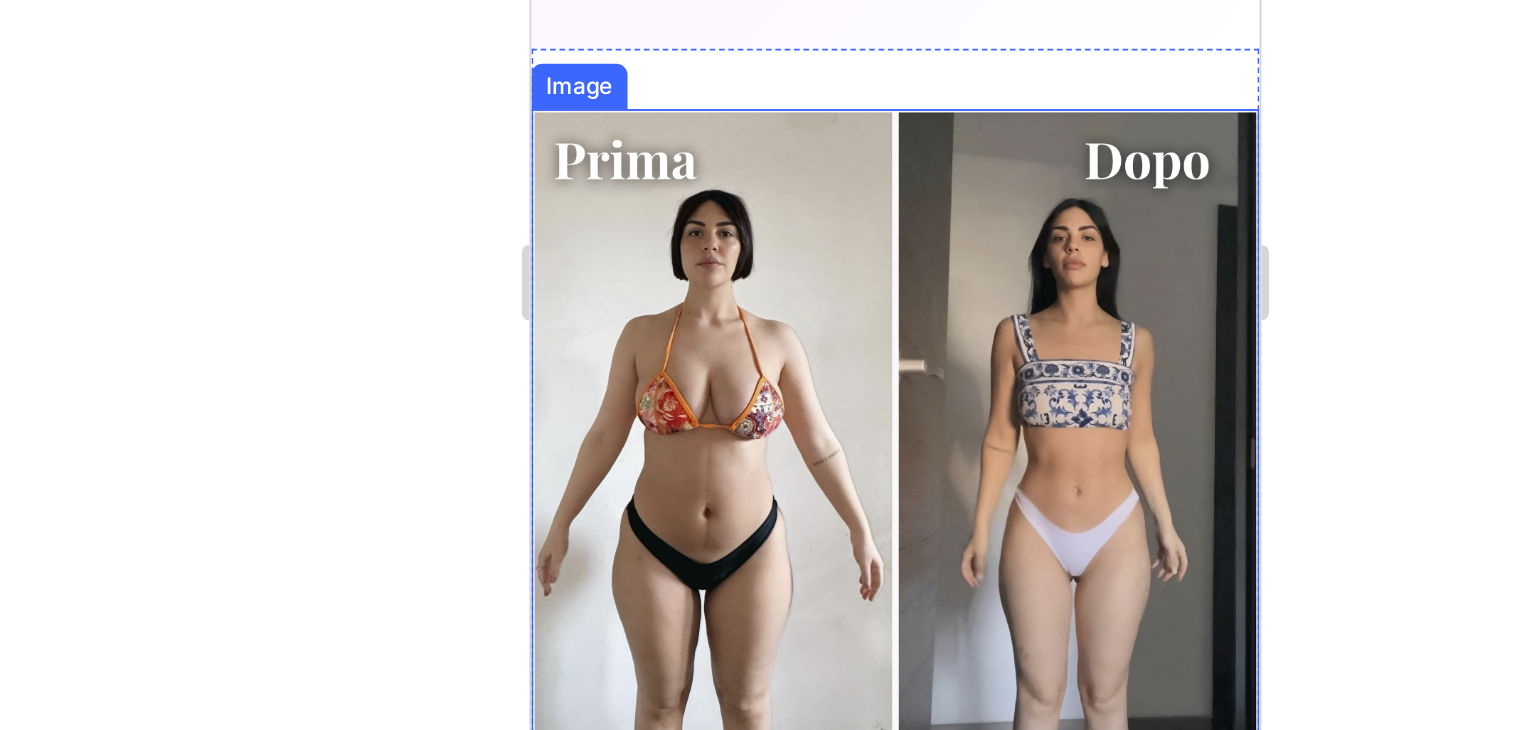 scroll, scrollTop: 1389, scrollLeft: 0, axis: vertical 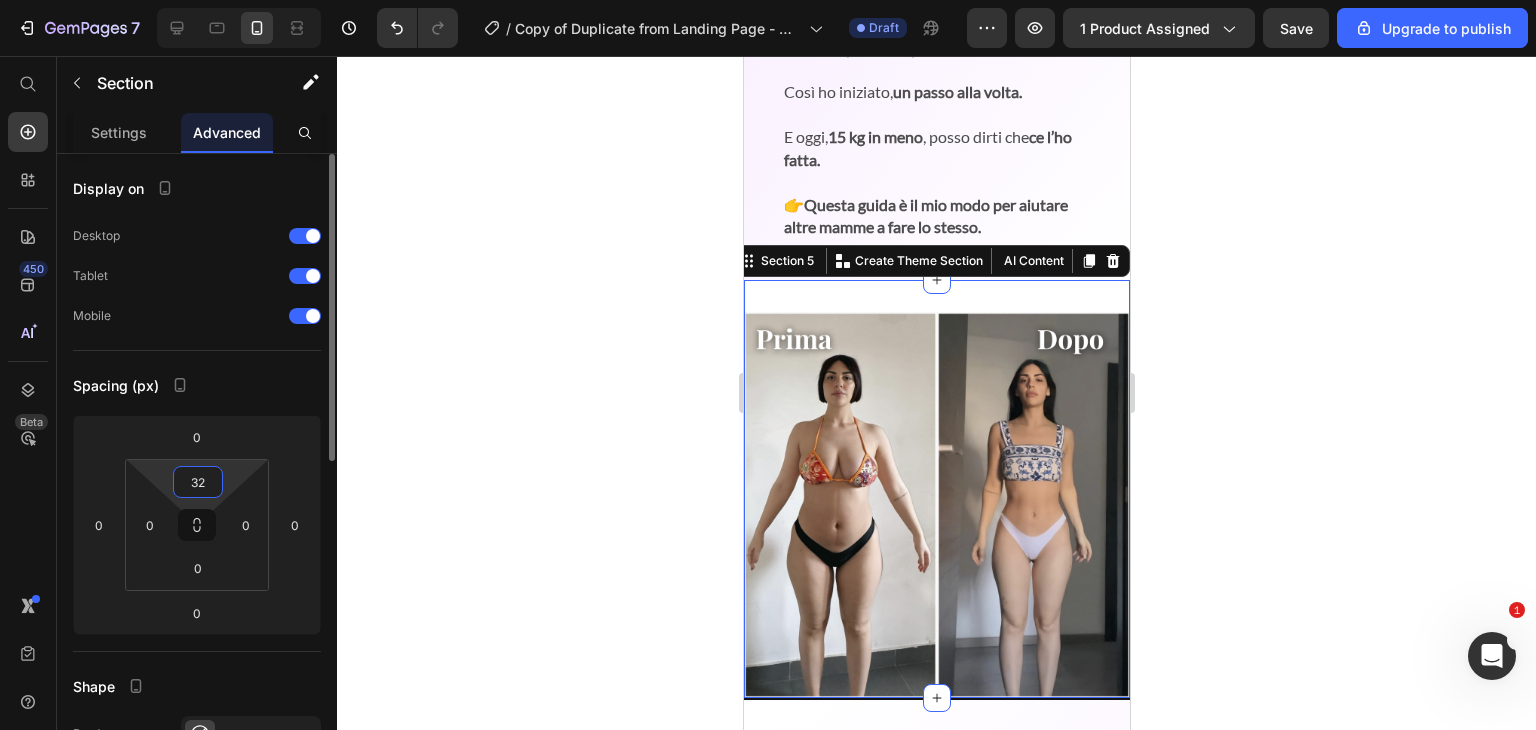 click on "32" at bounding box center (198, 482) 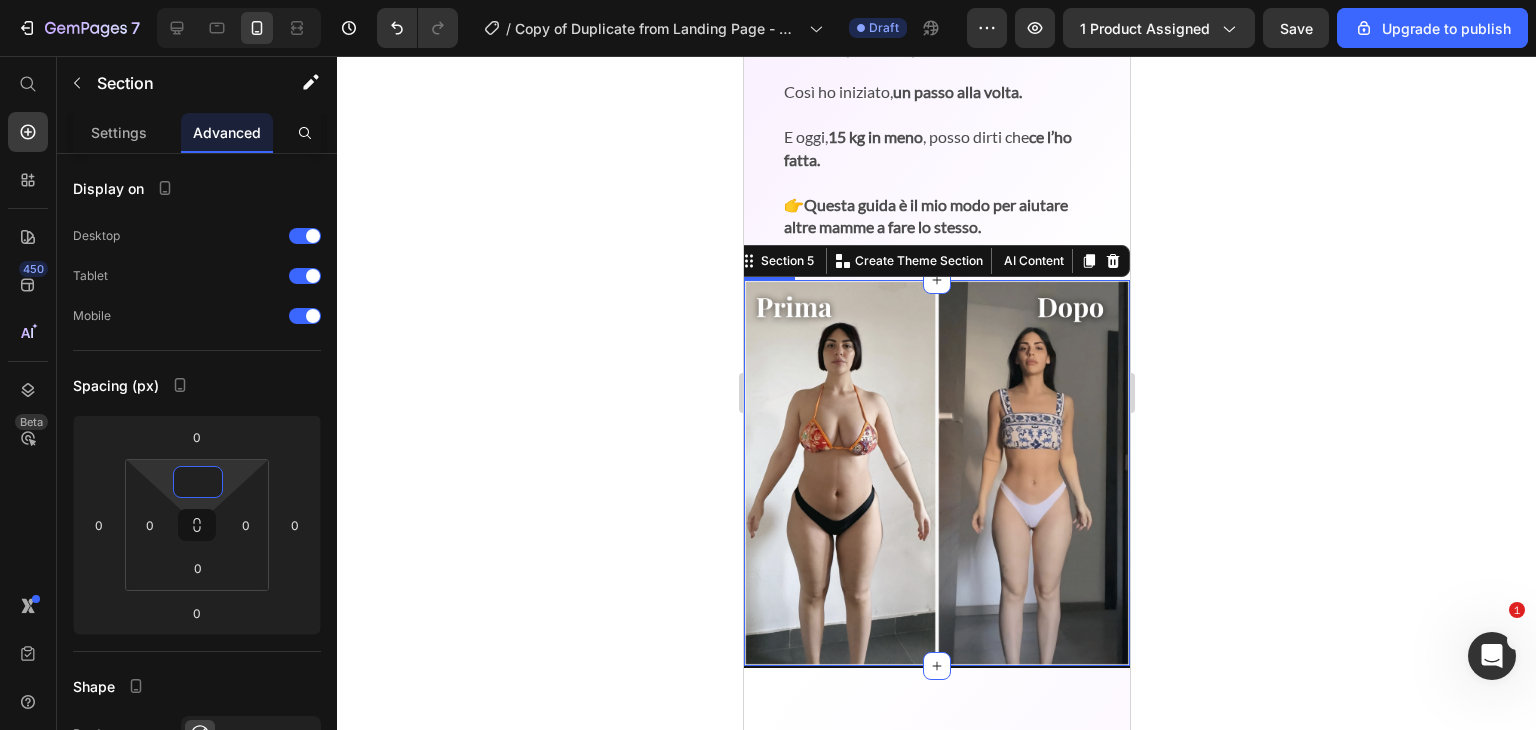 type on "0" 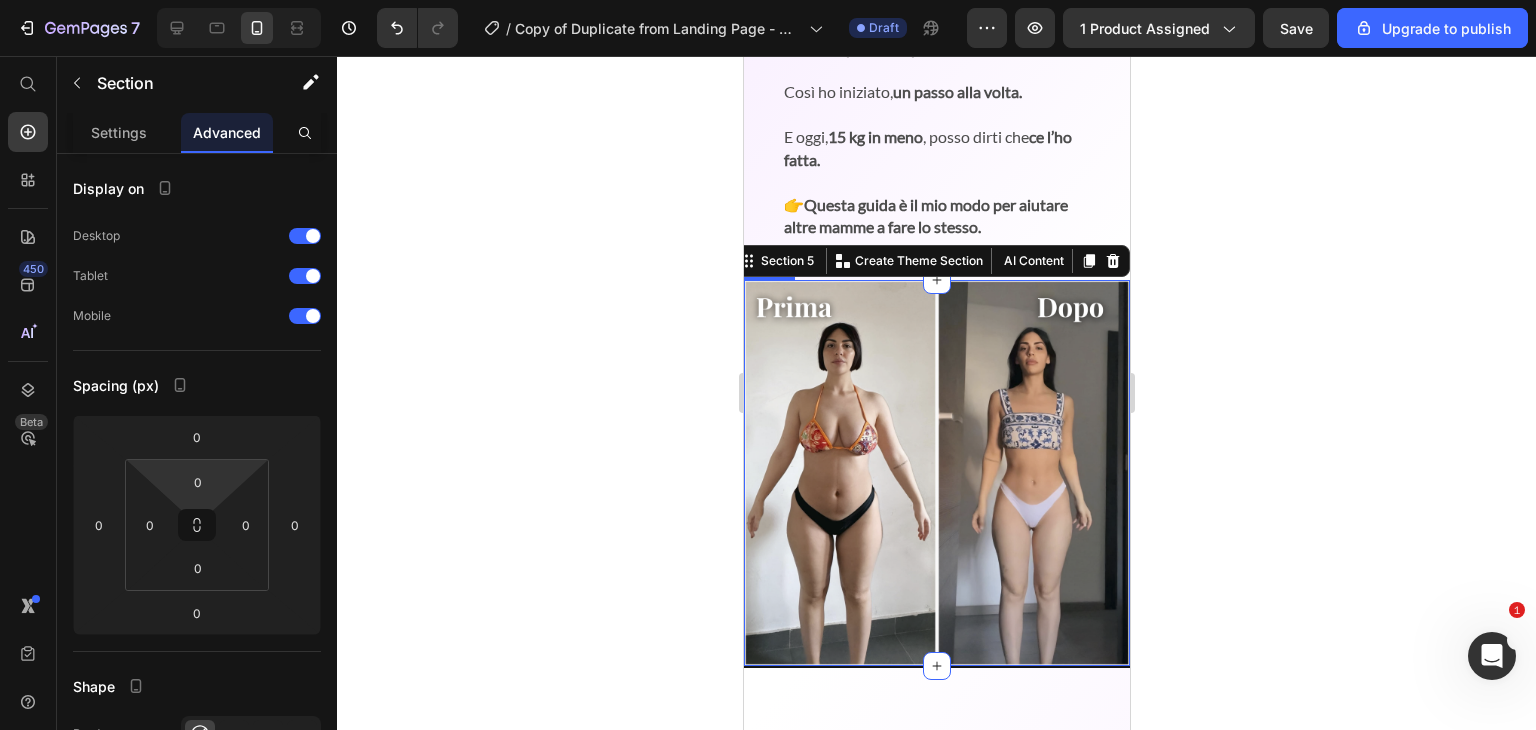 click 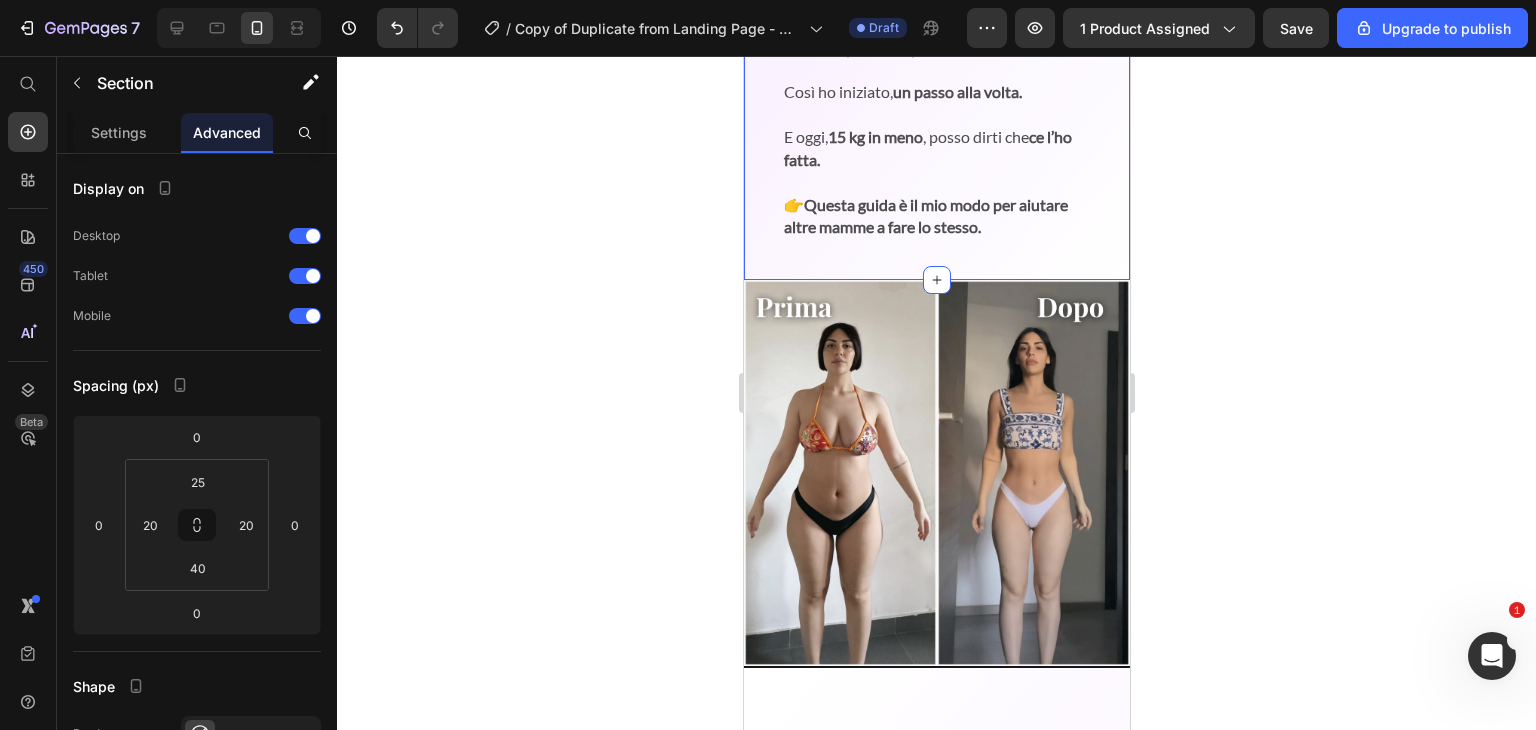 click 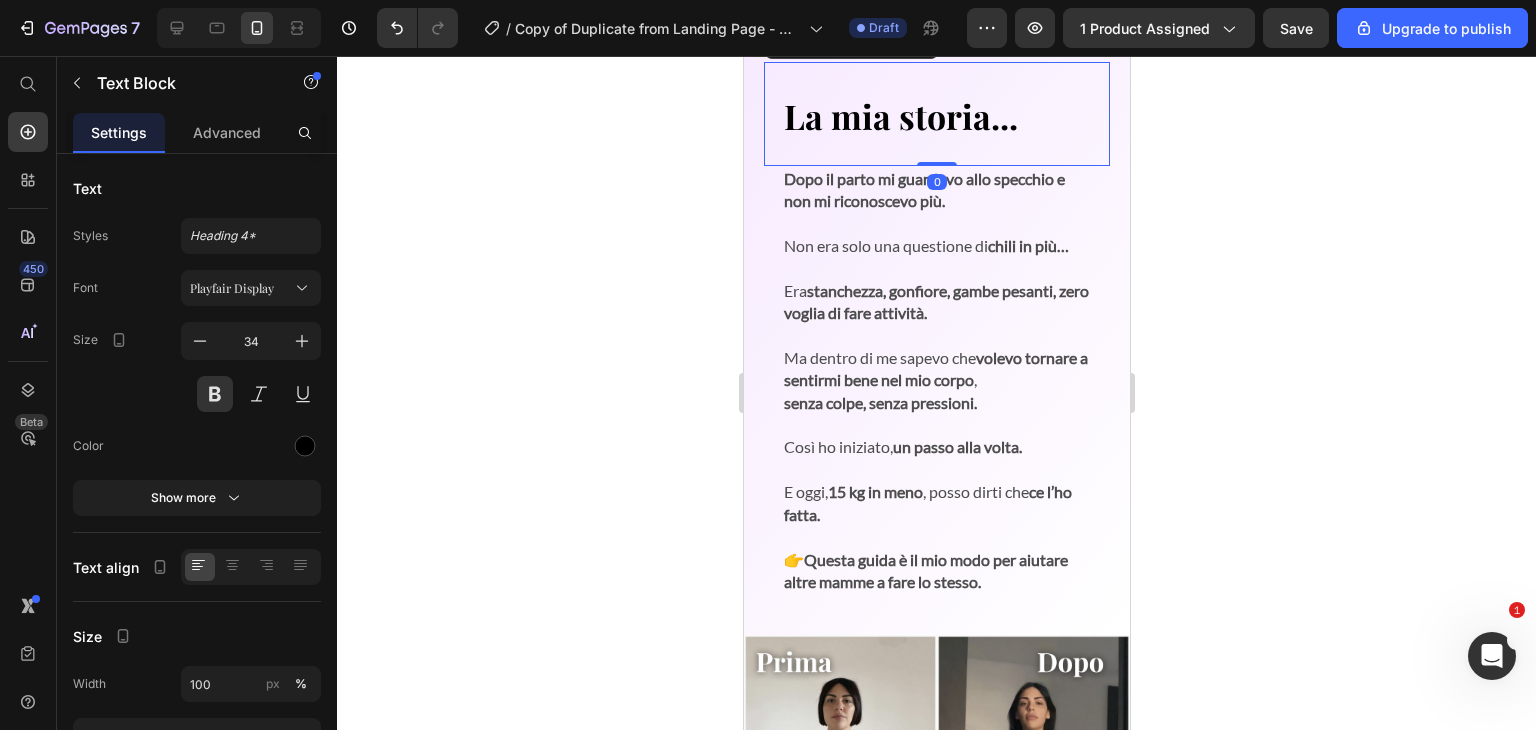 scroll, scrollTop: 839, scrollLeft: 0, axis: vertical 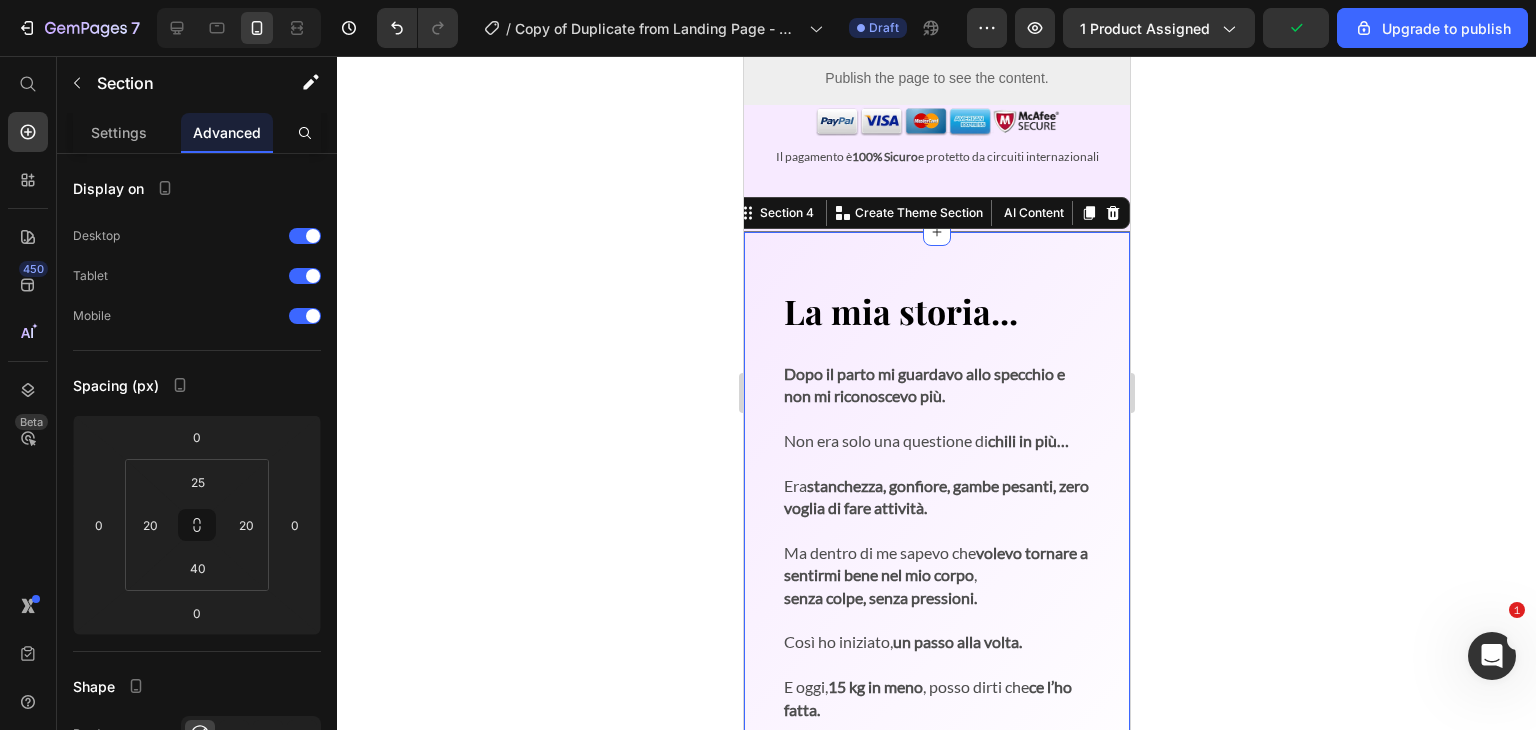 click on "La mia storia... Text Block Dopo il parto mi guardavo allo specchio e non mi riconoscevo più. Non era solo una questione di chili in più… Era stanchezza, gonfiore, gambe pesanti, zero voglia di fare attività. Ma dentro di me sapevo che volevo tornare a sentirmi bene nel mio corpo , senza colpe, senza pressioni. Così ho iniziato, un passo alla volta. E oggi, 15 kg in meno , posso dirti che ce l’ho fatta. 👉 Questa guida è il mio modo per aiutare altre mamme a fare lo stesso. Text Block Section 4 You can create reusable sections Create Theme Section AI Content Write with GemAI What would you like to describe here? Tone and Voice Persuasive Product Come ho perso 15 kg dopo la gravidanza, guida completa Show more Generate" at bounding box center (936, 531) 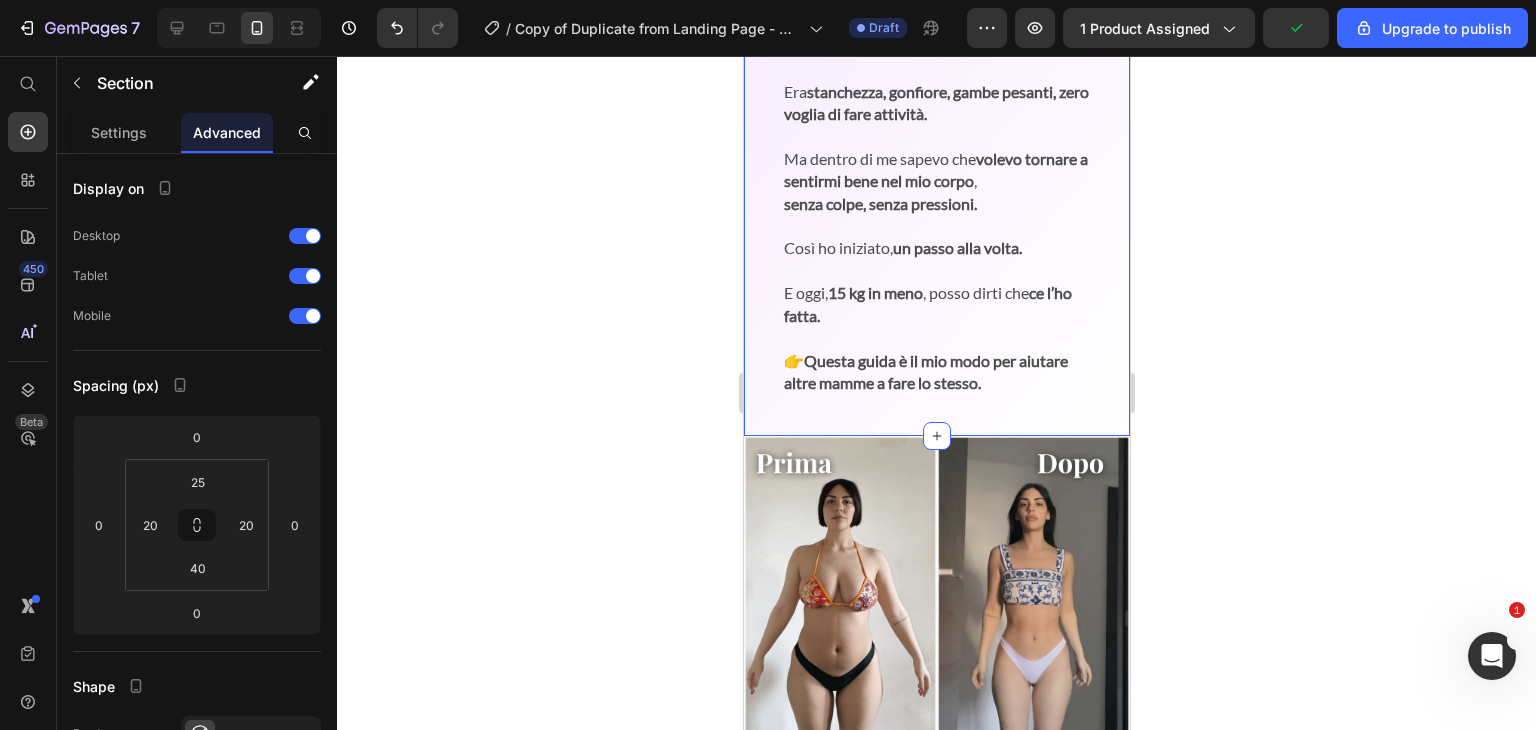 scroll, scrollTop: 1240, scrollLeft: 0, axis: vertical 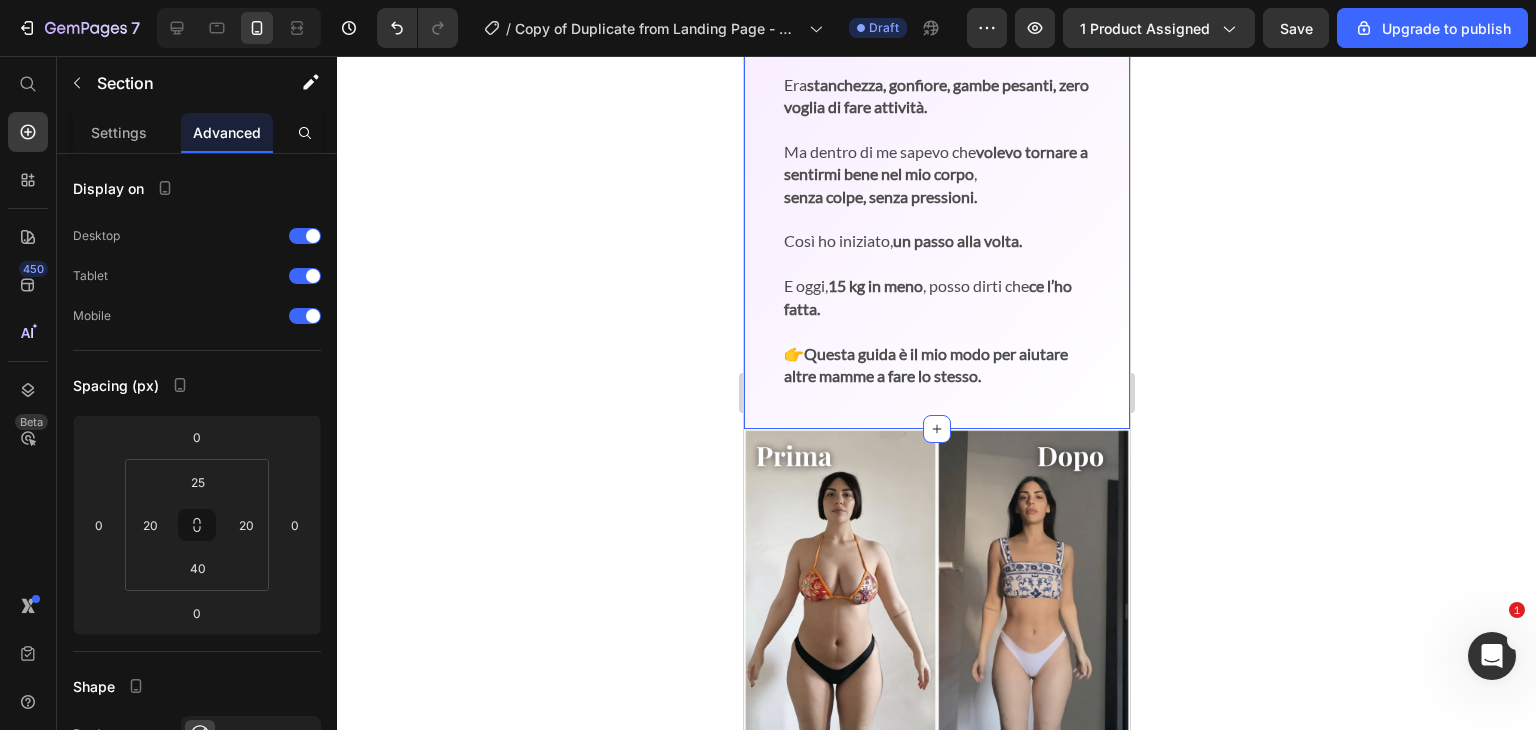 click 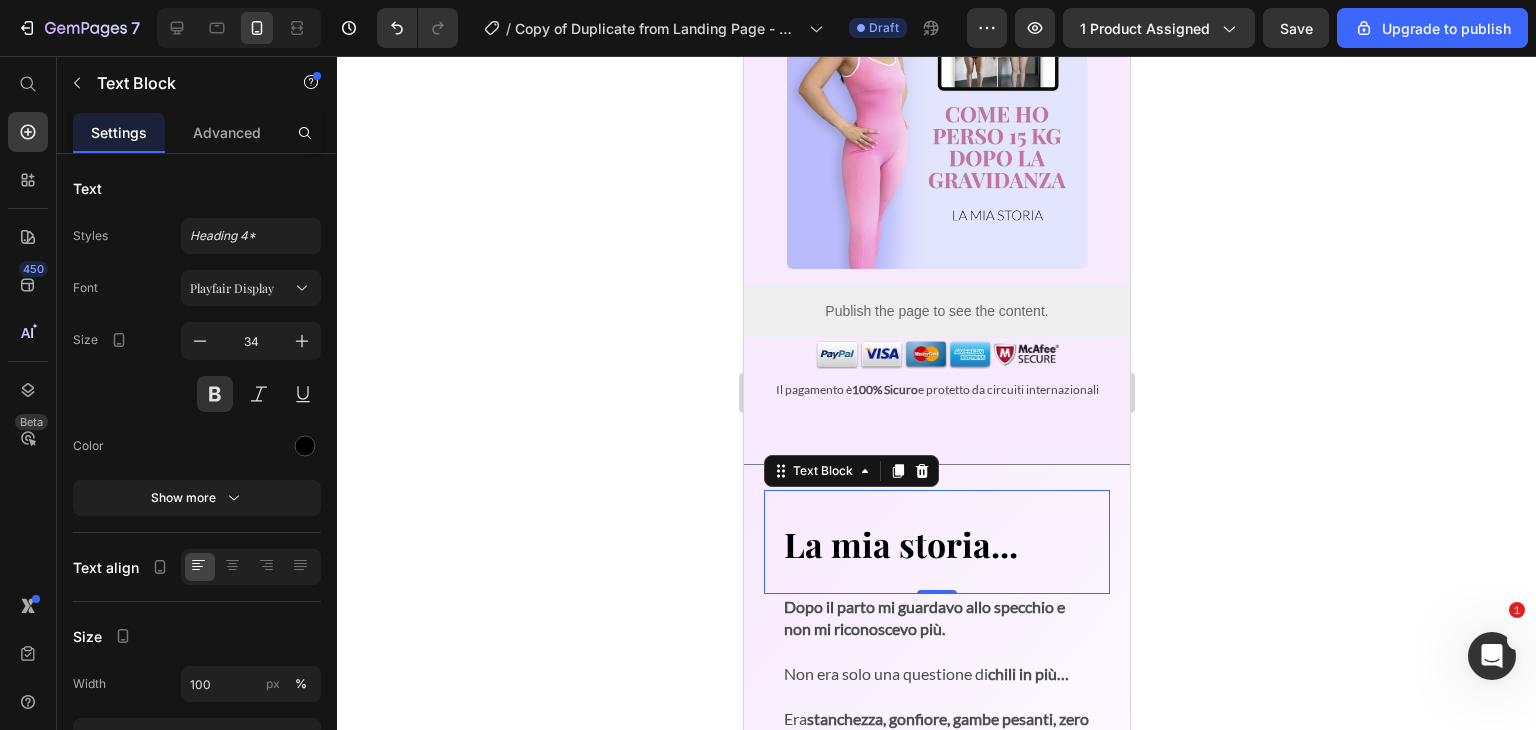 scroll, scrollTop: 649, scrollLeft: 0, axis: vertical 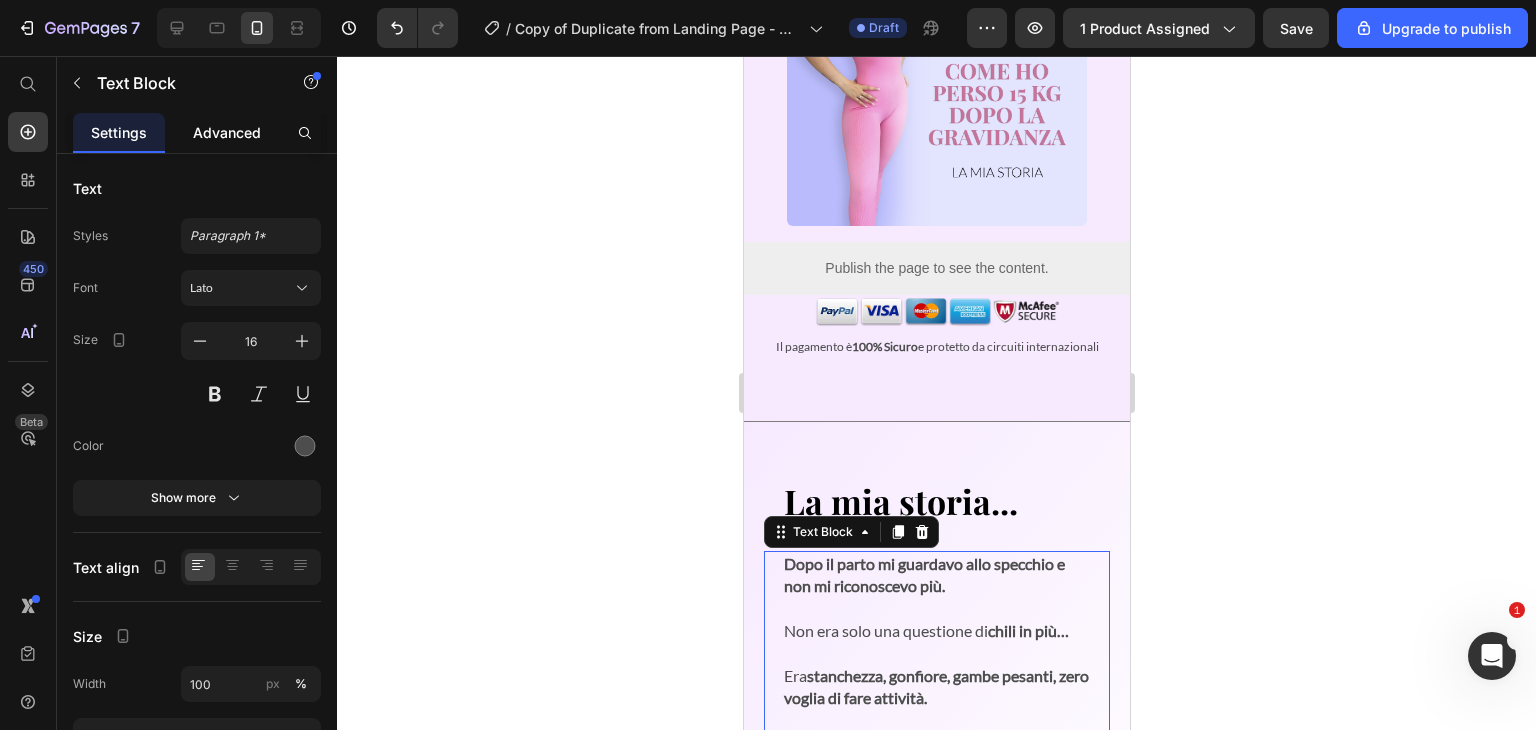 click on "Advanced" at bounding box center [227, 132] 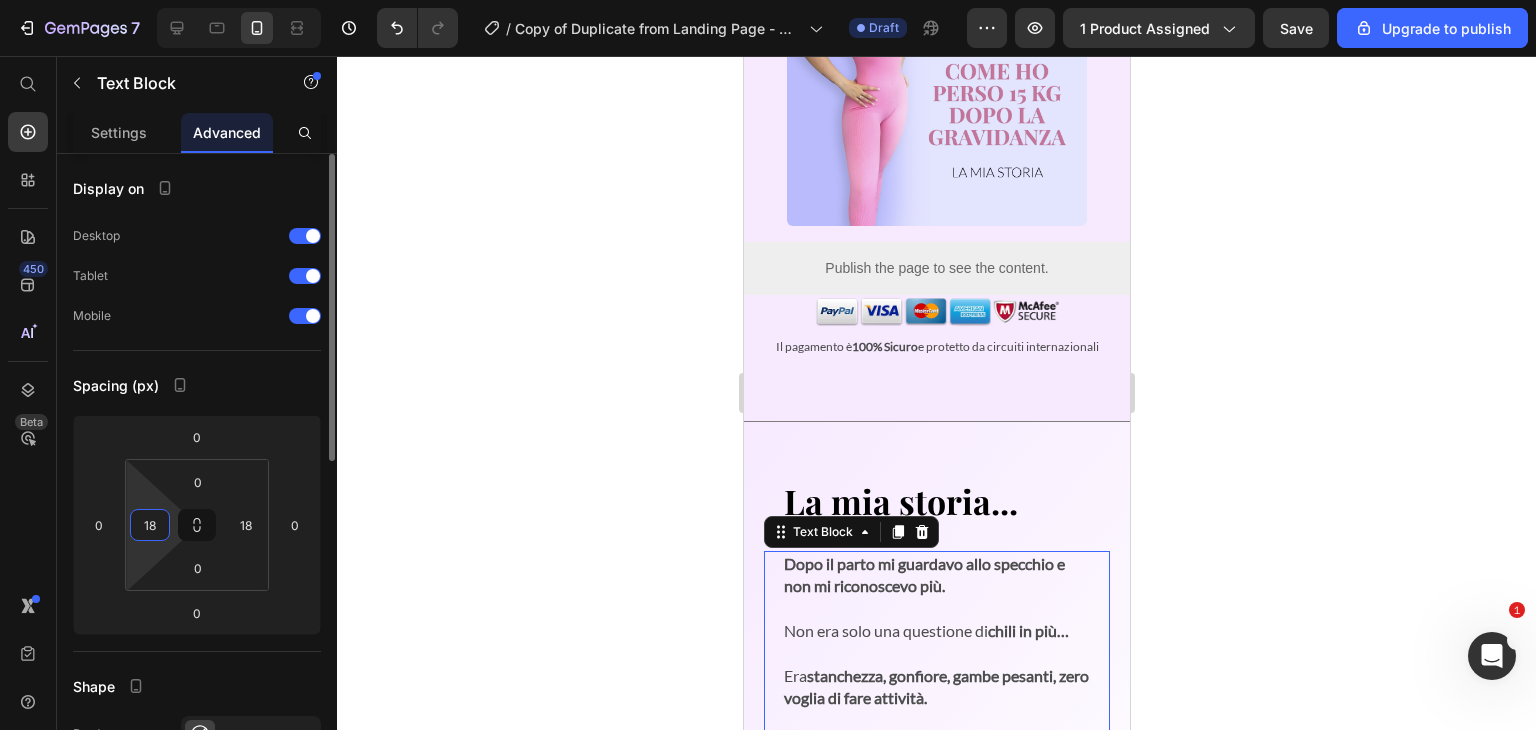 click on "18" at bounding box center [150, 525] 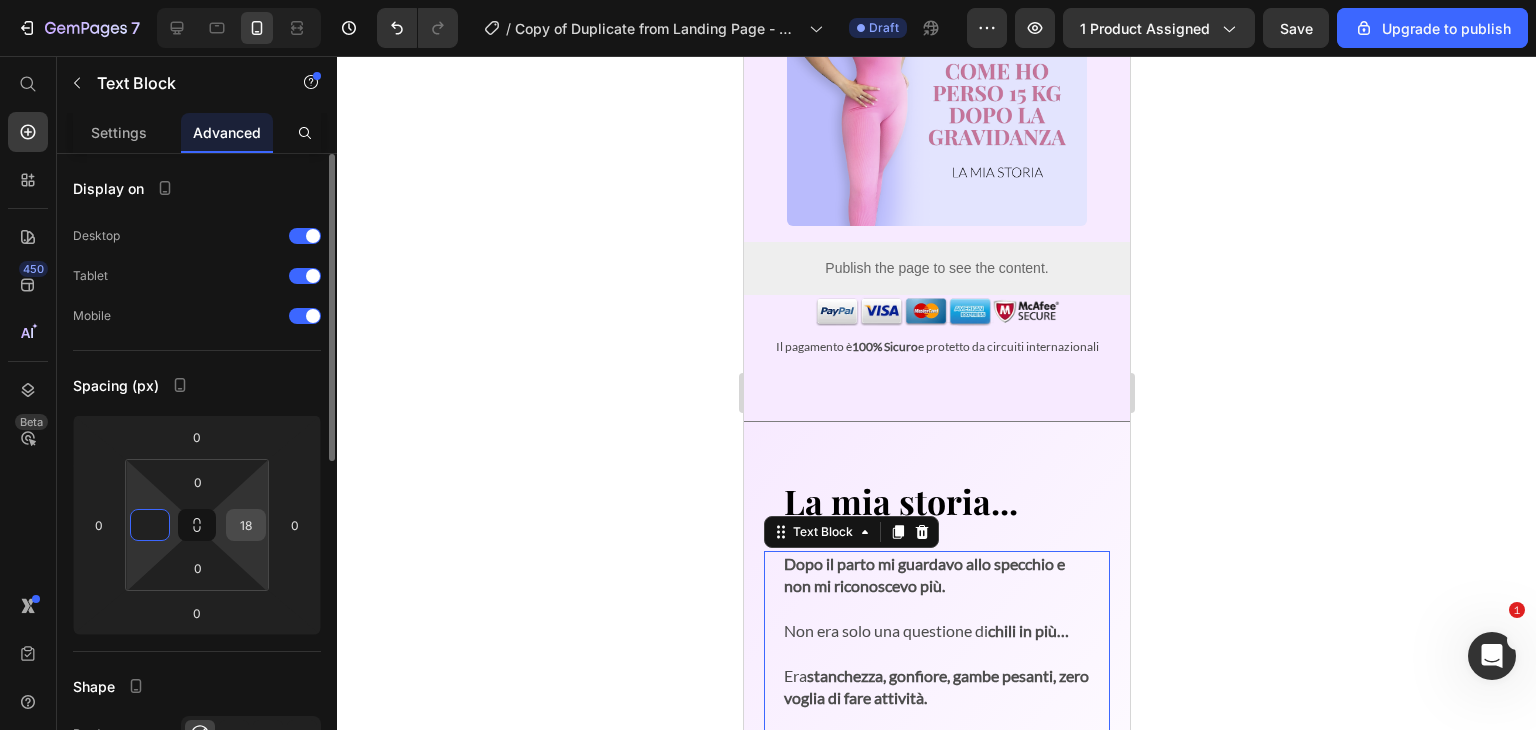type on "0" 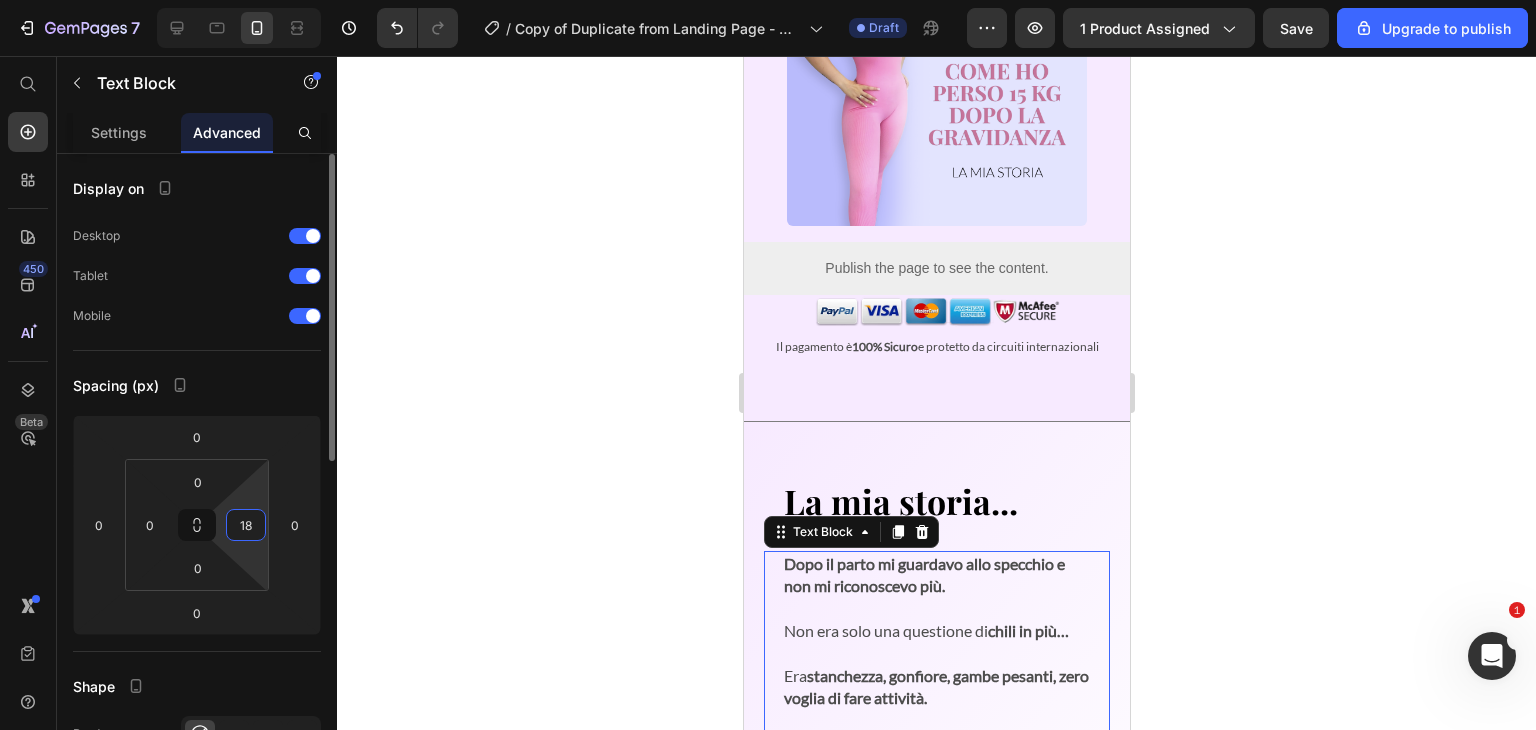 click on "18" at bounding box center [246, 525] 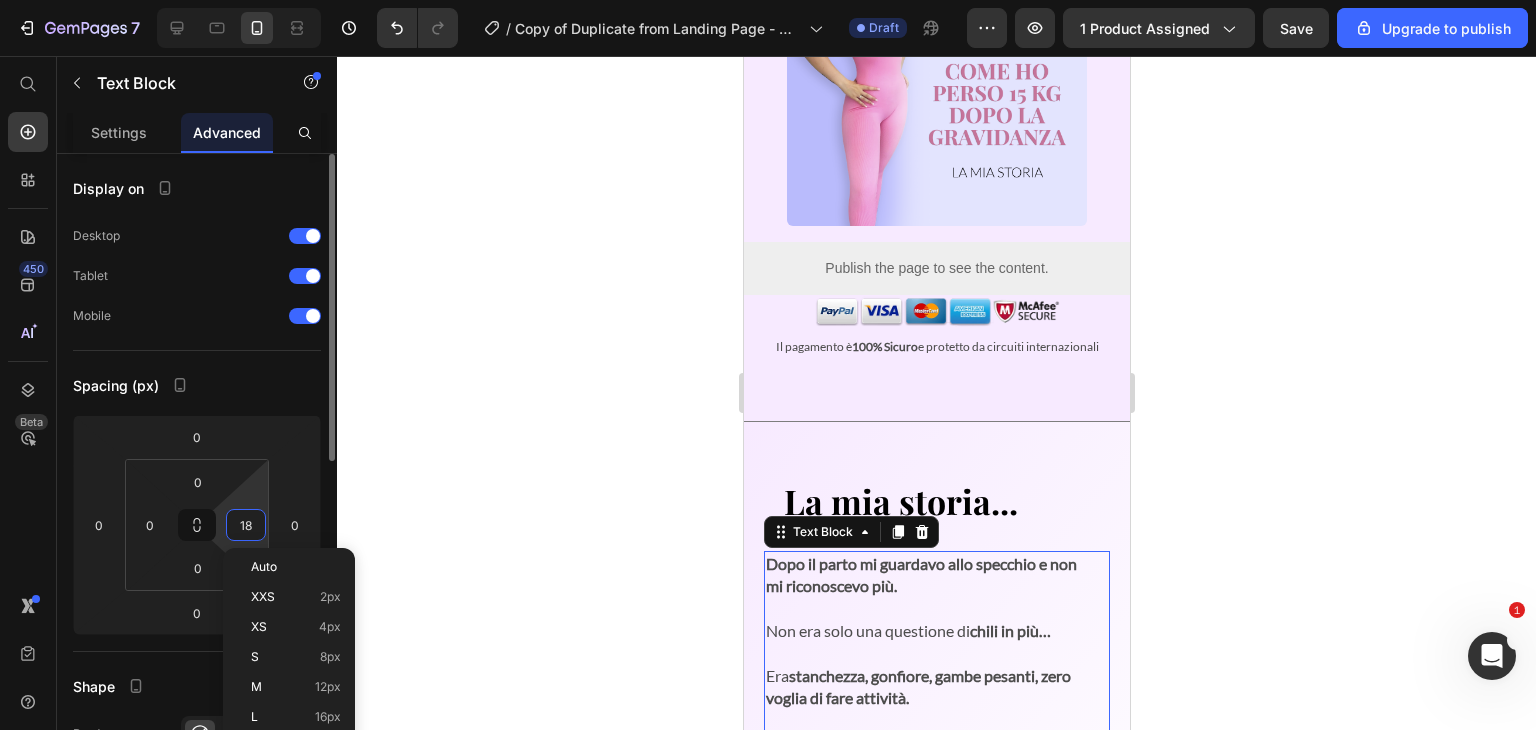 type 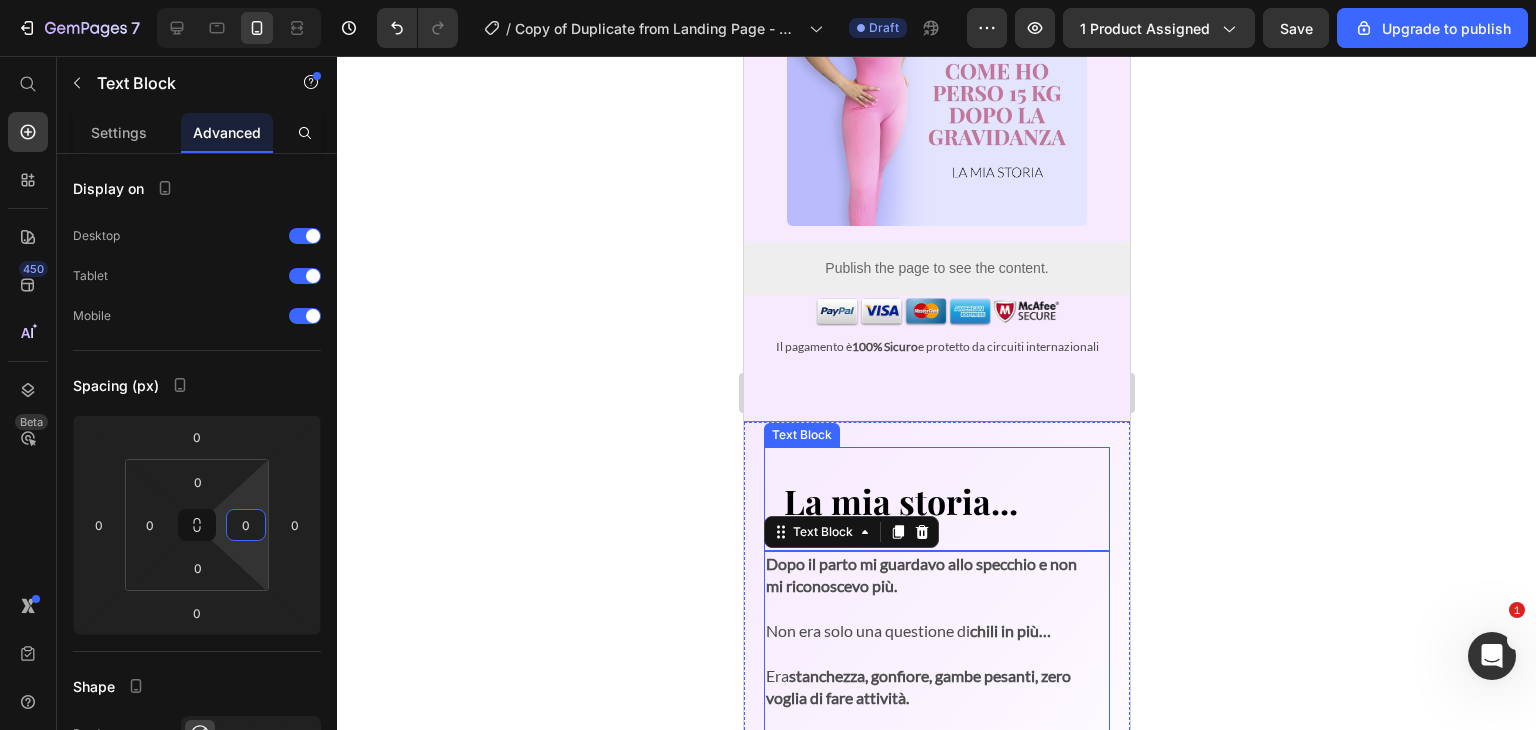 click on "La mia storia... Text Block" at bounding box center (936, 498) 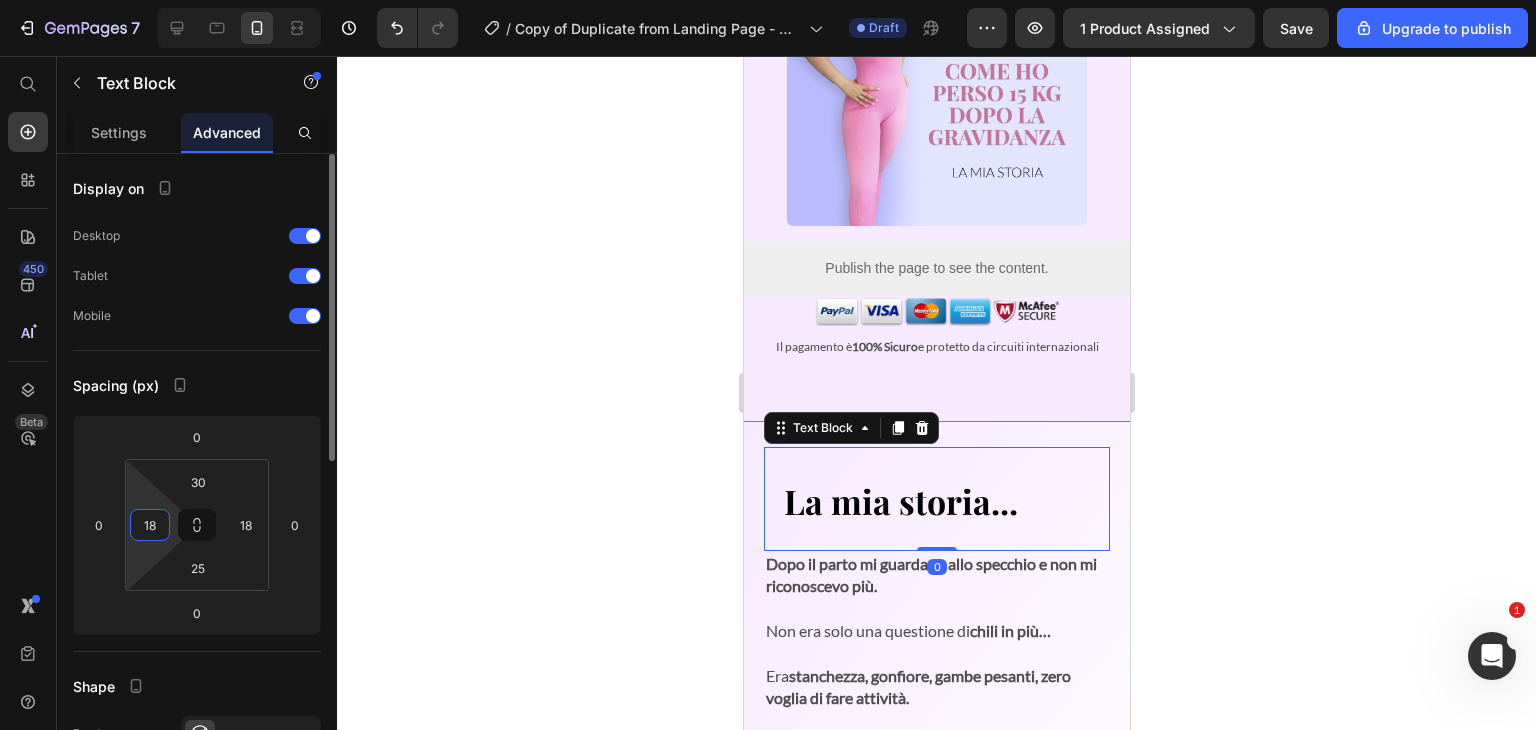 click on "18" at bounding box center (150, 525) 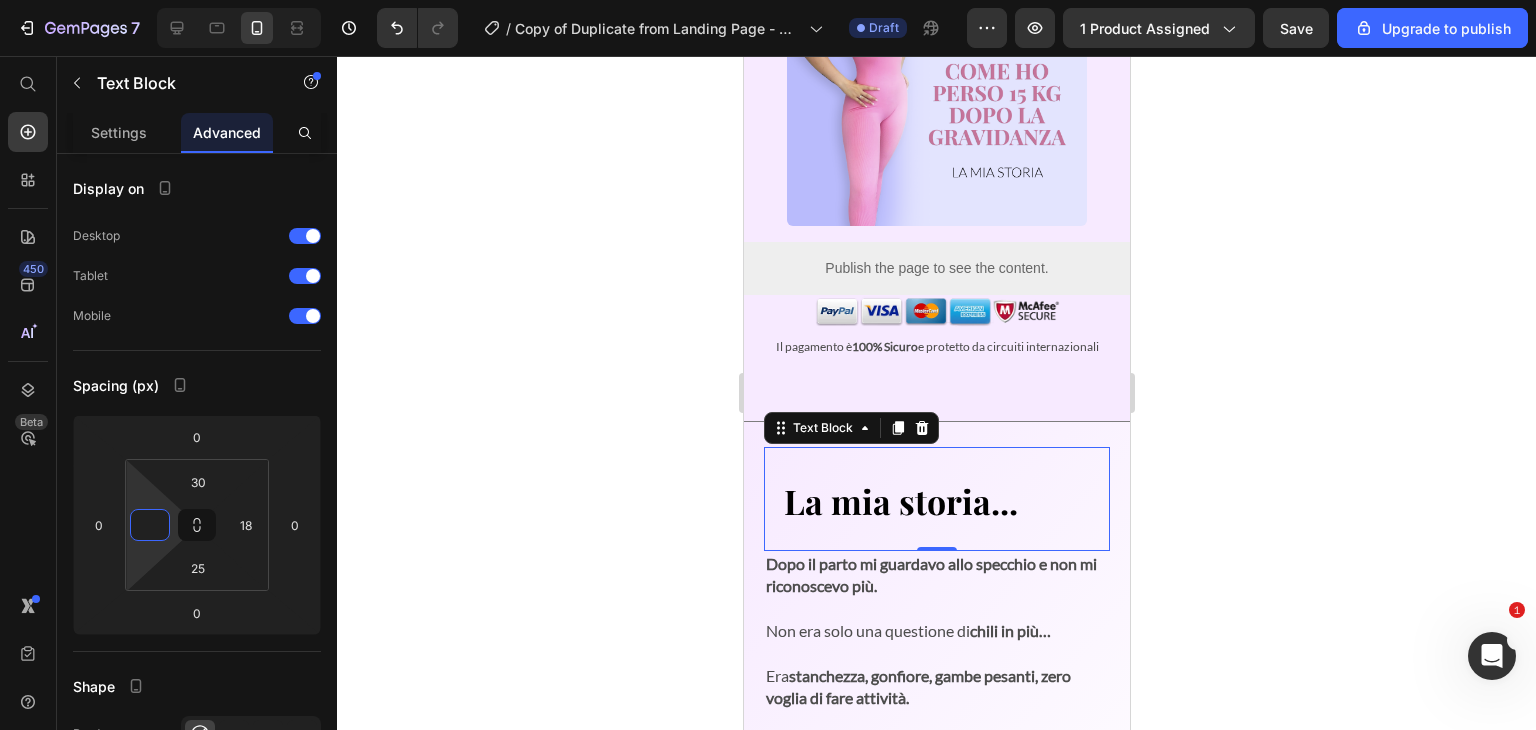 type on "0" 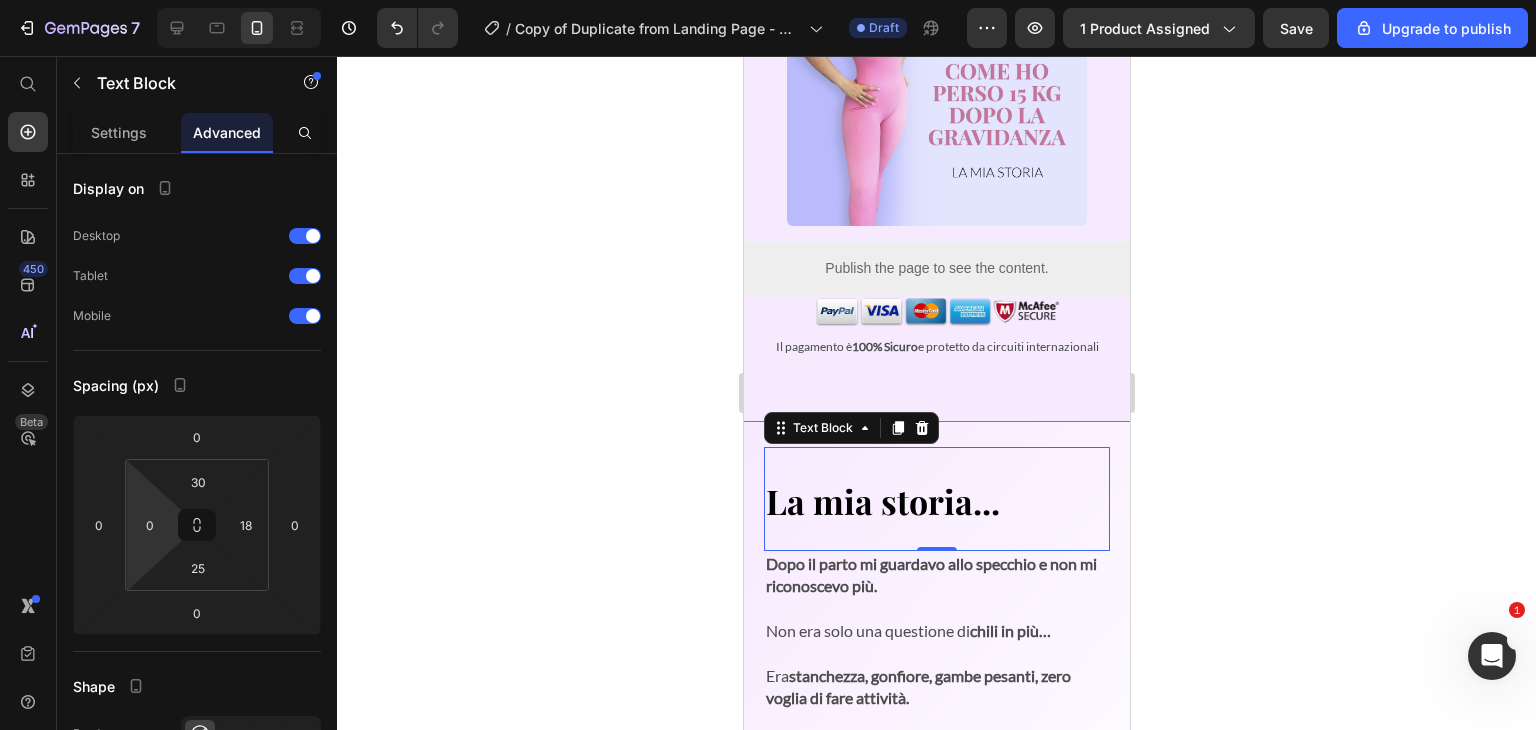 click 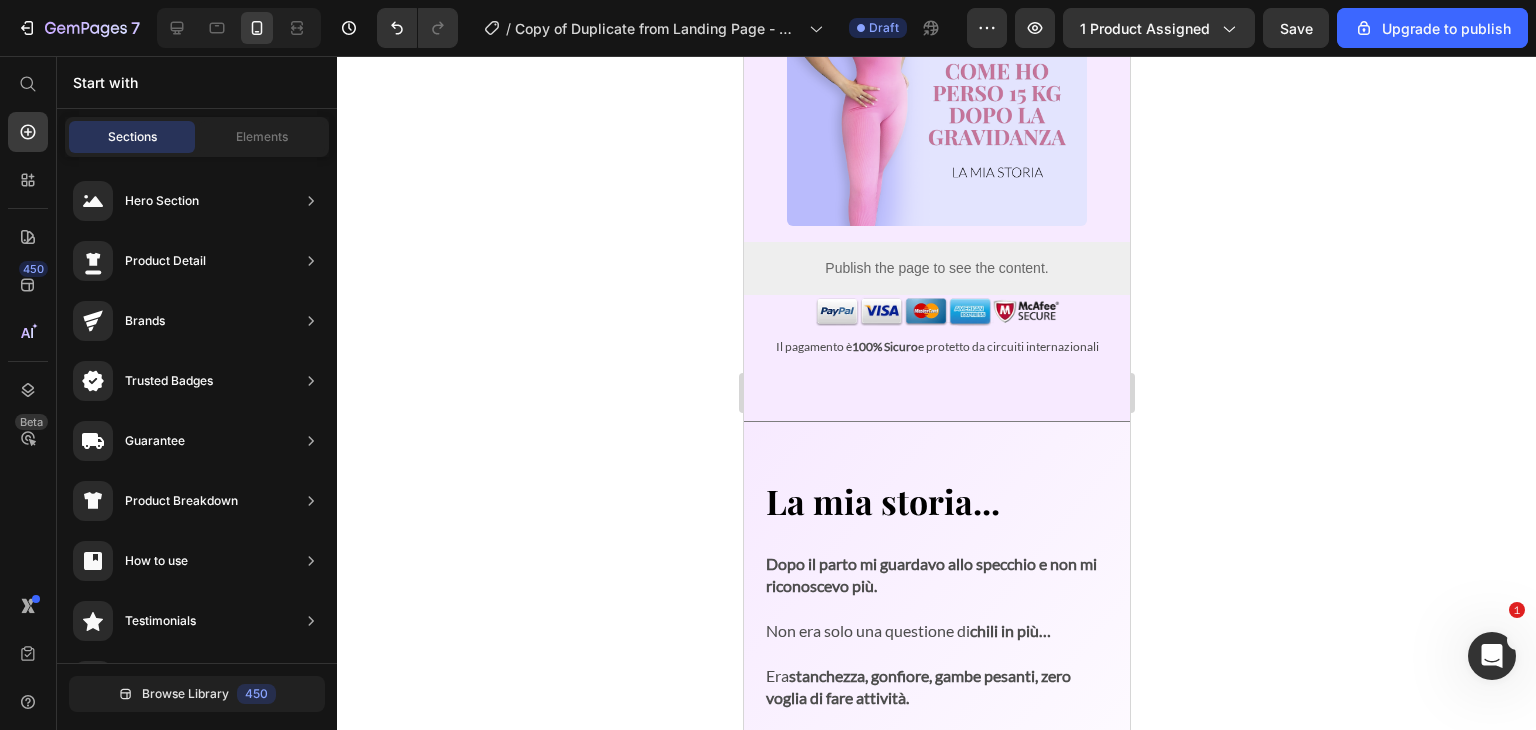 click 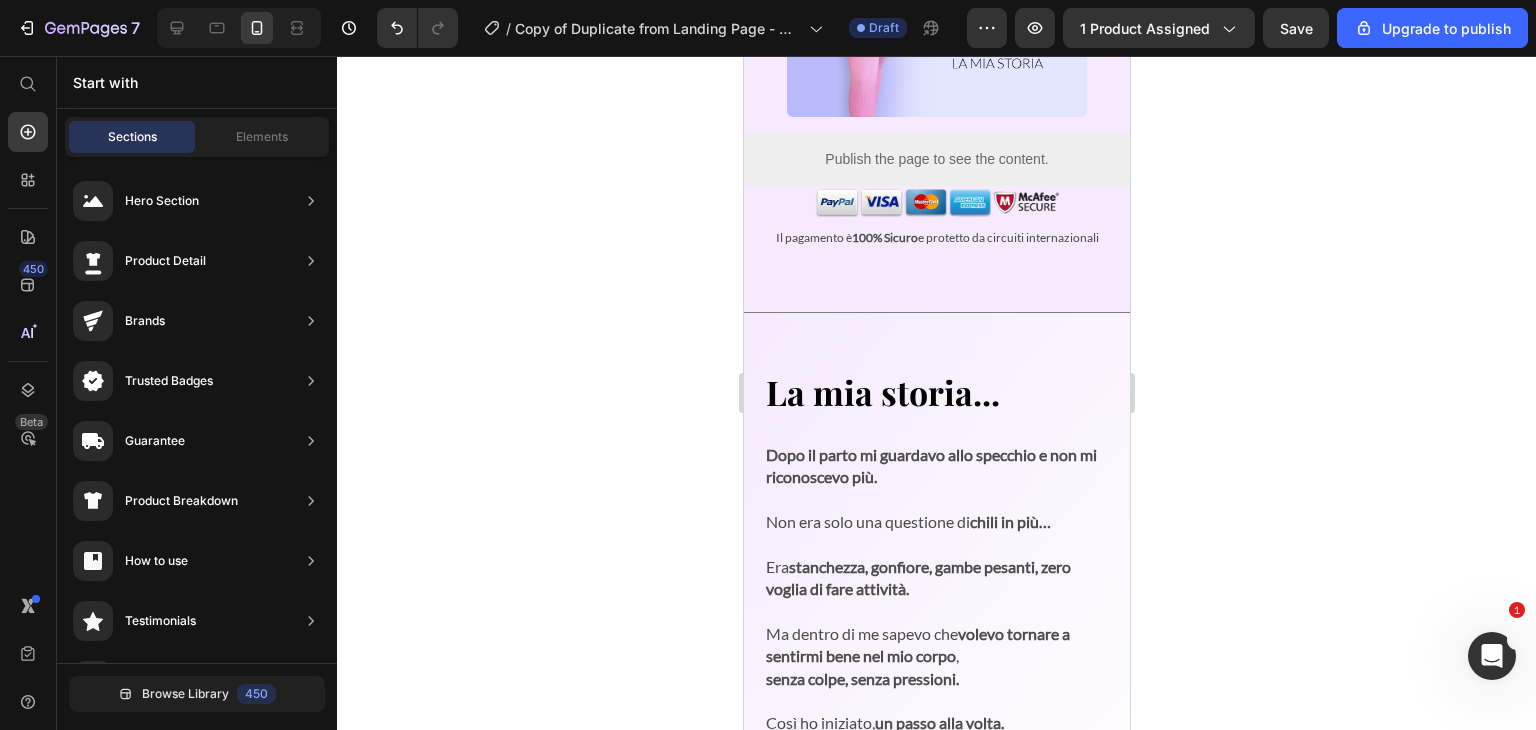 scroll, scrollTop: 792, scrollLeft: 0, axis: vertical 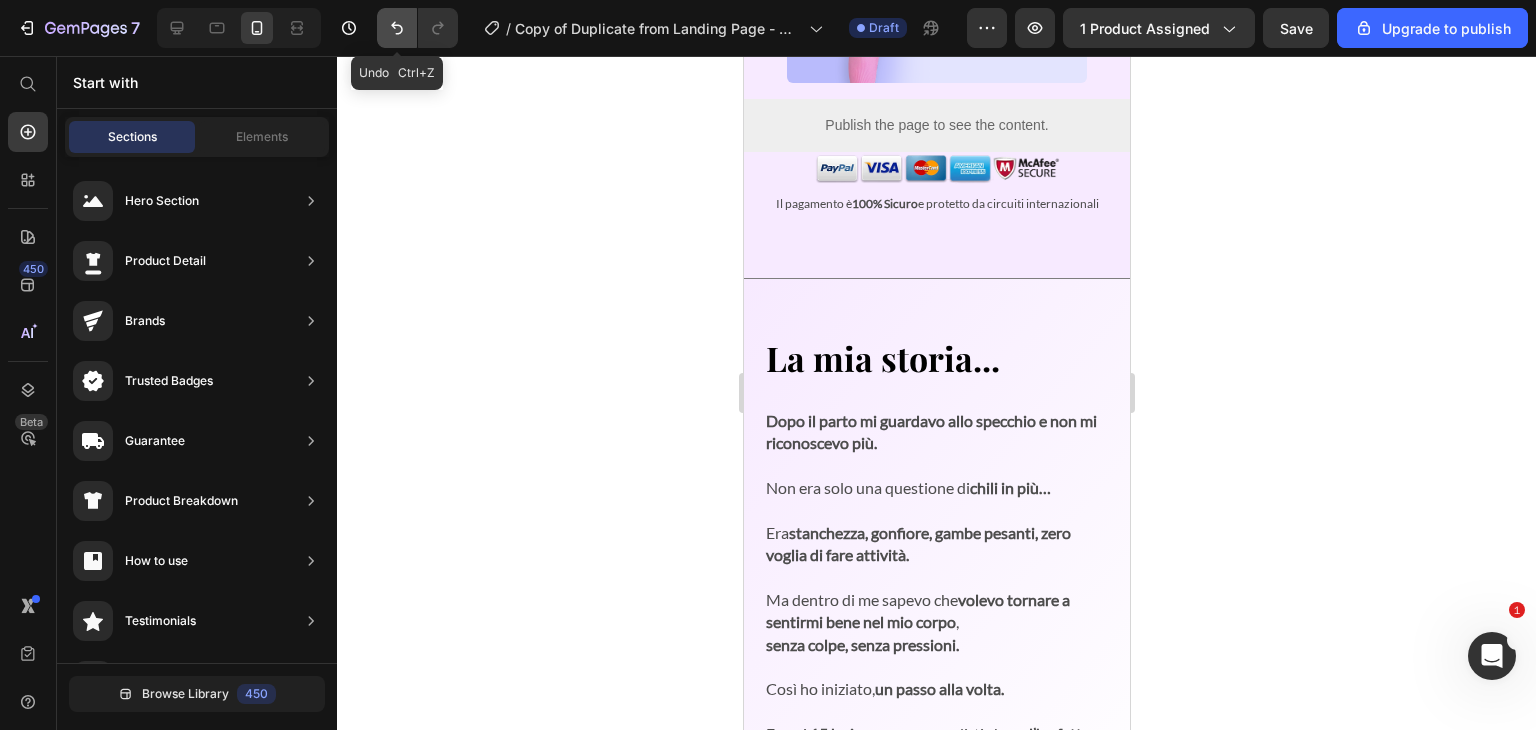 click 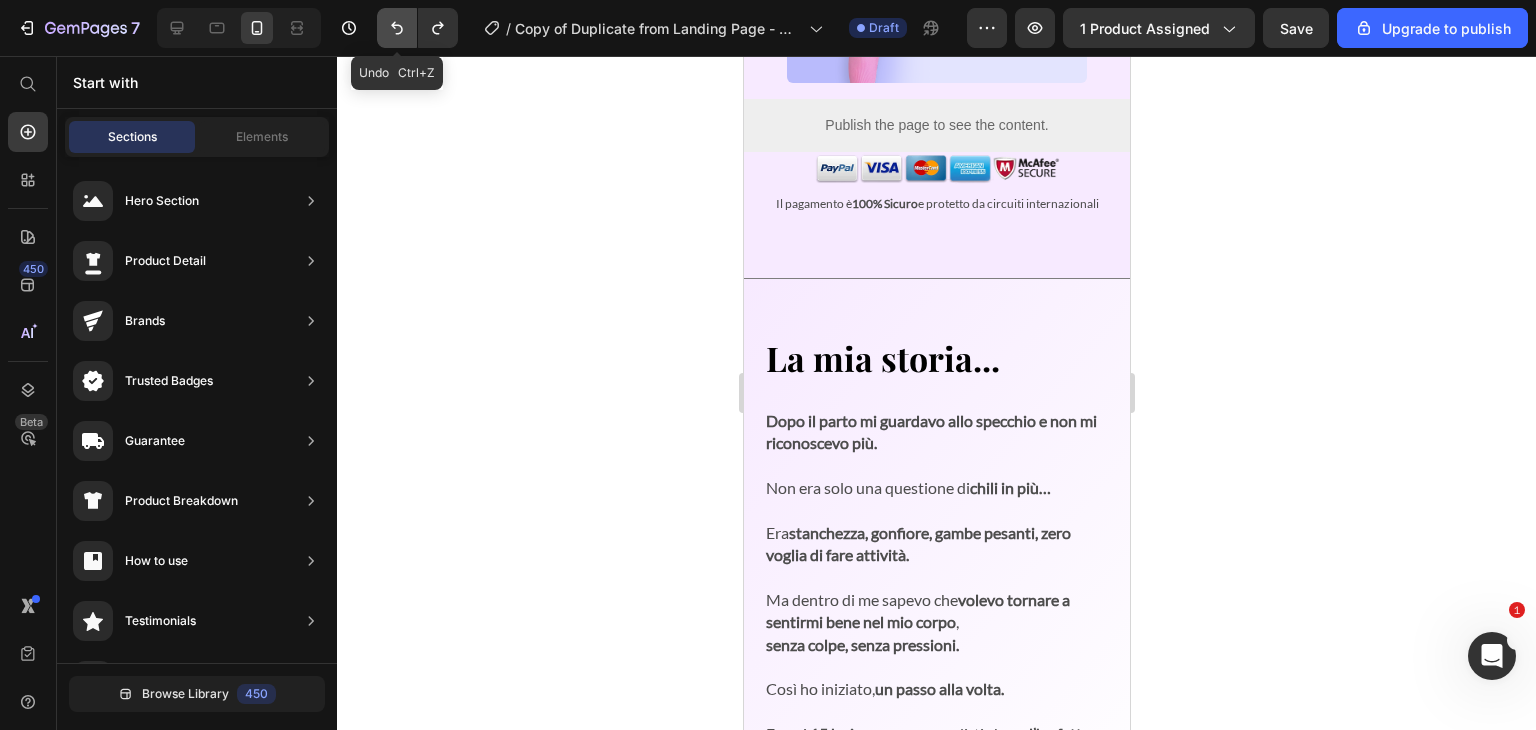 click 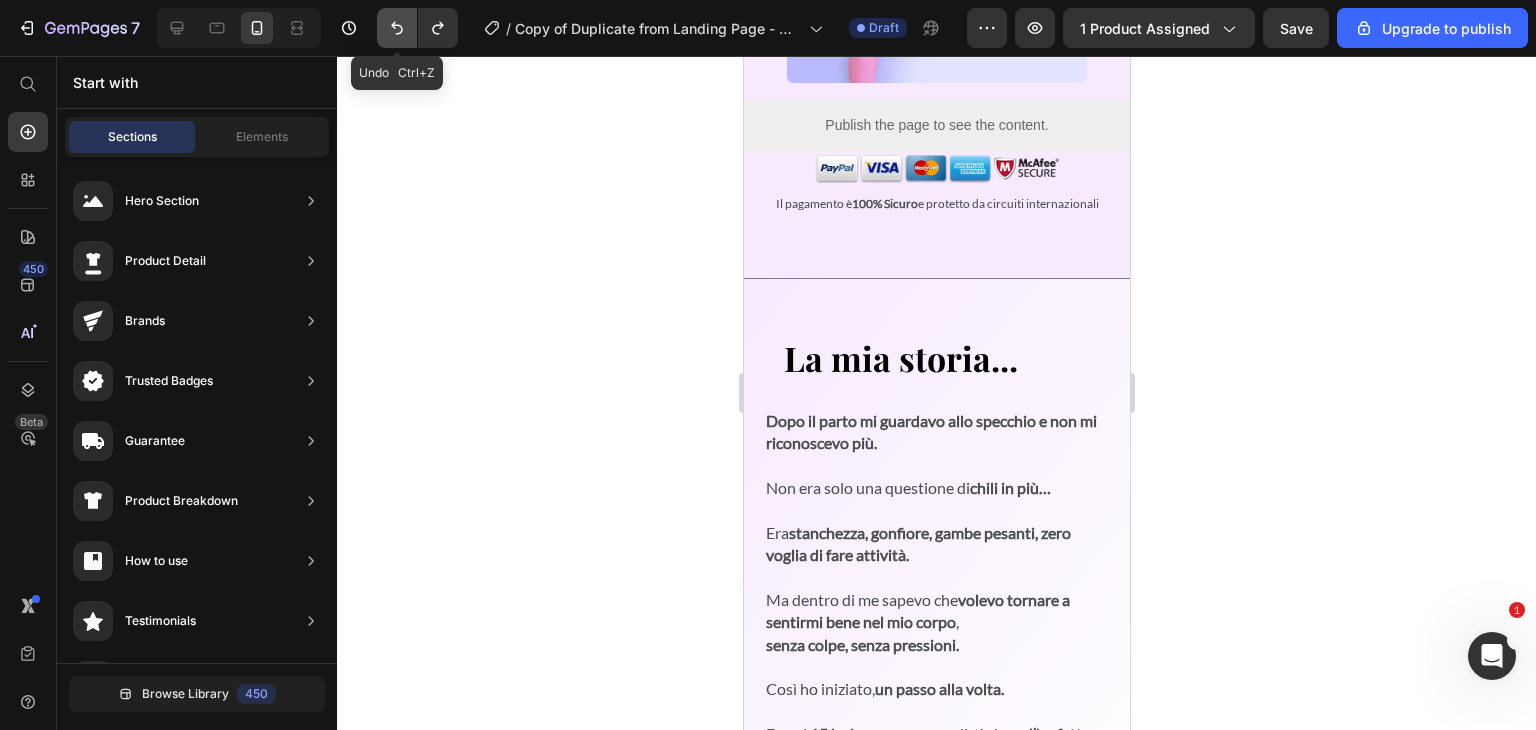 click 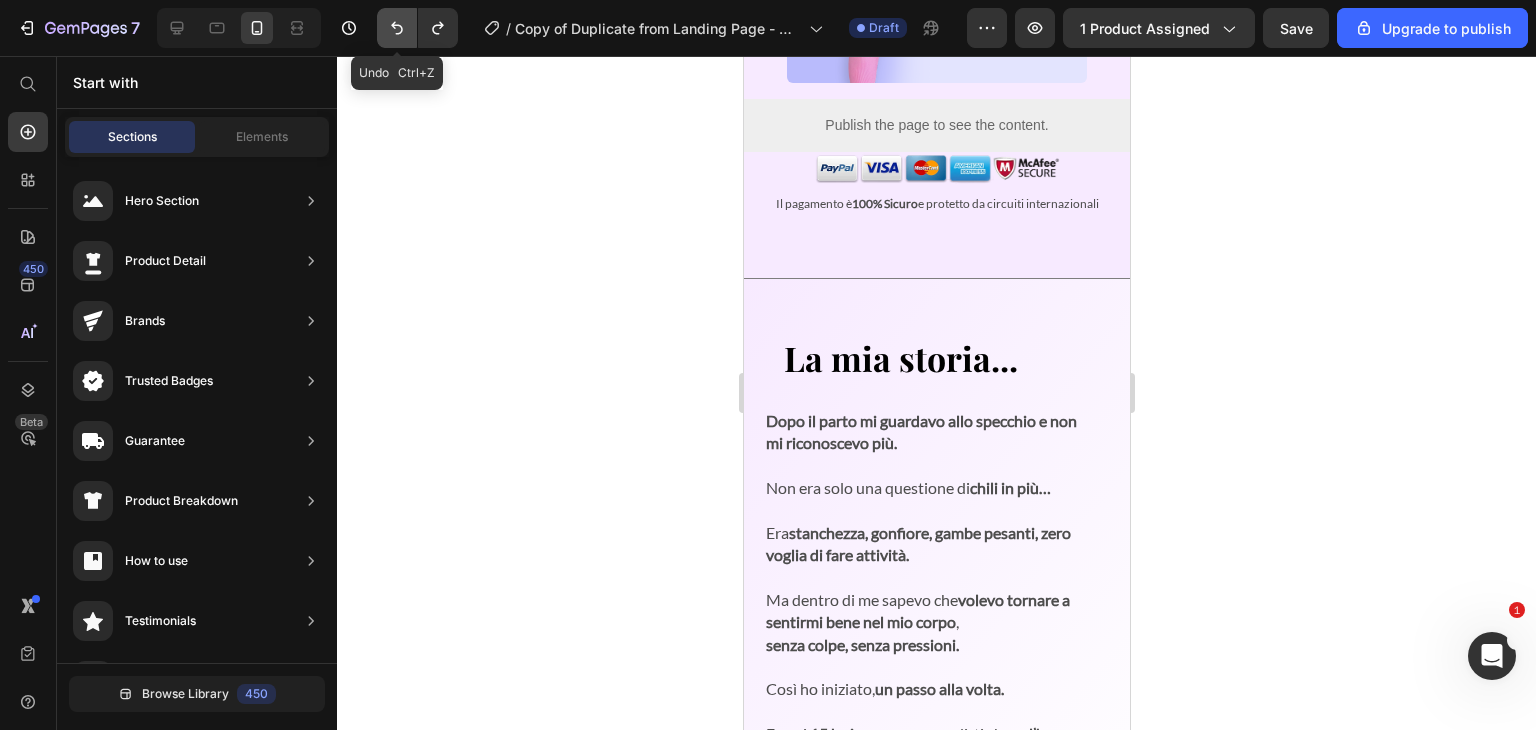 click 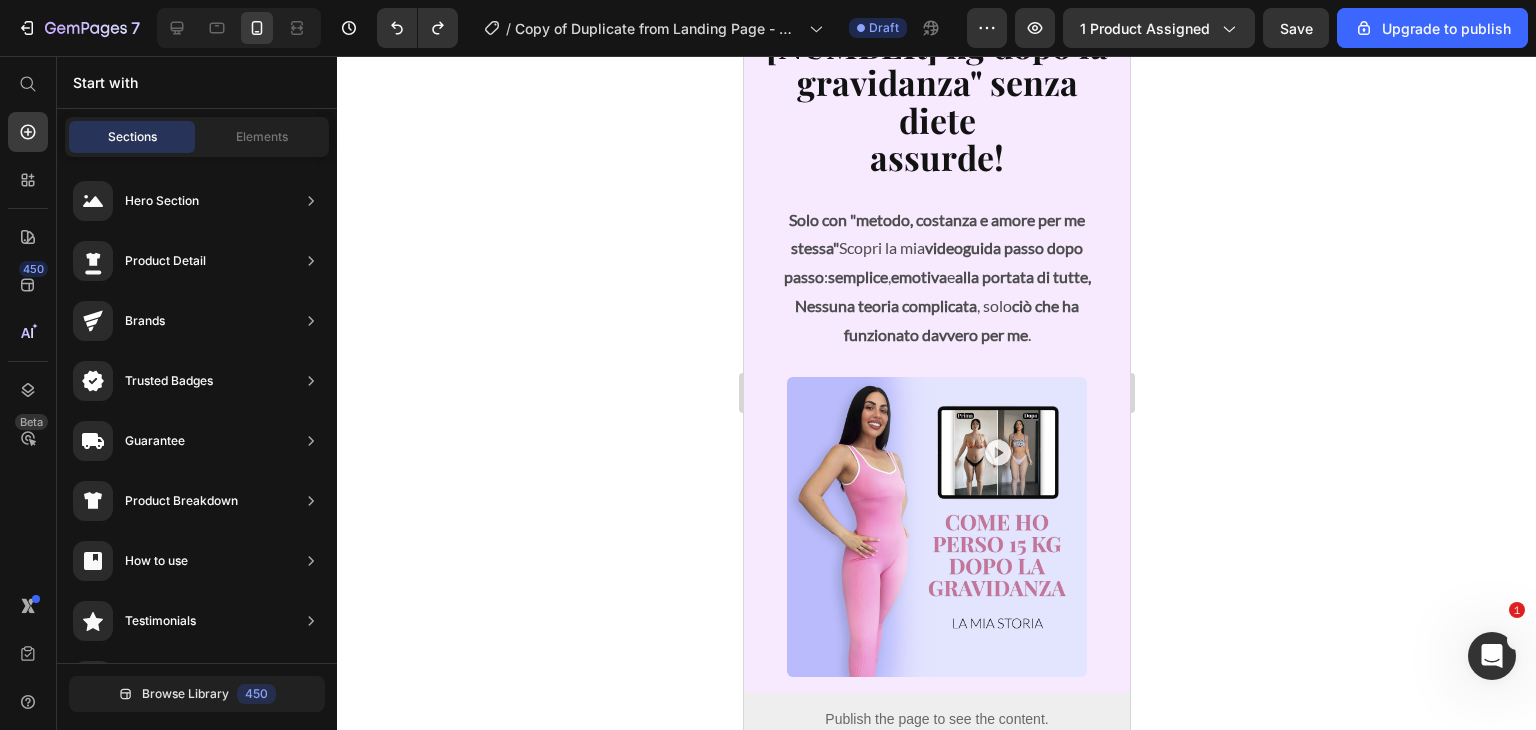 scroll, scrollTop: 0, scrollLeft: 0, axis: both 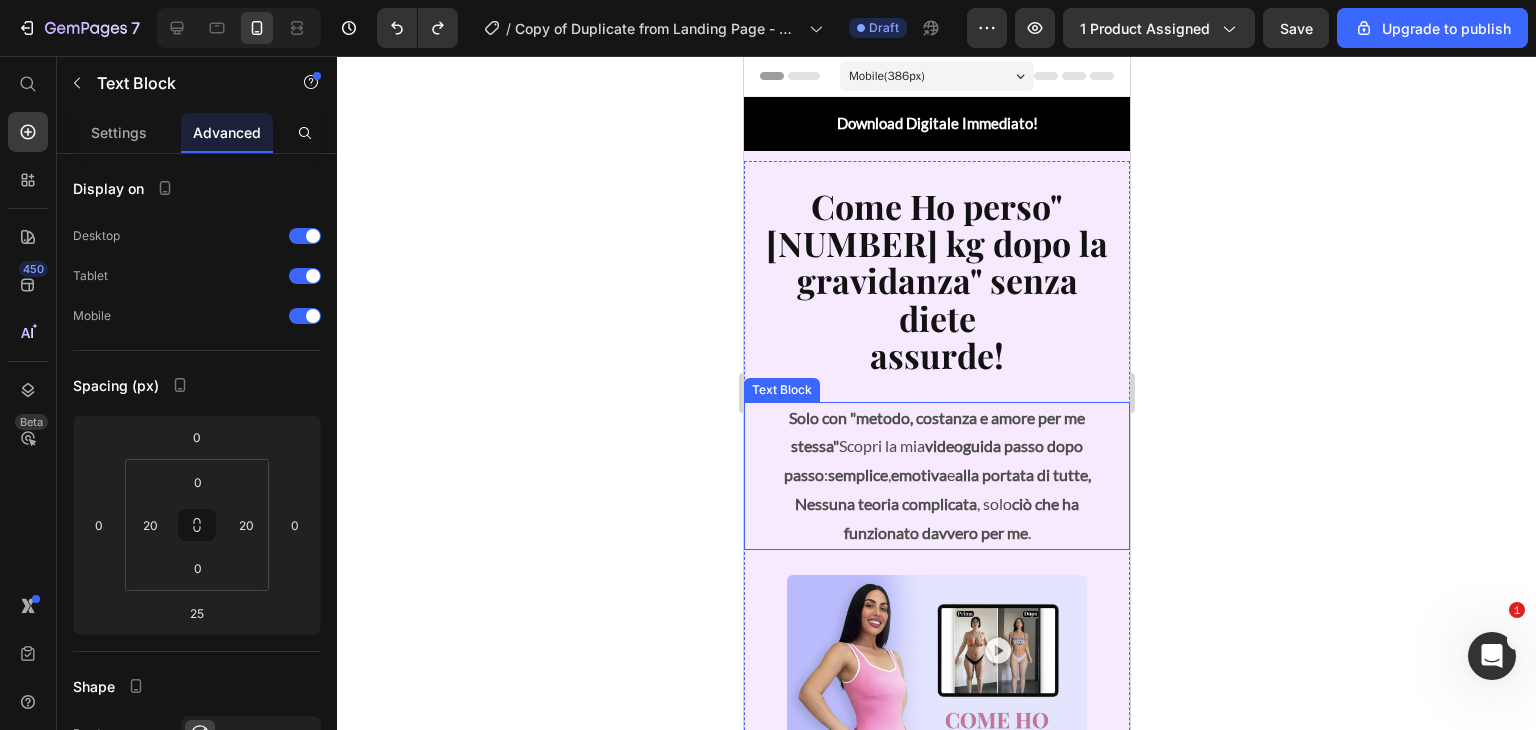click on "Solo con "metodo, costanza e amore per me stessa"  Scopri la mia  videoguida passo dopo passo :  semplice ,  emotiva  e  alla portata di tutte, Nessuna teoria complicata , solo  ciò che ha funzionato davvero per me ." at bounding box center (936, 476) 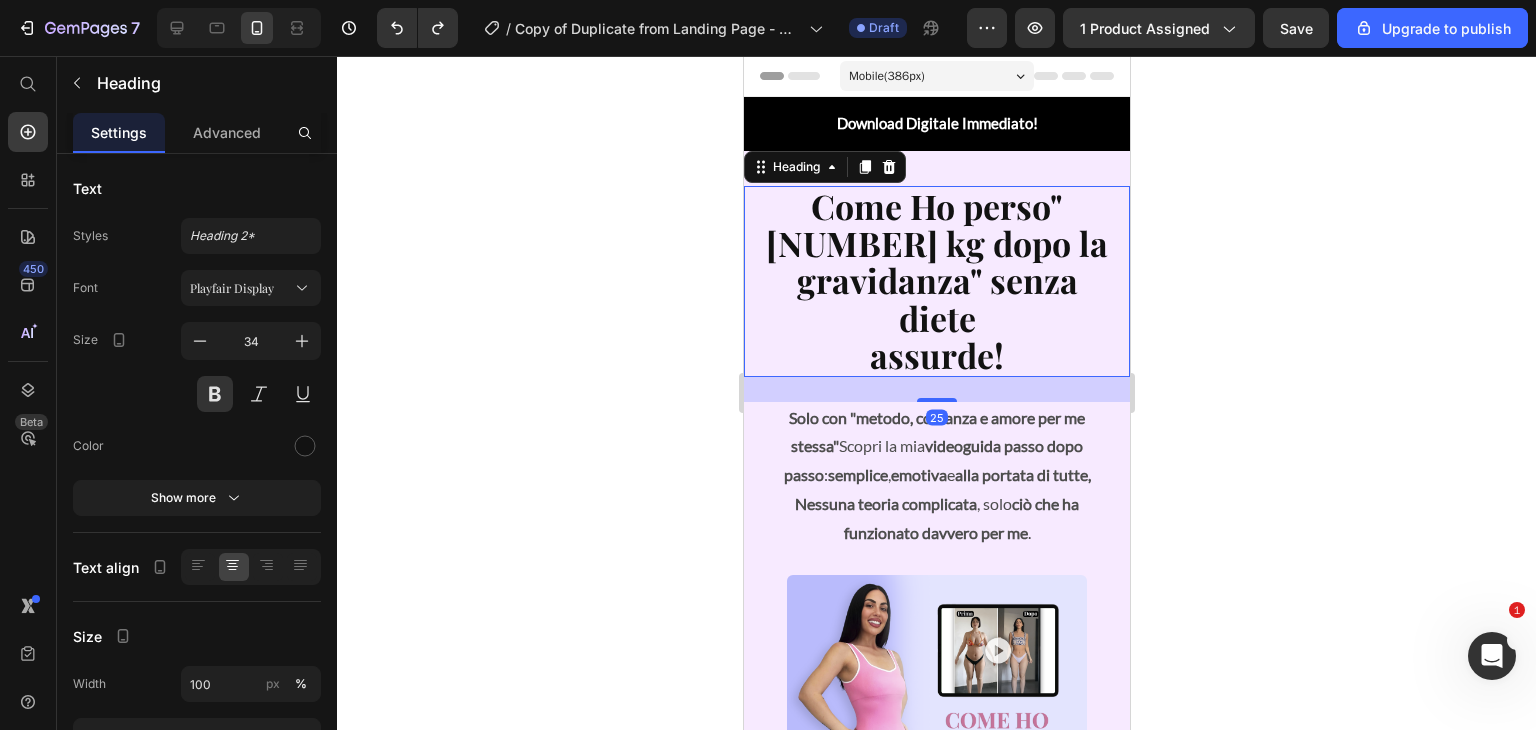 click on "25" at bounding box center (936, 389) 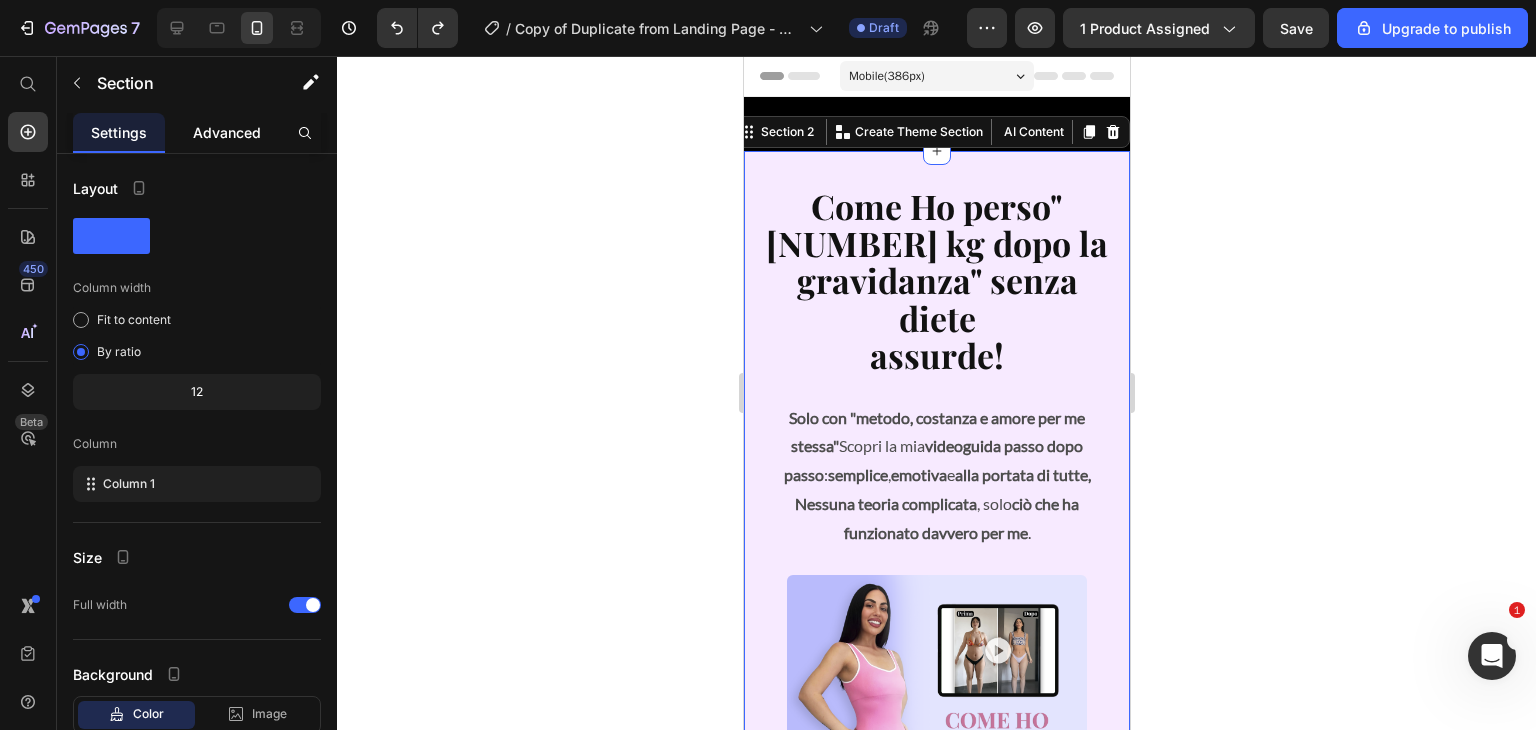 click on "Advanced" at bounding box center (227, 132) 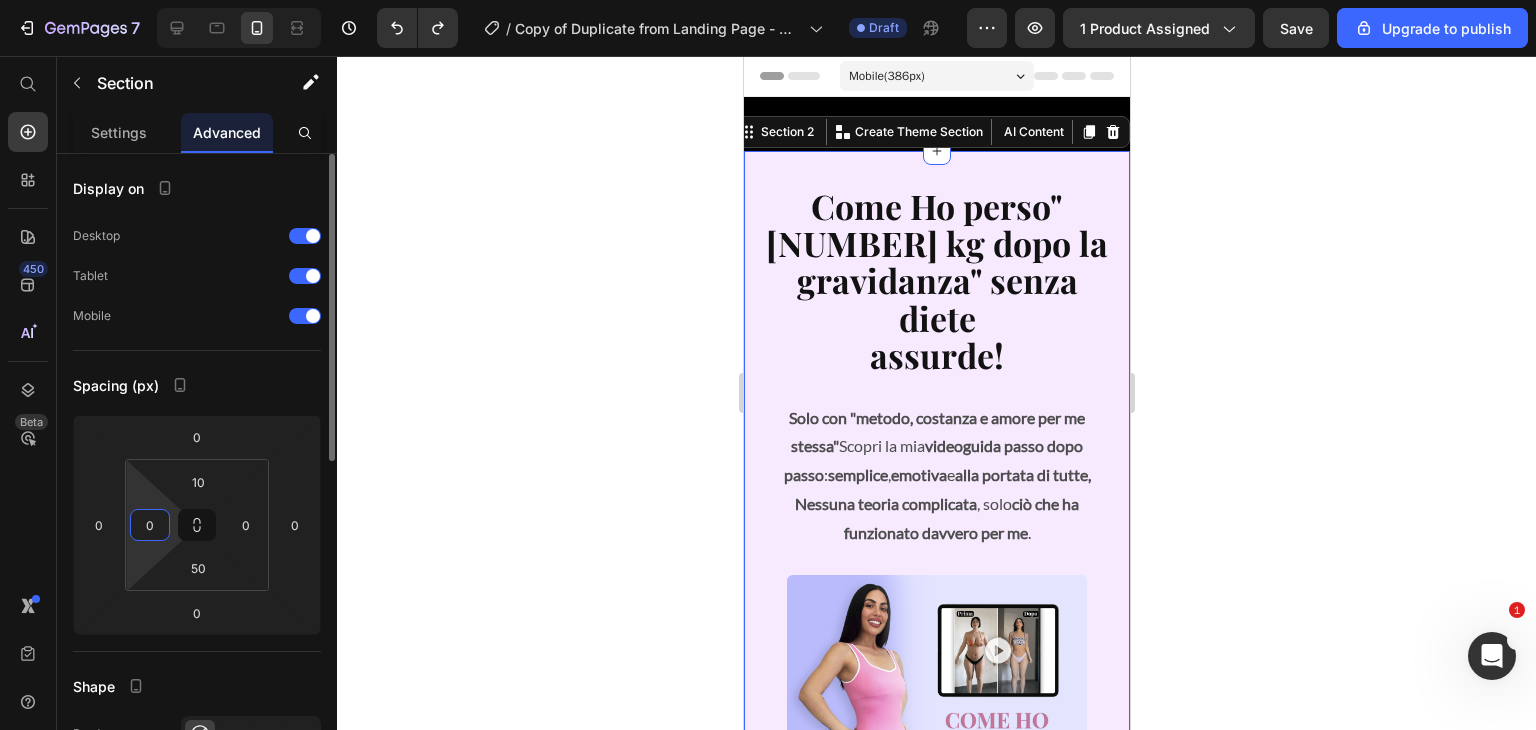 click on "0" at bounding box center (150, 525) 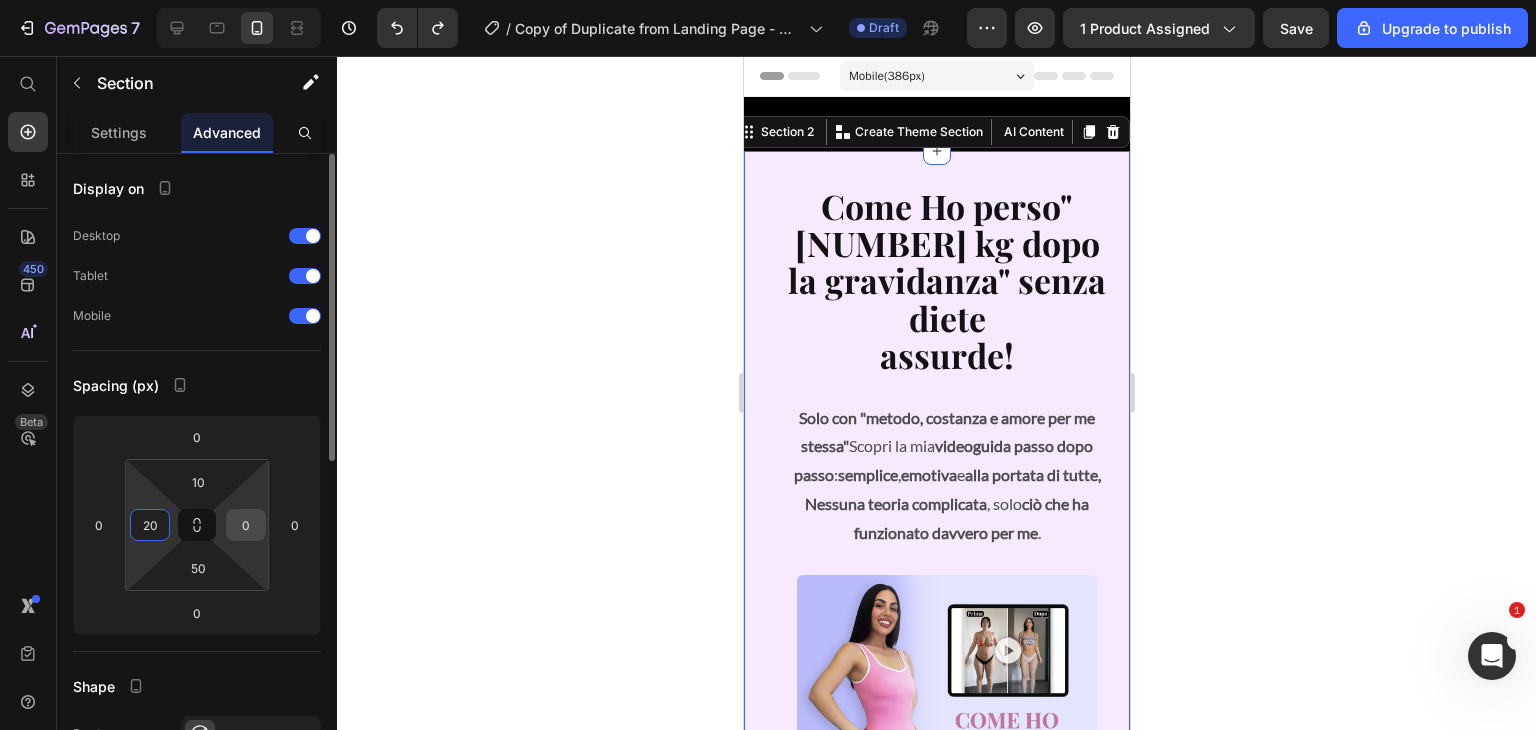 type on "20" 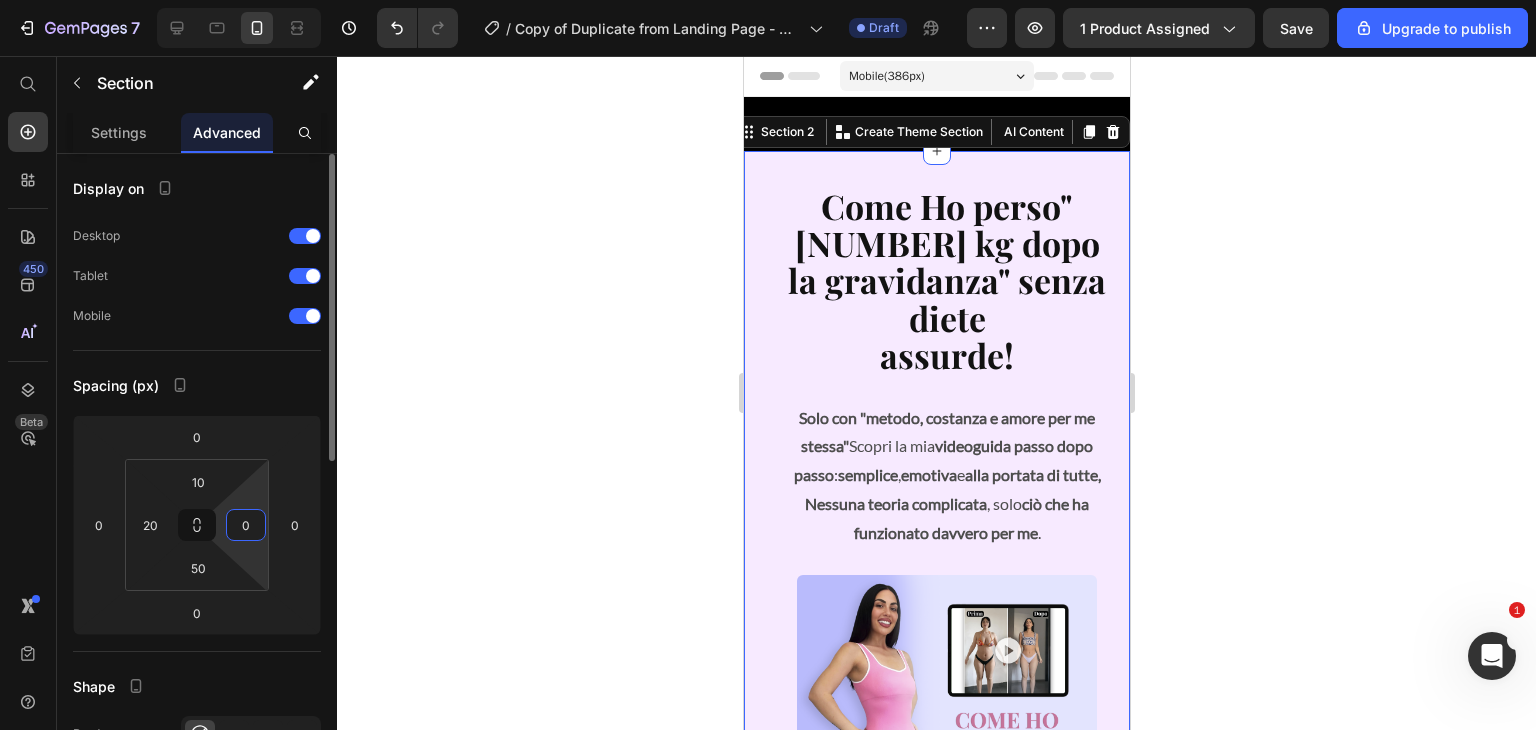 click on "0" at bounding box center [246, 525] 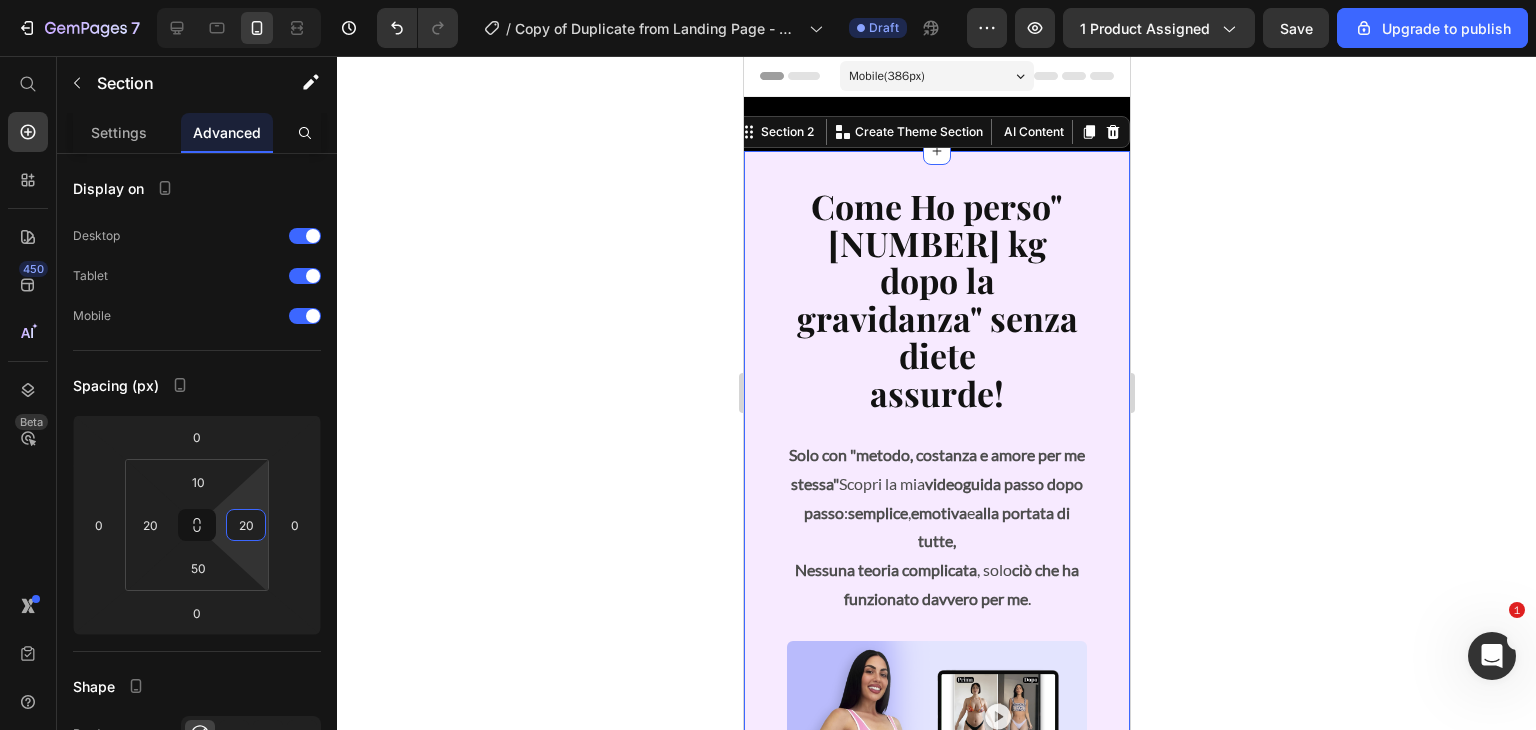 type on "20" 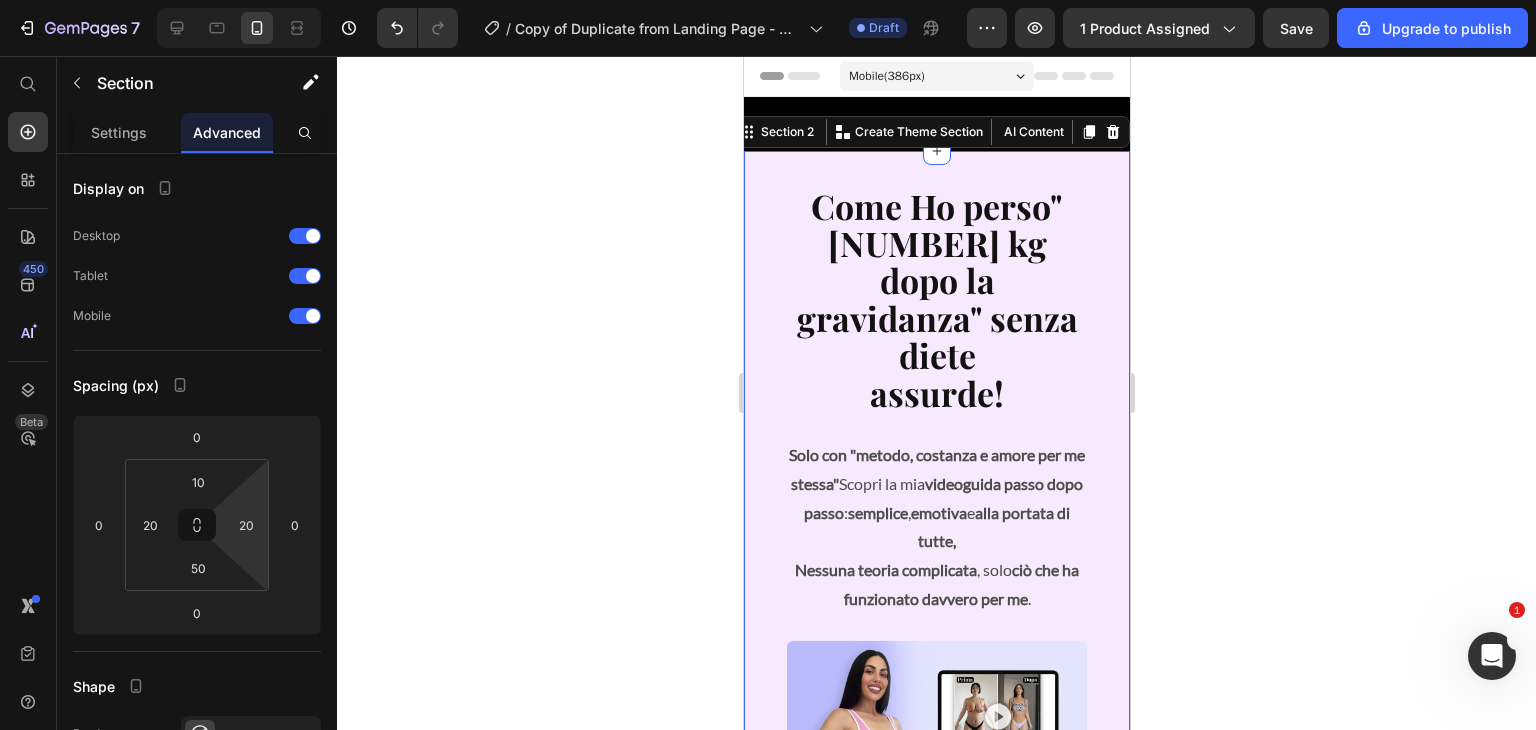 click 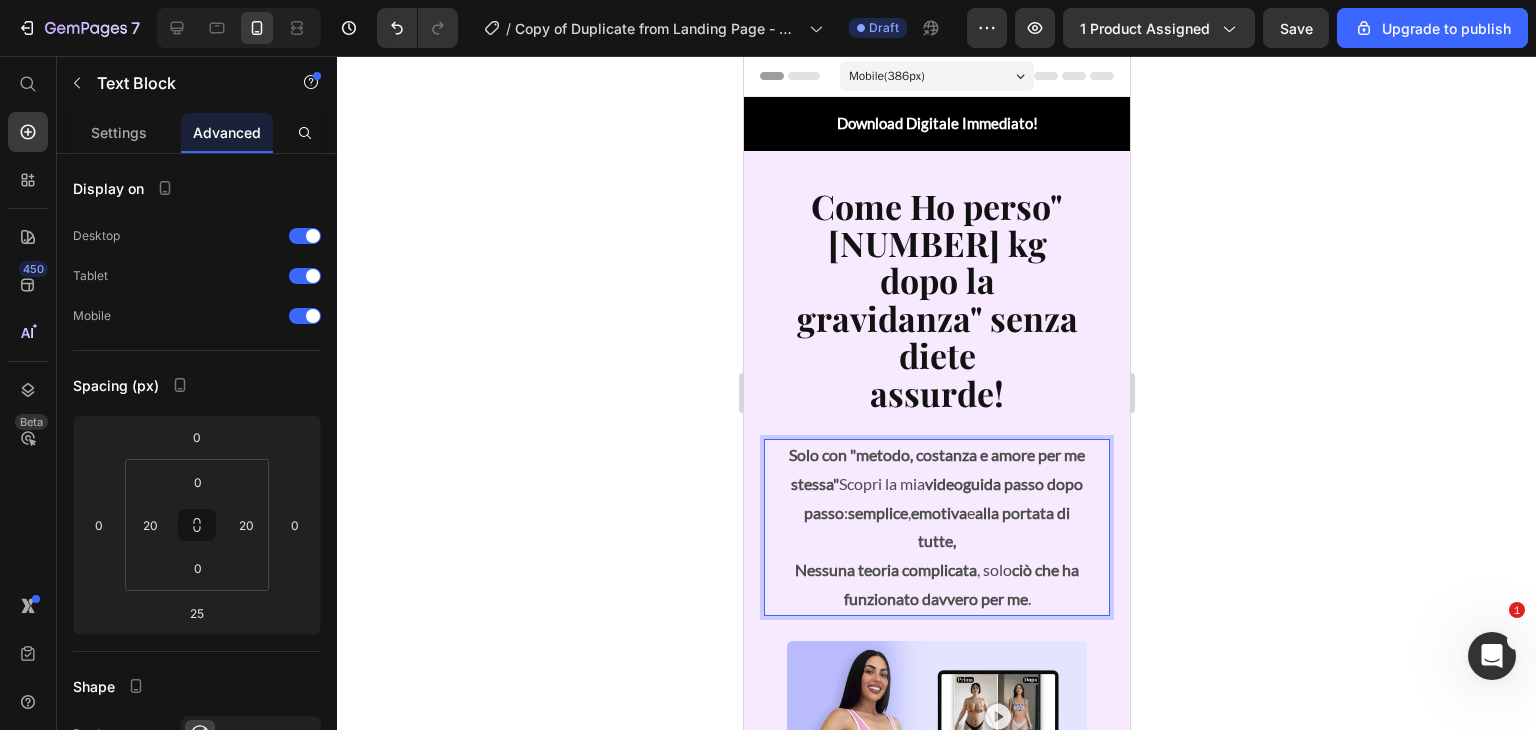 click on "Solo con "metodo, costanza e amore per me stessa"" at bounding box center [936, 469] 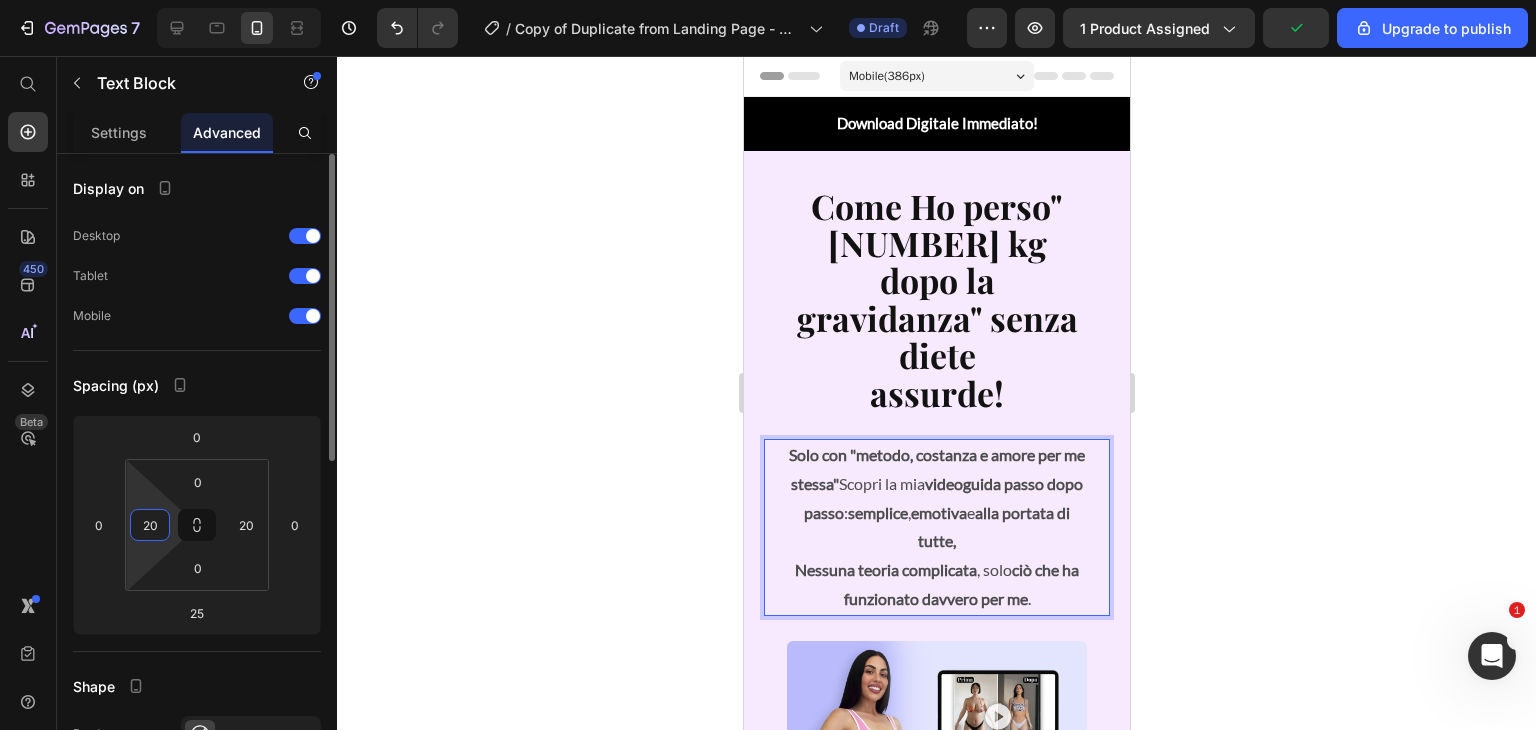 click on "20" at bounding box center [150, 525] 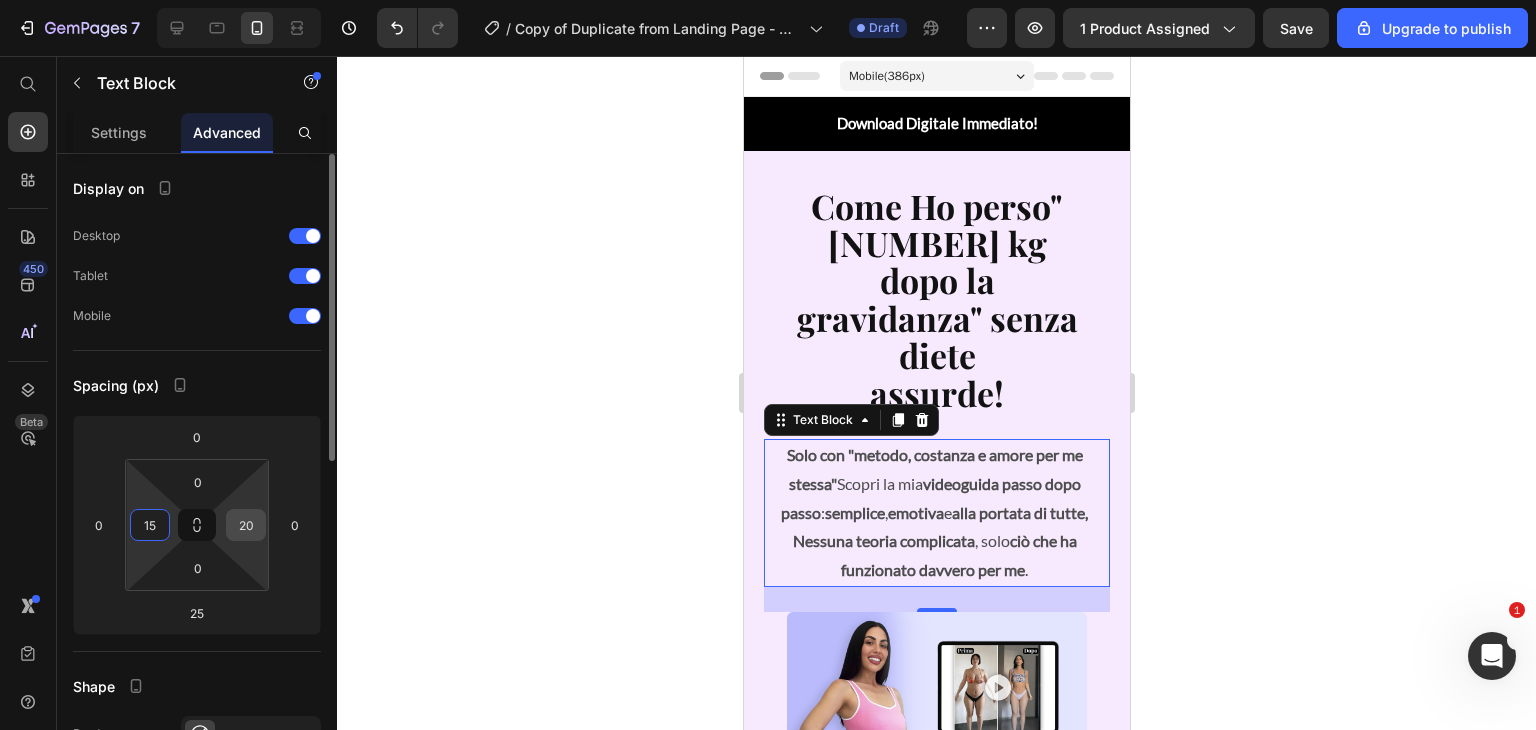 type on "15" 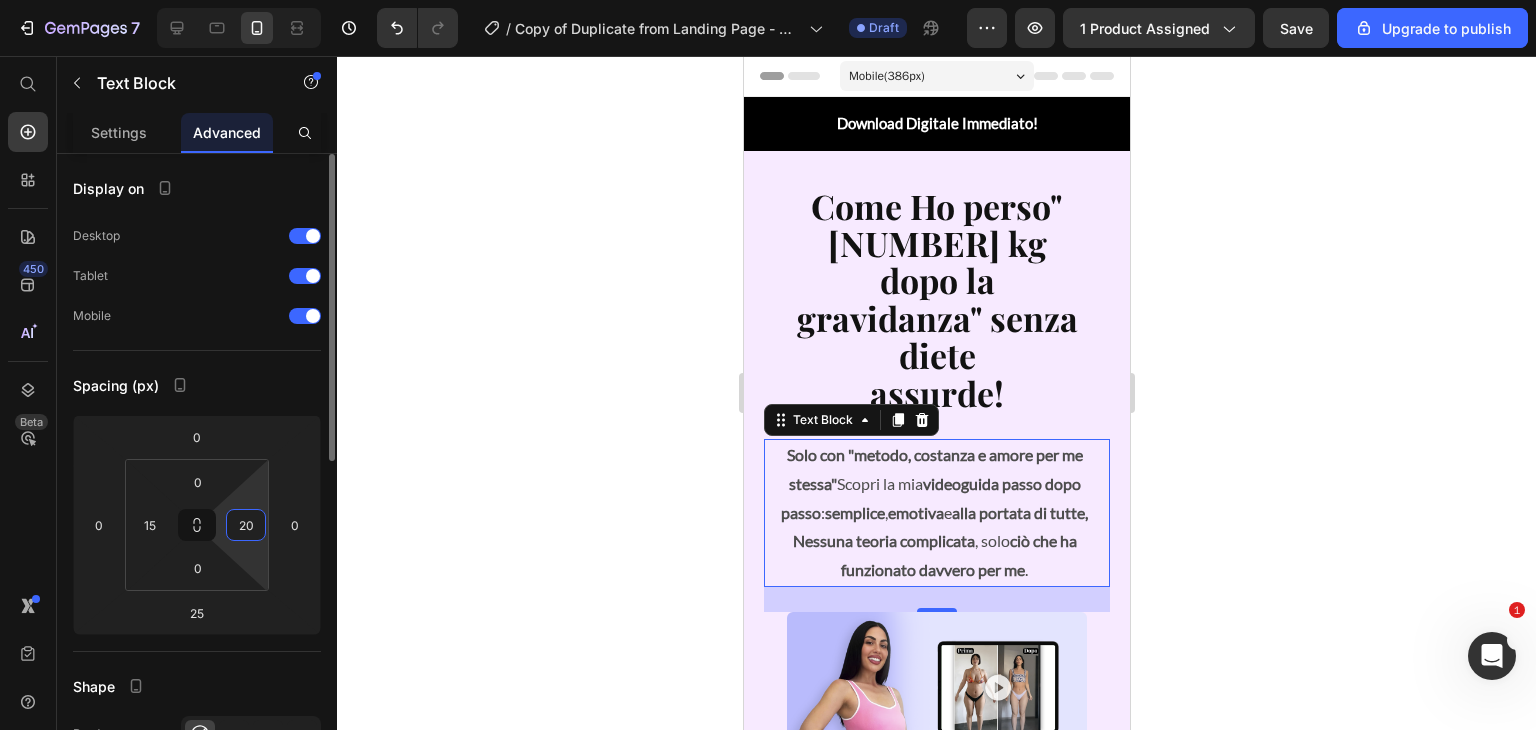 click on "20" at bounding box center [246, 525] 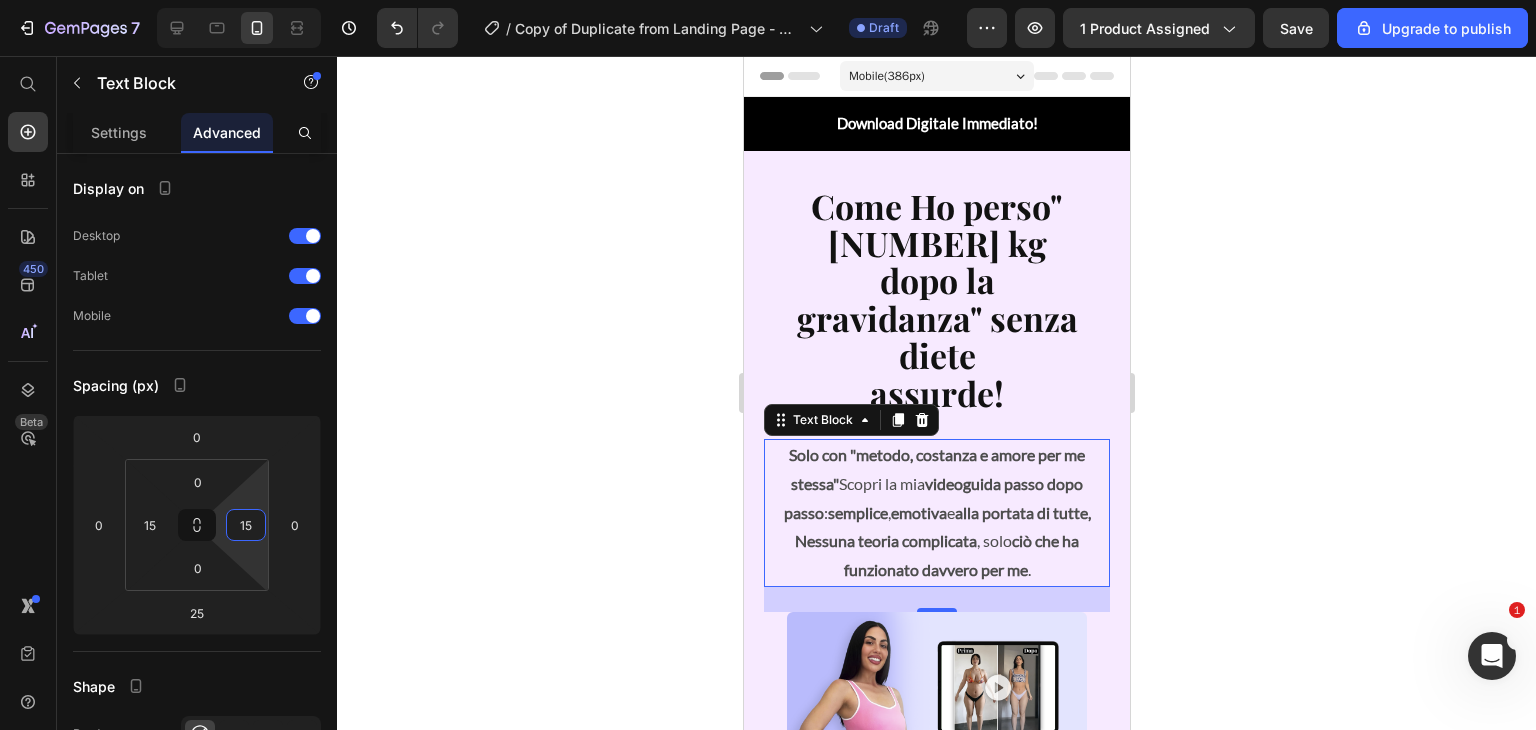 type on "15" 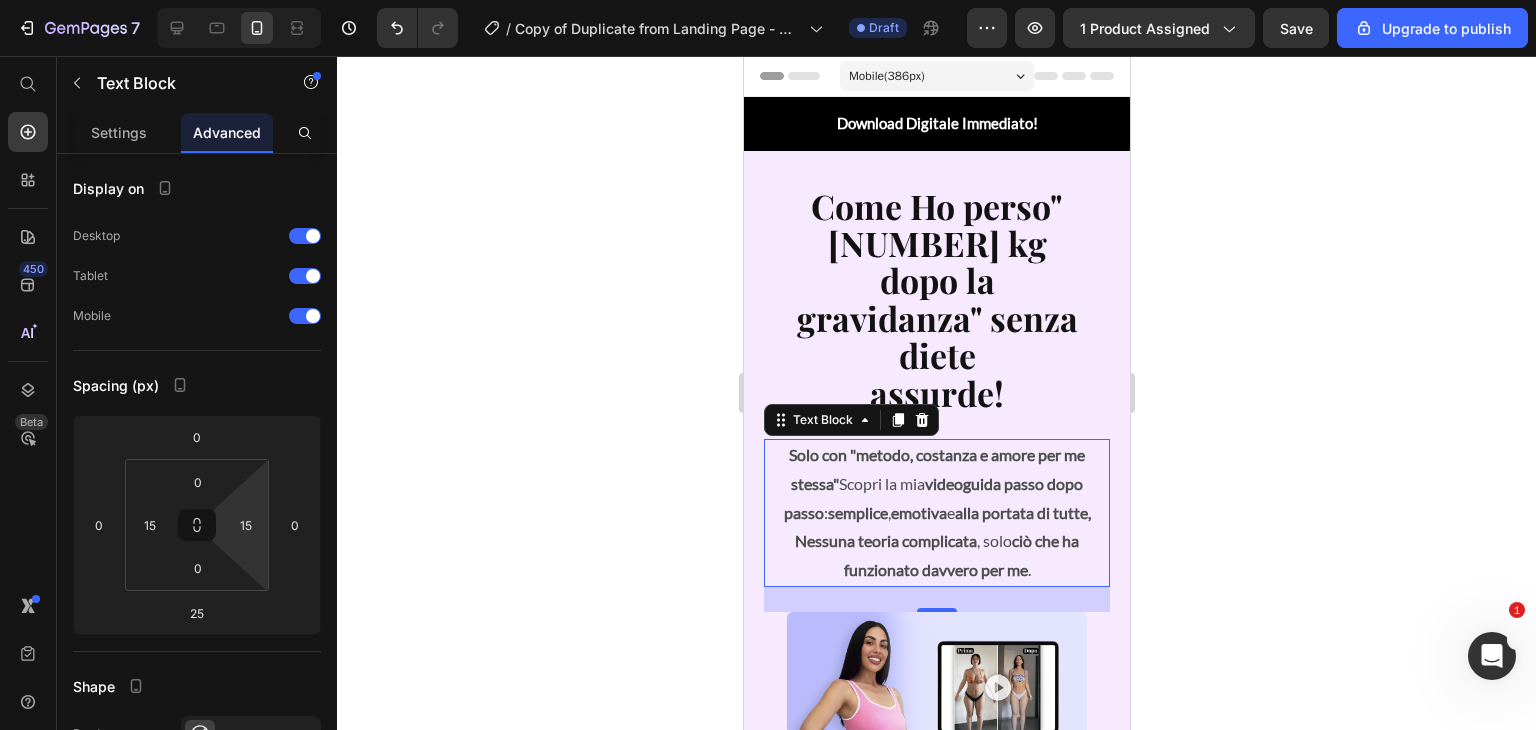 click 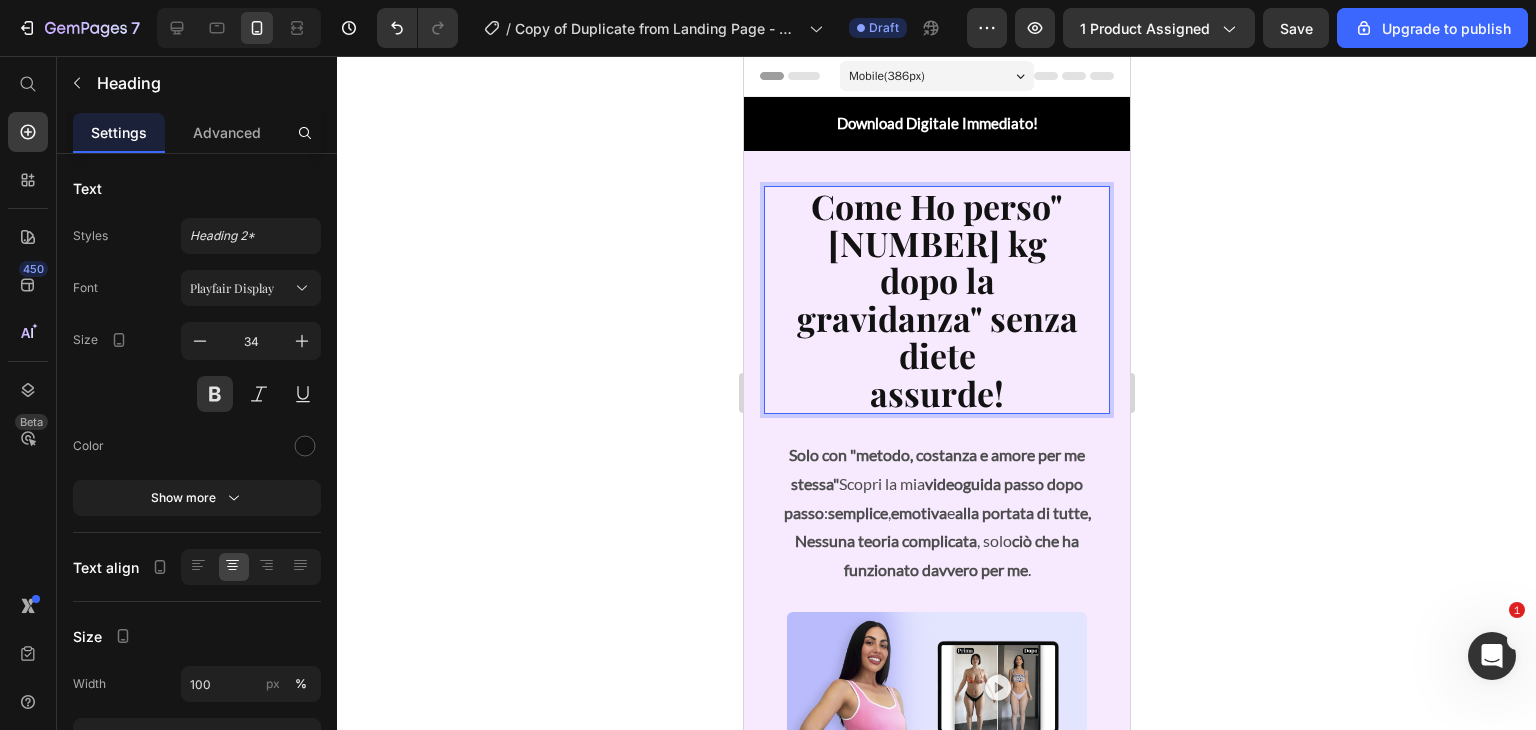 click on "Come Ho perso"[NUMBER] kg dopo la gravidanza" senza diete assurde!" at bounding box center [936, 300] 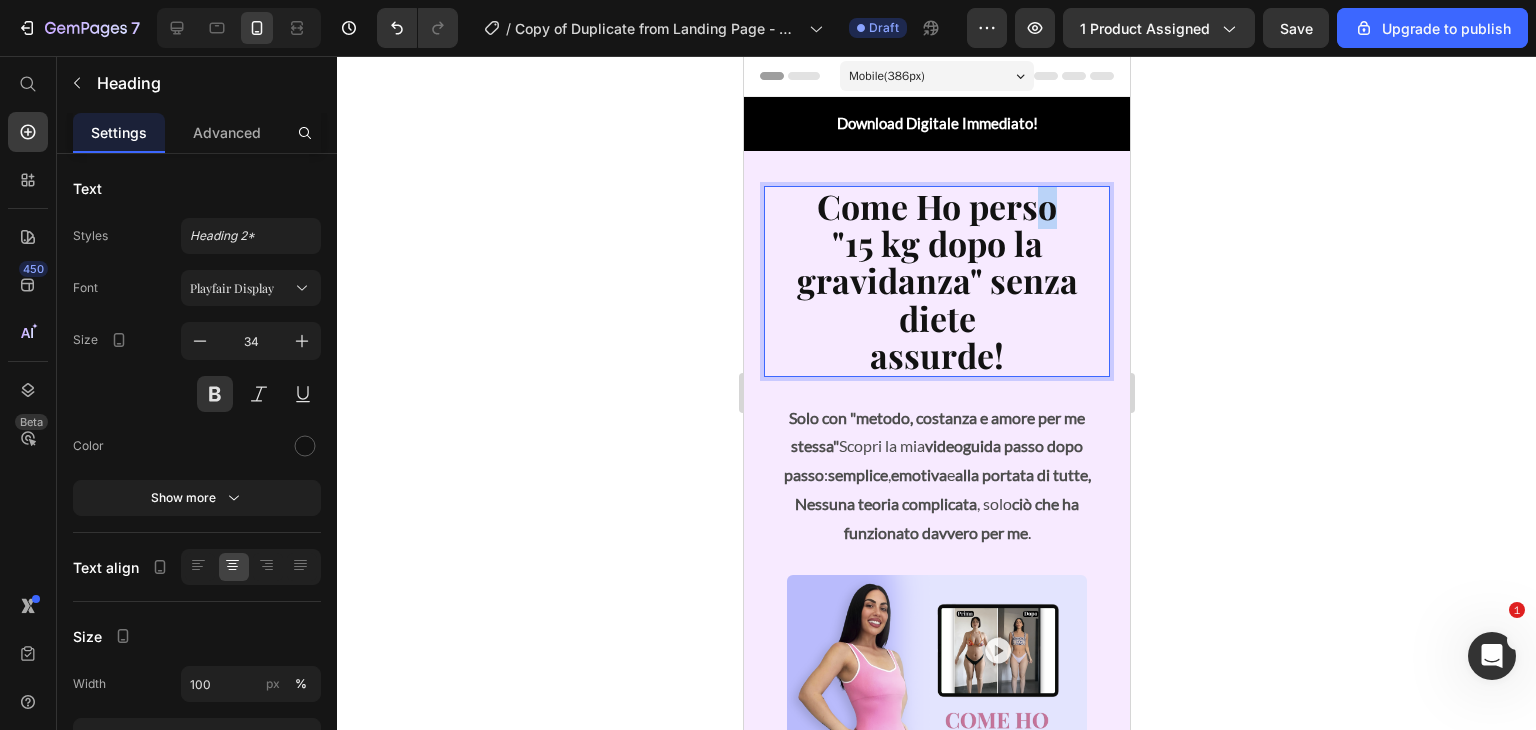 drag, startPoint x: 1022, startPoint y: 205, endPoint x: 1054, endPoint y: 207, distance: 32.06244 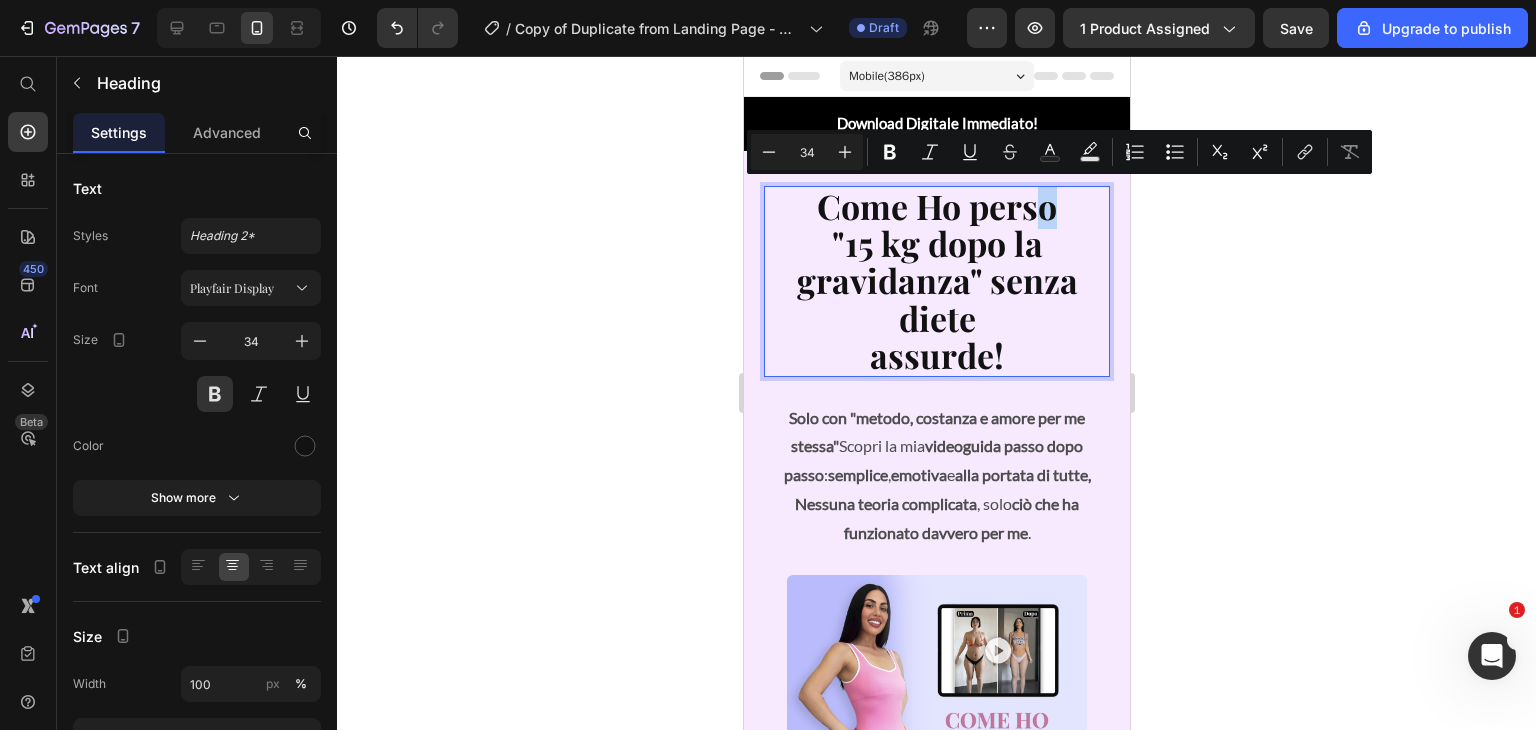 click on "Come Ho perso "[NUMBER] kg dopo la gravidanza" senza diete assurde!" at bounding box center (936, 281) 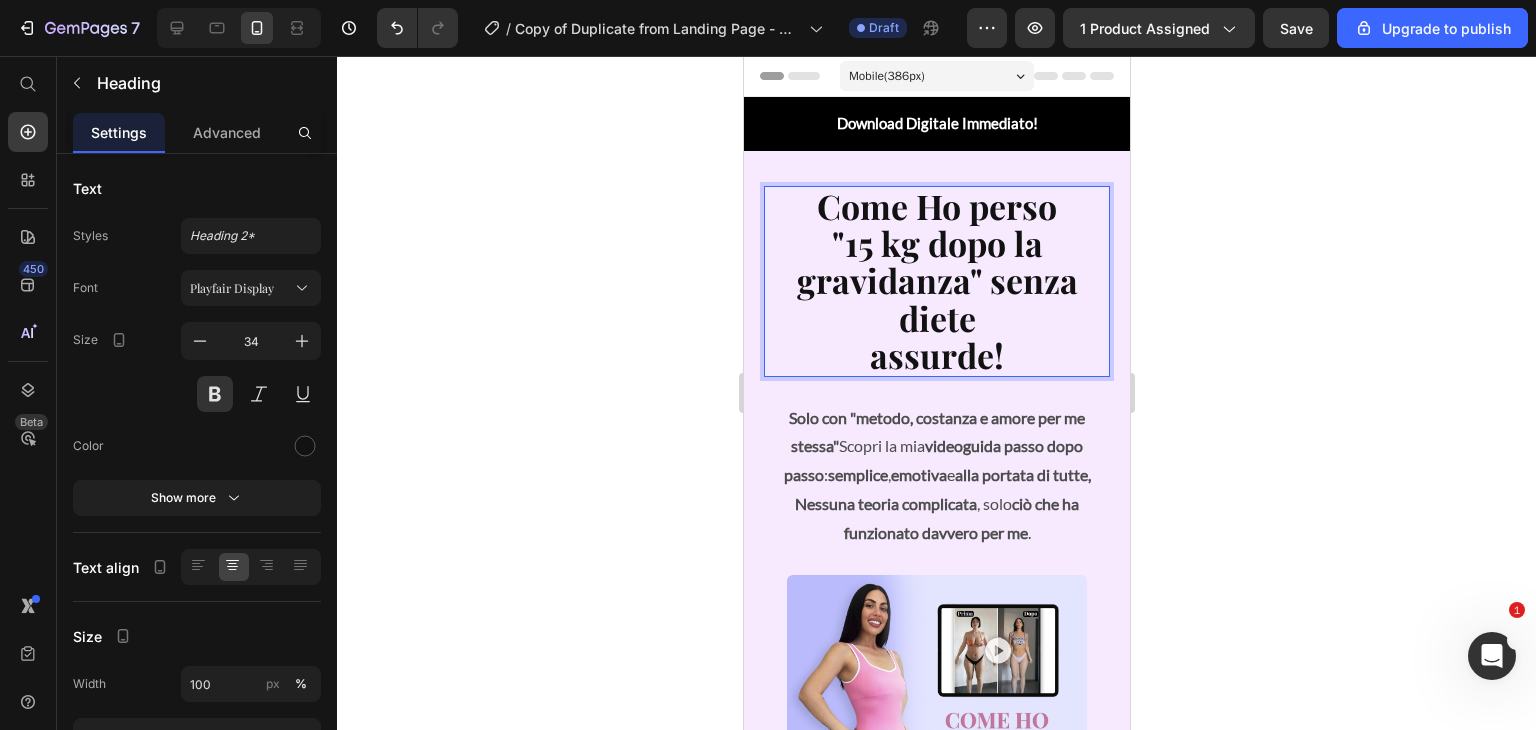 click on "Come Ho perso "[NUMBER] kg dopo la gravidanza" senza diete assurde!" at bounding box center [936, 281] 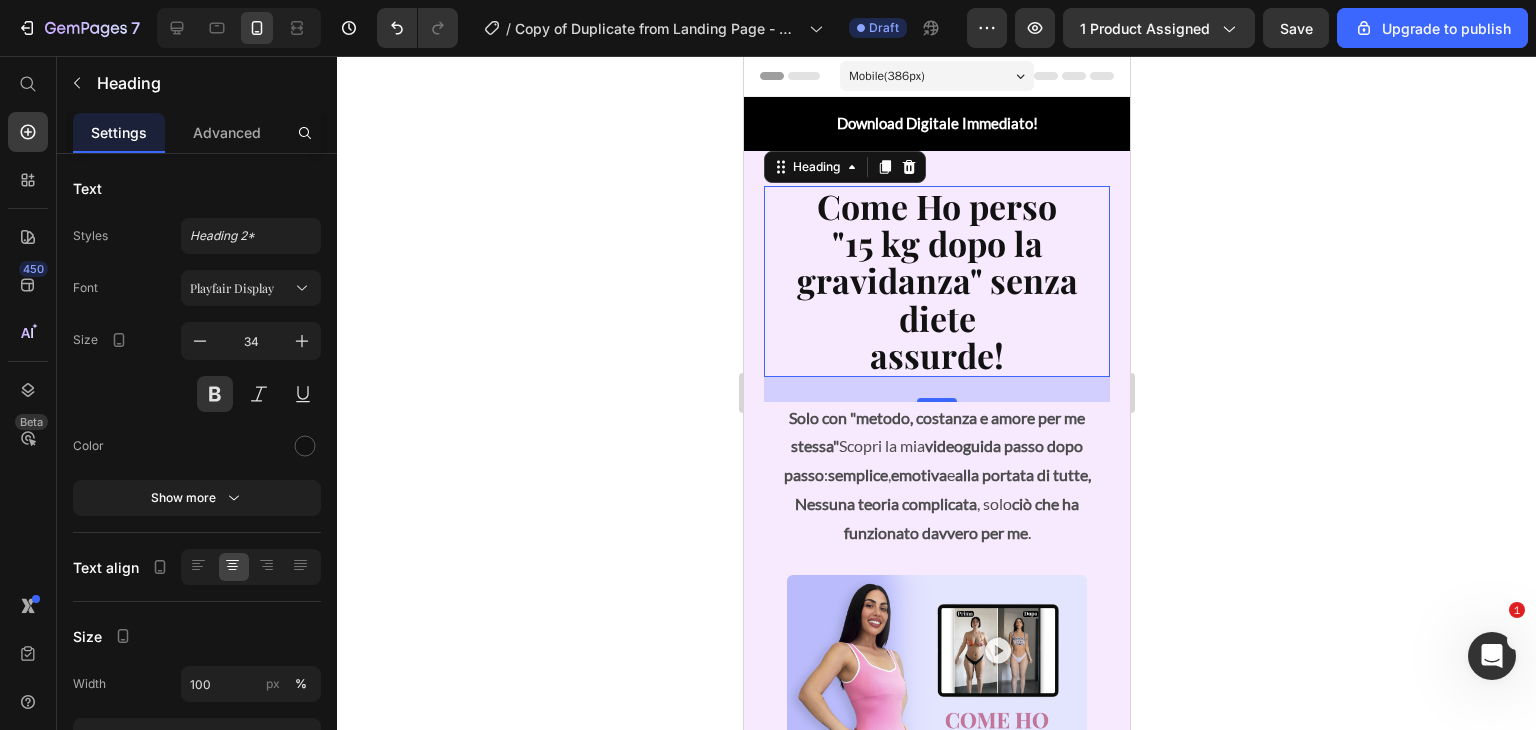 drag, startPoint x: 1087, startPoint y: 282, endPoint x: 1067, endPoint y: 278, distance: 20.396078 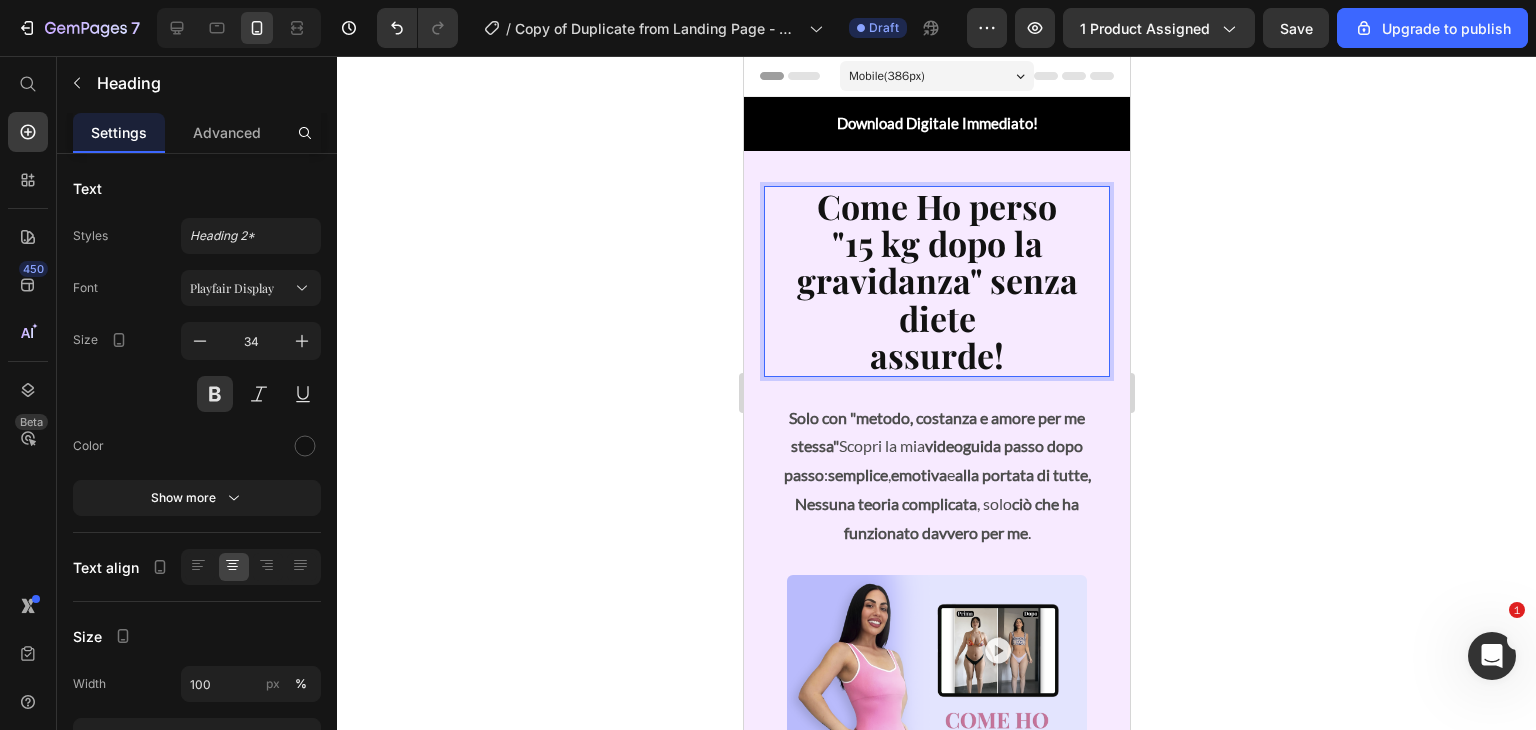 click on "Come Ho perso "[NUMBER] kg dopo la gravidanza" senza diete assurde! Heading   [NUMBER]" at bounding box center (936, 281) 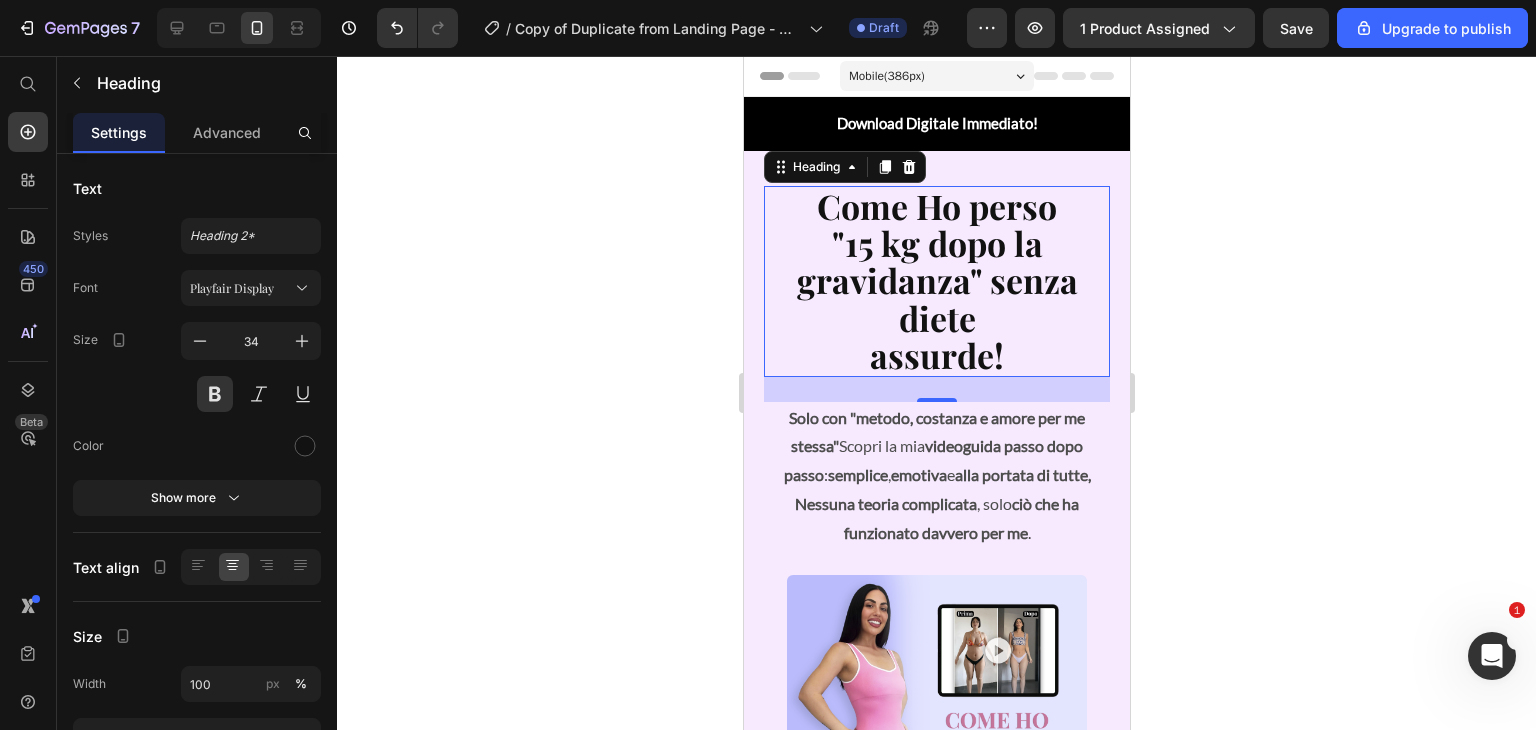 click on "Come Ho perso "[NUMBER] kg dopo la gravidanza" senza diete assurde!" at bounding box center [936, 281] 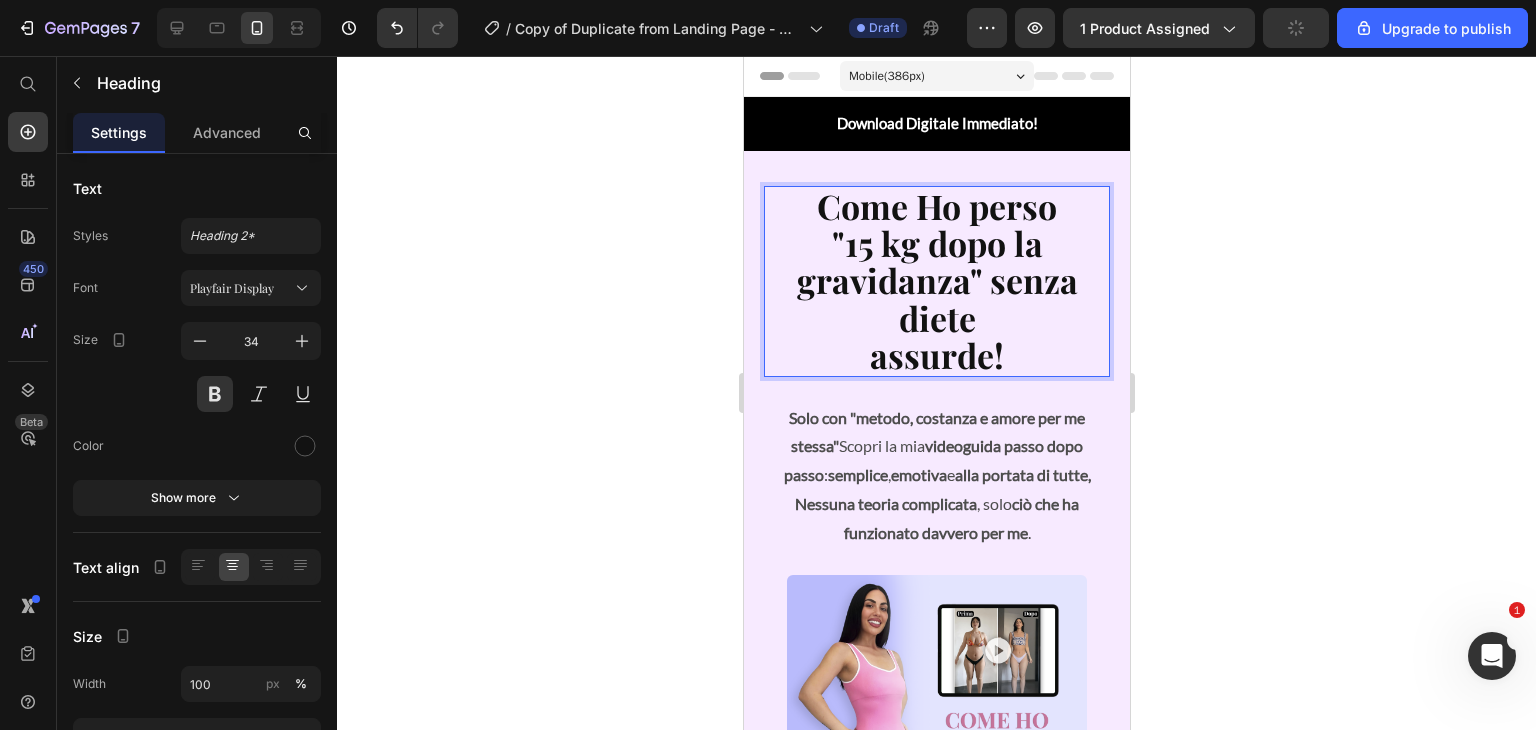 click on "Come Ho perso "[NUMBER] kg dopo la gravidanza" senza diete assurde!" at bounding box center (936, 281) 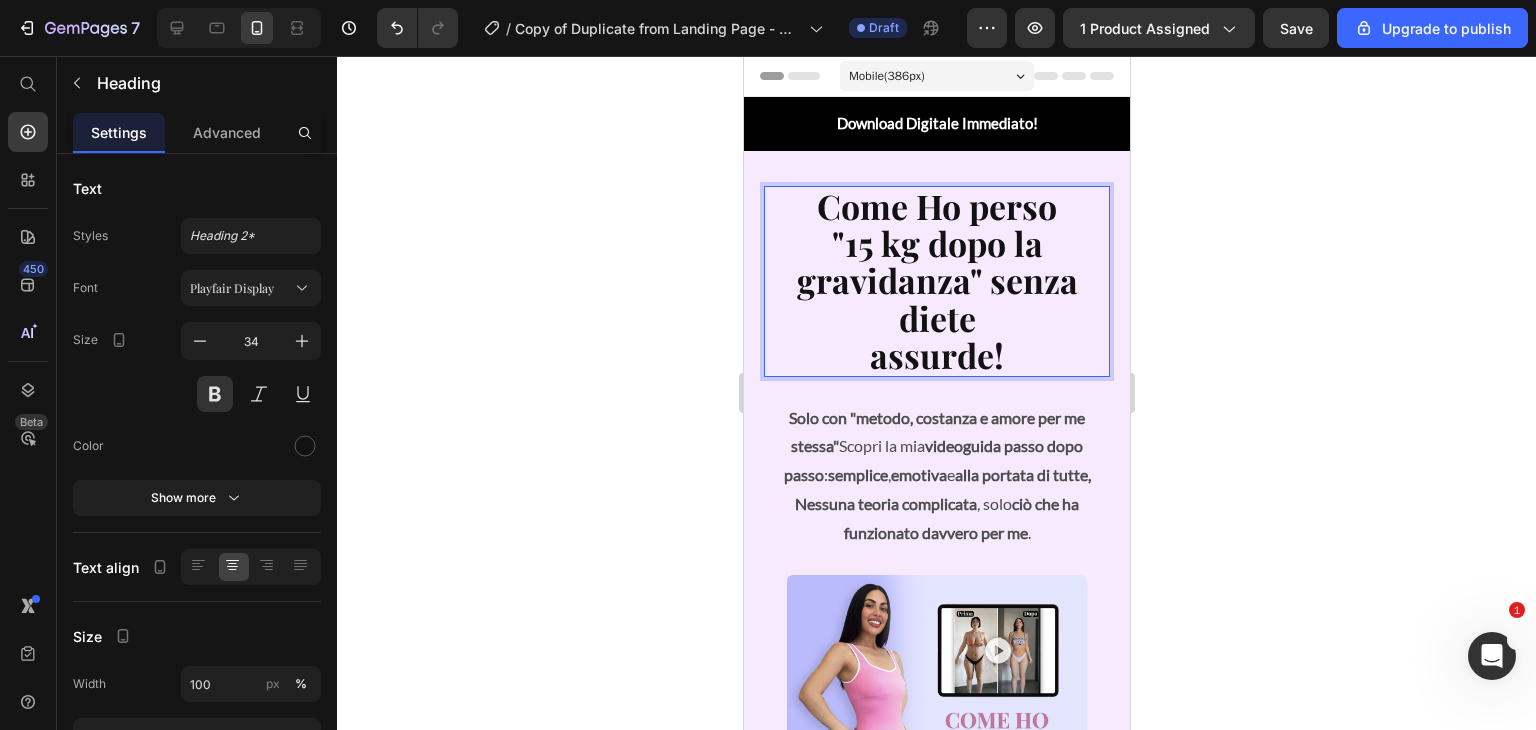 click on "Come Ho perso "[NUMBER] kg dopo la gravidanza" senza diete assurde!" at bounding box center (936, 281) 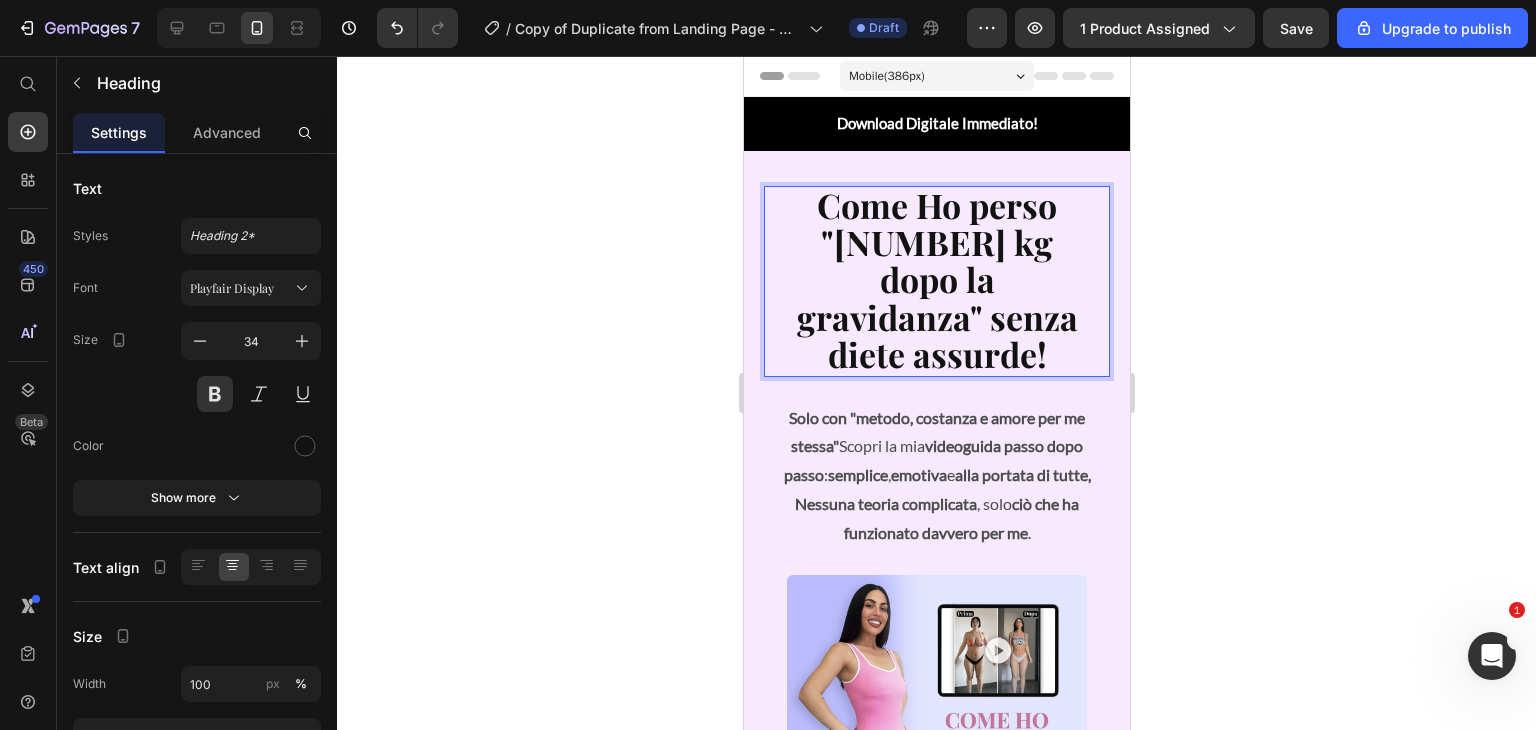 click 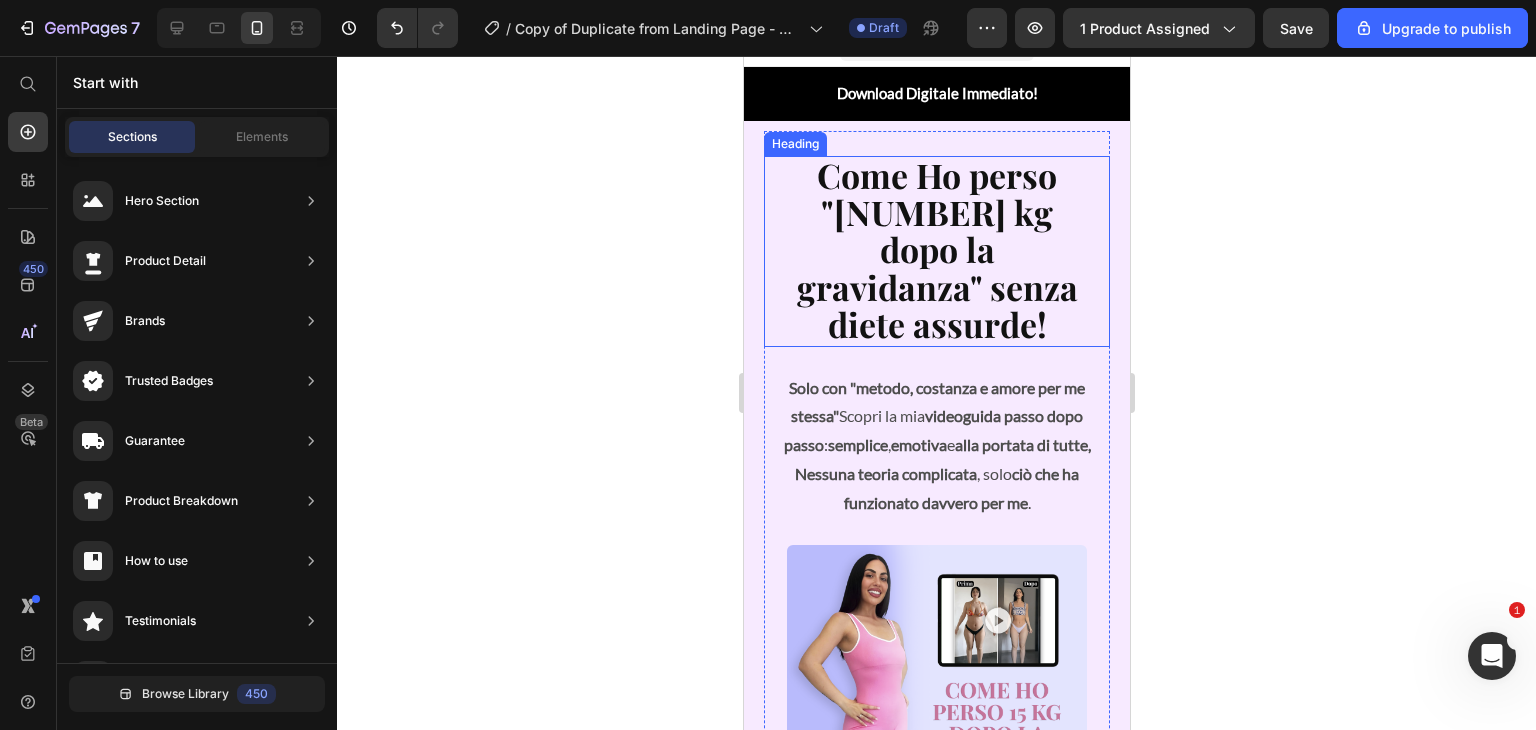 scroll, scrollTop: 34, scrollLeft: 0, axis: vertical 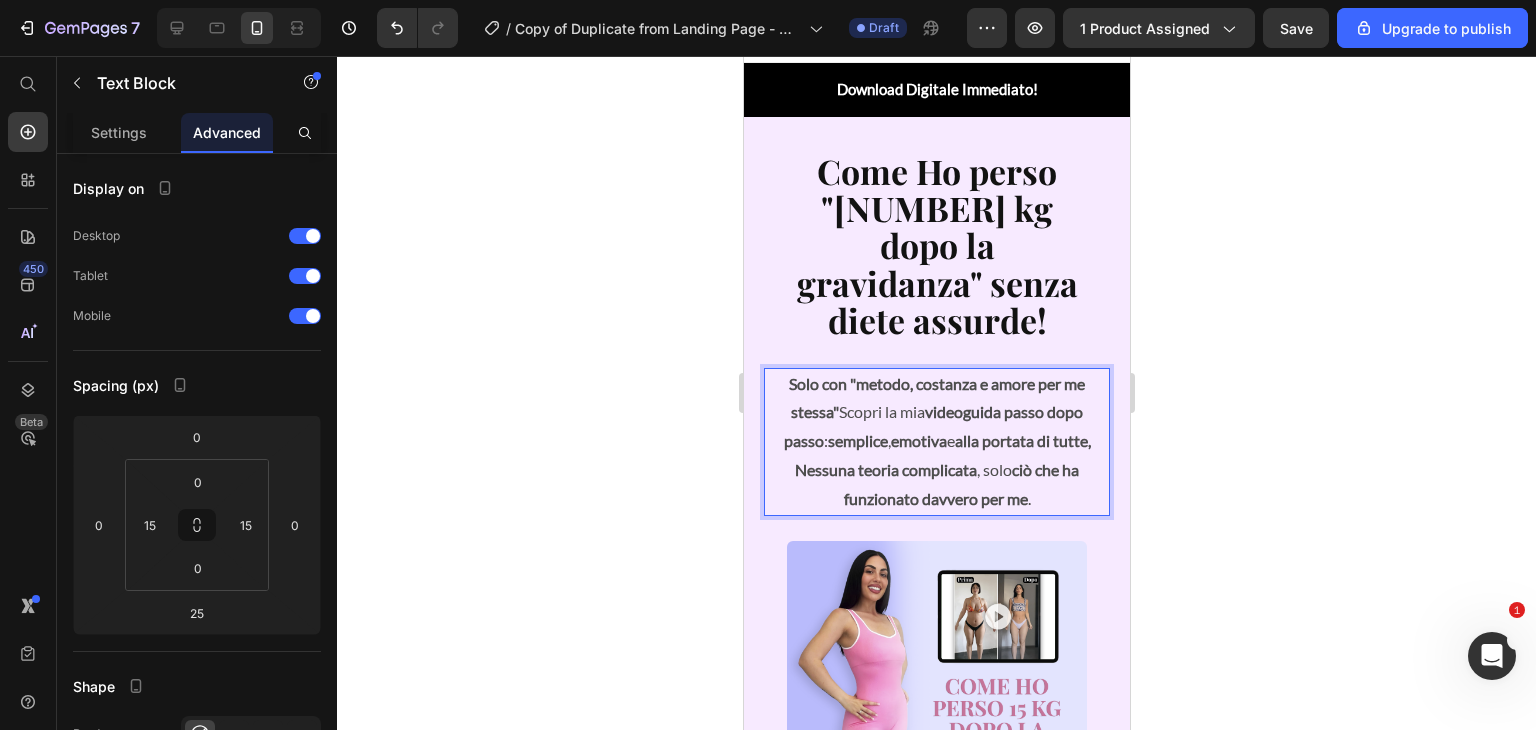 click on "videoguida passo dopo passo" at bounding box center [933, 426] 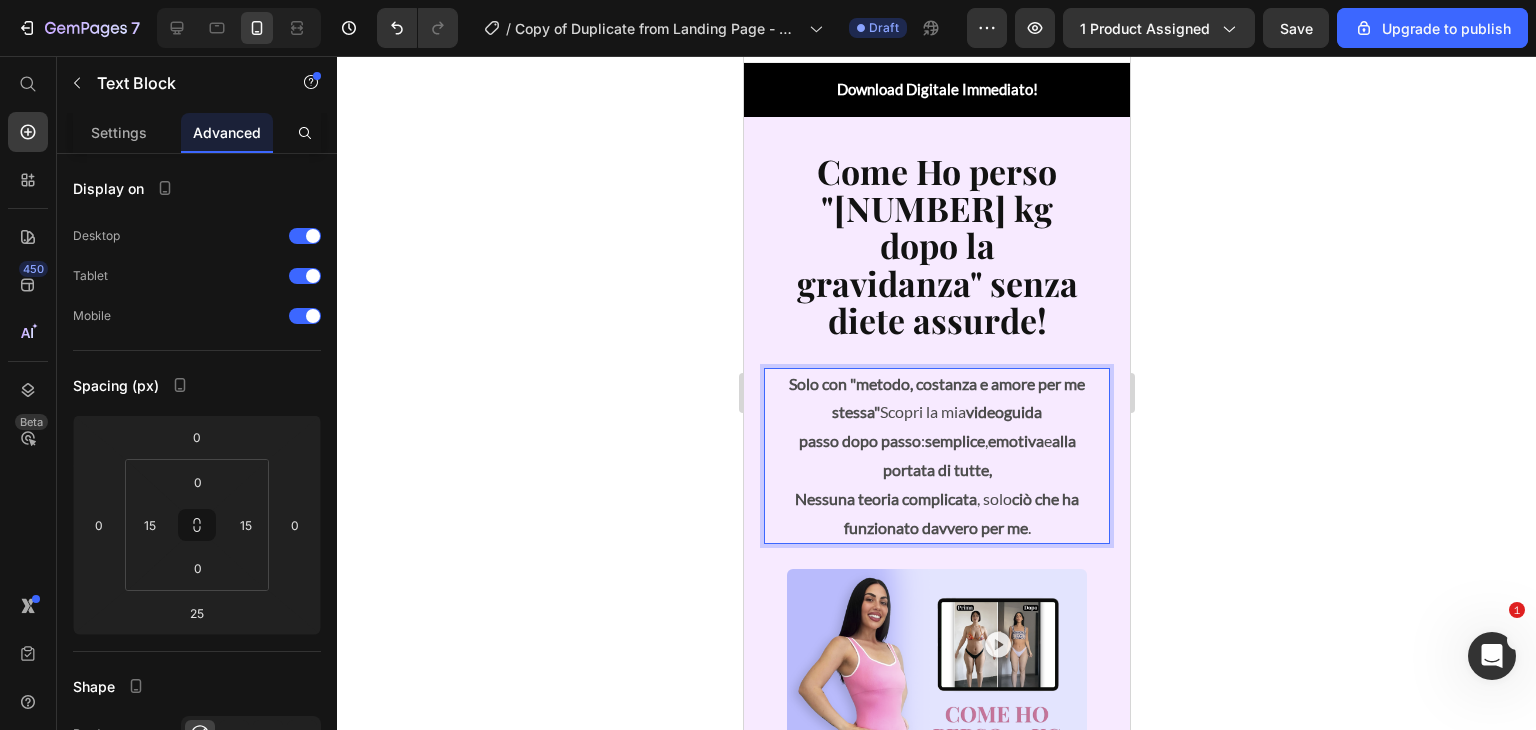 click on "passo dopo passo :  semplice ,  emotiva  e  alla portata di tutte, Nessuna teoria complicata , solo  ciò che ha funzionato davvero per me ." at bounding box center (936, 484) 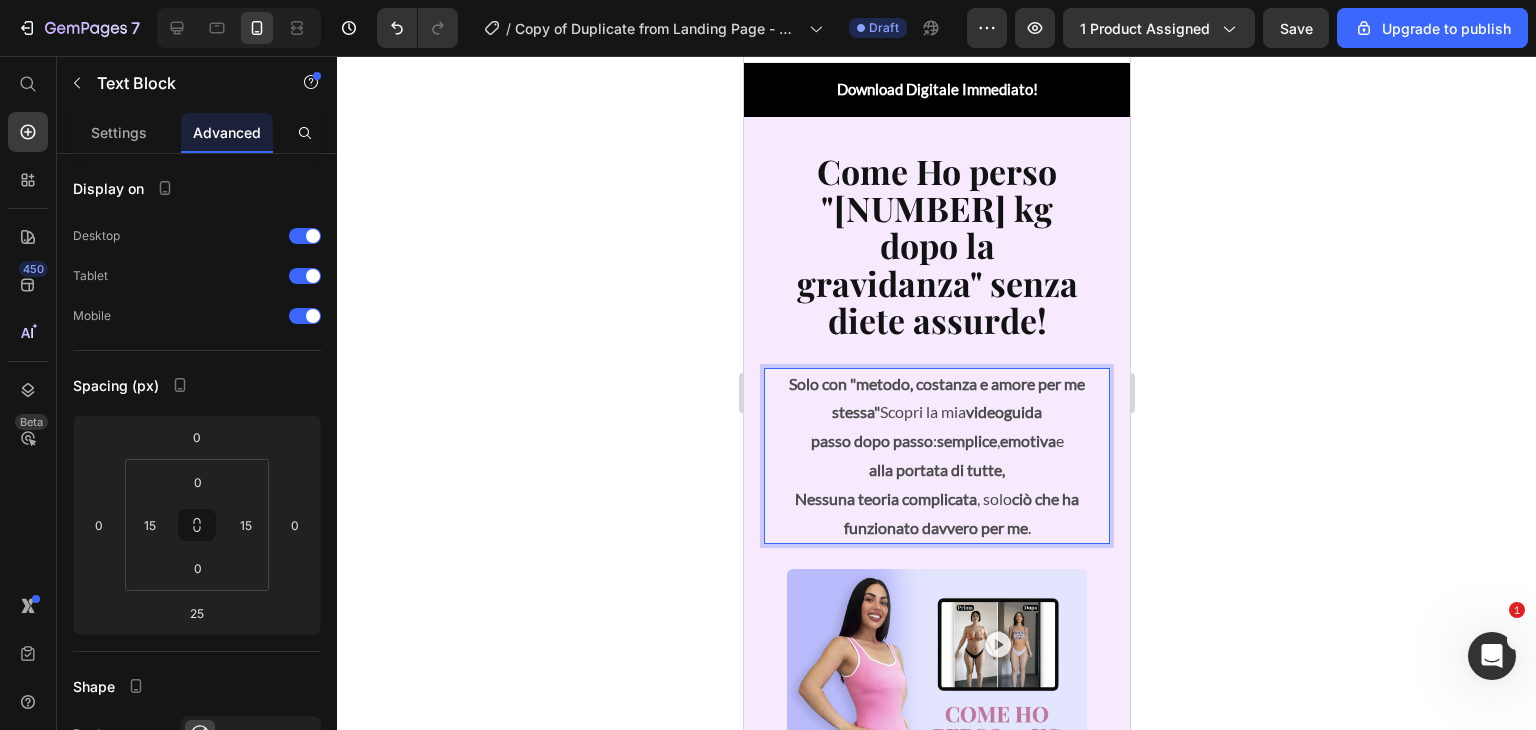 click on "passo dopo passo :  semplice ,  emotiva  e" at bounding box center (936, 441) 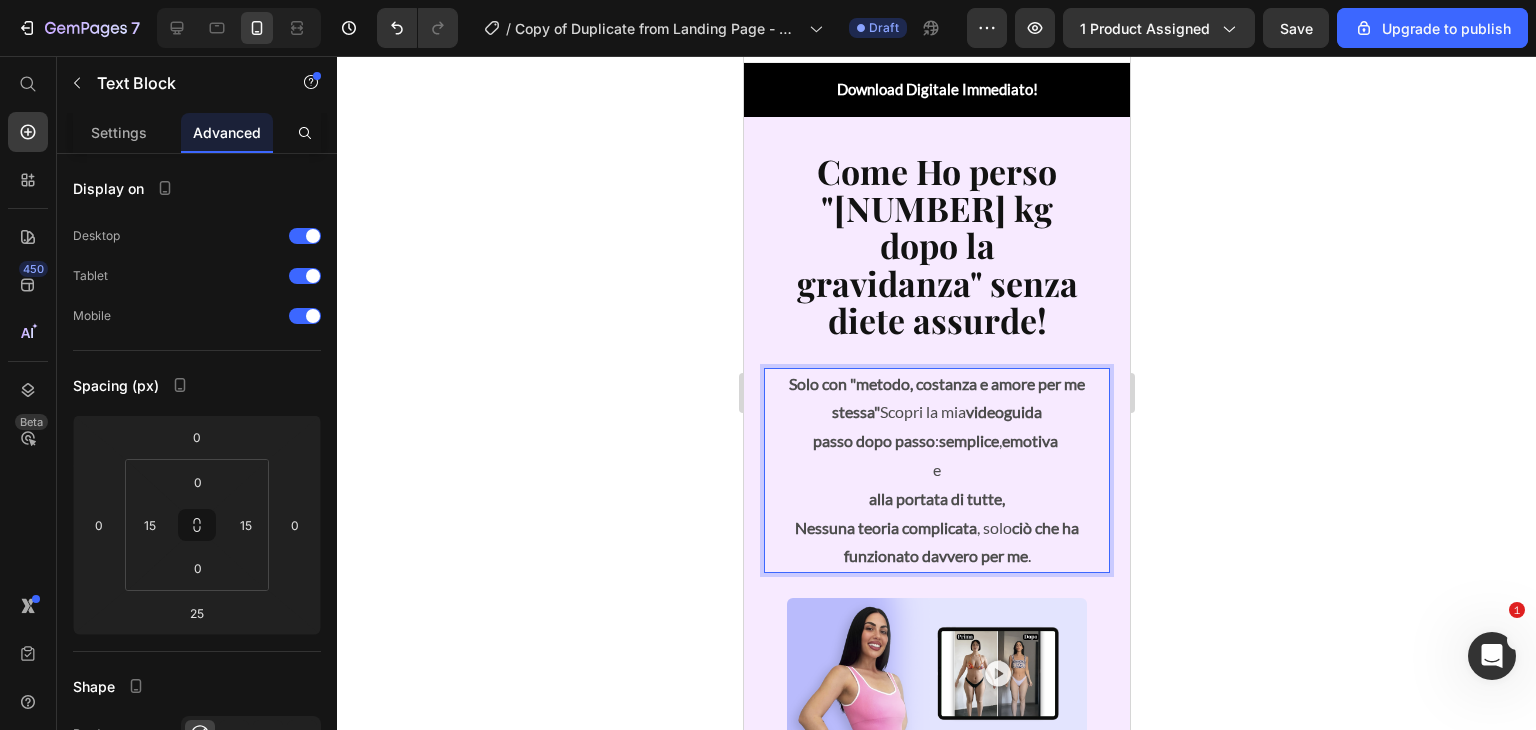 click on "passo dopo passo :  semplice ,  emotiva" at bounding box center (936, 441) 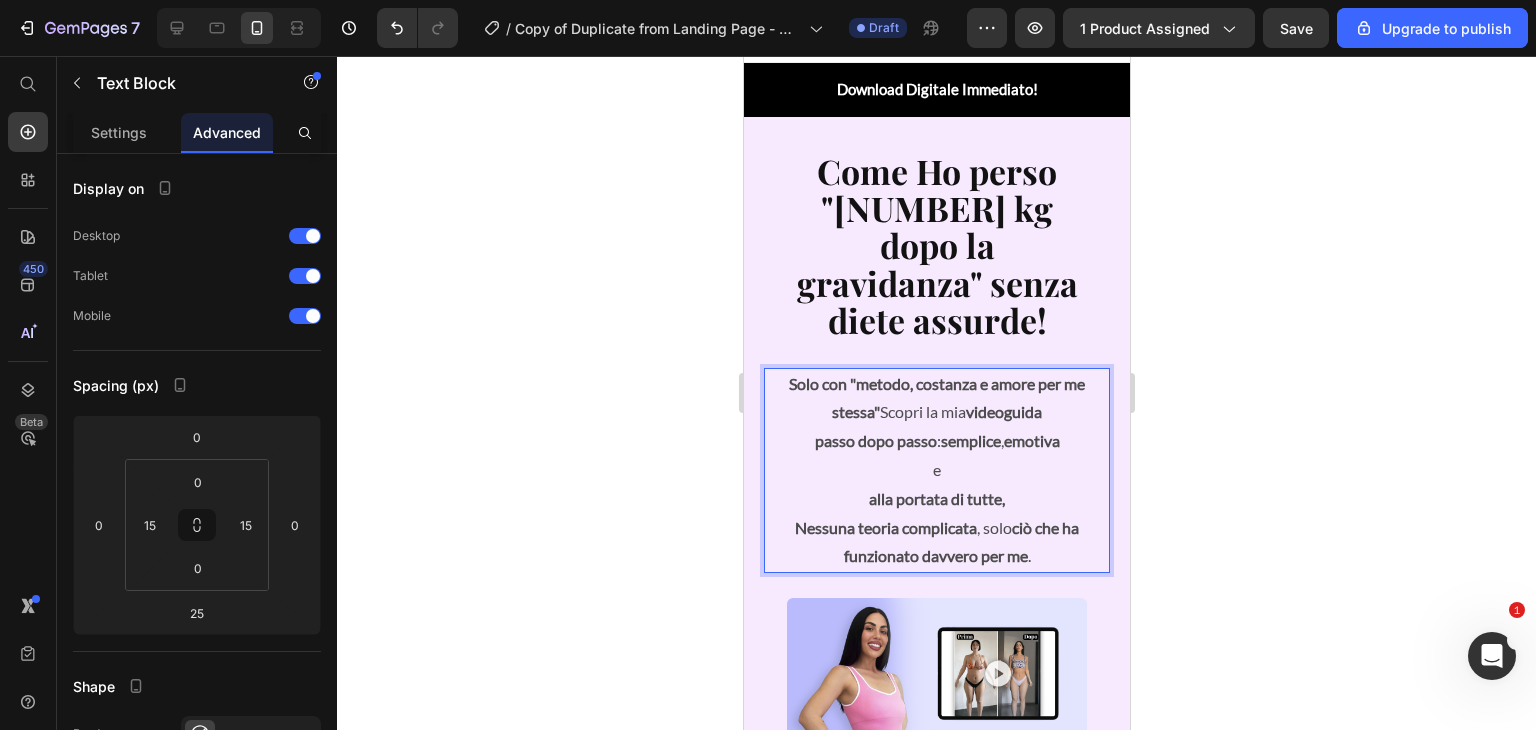 click on "alla portata di tutte, Nessuna teoria complicata , solo  ciò che ha funzionato davvero per me ." at bounding box center [936, 528] 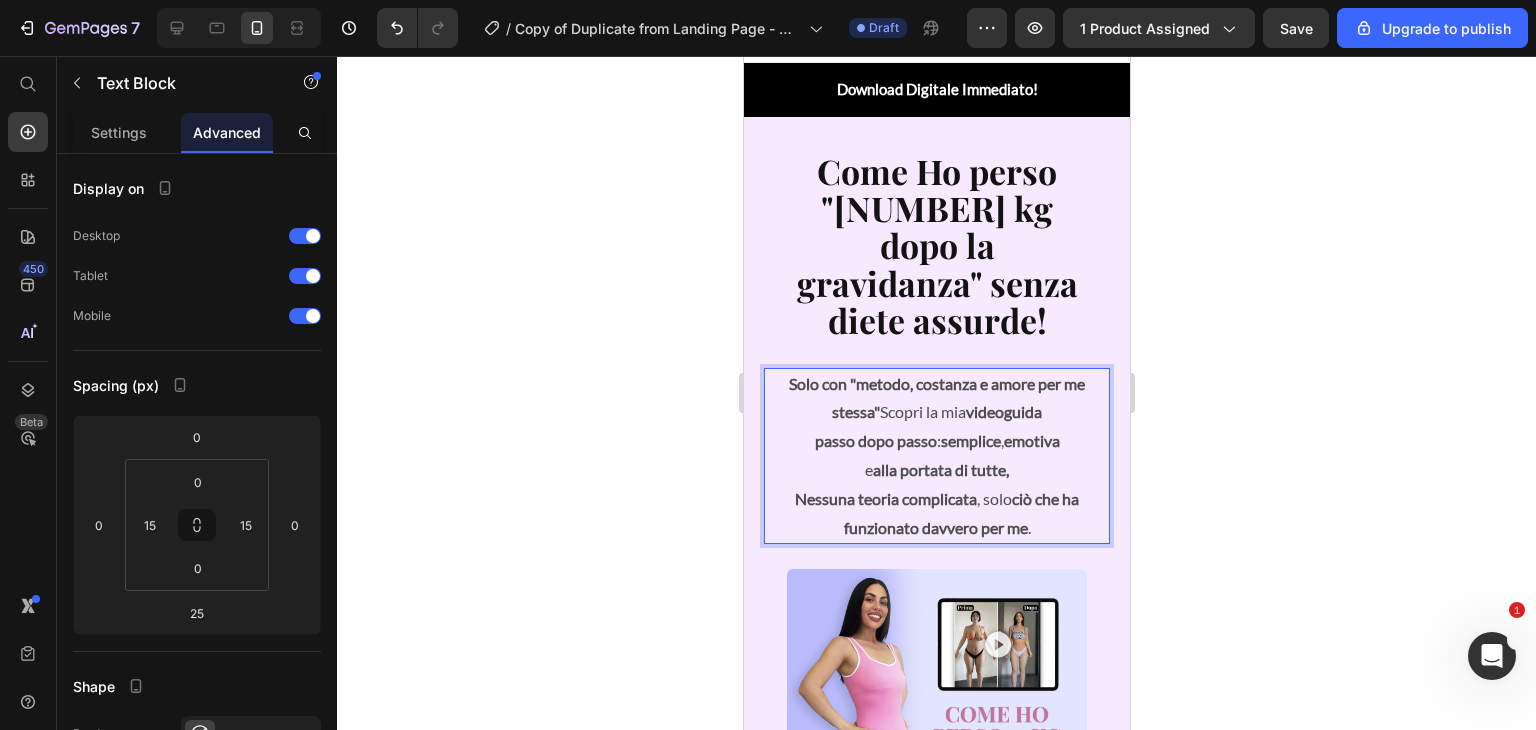 click on "e alla portata di tutte, Nessuna teoria complicata , solo ciò che ha funzionato davvero per me ." at bounding box center (936, 499) 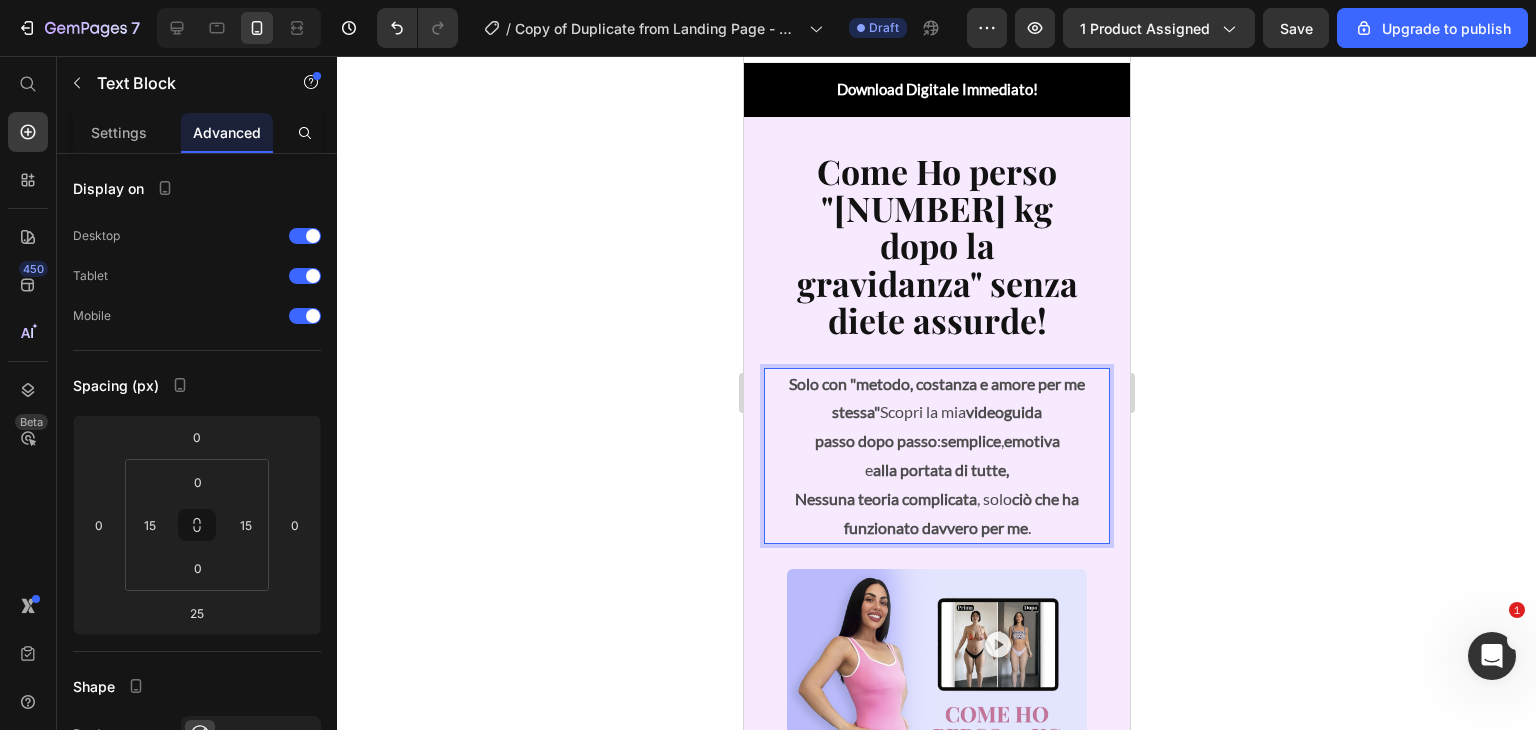 click on "e alla portata di tutte, Nessuna teoria complicata , solo ciò che ha funzionato davvero per me ." at bounding box center [936, 499] 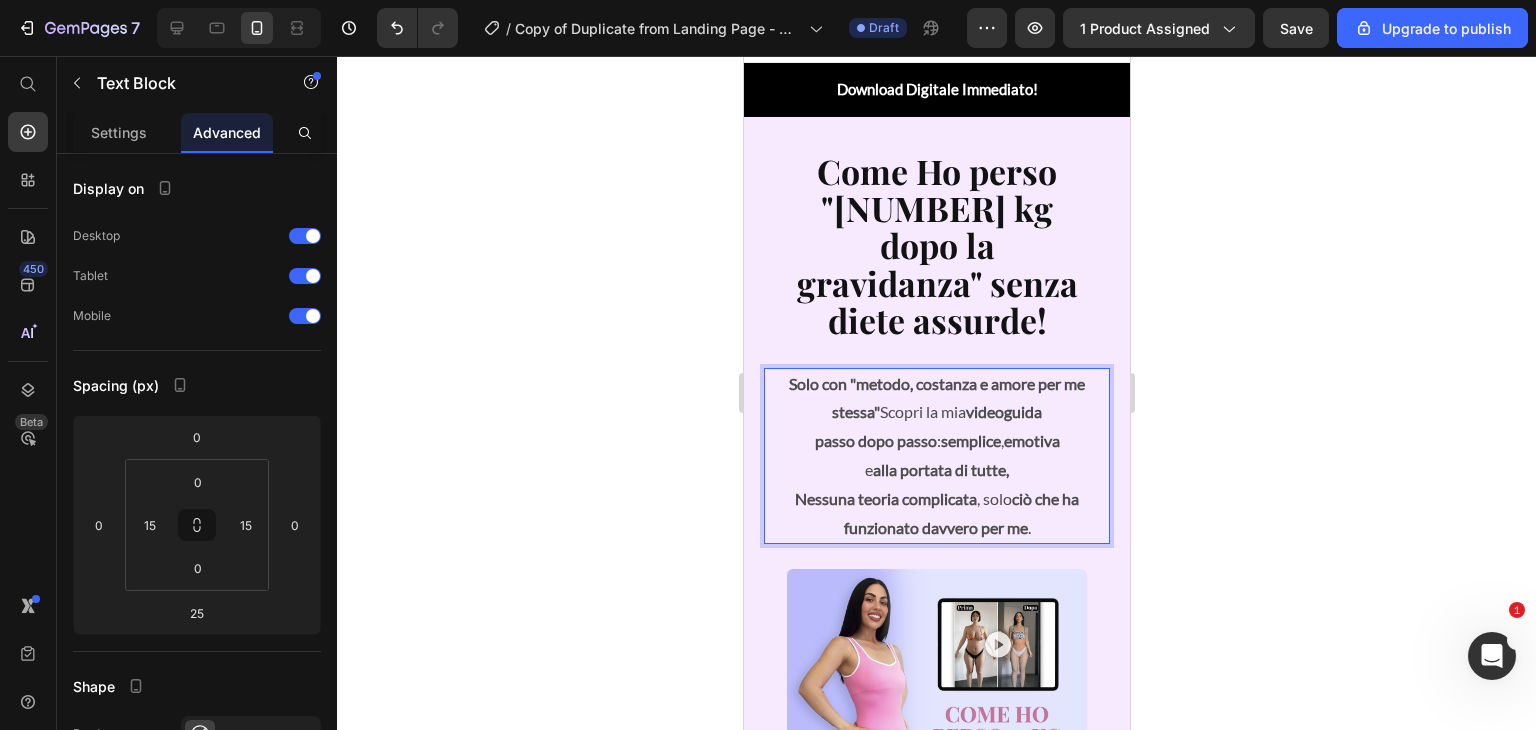 click 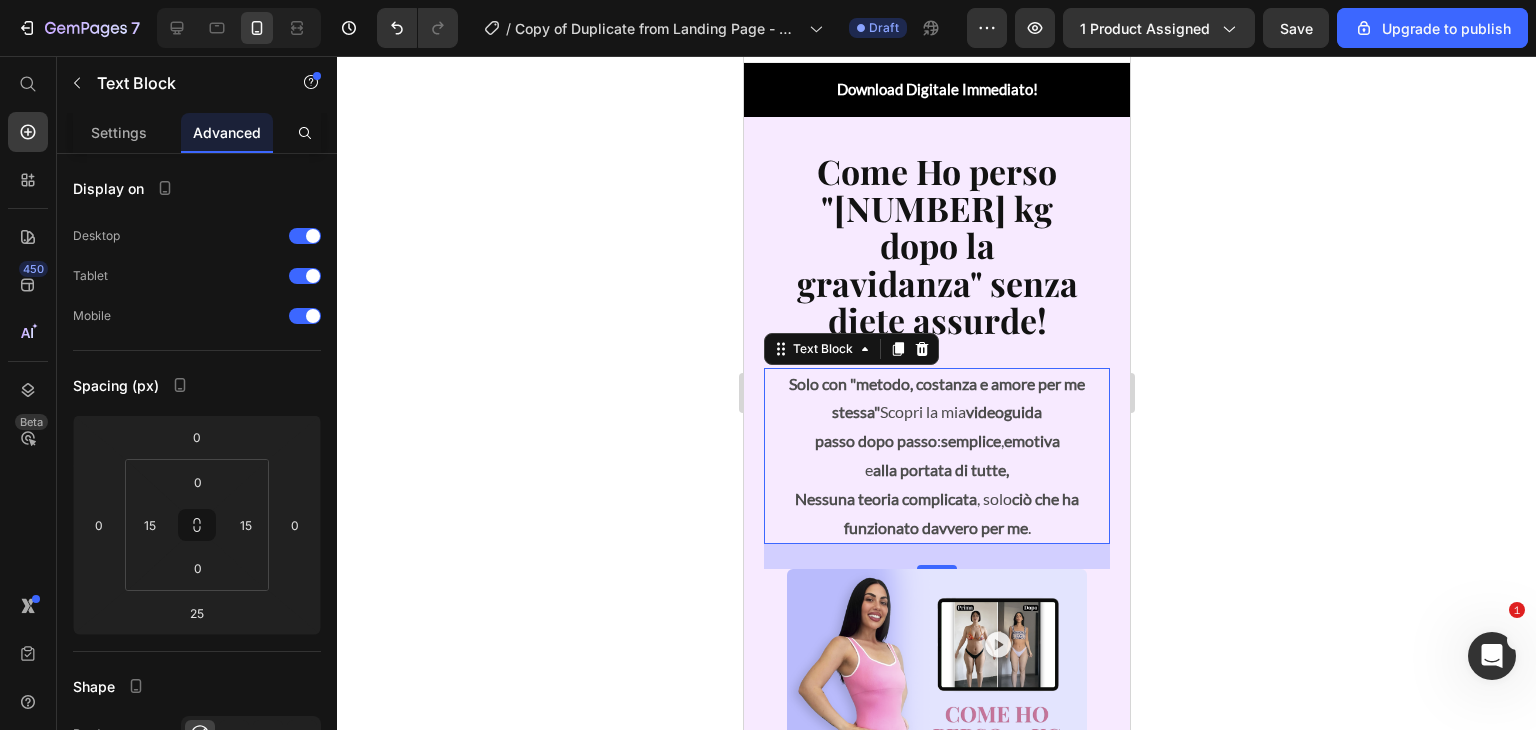 click on "videoguida" at bounding box center (1003, 411) 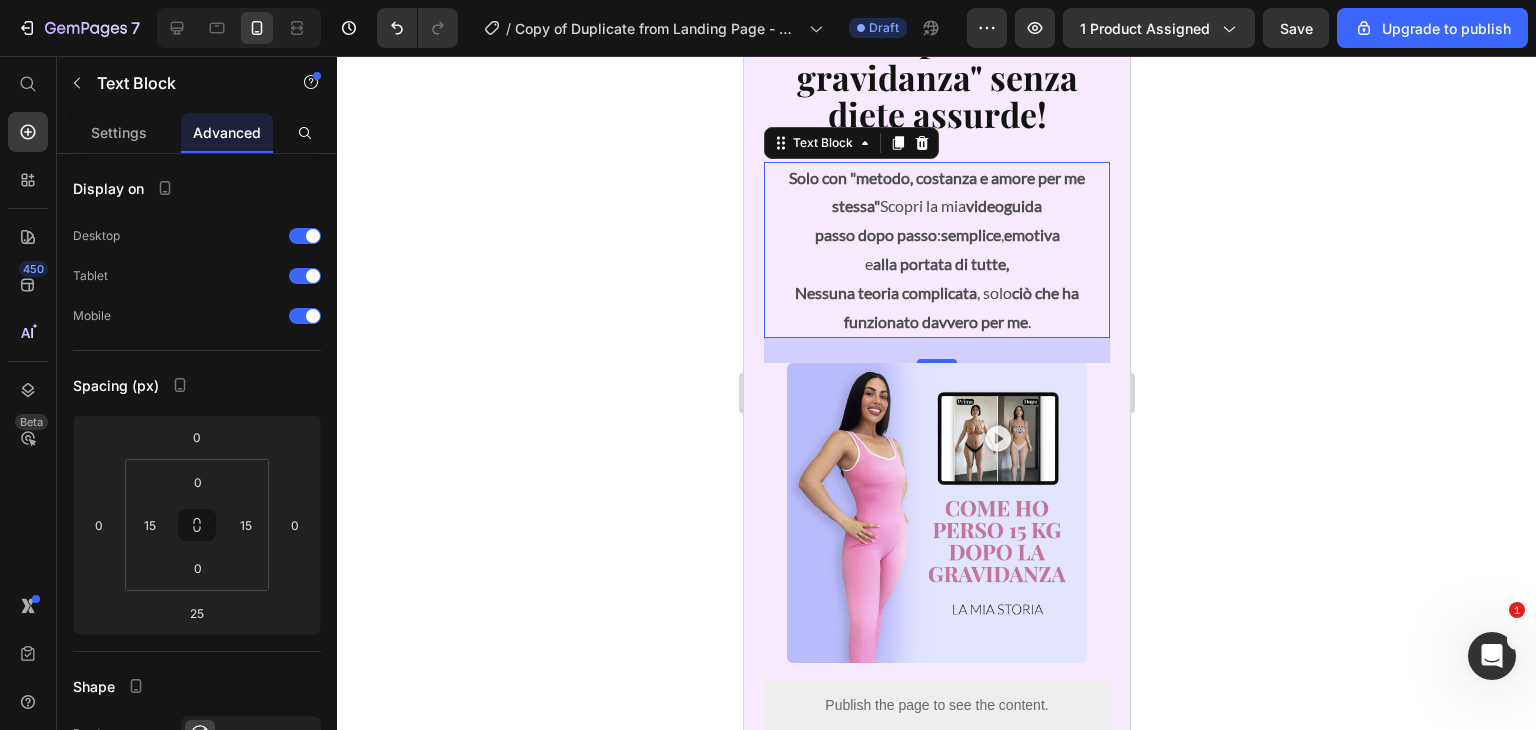 scroll, scrollTop: 352, scrollLeft: 0, axis: vertical 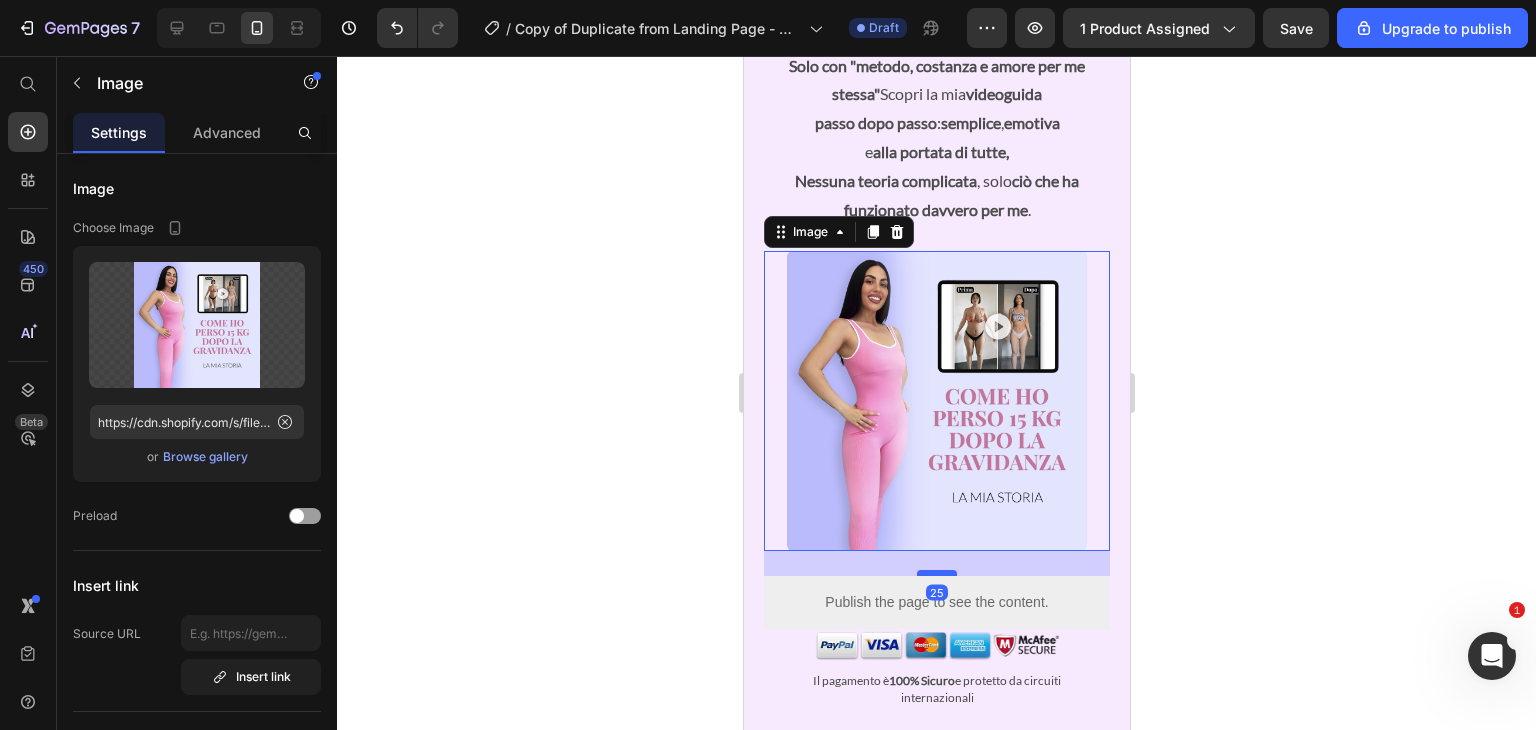 click at bounding box center (936, 573) 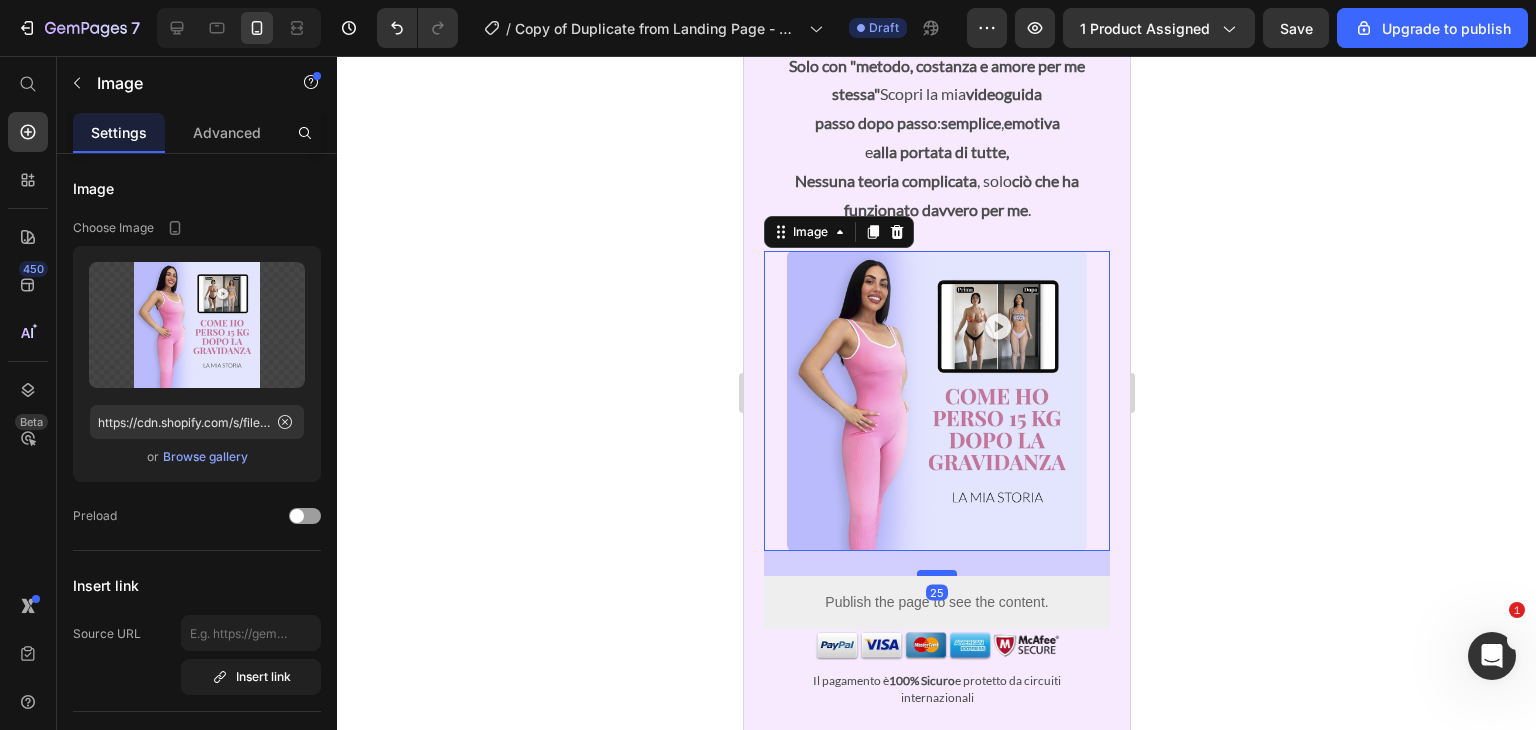 click at bounding box center (936, 573) 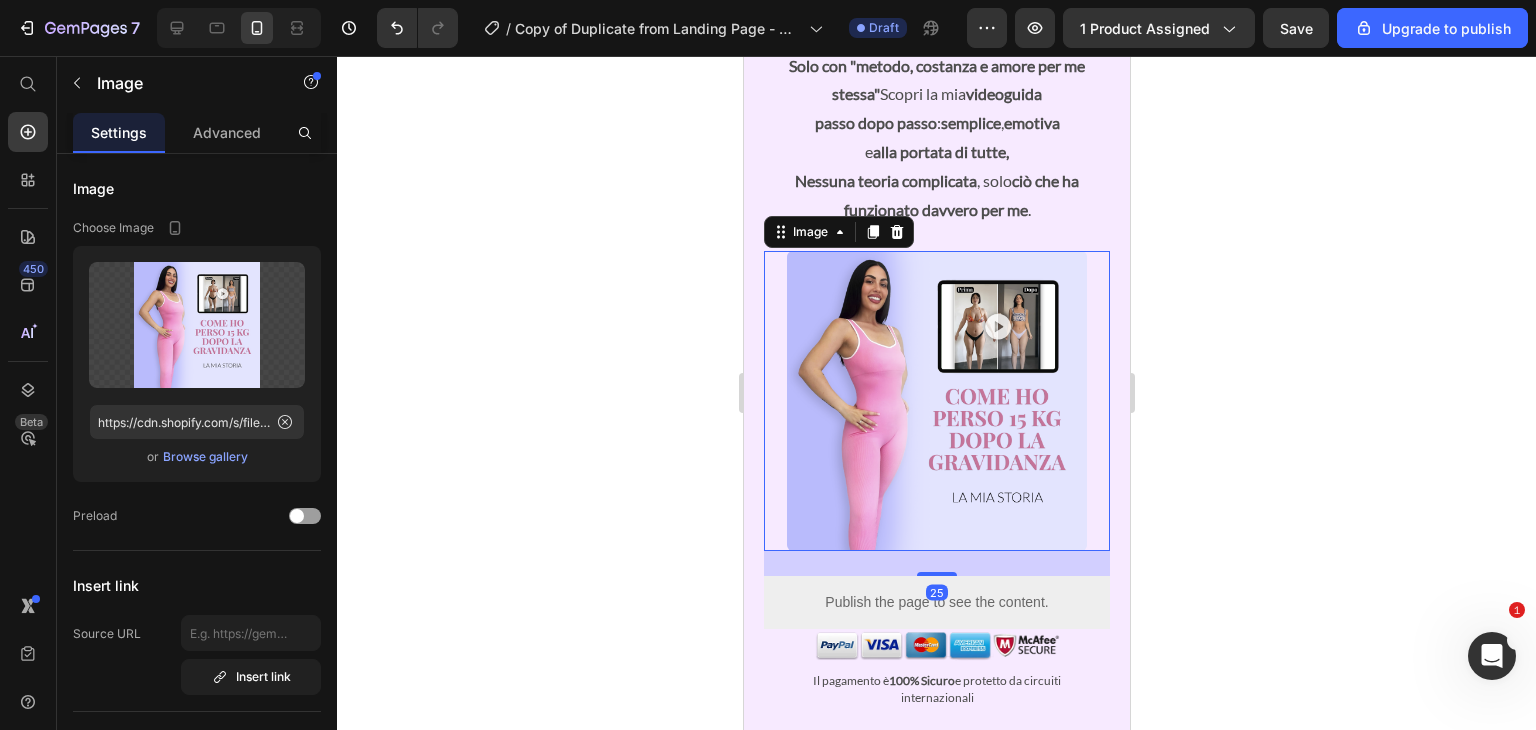 click 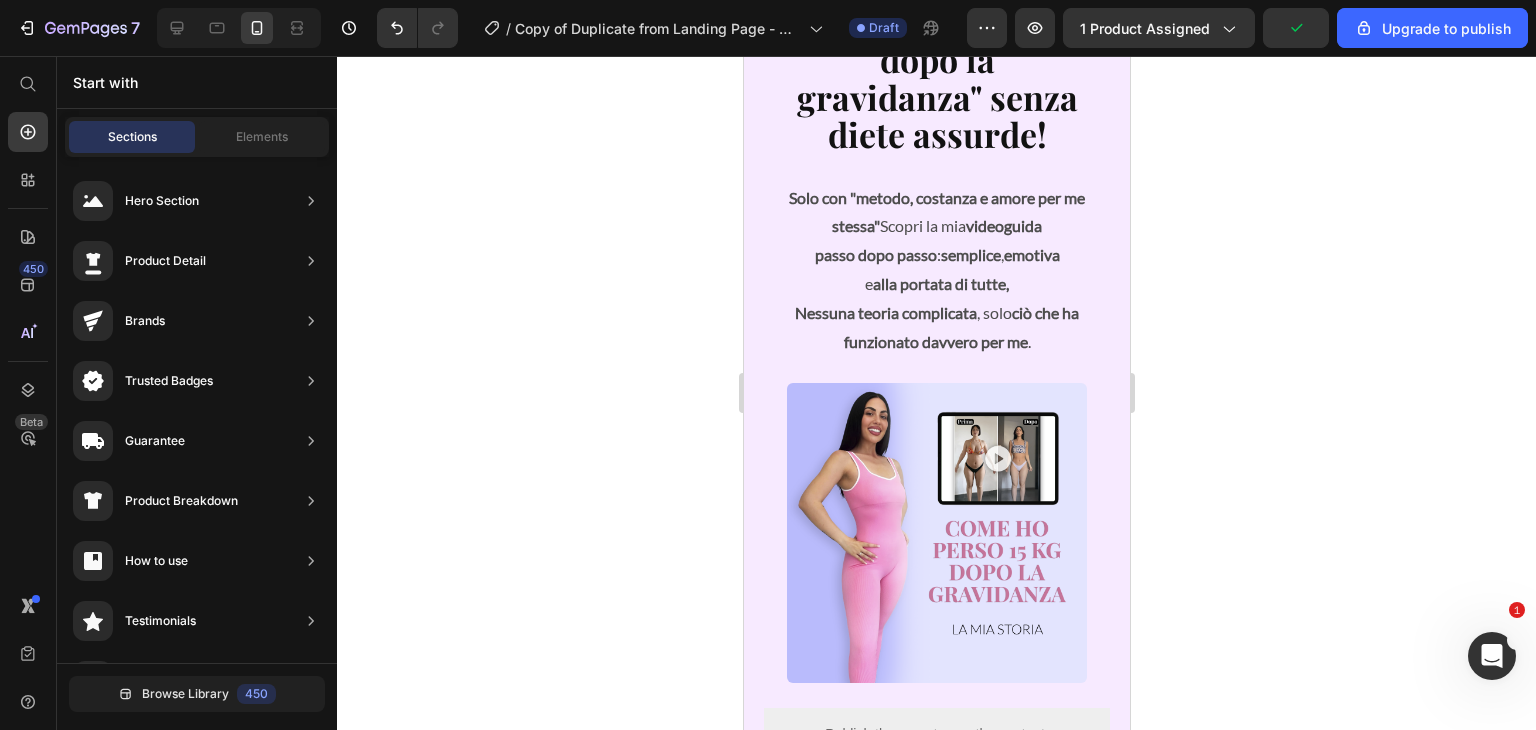 scroll, scrollTop: 226, scrollLeft: 0, axis: vertical 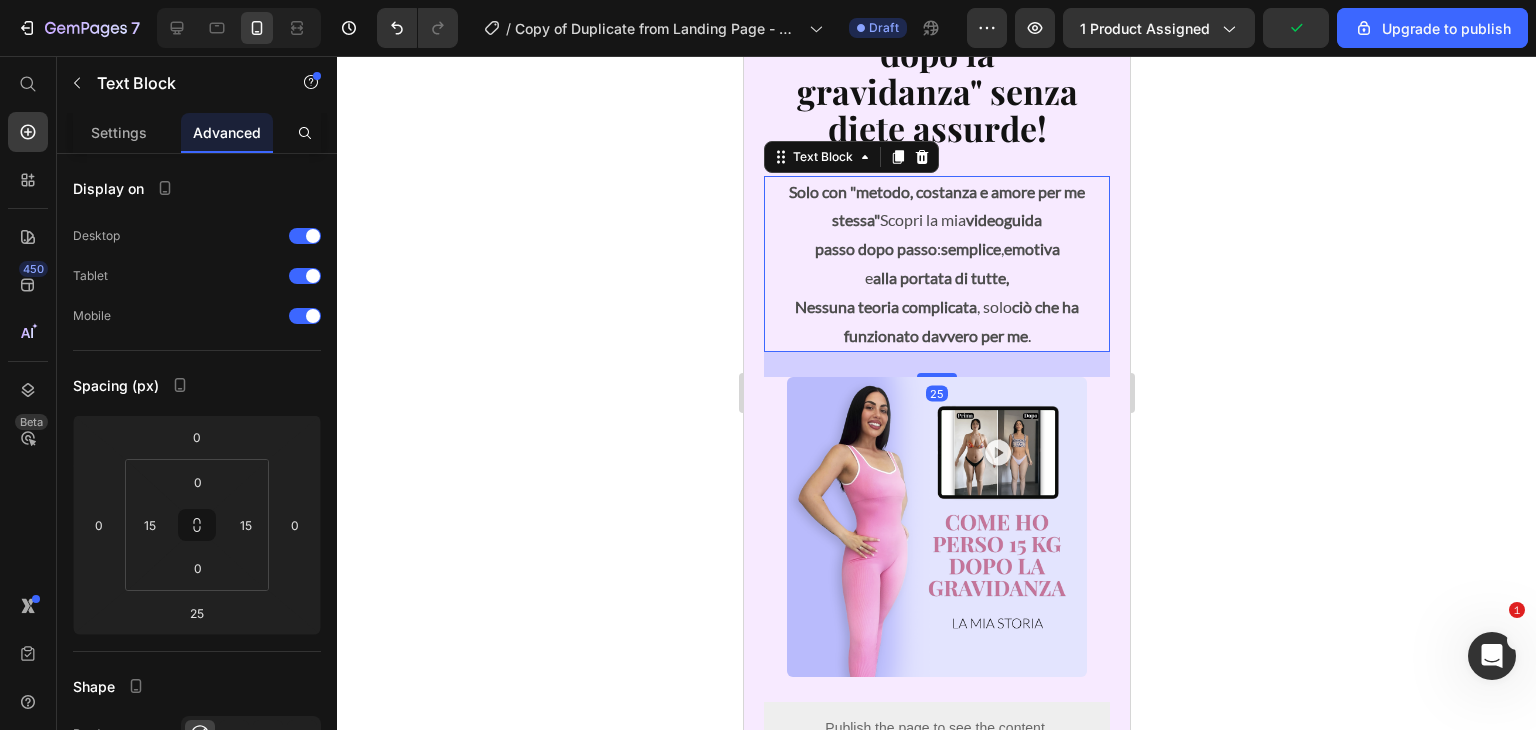 click on "videoguida" at bounding box center (1003, 219) 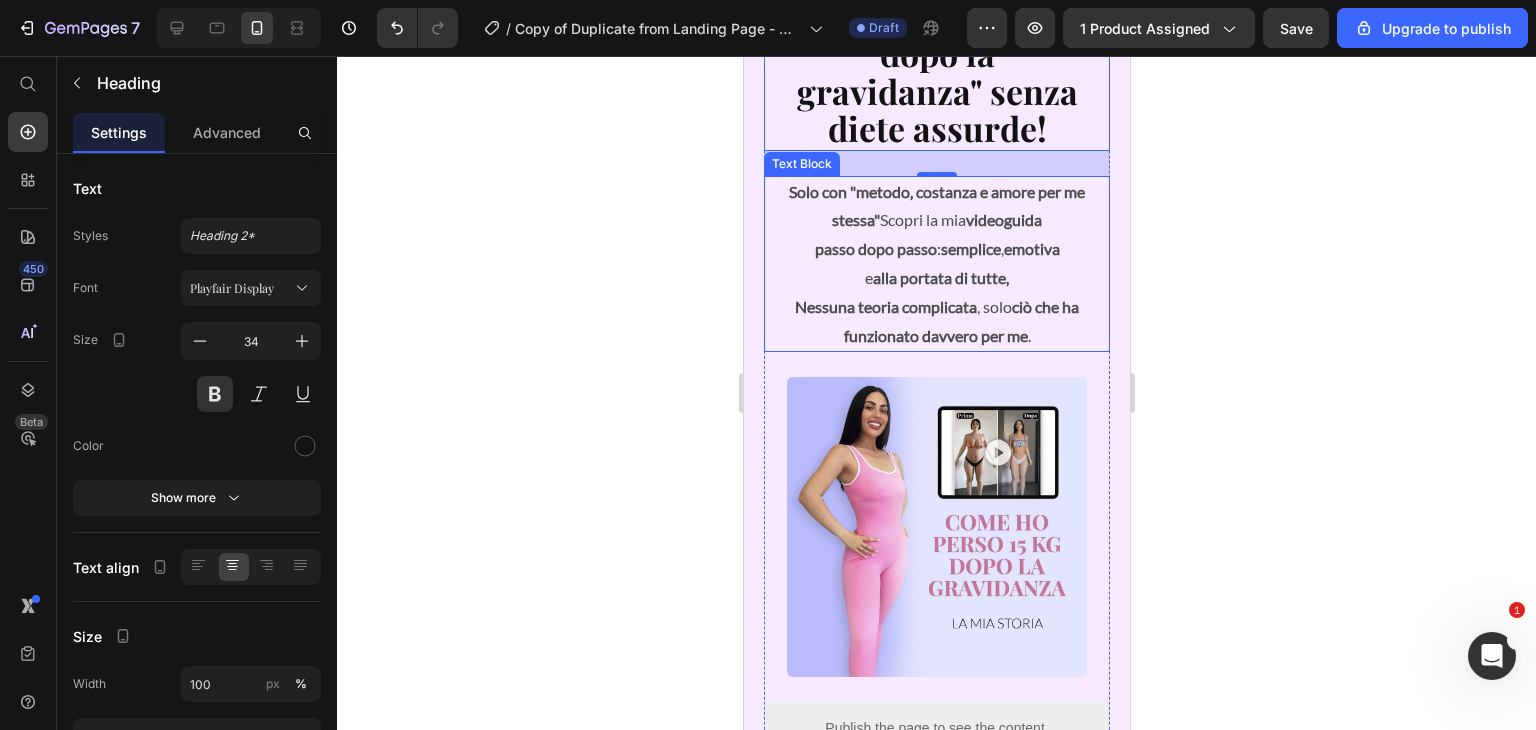 click on "ciò che ha funzionato davvero per me" at bounding box center [961, 321] 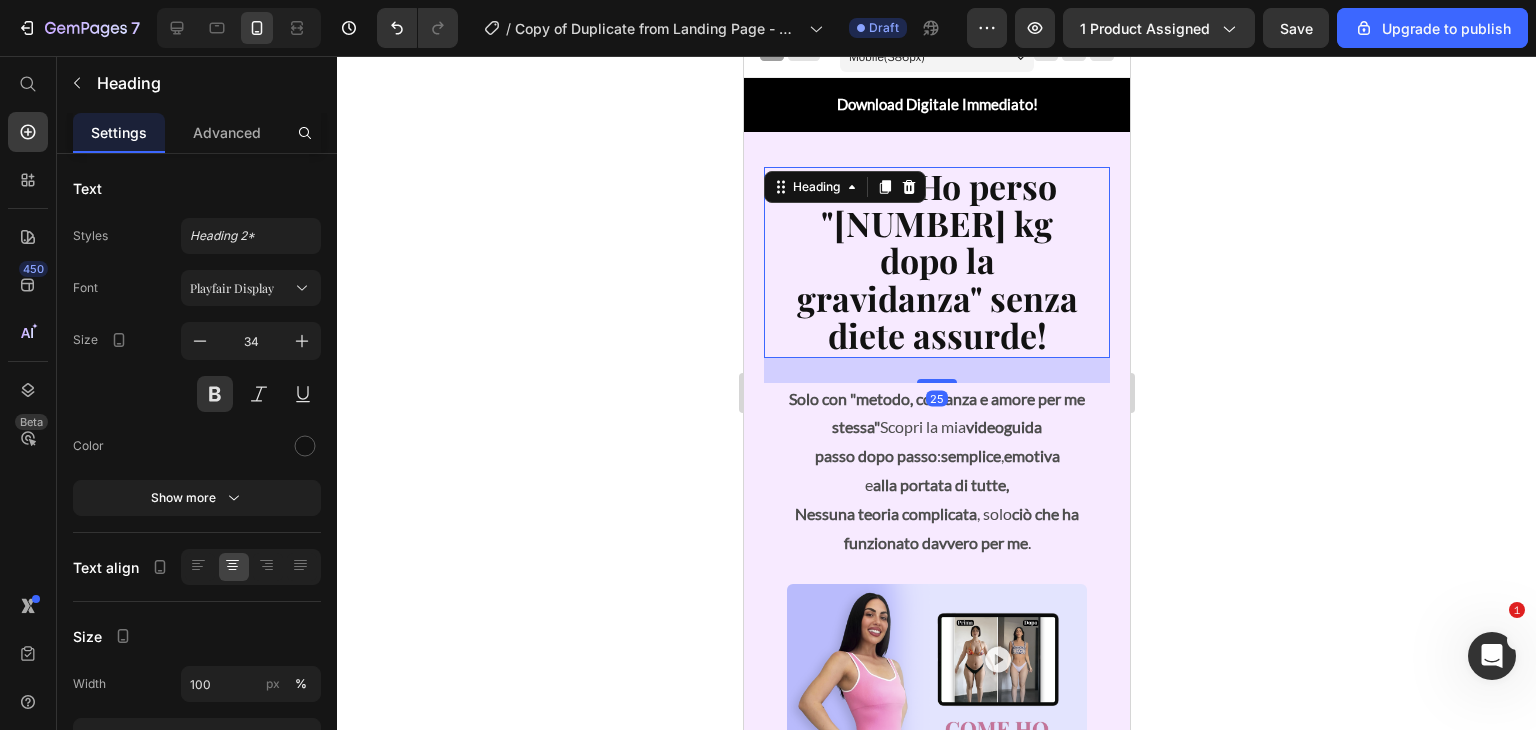 scroll, scrollTop: 0, scrollLeft: 0, axis: both 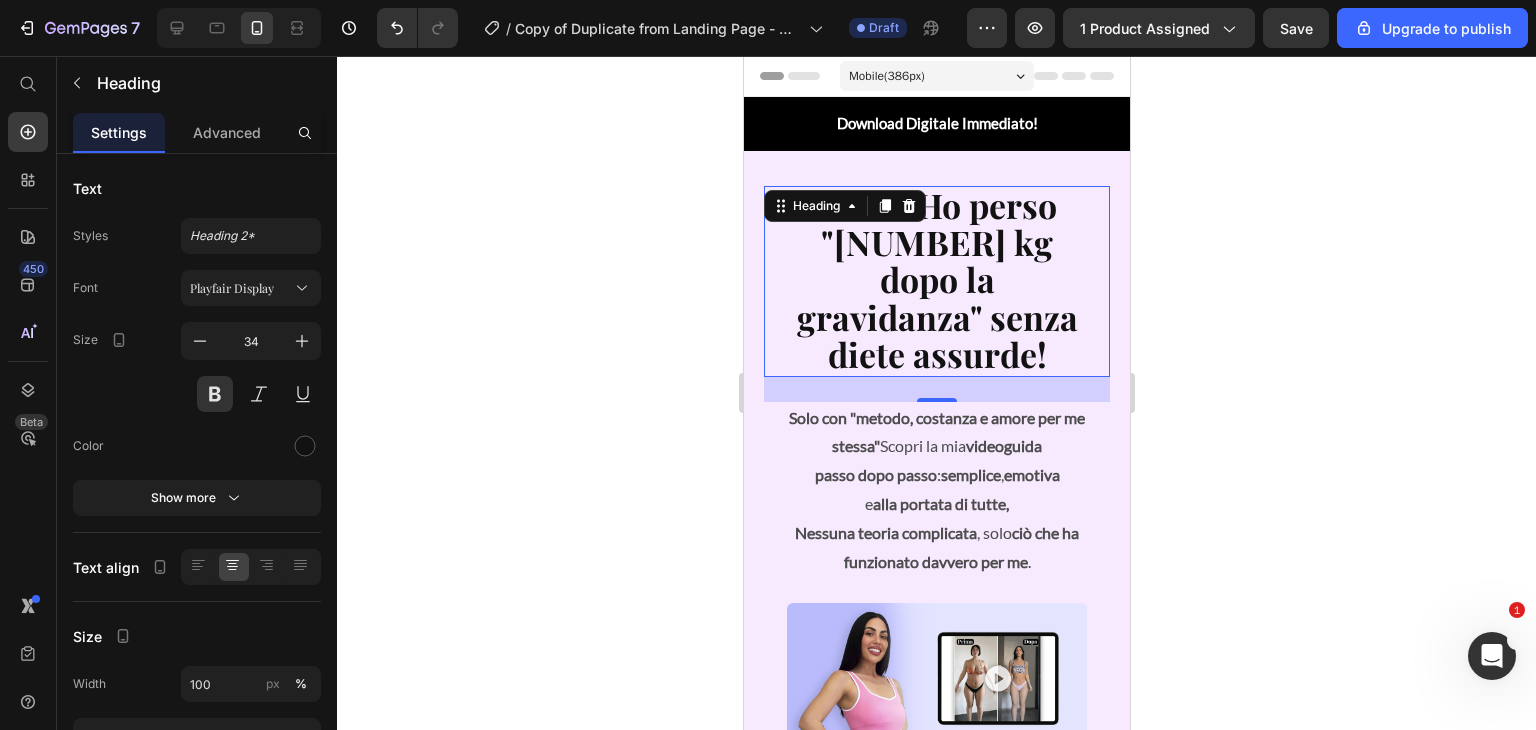 click 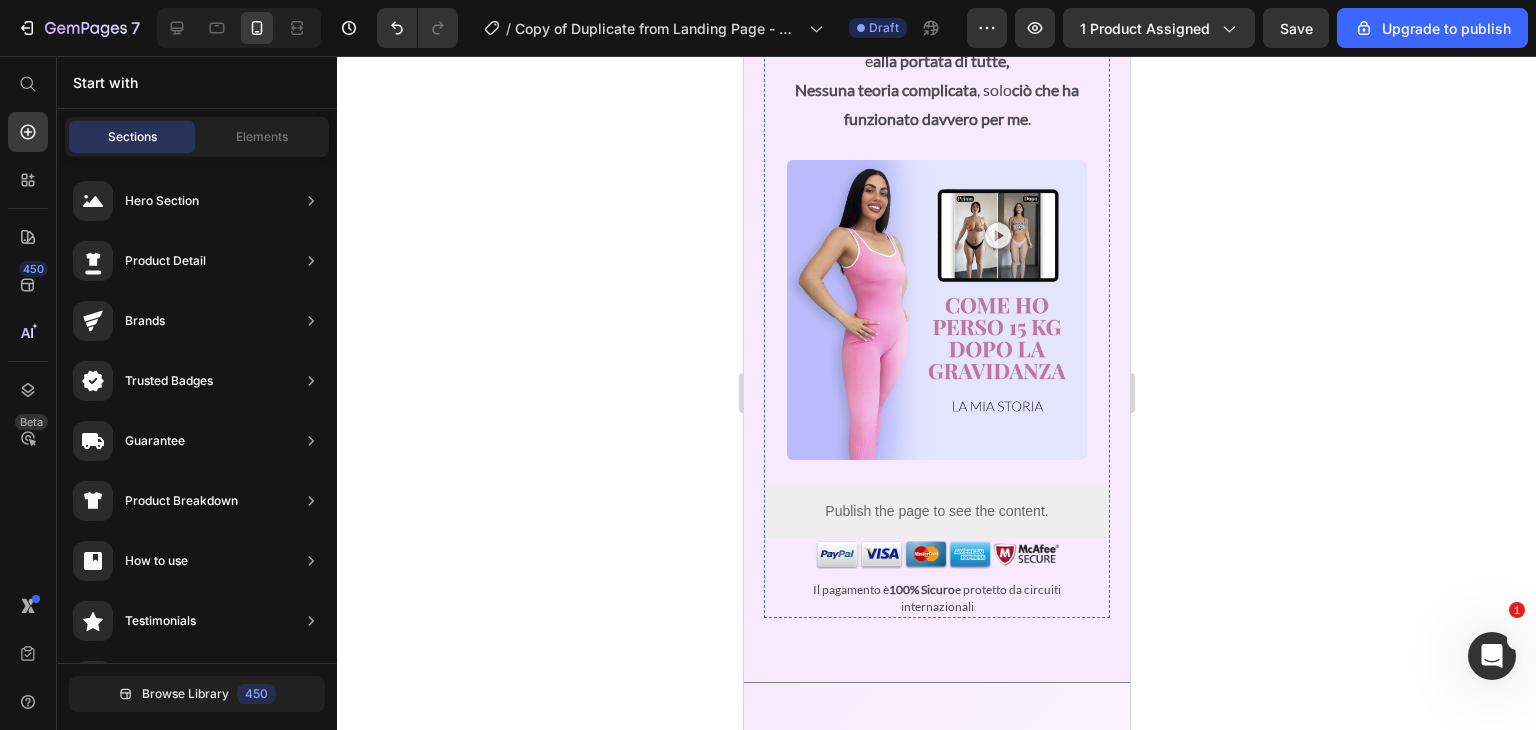 scroll, scrollTop: 560, scrollLeft: 0, axis: vertical 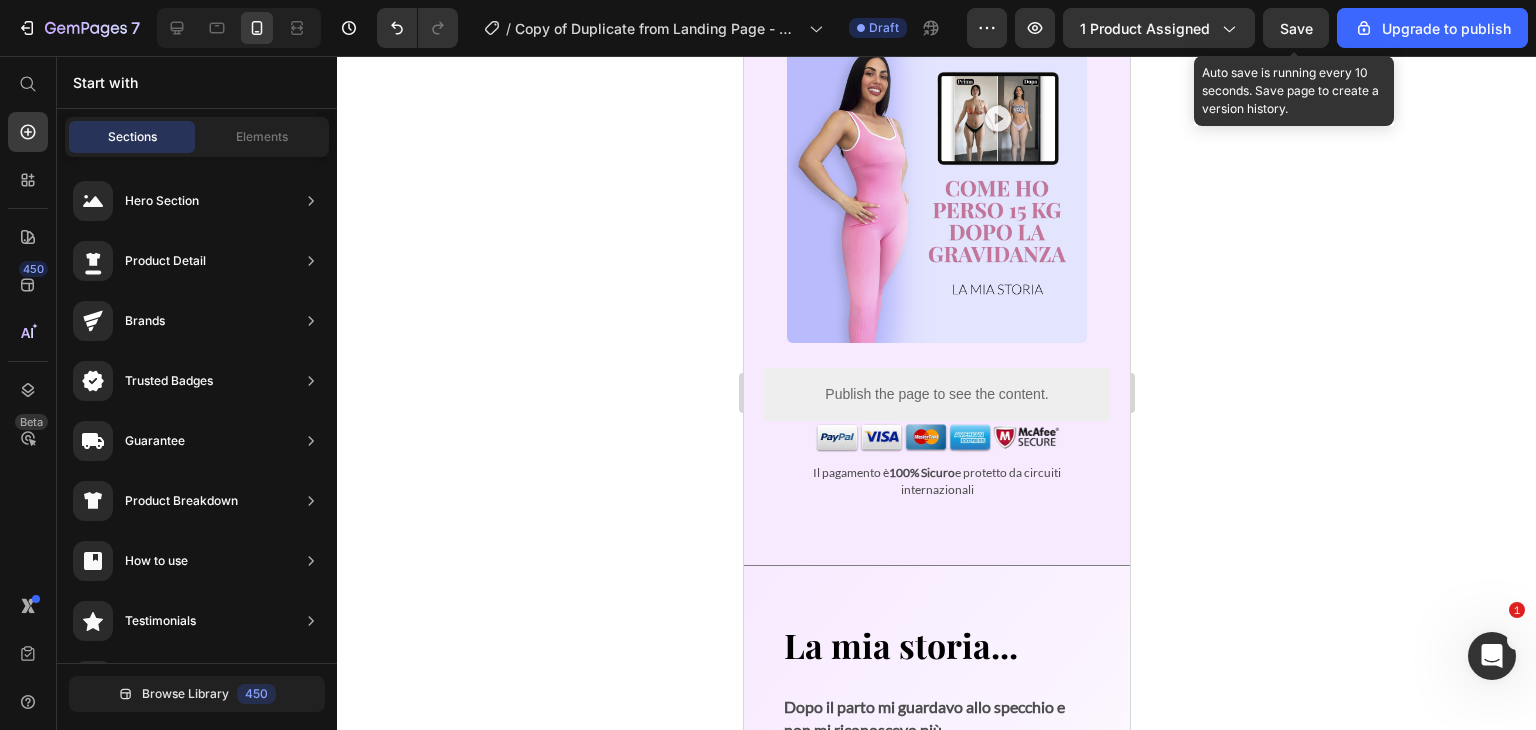 click on "Save" at bounding box center (1296, 28) 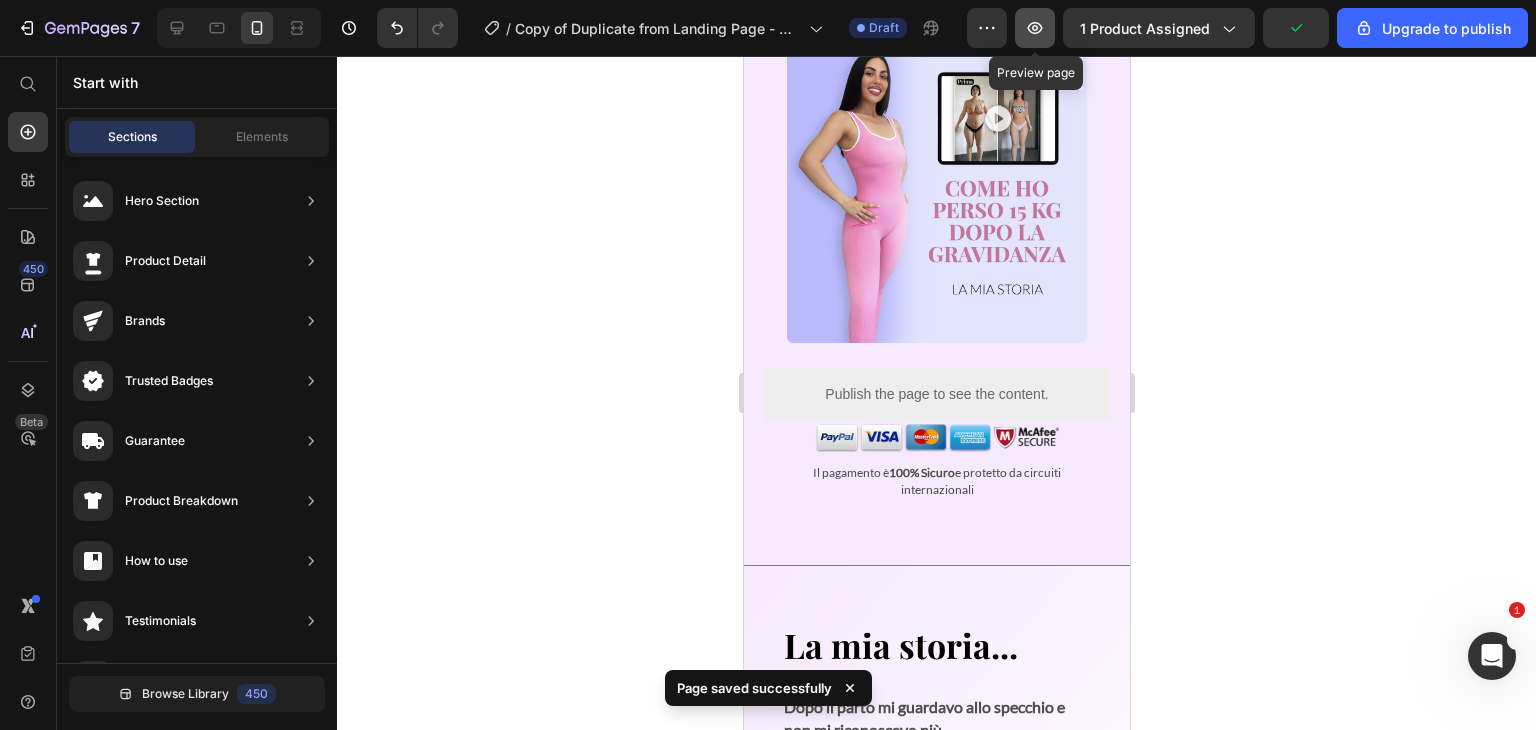 click 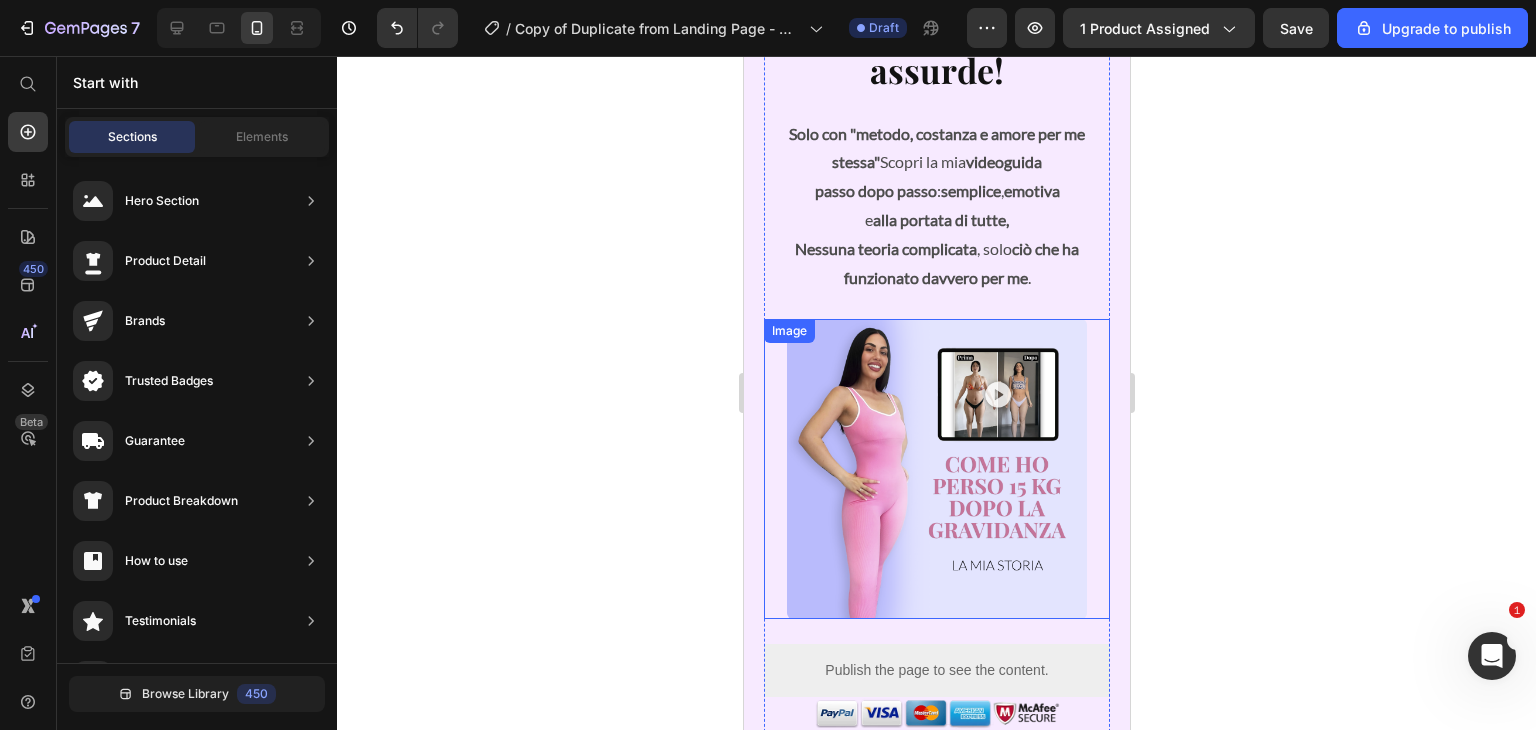 scroll, scrollTop: 292, scrollLeft: 0, axis: vertical 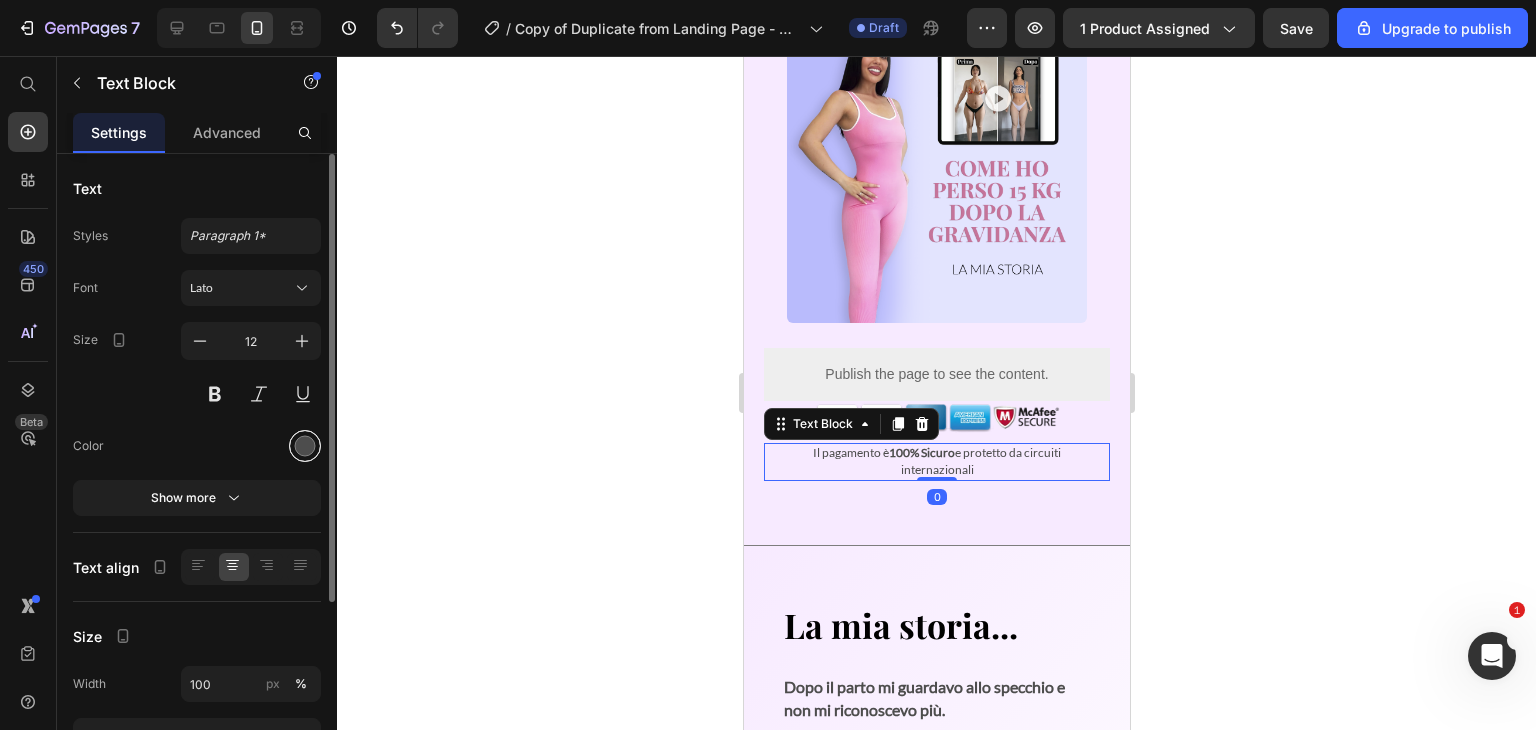 click at bounding box center [305, 446] 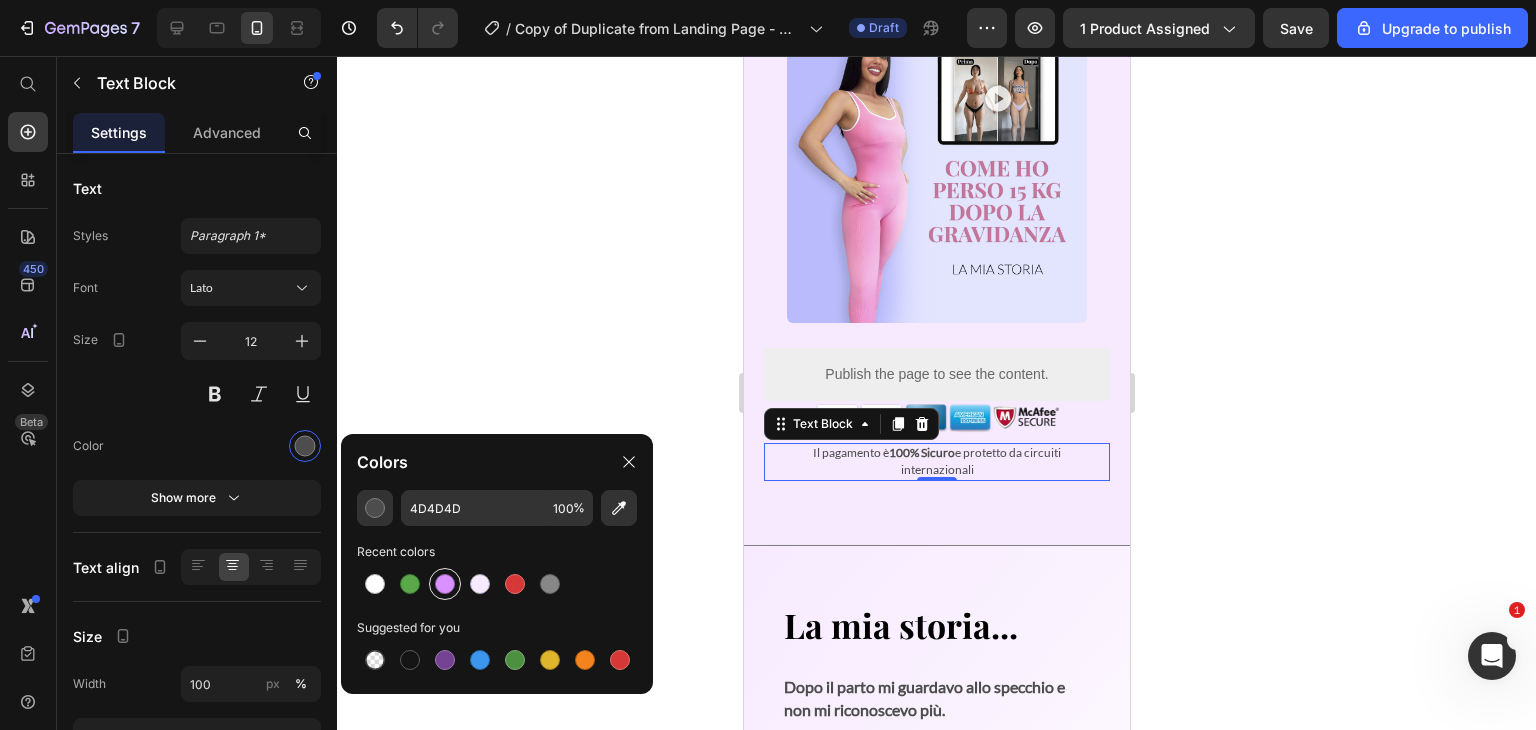click at bounding box center (445, 584) 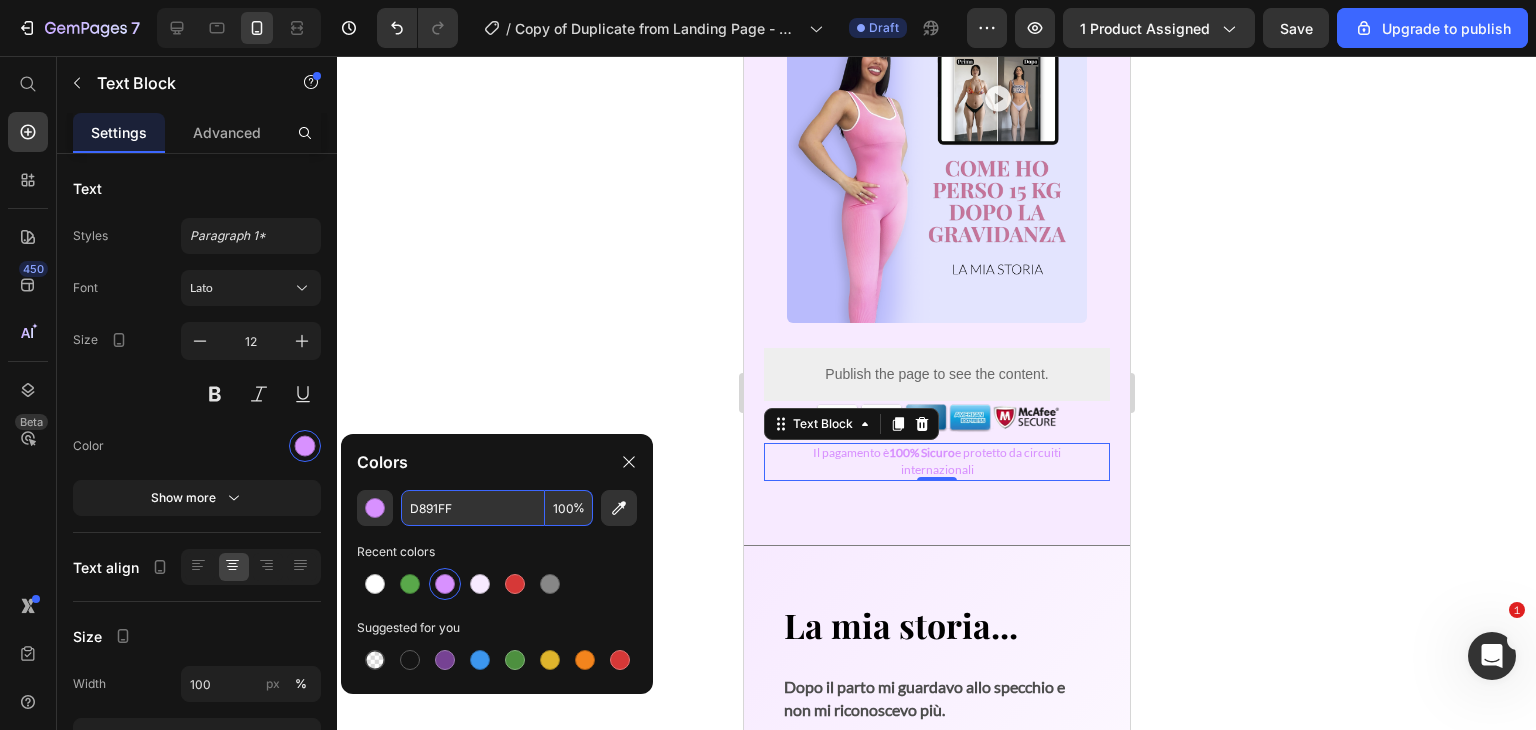 click on "D891FF" at bounding box center [473, 508] 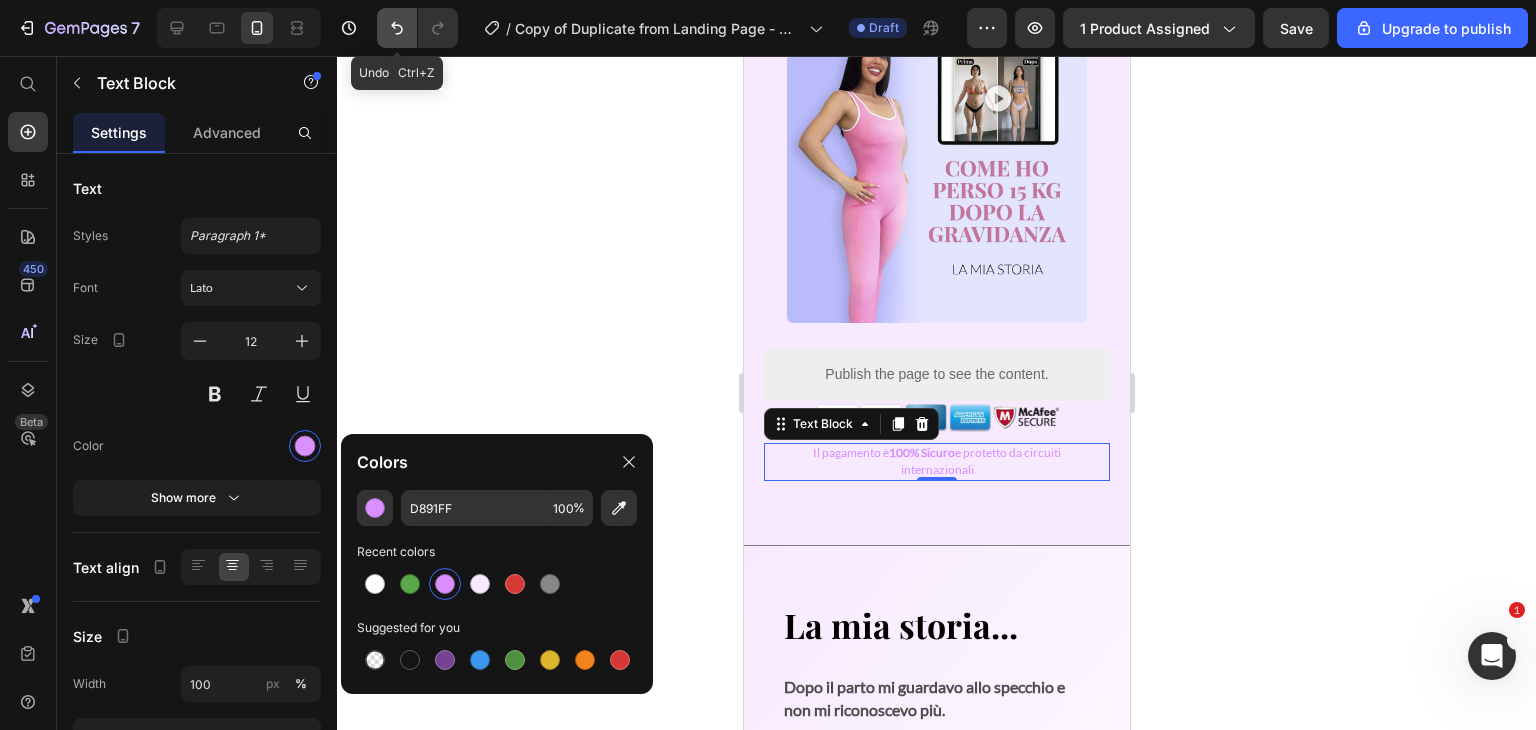 click 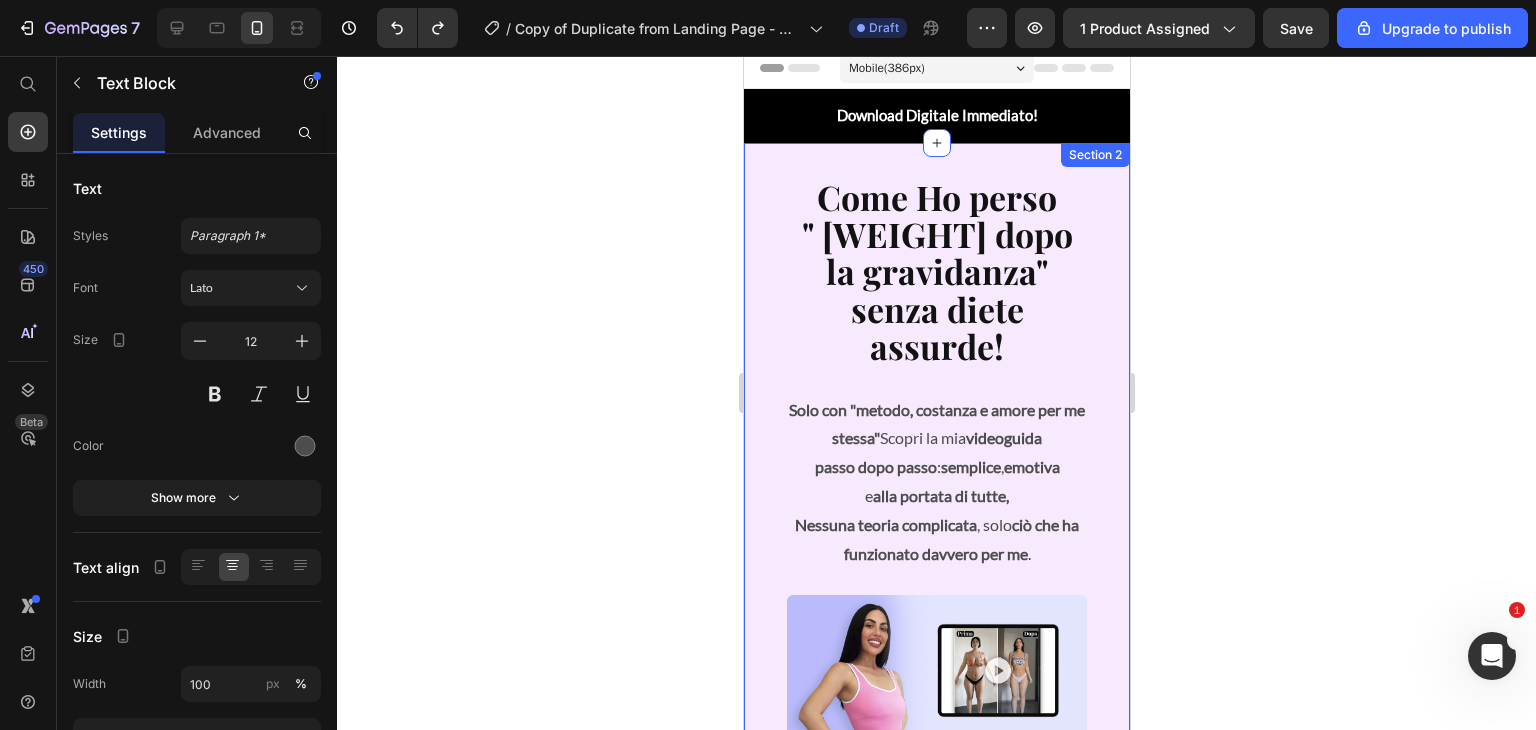 scroll, scrollTop: 6, scrollLeft: 0, axis: vertical 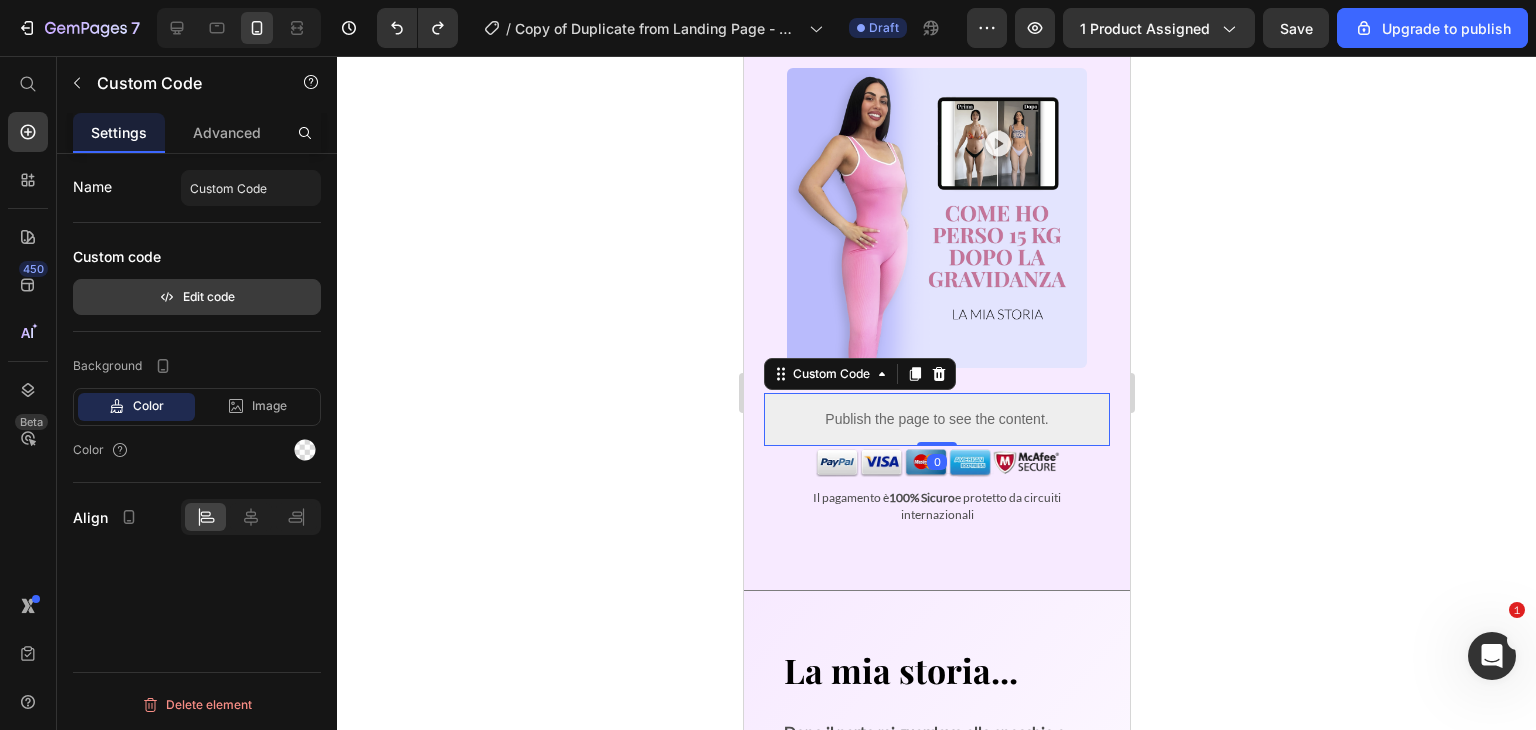 click 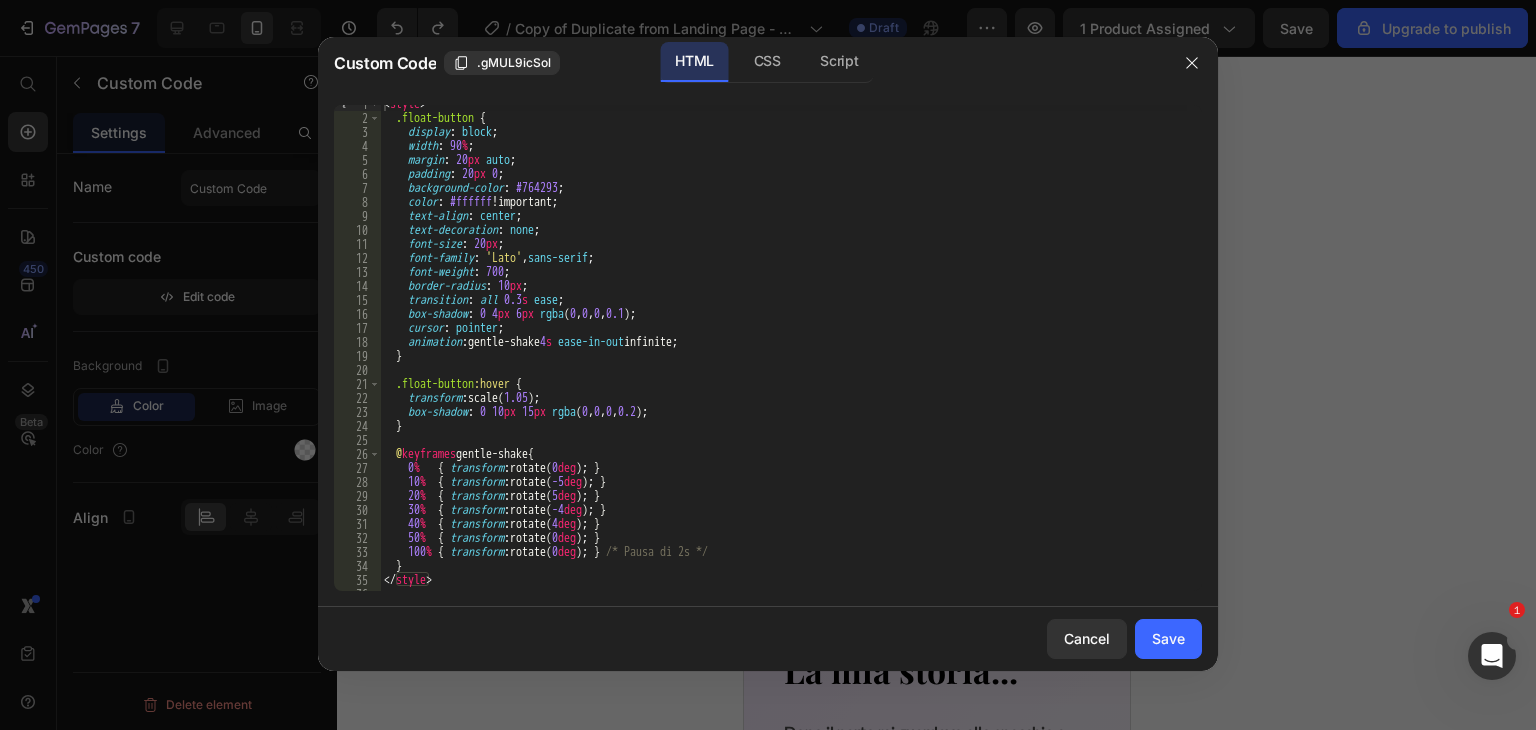 scroll, scrollTop: 8, scrollLeft: 0, axis: vertical 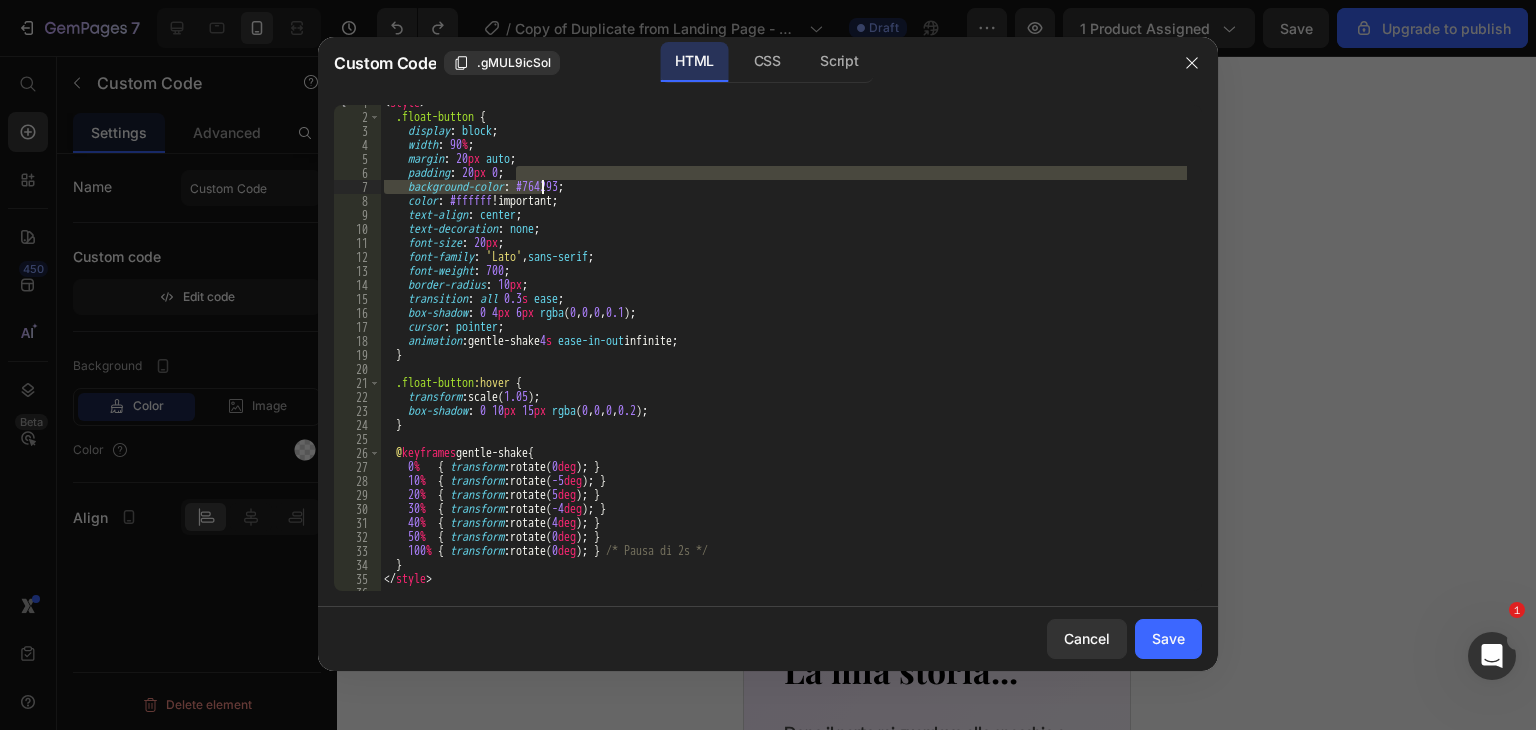 click on "< style >    .float-button   {      display :   block ;      width :   90 % ;      margin :   20 px   auto ;      padding :   20 px   0 ;      background-color :   #764293 ;      color :   #ffffff  !important ;      text-align :   center ;      text-decoration :   none ;      font-size :   20 px ;      font-family :   ' Lato ' ,  sans-serif ;      font-weight :   700 ;      border-radius :   10 px ;      transition :   all   0.3 s   ease ;      box-shadow :   0   4 px   6 px   rgba ( 0 , 0 , 0 , 0.1 ) ;      cursor :   pointer ;      animation :  gentle-shake  4 s   ease-in-out  infinite ;    }    .float-button :hover   {      transform :  scale( 1.05 ) ;      box-shadow :   0   10 px   15 px   rgba ( 0 , 0 , 0 , 0.2 ) ;    }    @ keyframes  gentle-shake  {      0 %     {   transform :  rotate( 0 deg ) ;   }      10 %    {   transform :  rotate( -5 deg ) ;   }      20 %    {   transform :  rotate( 5 deg ) ;   }      30 %    {   transform :  rotate( -4 deg ) ;   }      40 %    {   transform :  rotate( 4 deg )" at bounding box center (783, 353) 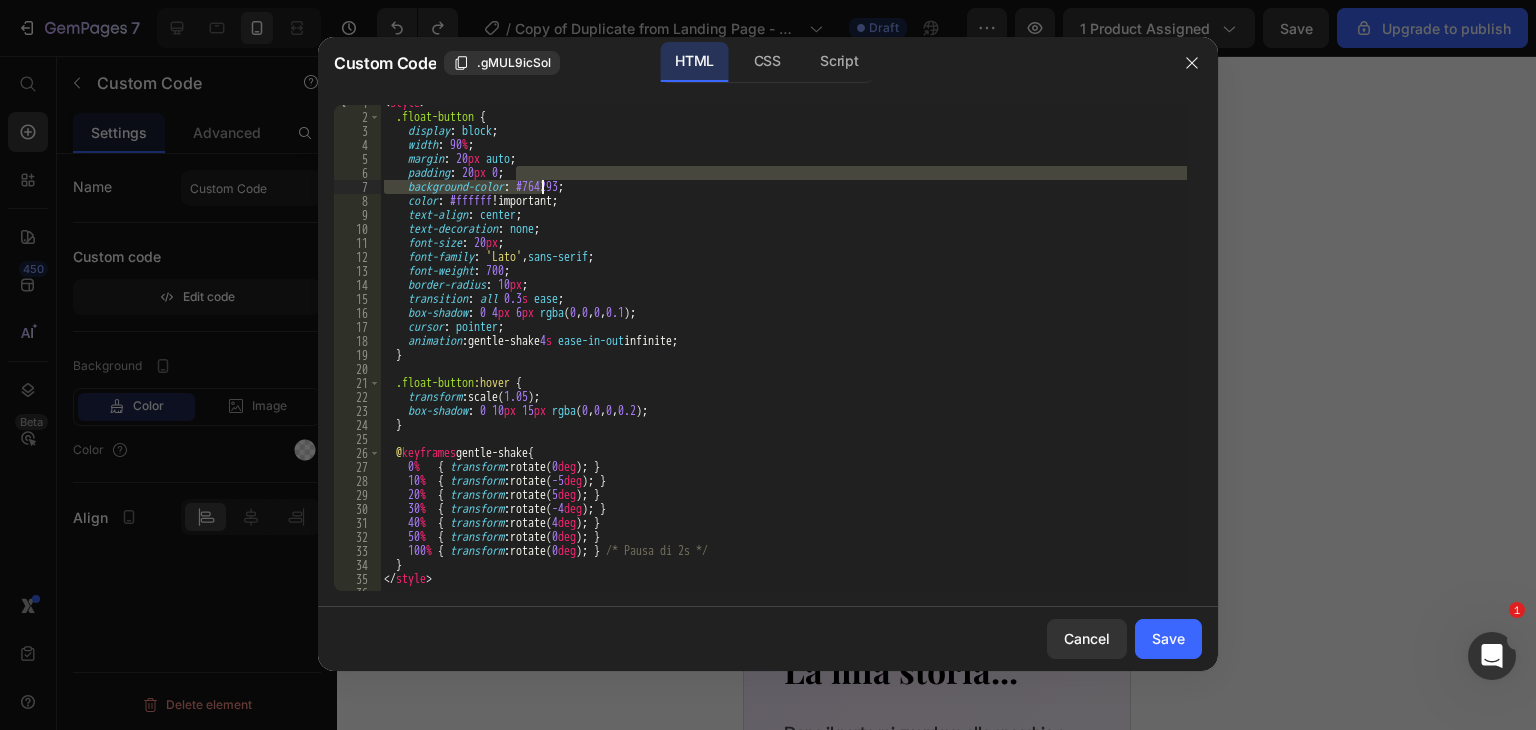 click on "< style >    .float-button   {      display :   block ;      width :   90 % ;      margin :   20 px   auto ;      padding :   20 px   0 ;      background-color :   #764293 ;      color :   #ffffff  !important ;      text-align :   center ;      text-decoration :   none ;      font-size :   20 px ;      font-family :   ' Lato ' ,  sans-serif ;      font-weight :   700 ;      border-radius :   10 px ;      transition :   all   0.3 s   ease ;      box-shadow :   0   4 px   6 px   rgba ( 0 , 0 , 0 , 0.1 ) ;      cursor :   pointer ;      animation :  gentle-shake  4 s   ease-in-out  infinite ;    }    .float-button :hover   {      transform :  scale( 1.05 ) ;      box-shadow :   0   10 px   15 px   rgba ( 0 , 0 , 0 , 0.2 ) ;    }    @ keyframes  gentle-shake  {      0 %     {   transform :  rotate( 0 deg ) ;   }      10 %    {   transform :  rotate( -5 deg ) ;   }      20 %    {   transform :  rotate( 5 deg ) ;   }      30 %    {   transform :  rotate( -4 deg ) ;   }      40 %    {   transform :  rotate( 4 deg )" at bounding box center (783, 348) 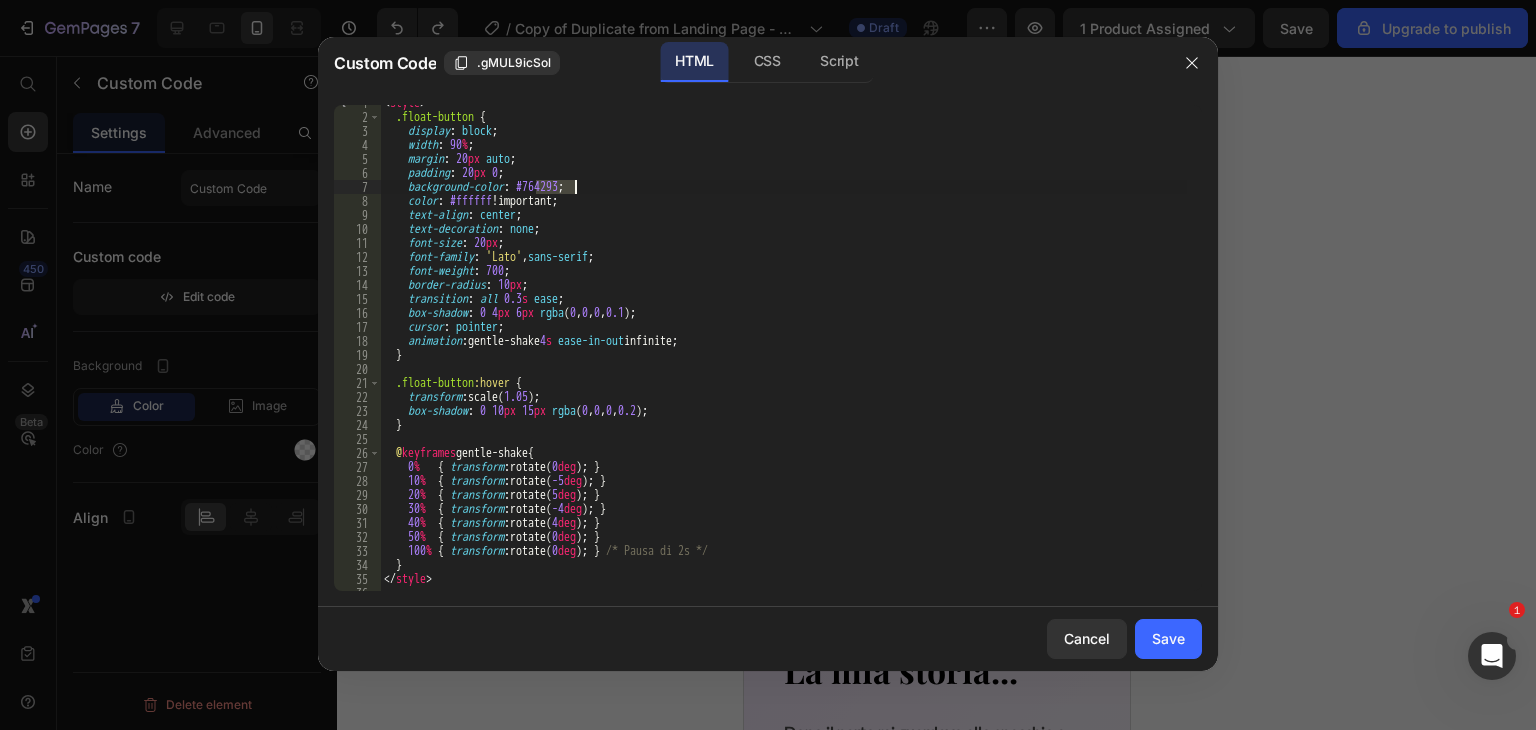 drag, startPoint x: 539, startPoint y: 184, endPoint x: 577, endPoint y: 185, distance: 38.013157 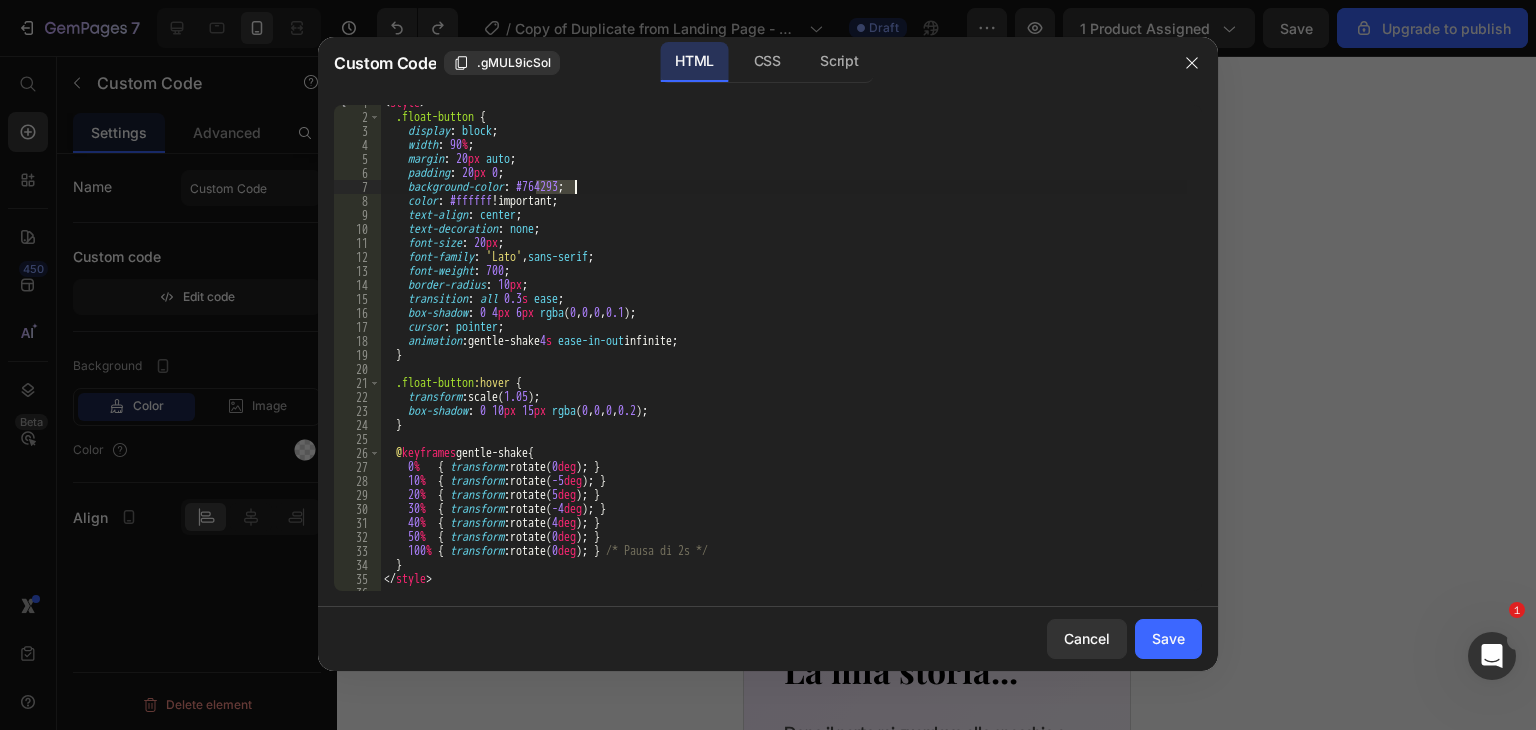 paste on "D891FF" 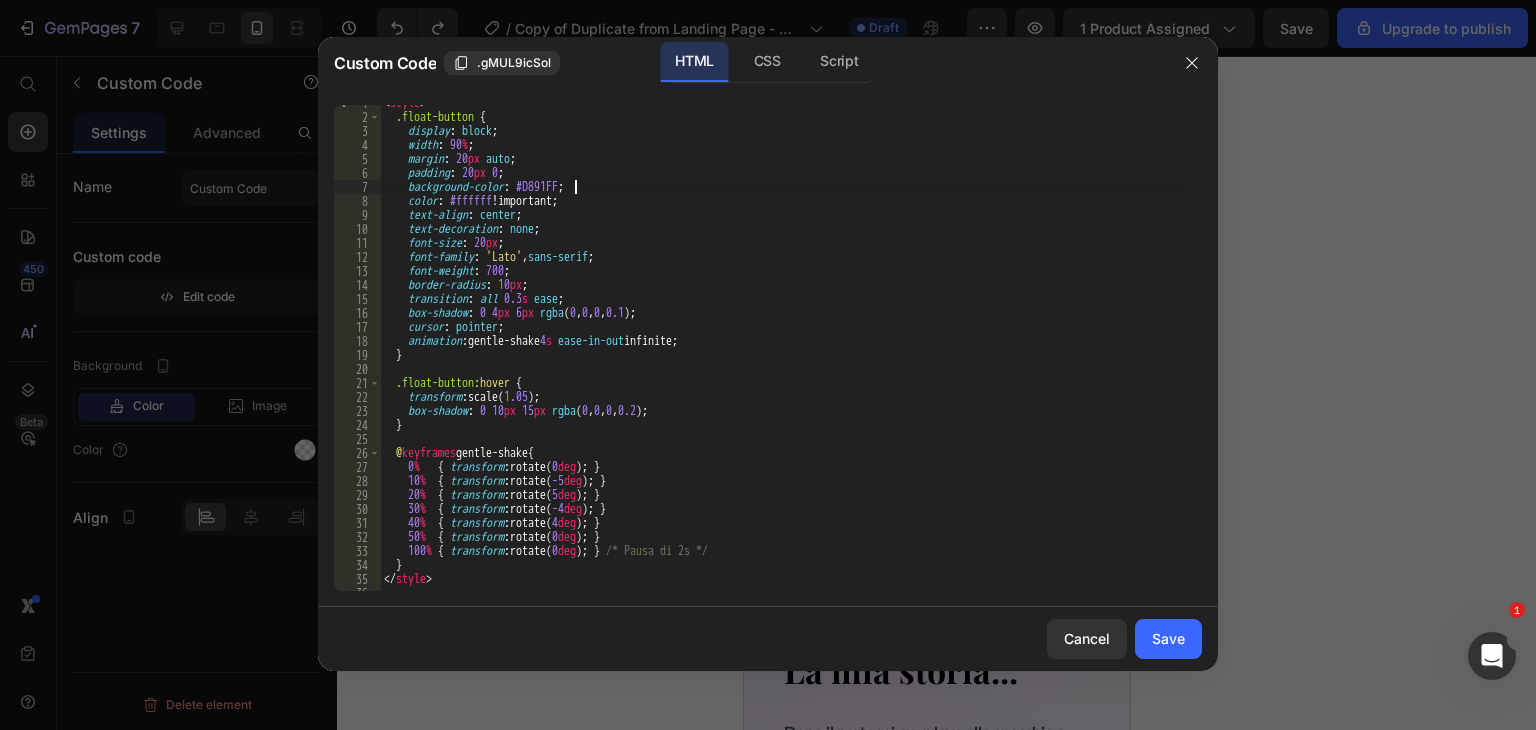 click on "< style >    .float-button   {      display :   block ;      width :   90 % ;      margin :   20 px   auto ;      padding :   20 px   0 ;      background-color :   #D891FF ;      color :   #ffffff  !important ;      text-align :   center ;      text-decoration :   none ;      font-size :   20 px ;      font-family :   ' Lato ' ,  sans-serif ;      font-weight :   700 ;      border-radius :   10 px ;      transition :   all   0.3 s   ease ;      box-shadow :   0   4 px   6 px   rgba ( 0 , 0 , 0 , 0.1 ) ;      cursor :   pointer ;      animation :  gentle-shake  4 s   ease-in-out  infinite ;    }    .float-button :hover   {      transform :  scale( 1.05 ) ;      box-shadow :   0   10 px   15 px   rgba ( 0 , 0 , 0 , 0.2 ) ;    }    @ keyframes  gentle-shake  {      0 %     {   transform :  rotate( 0 deg ) ;   }      10 %    {   transform :  rotate( -5 deg ) ;   }      20 %    {   transform :  rotate( 5 deg ) ;   }      30 %    {   transform :  rotate( -4 deg ) ;   }      40 %    {   transform :  rotate( 4 deg )" at bounding box center [783, 353] 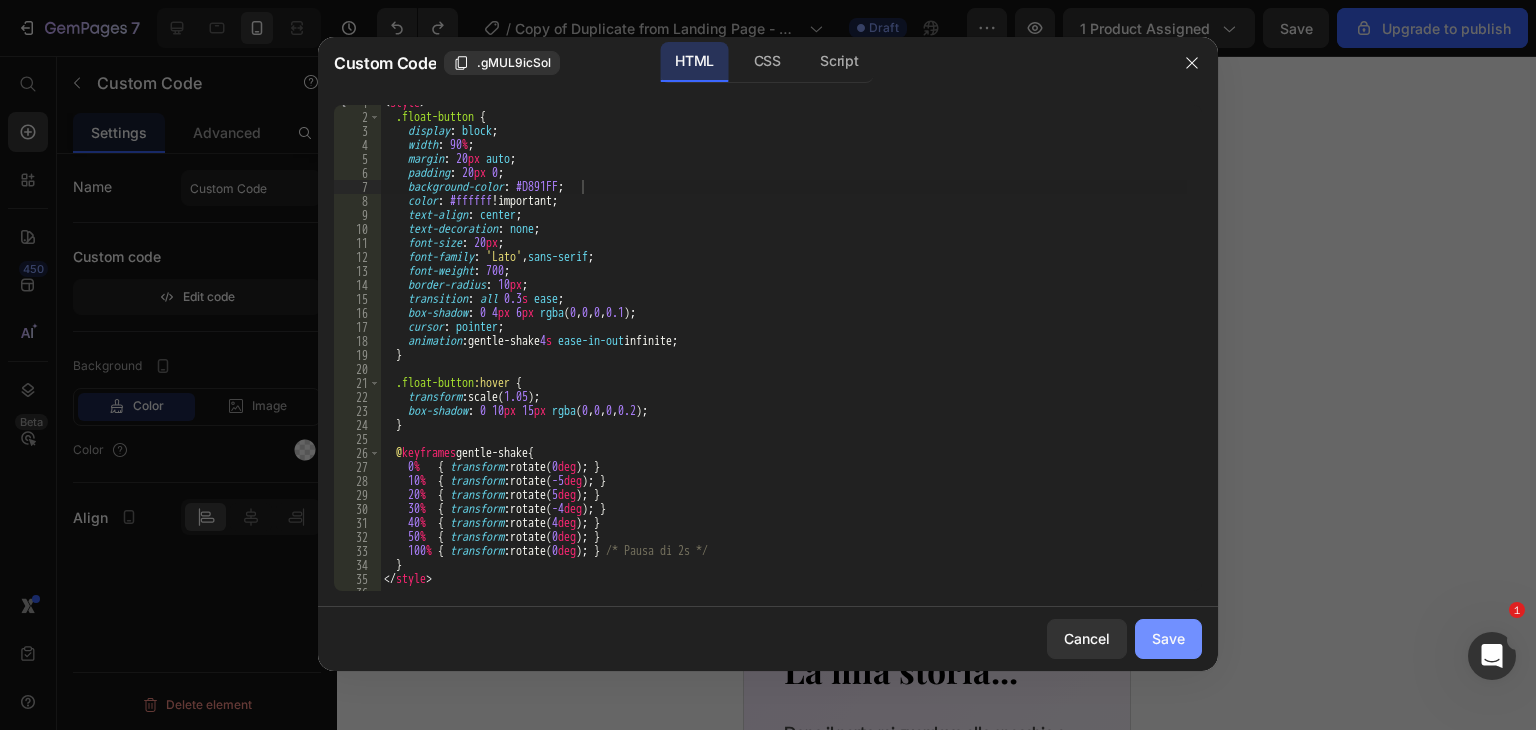 click on "Save" 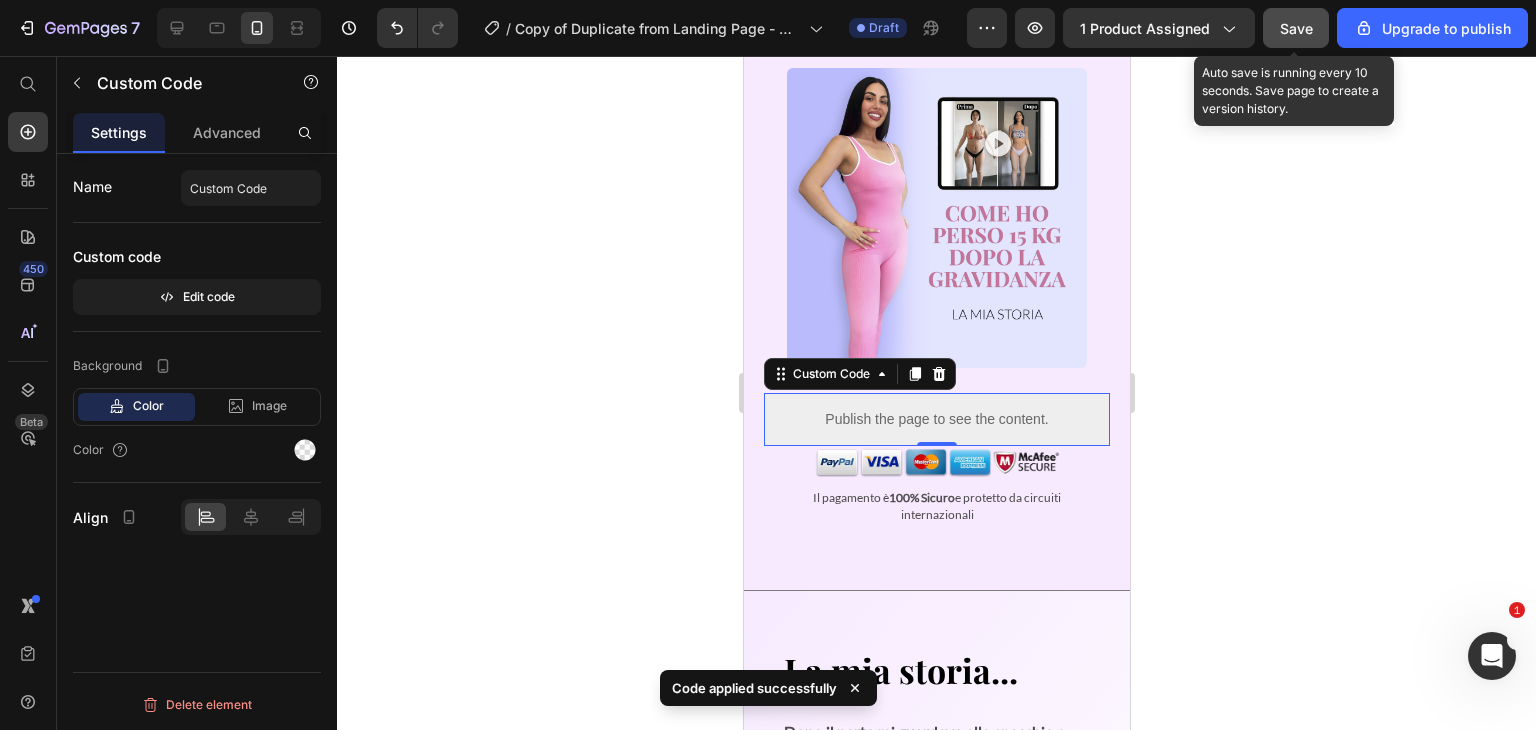 click on "Save" 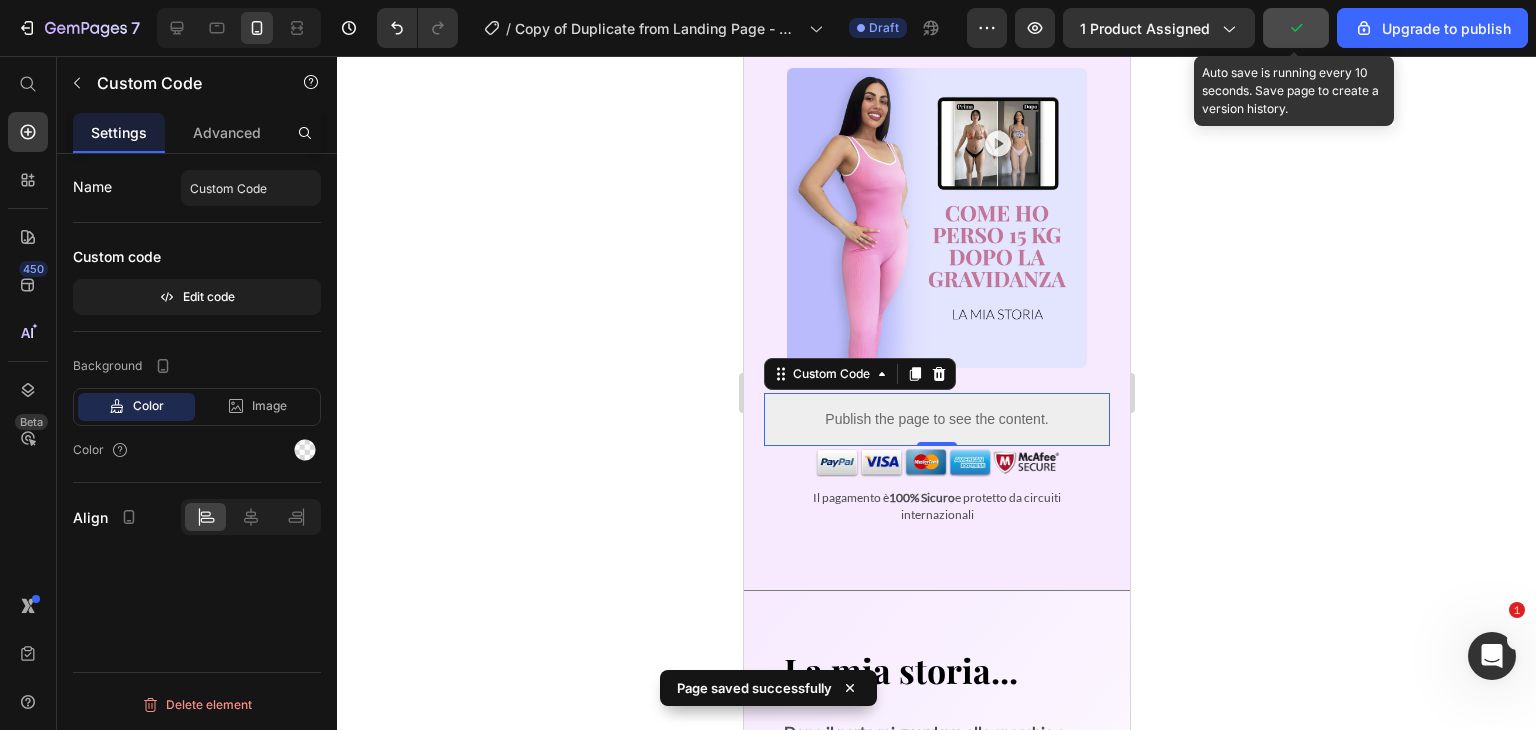 click 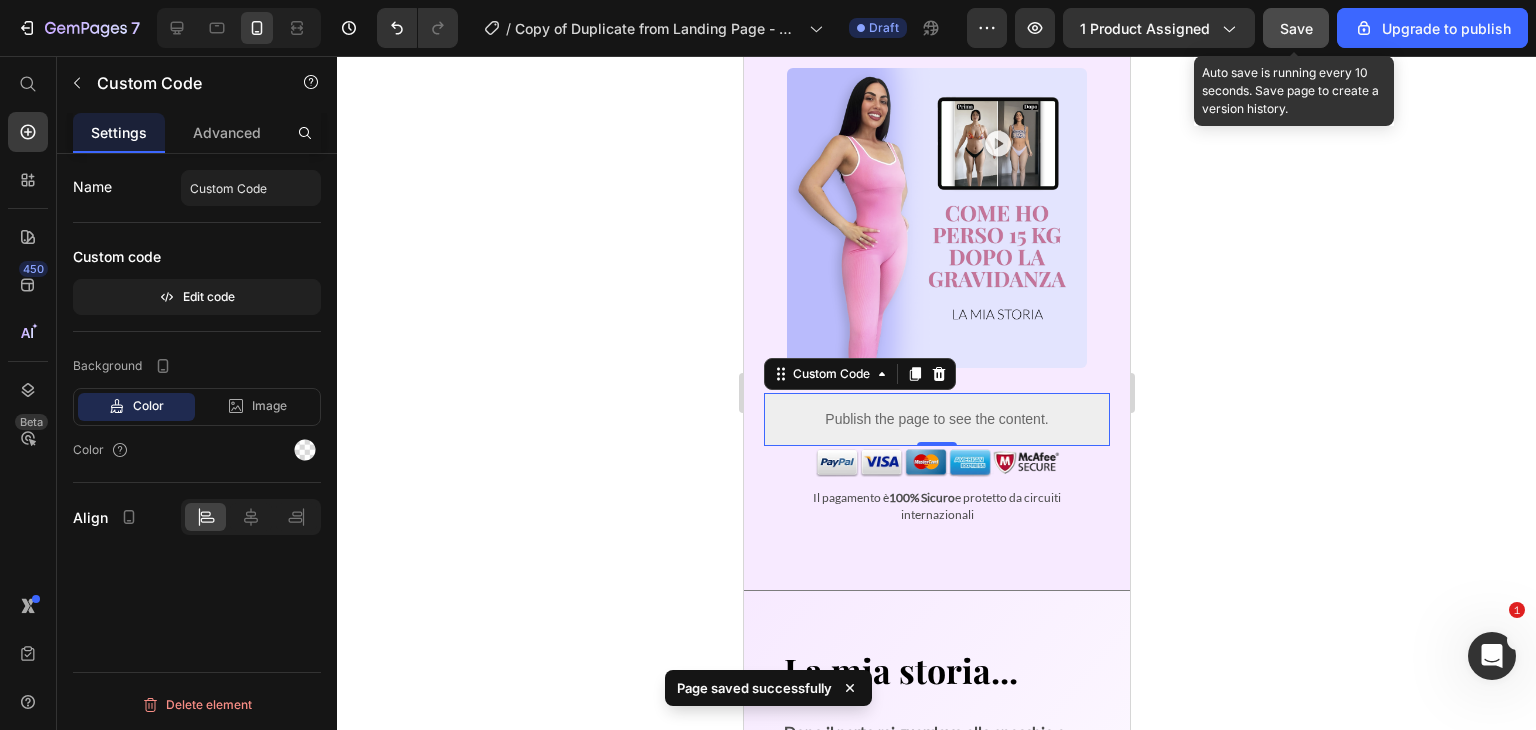 click on "Save" 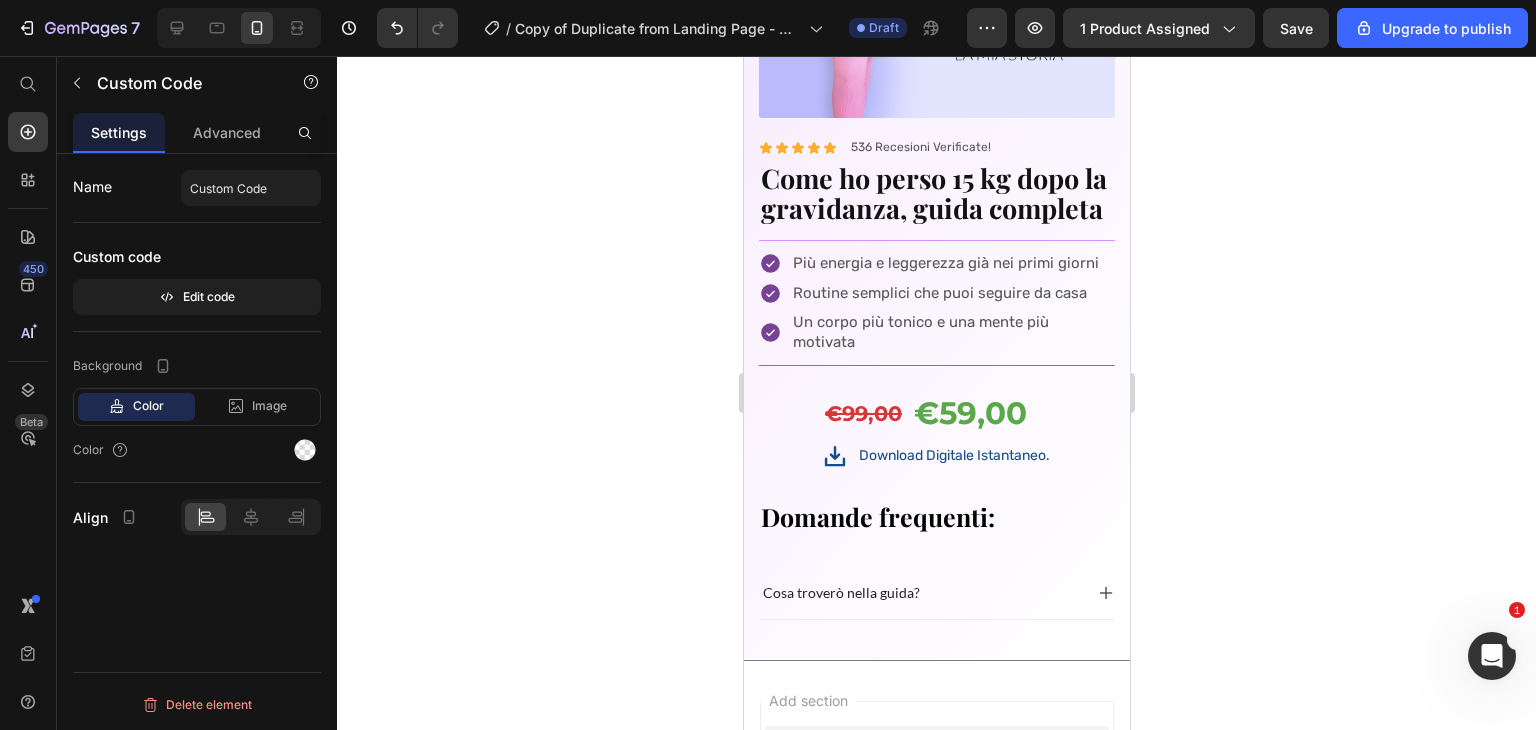 scroll, scrollTop: 6280, scrollLeft: 0, axis: vertical 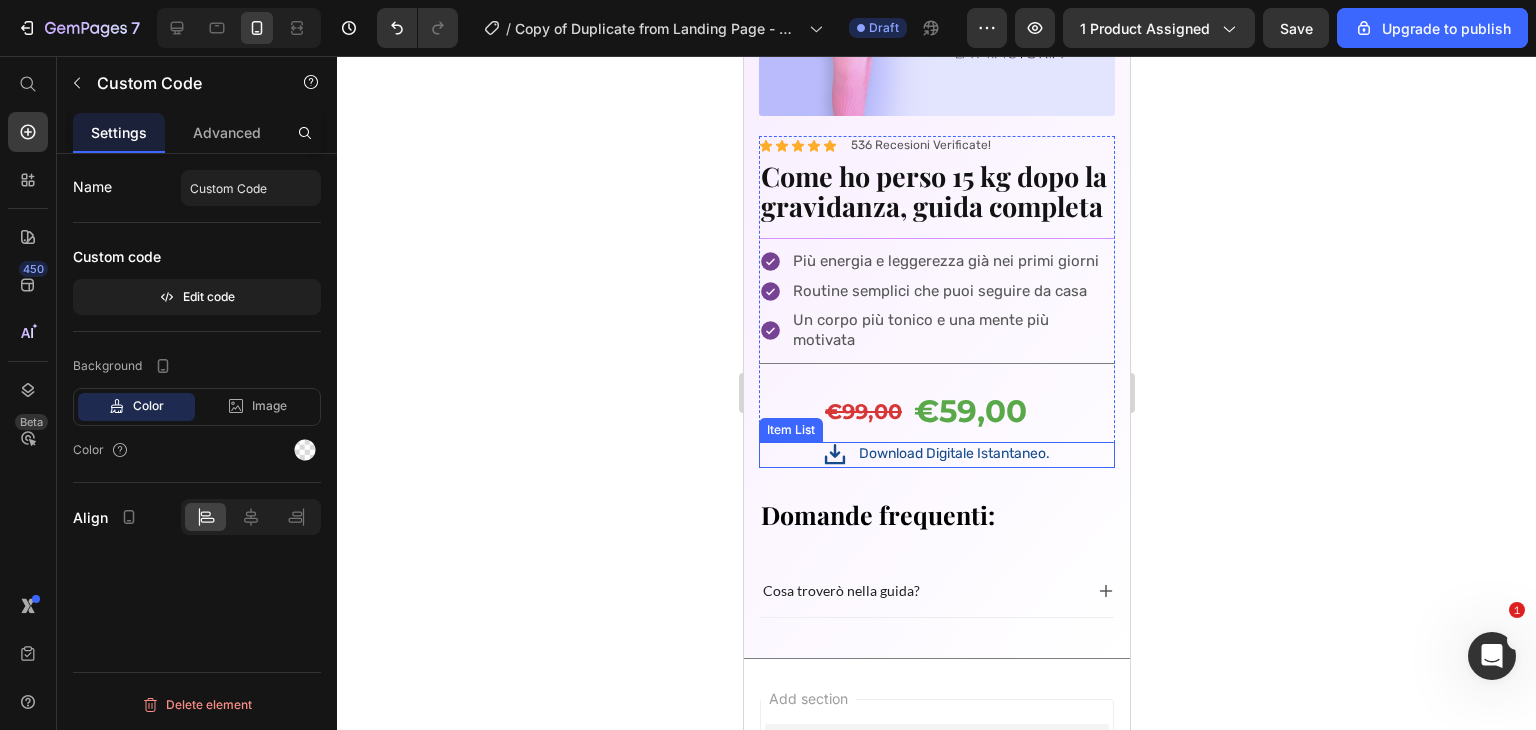 click on "Download Digitale Istantaneo." at bounding box center (953, 454) 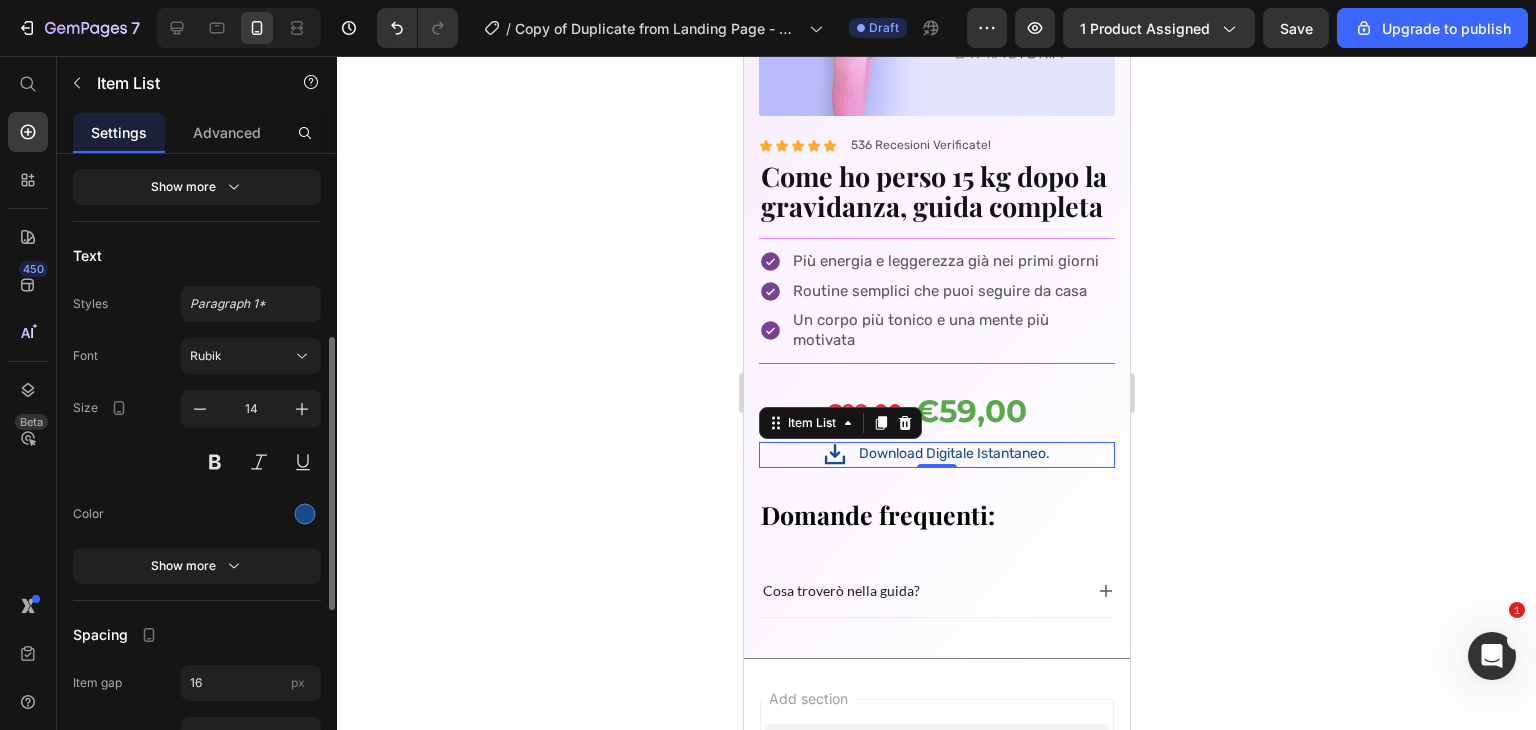 scroll, scrollTop: 443, scrollLeft: 0, axis: vertical 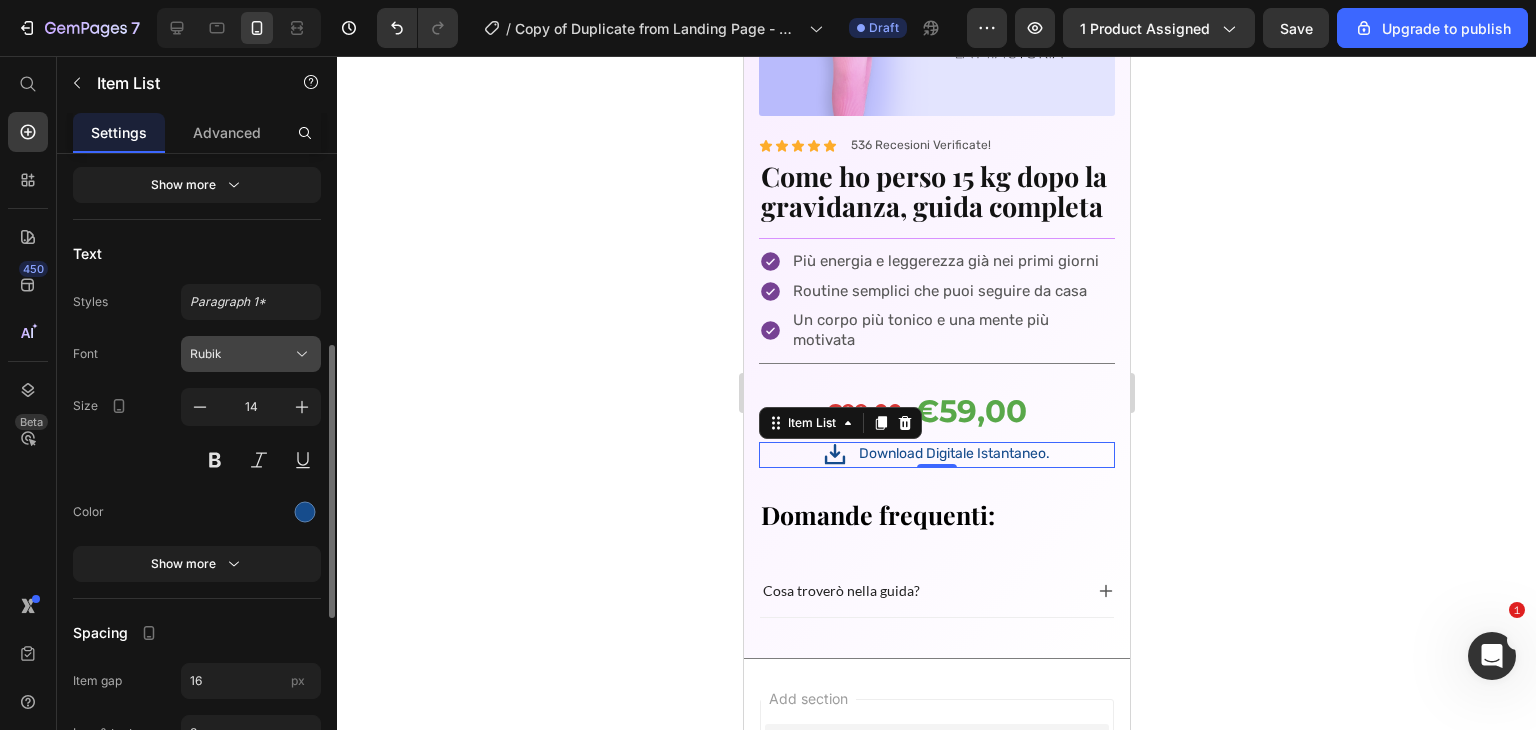 click 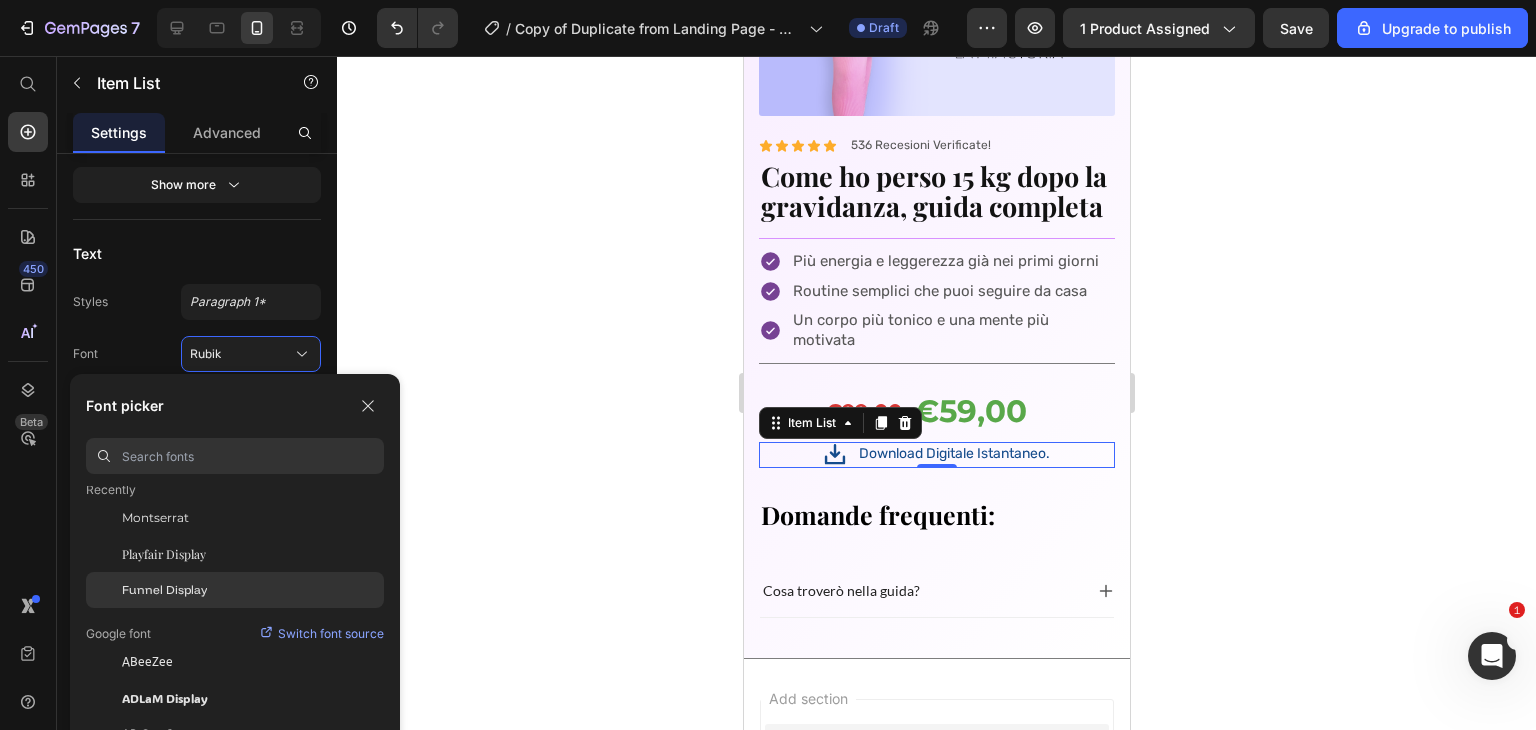 scroll, scrollTop: 0, scrollLeft: 0, axis: both 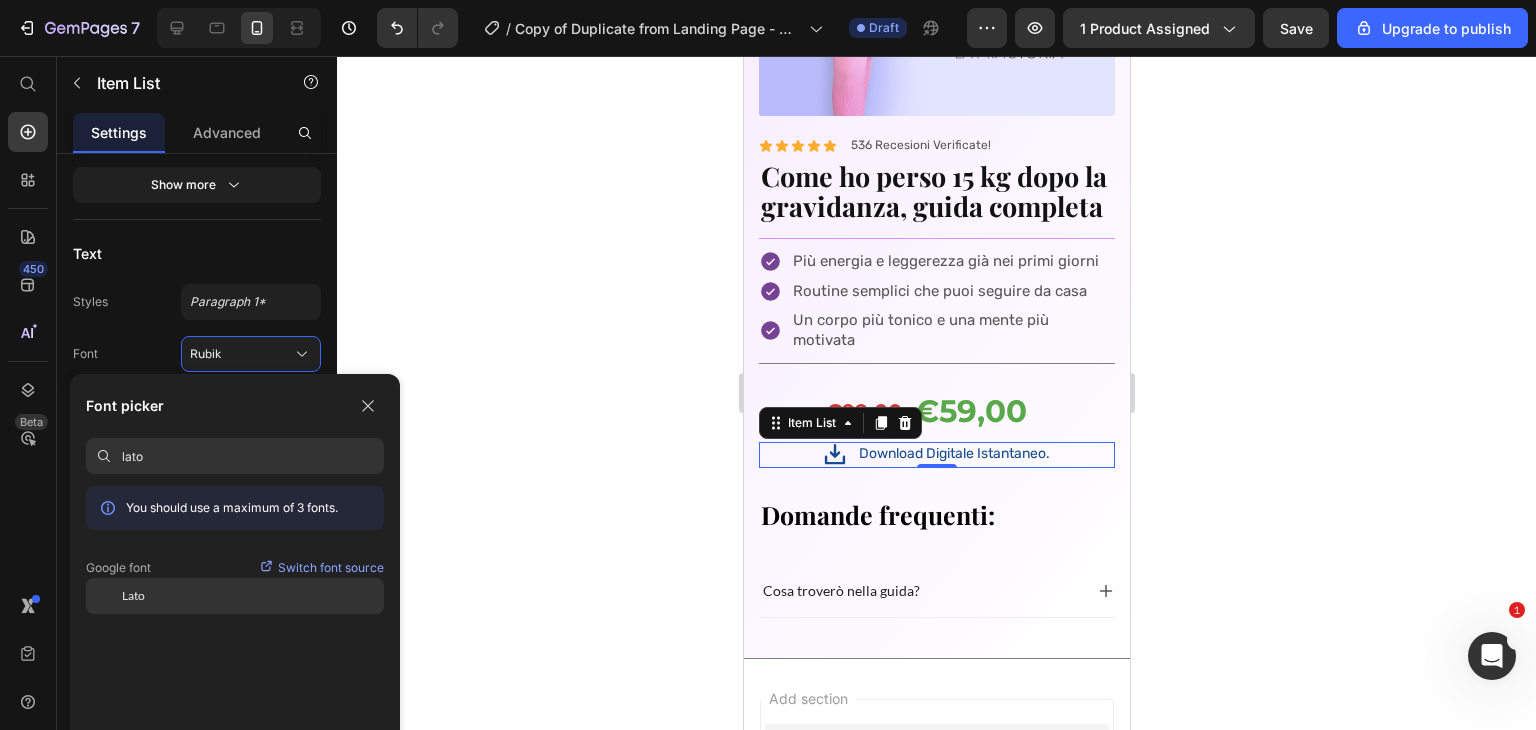 type on "lato" 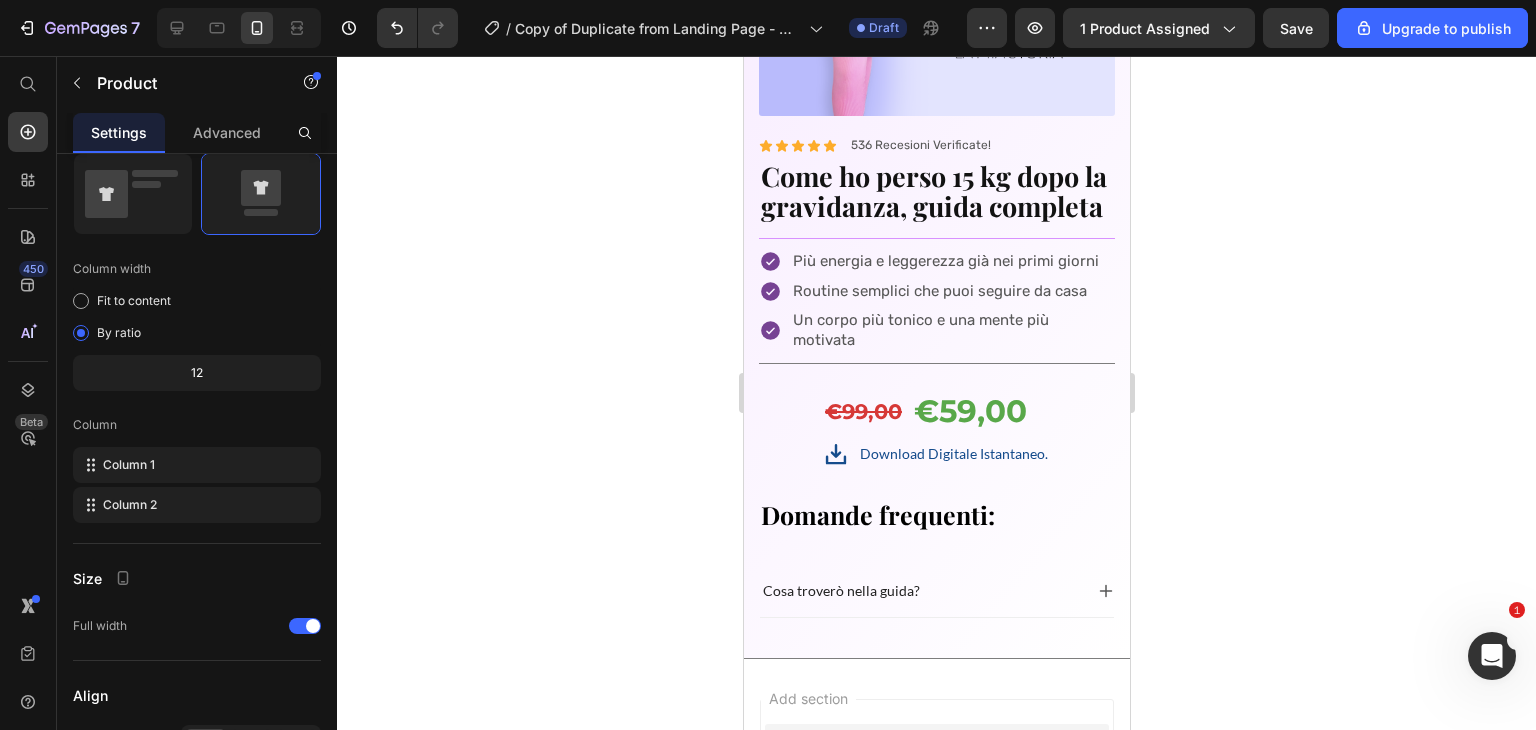 scroll, scrollTop: 0, scrollLeft: 0, axis: both 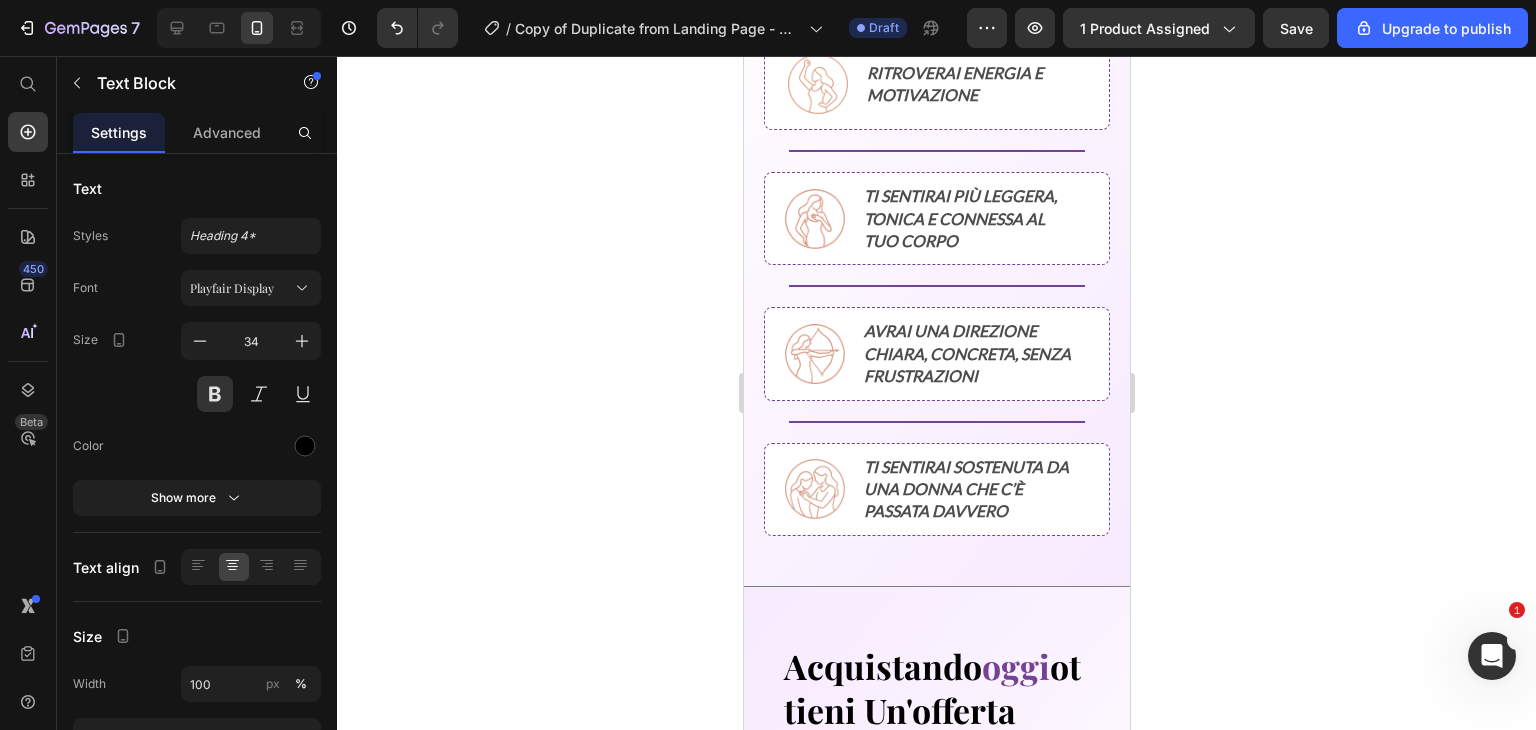 click on "Cosa  otterrai  grazie alla guida?" at bounding box center (936, -33) 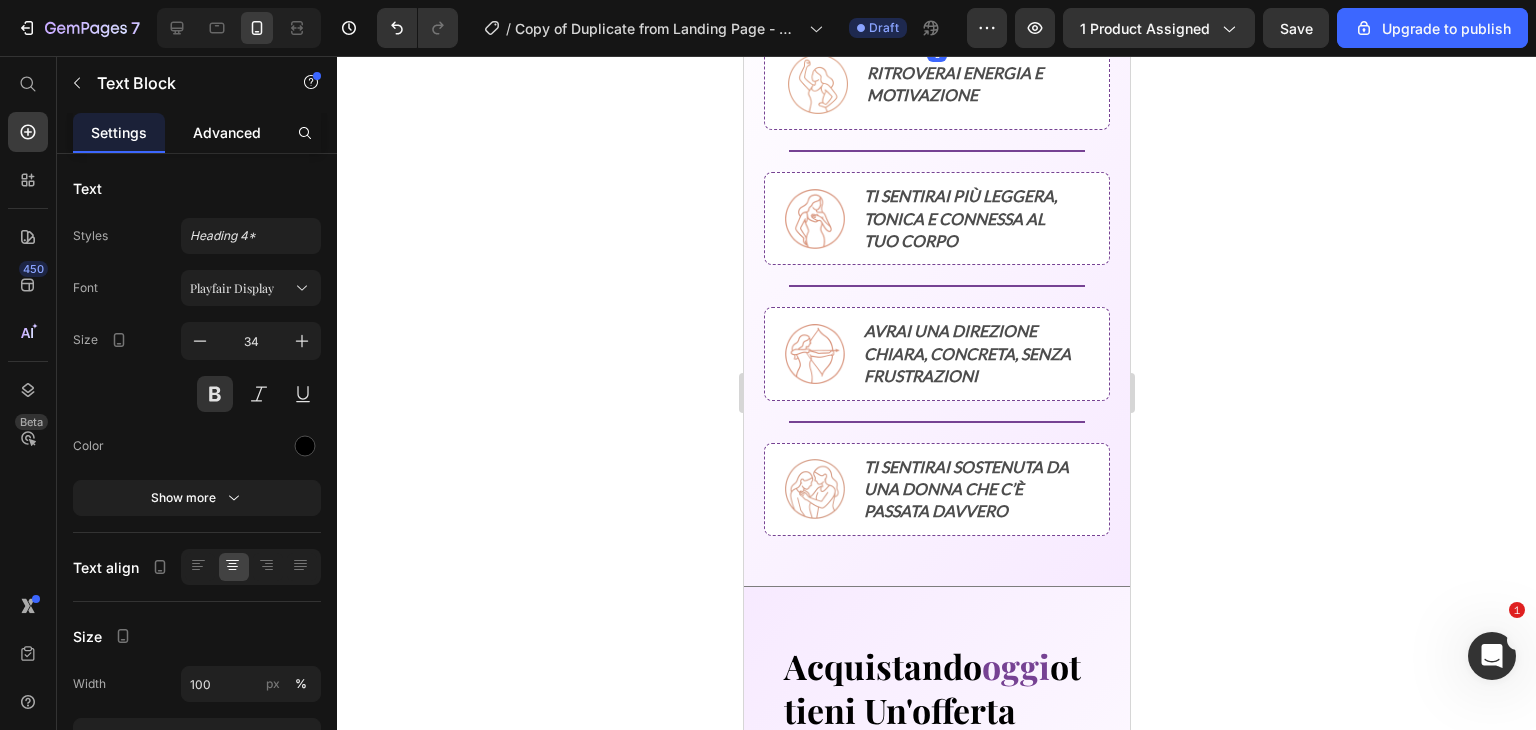 click on "Advanced" at bounding box center (227, 132) 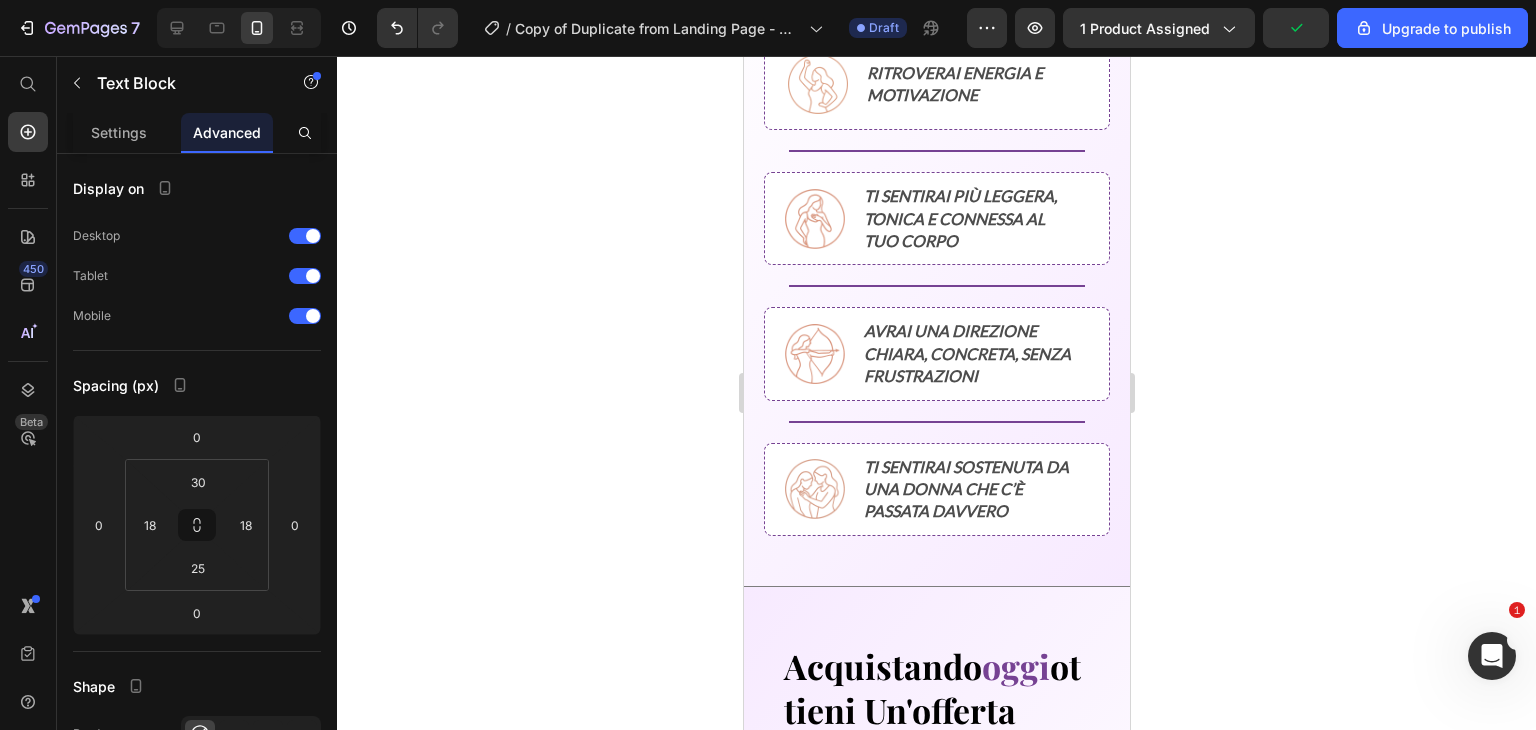 click 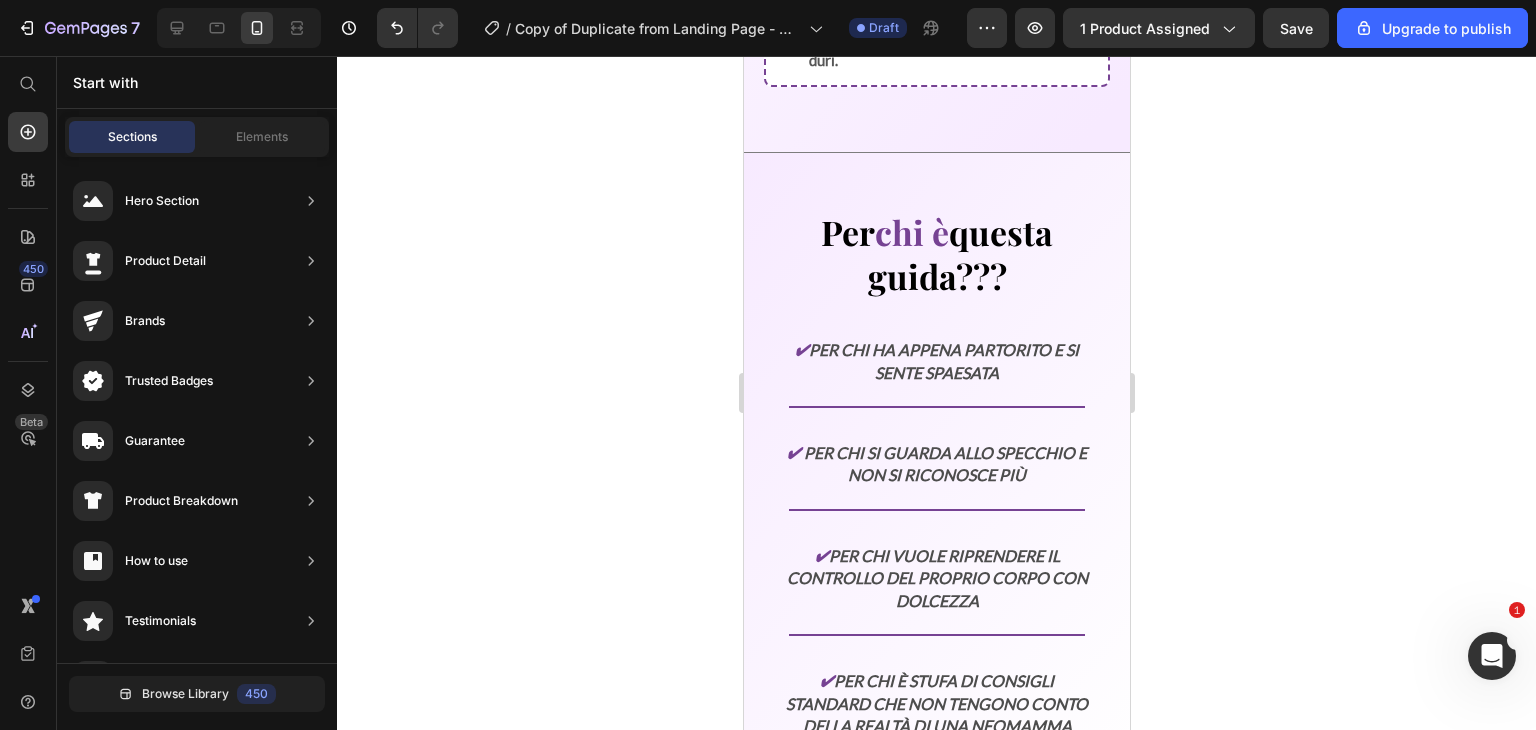 scroll, scrollTop: 3047, scrollLeft: 0, axis: vertical 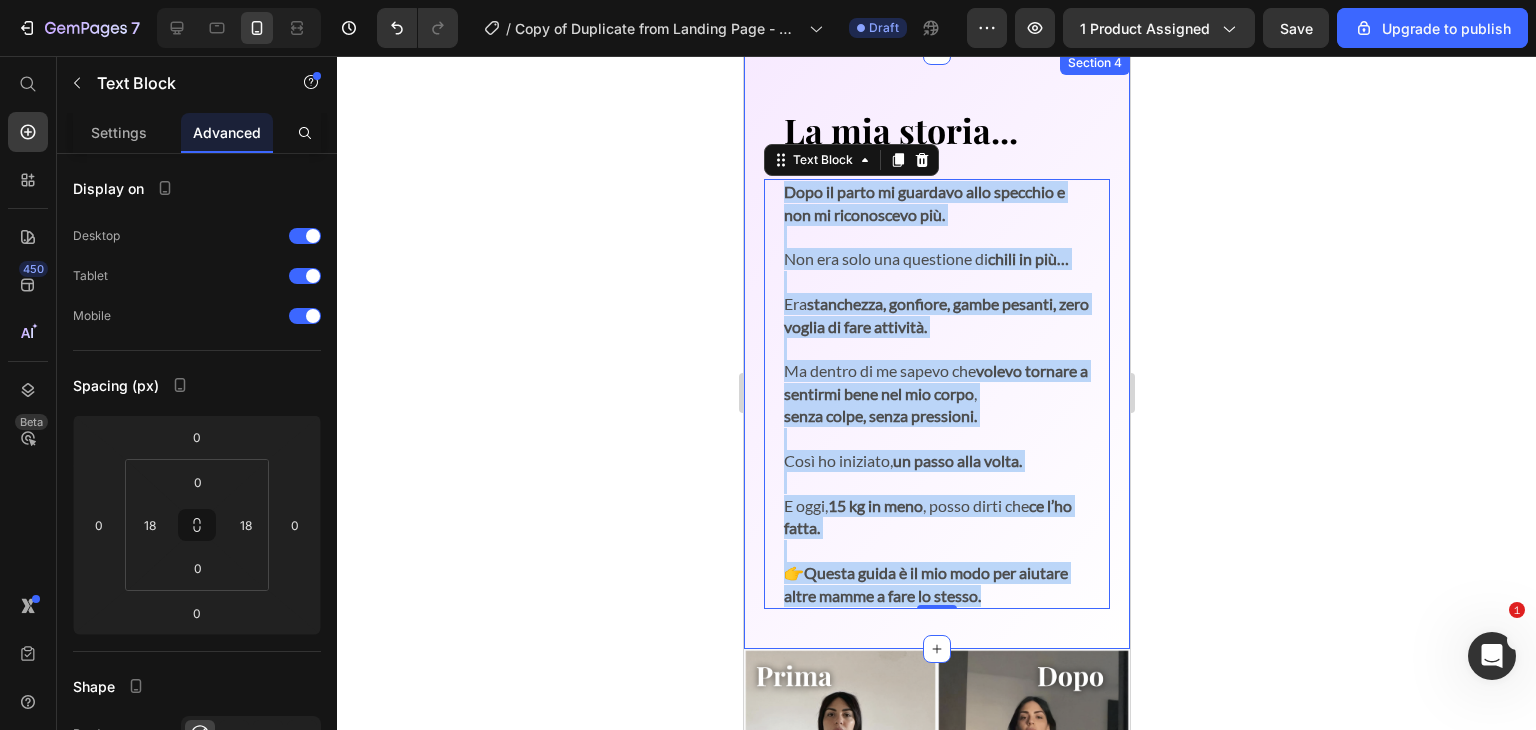 drag, startPoint x: 787, startPoint y: 161, endPoint x: 1050, endPoint y: 601, distance: 512.61 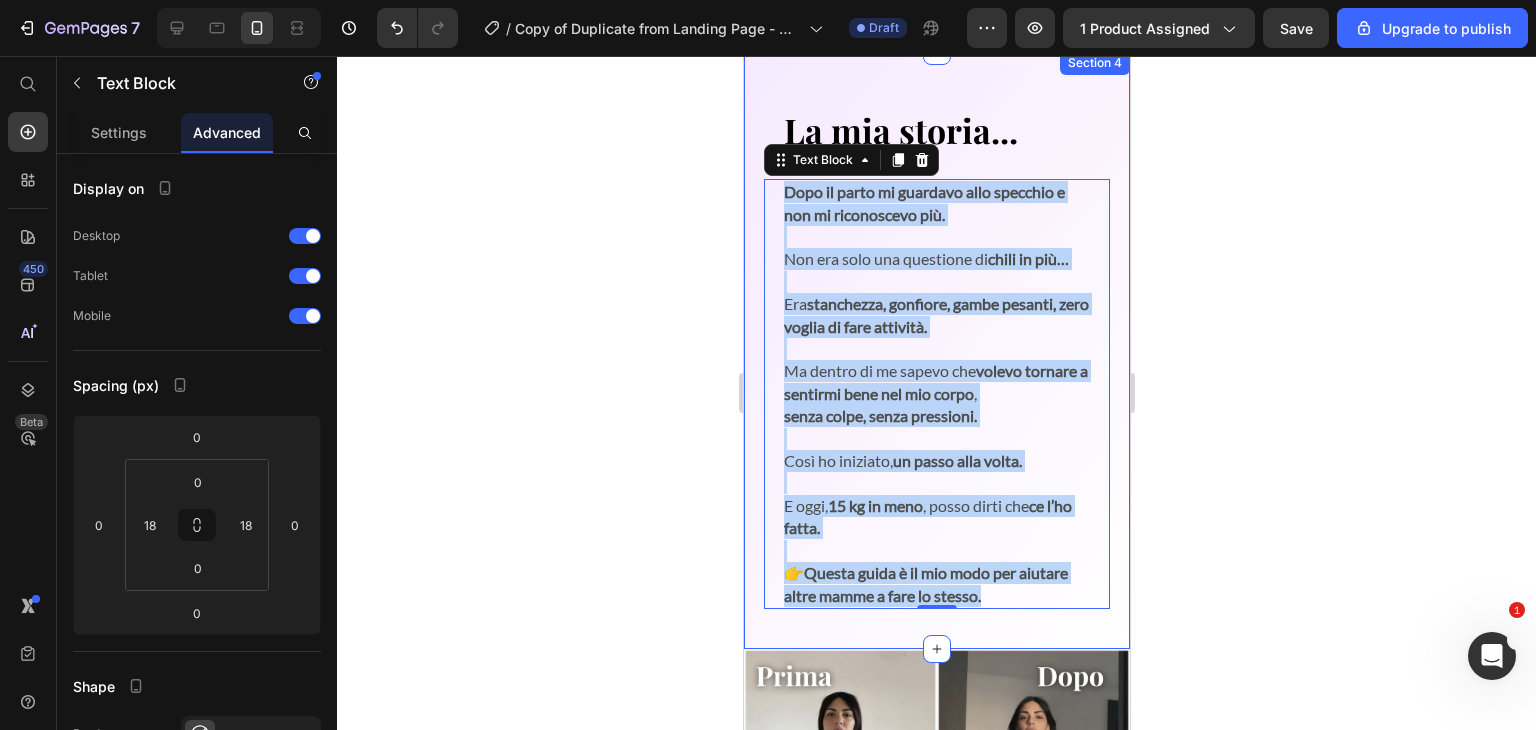 click on "La mia storia... Text Block Dopo il parto mi guardavo allo specchio e non mi riconoscevo più. Non era solo una questione di  chili in più… Era  stanchezza, gonfiore, gambe pesanti, zero voglia di fare attività. Ma dentro di me sapevo che  volevo tornare a sentirmi bene nel mio corpo , senza colpe, senza pressioni. Così ho iniziato,  un passo alla volta. E oggi,  15 kg in meno , posso dirti che  ce l’ho fatta. 👉  Questa guida è il mio modo per aiutare altre mamme a fare lo stesso. Text Block   0 Section 4" at bounding box center [936, 350] 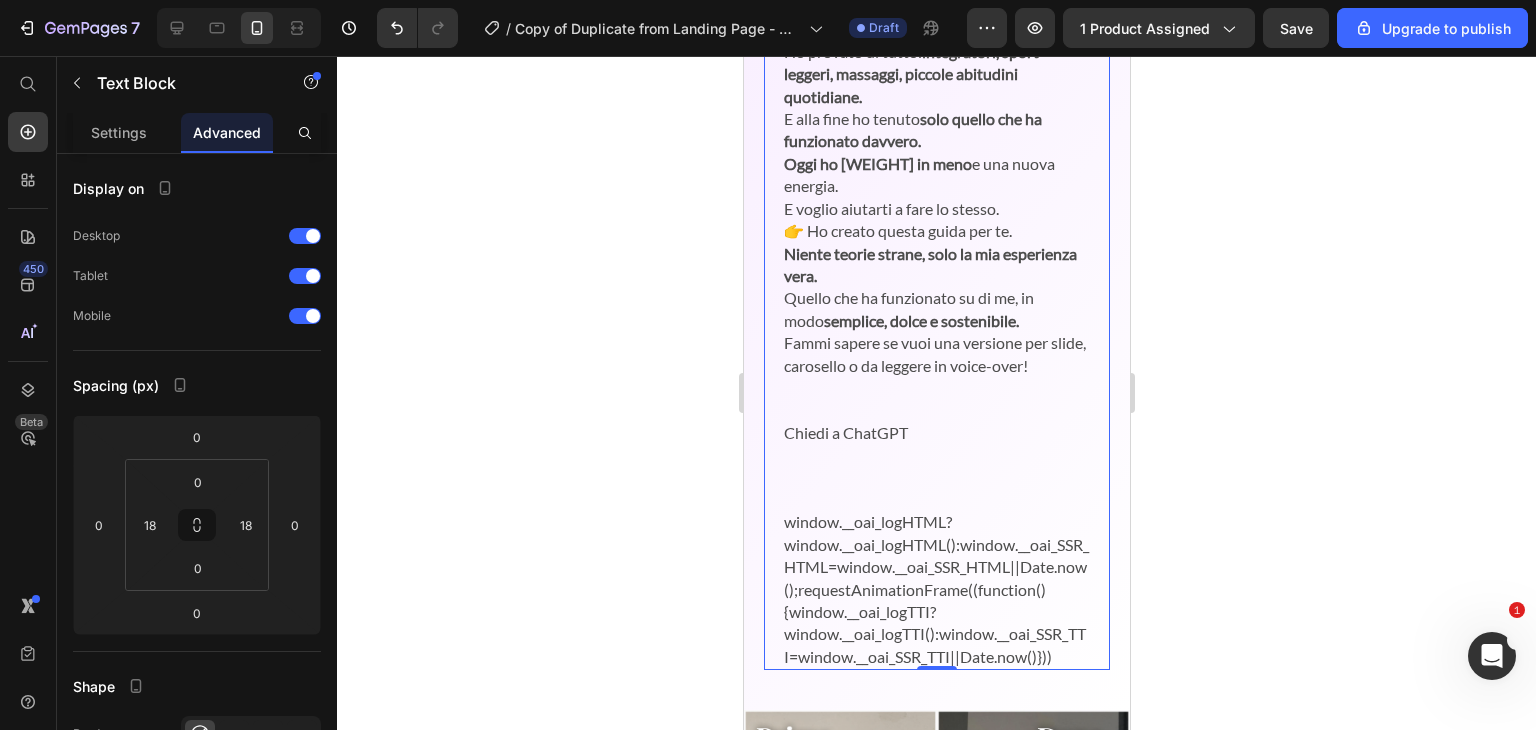 scroll, scrollTop: 1603, scrollLeft: 0, axis: vertical 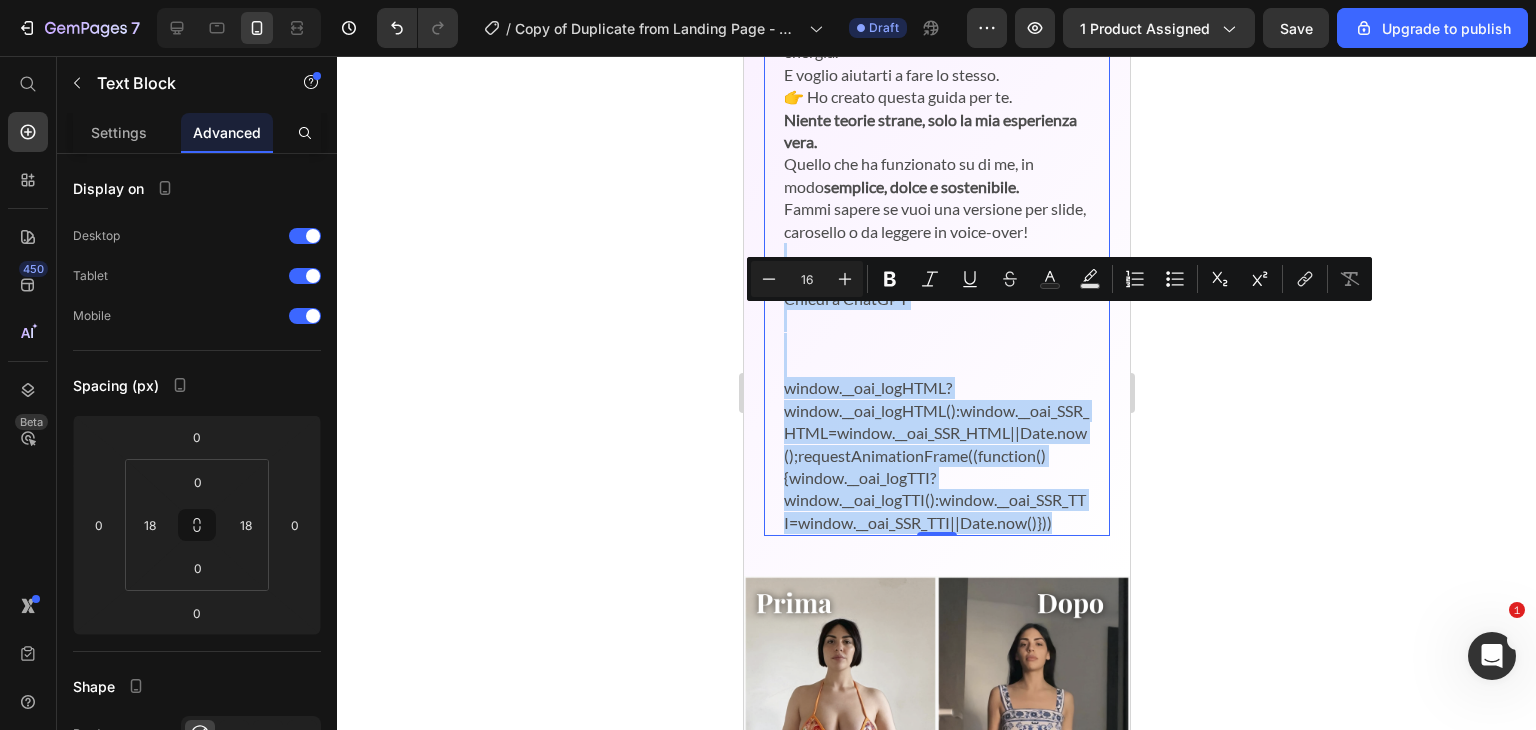 drag, startPoint x: 1073, startPoint y: 559, endPoint x: 786, endPoint y: 305, distance: 383.2558 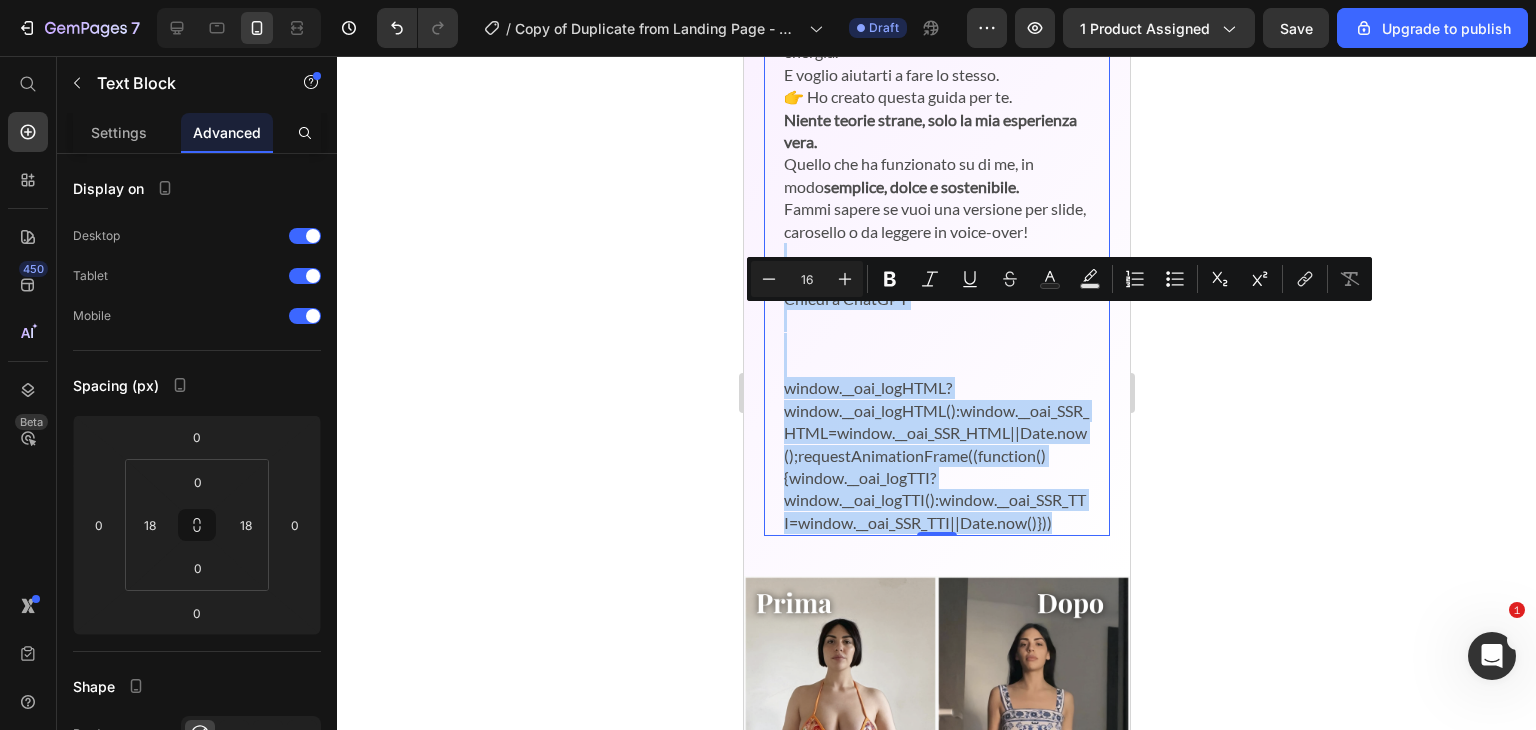 click on "Dopo il parto non mi riconoscevo più. Non era solo una questione di peso… Ero gonfia, stanca, con le gambe pesanti e zero voglia di fare qualsiasi cosa. Come tante, ho speso  centinaia di euro in prodotti online  che promettevano miracoli. Ma finivo sempre con  più pancia, più cellulite… e meno soldi. Dentro di me, però,  sentivo che volevo tornare a stare bene. Senza sensi di colpa, senza pressioni, e soprattutto  senza illusioni. Così ho iniziato il mio percorso. Piano piano. Ho provato di tutto:  integratori, sport leggeri, massaggi, piccole abitudini quotidiane. E alla fine ho tenuto  solo quello che ha funzionato davvero. Oggi ho 15 kg in meno  e una nuova energia. E voglio aiutarti a fare lo stesso. 👉 Ho creato questa guida per te. Niente teorie strane, solo la mia esperienza vera. Quello che ha funzionato su di me, in modo  semplice, dolce e sostenibile. Fammi sapere se vuoi una versione per slide, carosello o da leggere in voice-over! Chiedi a ChatGPT" at bounding box center [936, 75] 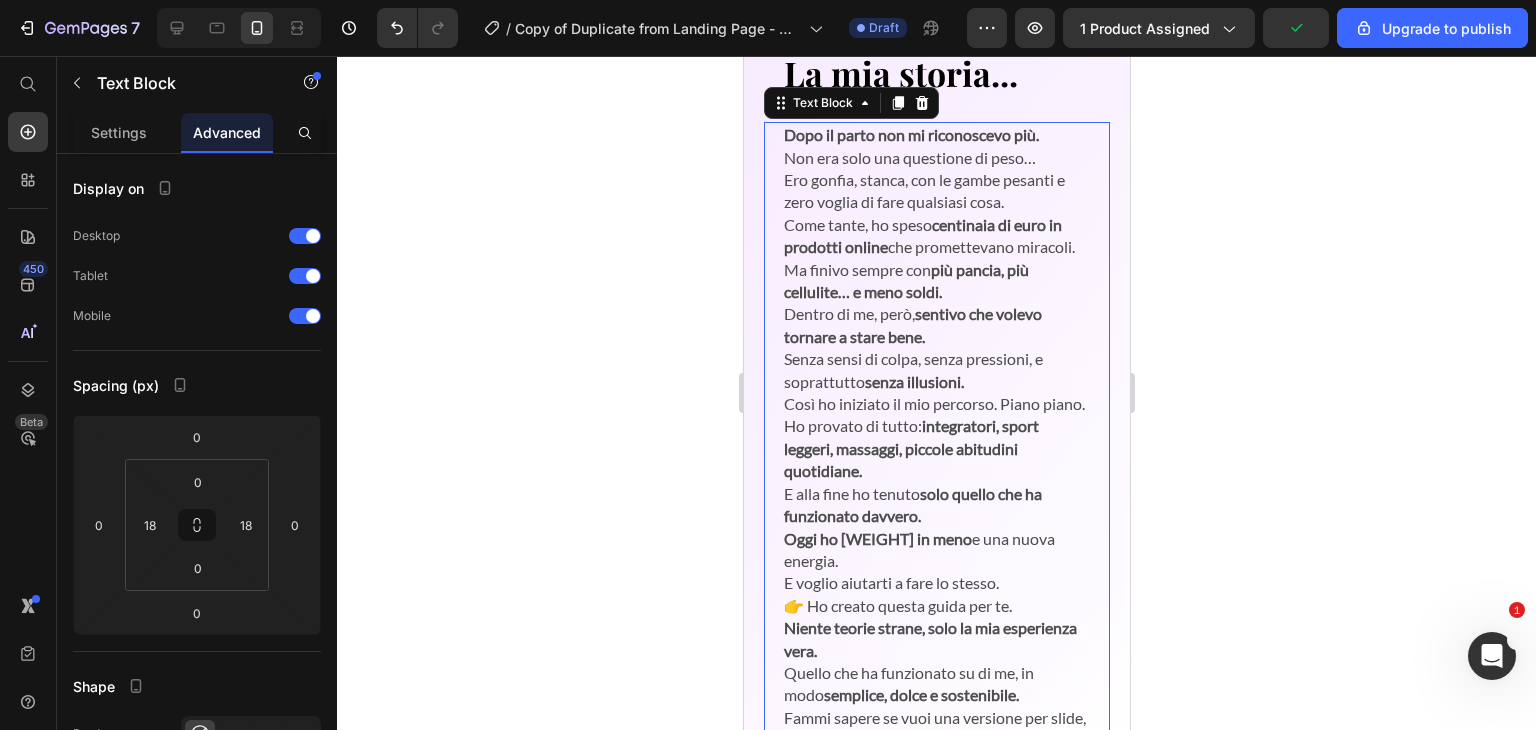 scroll, scrollTop: 1136, scrollLeft: 0, axis: vertical 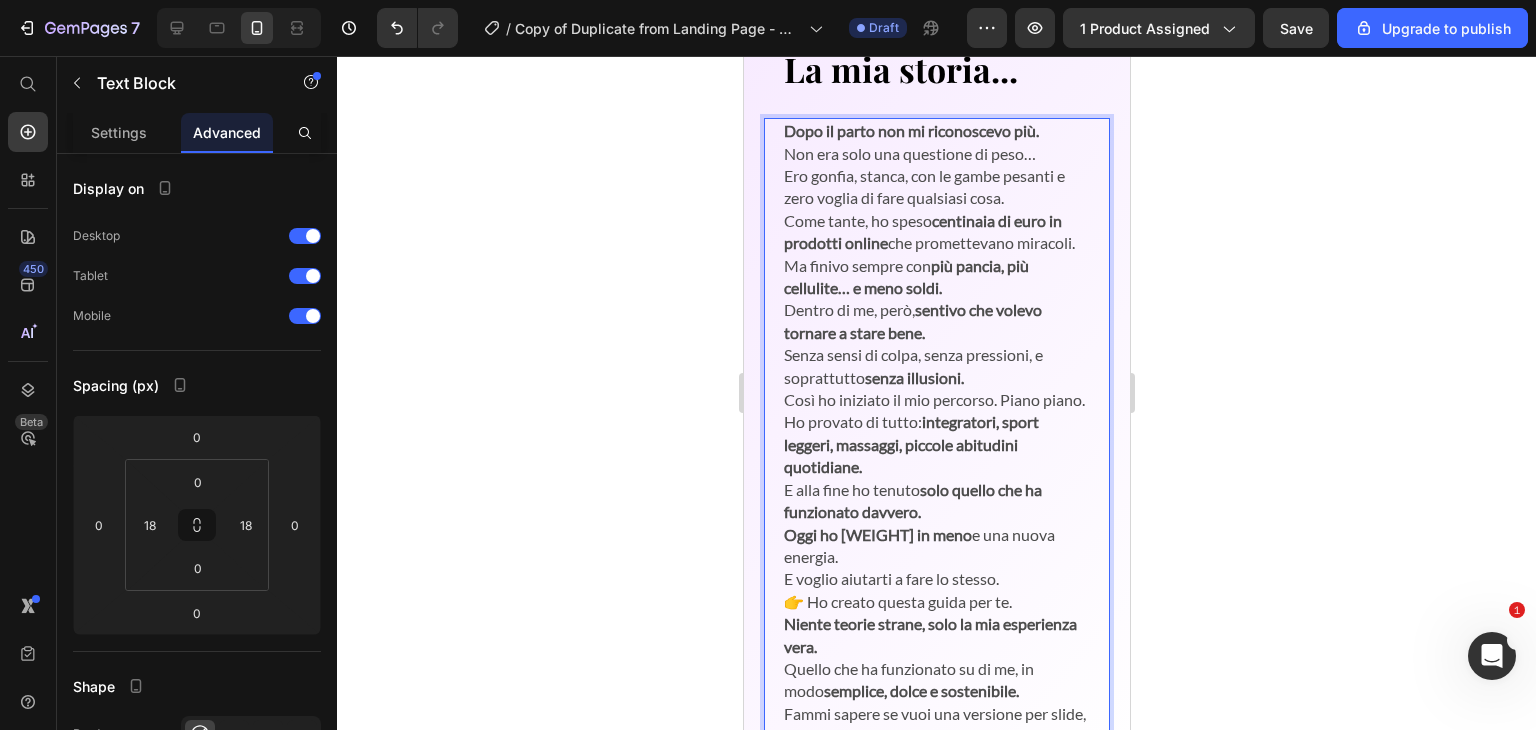 click on "Dopo il parto non mi riconoscevo più." at bounding box center [910, 130] 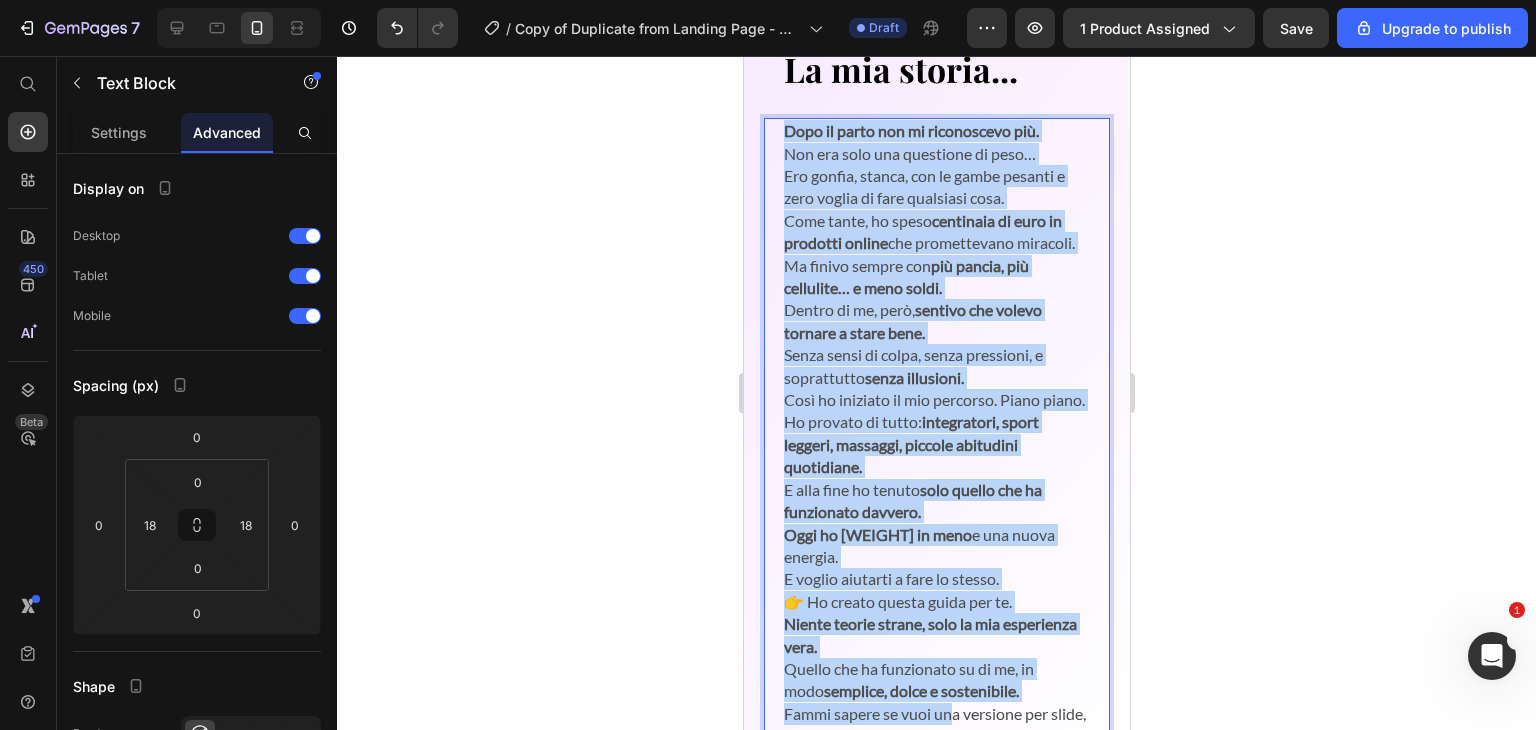 scroll, scrollTop: 1173, scrollLeft: 0, axis: vertical 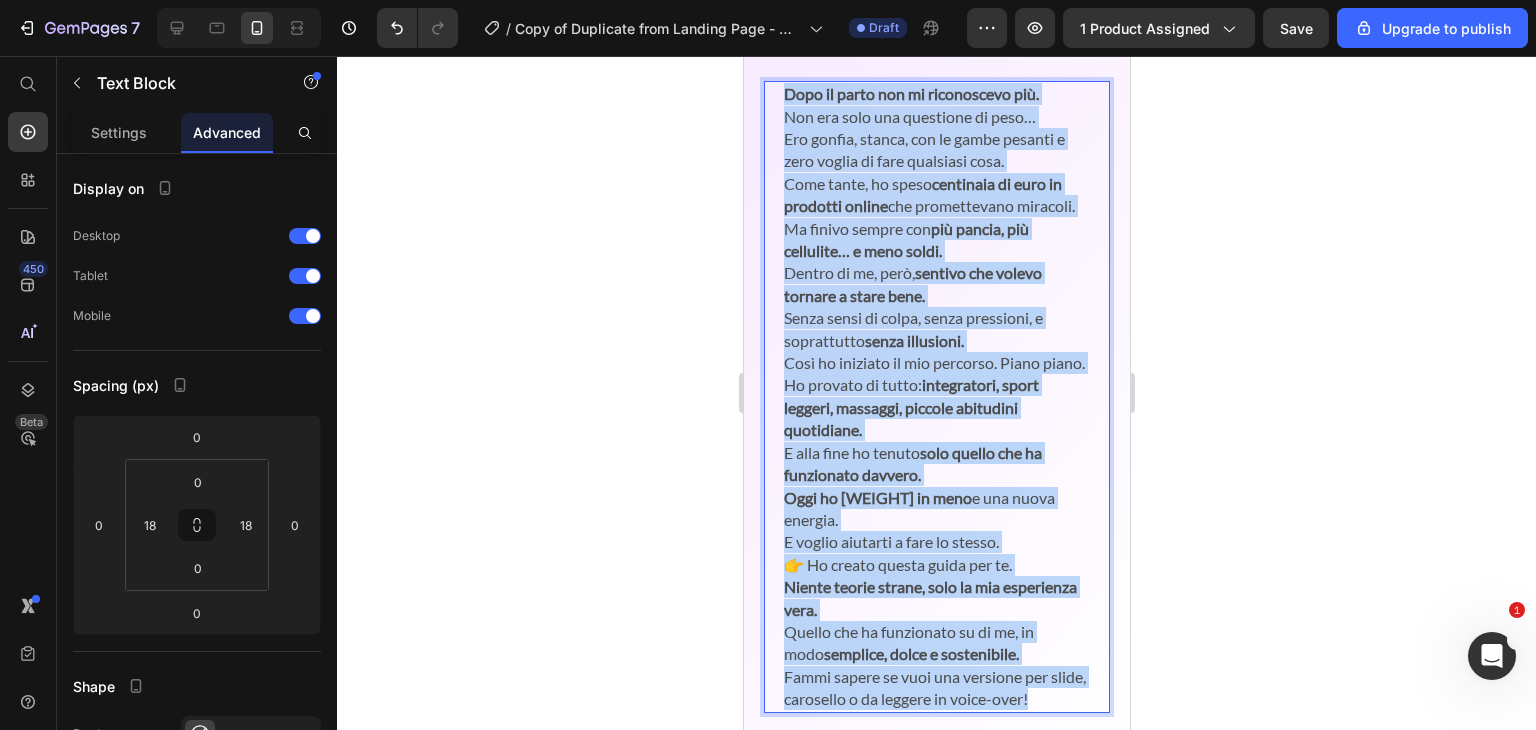 drag, startPoint x: 786, startPoint y: 93, endPoint x: 1071, endPoint y: 701, distance: 671.48267 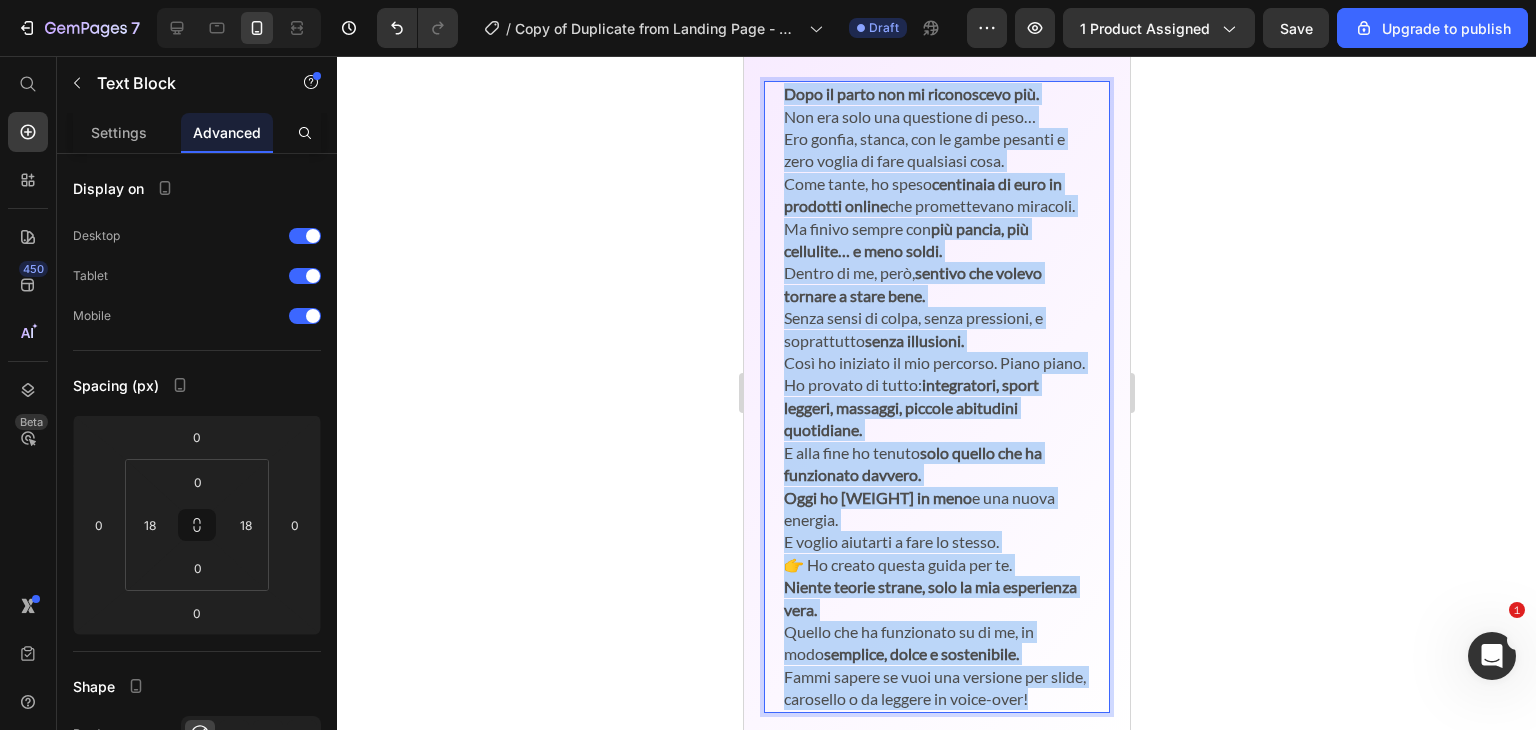 click on "Dopo il parto non mi riconoscevo più. Non era solo una questione di peso… Ero gonfia, stanca, con le gambe pesanti e zero voglia di fare qualsiasi cosa. Come tante, ho speso  centinaia di euro in prodotti online  che promettevano miracoli. Ma finivo sempre con  più pancia, più cellulite… e meno soldi. Dentro di me, però,  sentivo che volevo tornare a stare bene. Senza sensi di colpa, senza pressioni, e soprattutto  senza illusioni. Così ho iniziato il mio percorso. Piano piano. Ho provato di tutto:  integratori, sport leggeri, massaggi, piccole abitudini quotidiane. E alla fine ho tenuto  solo quello che ha funzionato davvero. Oggi ho 15 kg in meno  e una nuova energia. E voglio aiutarti a fare lo stesso. 👉 Ho creato questa guida per te. Niente teorie strane, solo la mia esperienza vera. Quello che ha funzionato su di me, in modo  semplice, dolce e sostenibile. Fammi sapere se vuoi una versione per slide, carosello o da leggere in voice-over!" at bounding box center (936, 396) 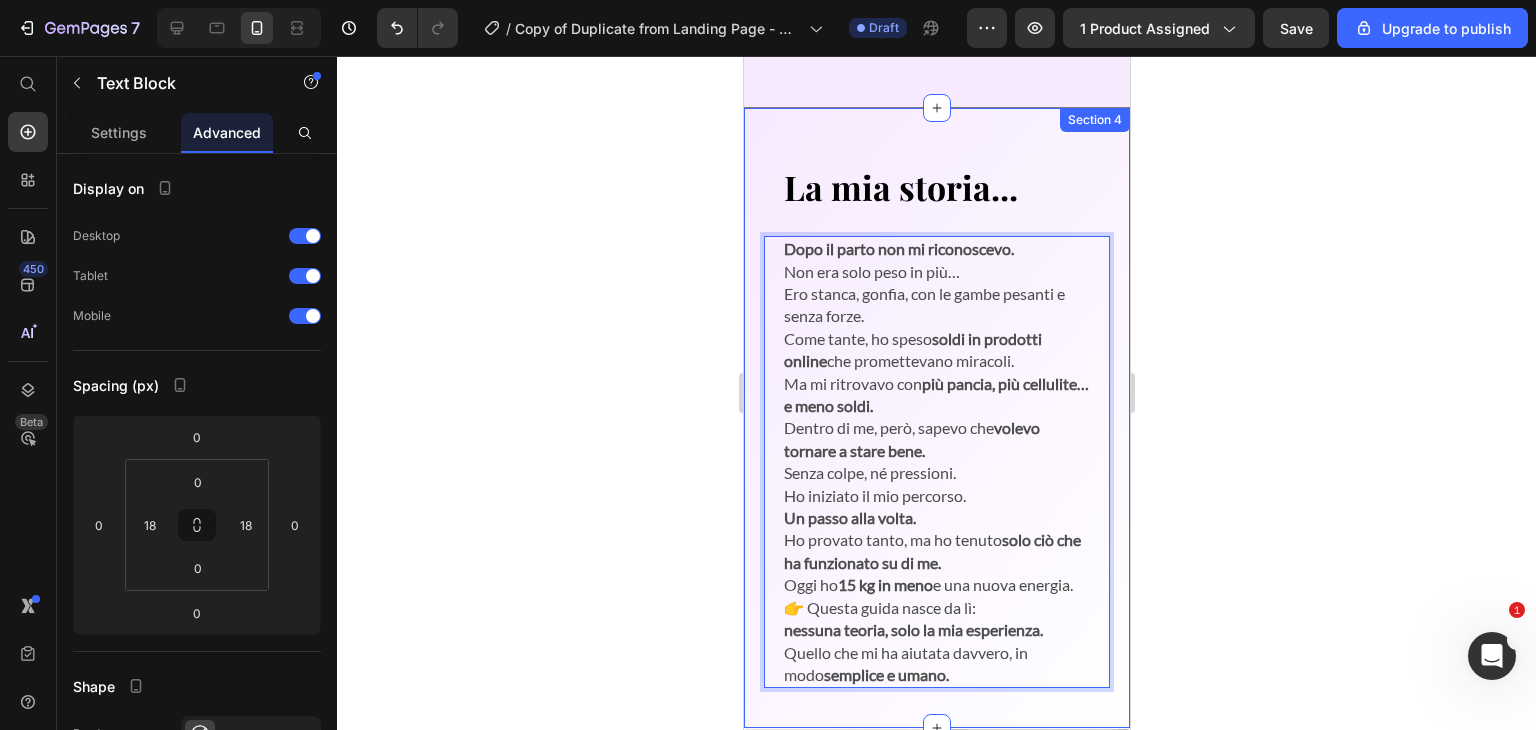 scroll, scrollTop: 981, scrollLeft: 0, axis: vertical 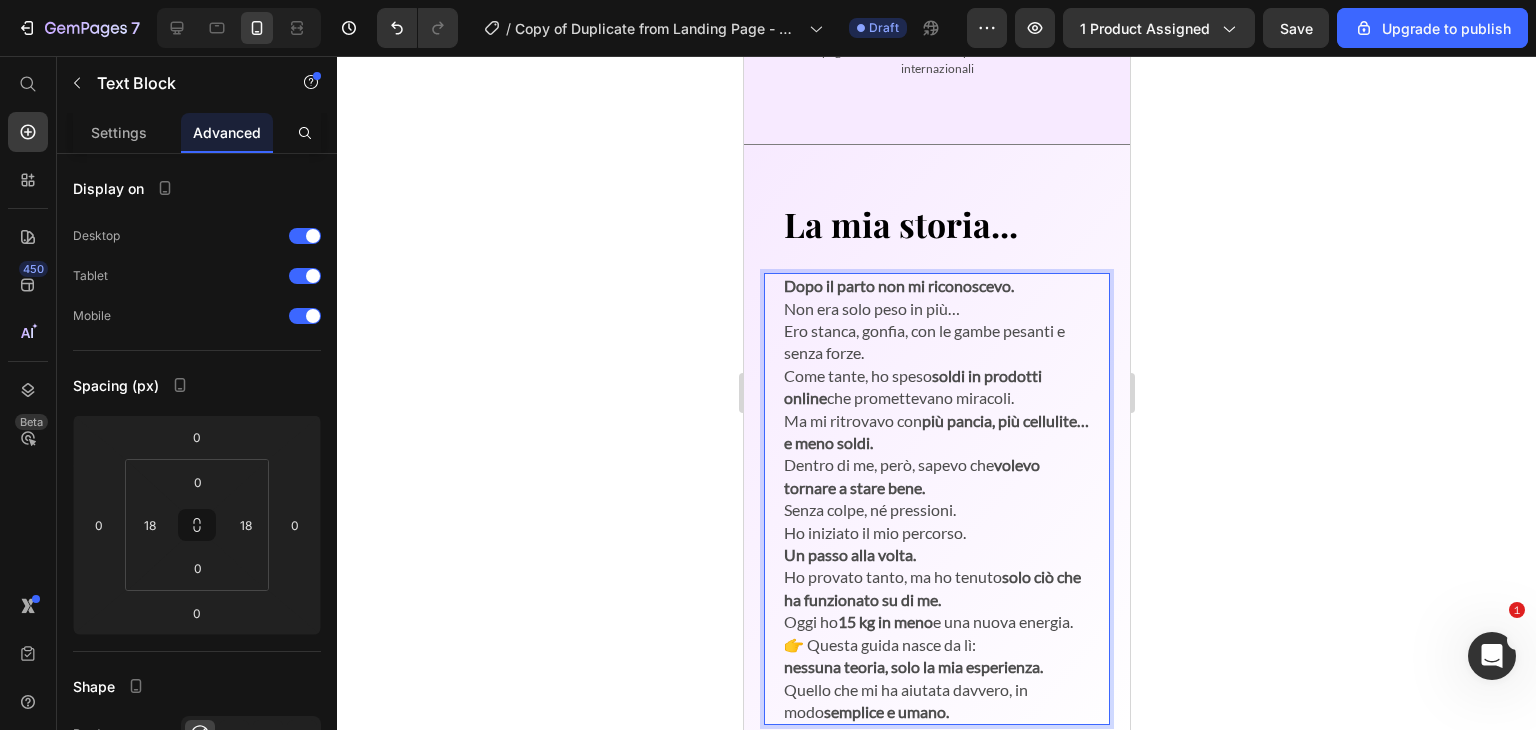 click on "Dopo il parto non mi riconoscevo. Non era solo peso in più… Ero stanca, gonfia, con le gambe pesanti e senza forze." at bounding box center [936, 320] 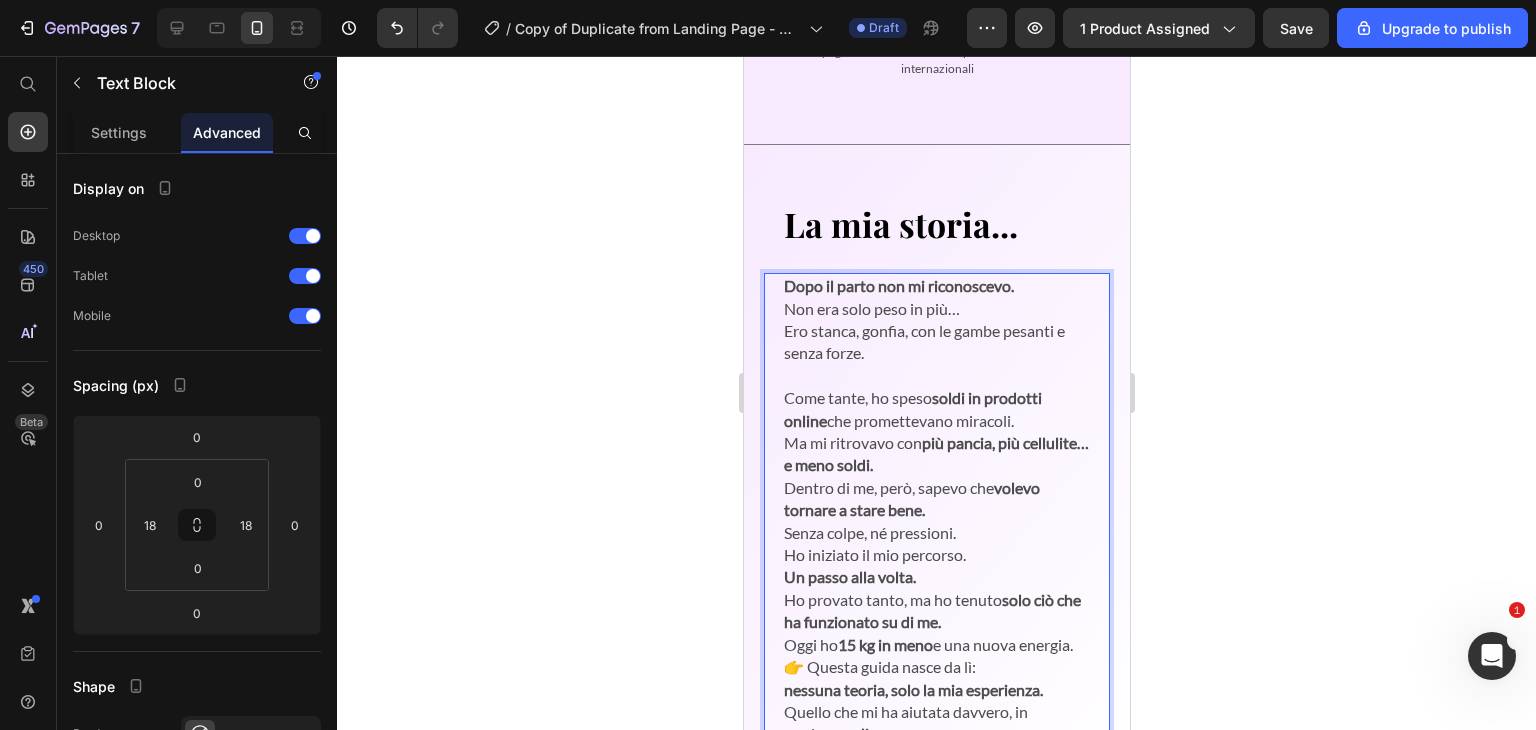 click on "Come tante, ho speso  soldi in prodotti online  che promettevano miracoli. Ma mi ritrovavo con  più pancia, più cellulite… e meno soldi." at bounding box center (936, 432) 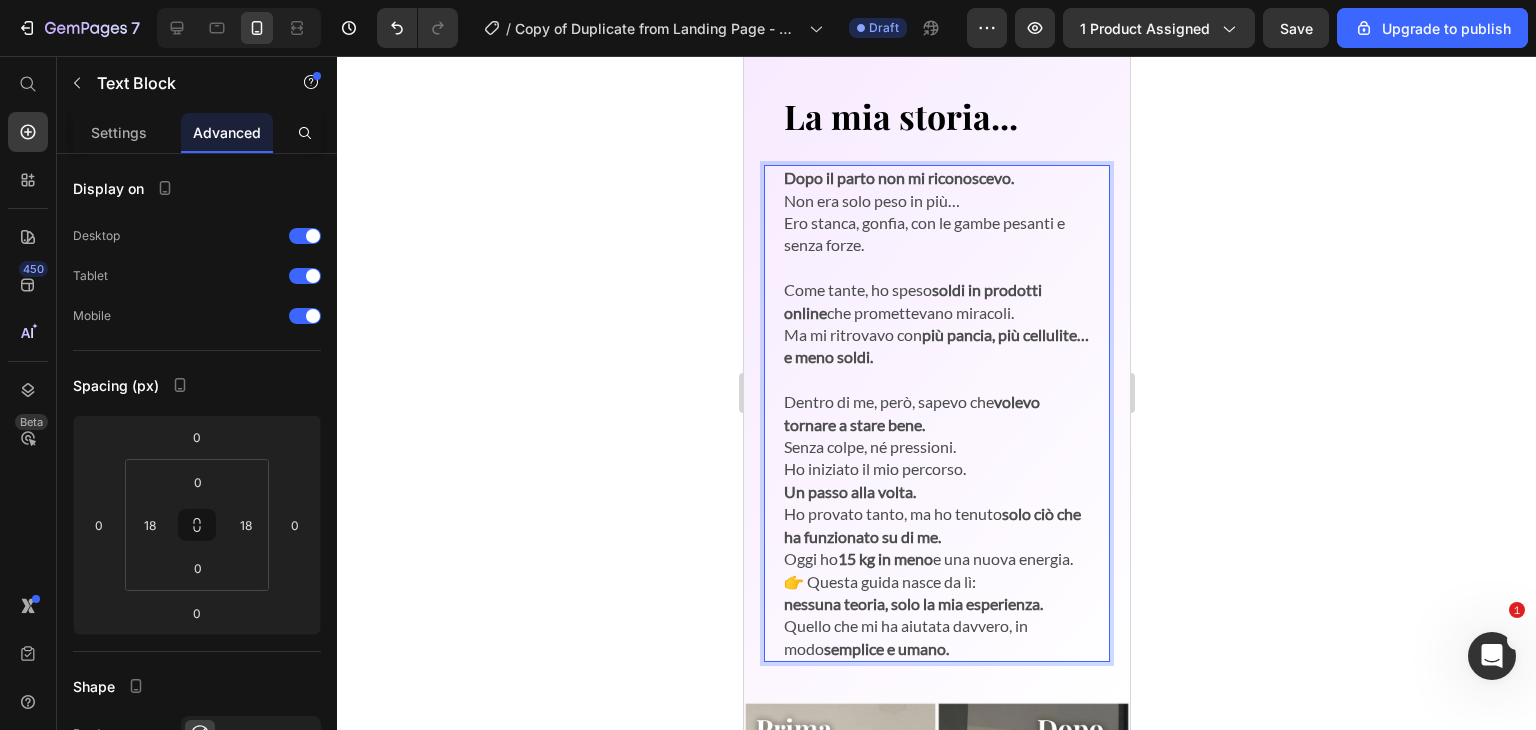 scroll, scrollTop: 1092, scrollLeft: 0, axis: vertical 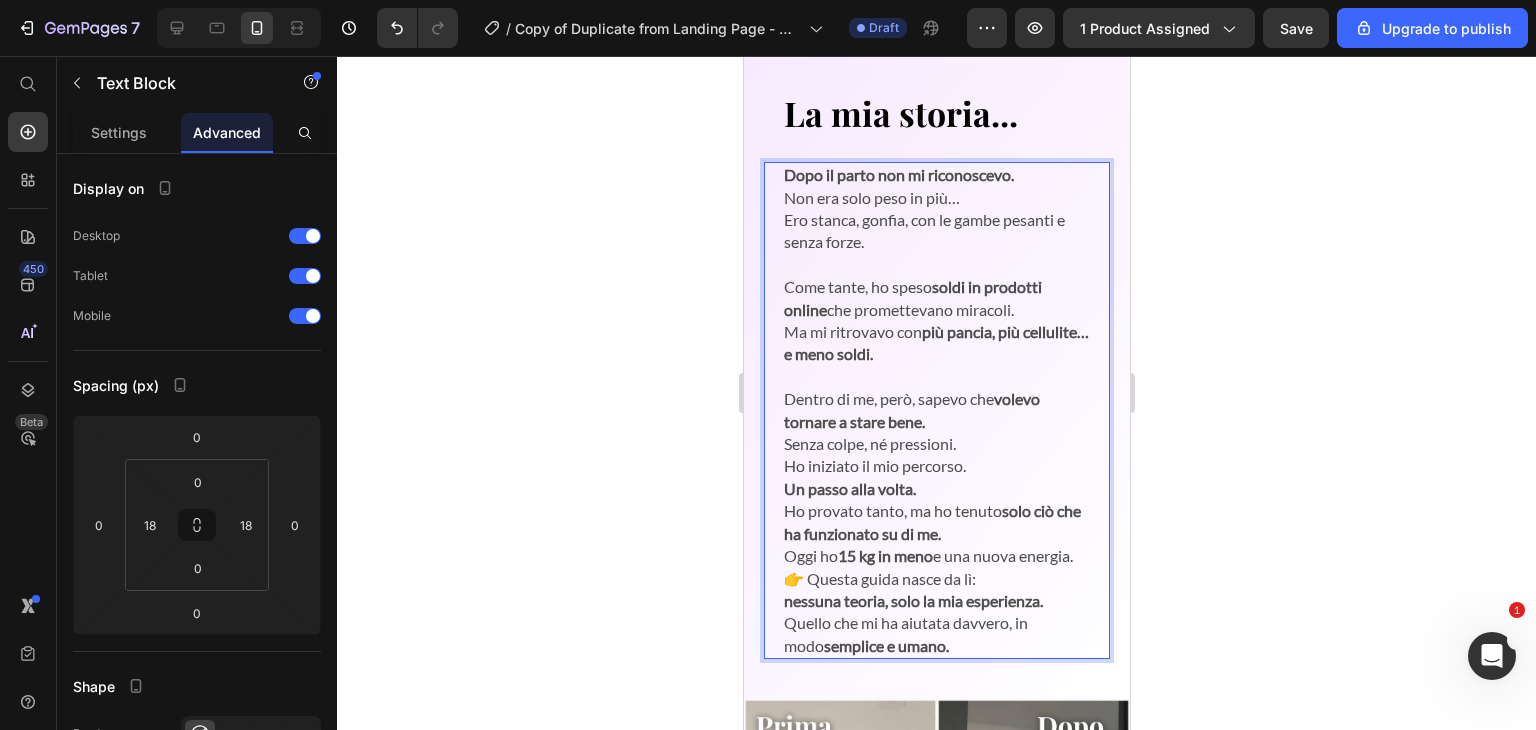 click on "Dentro di me, però, sapevo che  volevo tornare a stare bene. Senza colpe, né pressioni." at bounding box center [936, 421] 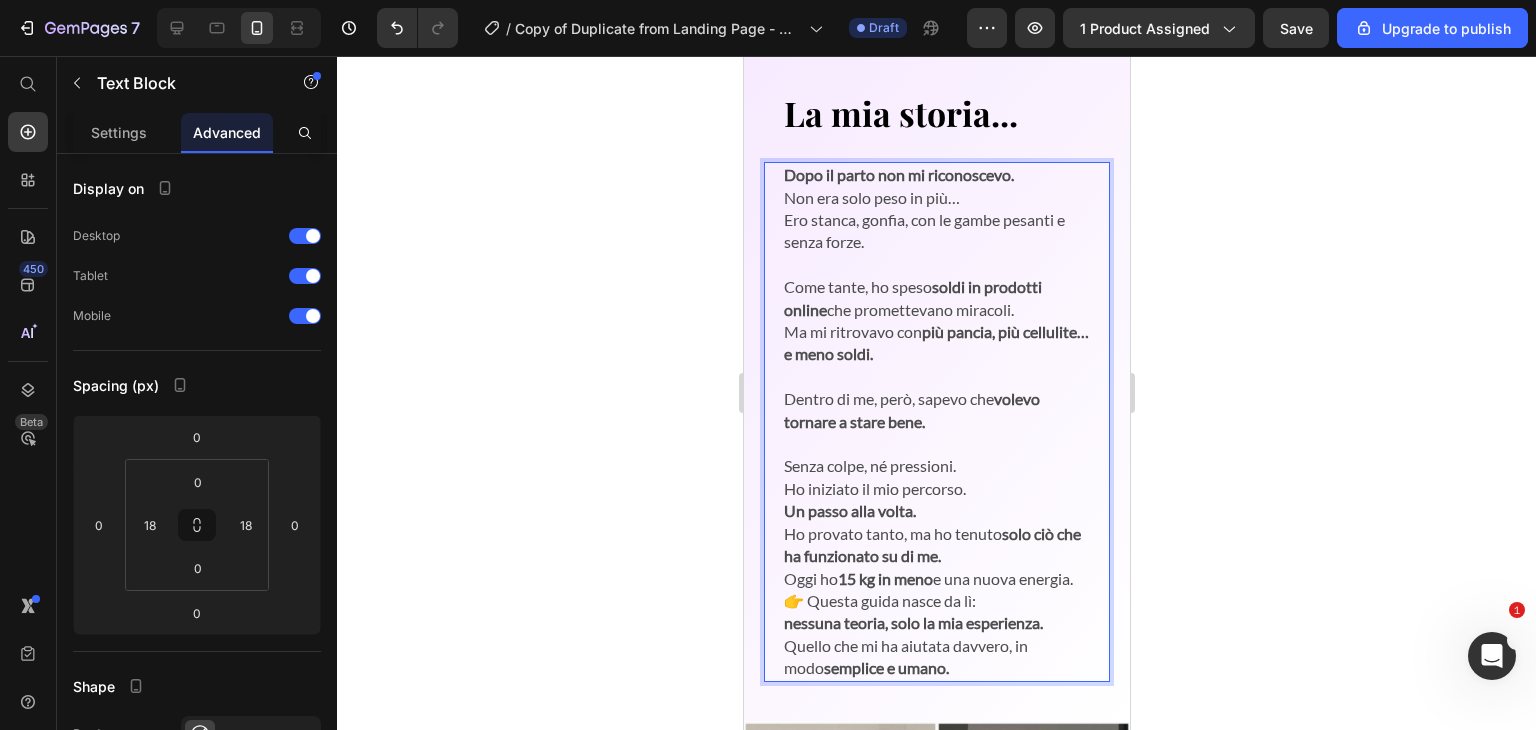click on "Ho iniziato il mio percorso. Un passo alla volta. Ho provato tanto, ma ho tenuto  solo ciò che ha funzionato su di me." at bounding box center (936, 523) 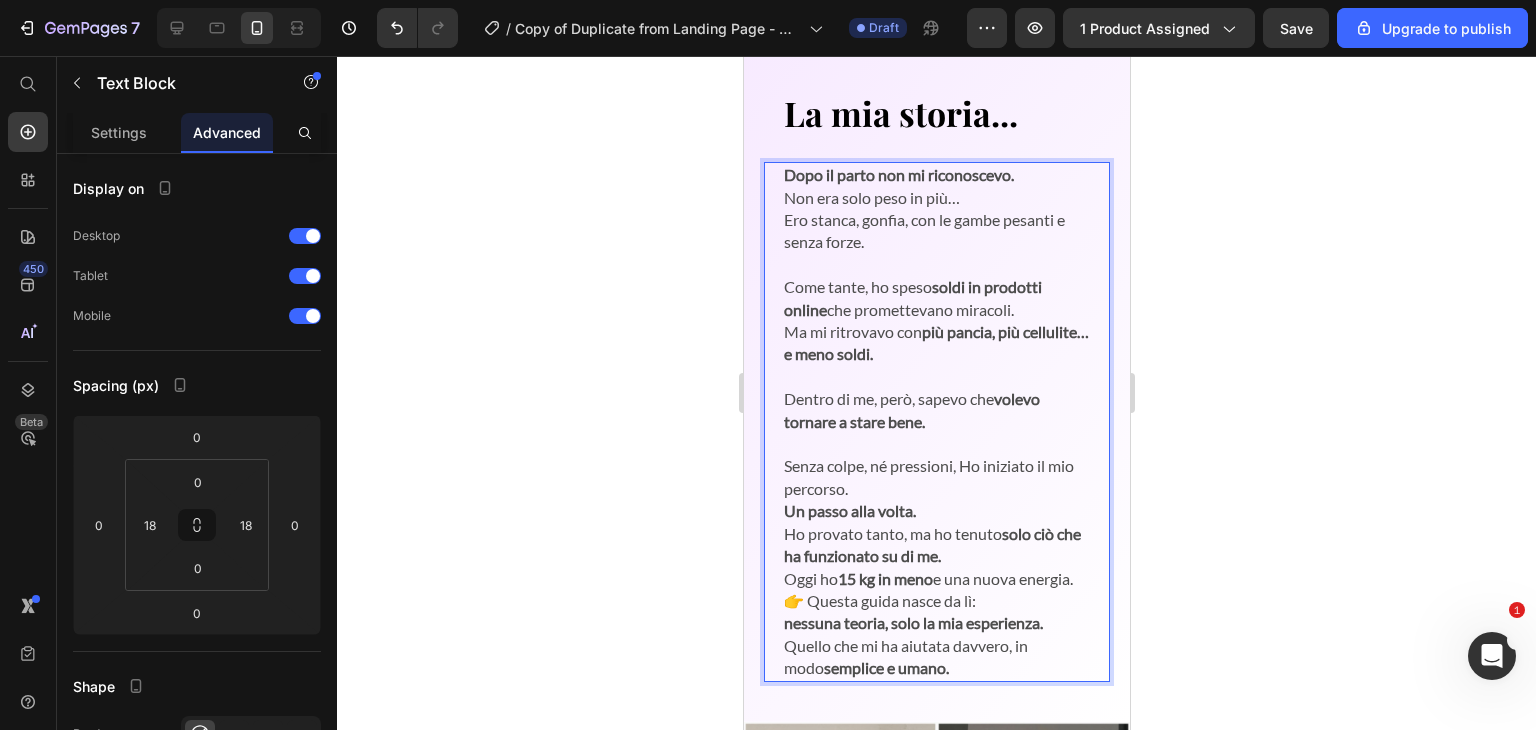 click on "Senza colpe, né pressioni, Ho iniziato il mio percorso. Un passo alla volta. Ho provato tanto, ma ho tenuto  solo ciò che ha funzionato su di me." at bounding box center (936, 500) 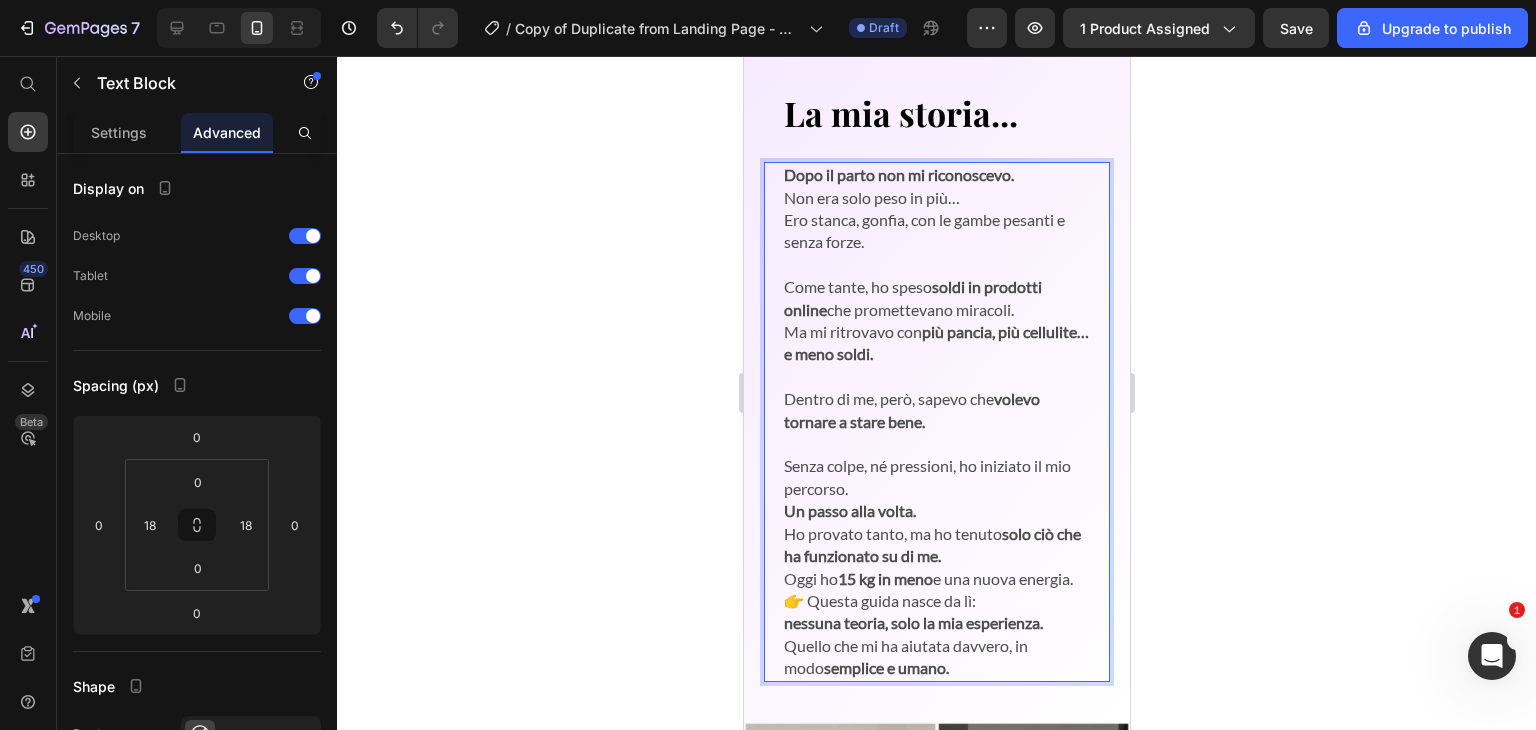 click on "Senza colpe, né pressioni, ho iniziato il mio percorso. Un passo alla volta. Ho provato tanto, ma ho tenuto  solo ciò che ha funzionato su di me." at bounding box center [936, 500] 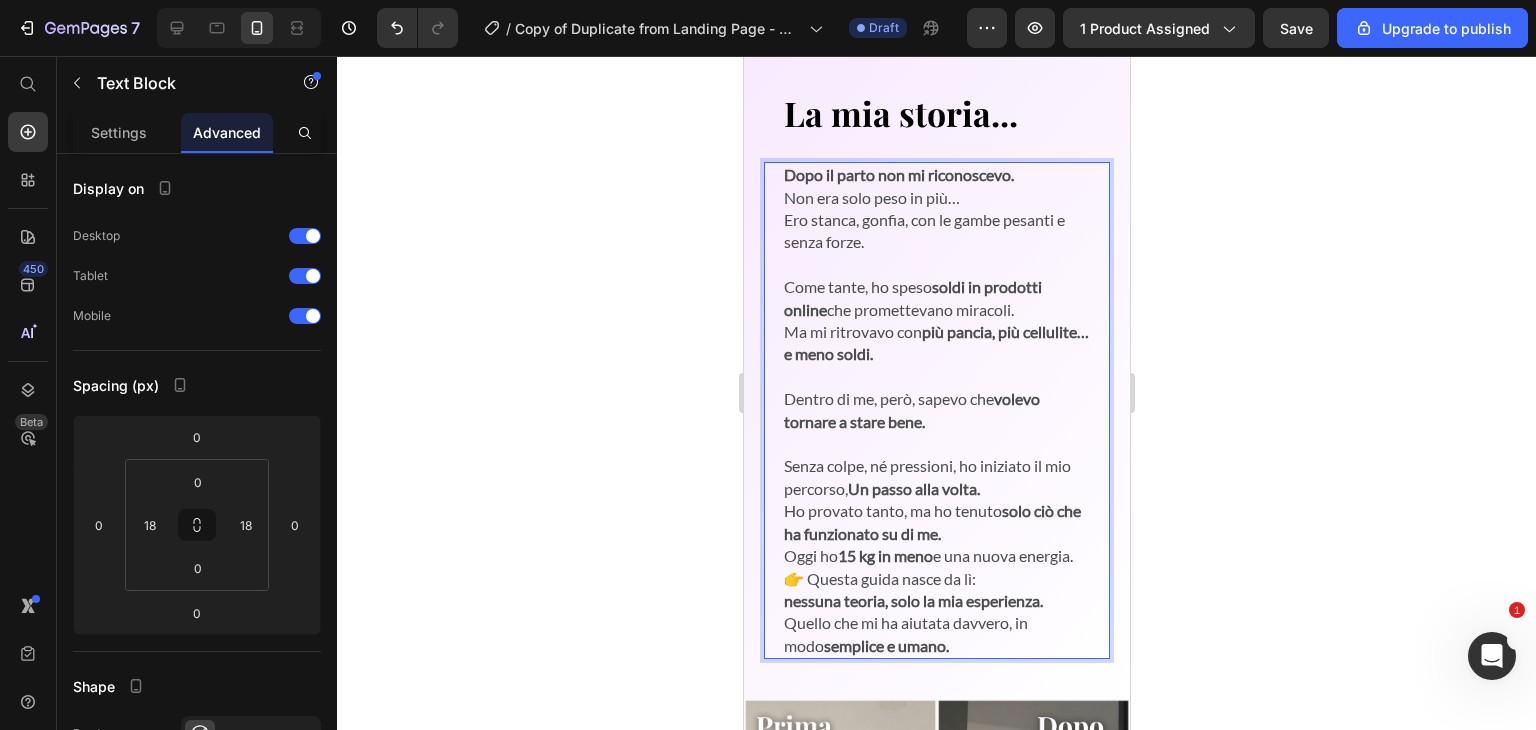 click on "Senza colpe, né pressioni, ho iniziato il mio percorso,  Un passo alla volta. Ho provato tanto, ma ho tenuto  solo ciò che ha funzionato su di me." at bounding box center (936, 489) 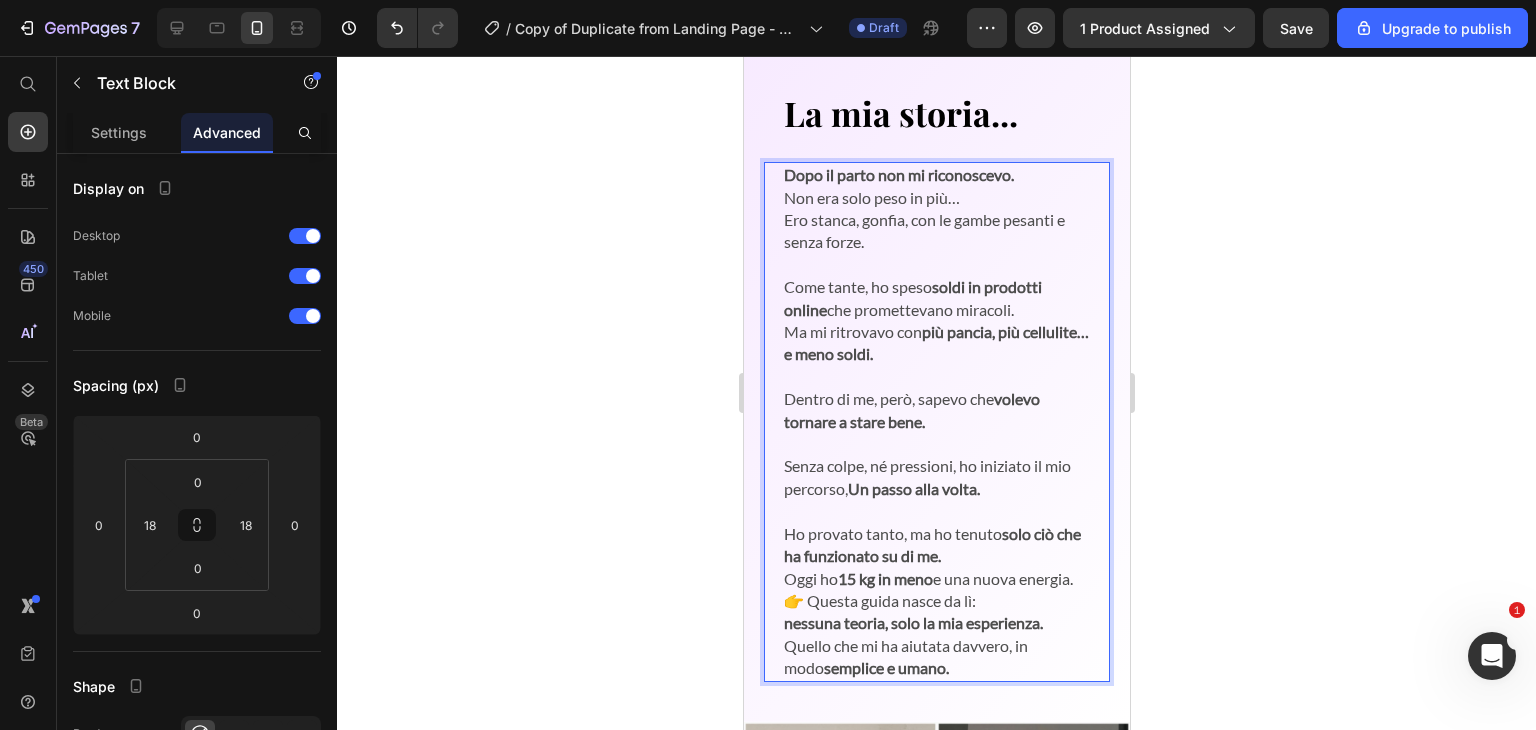 click on "Ho provato tanto, ma ho tenuto  solo ciò che ha funzionato su di me." at bounding box center (936, 533) 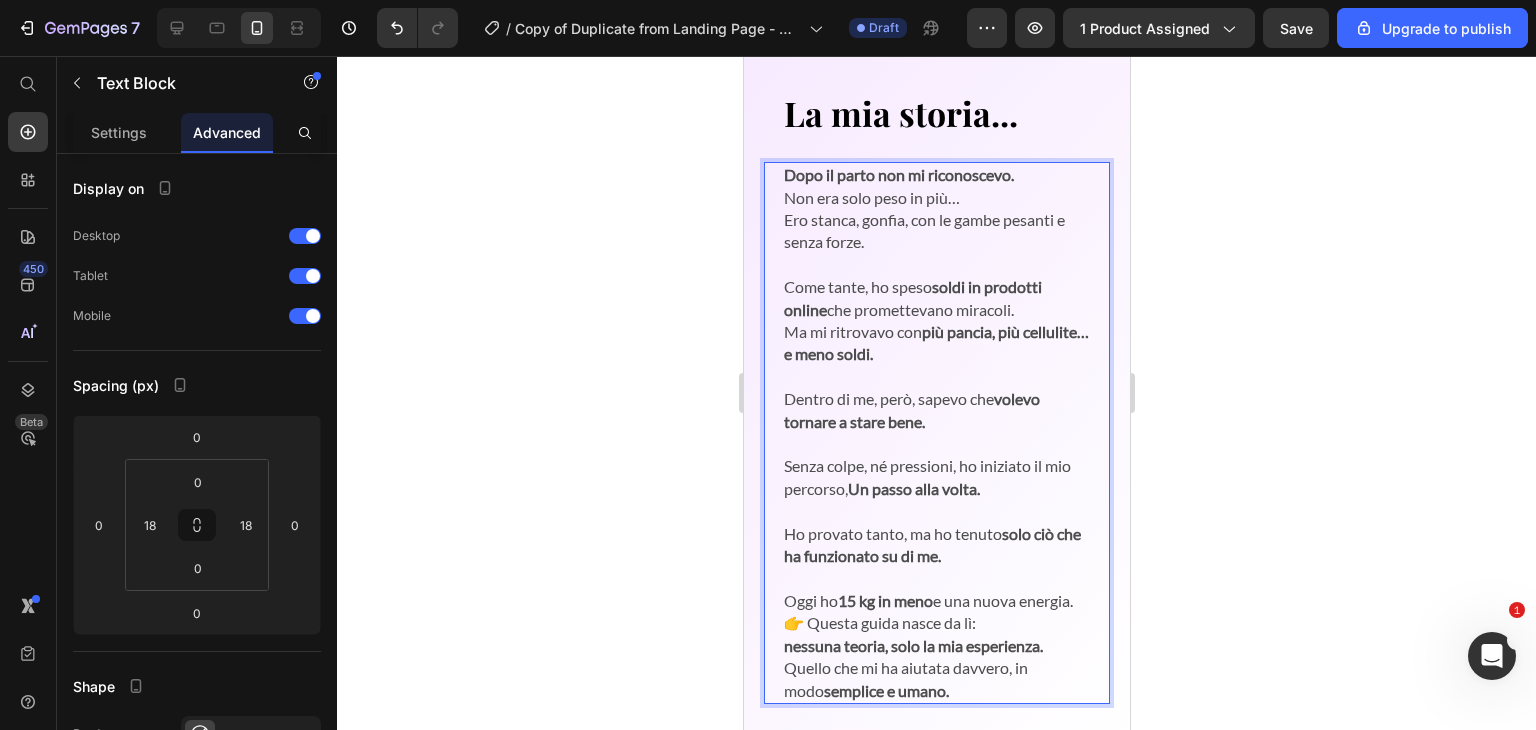 click on "Oggi ho  15 kg in meno  e una nuova energia." at bounding box center [936, 601] 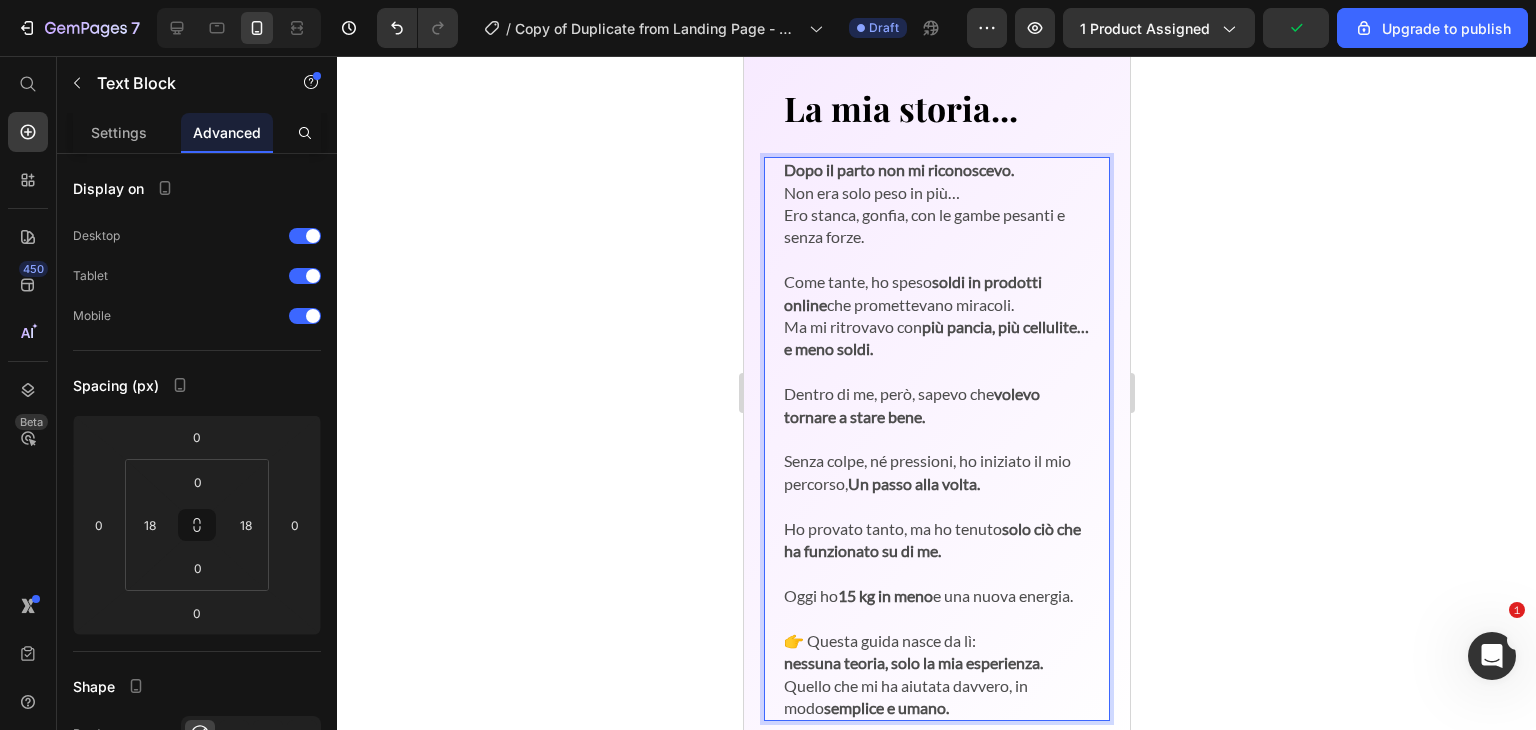 scroll, scrollTop: 1096, scrollLeft: 0, axis: vertical 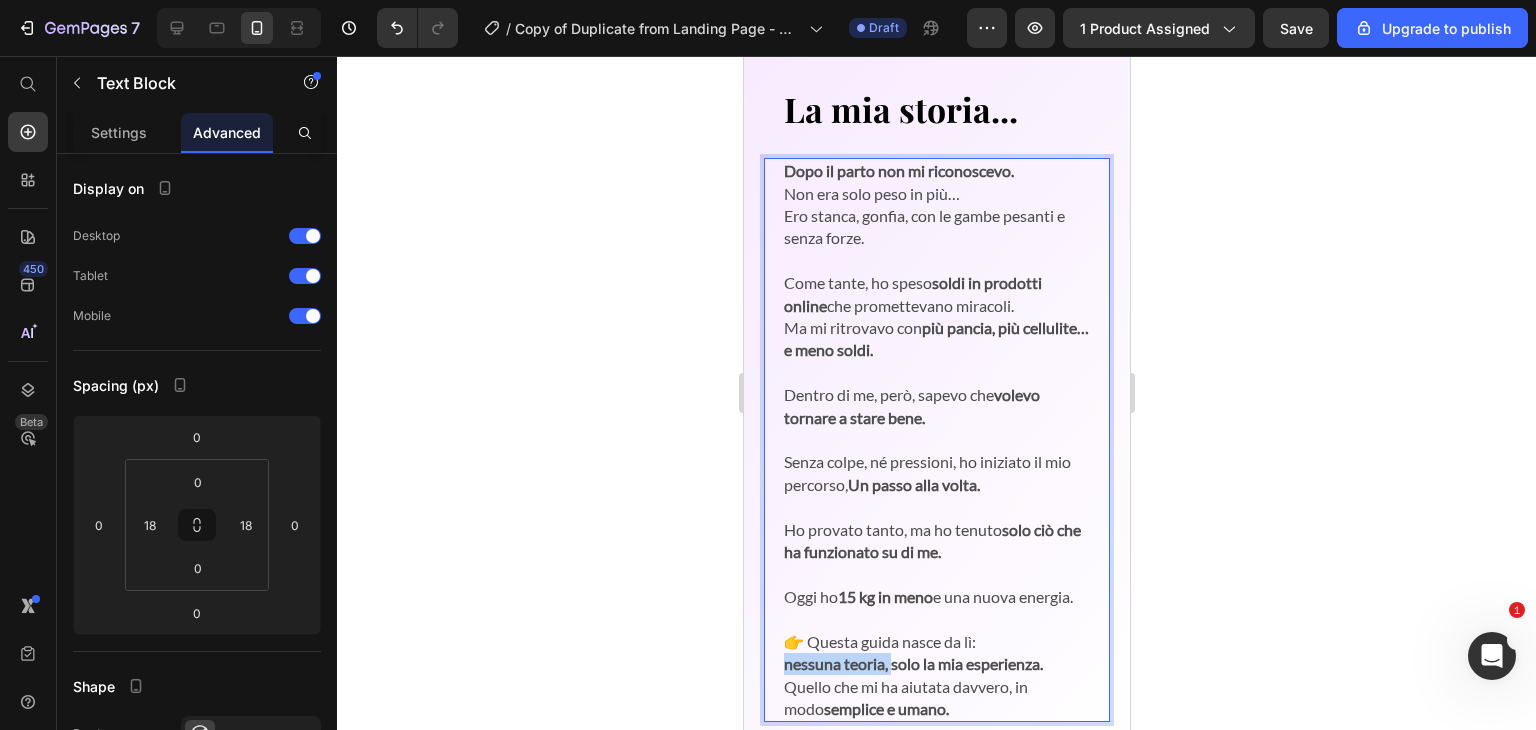 drag, startPoint x: 890, startPoint y: 653, endPoint x: 784, endPoint y: 649, distance: 106.07545 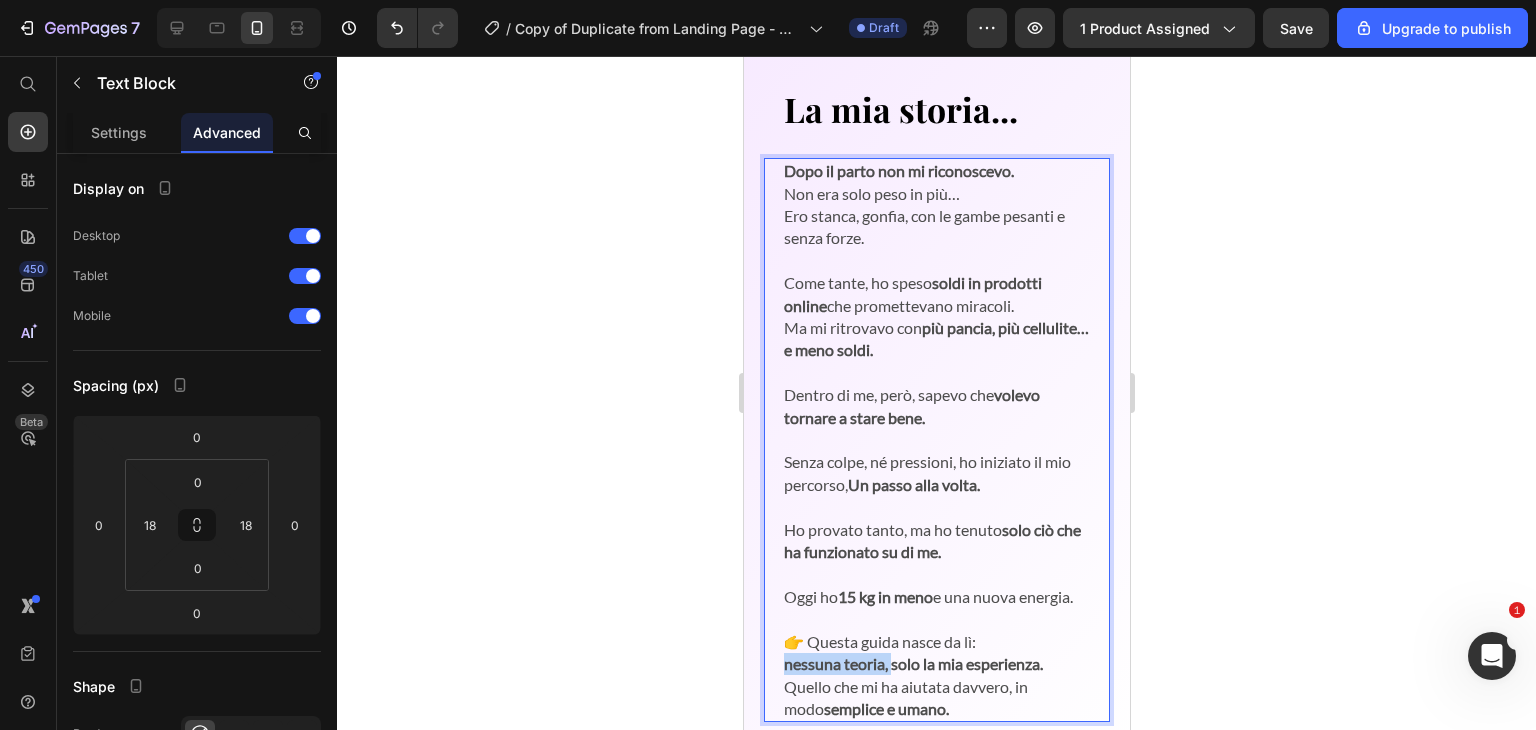 click on "nessuna teoria, solo la mia esperienza." at bounding box center (912, 663) 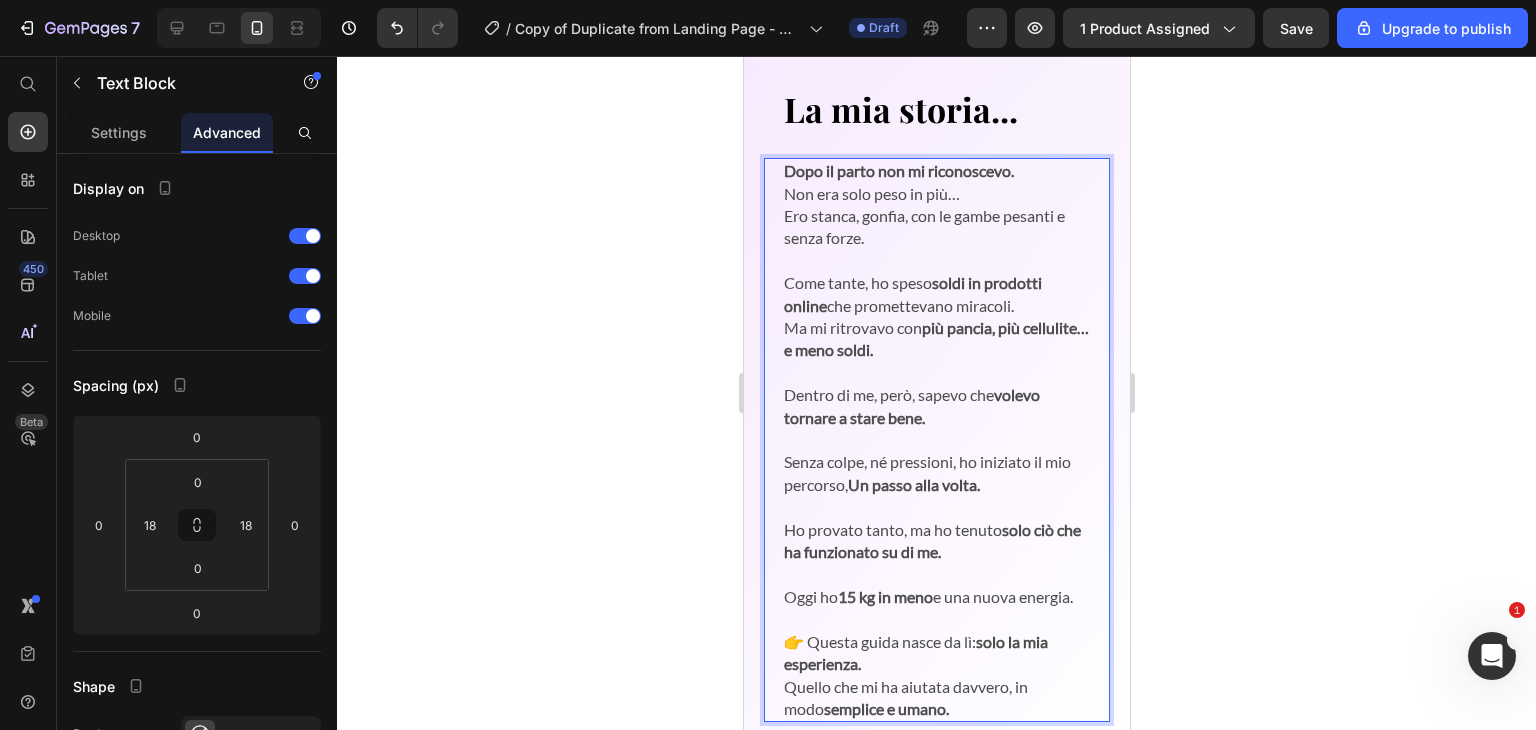 click on "👉 Questa guida nasce da lì:  solo la mia esperienza. Quello che mi ha aiutata davvero, in modo  semplice e umano." at bounding box center [936, 676] 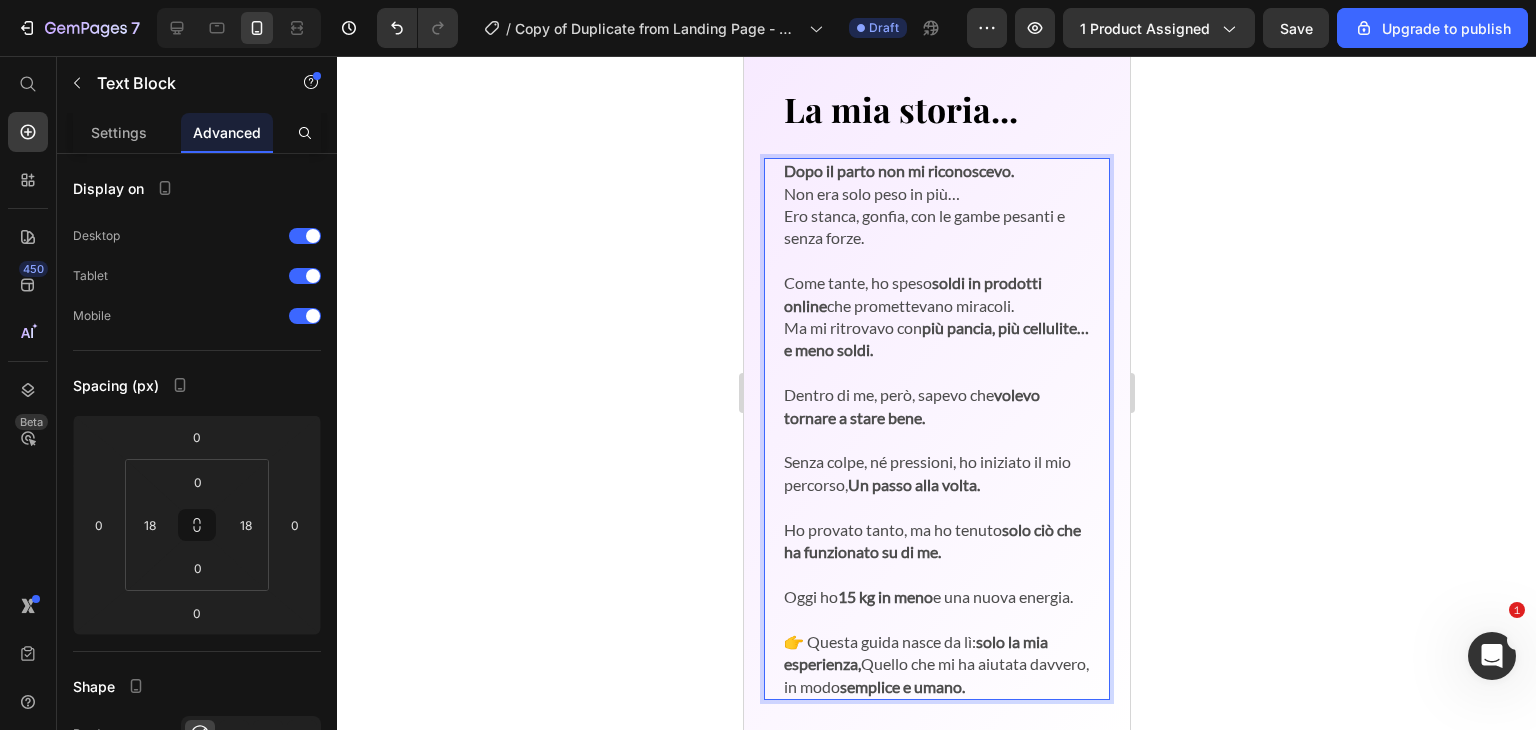 click on "semplice e umano." at bounding box center (901, 686) 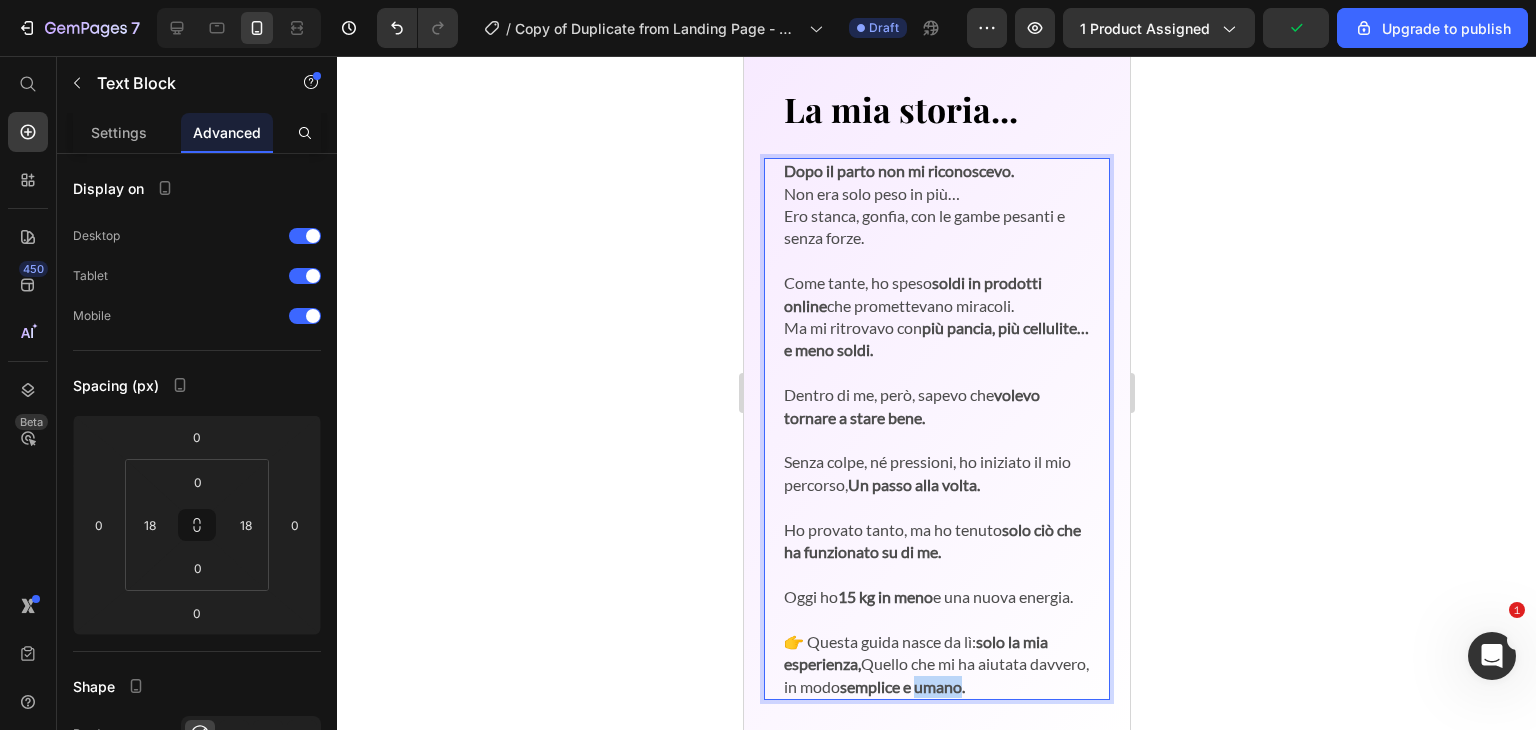 drag, startPoint x: 982, startPoint y: 673, endPoint x: 1027, endPoint y: 669, distance: 45.17743 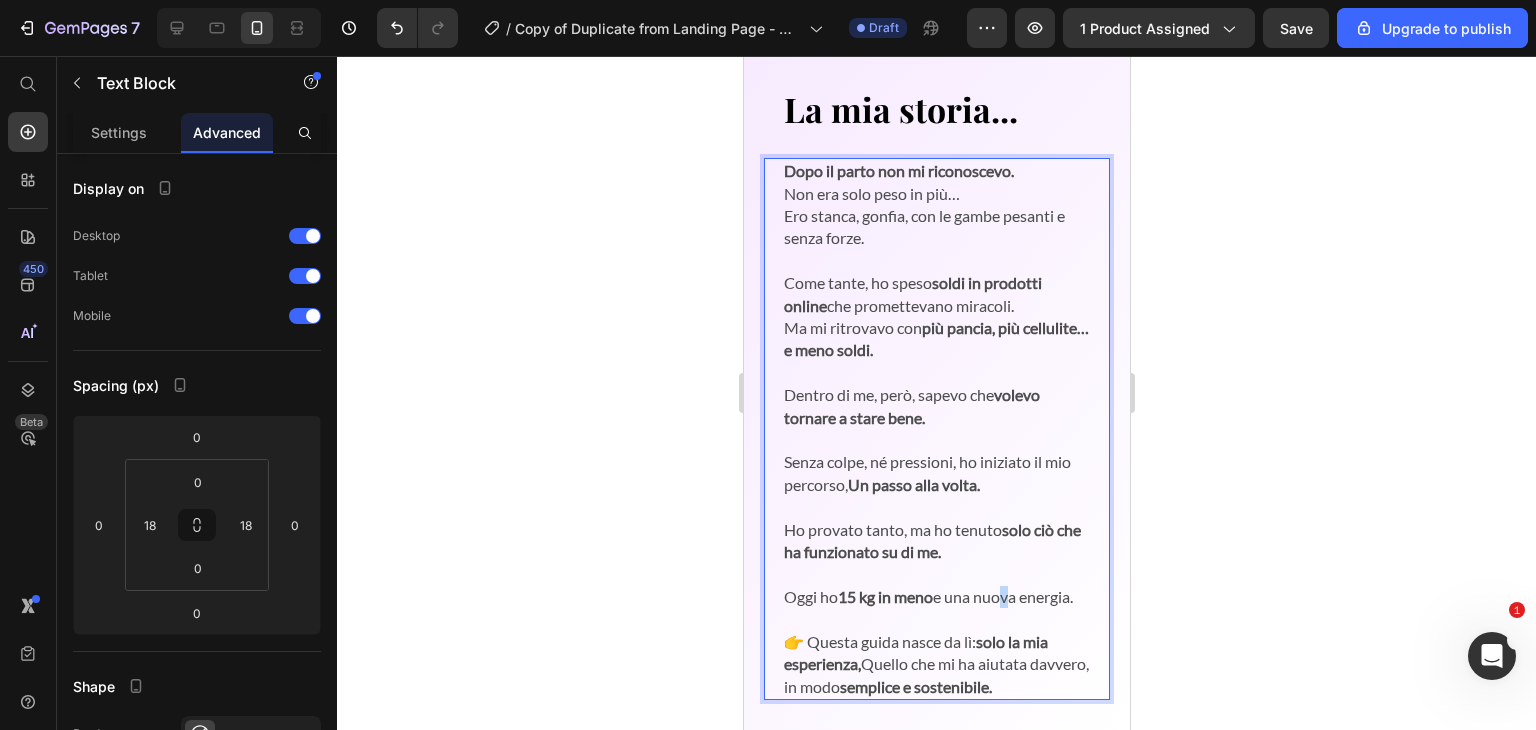 drag, startPoint x: 1035, startPoint y: 558, endPoint x: 1002, endPoint y: 568, distance: 34.48188 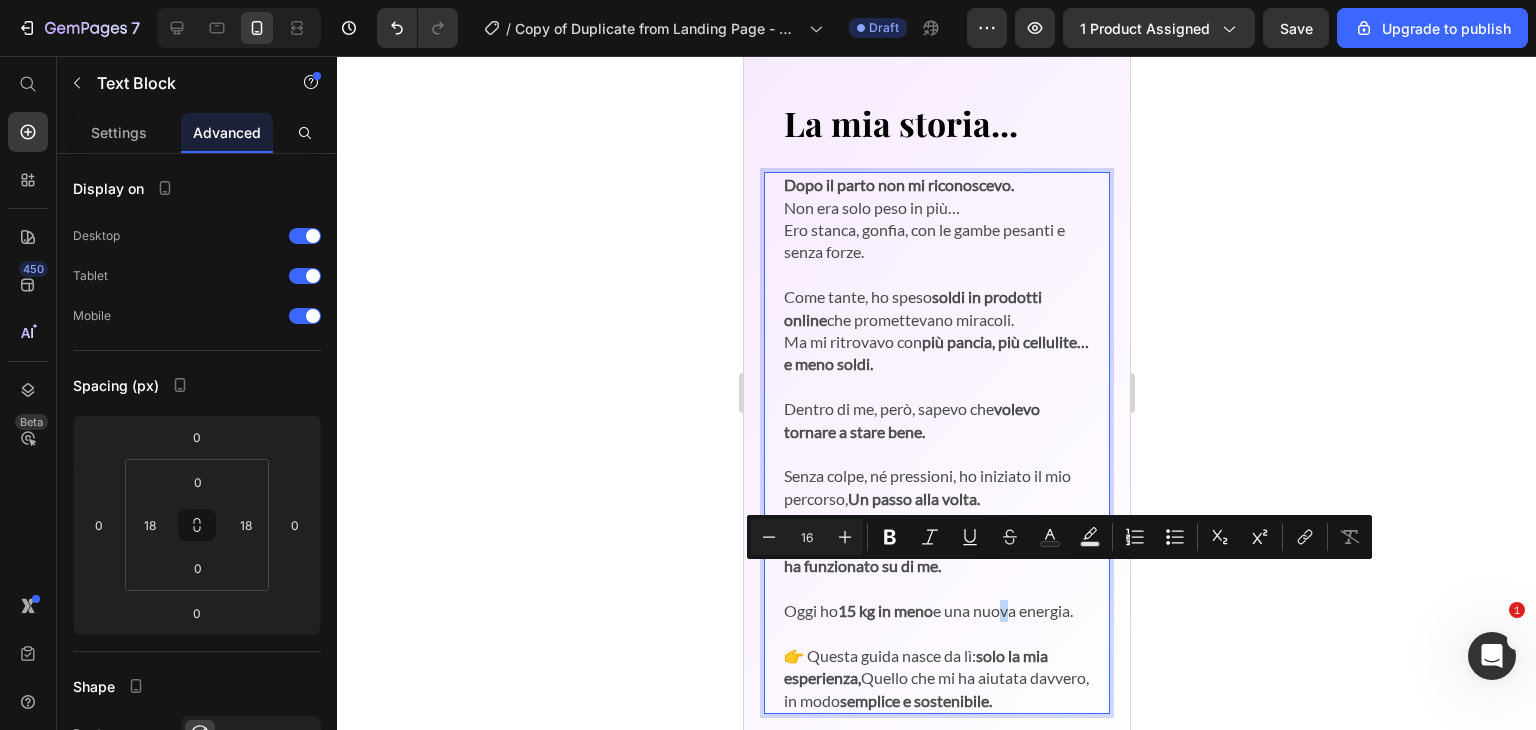 scroll, scrollTop: 1071, scrollLeft: 0, axis: vertical 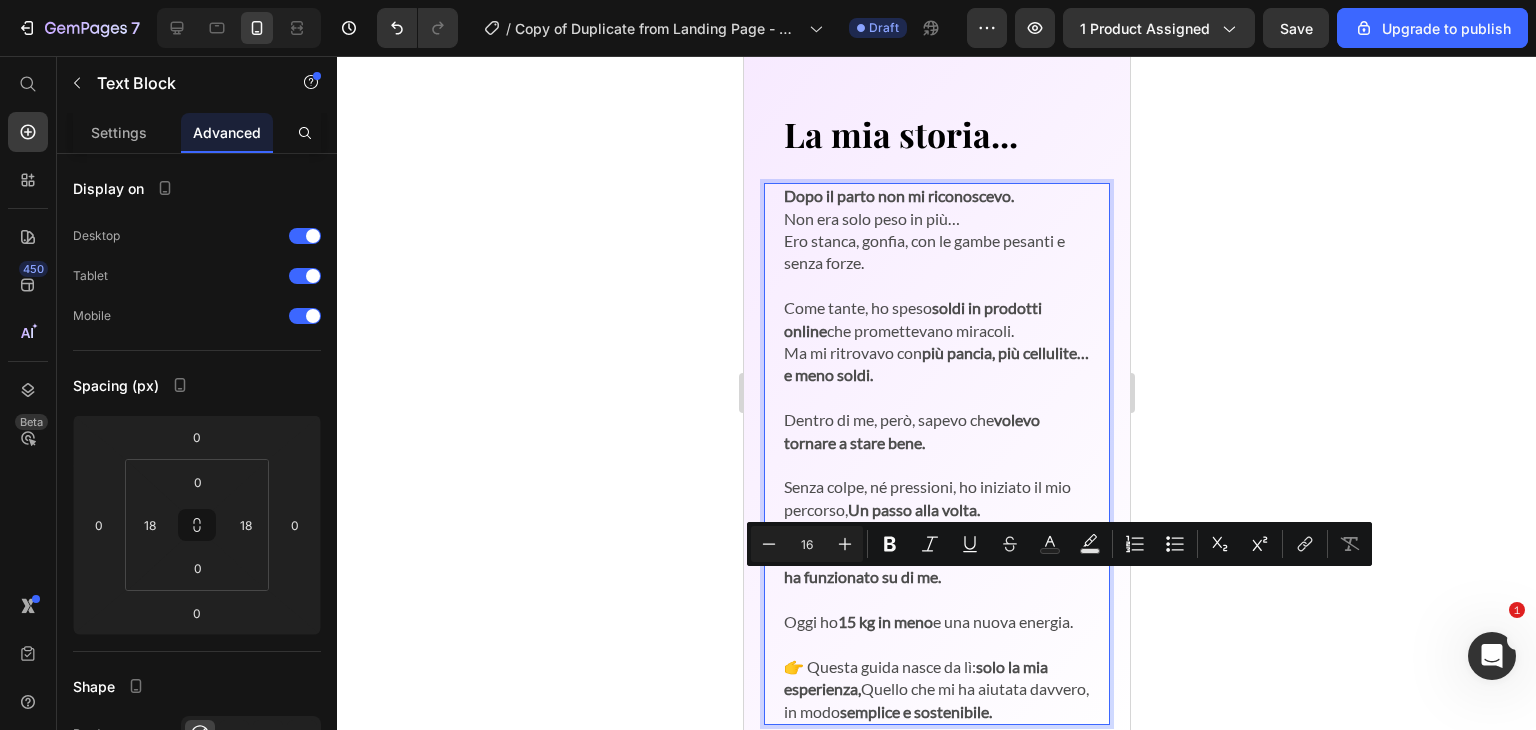 click on "Dopo il parto non mi riconoscevo. Non era solo peso in più… Ero stanca, gonfia, con le gambe pesanti e senza forze." at bounding box center [936, 230] 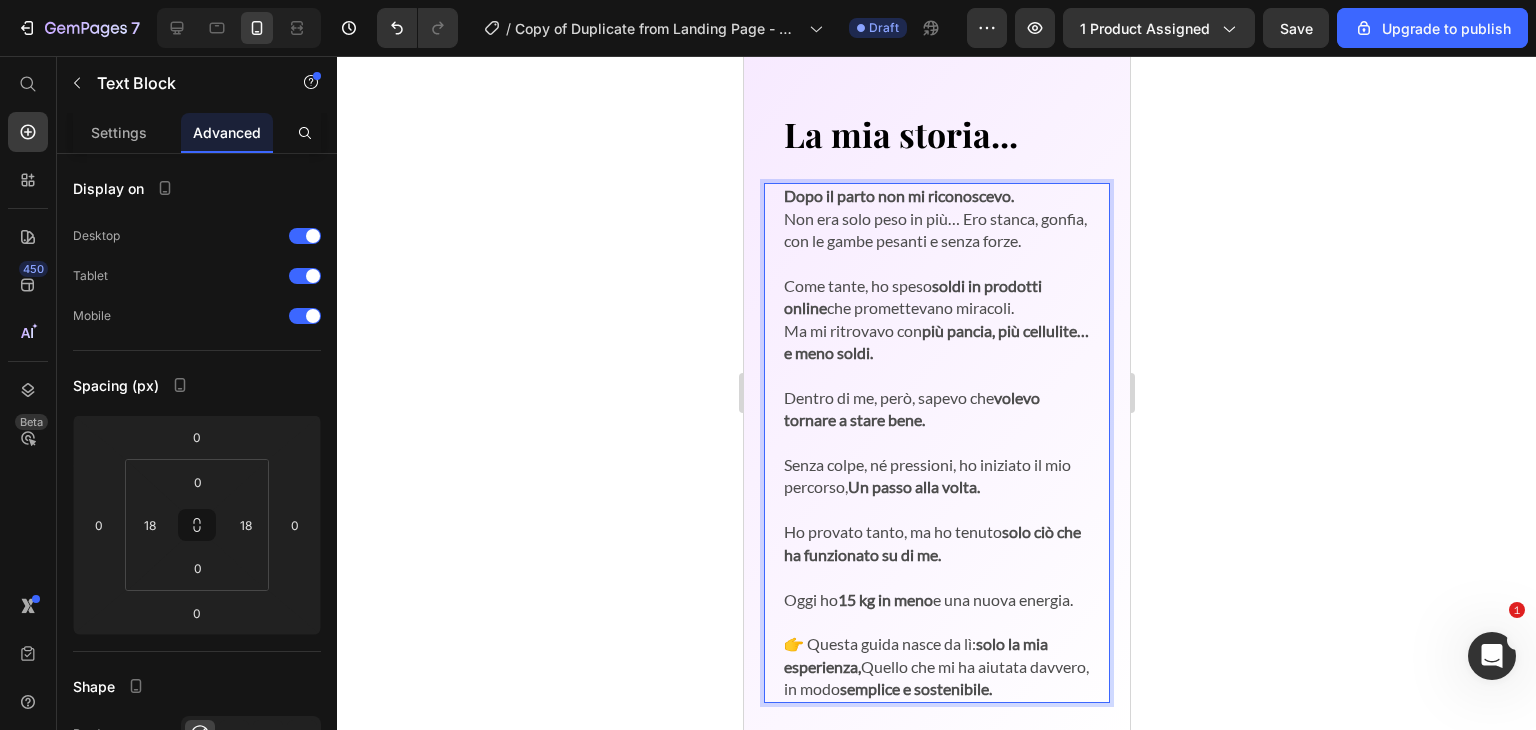 click on "Dopo il parto non mi riconoscevo. Non era solo peso in più… Ero stanca, gonfia, con le gambe pesanti e senza forze." at bounding box center [936, 218] 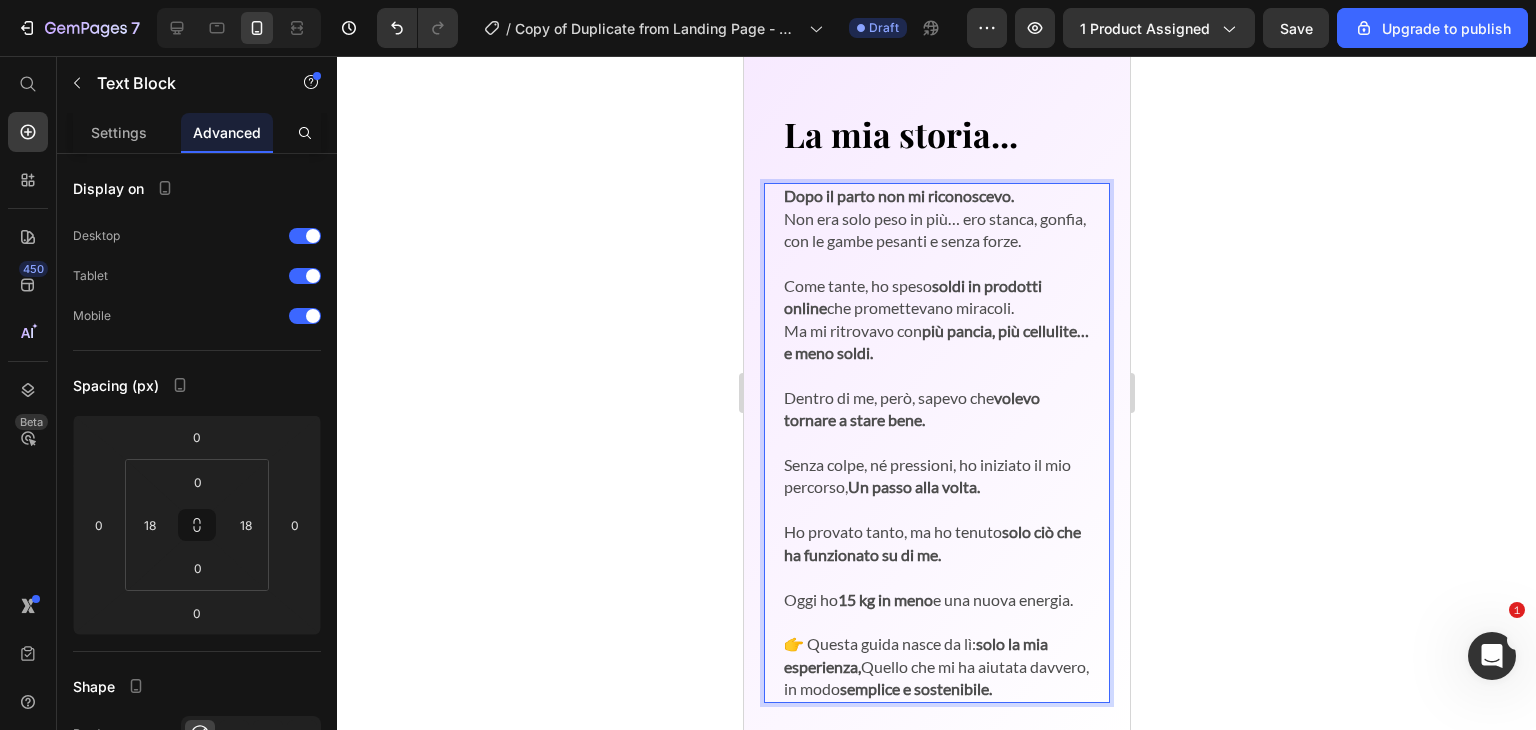 click on "Come tante, ho speso  soldi in prodotti online  che promettevano miracoli. Ma mi ritrovavo con  più pancia, più cellulite… e meno soldi." at bounding box center (936, 320) 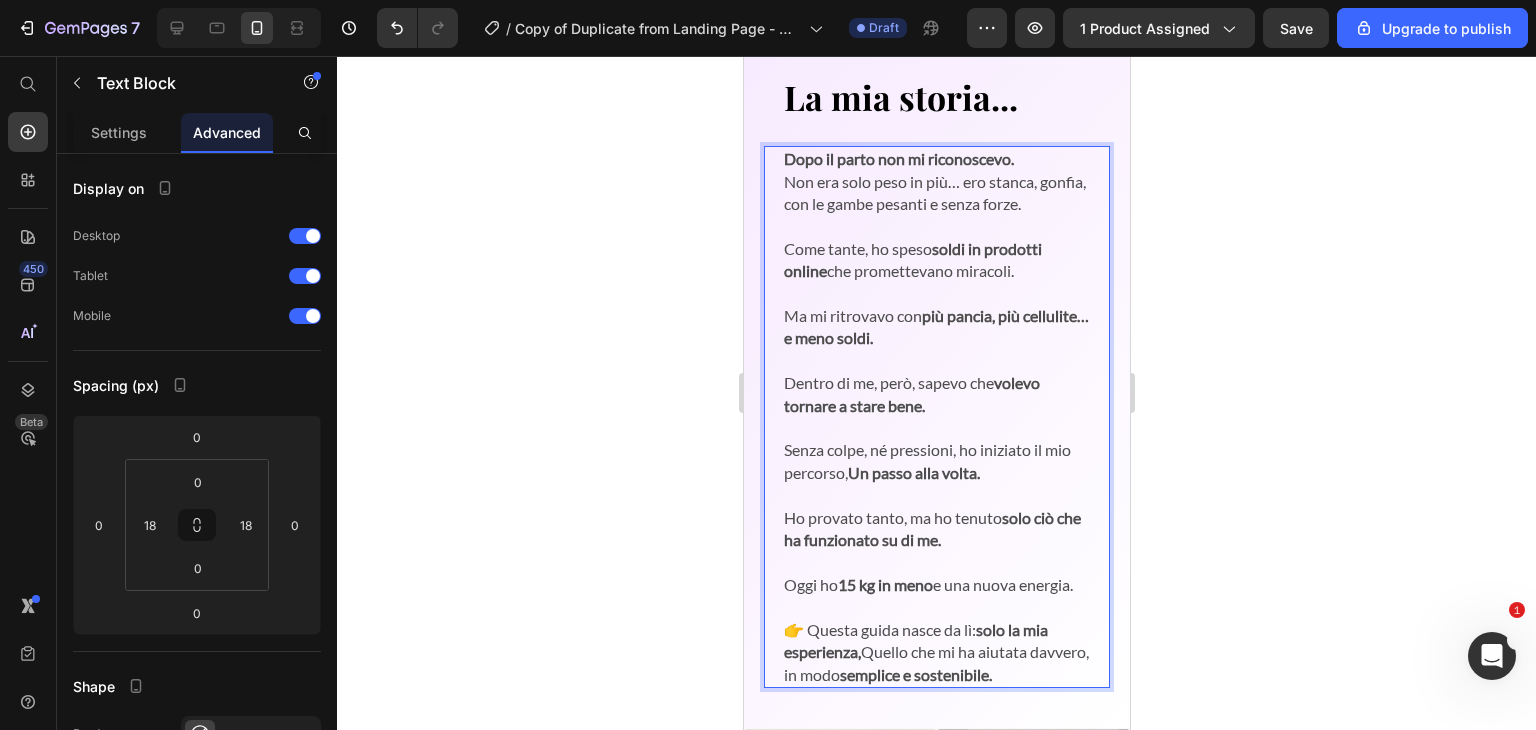 scroll, scrollTop: 1110, scrollLeft: 0, axis: vertical 